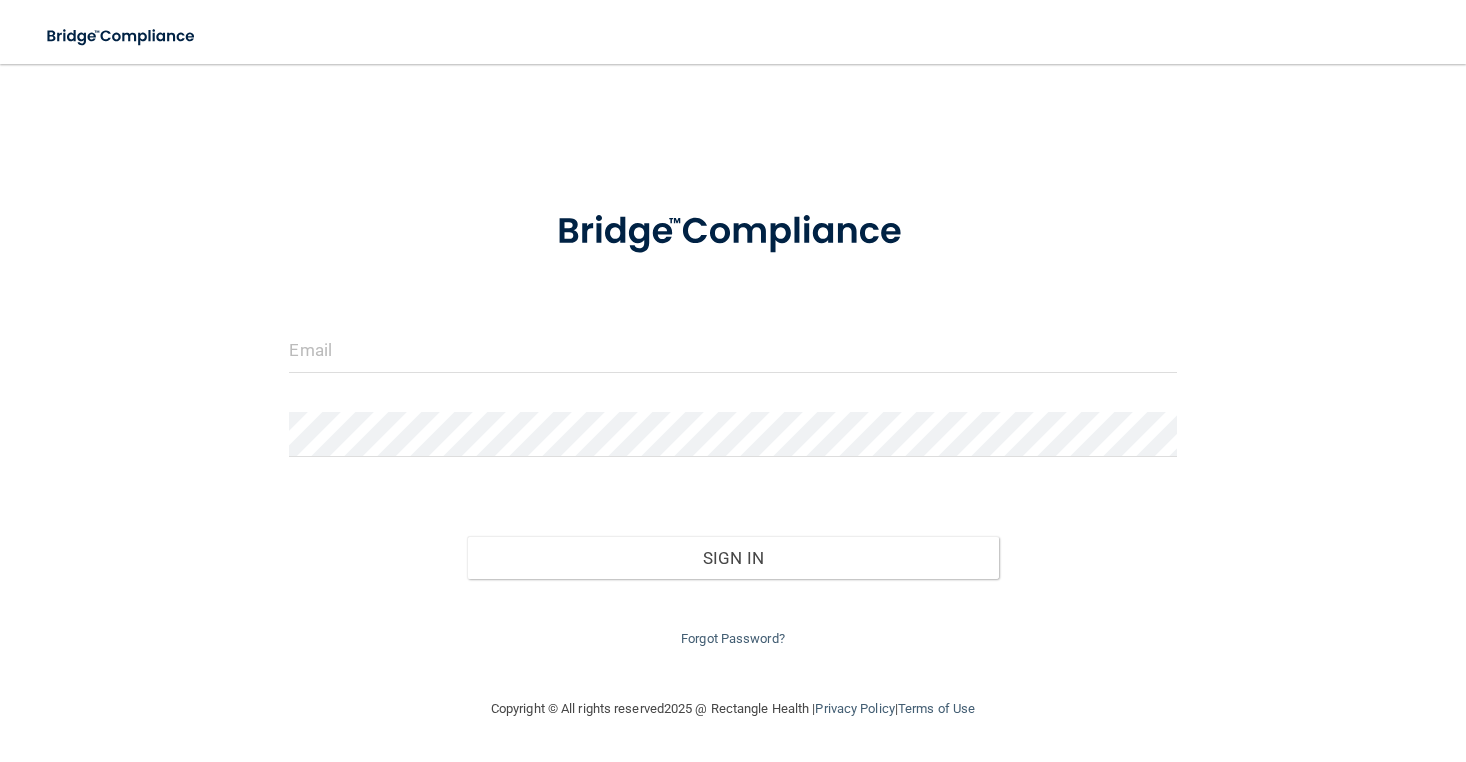 scroll, scrollTop: 0, scrollLeft: 0, axis: both 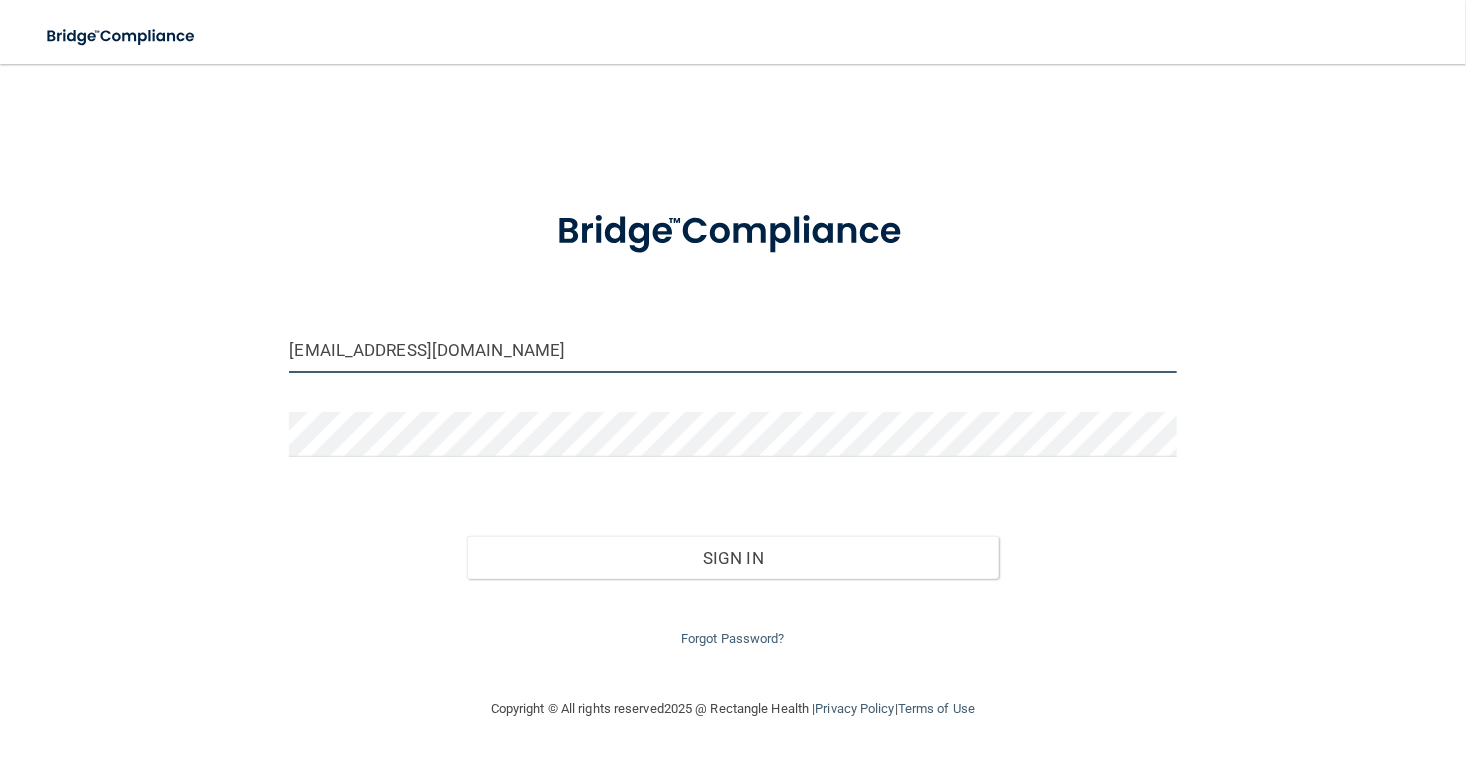click on "[EMAIL_ADDRESS][DOMAIN_NAME]" at bounding box center [732, 350] 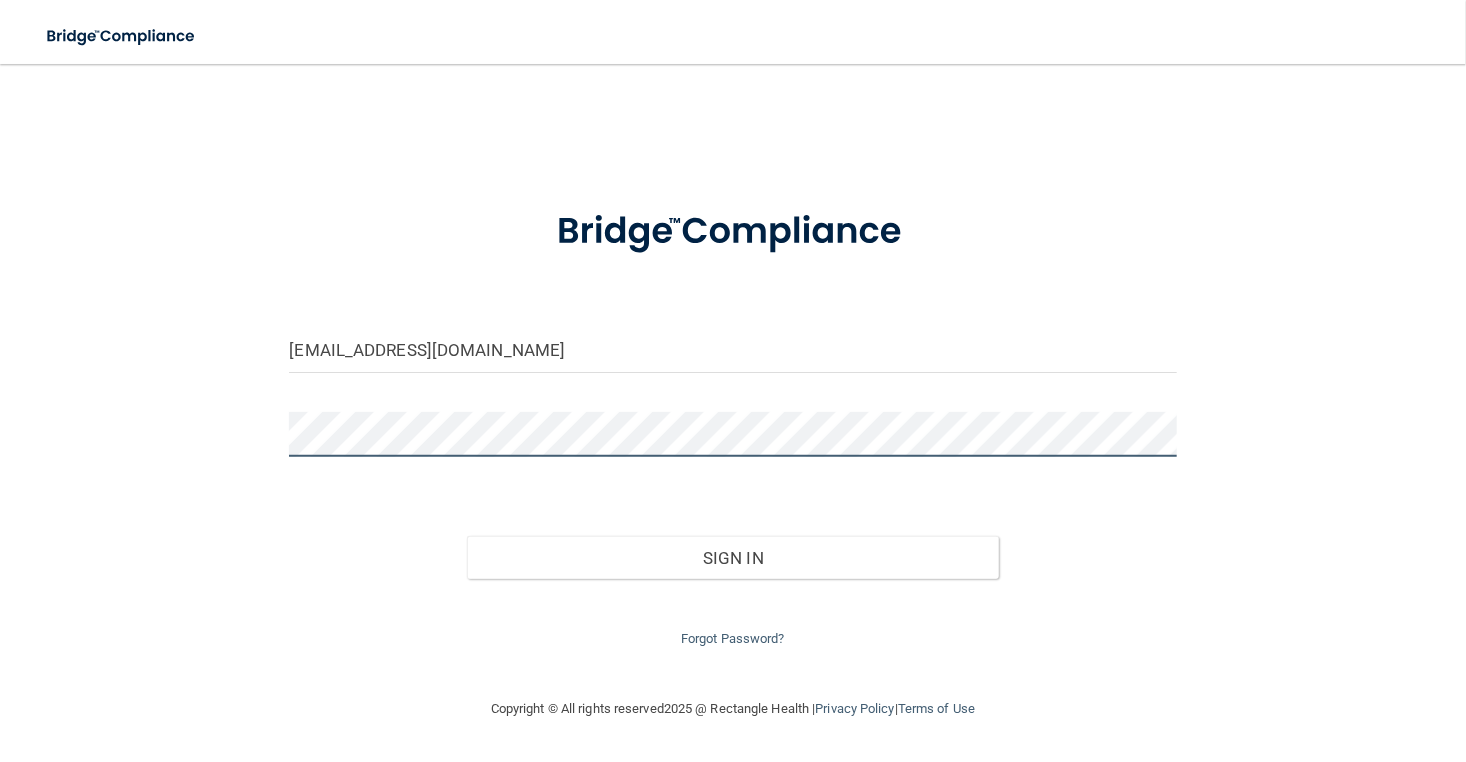 click on "Sign In" at bounding box center (733, 558) 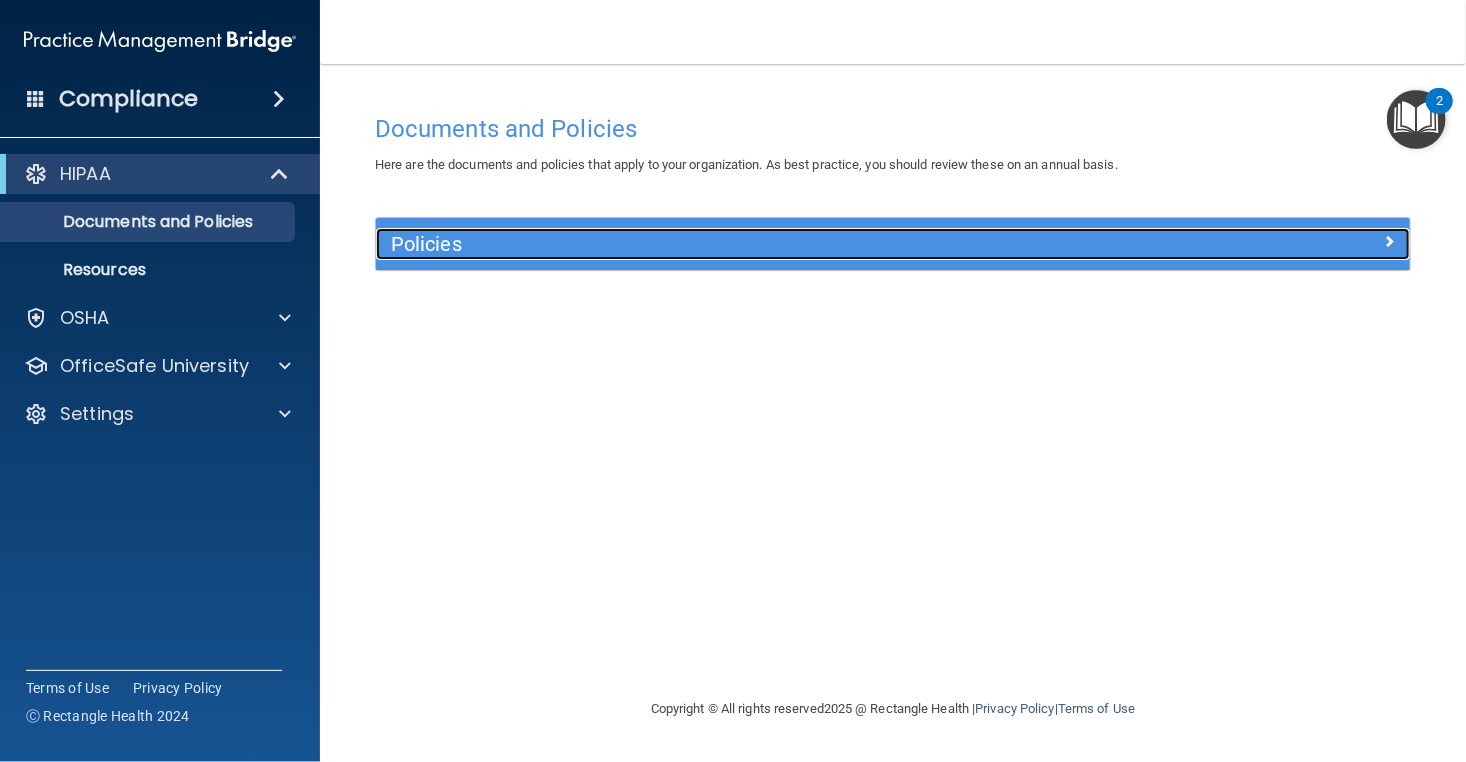 click on "Policies" at bounding box center [764, 244] 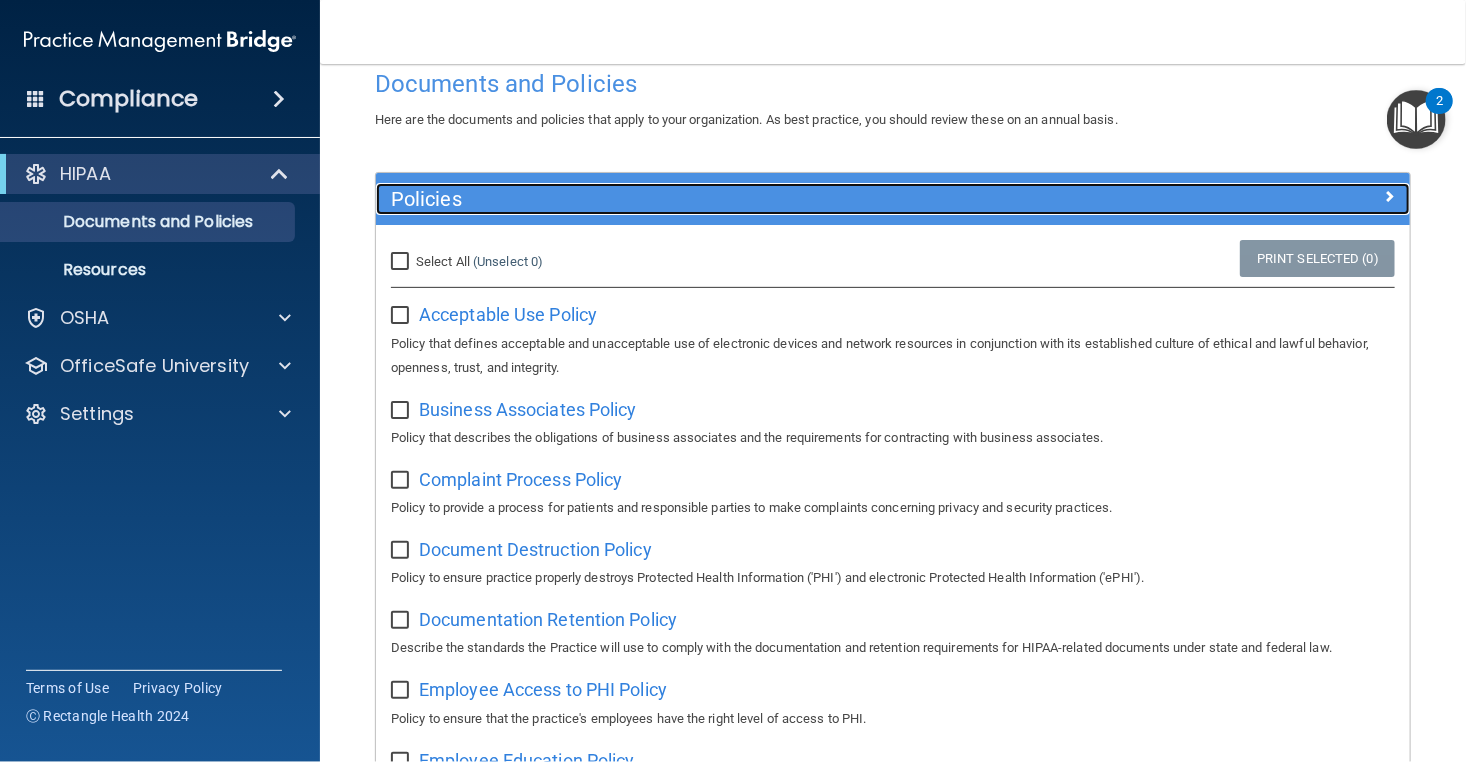 scroll, scrollTop: 0, scrollLeft: 0, axis: both 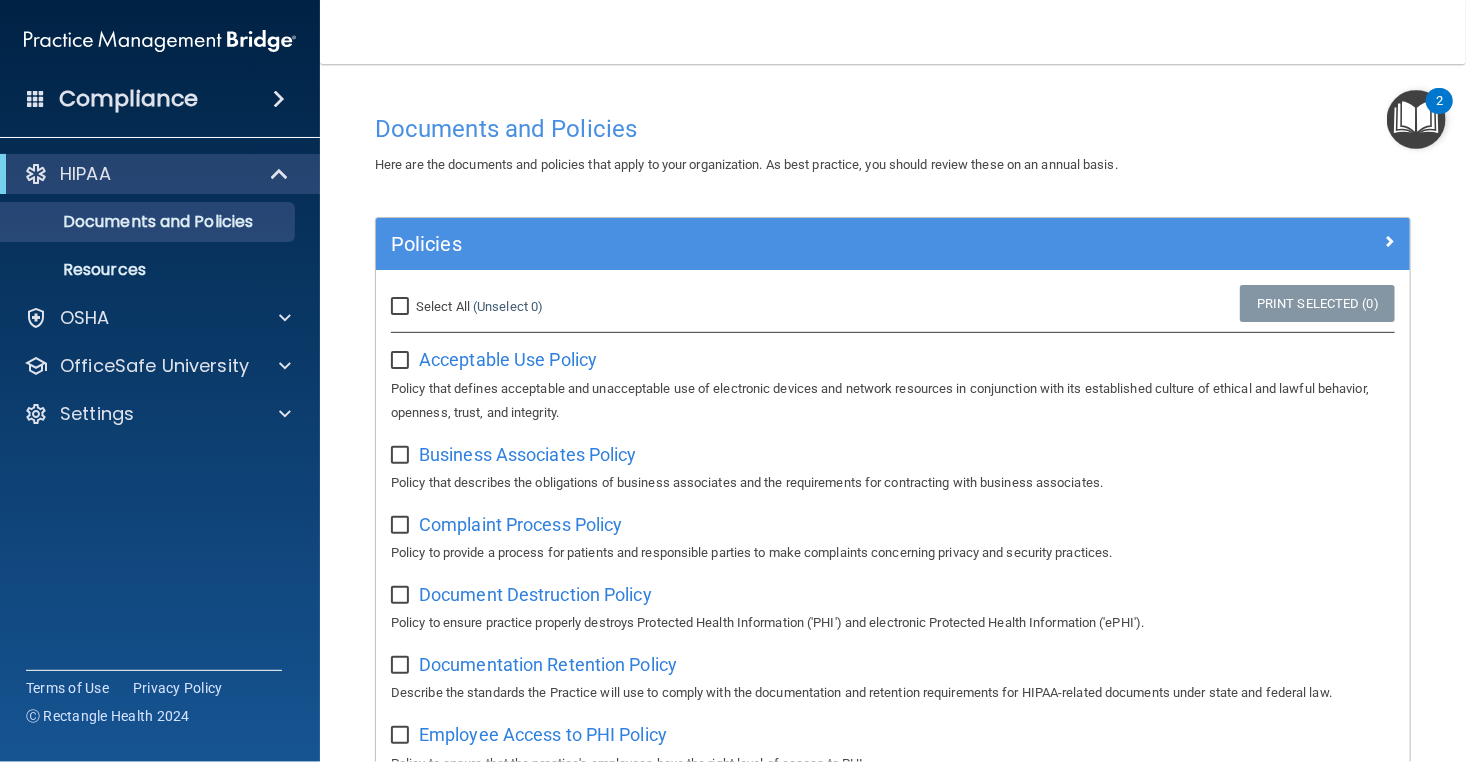 click at bounding box center [1416, 119] 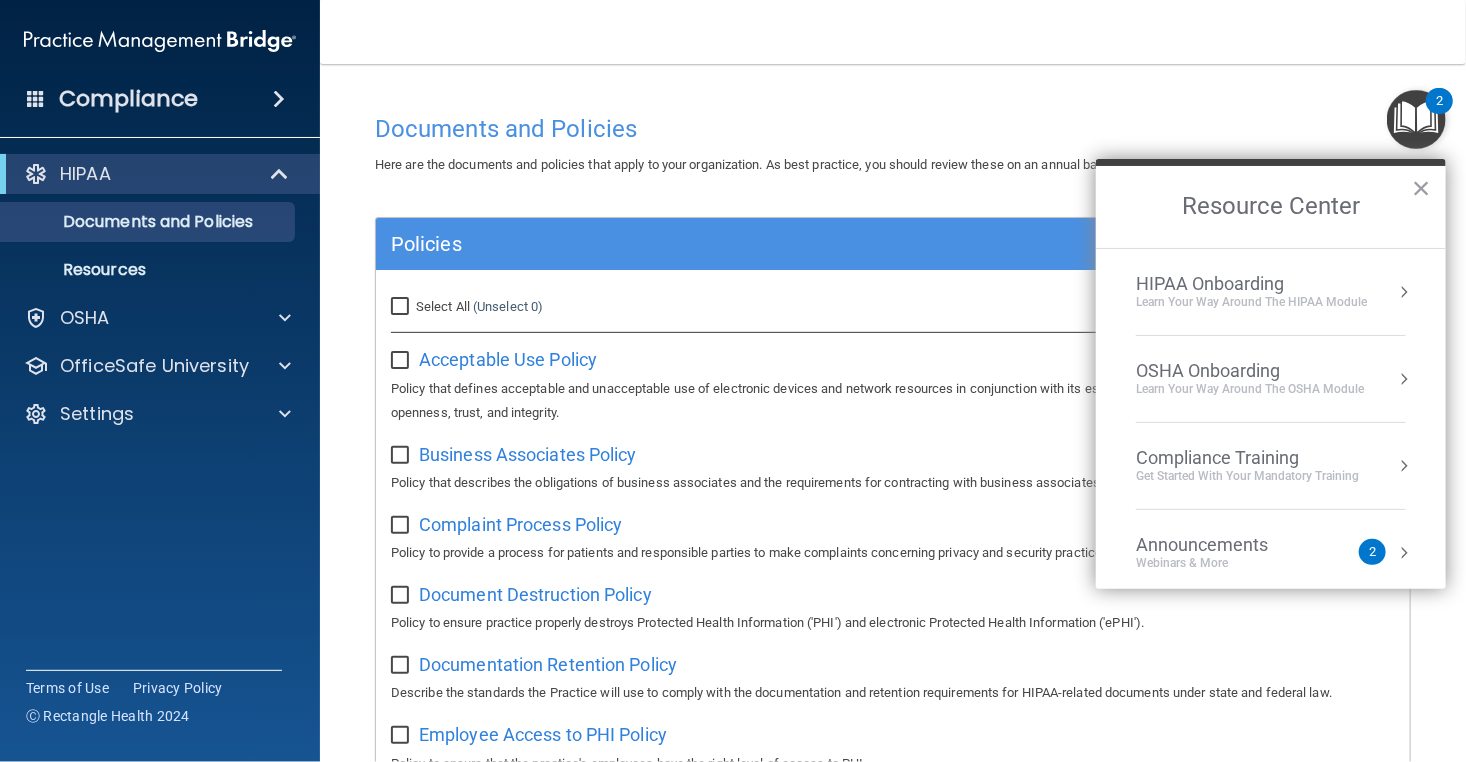 click on "HIPAA Onboarding" at bounding box center [1251, 284] 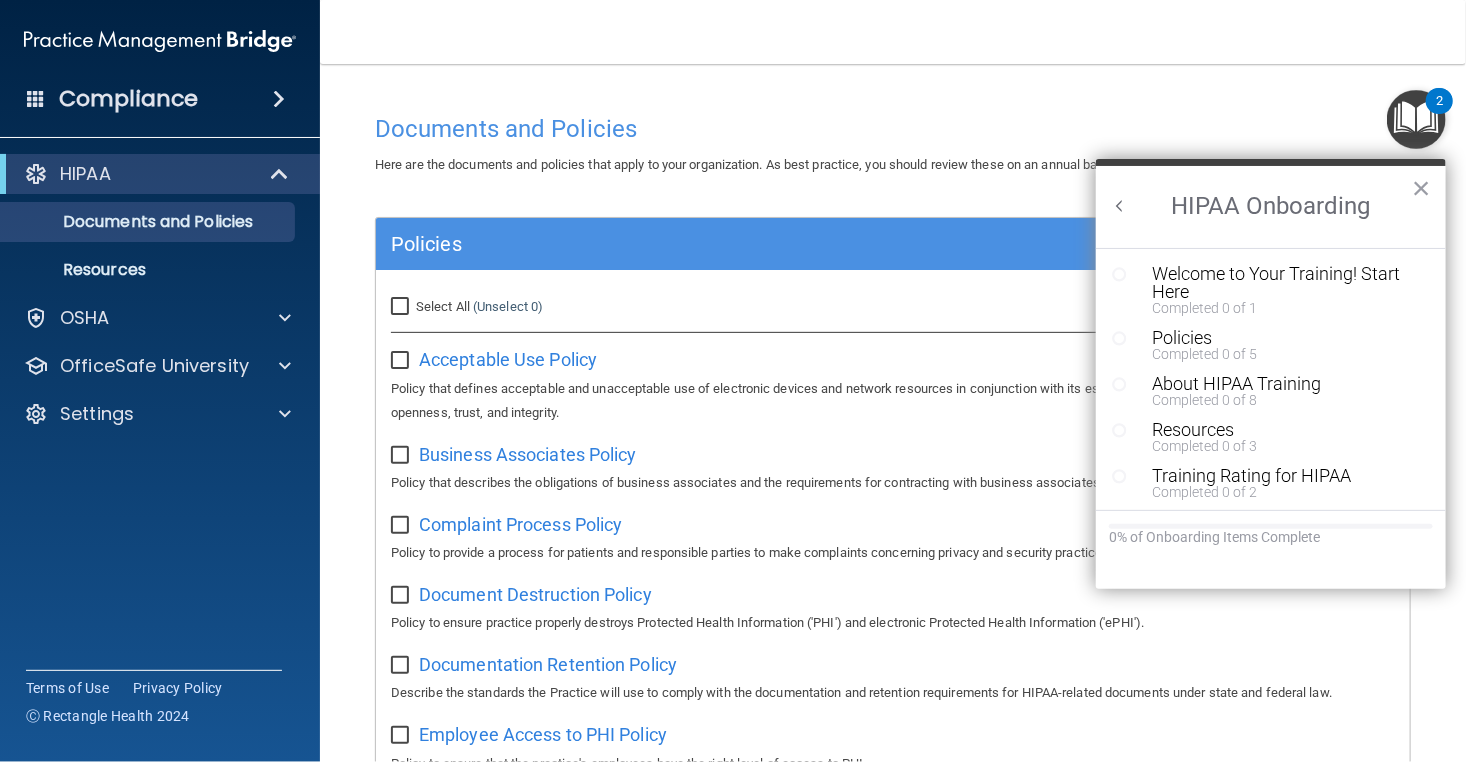 scroll, scrollTop: 0, scrollLeft: 0, axis: both 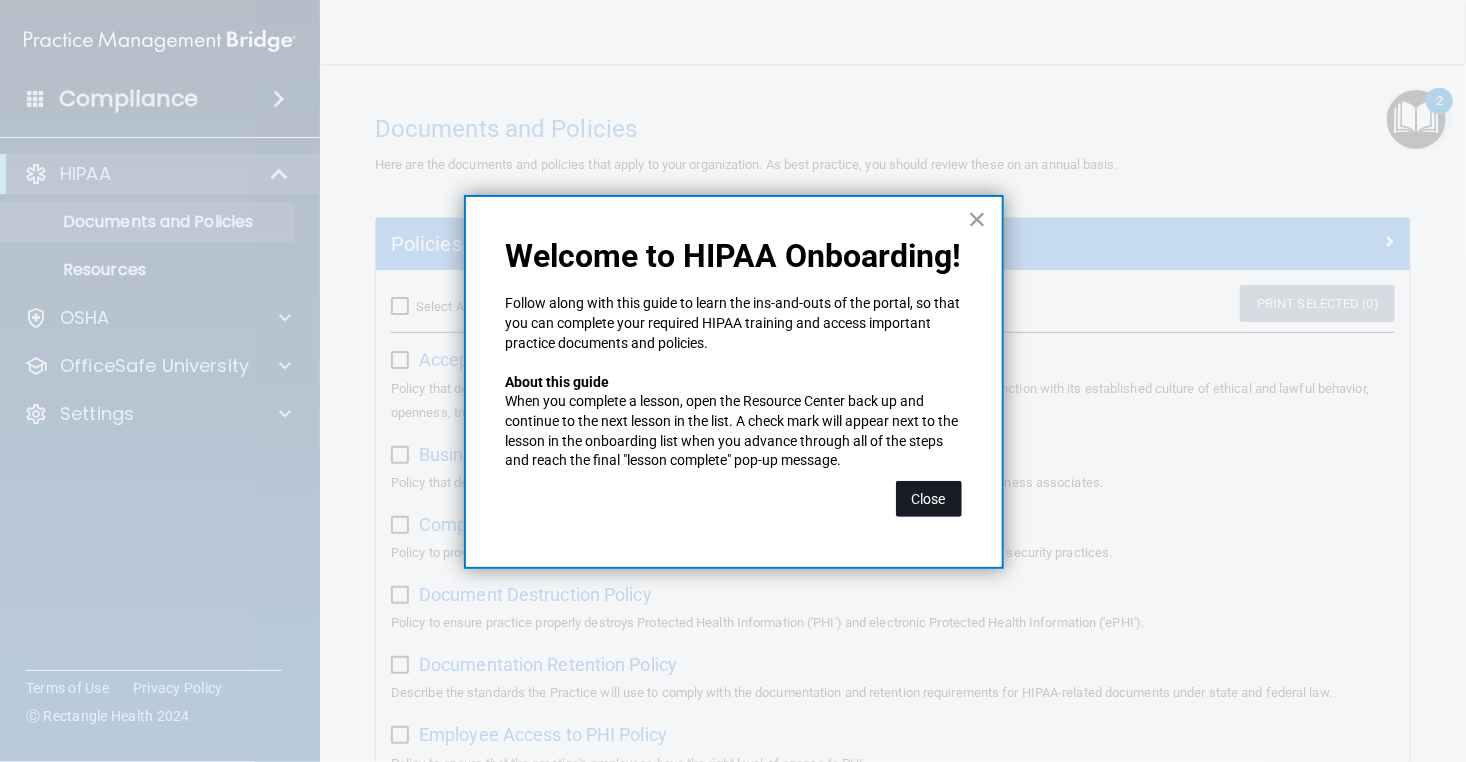 click on "Close" at bounding box center [929, 499] 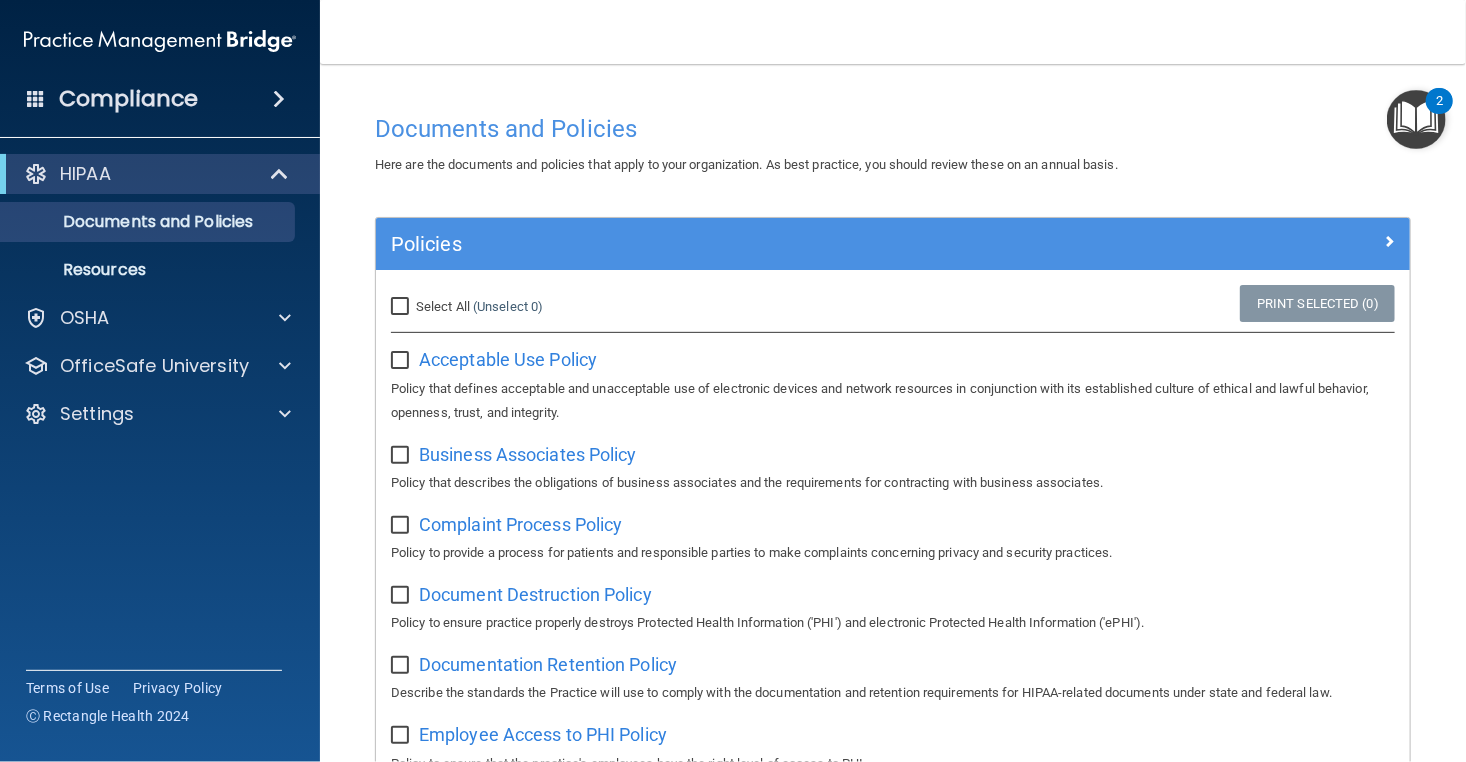 click at bounding box center [402, 361] 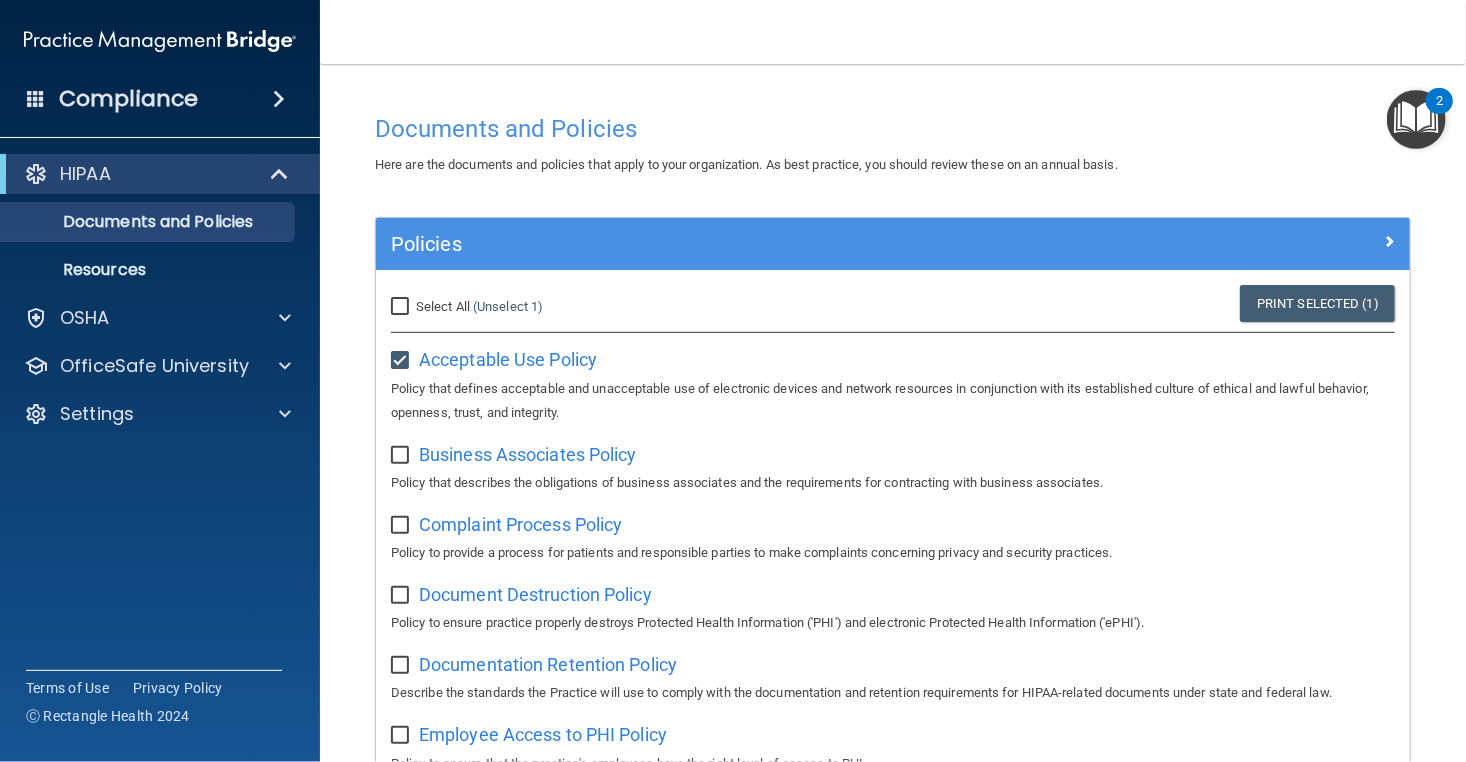 click at bounding box center [402, 361] 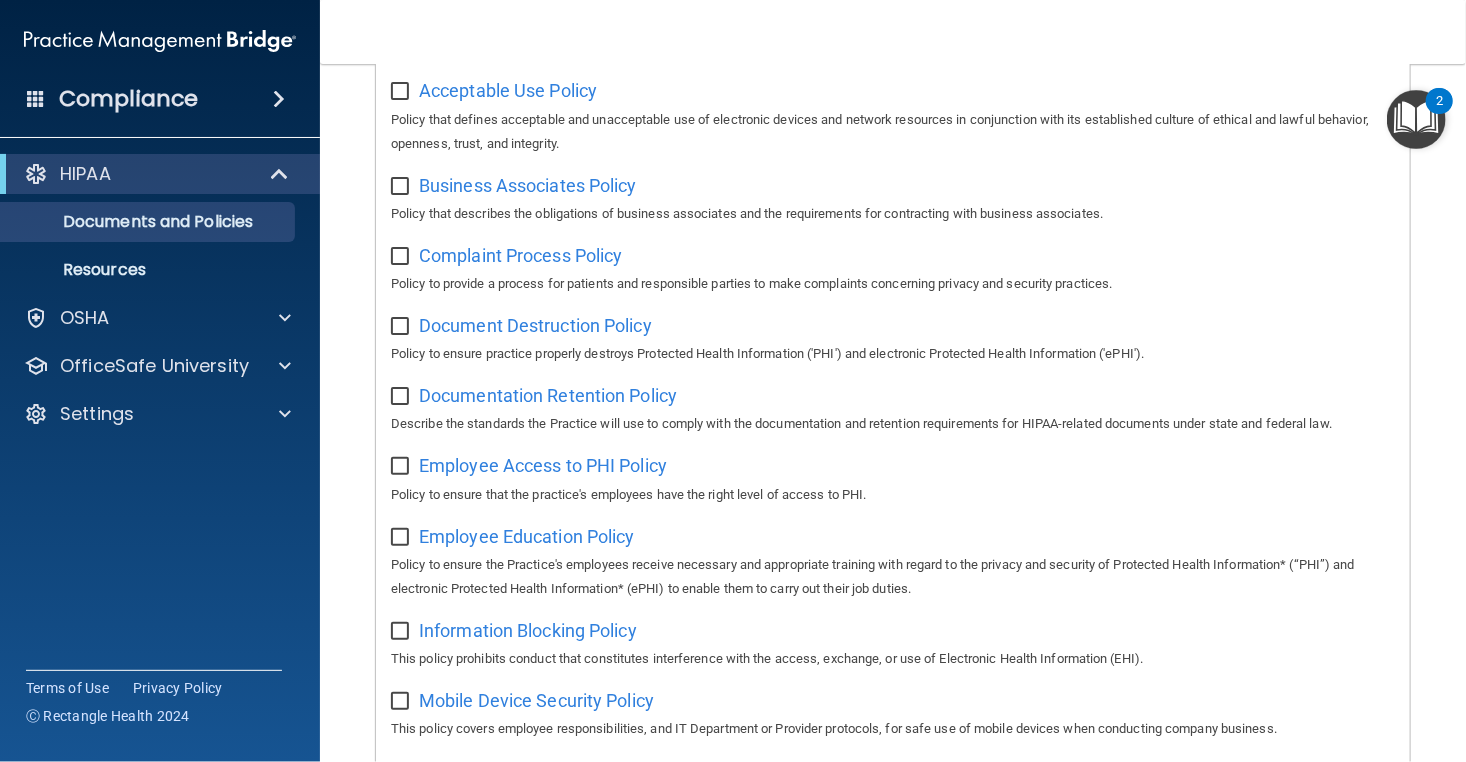 scroll, scrollTop: 0, scrollLeft: 0, axis: both 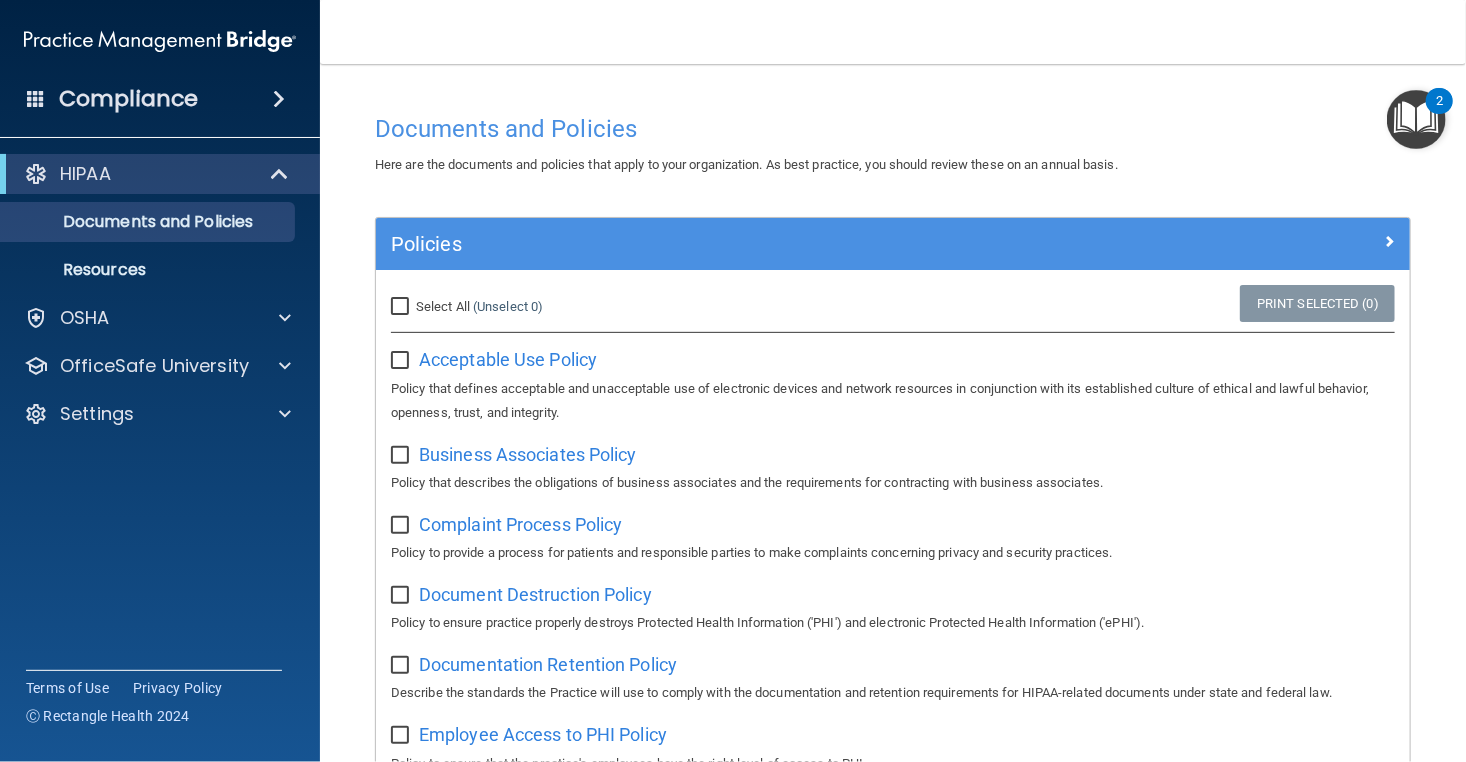 click on "Compliance" at bounding box center [160, 99] 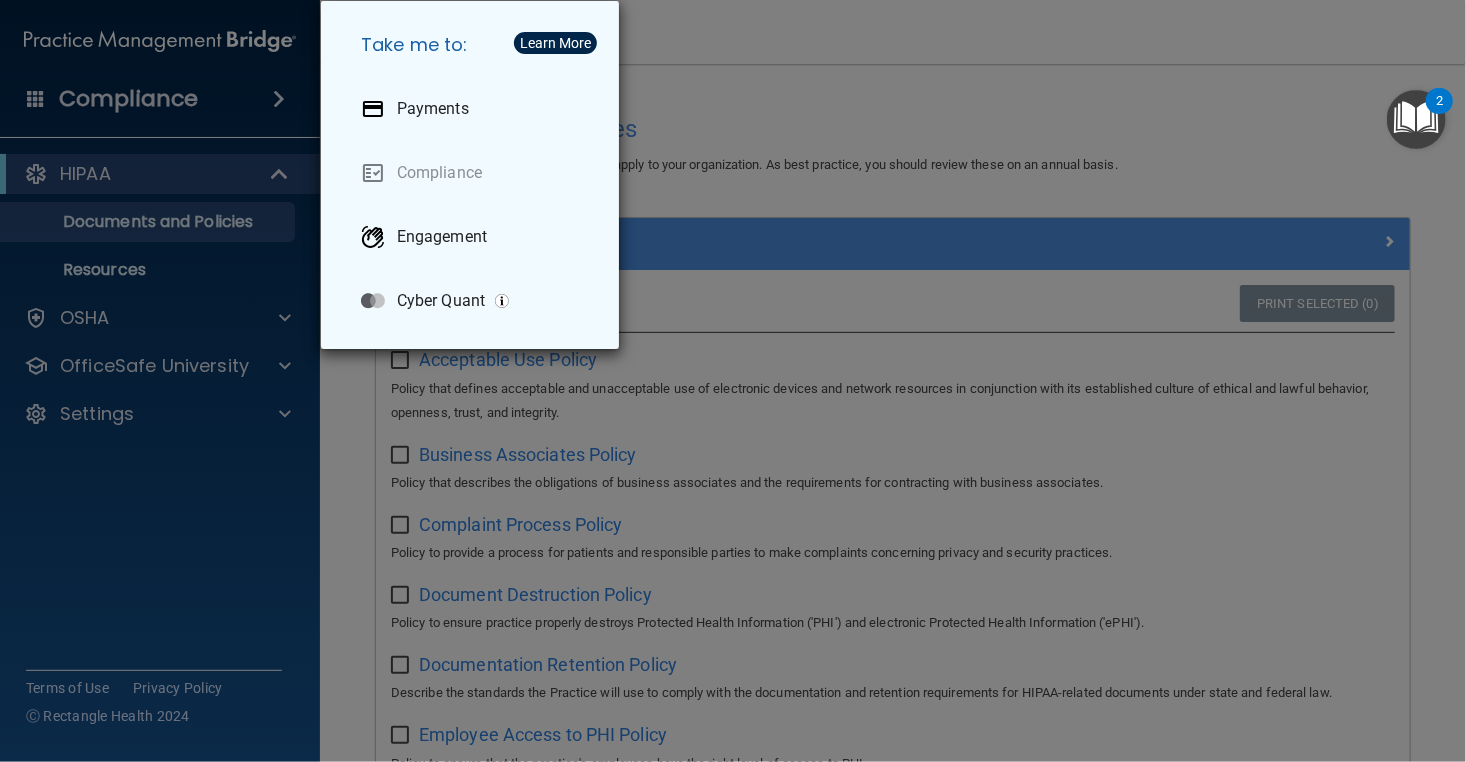 click on "Take me to:             Payments                   Compliance                     Engagement                     Cyber Quant" at bounding box center (733, 381) 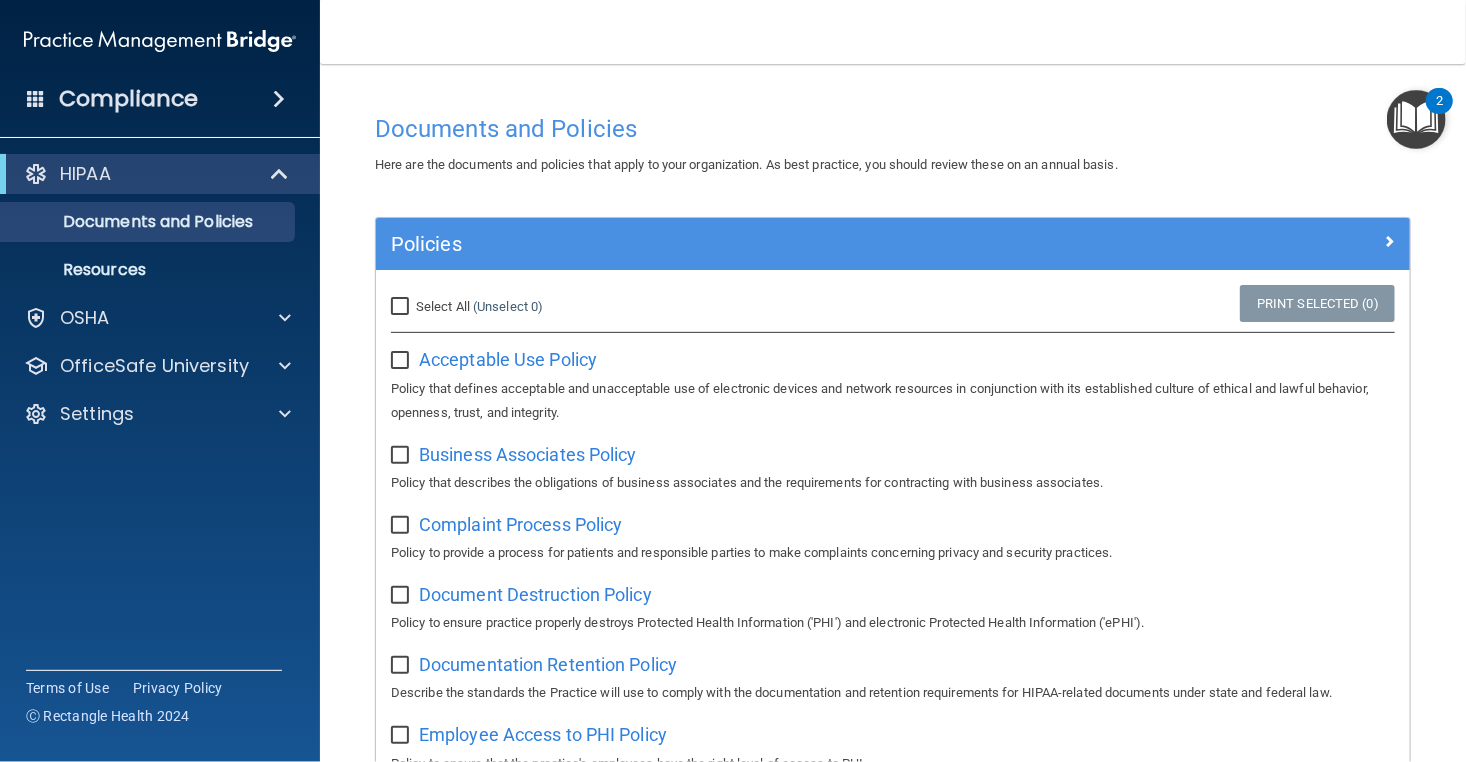 click at bounding box center (1416, 119) 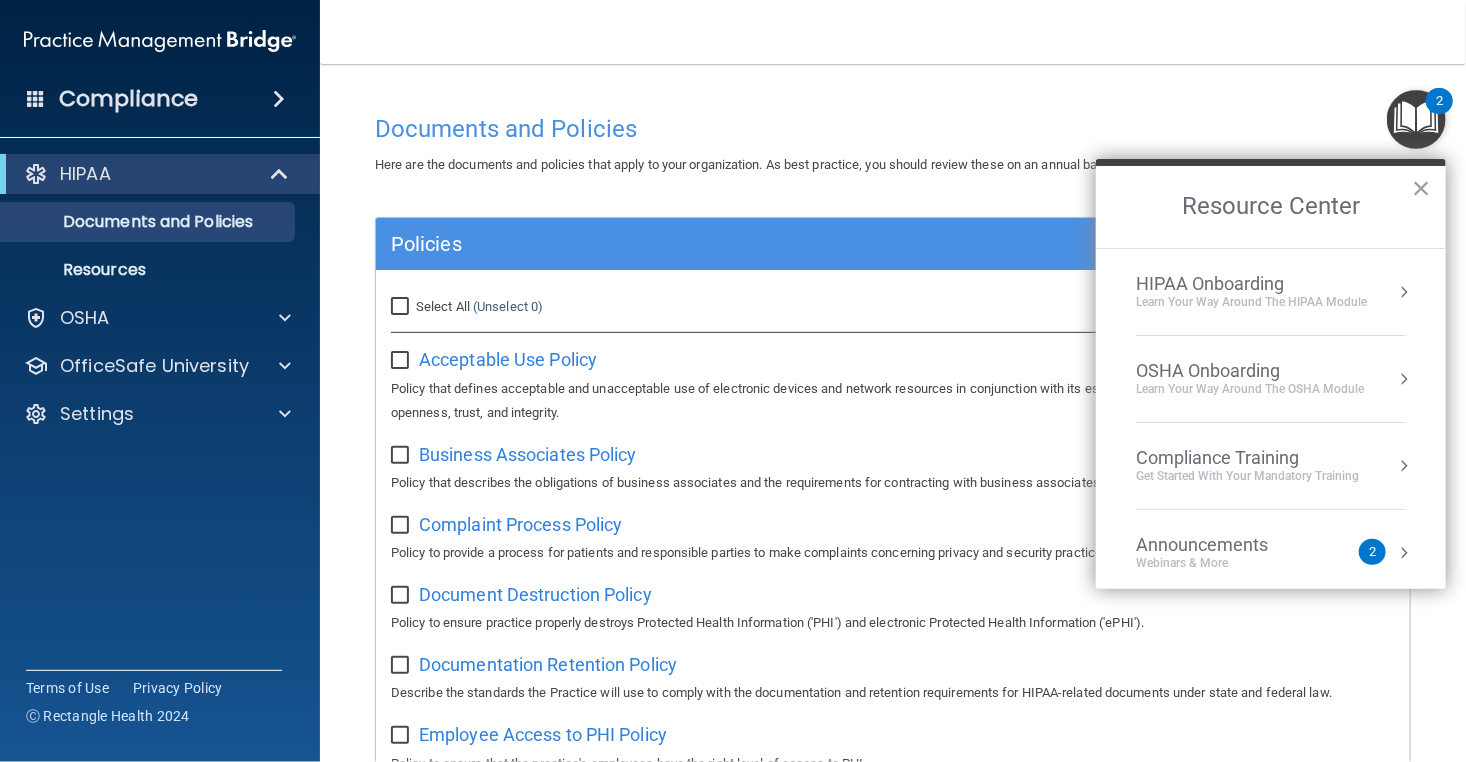 click on "Compliance Training" at bounding box center [1247, 458] 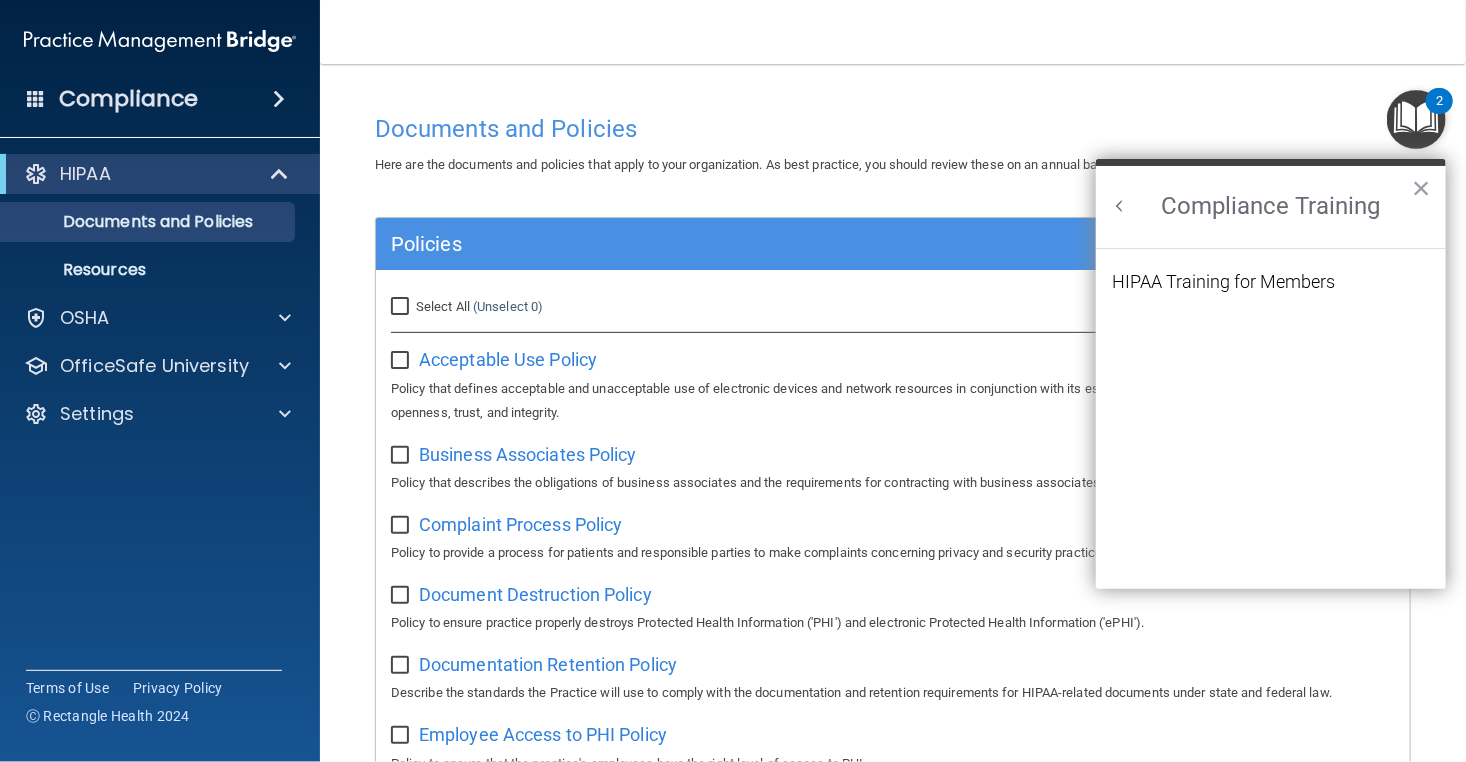scroll, scrollTop: 0, scrollLeft: 0, axis: both 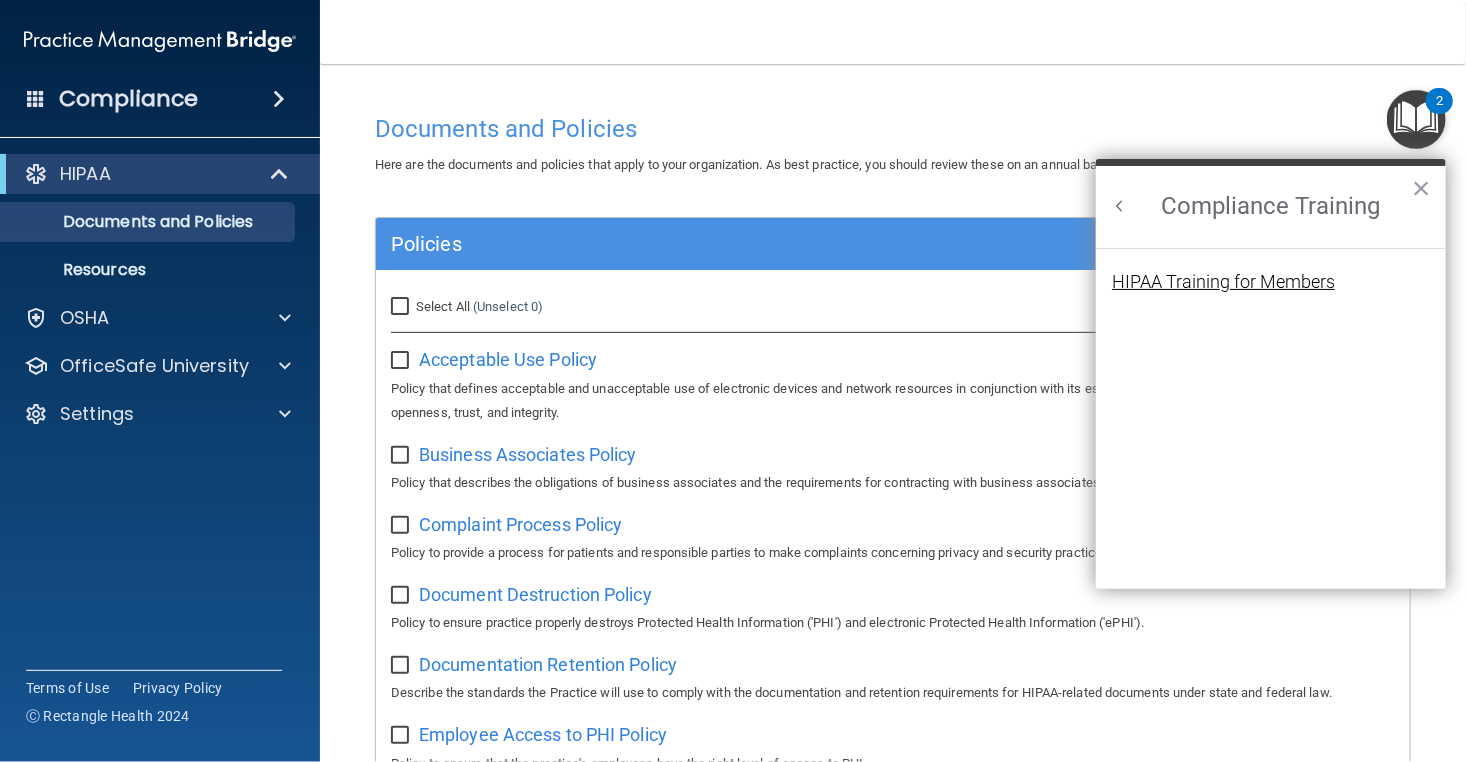 click on "HIPAA Training for Members" at bounding box center (1223, 282) 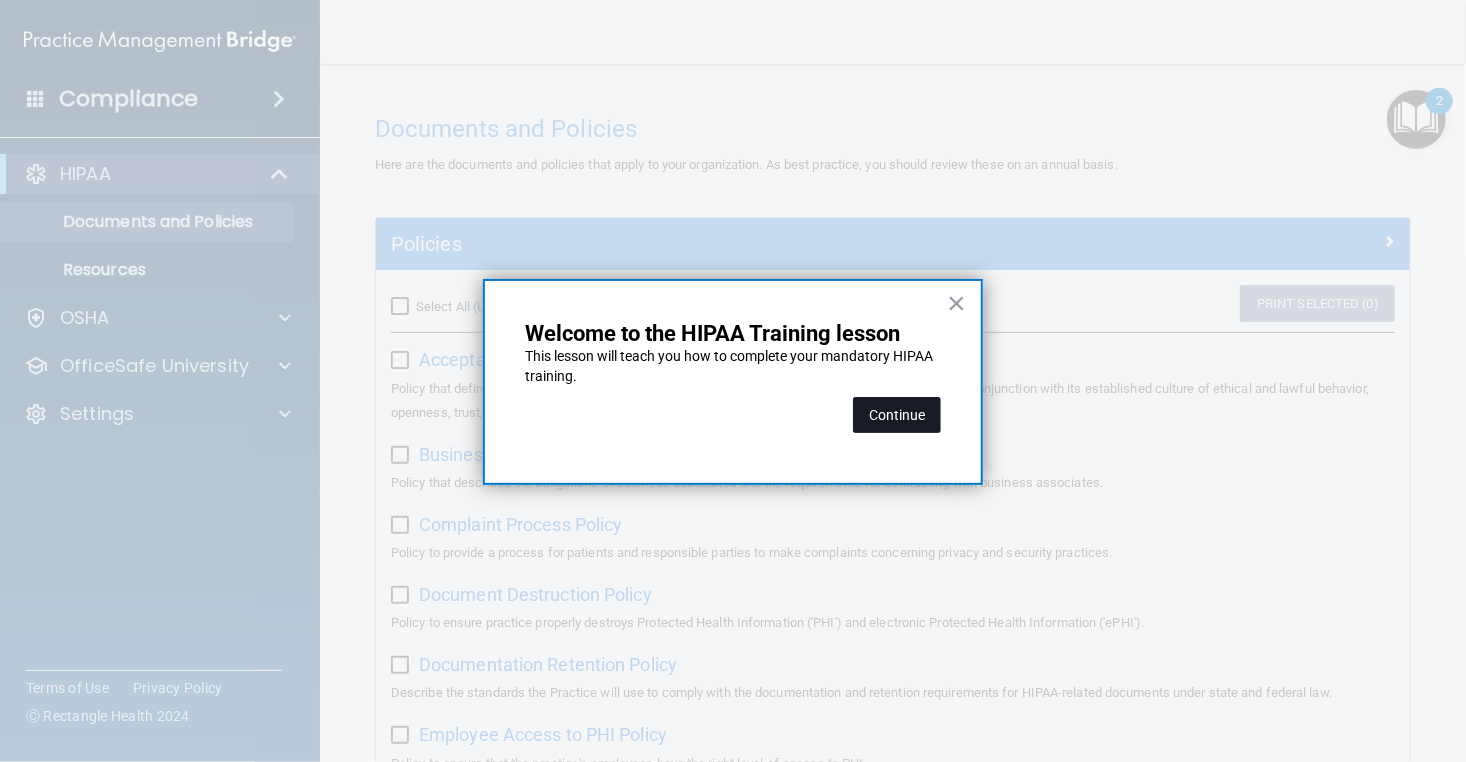 click on "Continue" at bounding box center (897, 415) 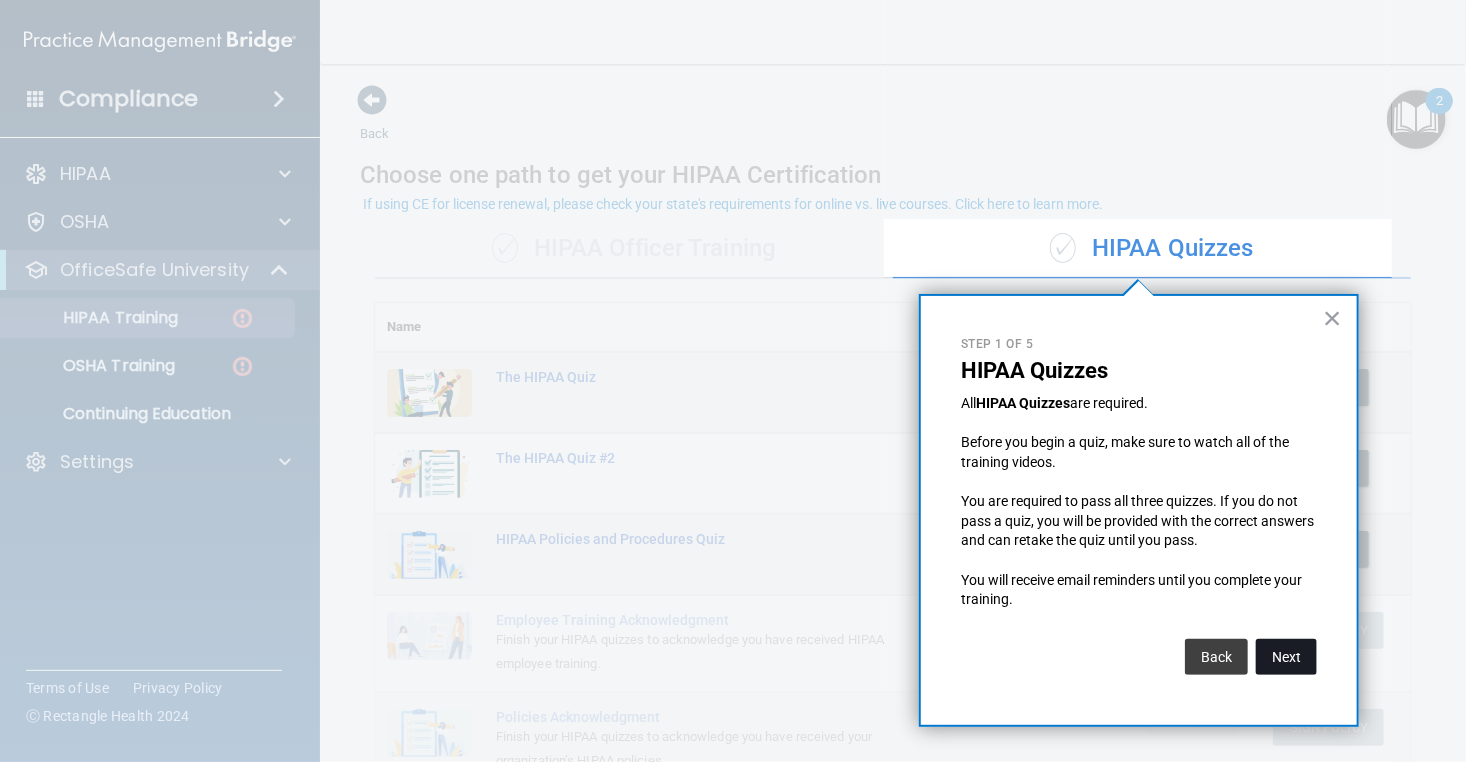 click on "Next" at bounding box center [1286, 657] 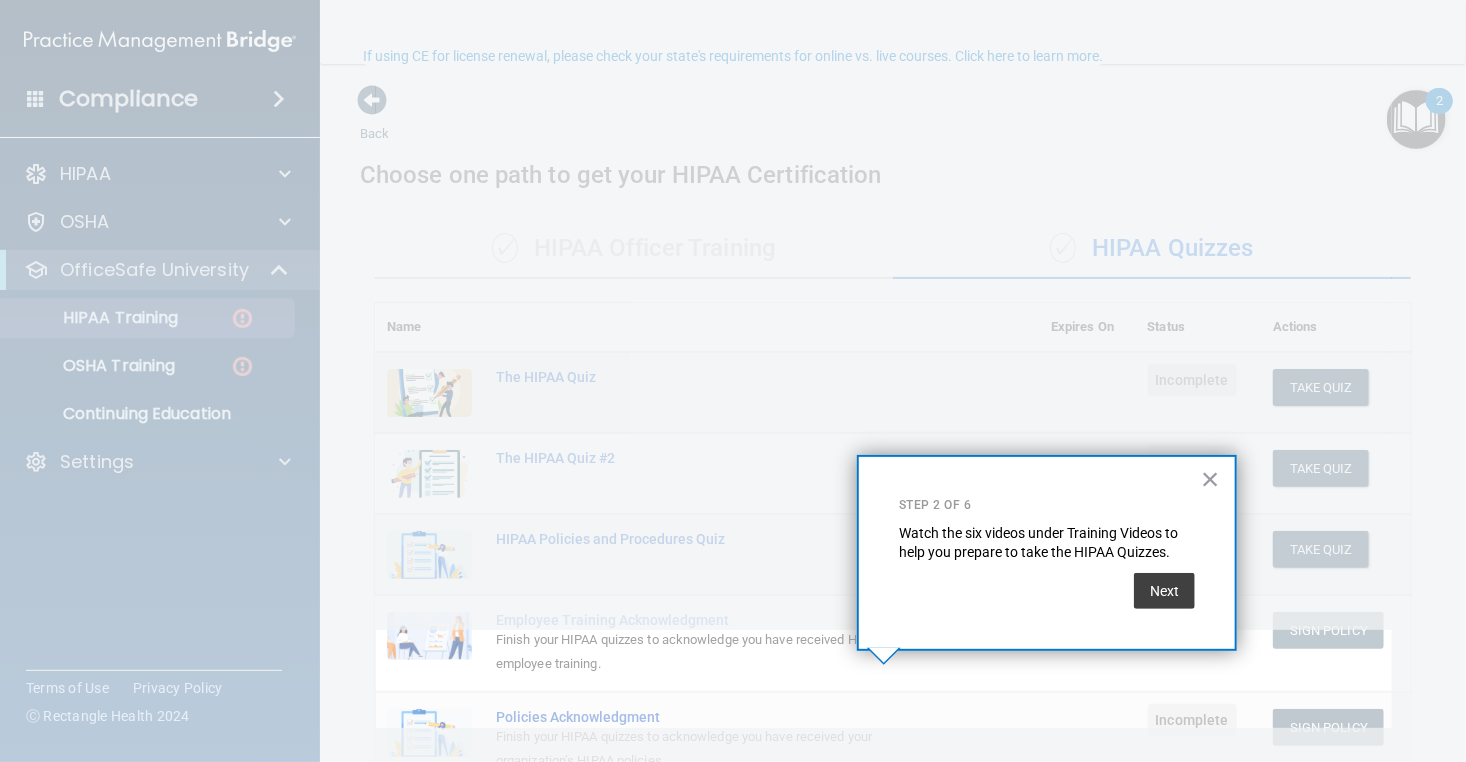 scroll, scrollTop: 148, scrollLeft: 0, axis: vertical 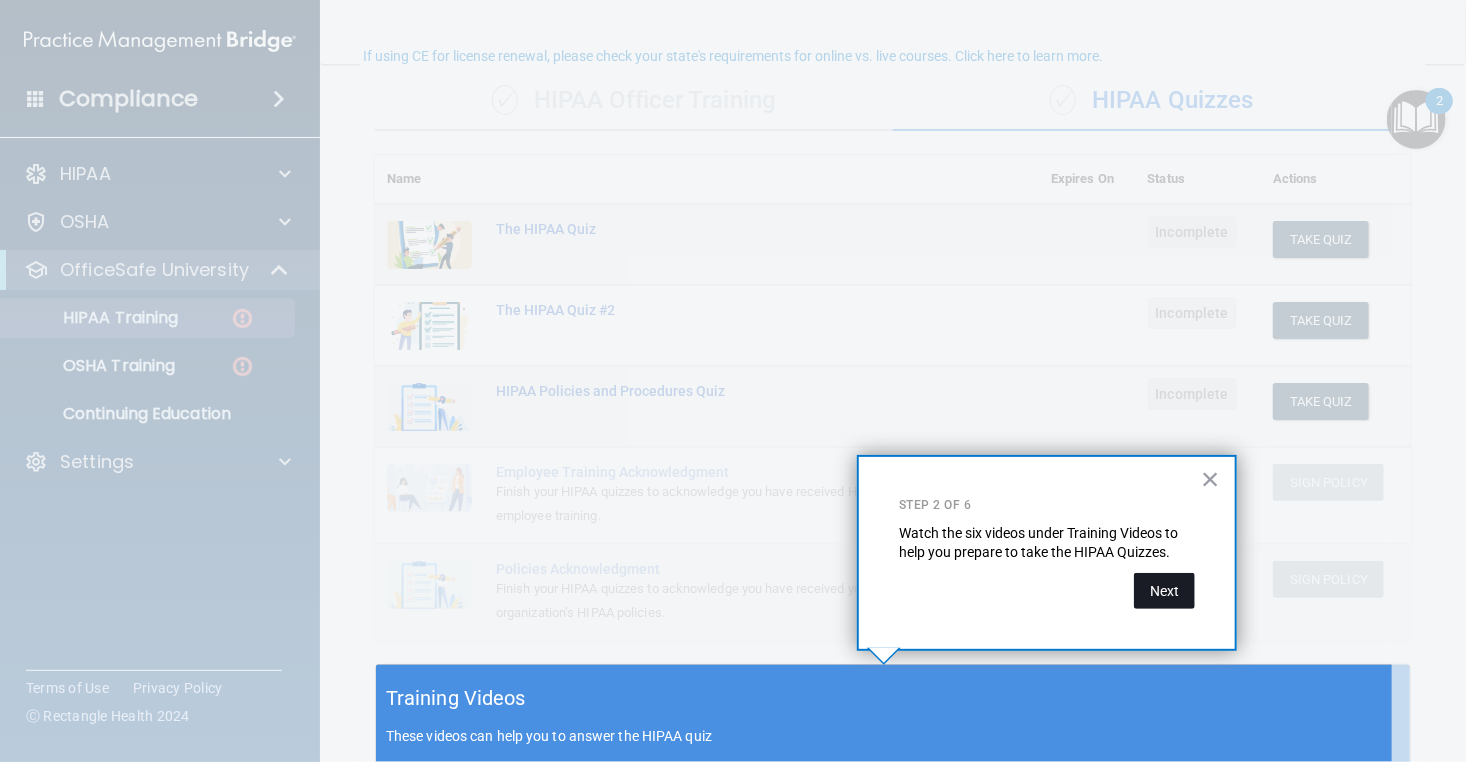 click on "Next" at bounding box center [1164, 591] 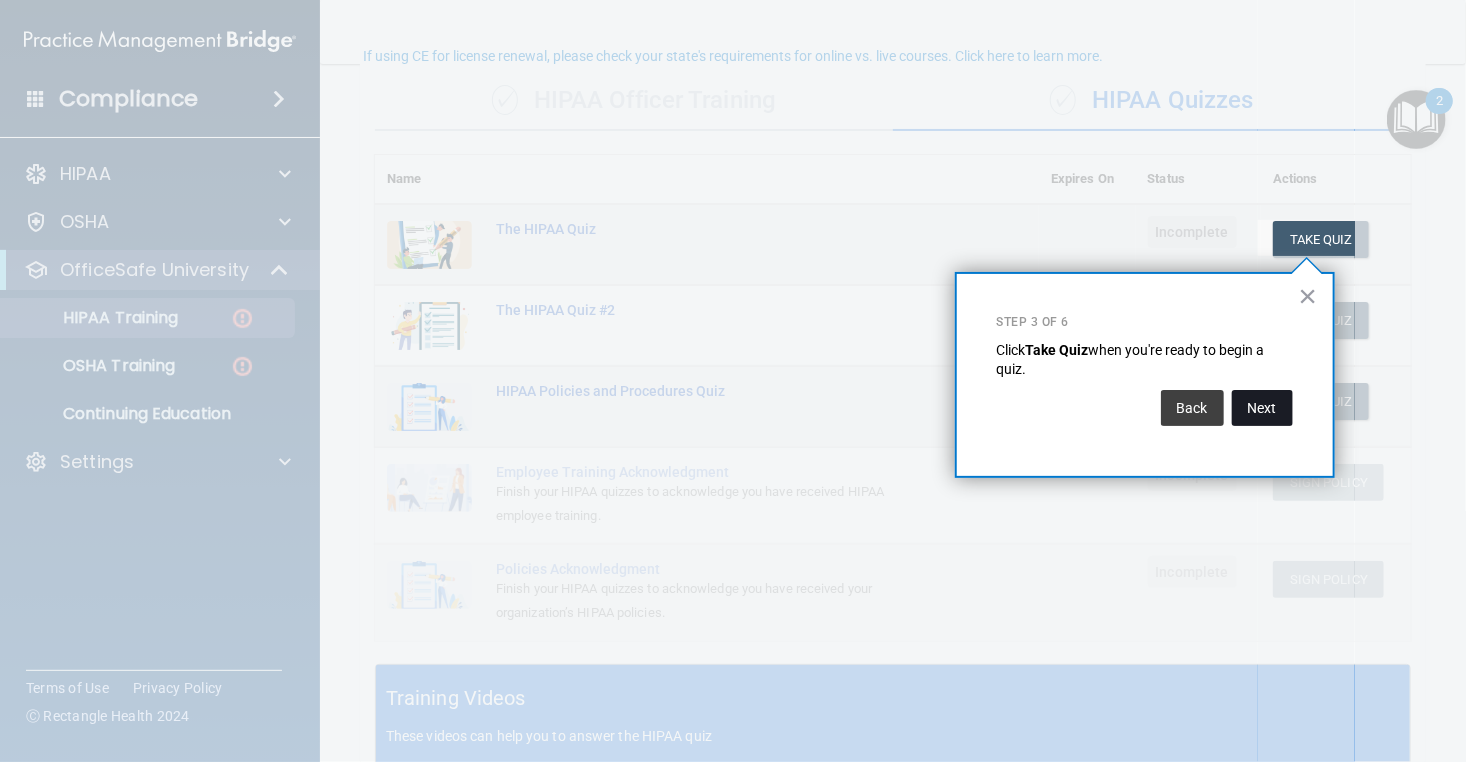 click on "Next" at bounding box center [1262, 408] 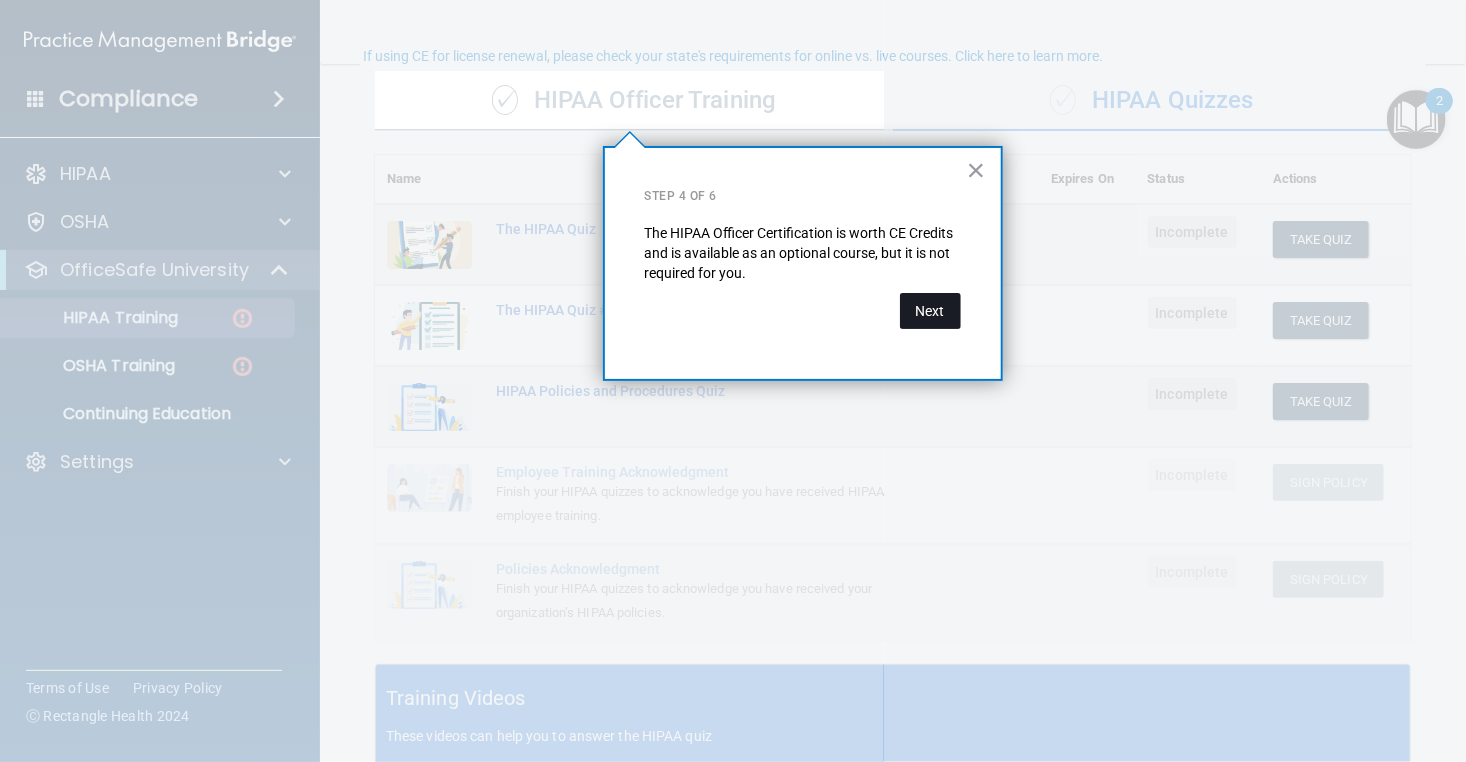 click on "Next" at bounding box center (930, 311) 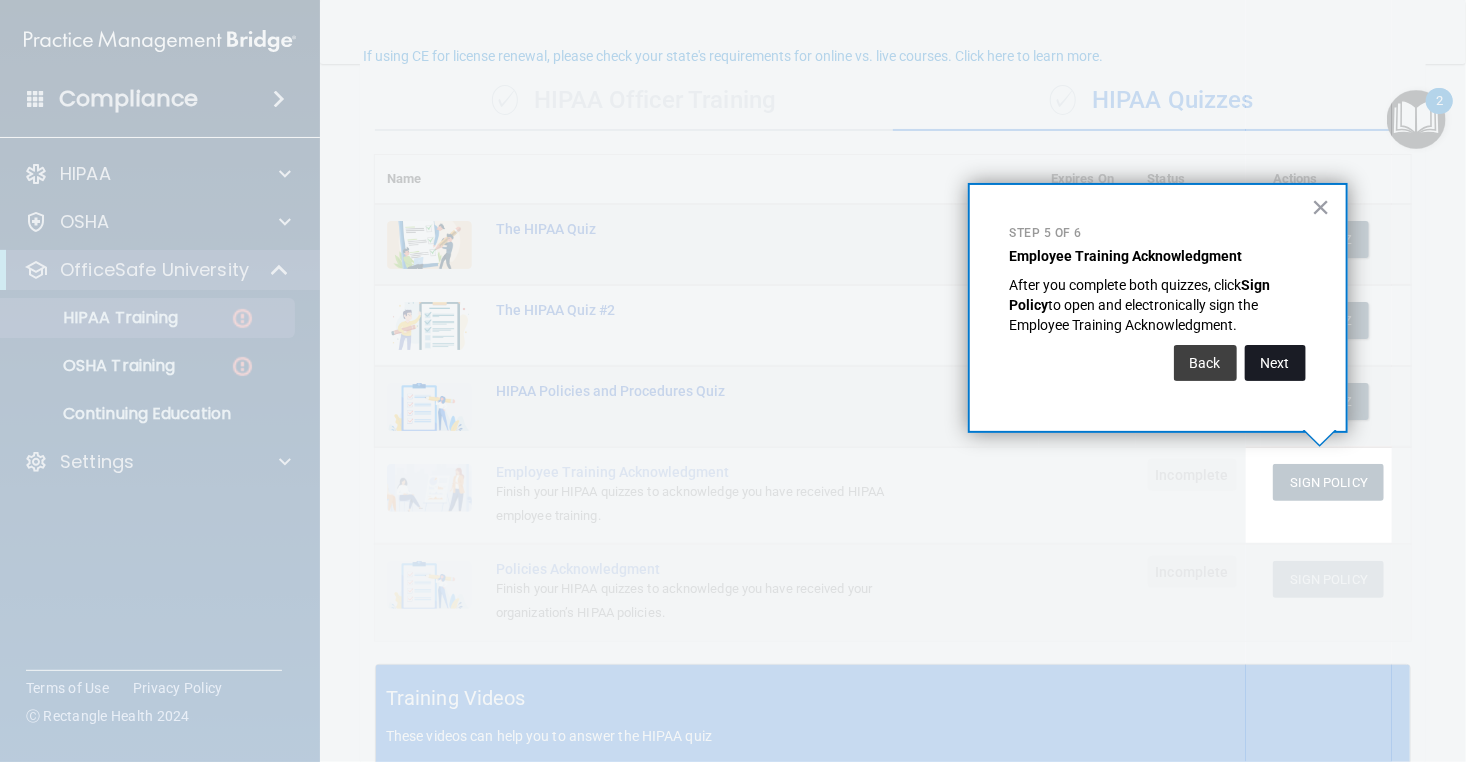click on "Next" at bounding box center (1275, 363) 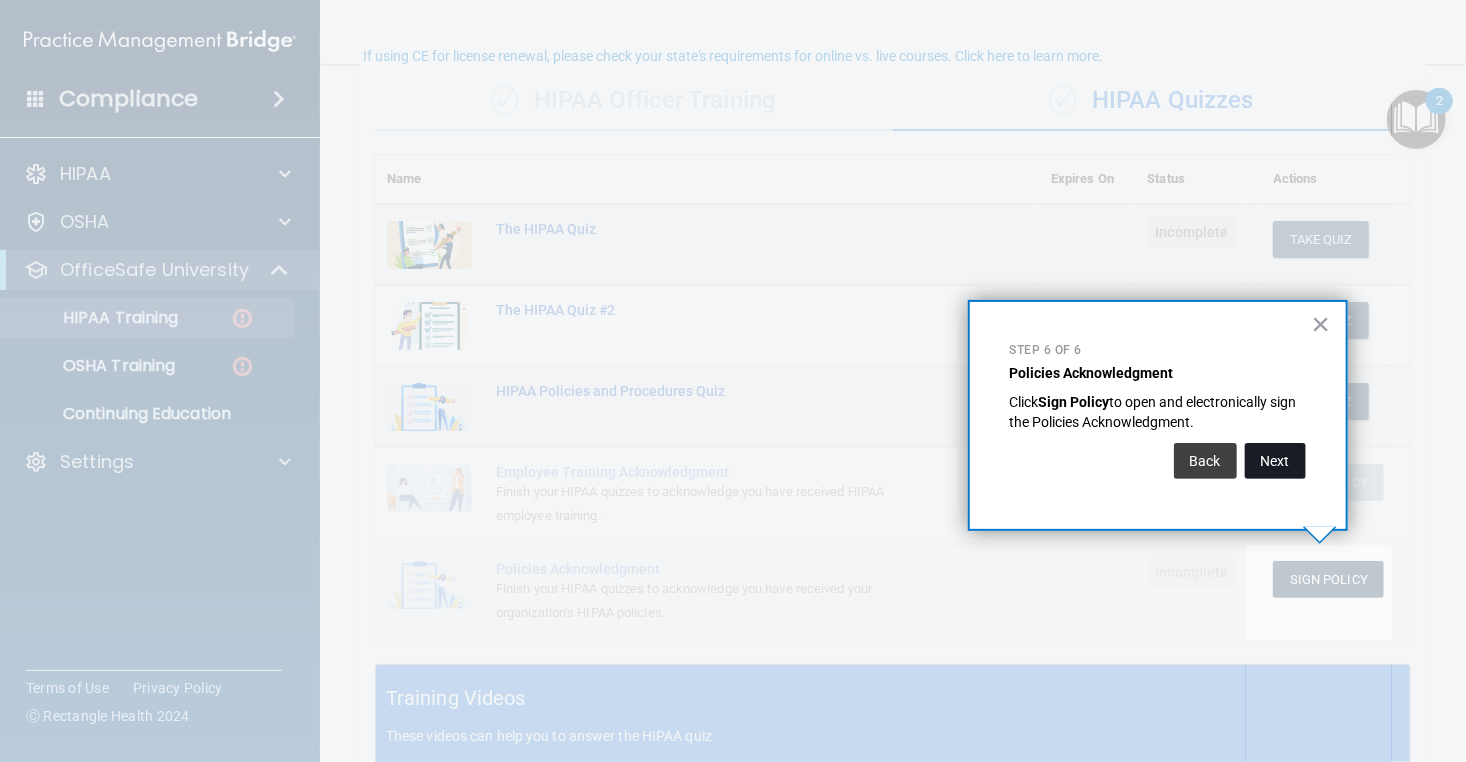 click on "Next" at bounding box center (1275, 461) 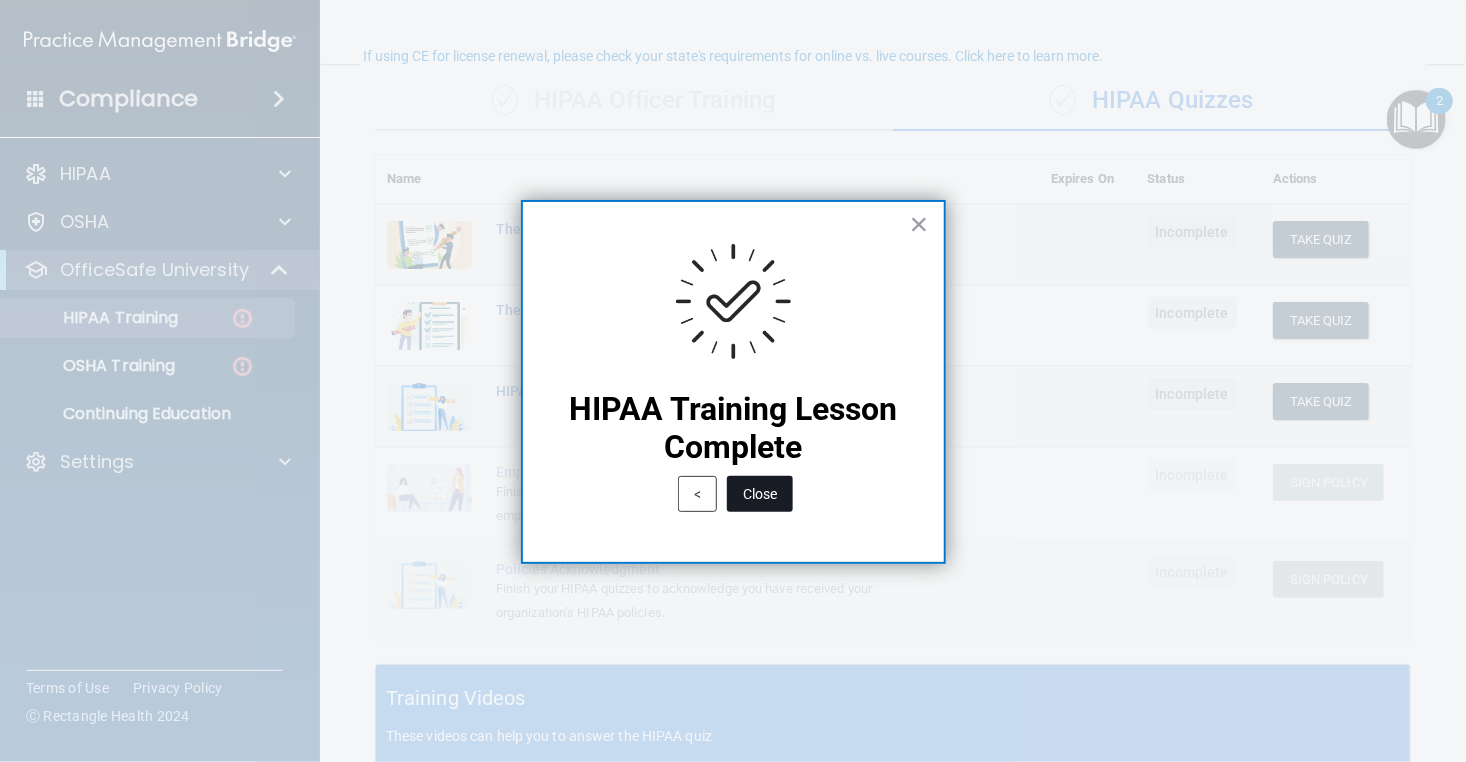 click on "Close" at bounding box center [760, 494] 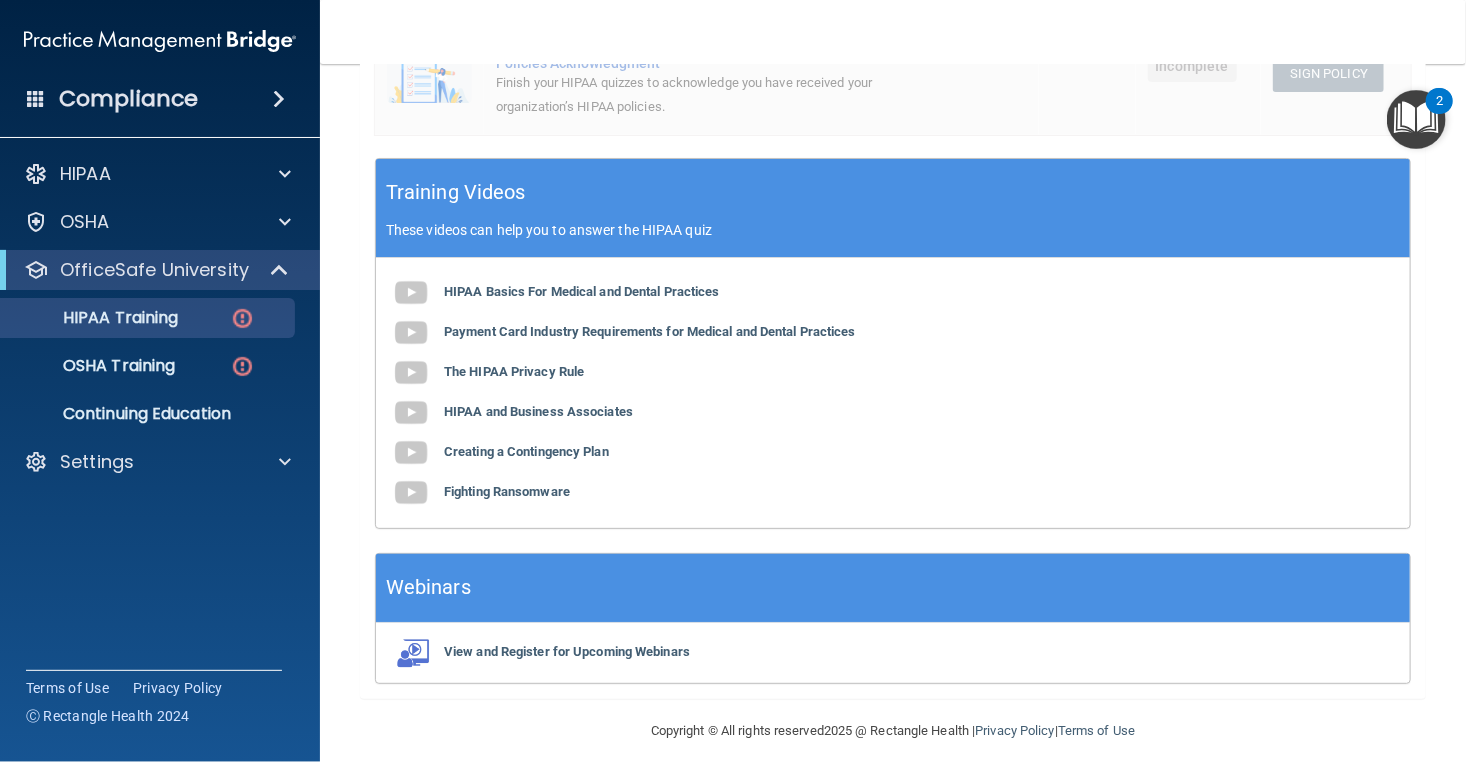 scroll, scrollTop: 652, scrollLeft: 0, axis: vertical 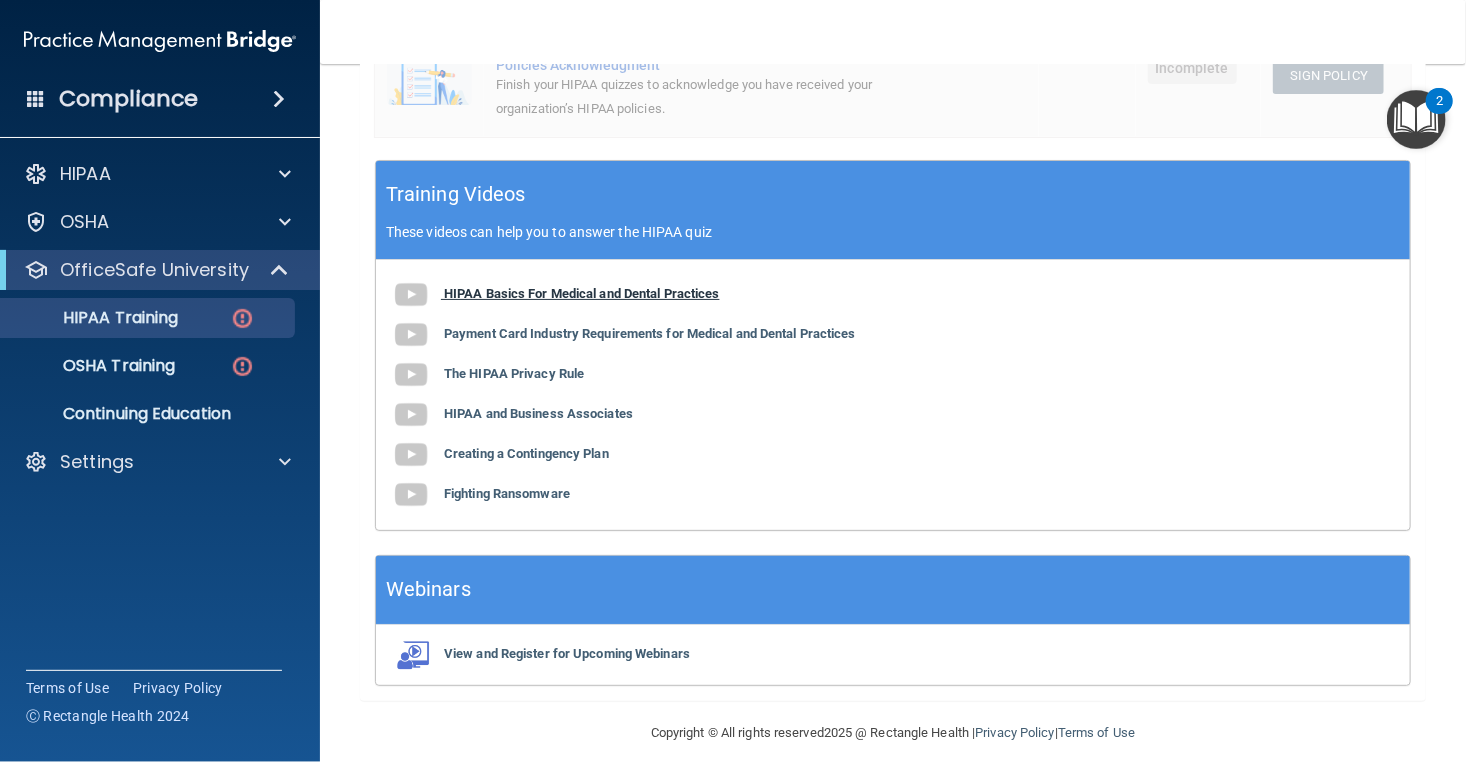 click at bounding box center (411, 295) 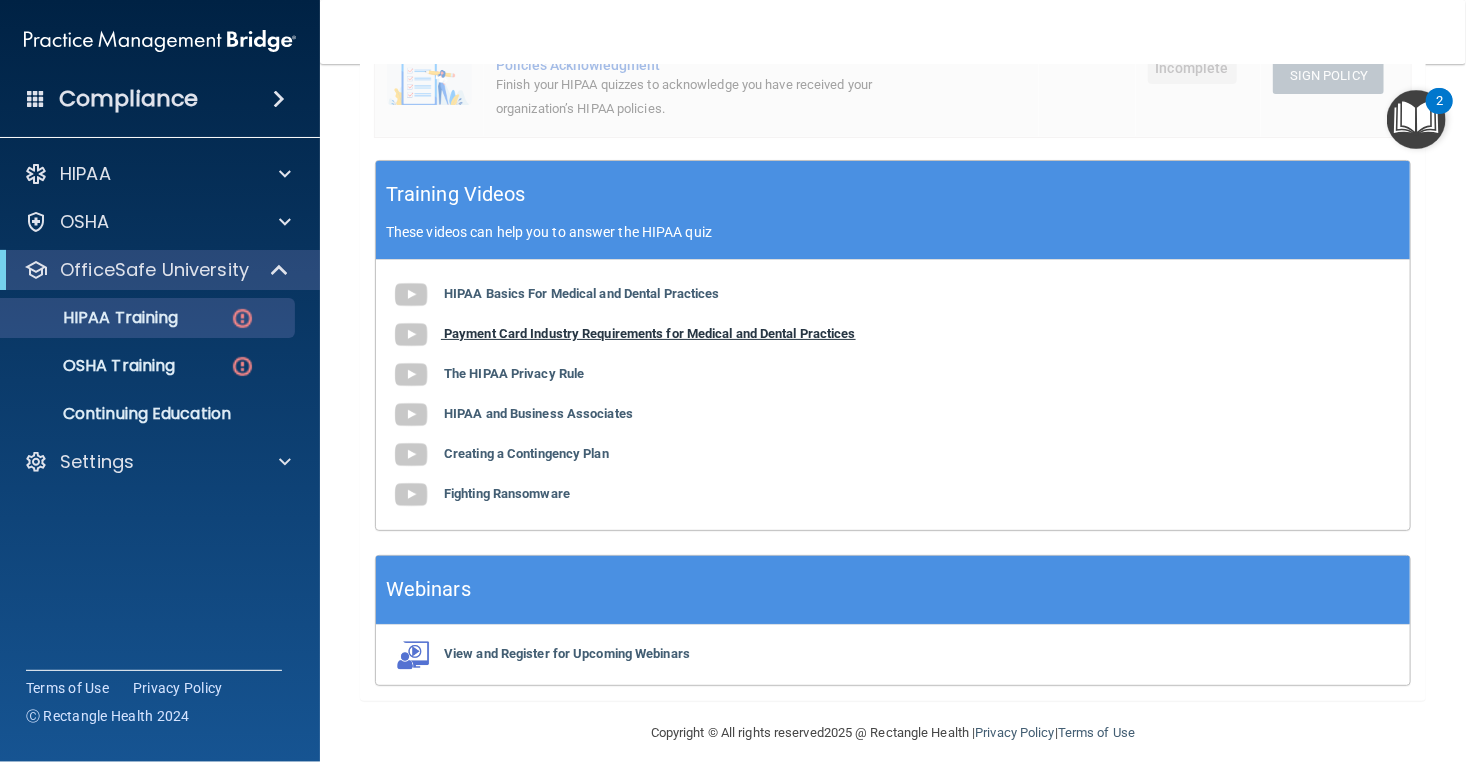click on "Payment Card Industry Requirements for Medical and Dental Practices" at bounding box center [650, 333] 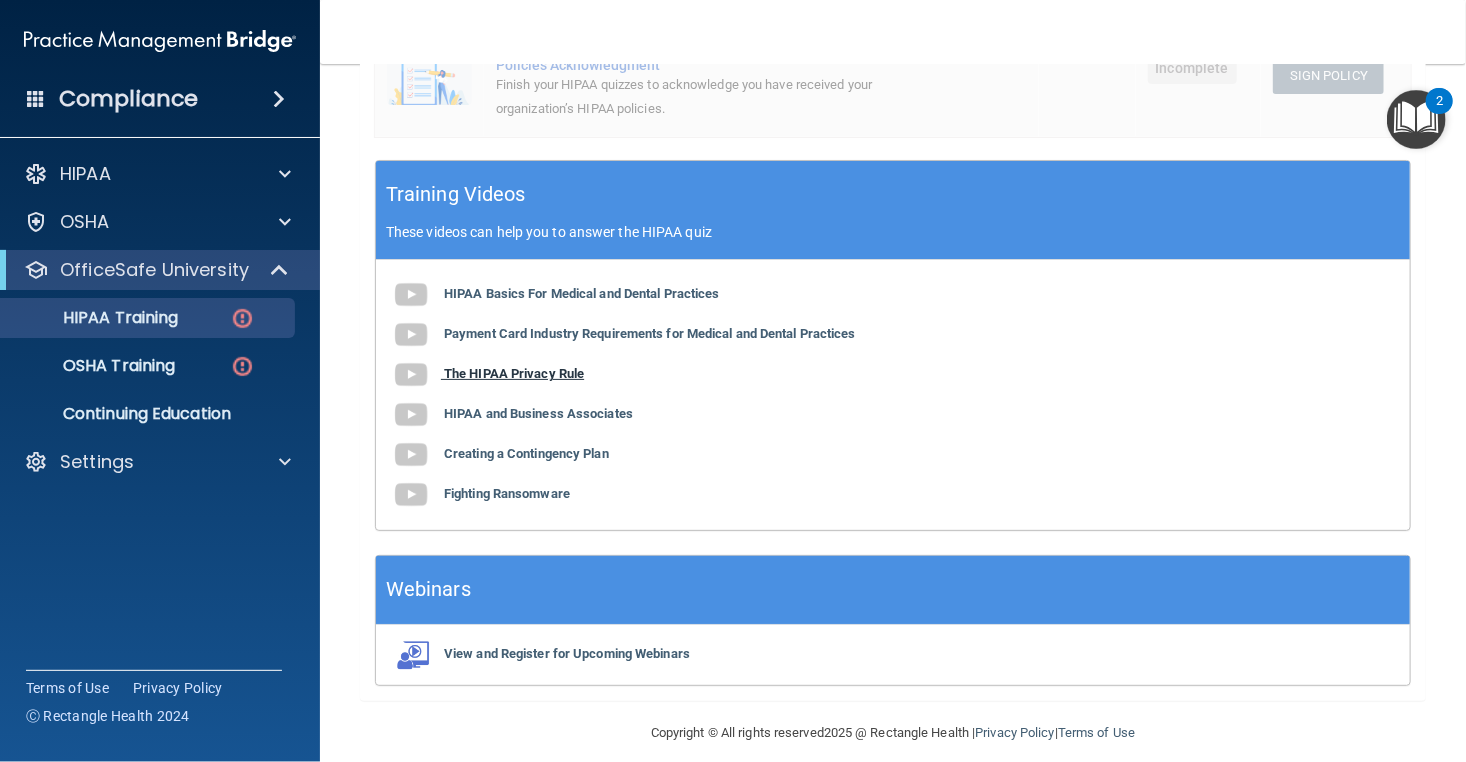 click on "The HIPAA Privacy Rule" at bounding box center [514, 373] 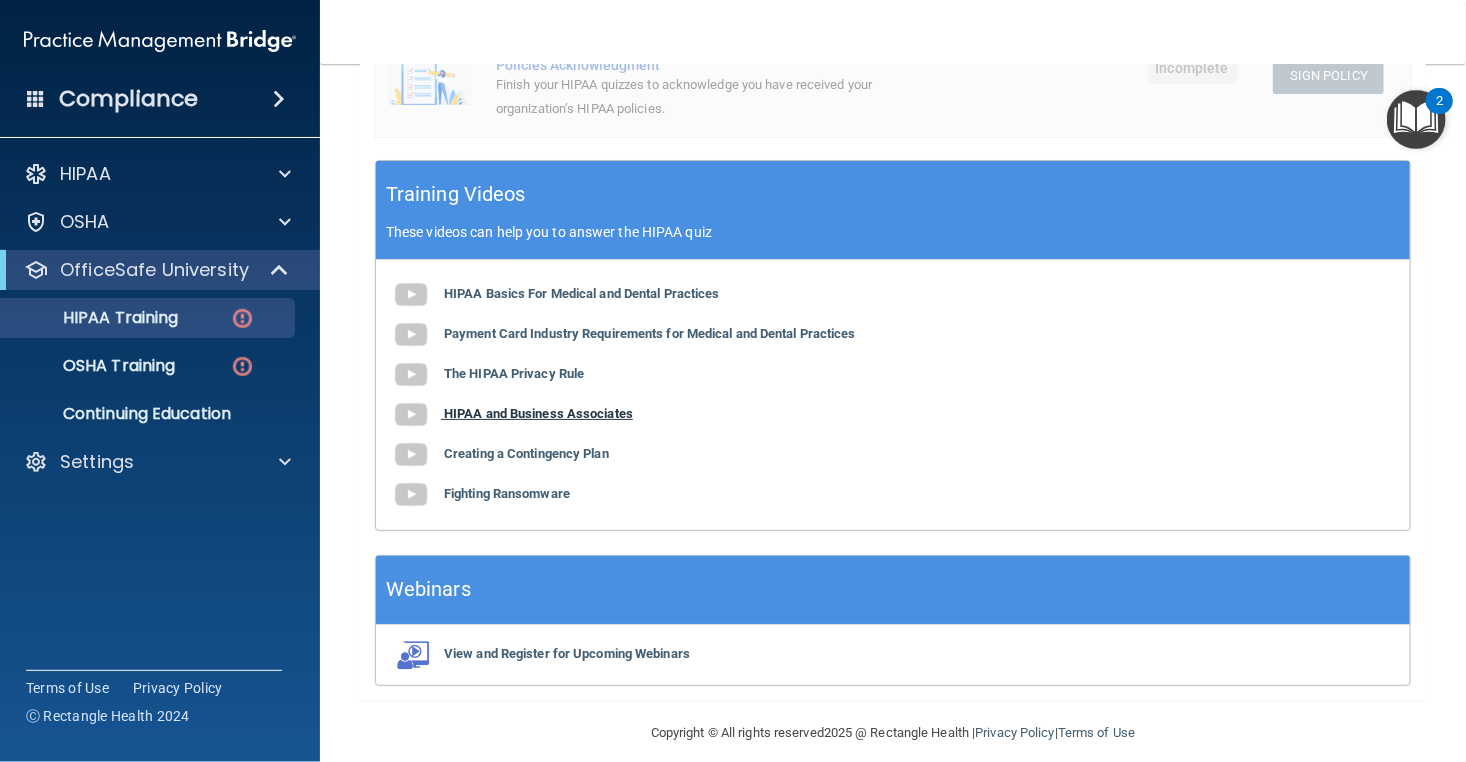 click at bounding box center (411, 415) 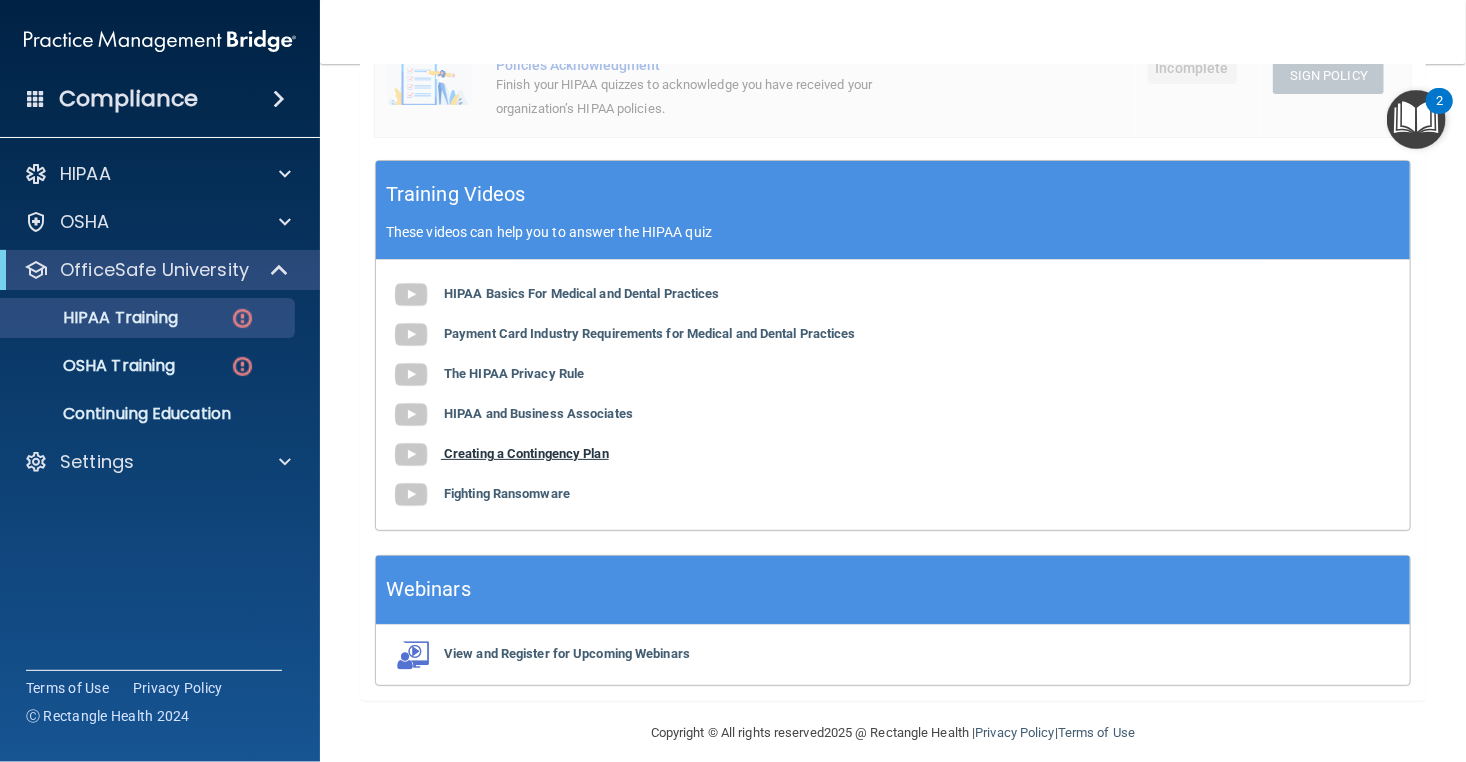 click on "Creating a Contingency Plan" at bounding box center [526, 453] 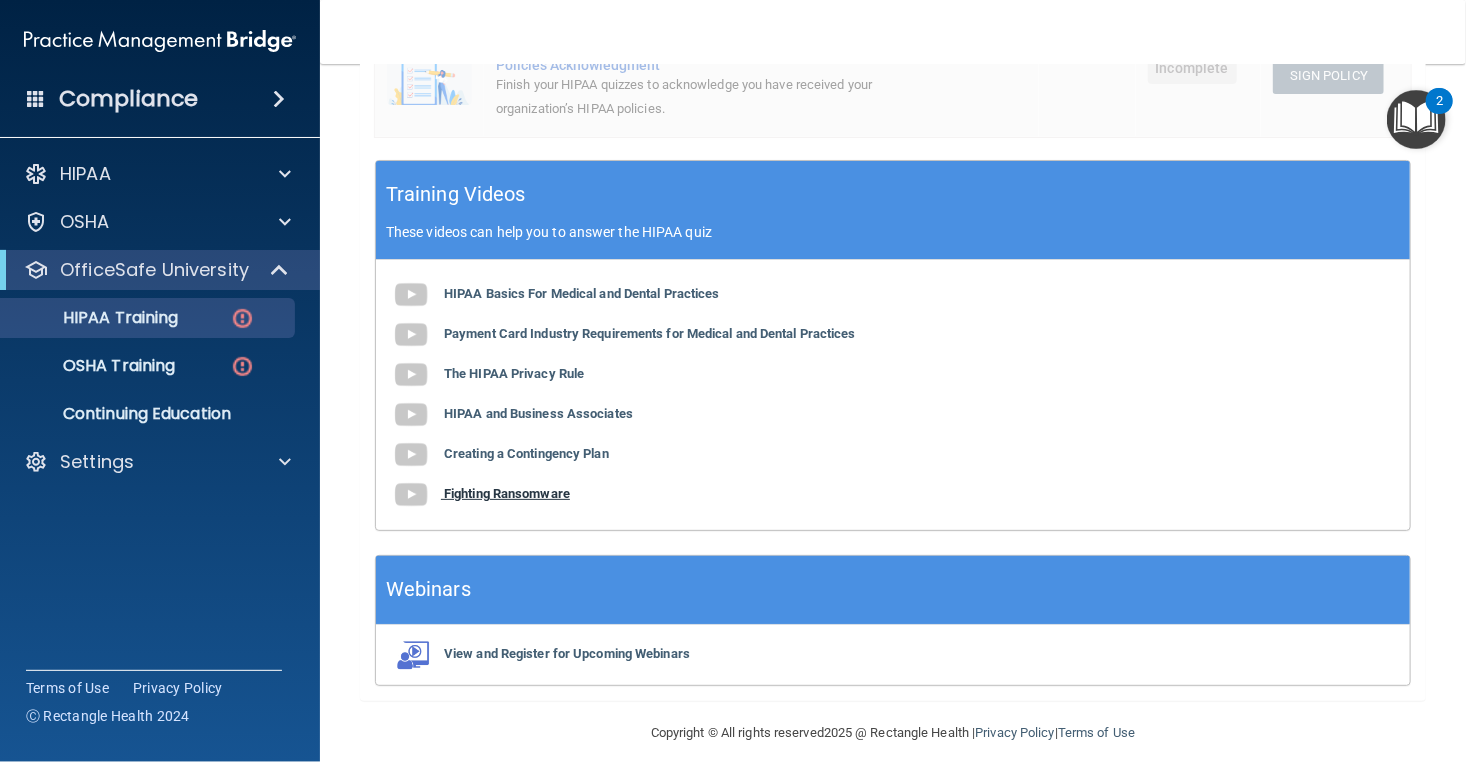click on "Fighting Ransomware" at bounding box center [507, 493] 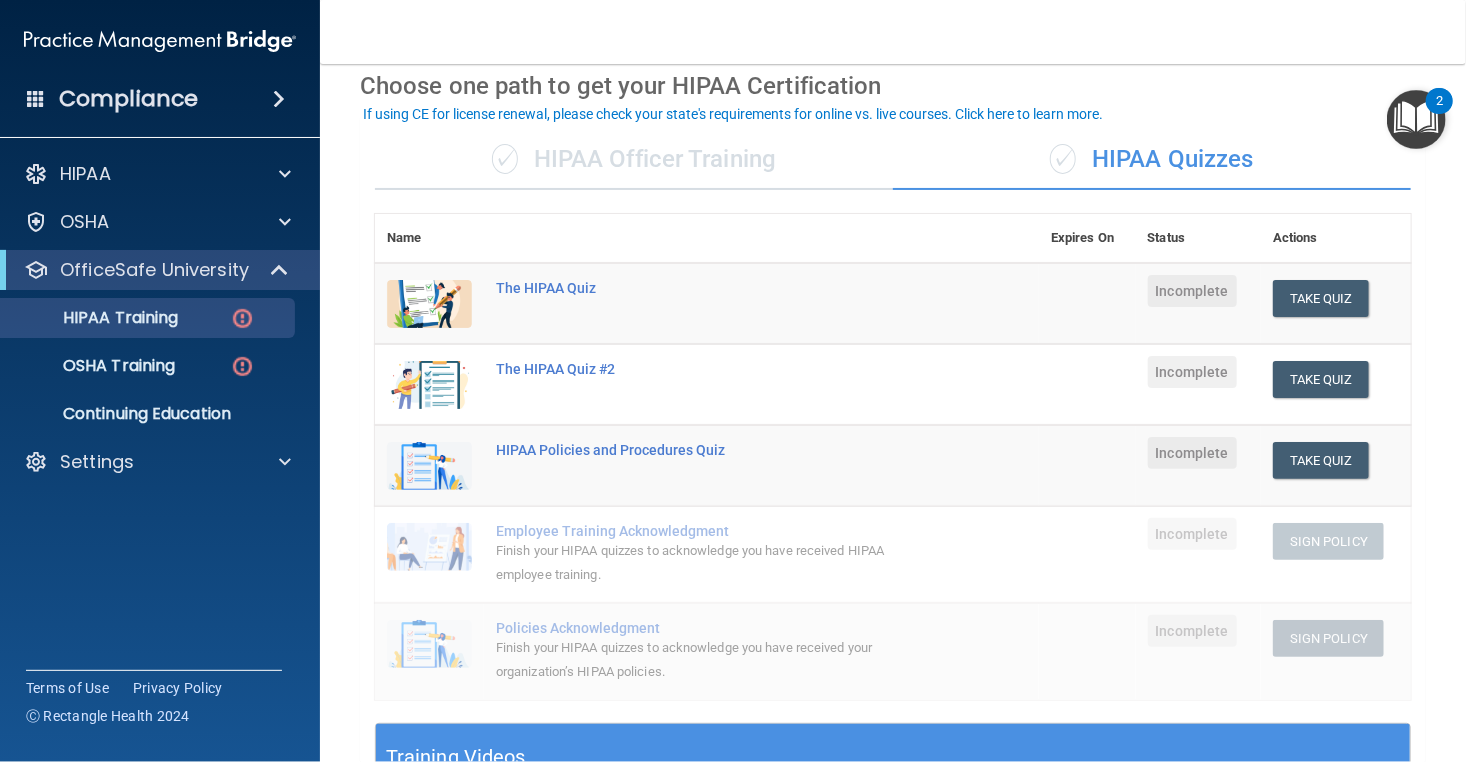 scroll, scrollTop: 90, scrollLeft: 0, axis: vertical 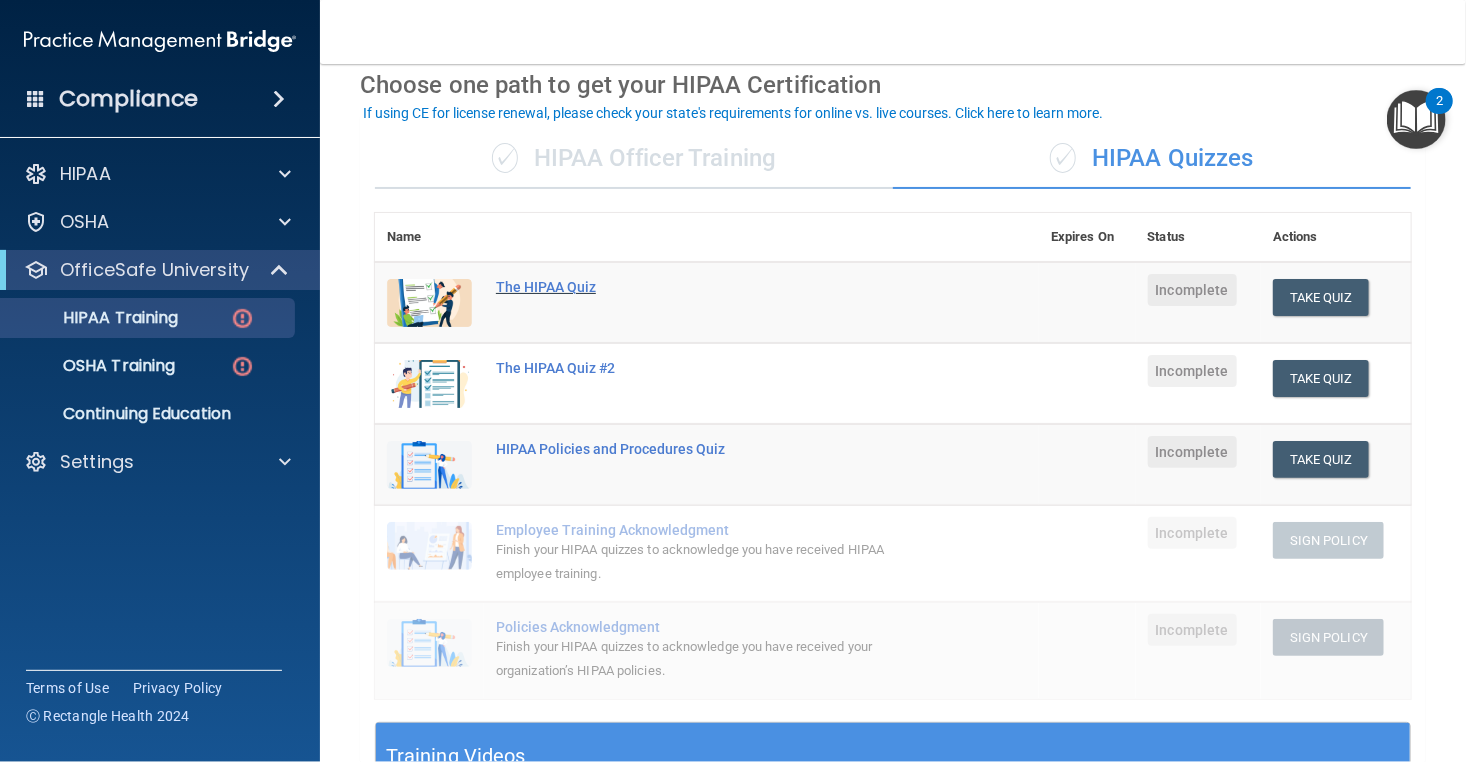 click on "The HIPAA Quiz" at bounding box center [717, 287] 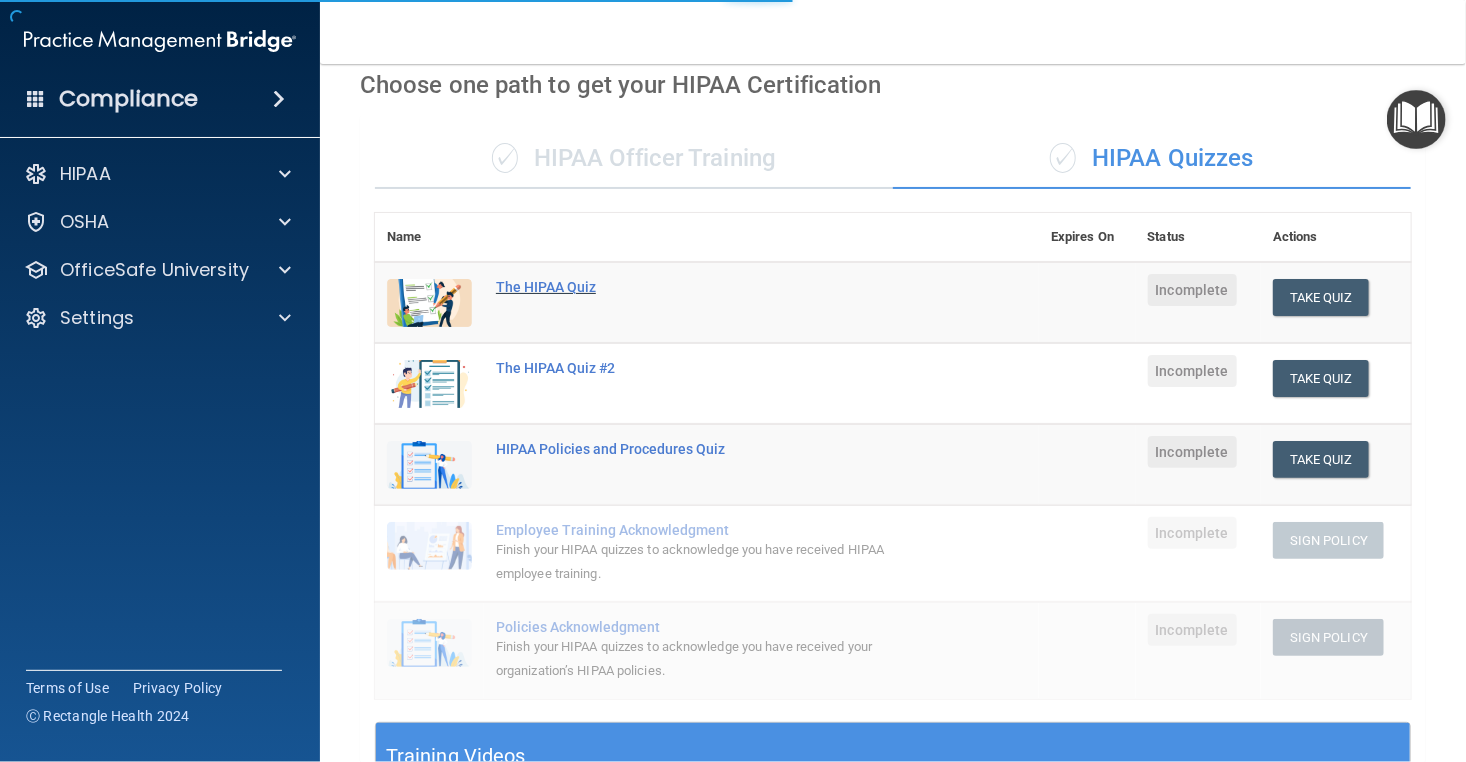 scroll, scrollTop: 0, scrollLeft: 0, axis: both 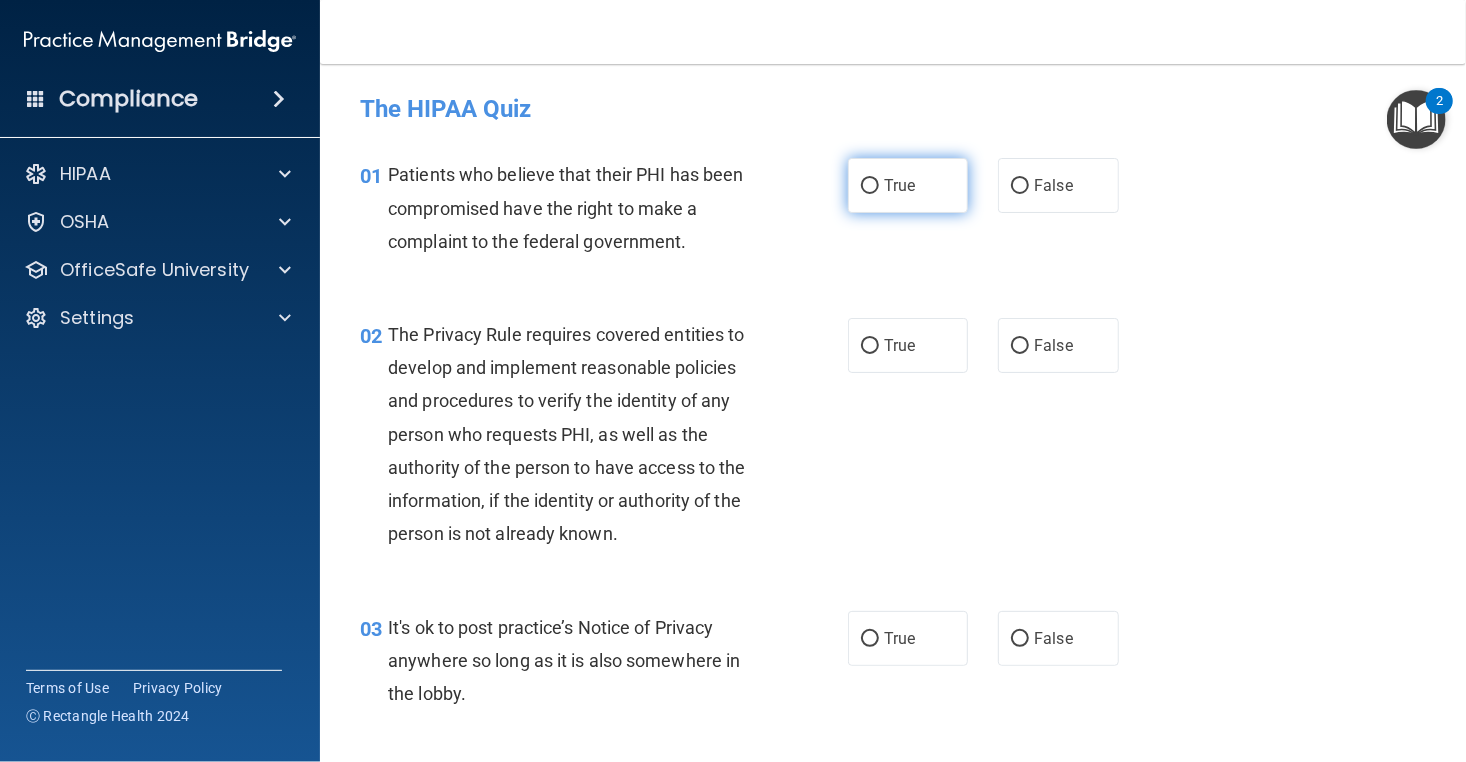 click on "True" at bounding box center [870, 186] 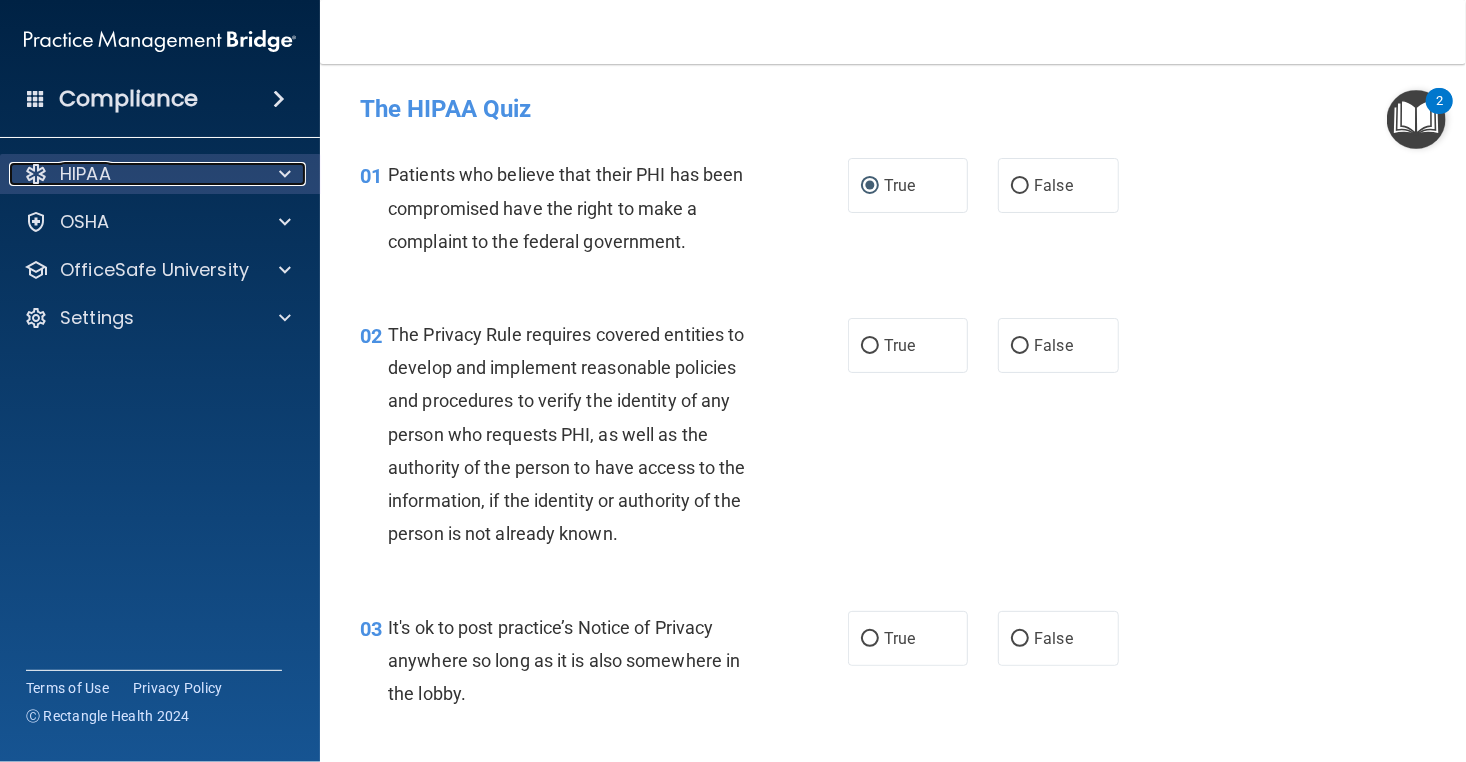 click on "HIPAA" at bounding box center (133, 174) 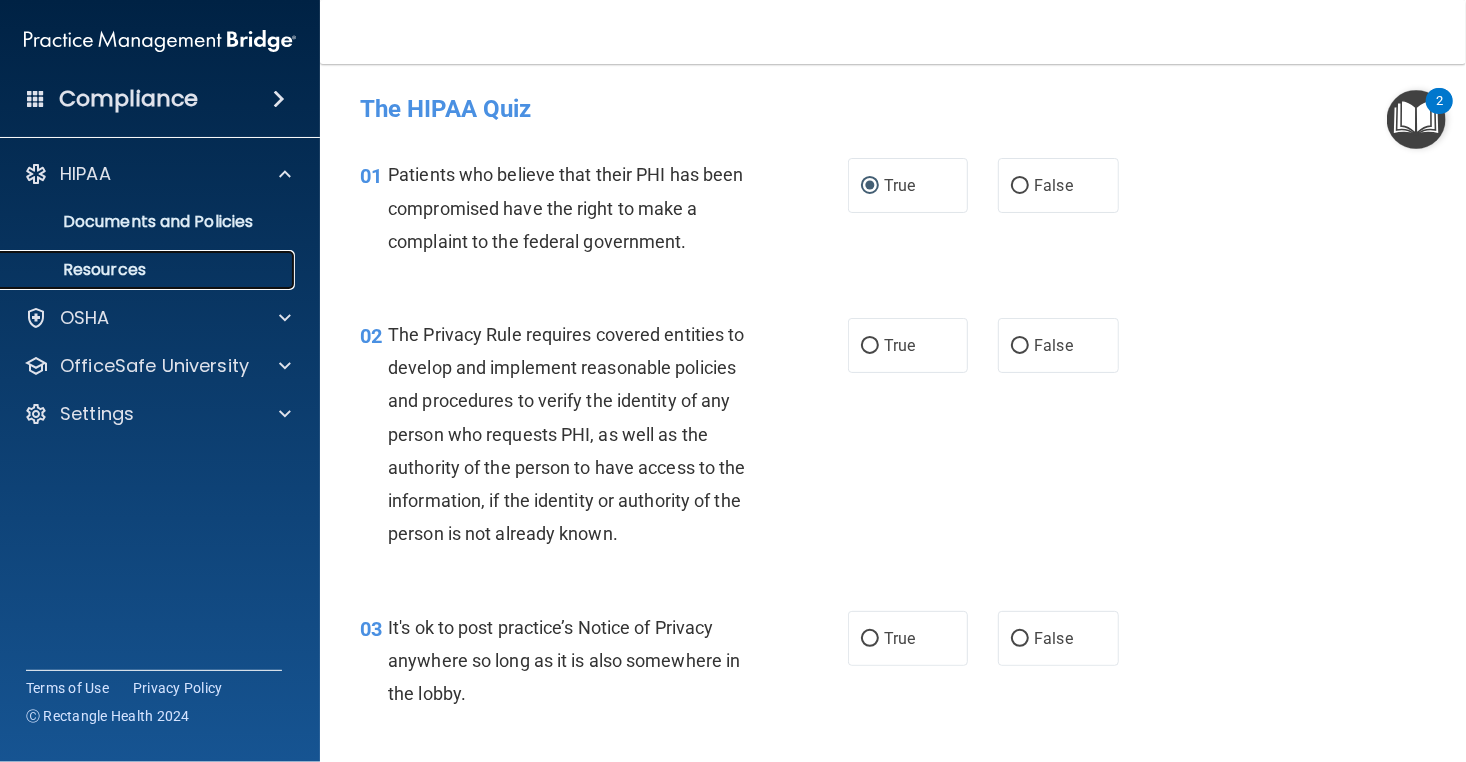 click on "Resources" at bounding box center (149, 270) 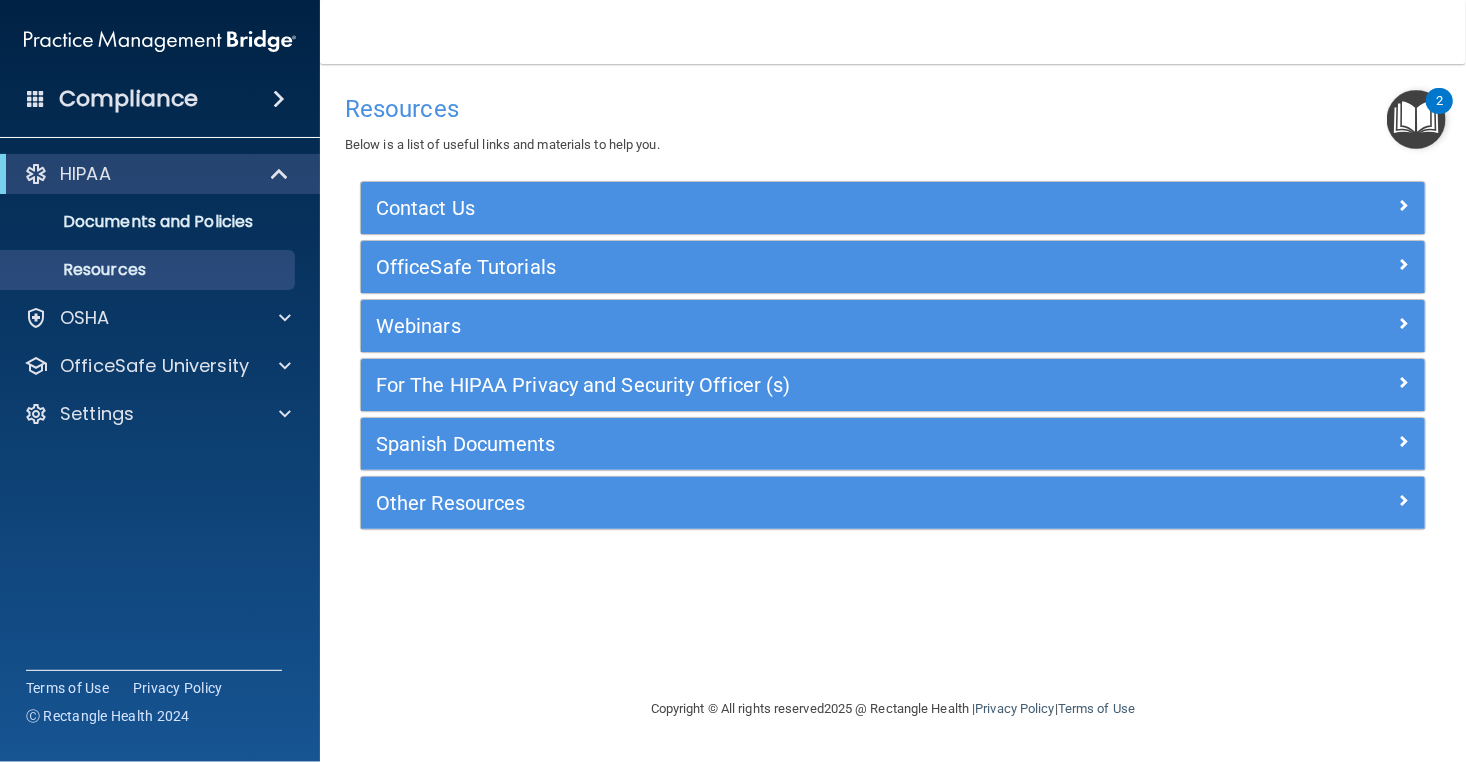click on "Compliance" at bounding box center (160, 99) 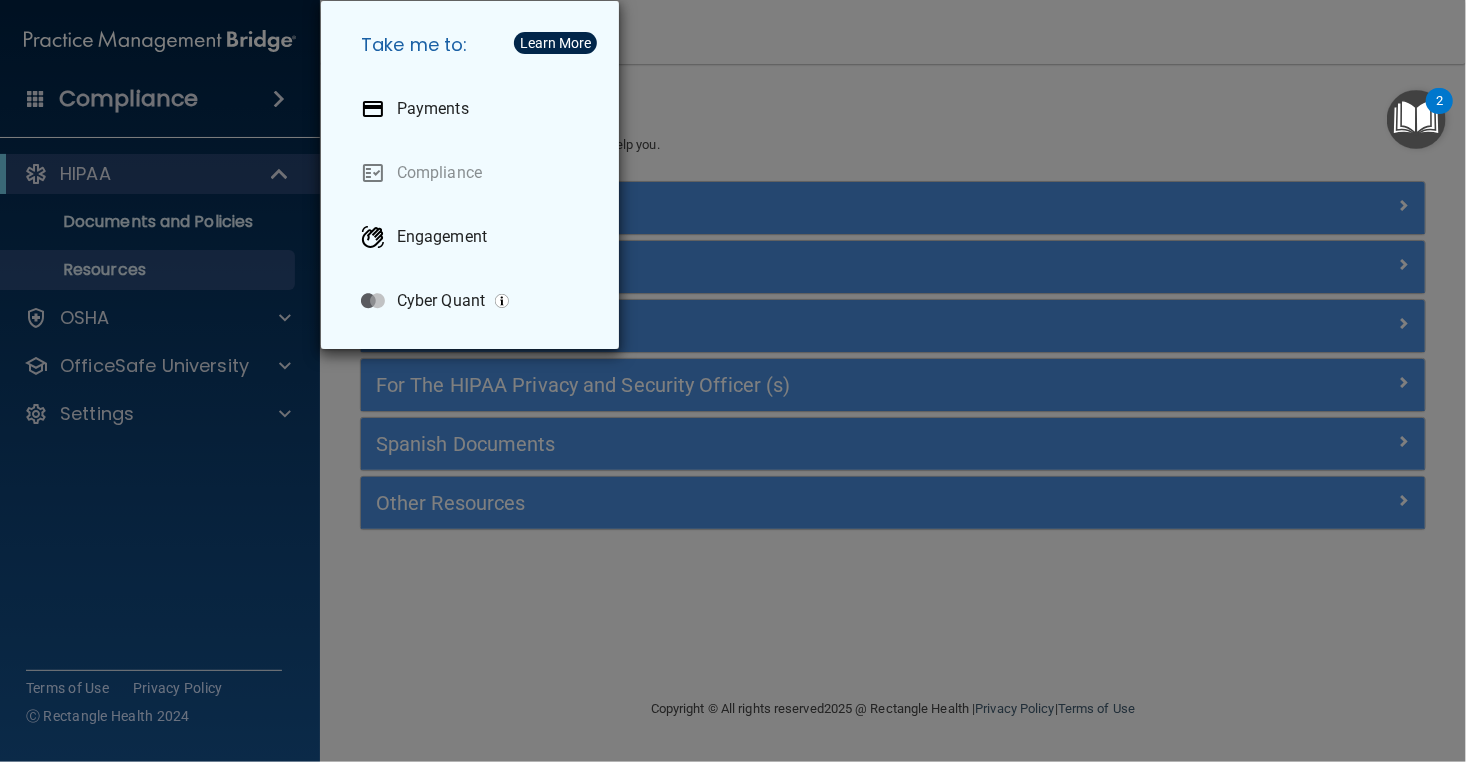 click on "Take me to:             Payments                   Compliance                     Engagement                     Cyber Quant" at bounding box center (733, 381) 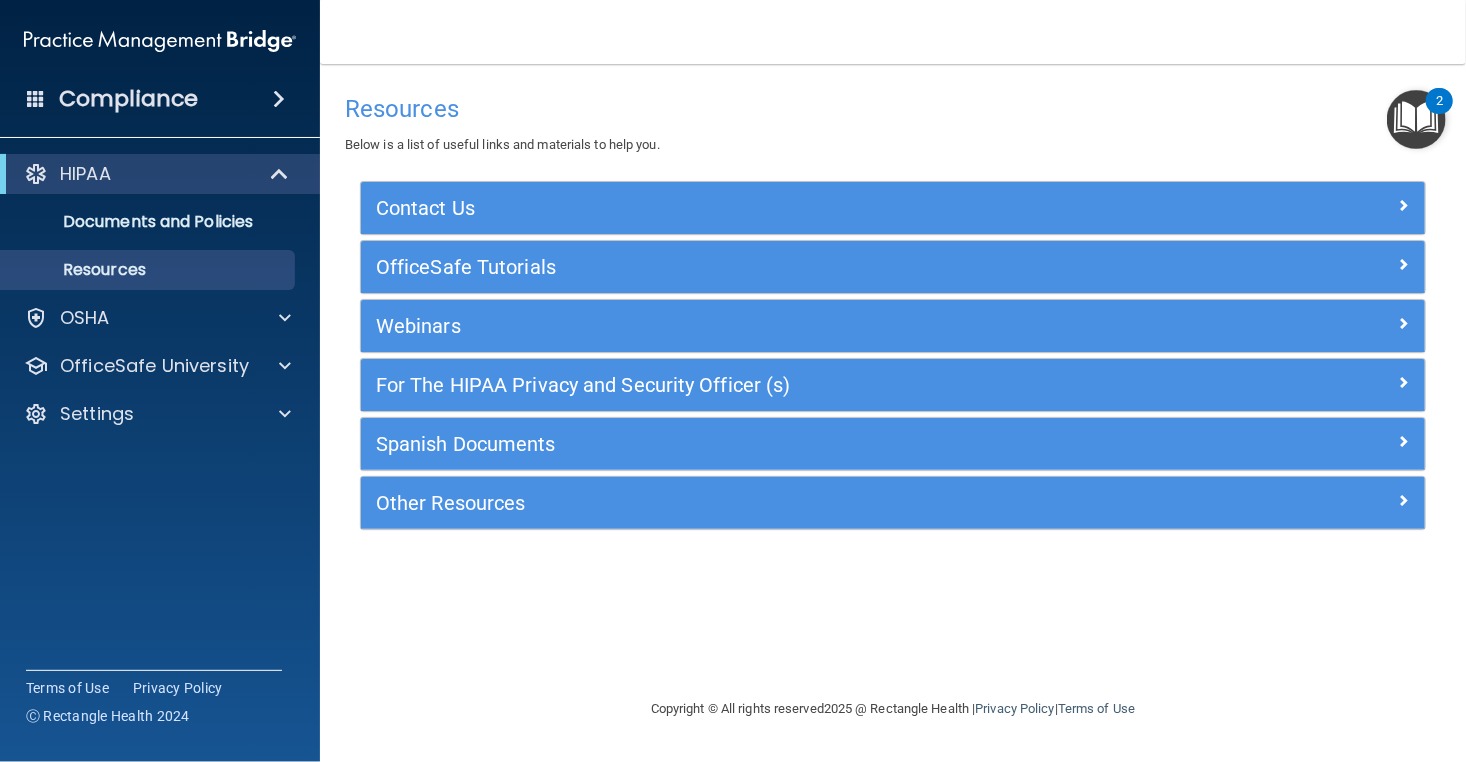 click at bounding box center (1416, 119) 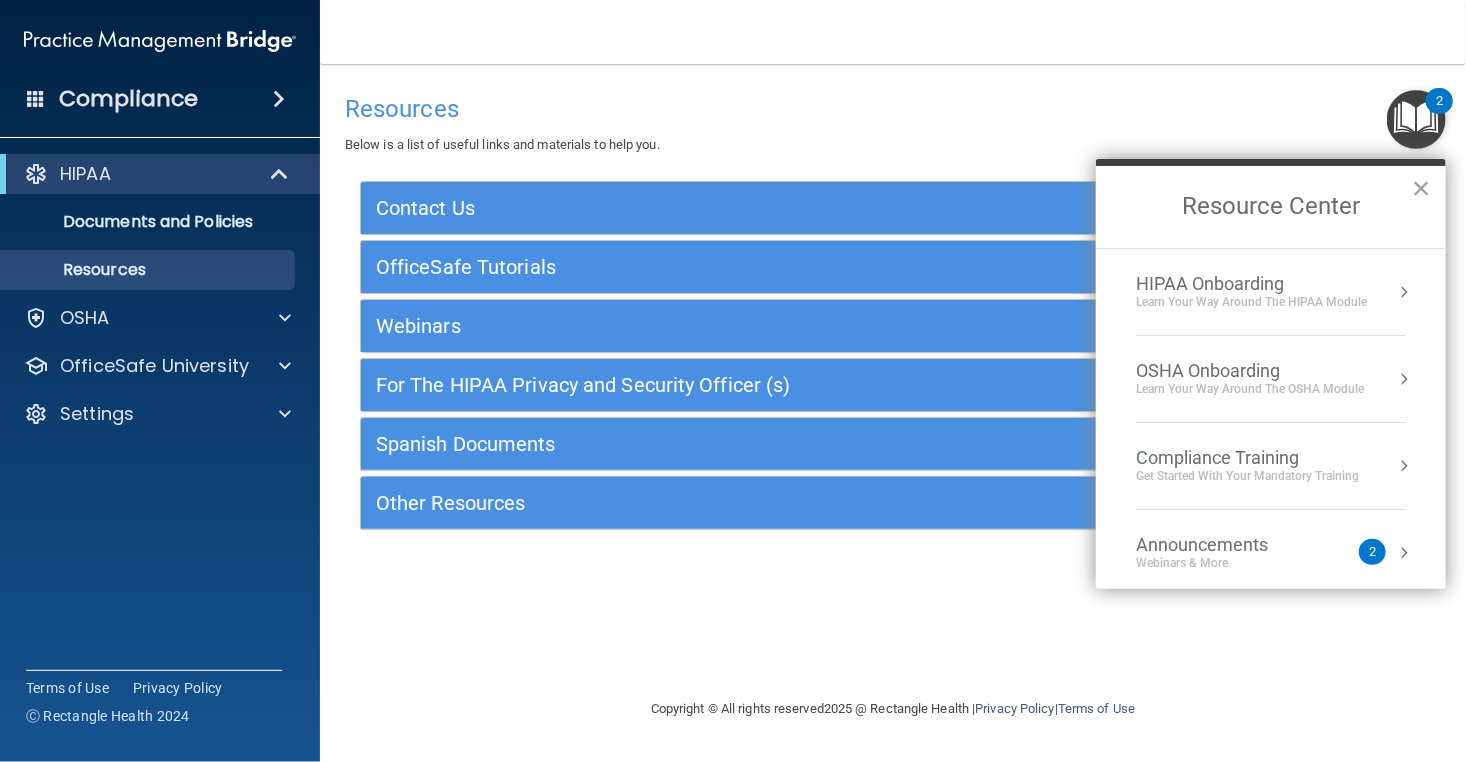 click on "Compliance Training" at bounding box center (1247, 458) 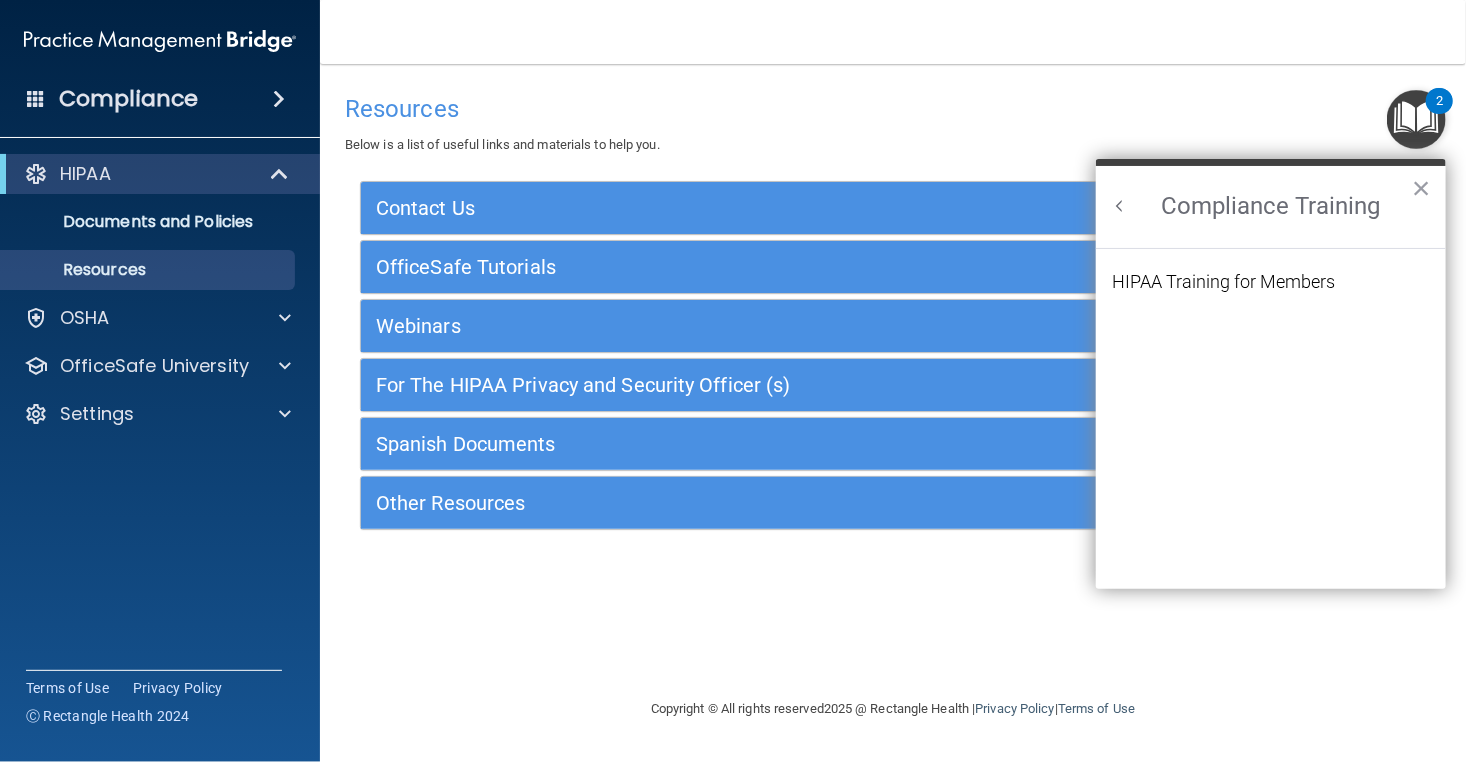 scroll, scrollTop: 0, scrollLeft: 0, axis: both 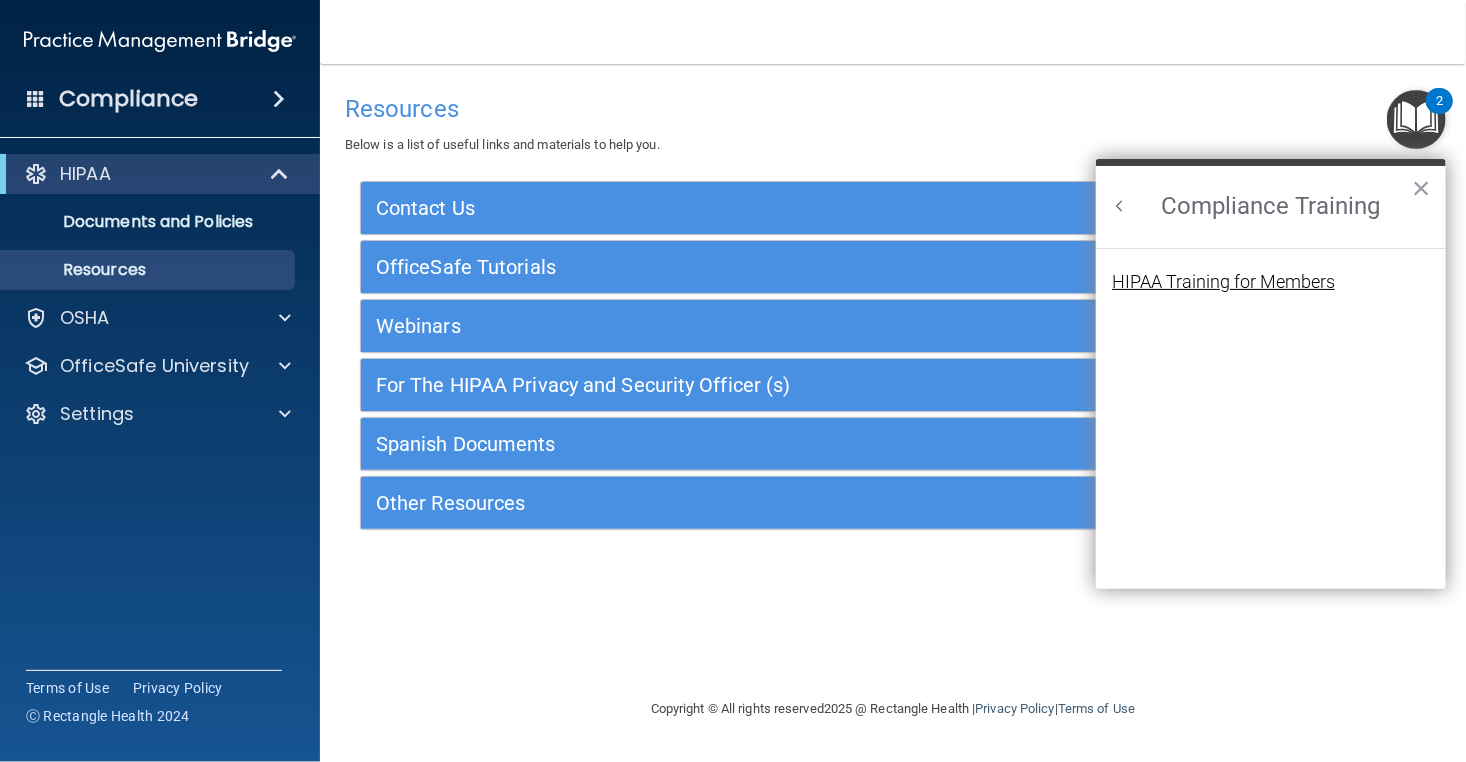 click on "HIPAA Training for Members" at bounding box center (1223, 282) 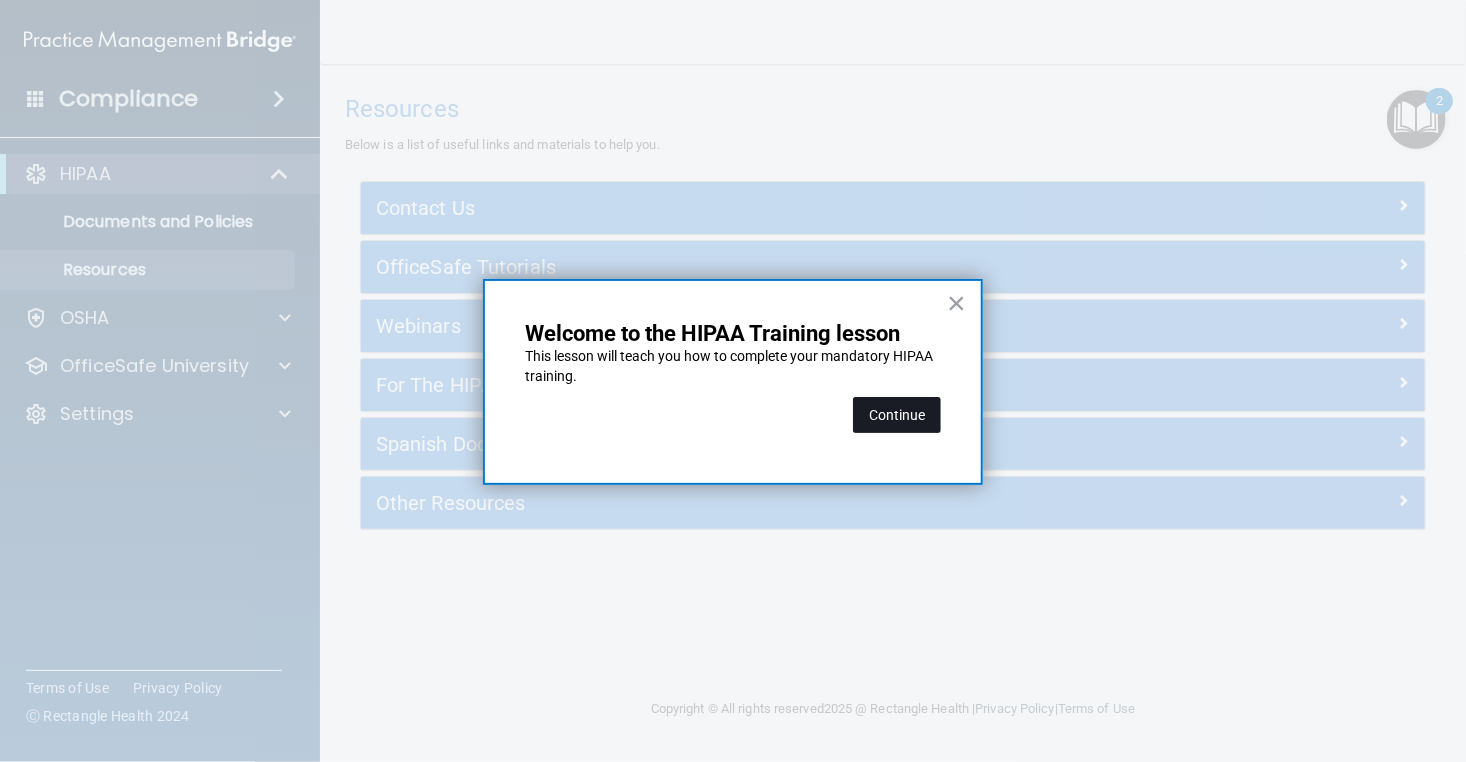 click on "Continue" at bounding box center [897, 415] 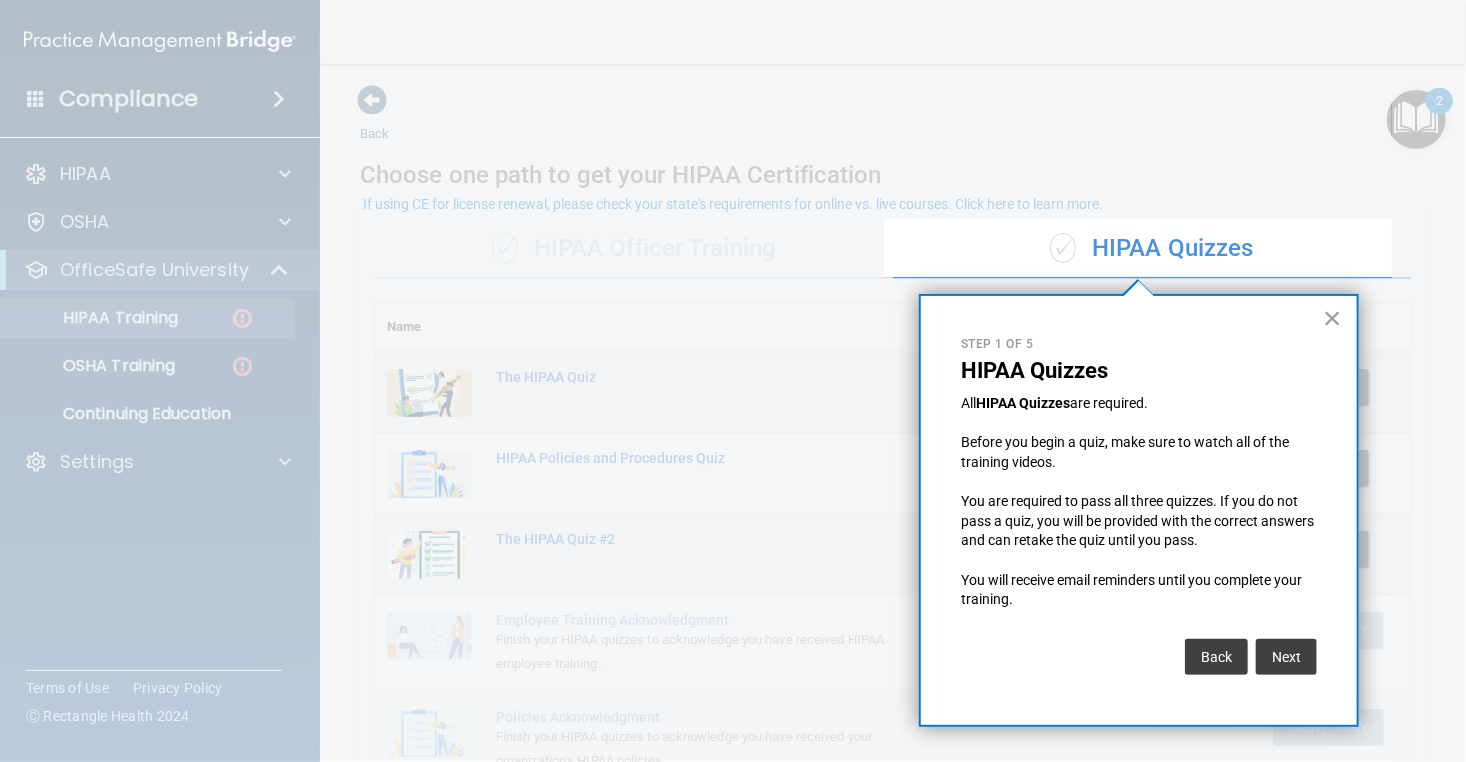 click on "× Step 1 of 5 HIPAA Quizzes All  HIPAA Quizzes  are required. Before you begin a quiz, make sure to watch all of the training videos.  You are required to pass all three quizzes. If you do not pass a quiz, you will be provided with the correct answers and can retake the quiz until you pass.  You will receive email reminders until you complete your training. Back Next" at bounding box center [1139, 510] 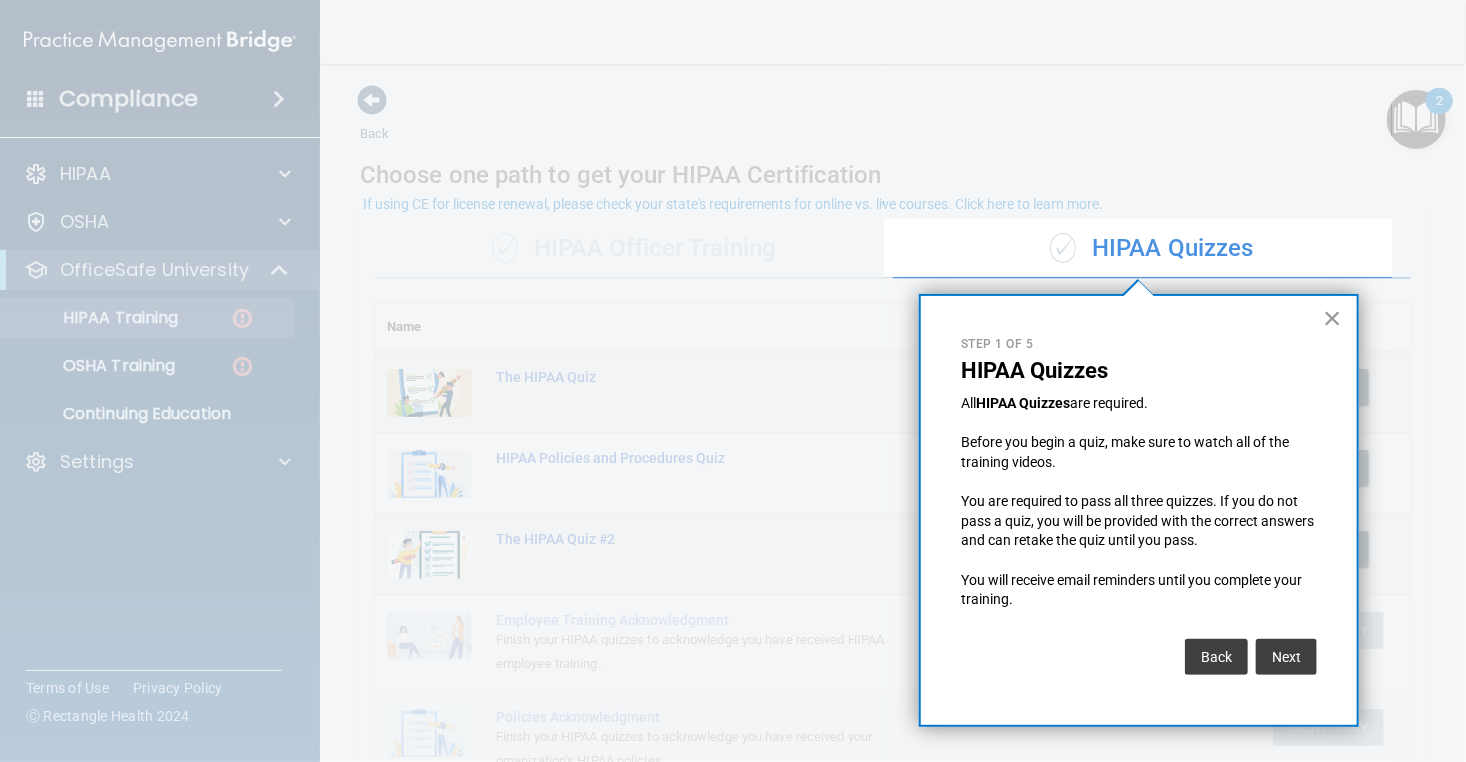 click on "×" at bounding box center [1332, 318] 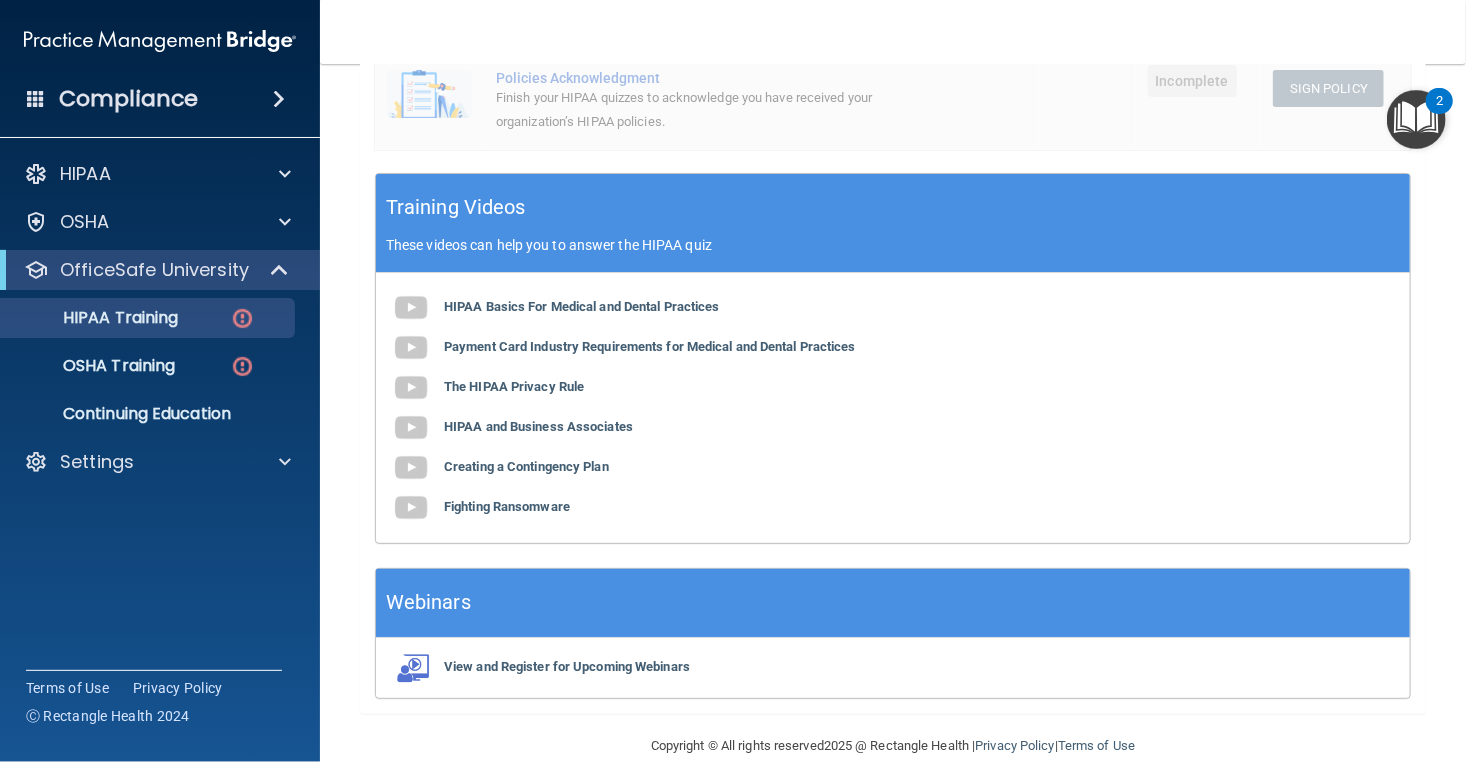 scroll, scrollTop: 667, scrollLeft: 0, axis: vertical 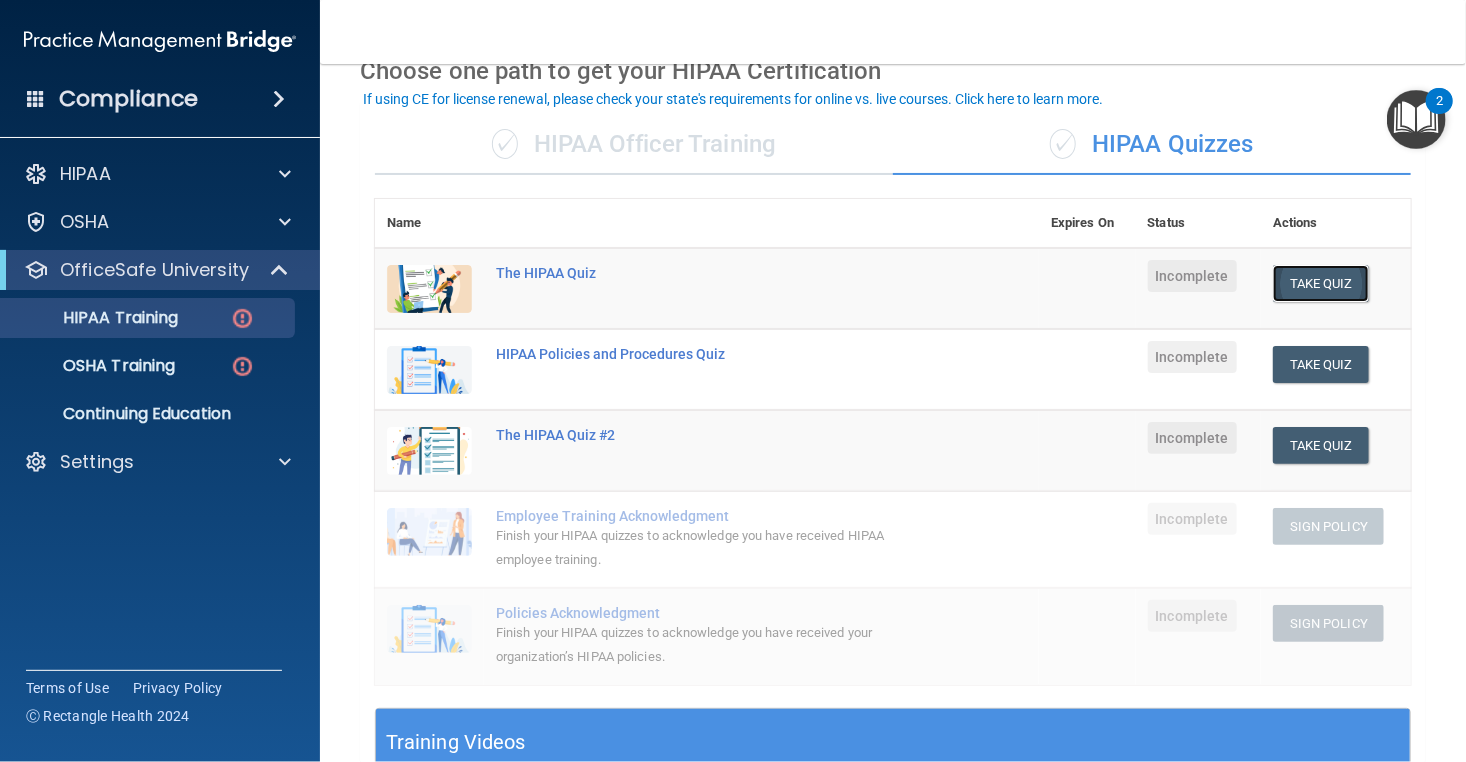 click on "Take Quiz" at bounding box center [1321, 283] 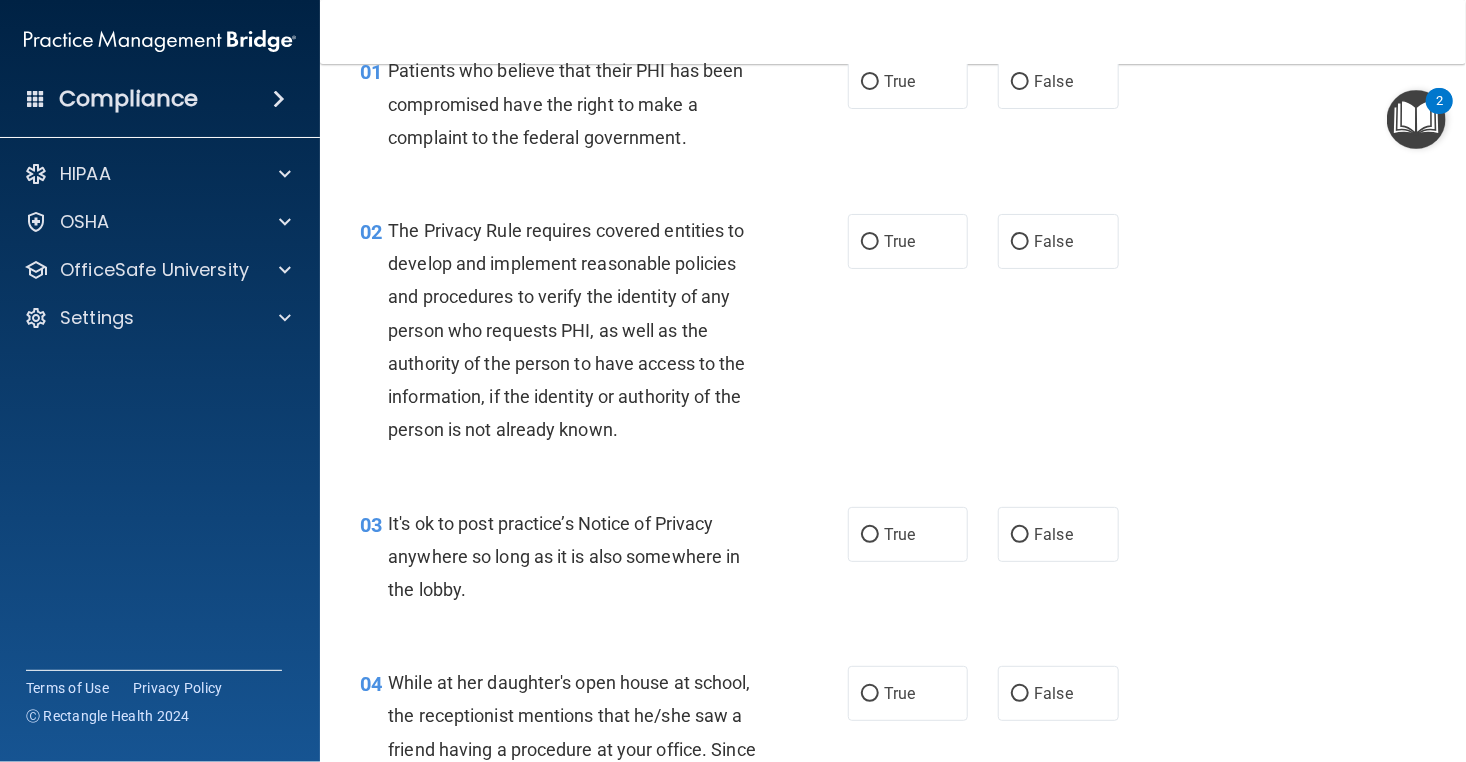 scroll, scrollTop: 0, scrollLeft: 0, axis: both 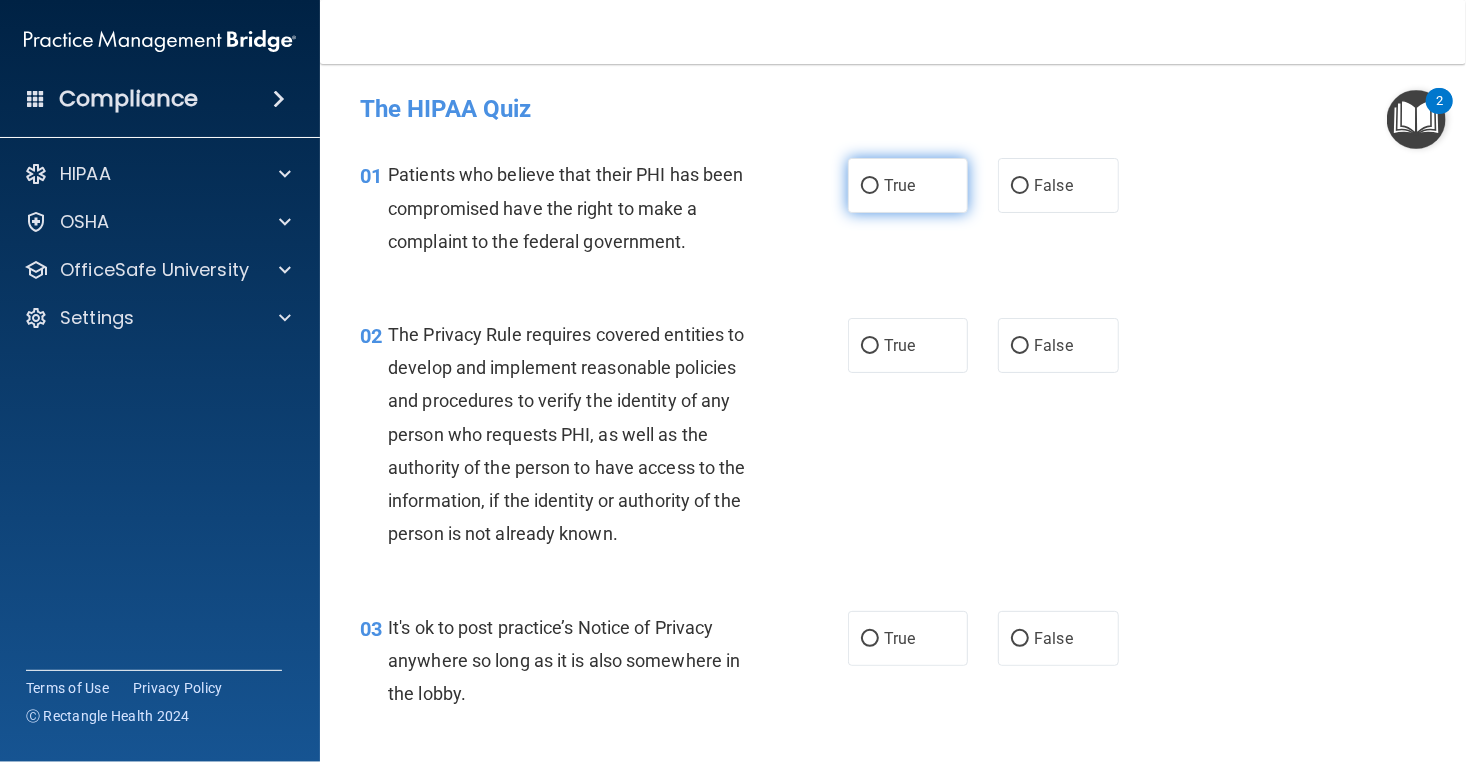 click on "True" at bounding box center (870, 186) 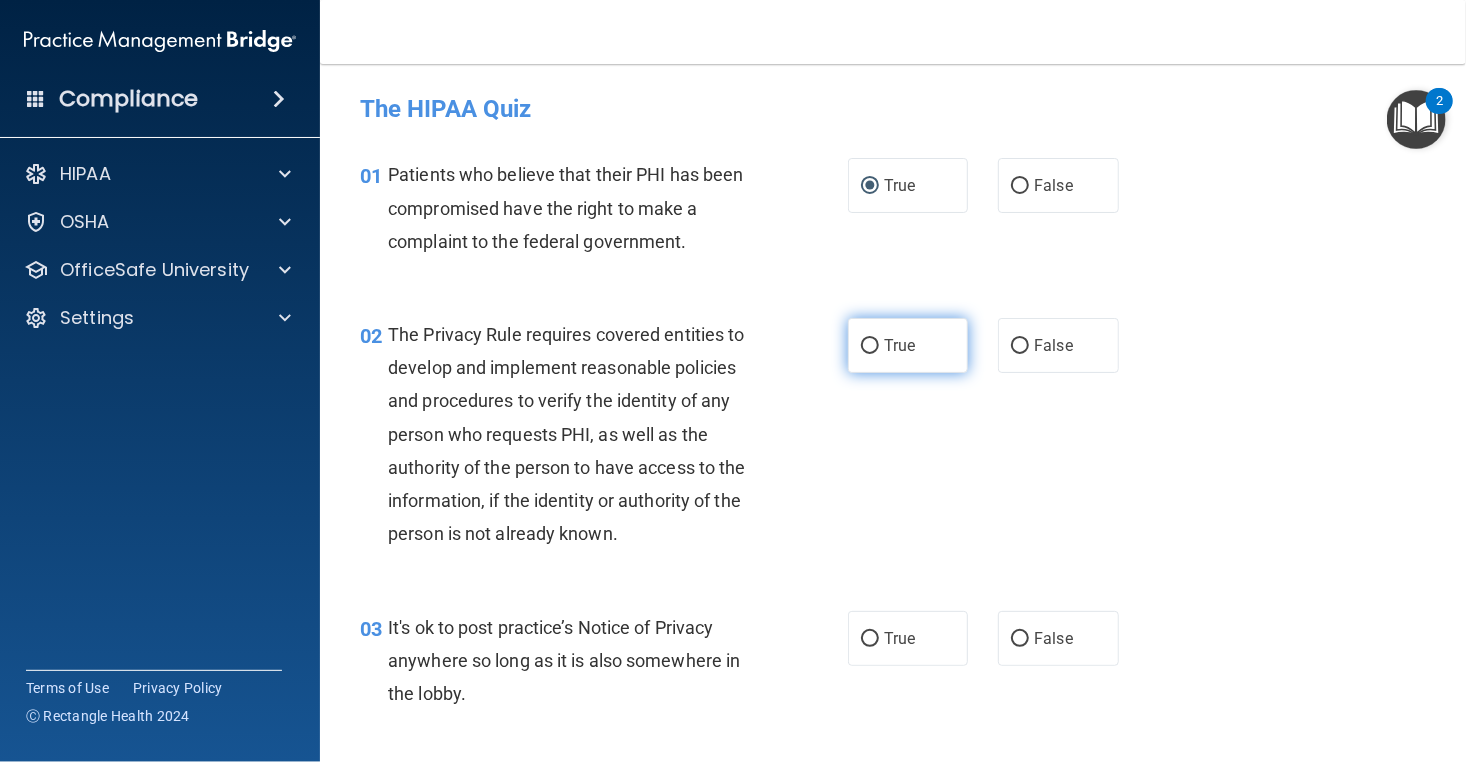 click on "True" at bounding box center [908, 345] 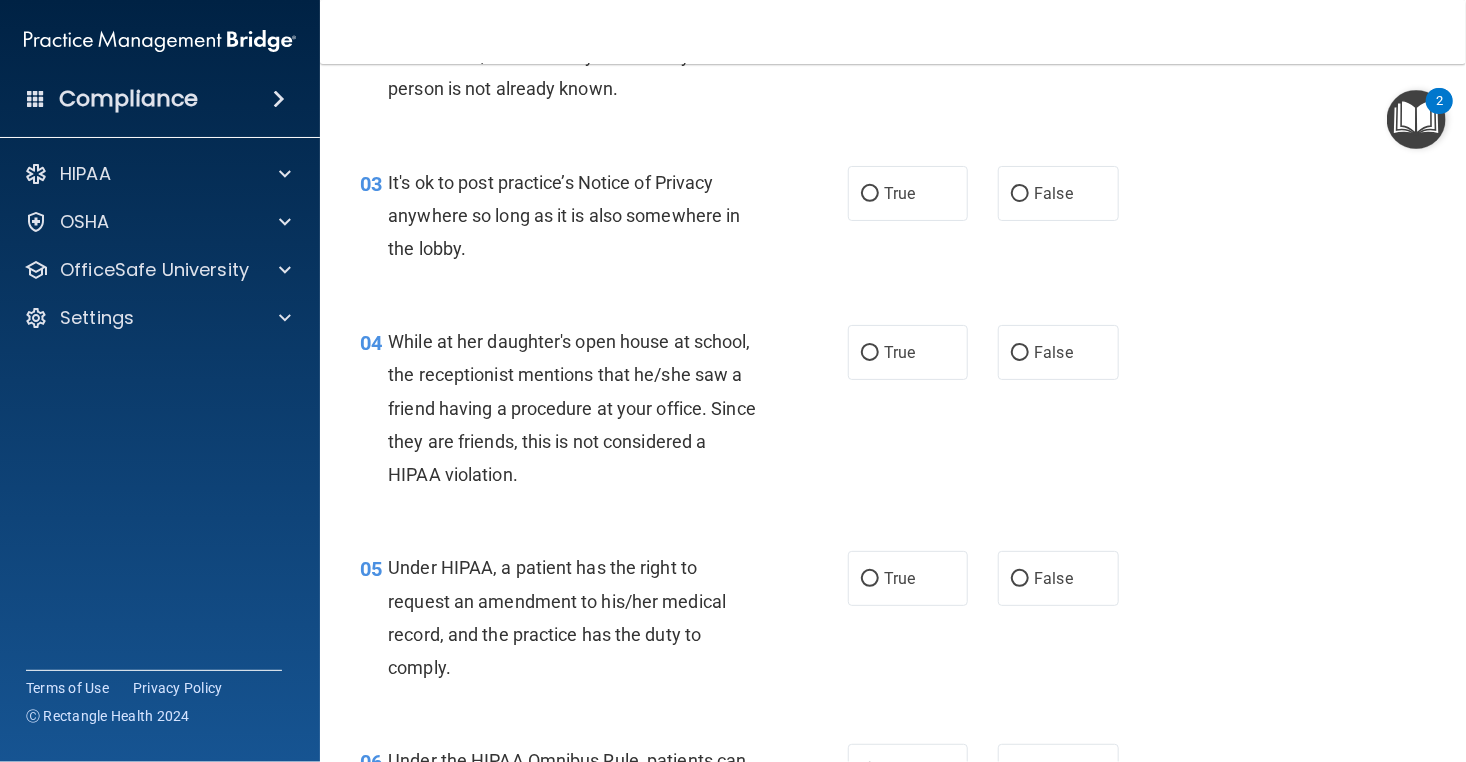 scroll, scrollTop: 452, scrollLeft: 0, axis: vertical 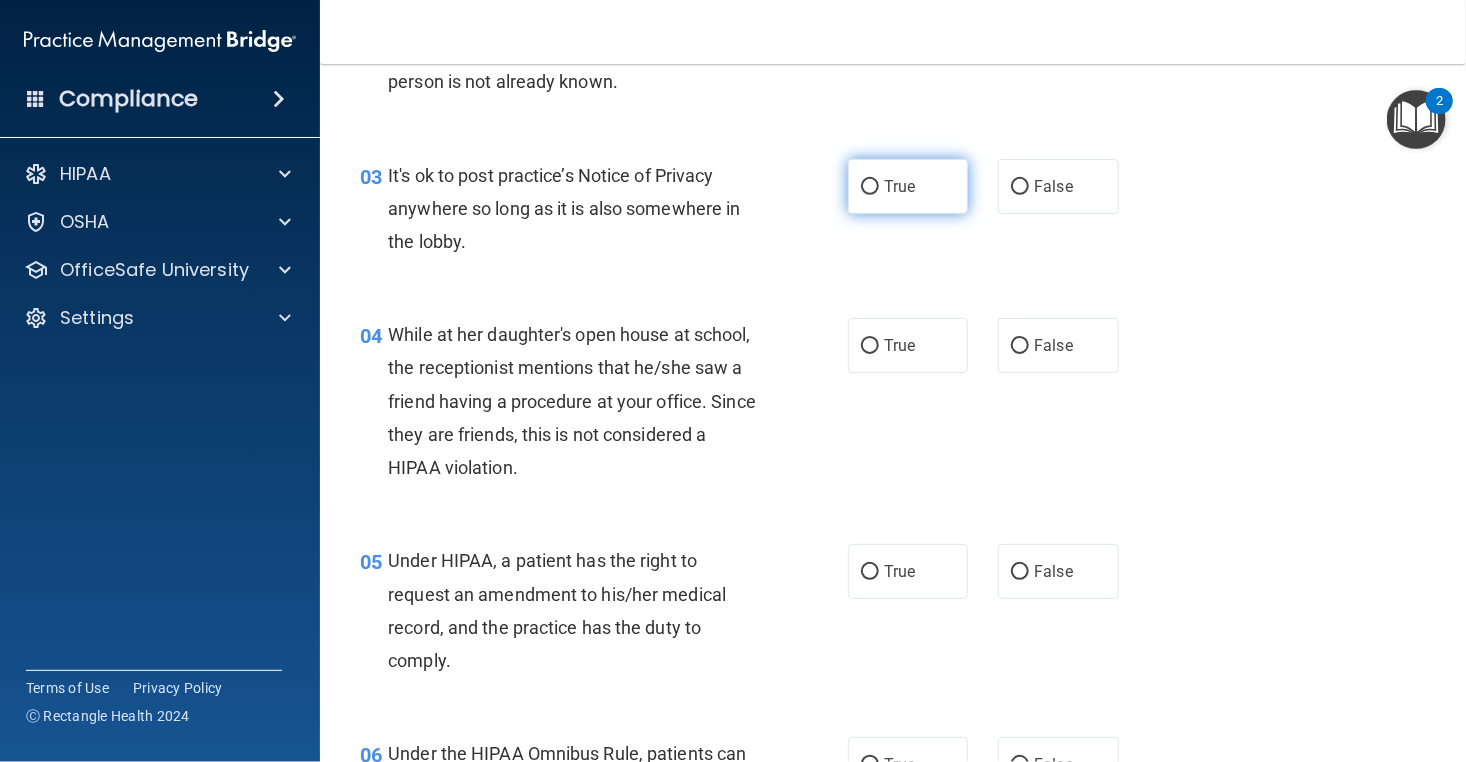 click on "True" at bounding box center [870, 187] 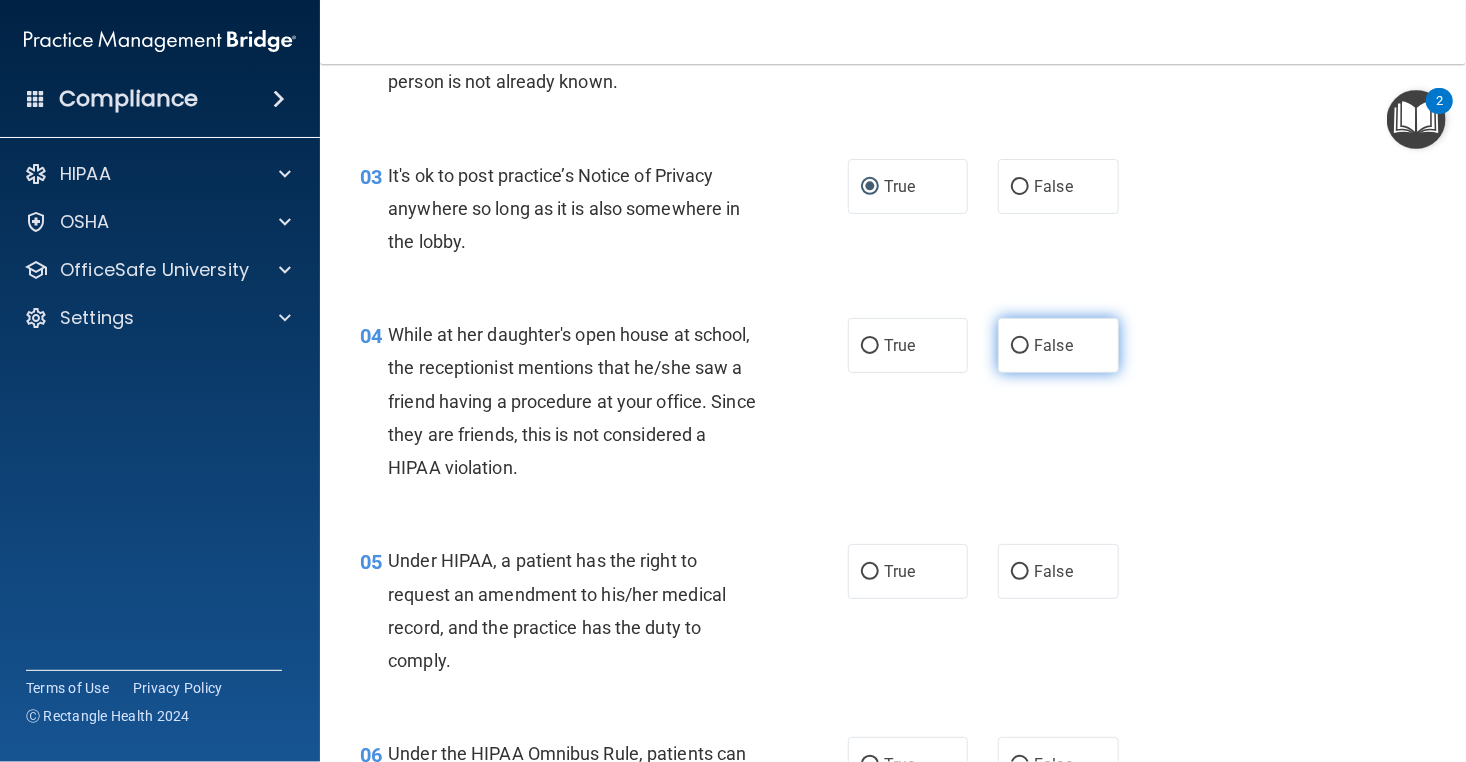 click on "False" at bounding box center [1020, 346] 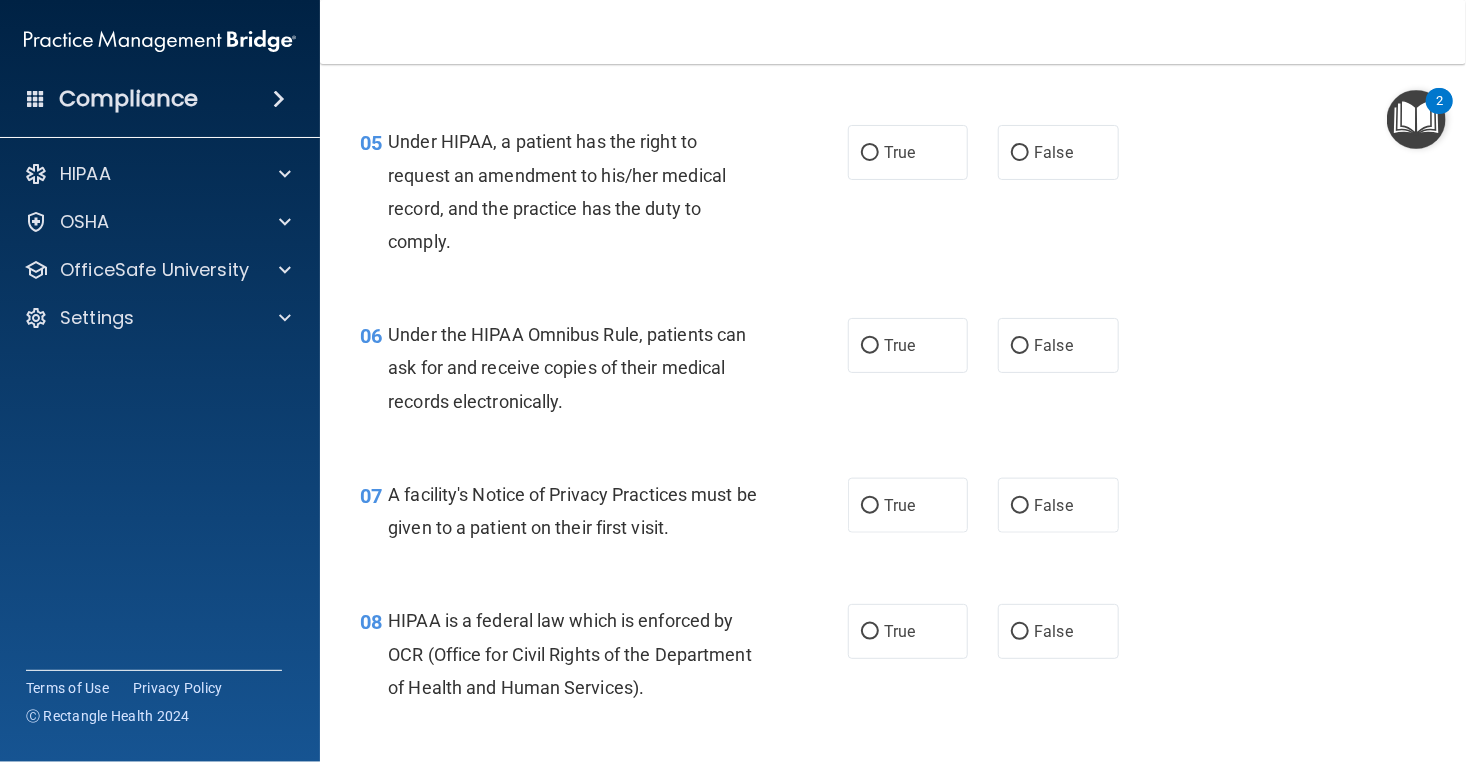 scroll, scrollTop: 878, scrollLeft: 0, axis: vertical 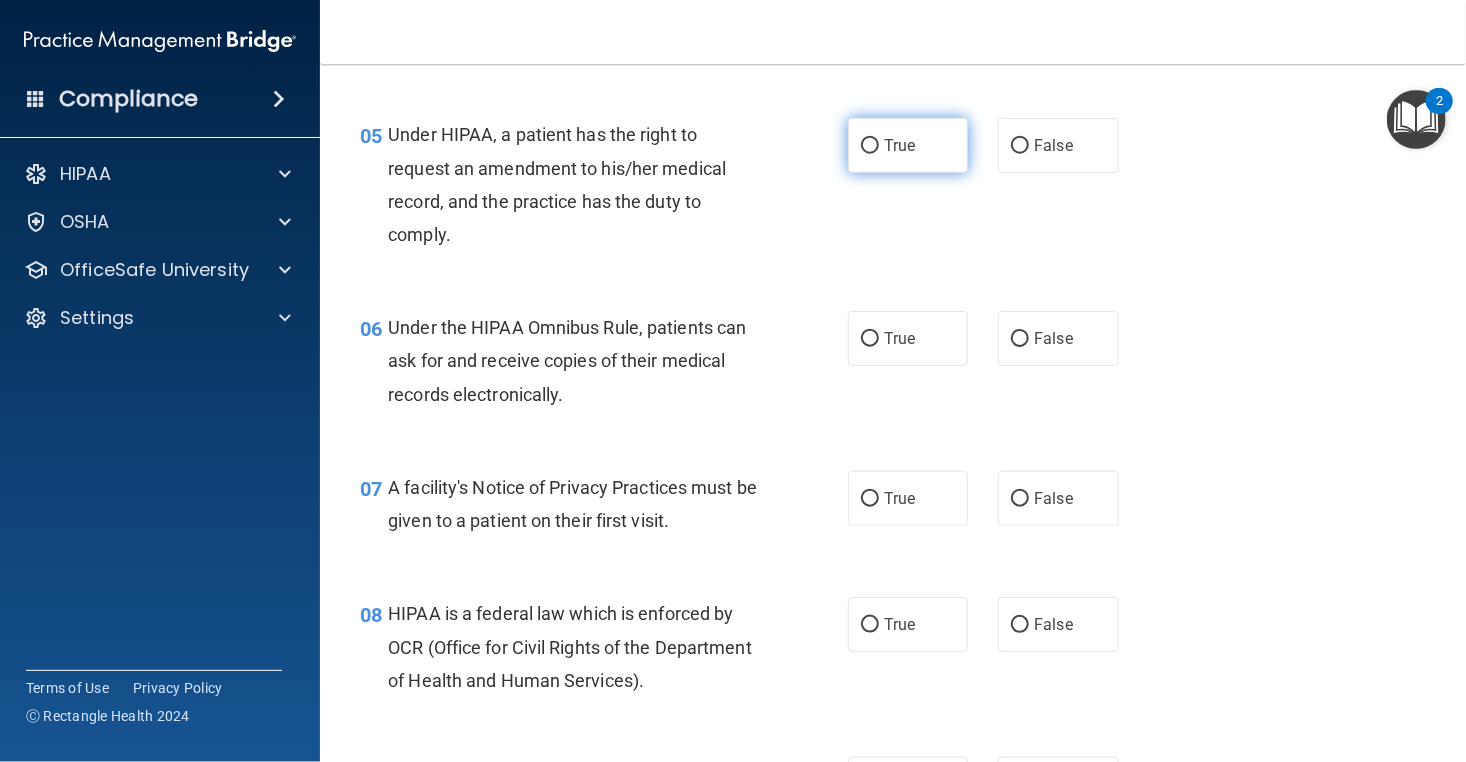 click on "True" at bounding box center (870, 146) 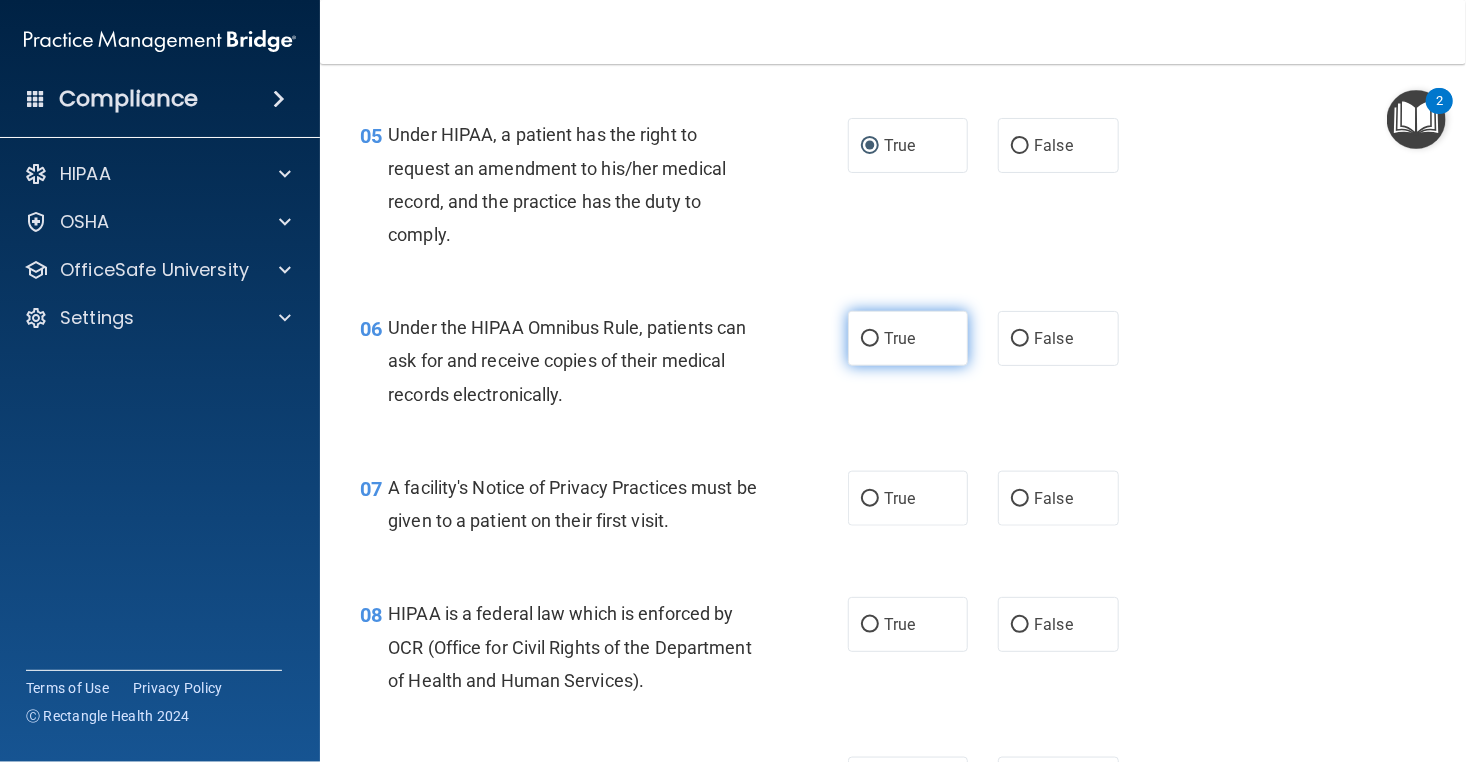 click on "True" at bounding box center (899, 338) 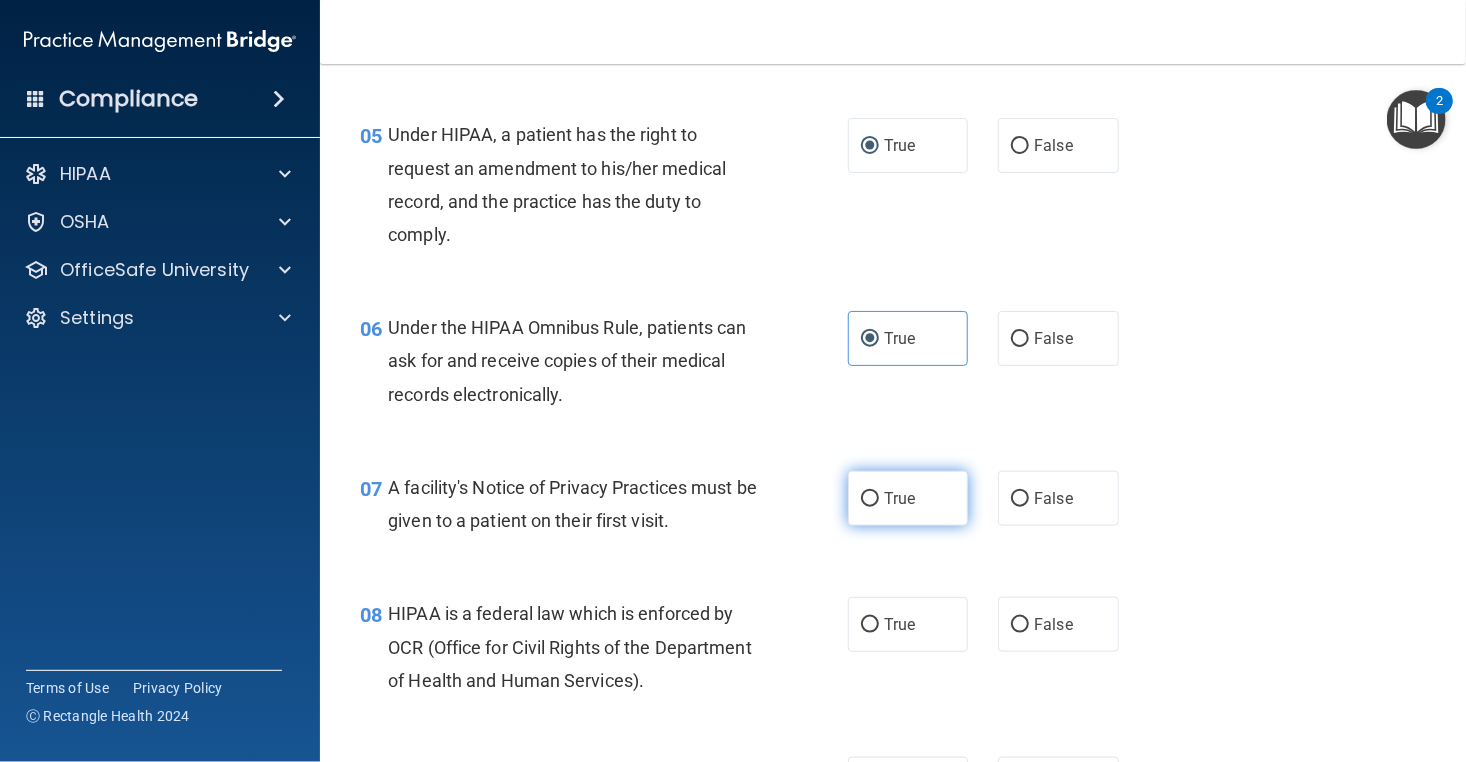 click on "True" at bounding box center (899, 498) 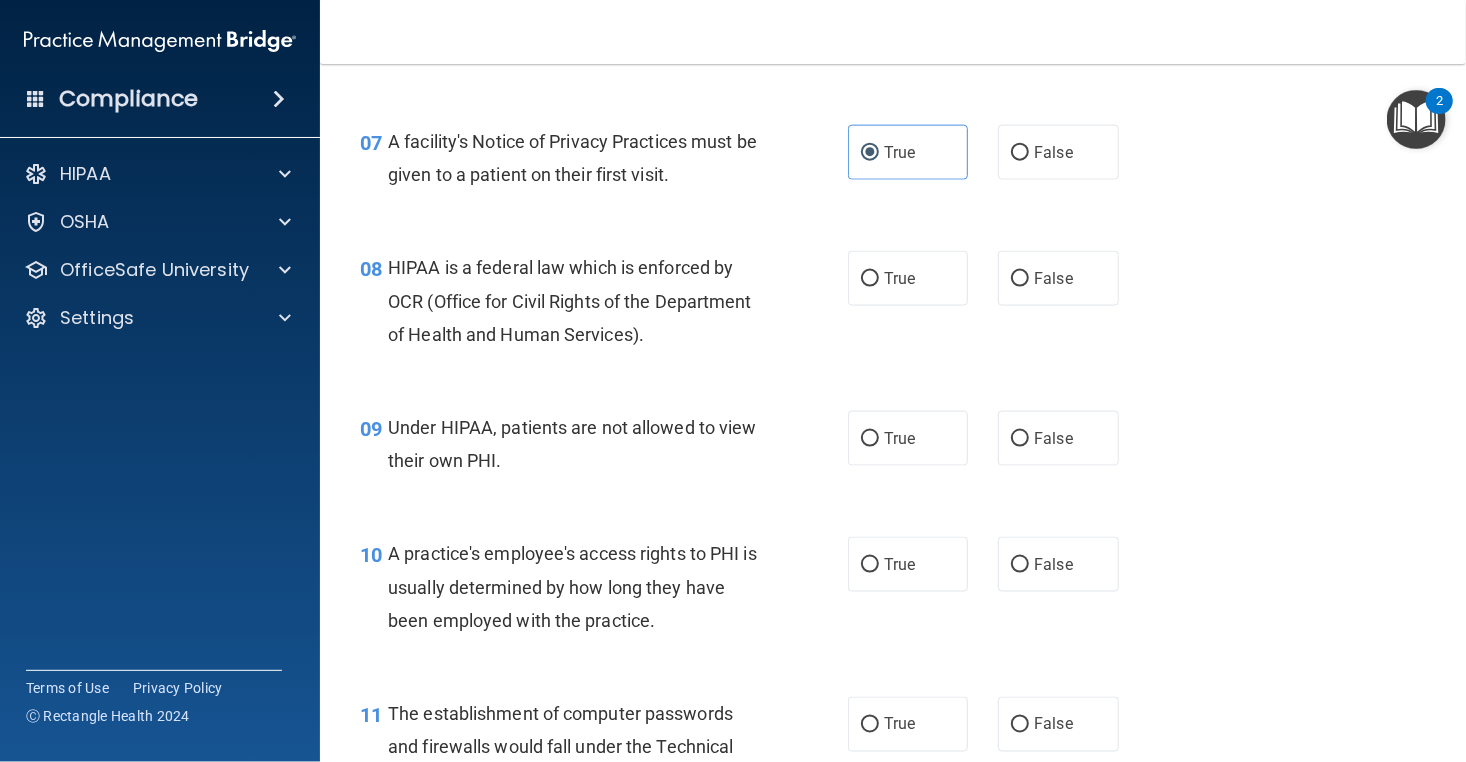 scroll, scrollTop: 1258, scrollLeft: 0, axis: vertical 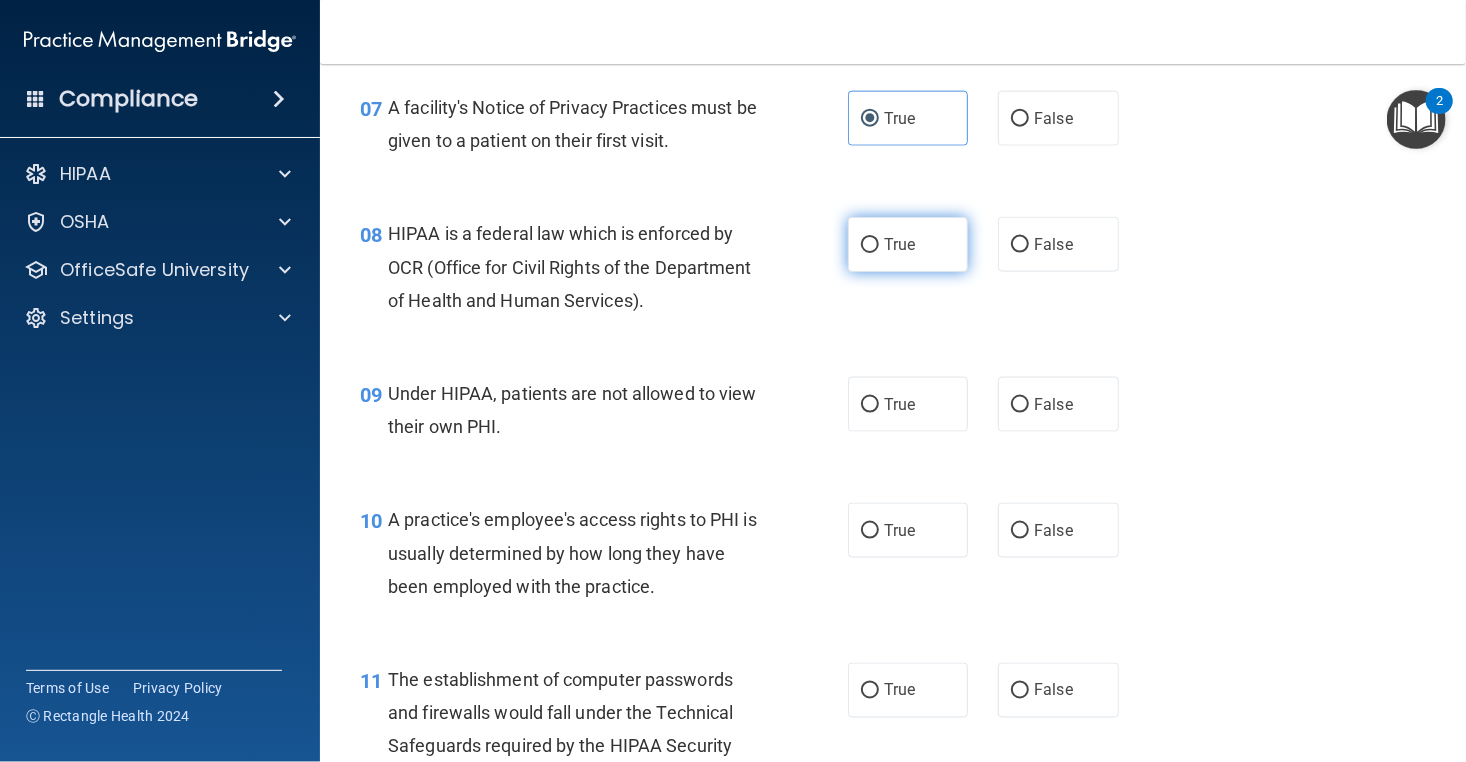 click on "True" at bounding box center (908, 244) 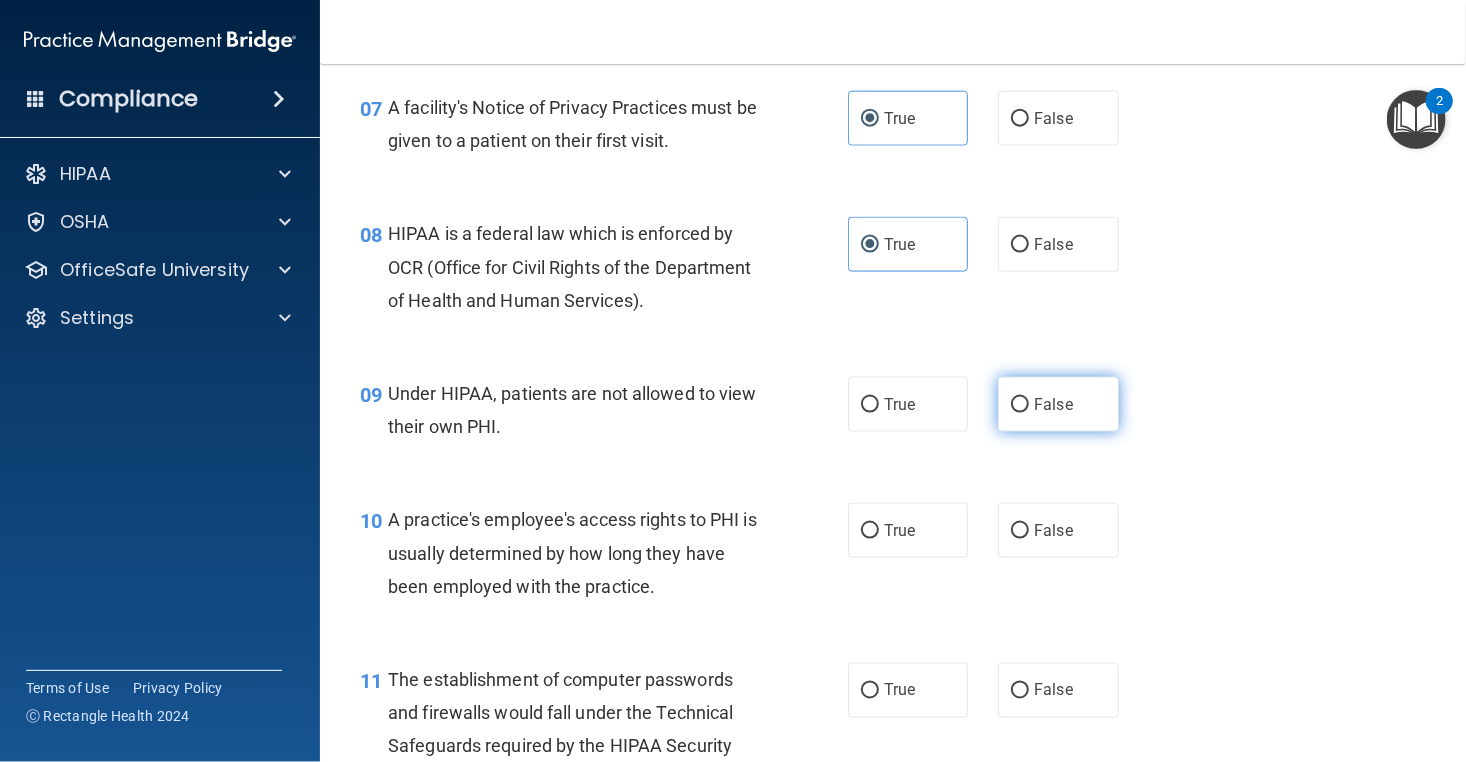 click on "False" at bounding box center [1020, 405] 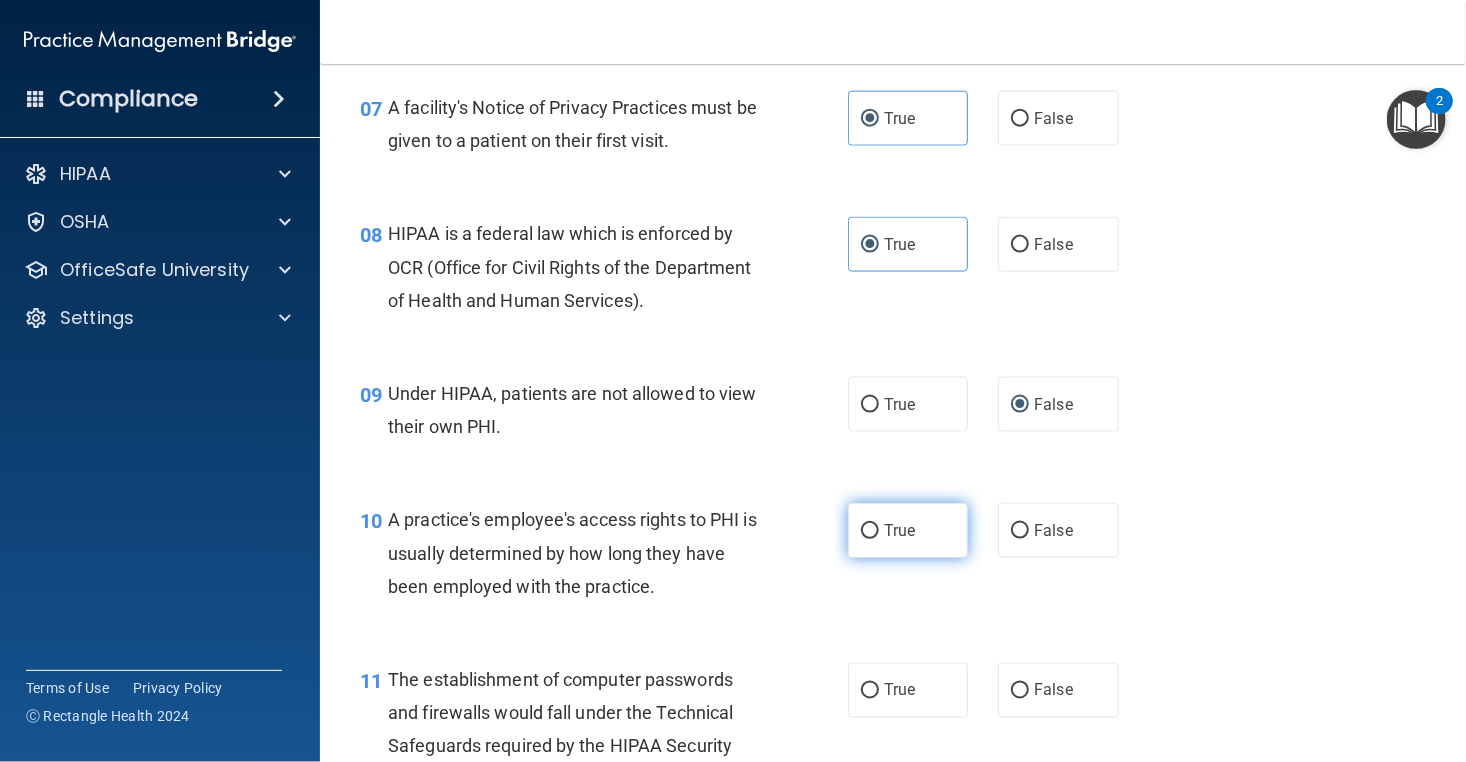 click on "True" at bounding box center (899, 530) 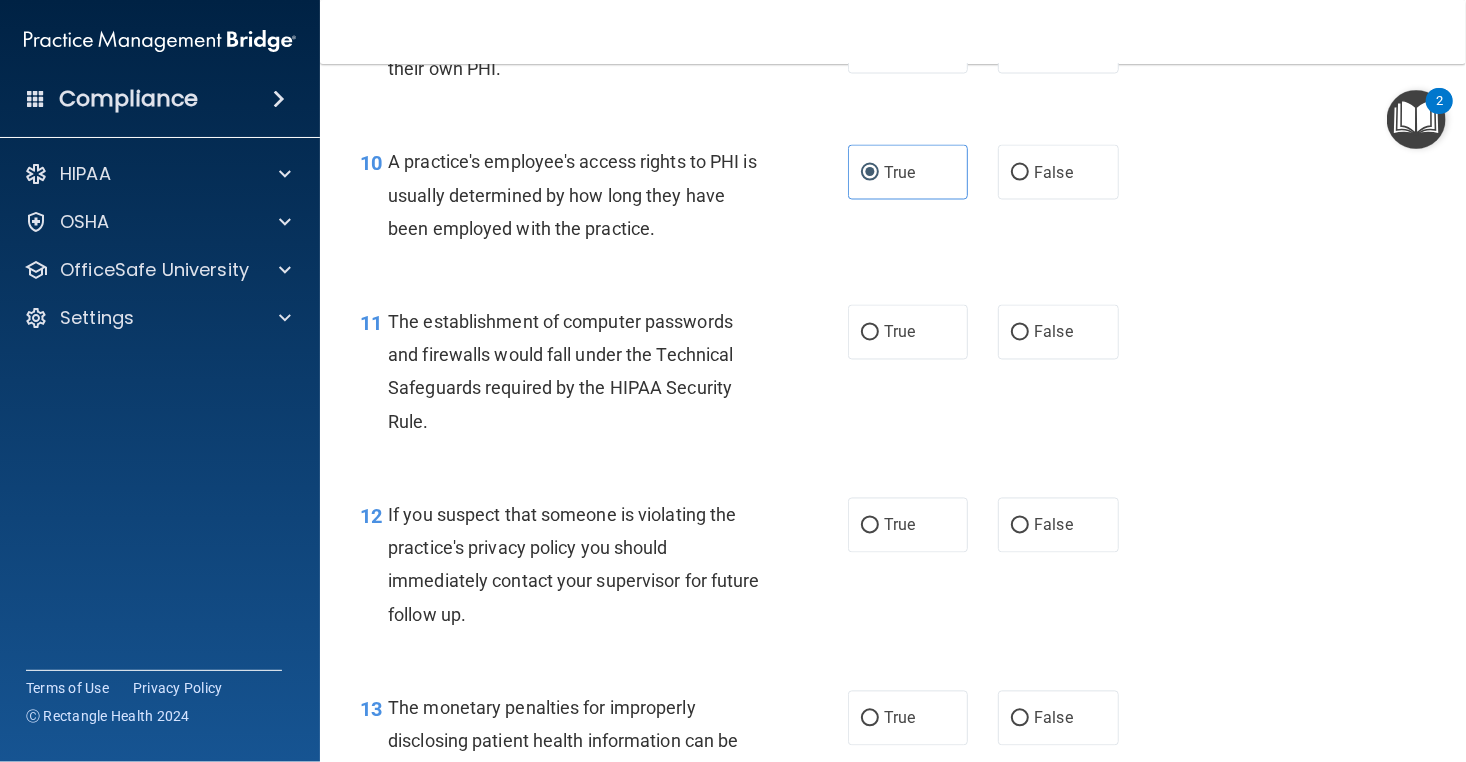 scroll, scrollTop: 1636, scrollLeft: 0, axis: vertical 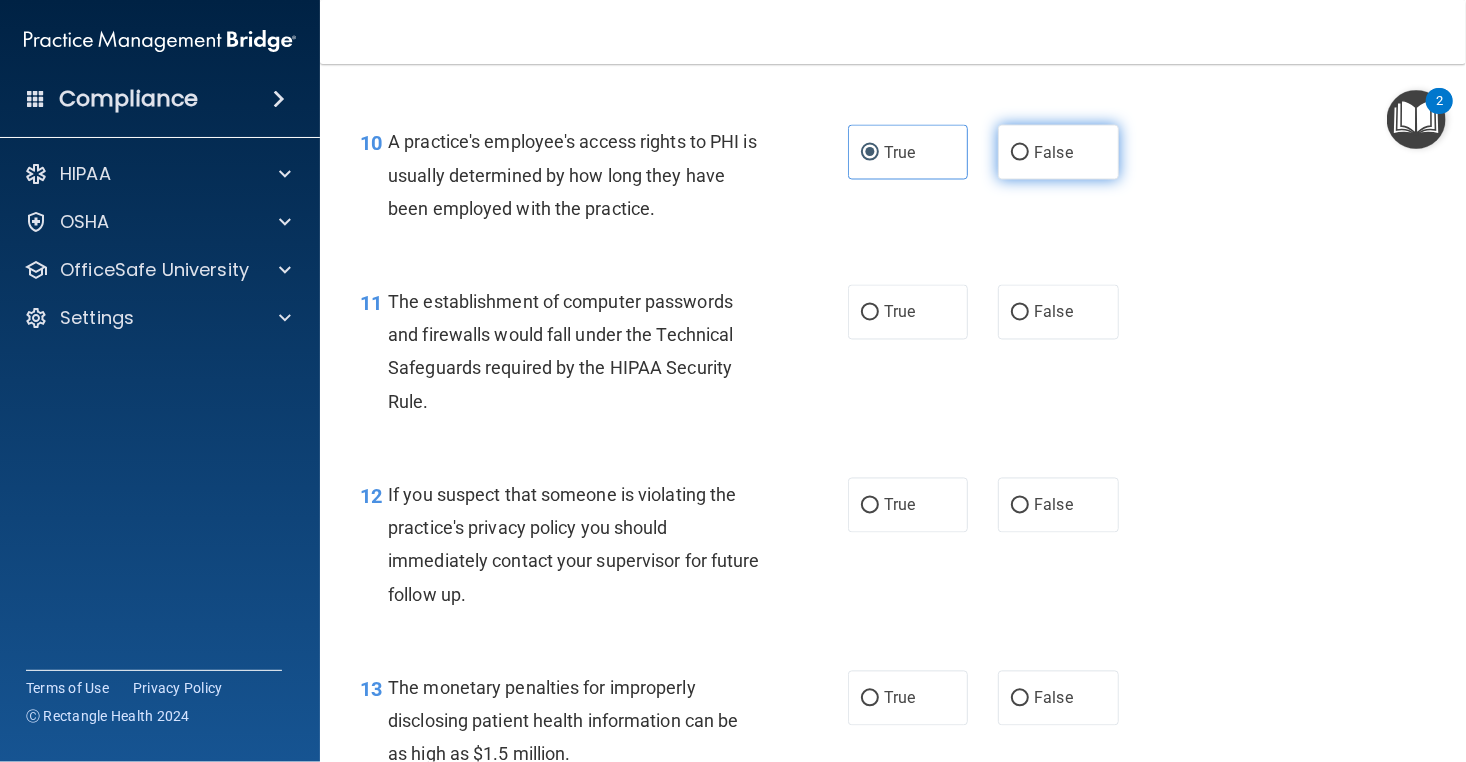 click on "False" at bounding box center (1058, 152) 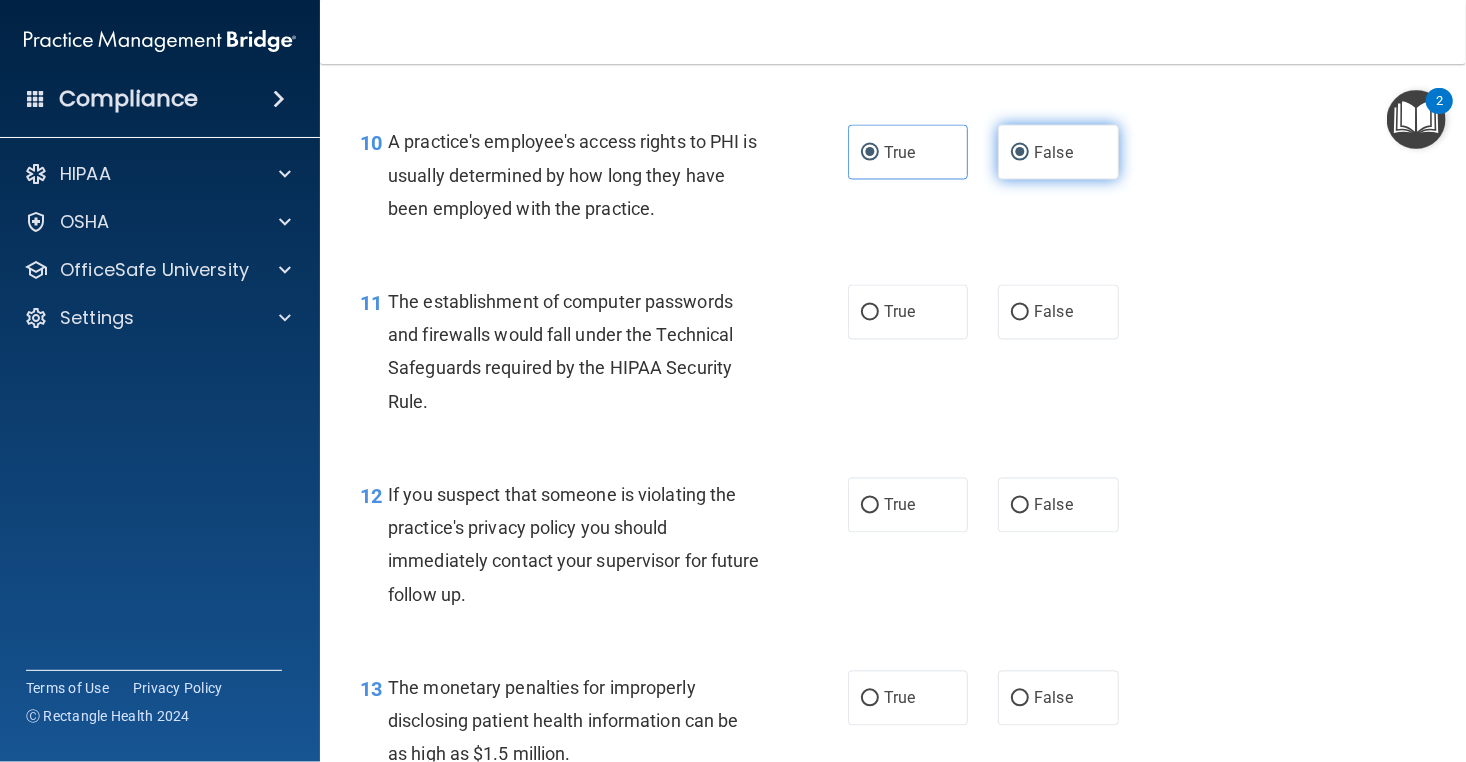 radio on "false" 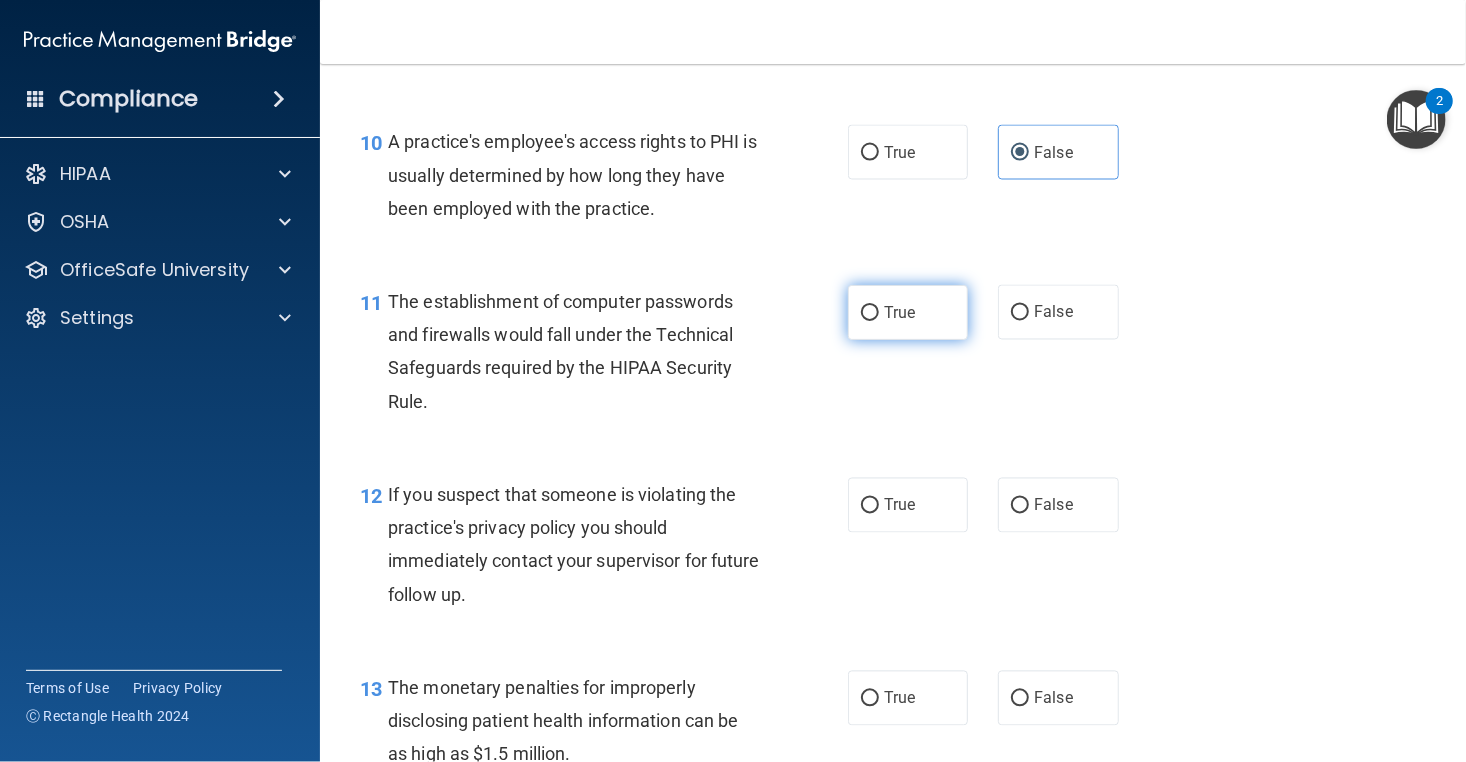 click on "True" at bounding box center (908, 312) 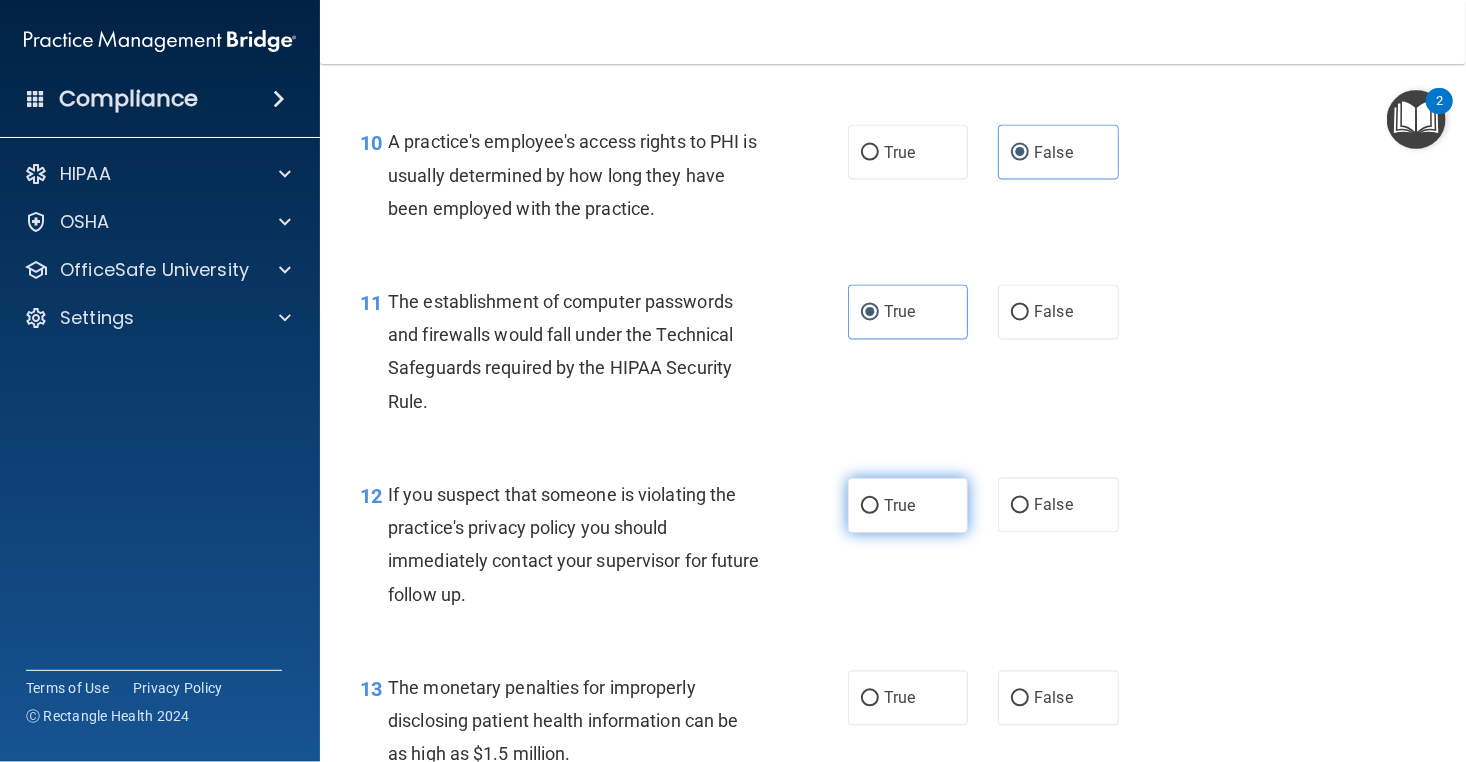 click on "True" at bounding box center [908, 505] 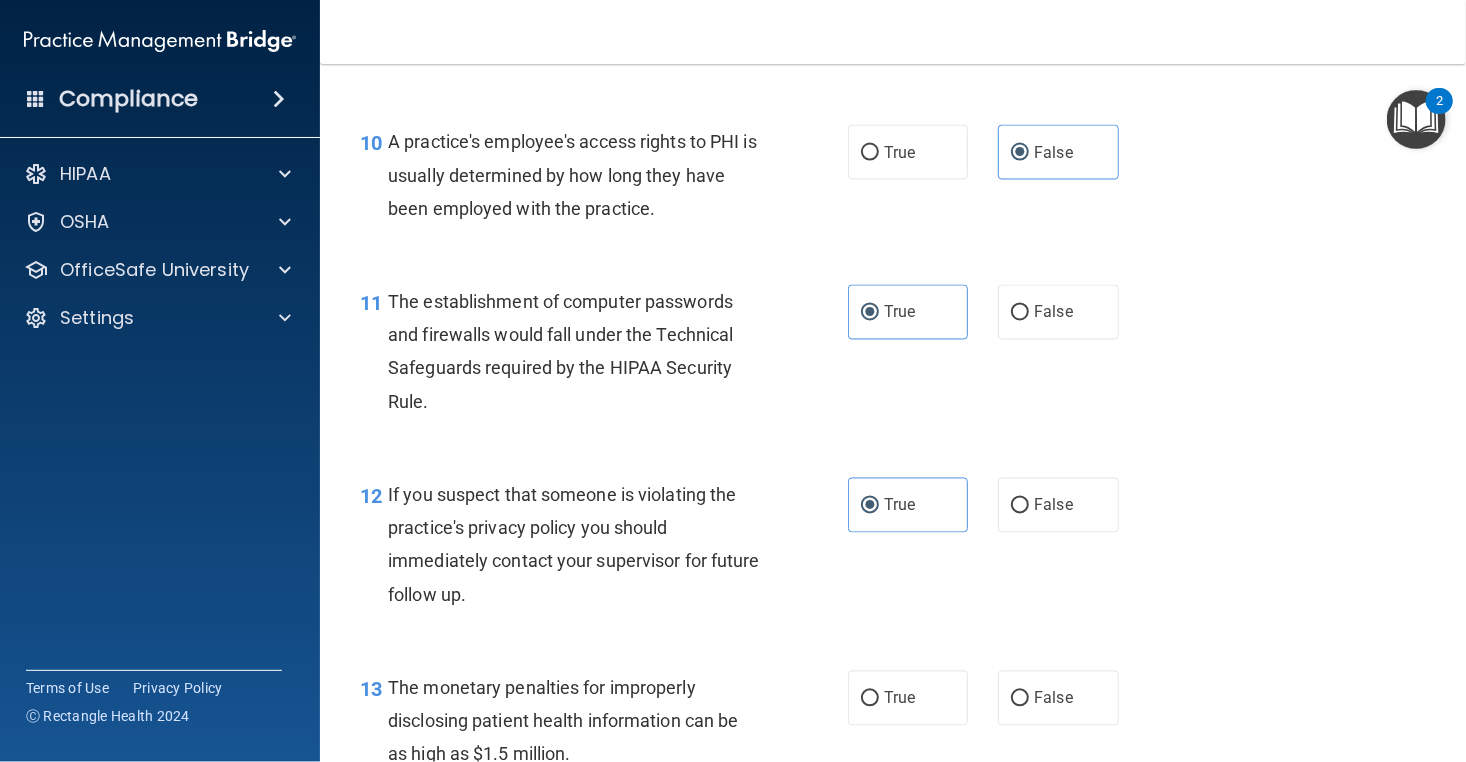 scroll, scrollTop: 2055, scrollLeft: 0, axis: vertical 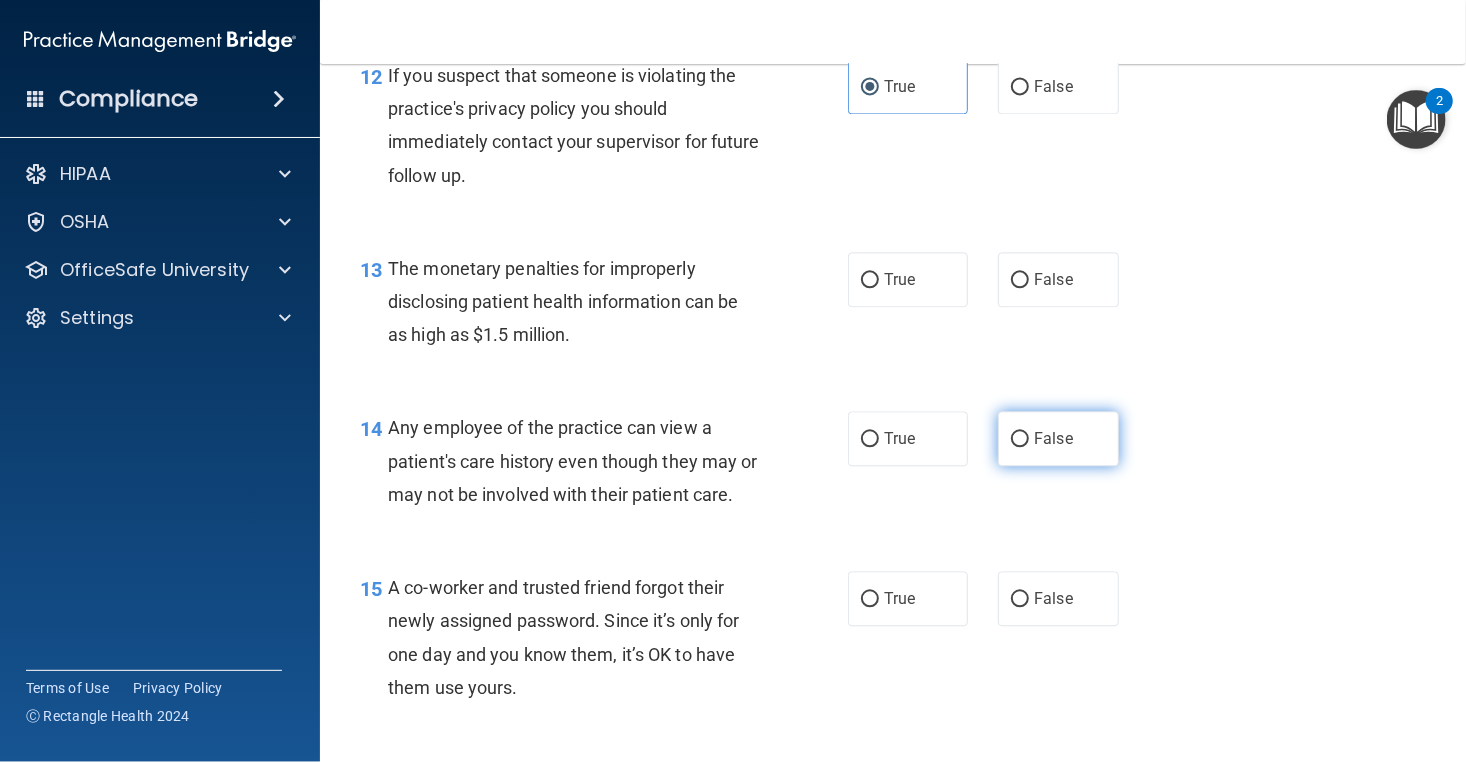 click on "False" at bounding box center [1020, 439] 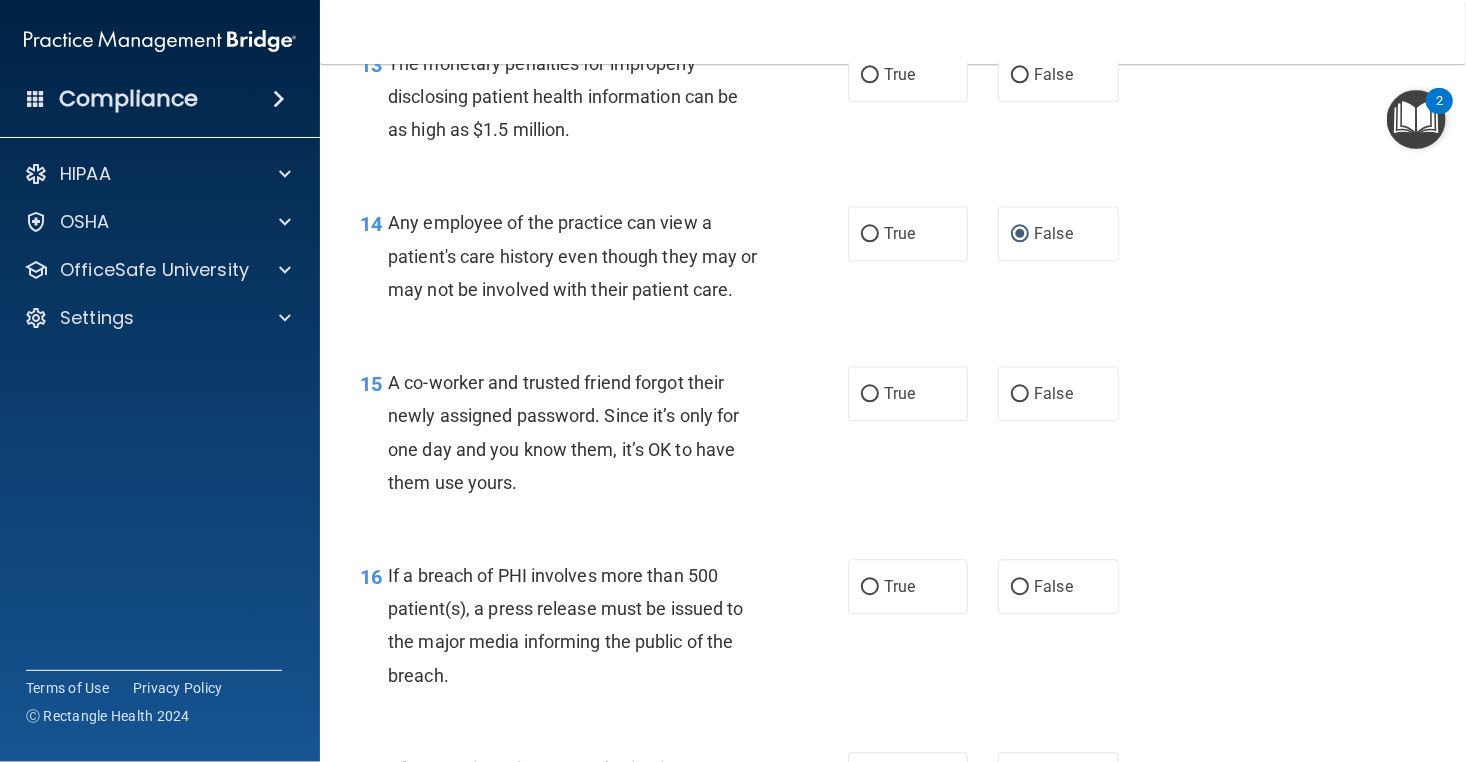scroll, scrollTop: 2267, scrollLeft: 0, axis: vertical 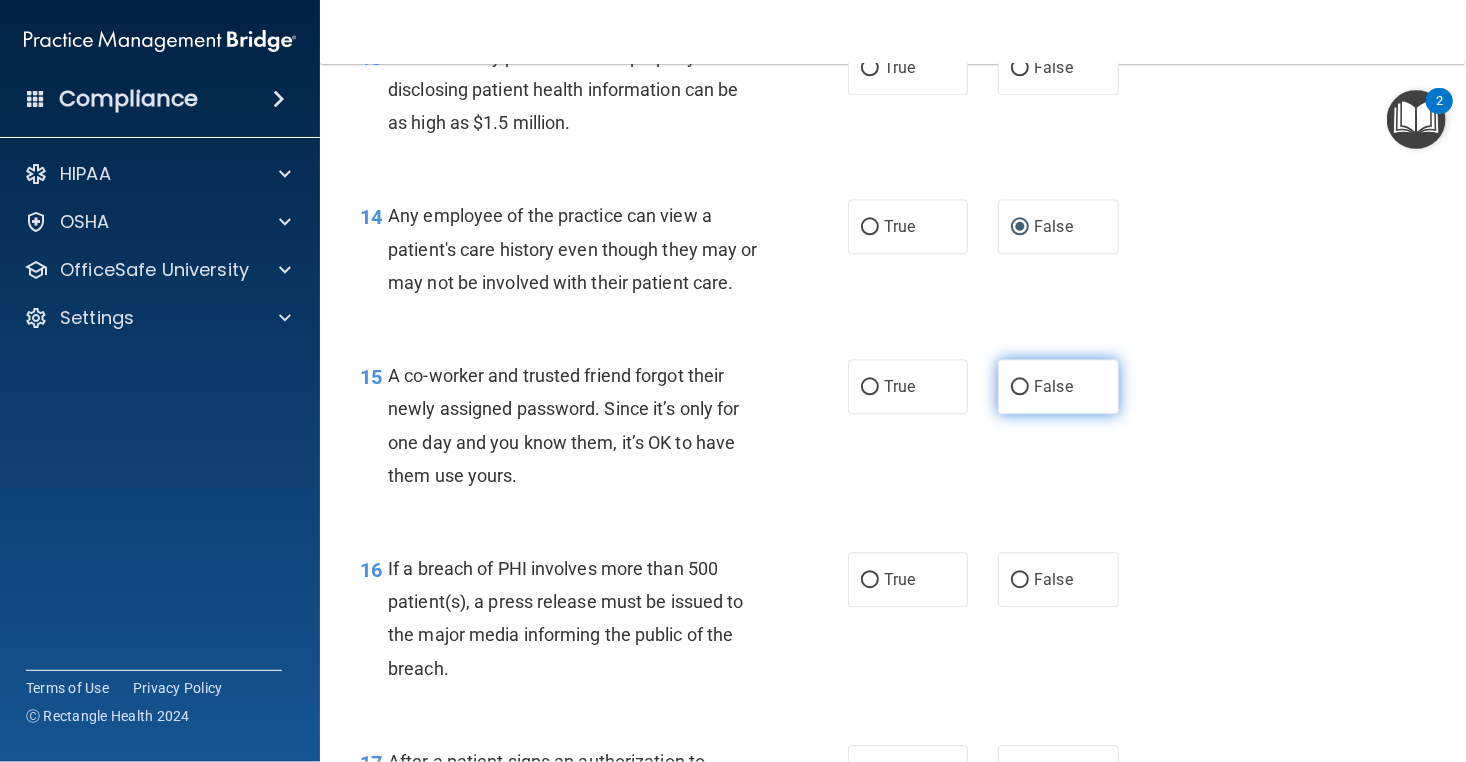 click on "False" at bounding box center (1058, 386) 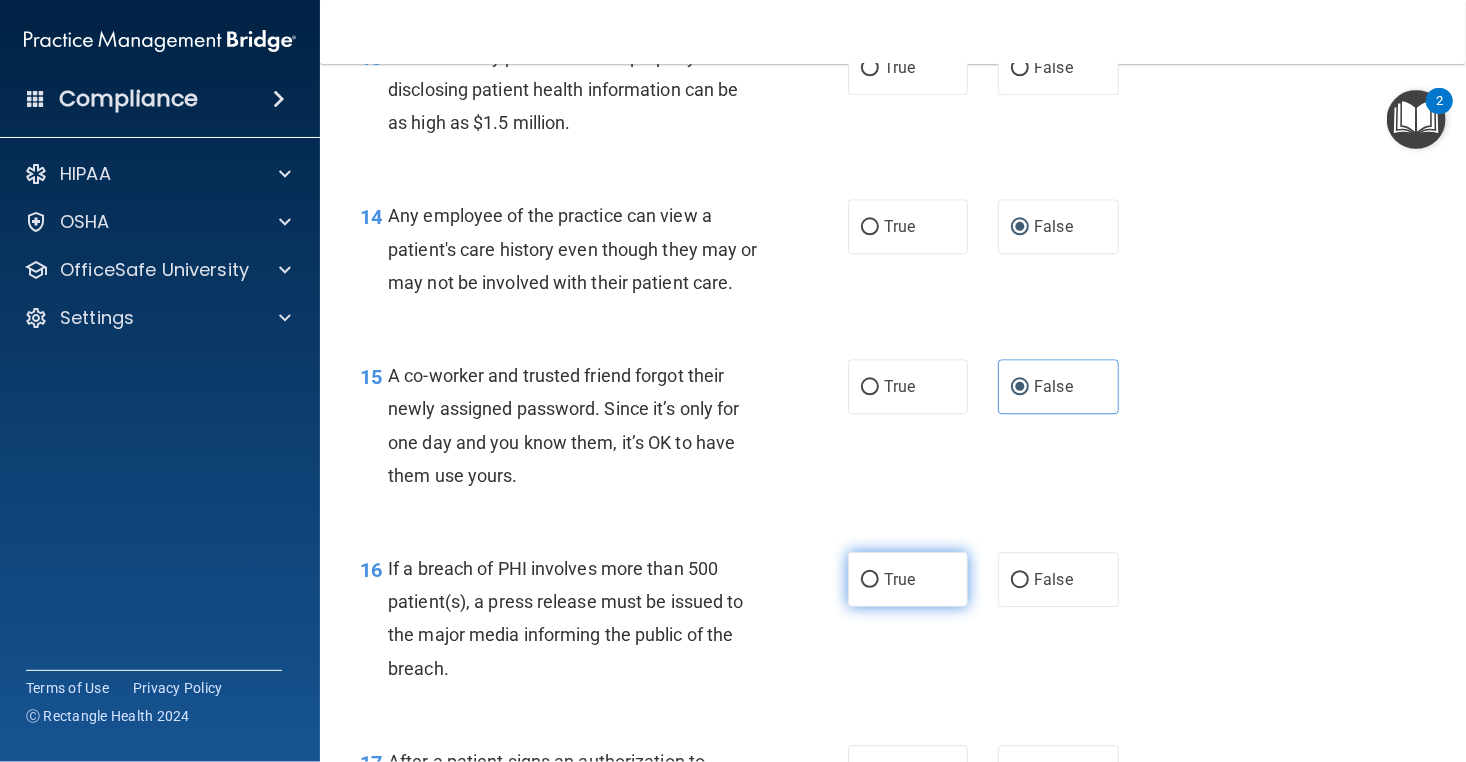 click on "True" at bounding box center [899, 579] 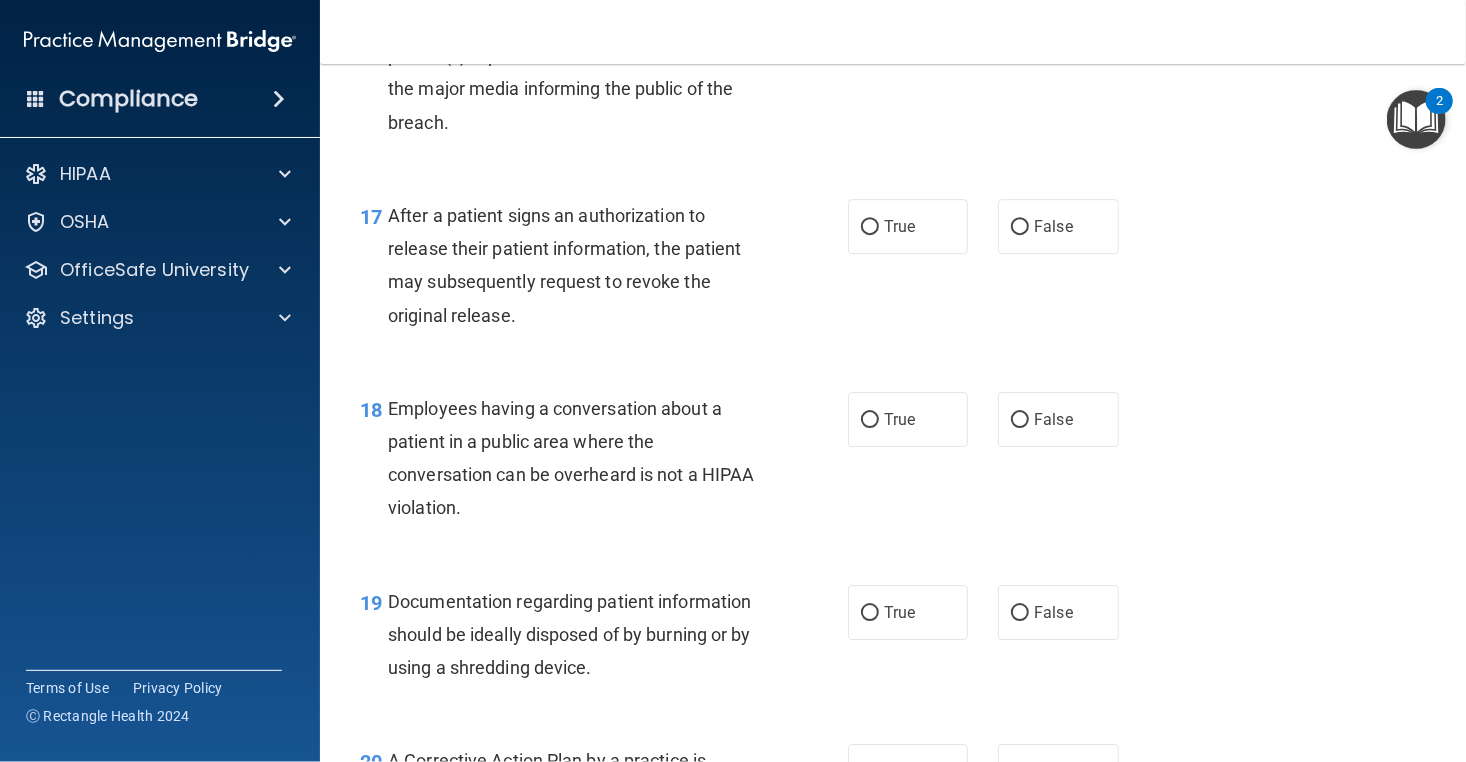 scroll, scrollTop: 2827, scrollLeft: 0, axis: vertical 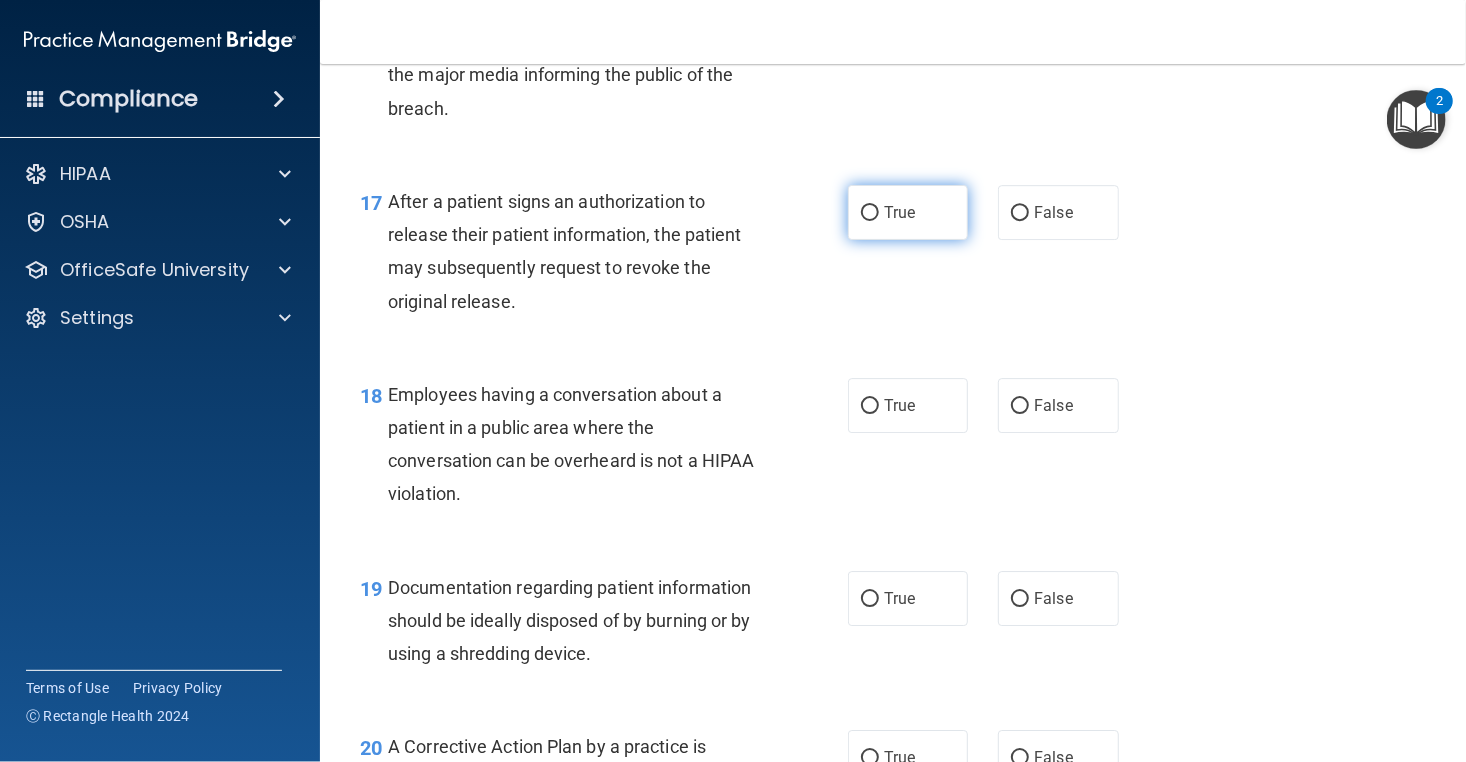 click on "True" at bounding box center (908, 212) 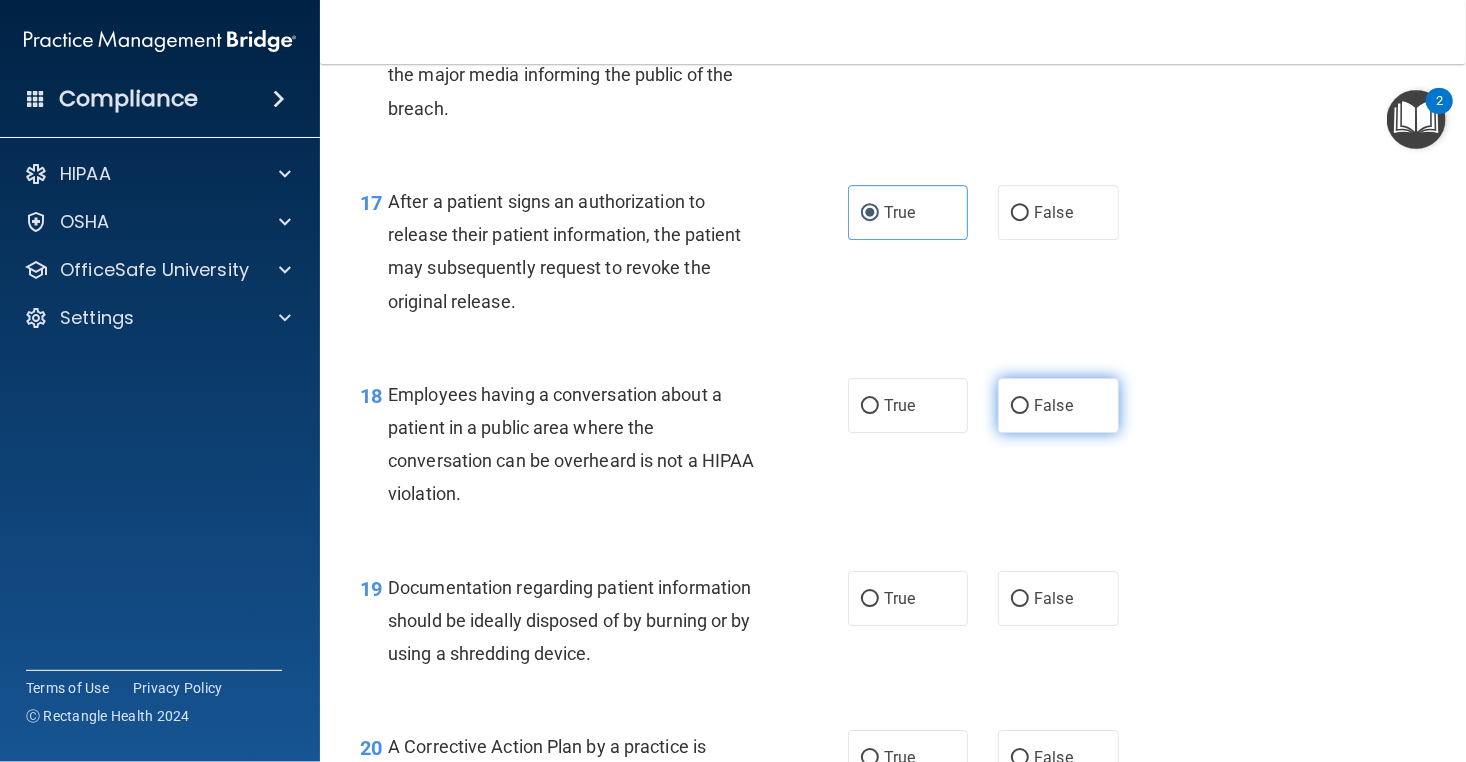 click on "False" at bounding box center [1058, 405] 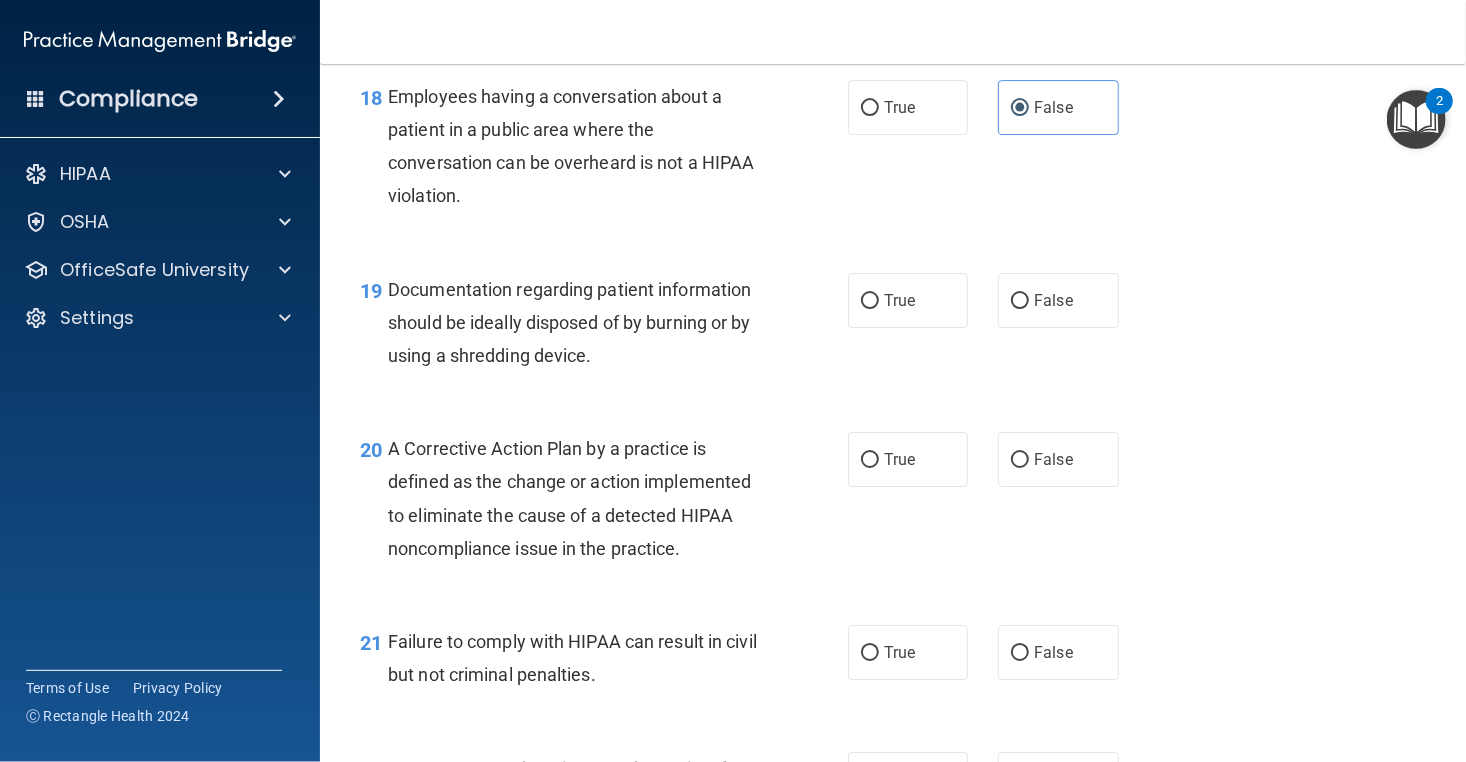 scroll, scrollTop: 3246, scrollLeft: 0, axis: vertical 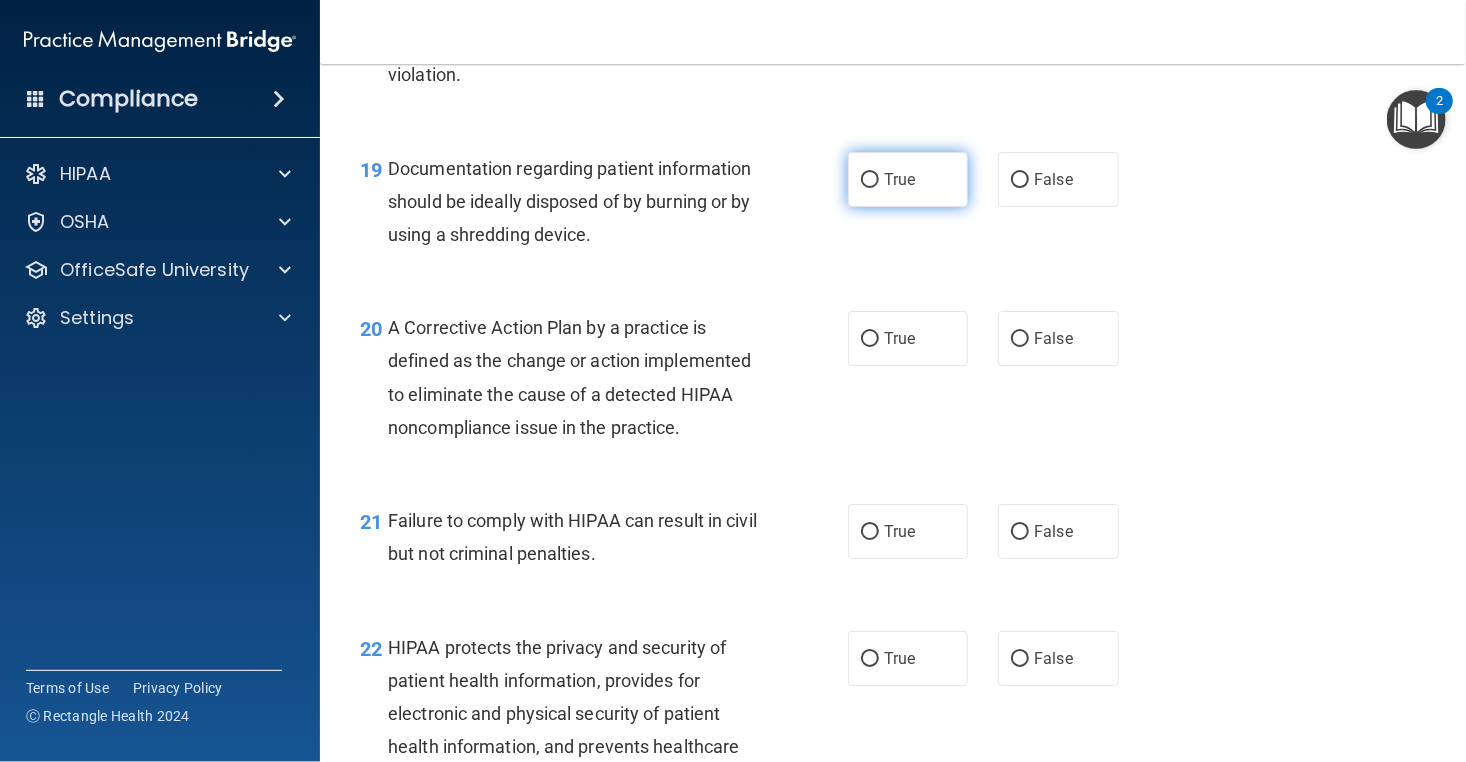 click on "True" at bounding box center (908, 179) 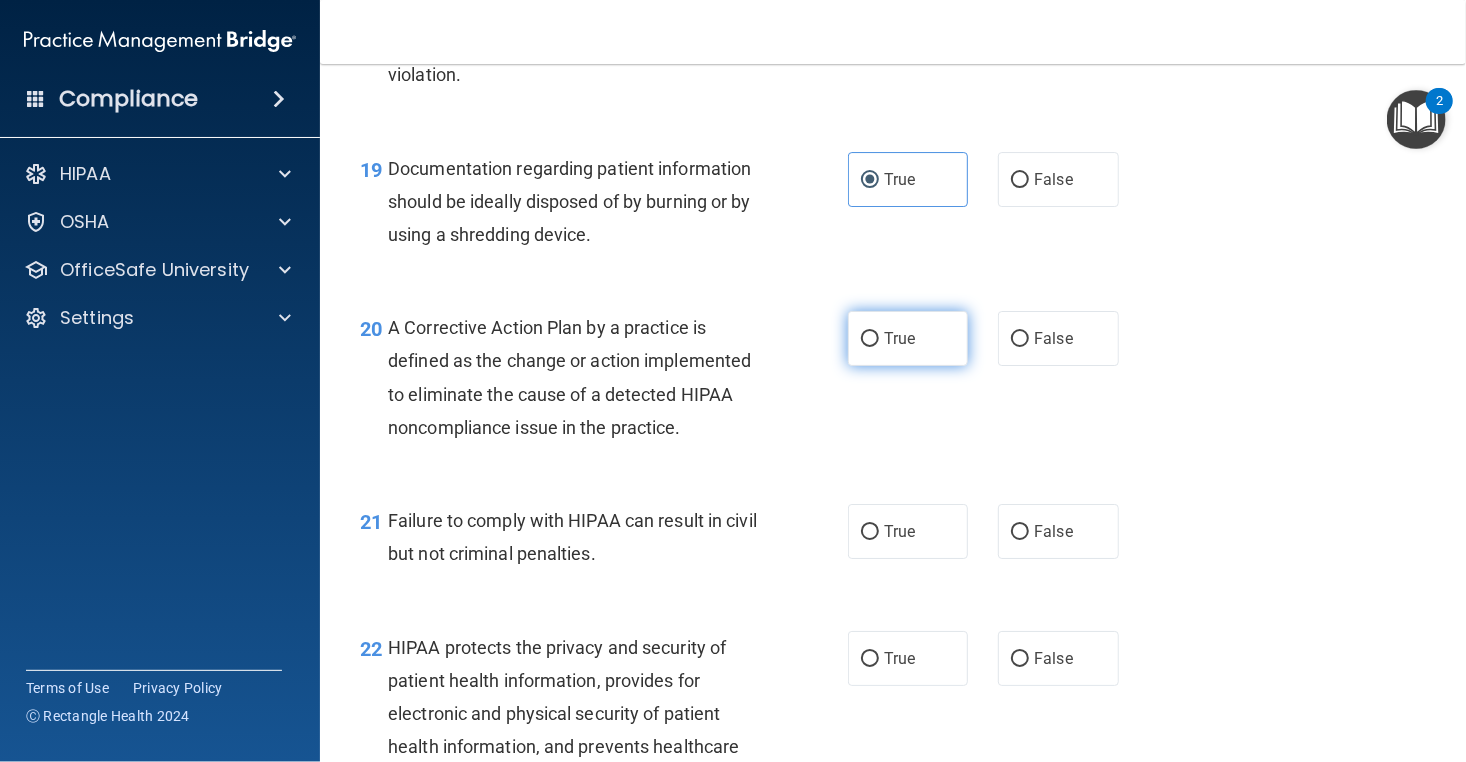 click on "True" at bounding box center (899, 338) 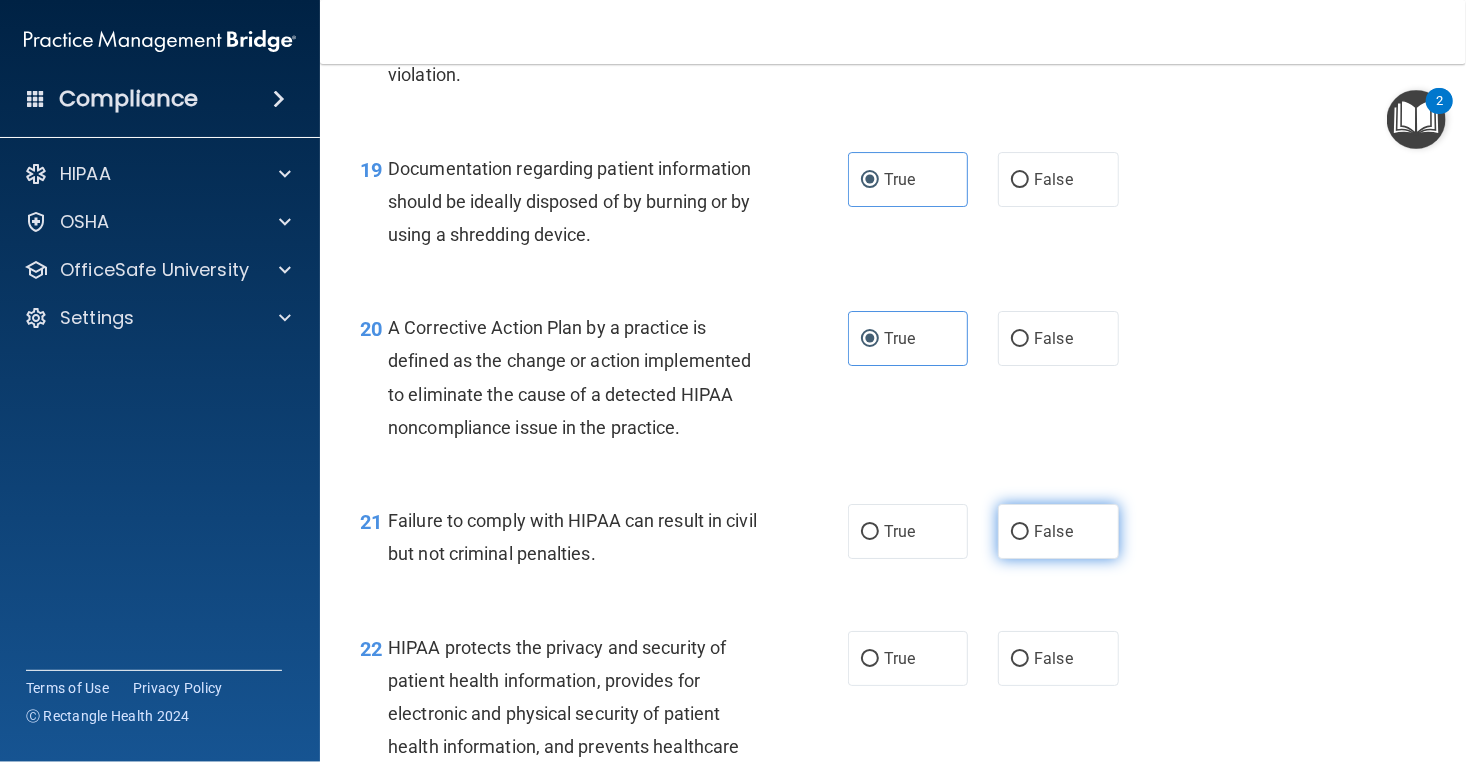 click on "False" at bounding box center (1058, 531) 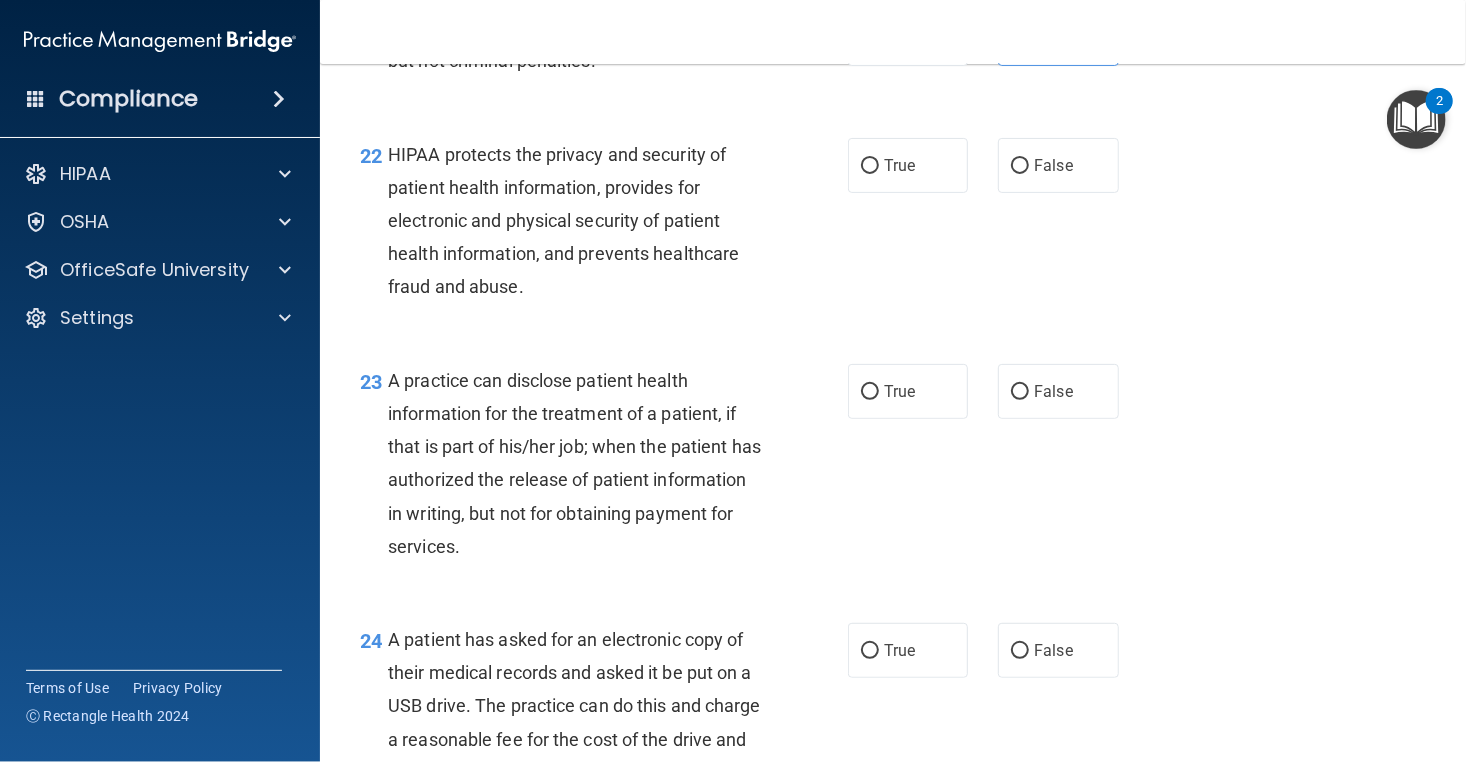 scroll, scrollTop: 3773, scrollLeft: 0, axis: vertical 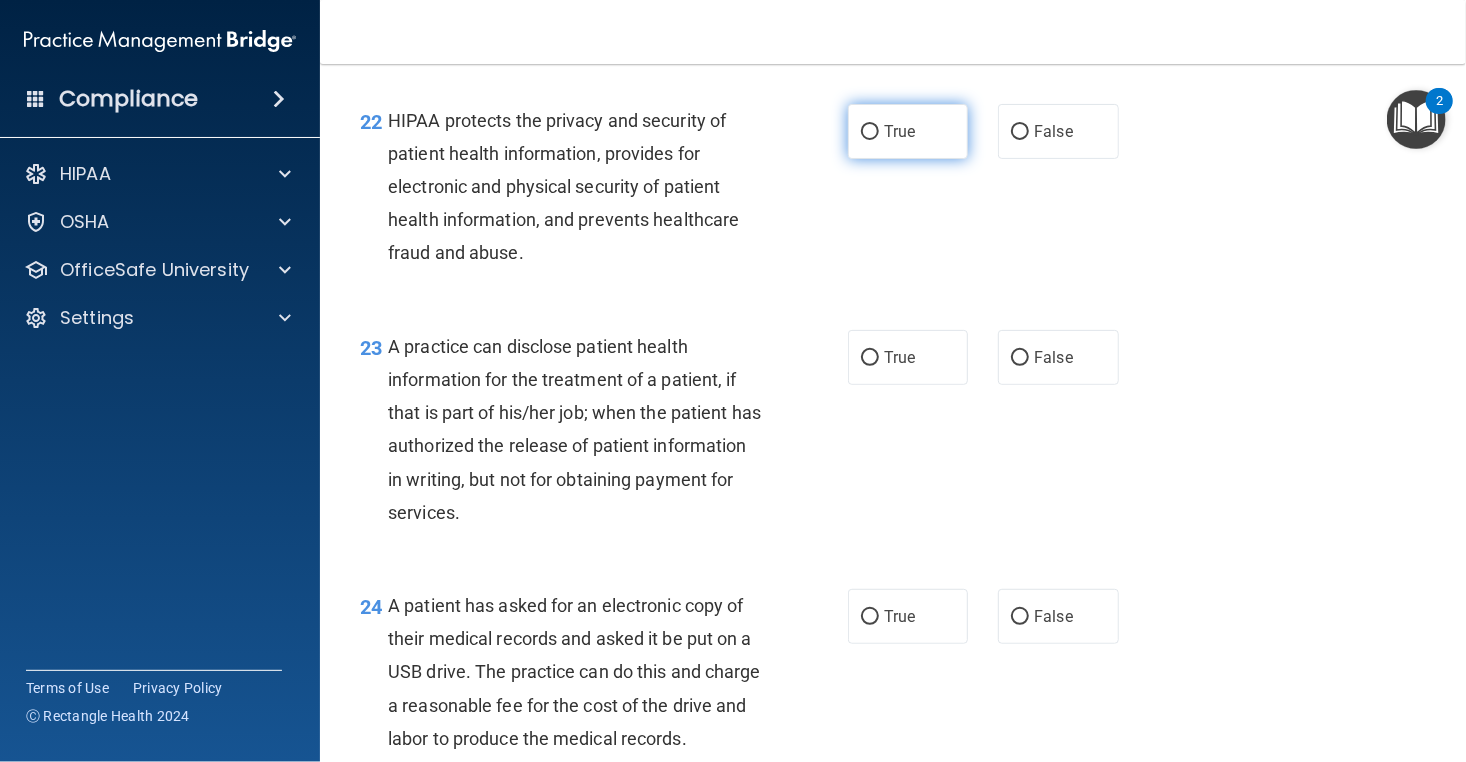 click on "True" at bounding box center (899, 131) 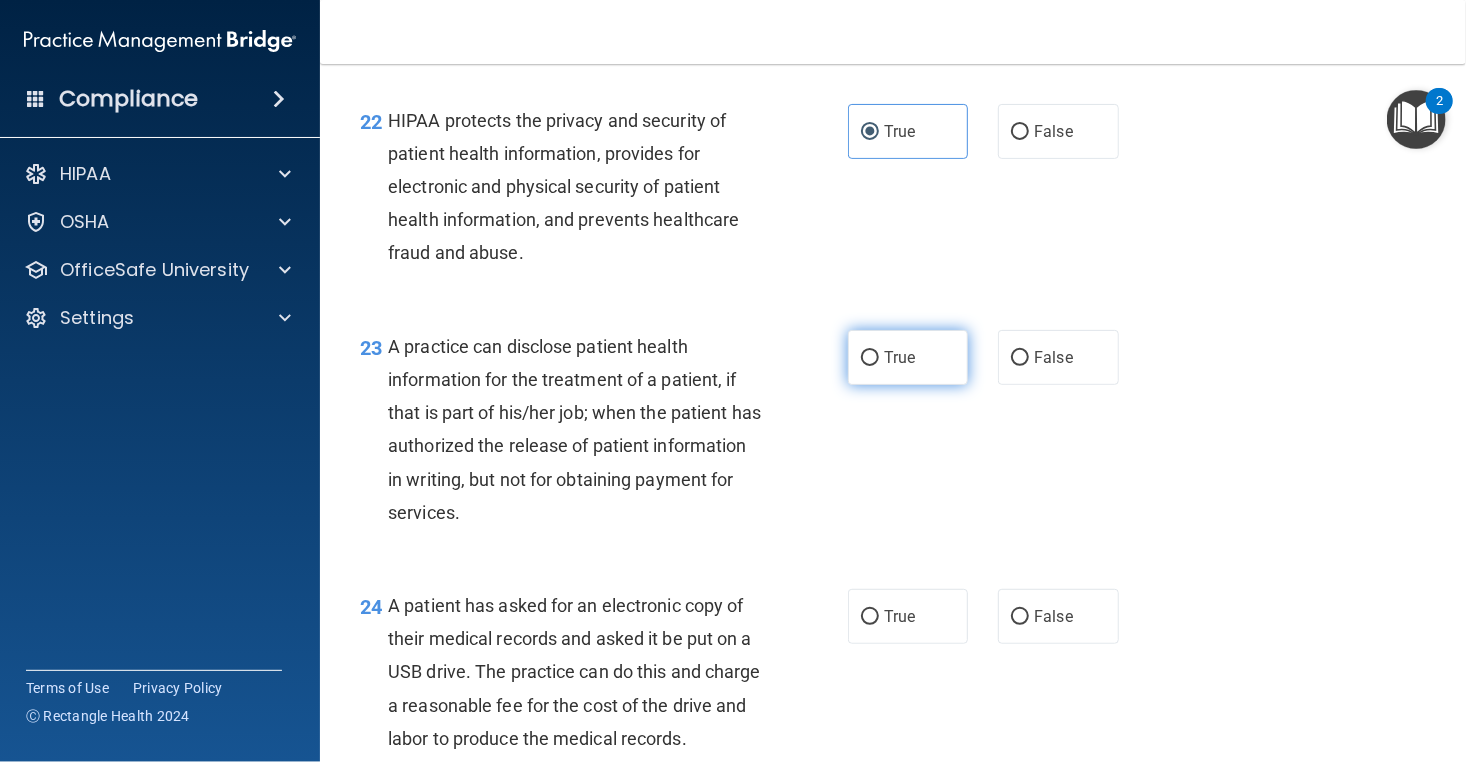 radio on "true" 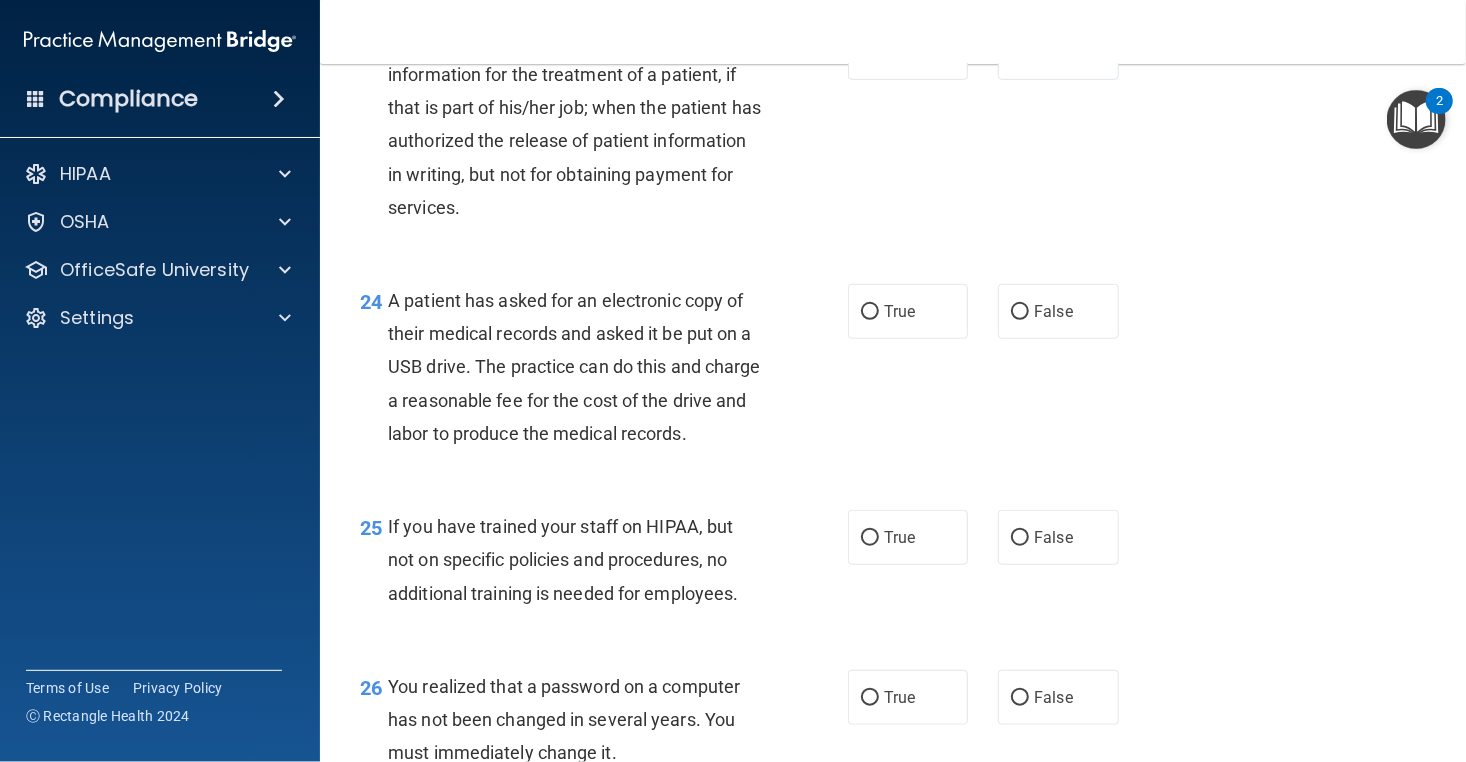 scroll, scrollTop: 4112, scrollLeft: 0, axis: vertical 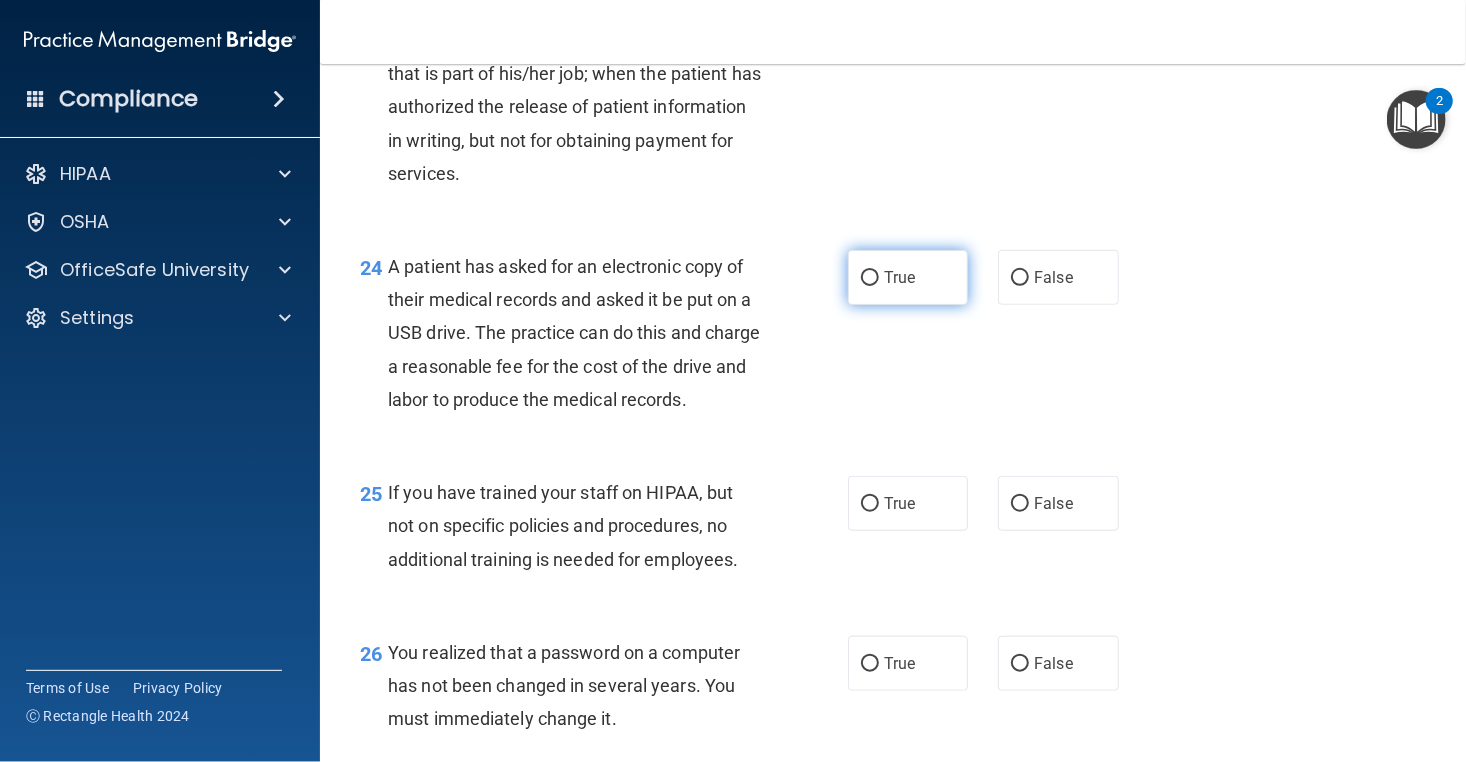click on "True" at bounding box center (908, 277) 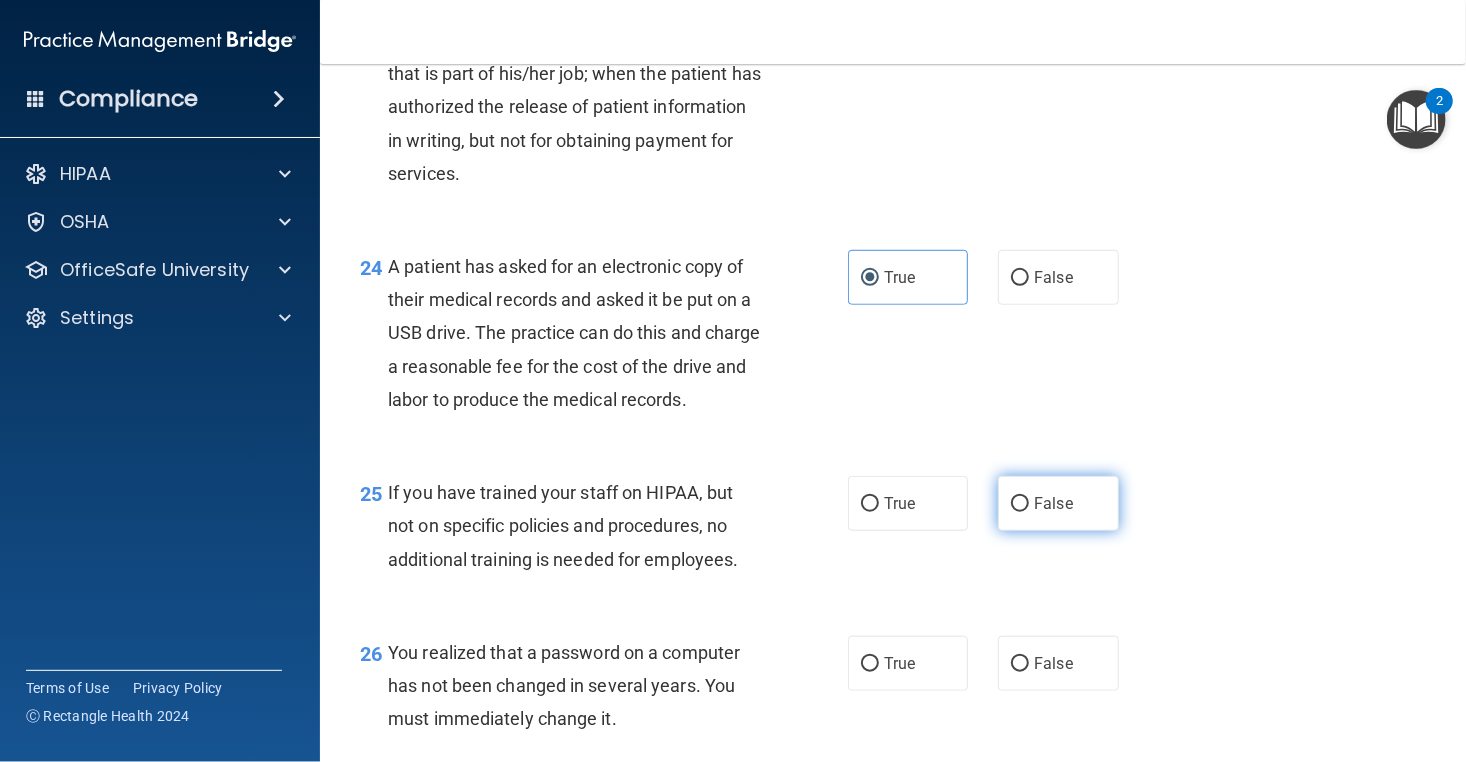 click on "False" at bounding box center (1058, 503) 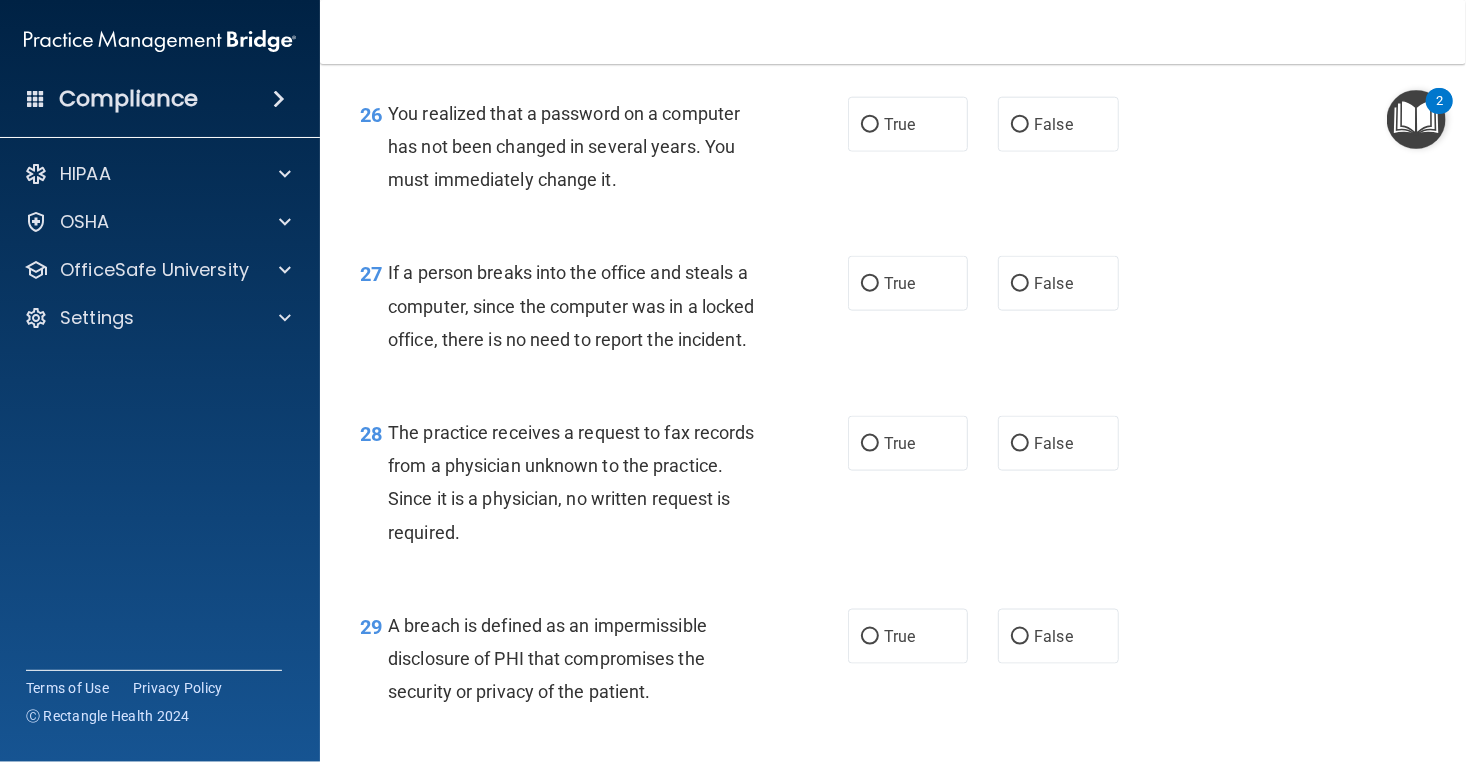 scroll, scrollTop: 4658, scrollLeft: 0, axis: vertical 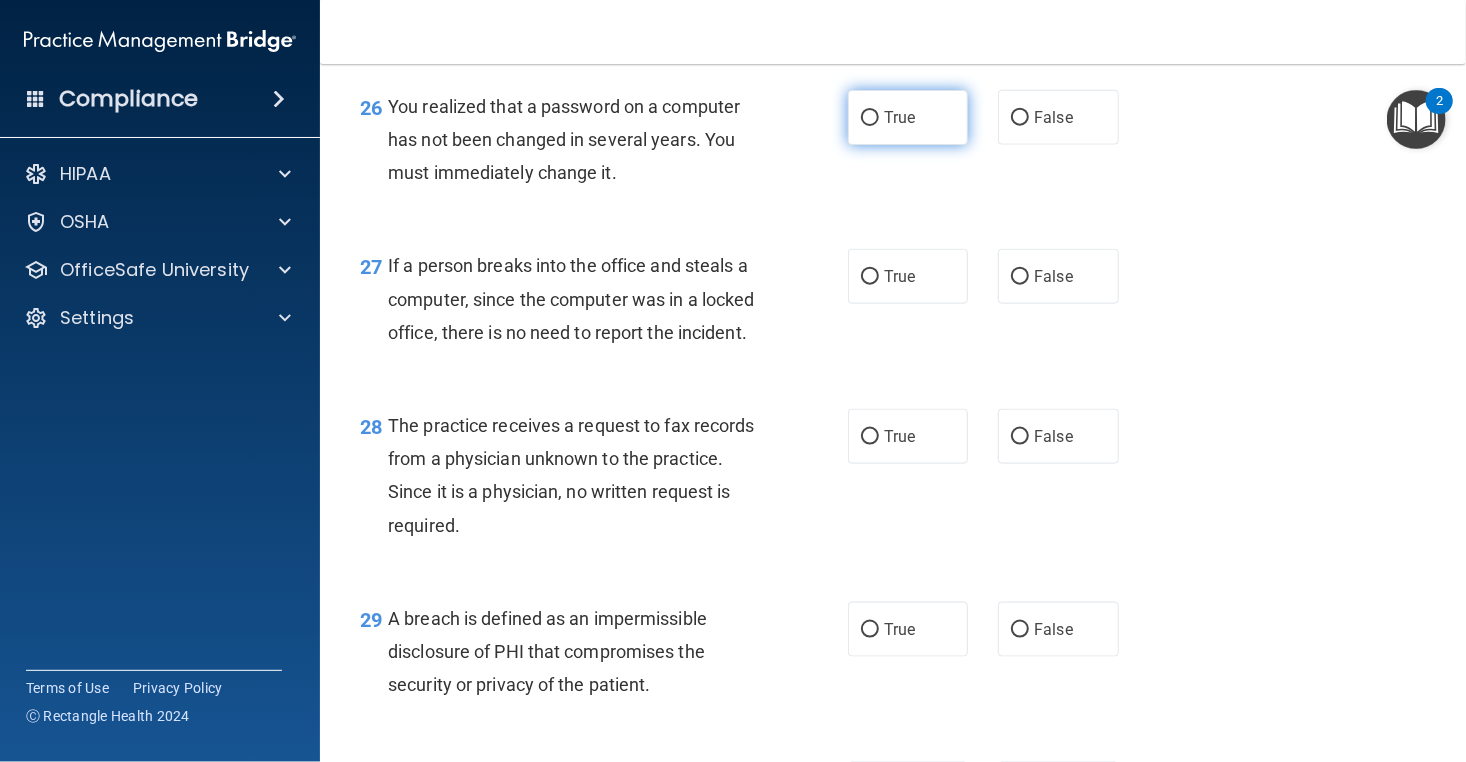 click on "True" at bounding box center (908, 117) 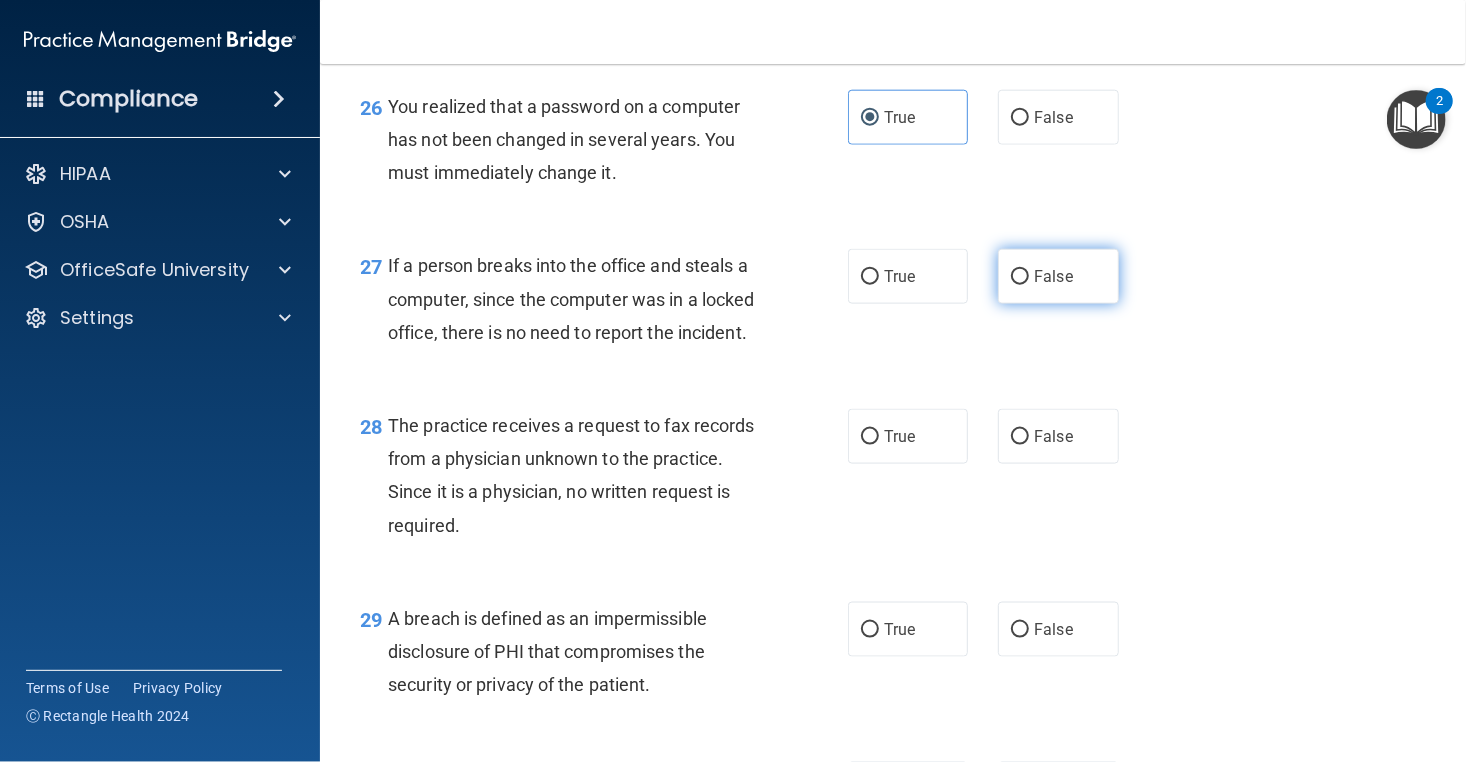 click on "False" at bounding box center [1053, 276] 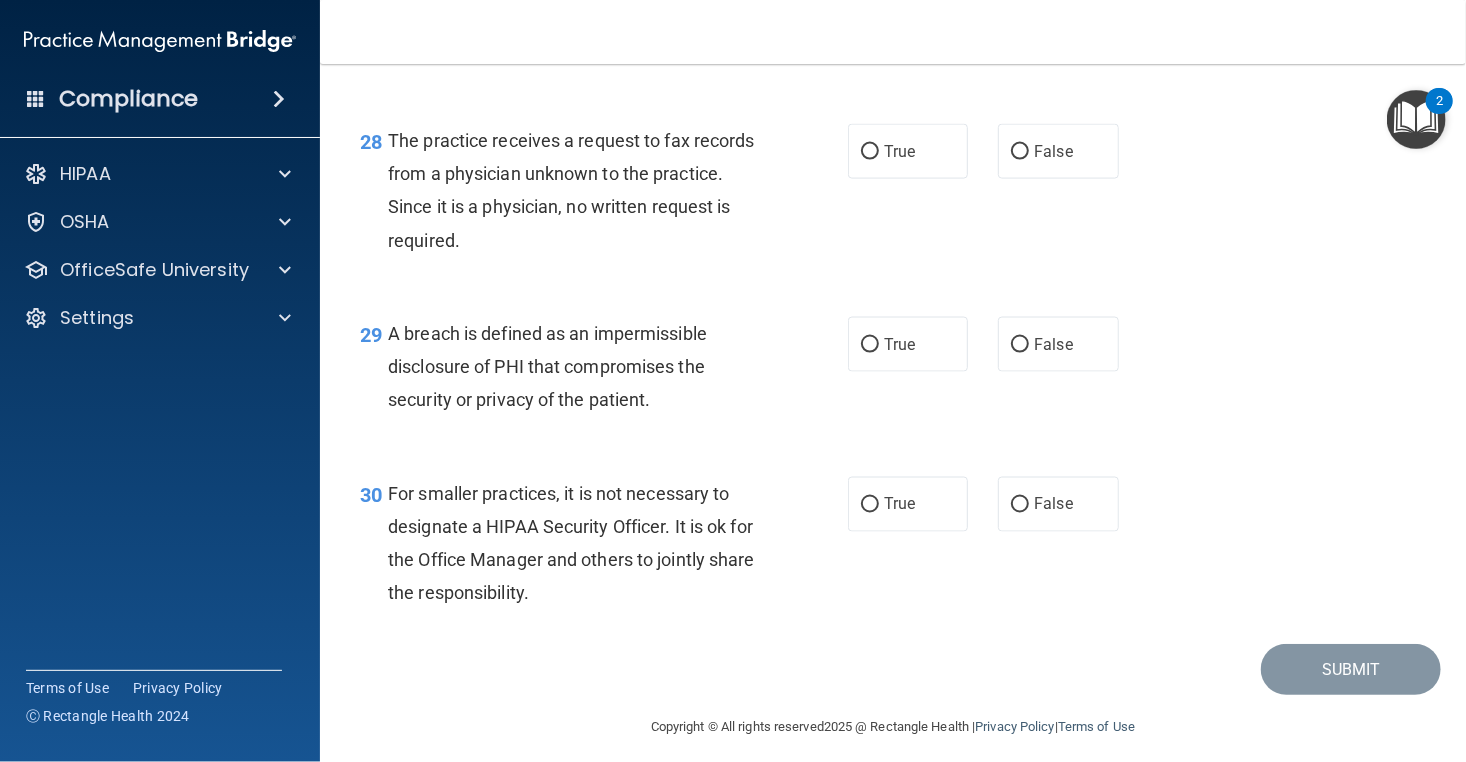 scroll, scrollTop: 4950, scrollLeft: 0, axis: vertical 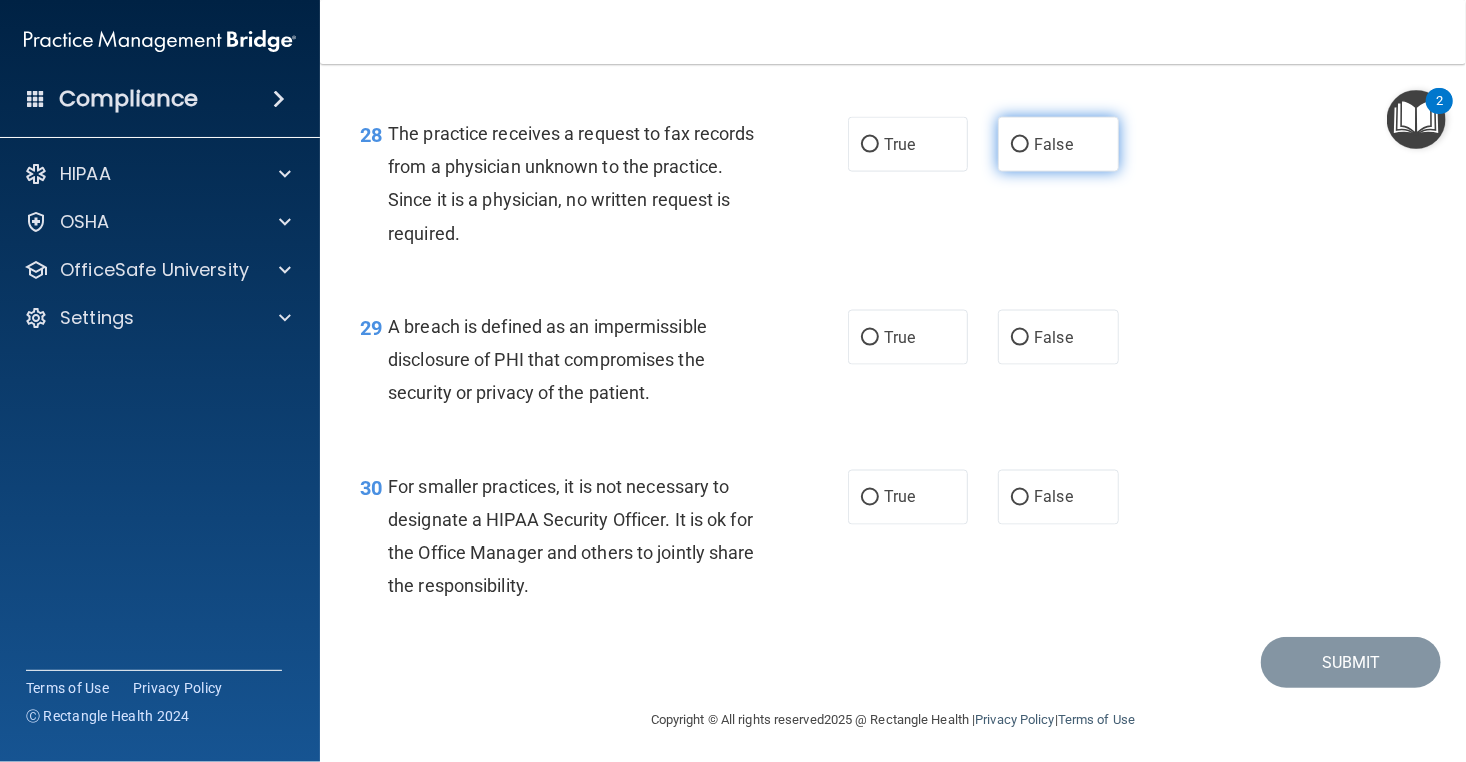 click on "False" at bounding box center [1058, 144] 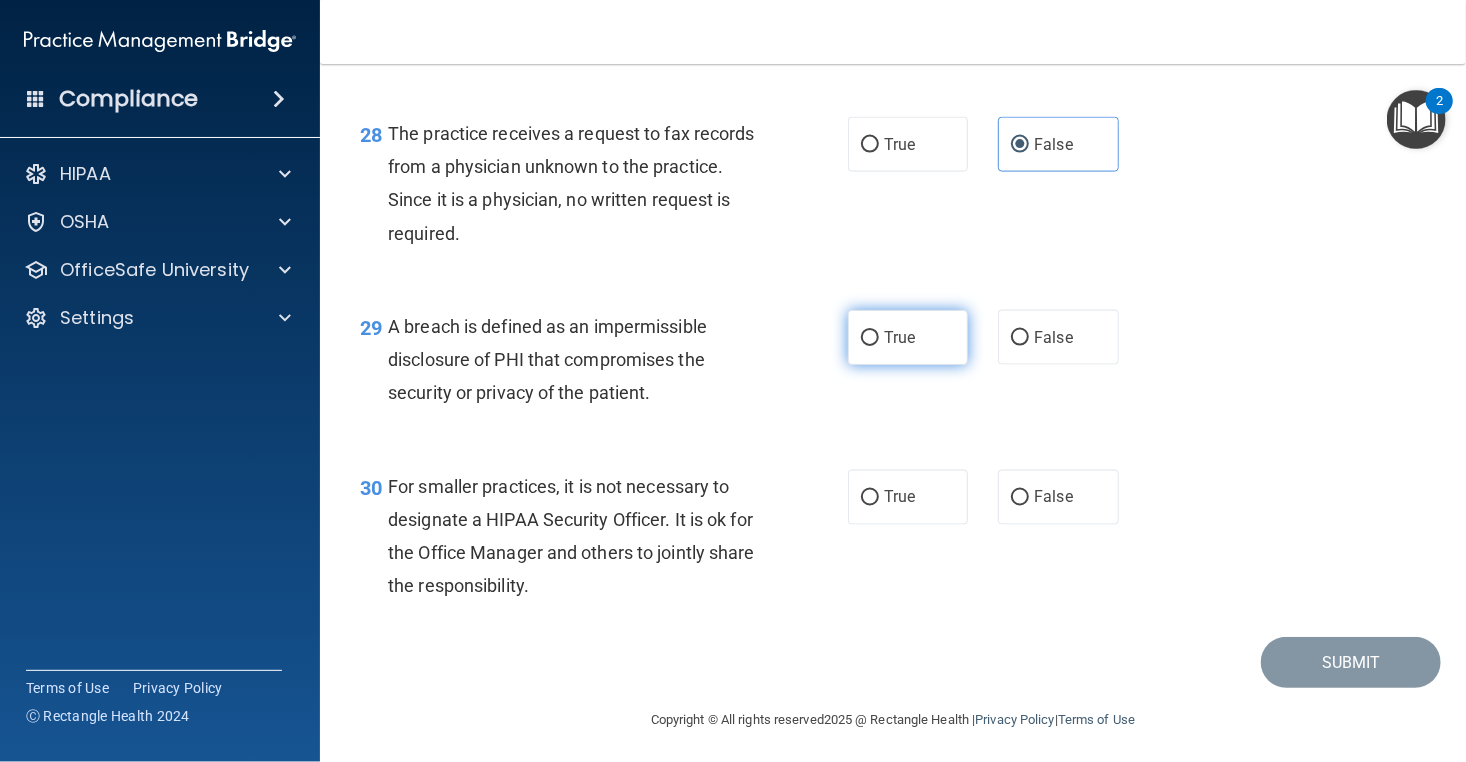 click on "True" at bounding box center [908, 337] 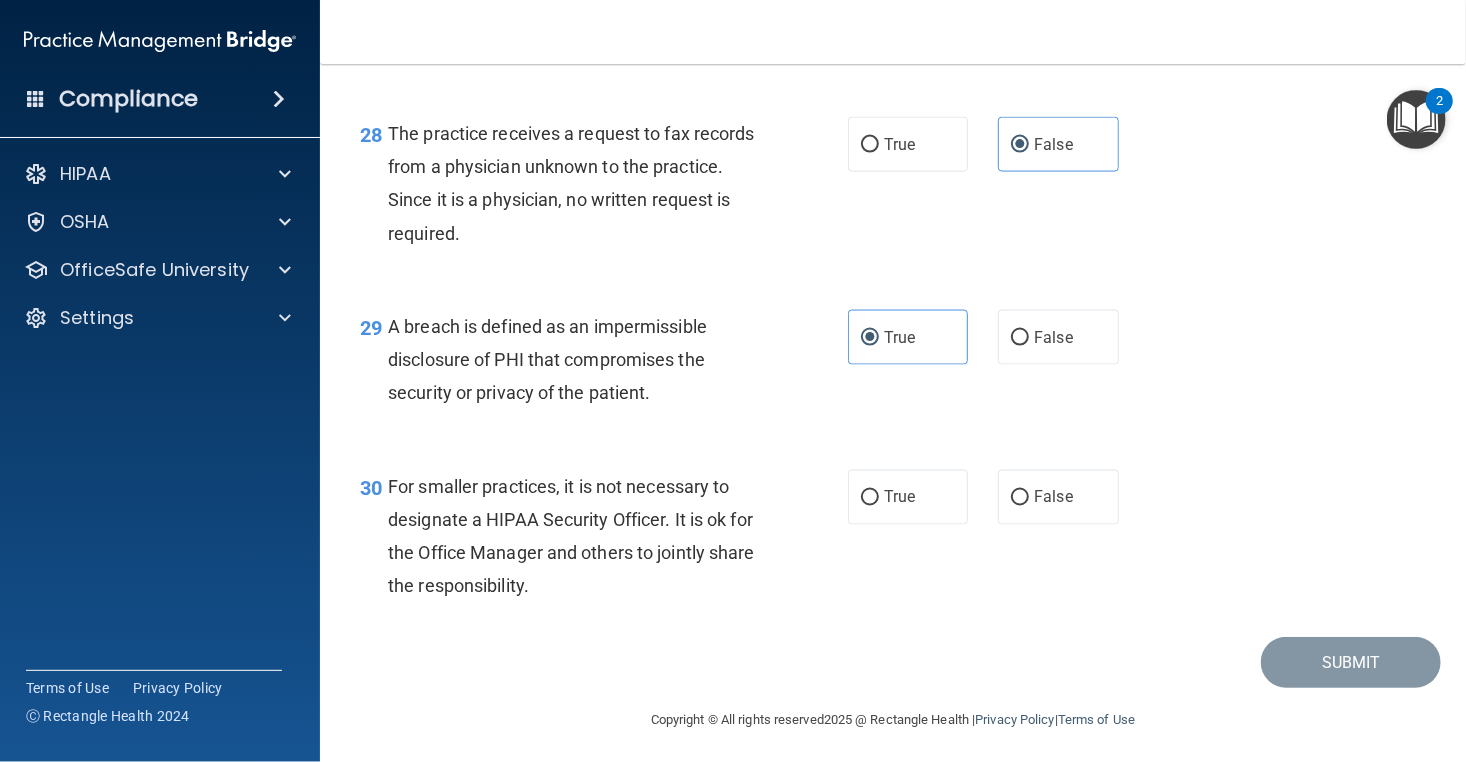 scroll, scrollTop: 5054, scrollLeft: 0, axis: vertical 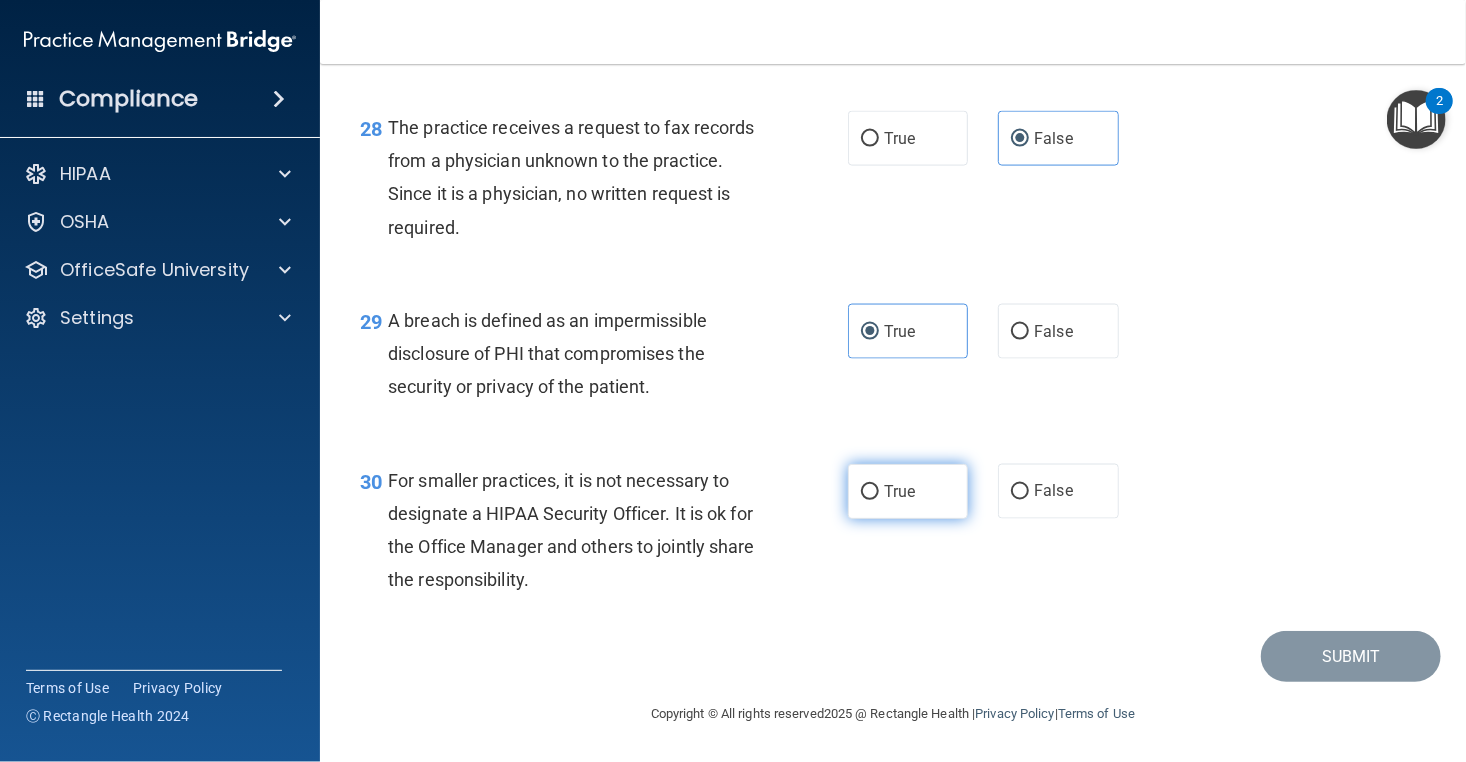 click on "True" at bounding box center [908, 491] 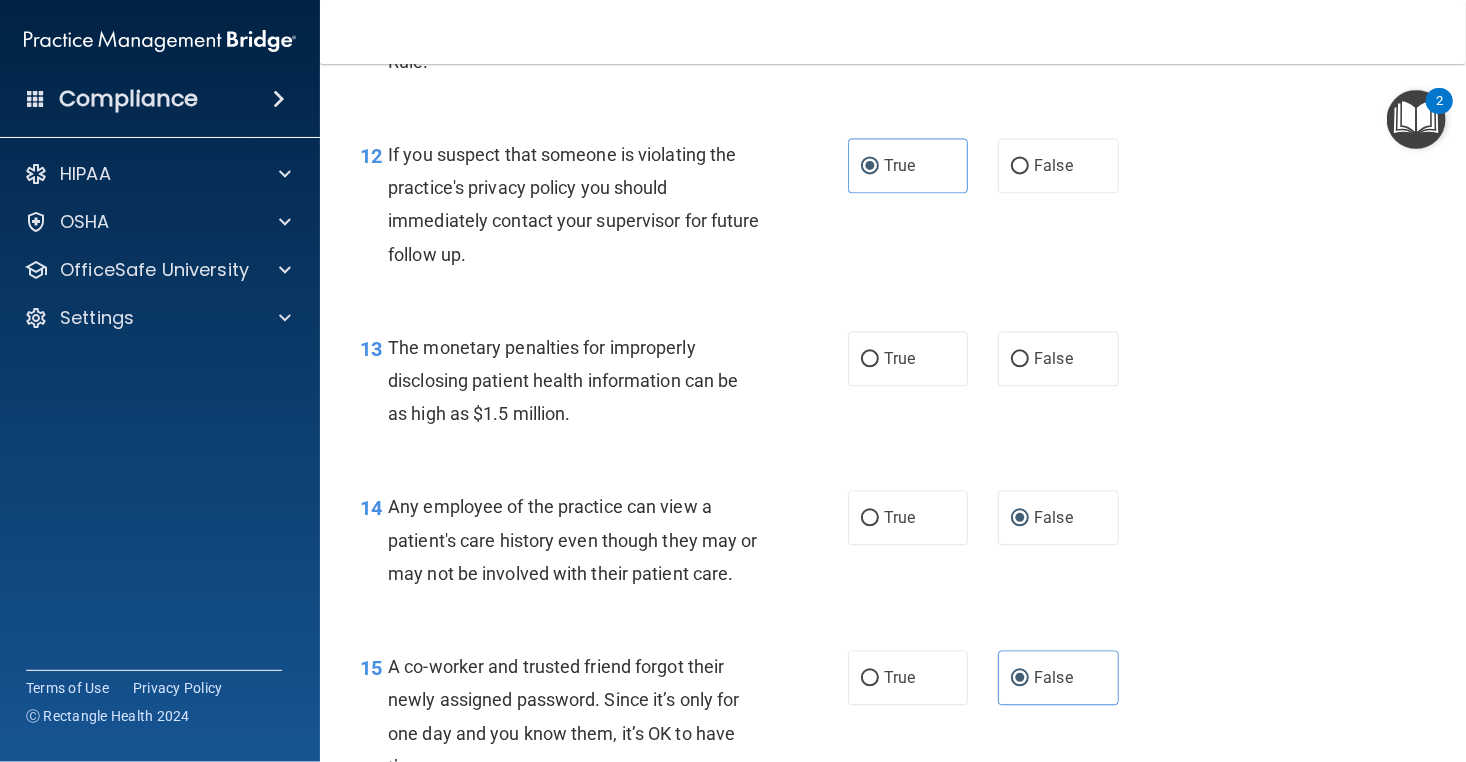 scroll, scrollTop: 1990, scrollLeft: 0, axis: vertical 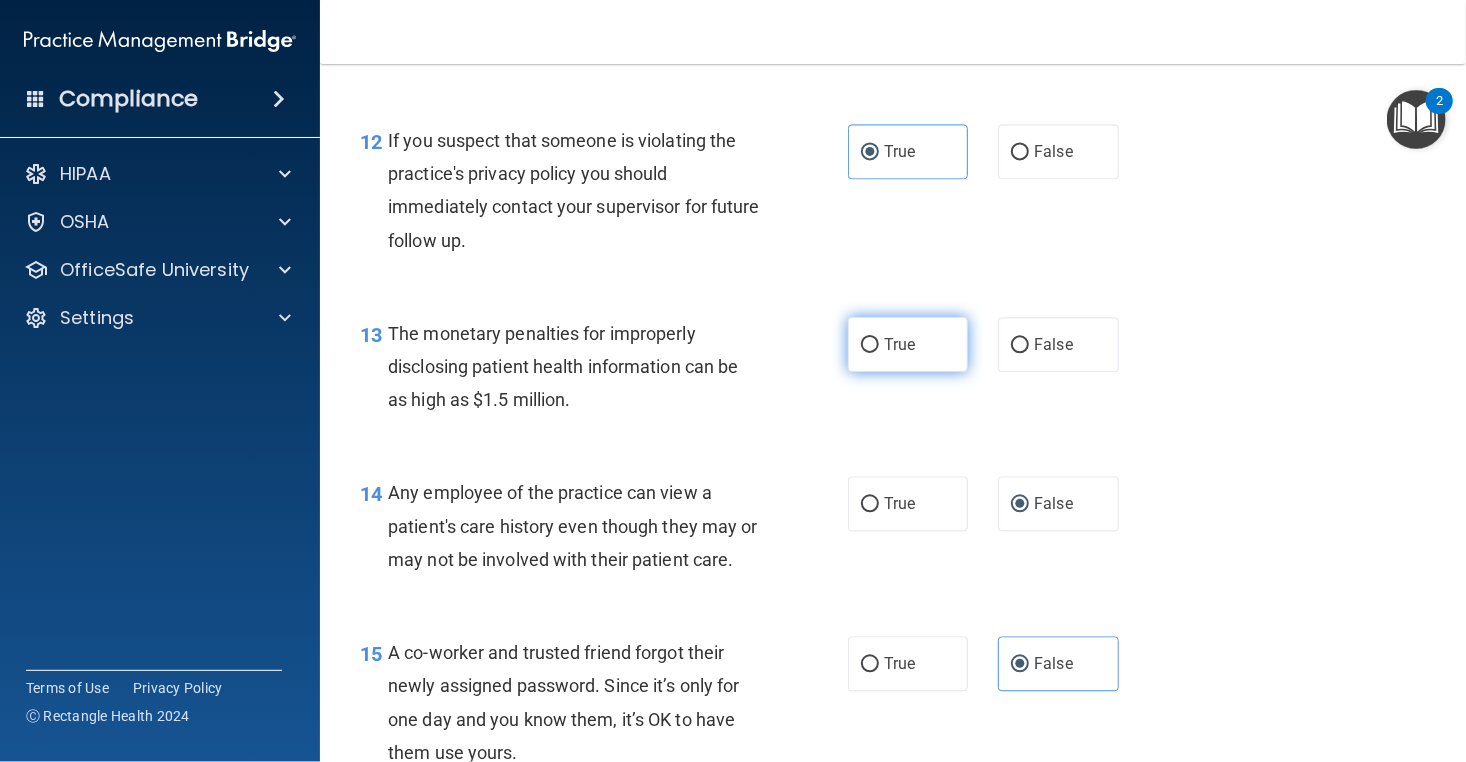 click on "True" at bounding box center (908, 344) 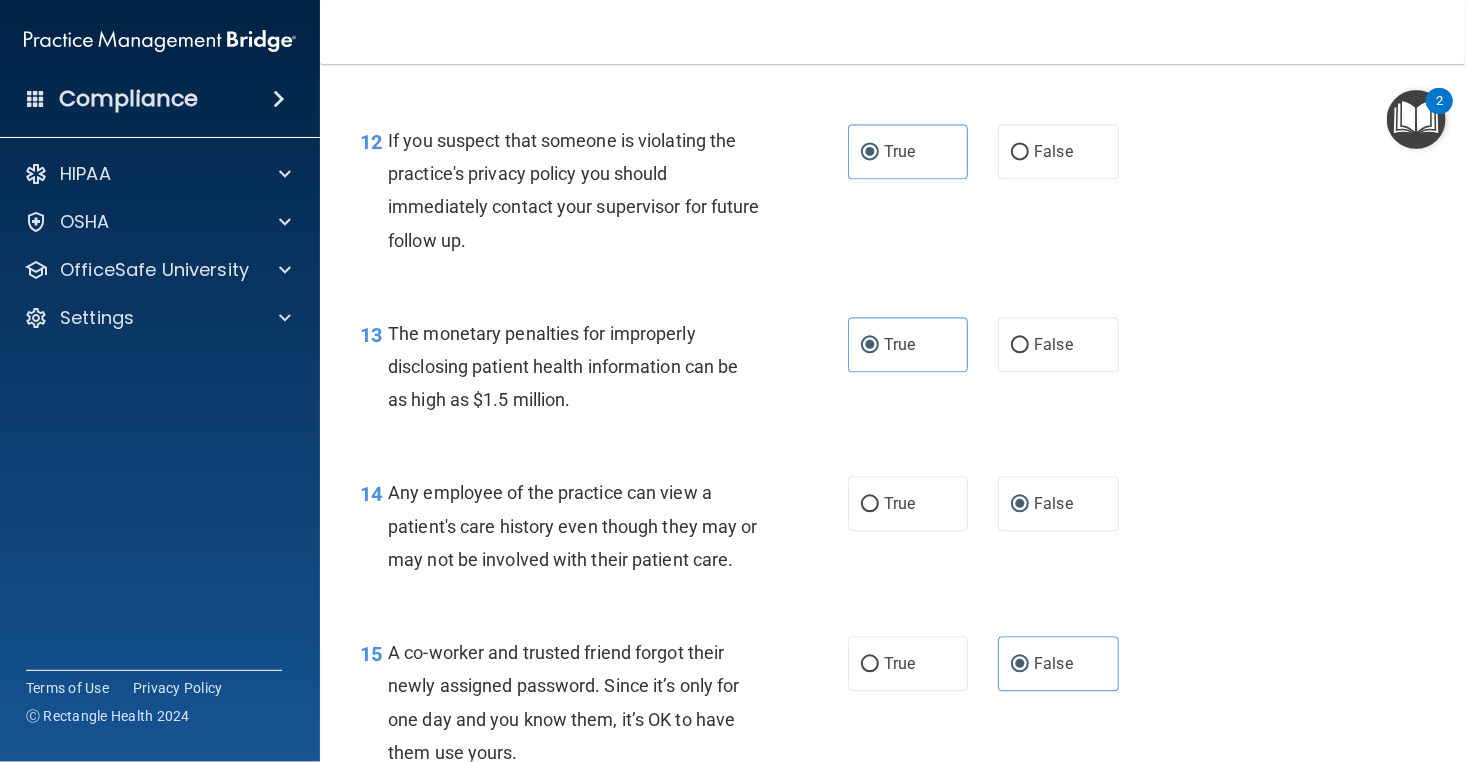click on "-                The HIPAA Quiz         This quiz doesn’t expire until . Are you sure you want to take this quiz now?   Take the quiz anyway!                       01       Patients who believe that their PHI has been compromised have the right to make a complaint to the federal government.                 True           False                       02       The Privacy Rule requires covered entities to develop and implement reasonable policies and procedures to verify the identity of any person who requests PHI, as well as the authority of the person to have access to the information, if the identity or authority of the person is not already known.                 True           False                       03       It's ok to post  practice’s Notice of Privacy anywhere so long as it is also somewhere in the lobby.                 True           False                       04                       True           False                       05                       True           False" at bounding box center (893, 413) 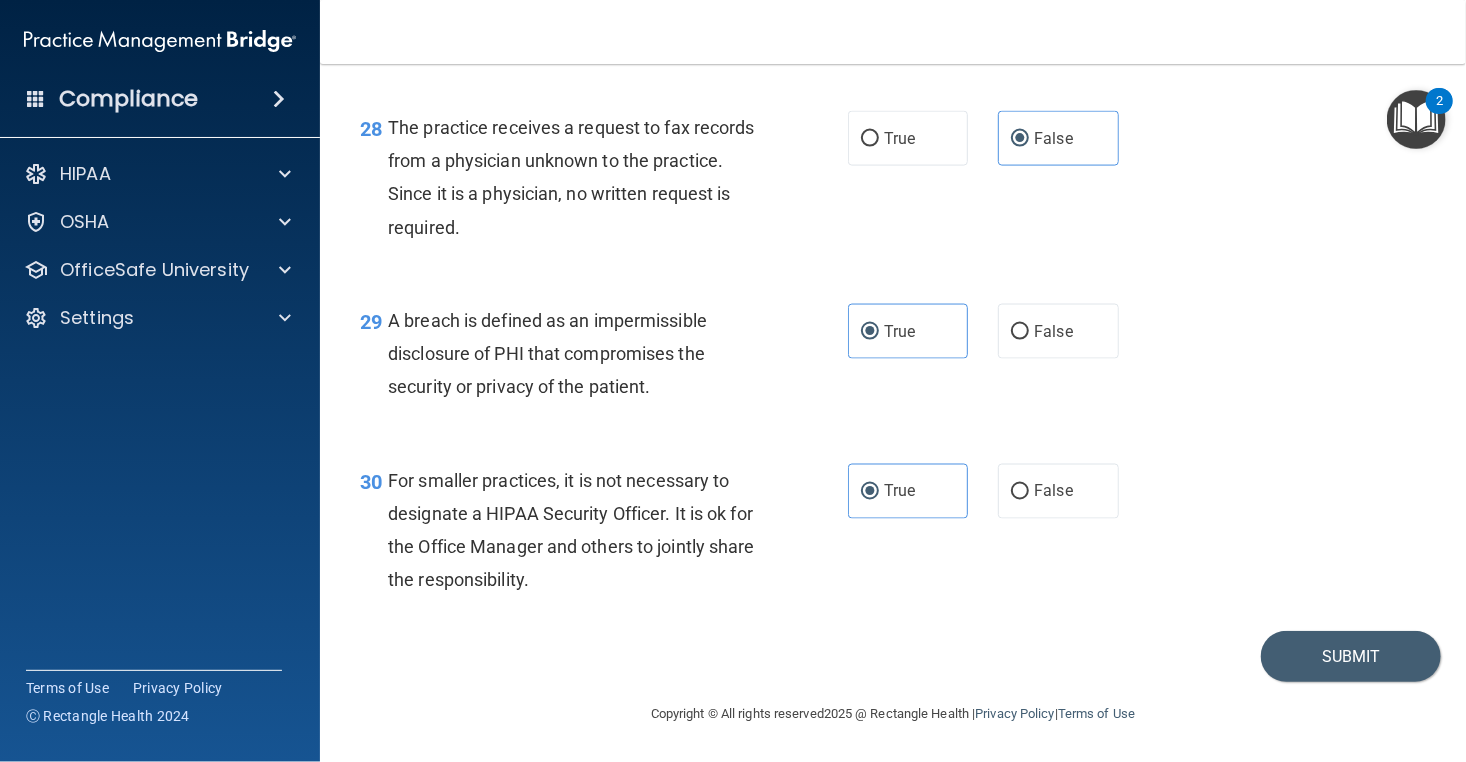 scroll, scrollTop: 5054, scrollLeft: 0, axis: vertical 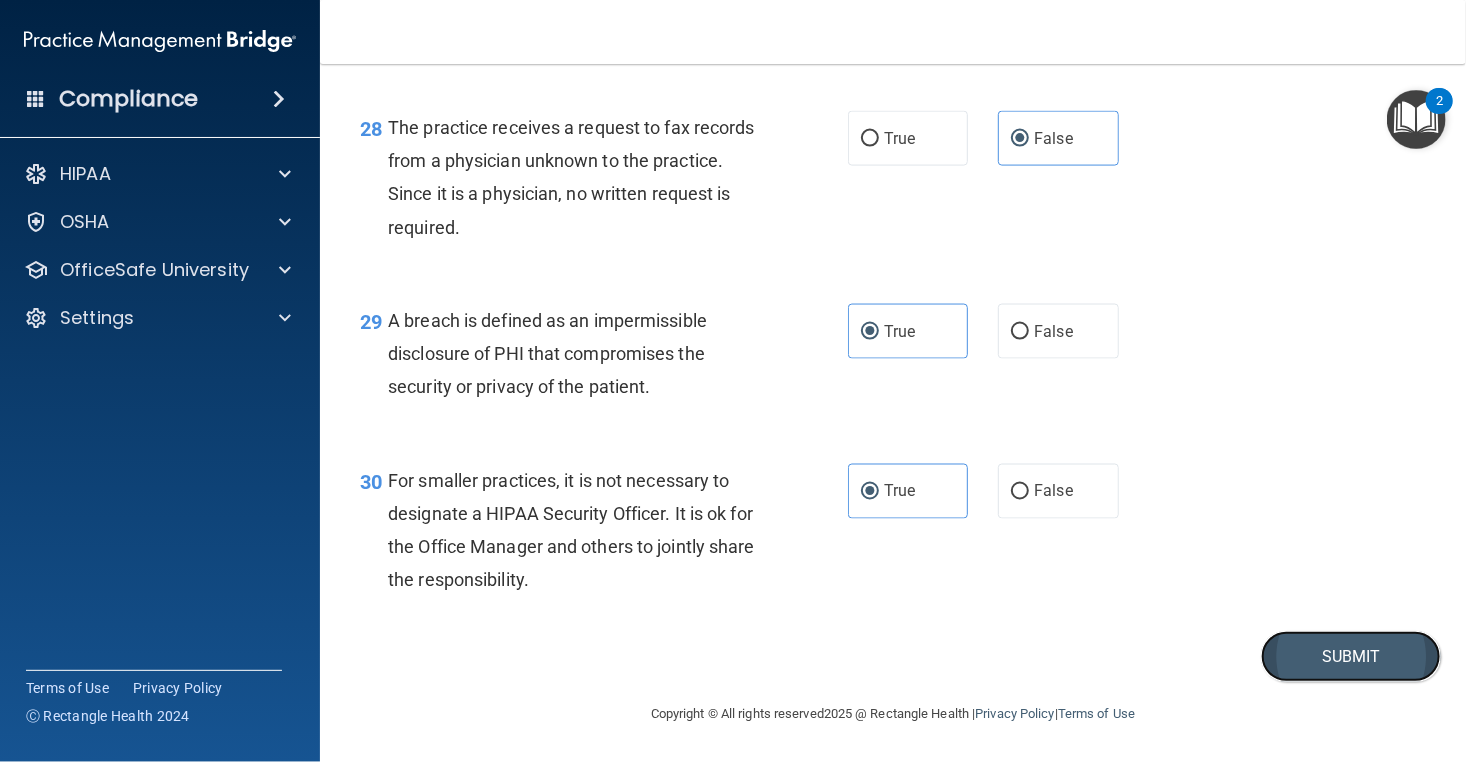 click on "Submit" at bounding box center (1351, 656) 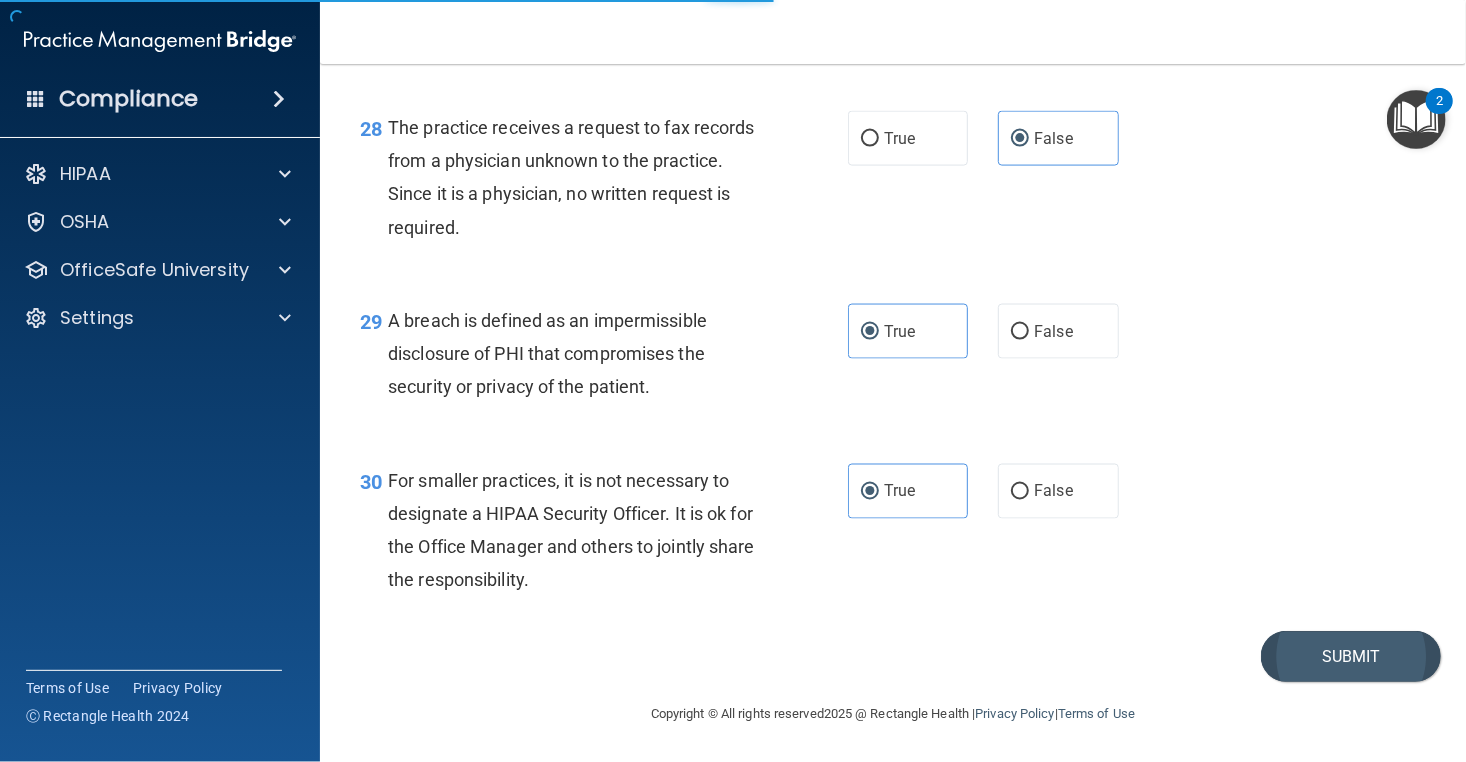 scroll, scrollTop: 0, scrollLeft: 0, axis: both 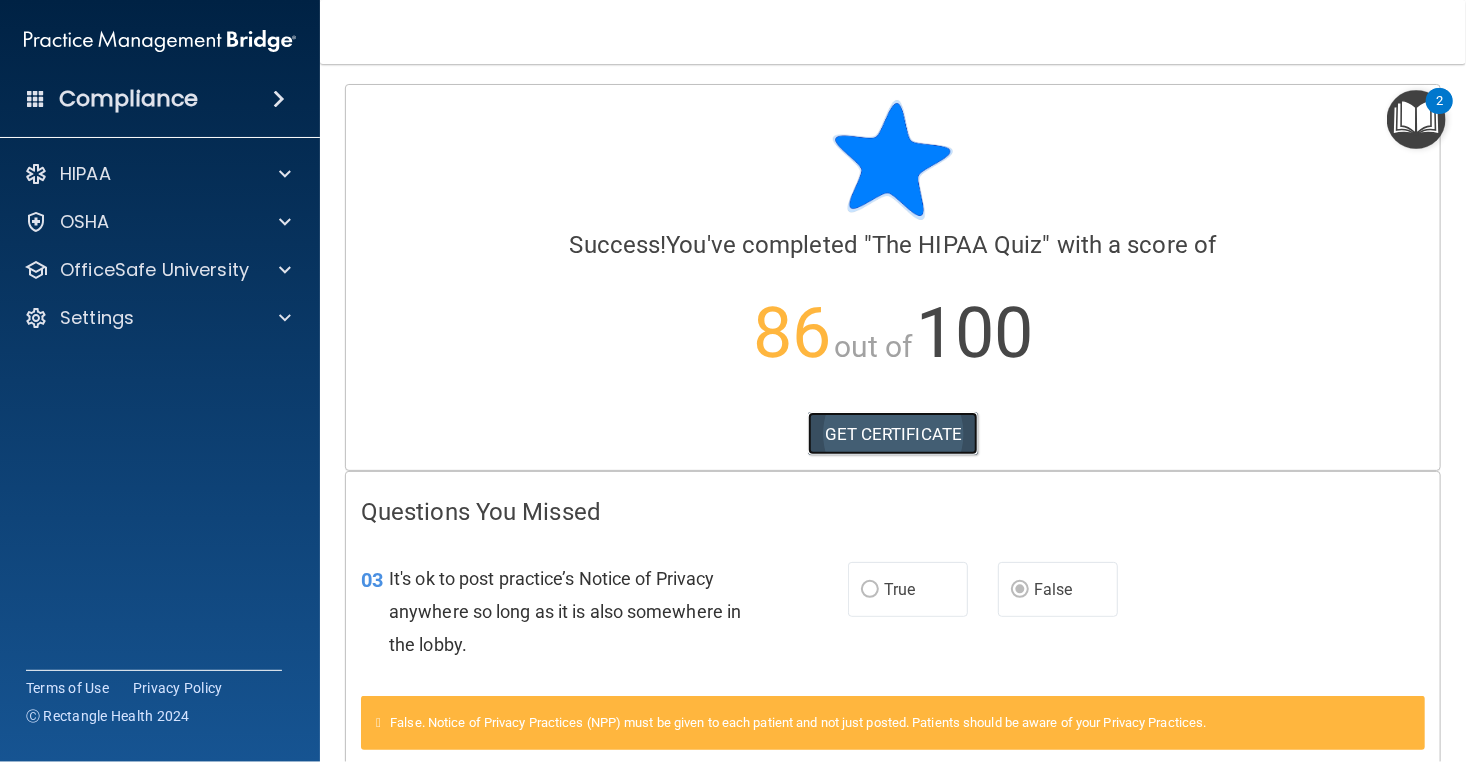 click on "GET CERTIFICATE" at bounding box center [893, 434] 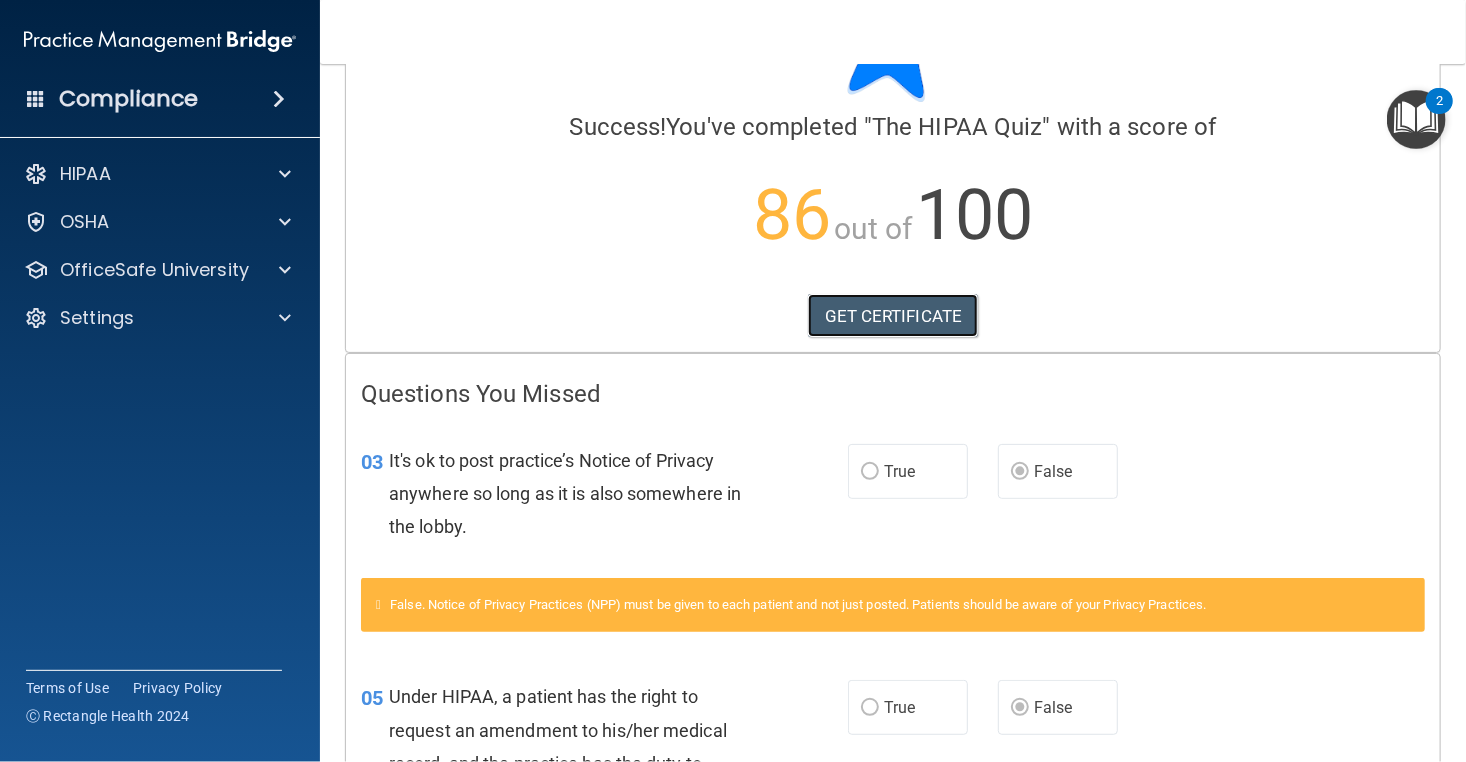 scroll, scrollTop: 0, scrollLeft: 0, axis: both 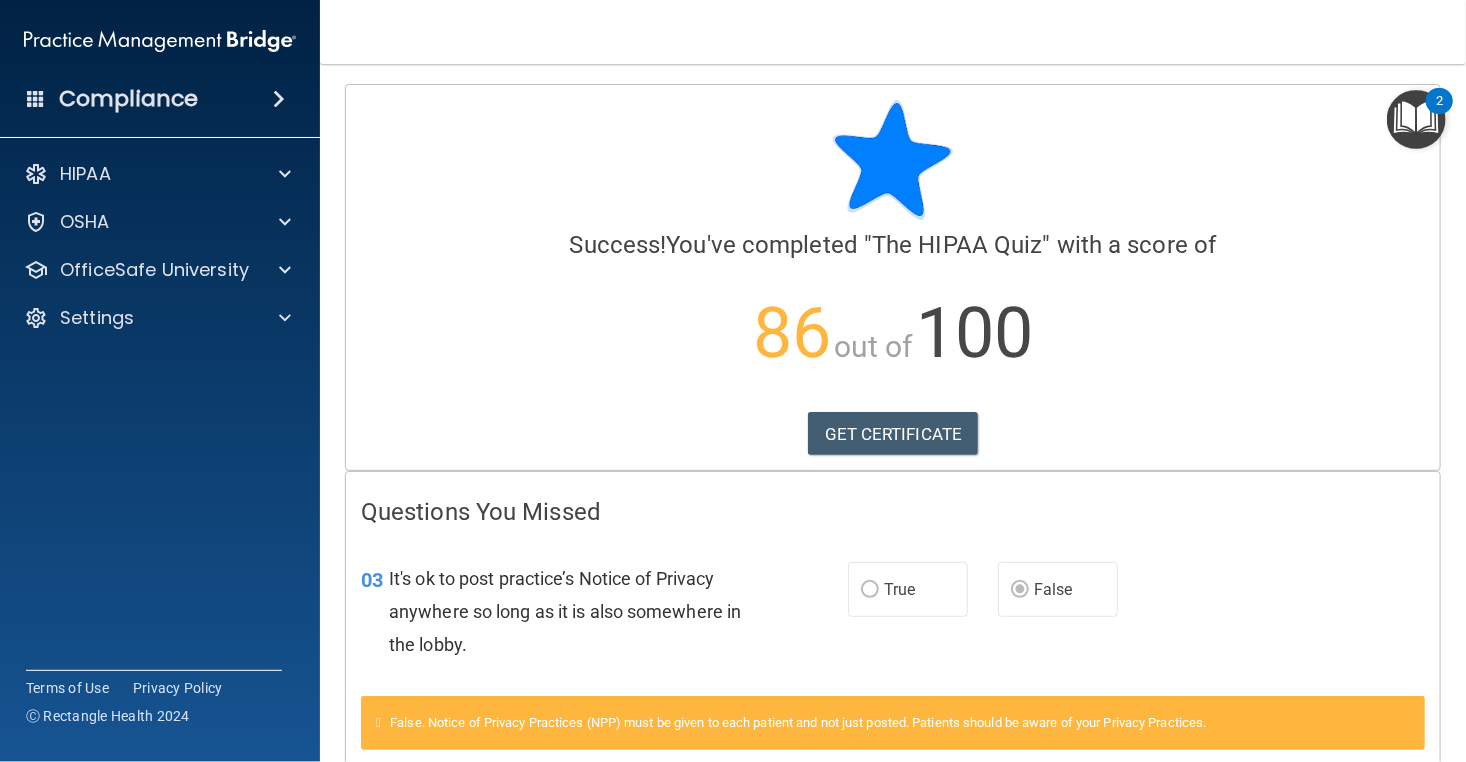 click on "Compliance" at bounding box center [128, 99] 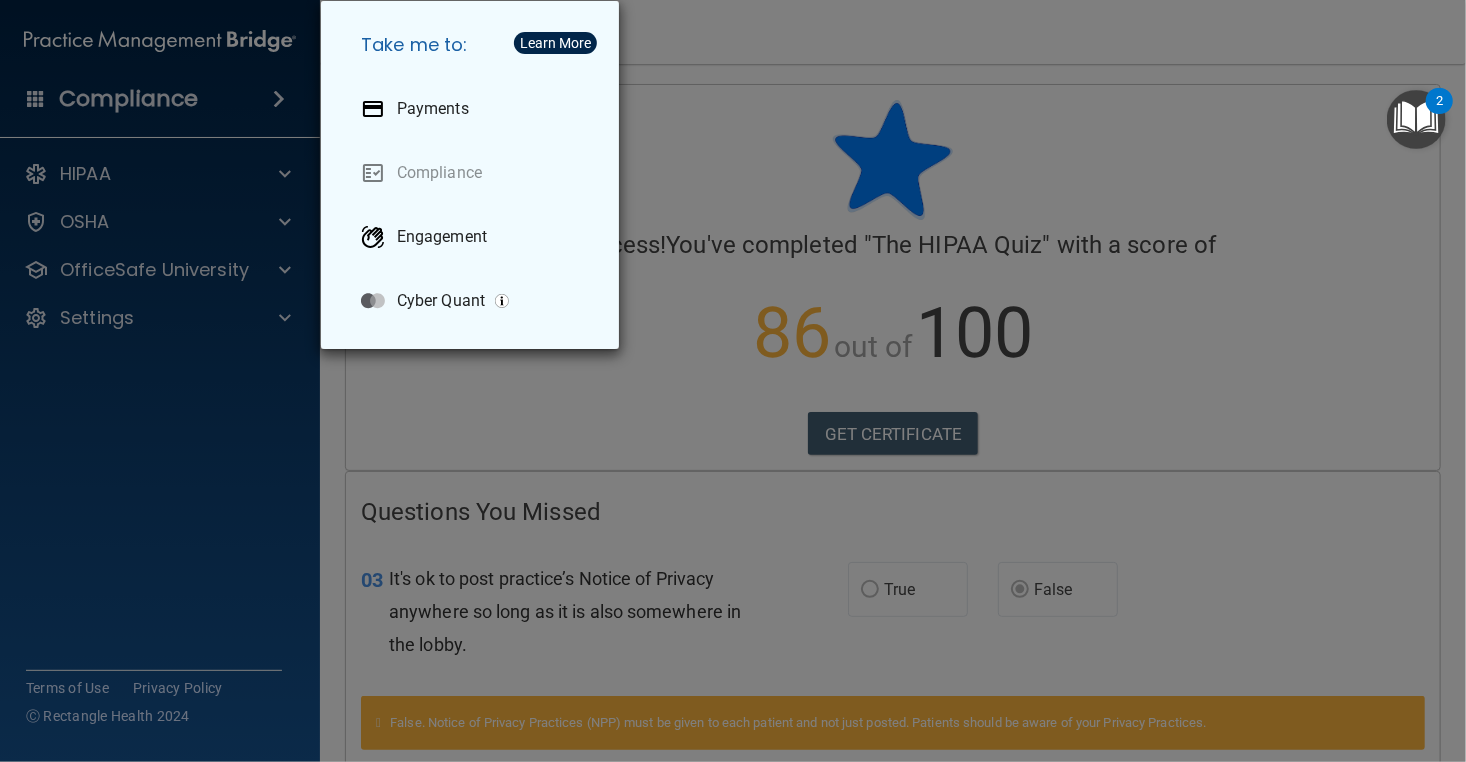 click on "Take me to:             Payments                   Compliance                     Engagement                     Cyber Quant" at bounding box center (733, 381) 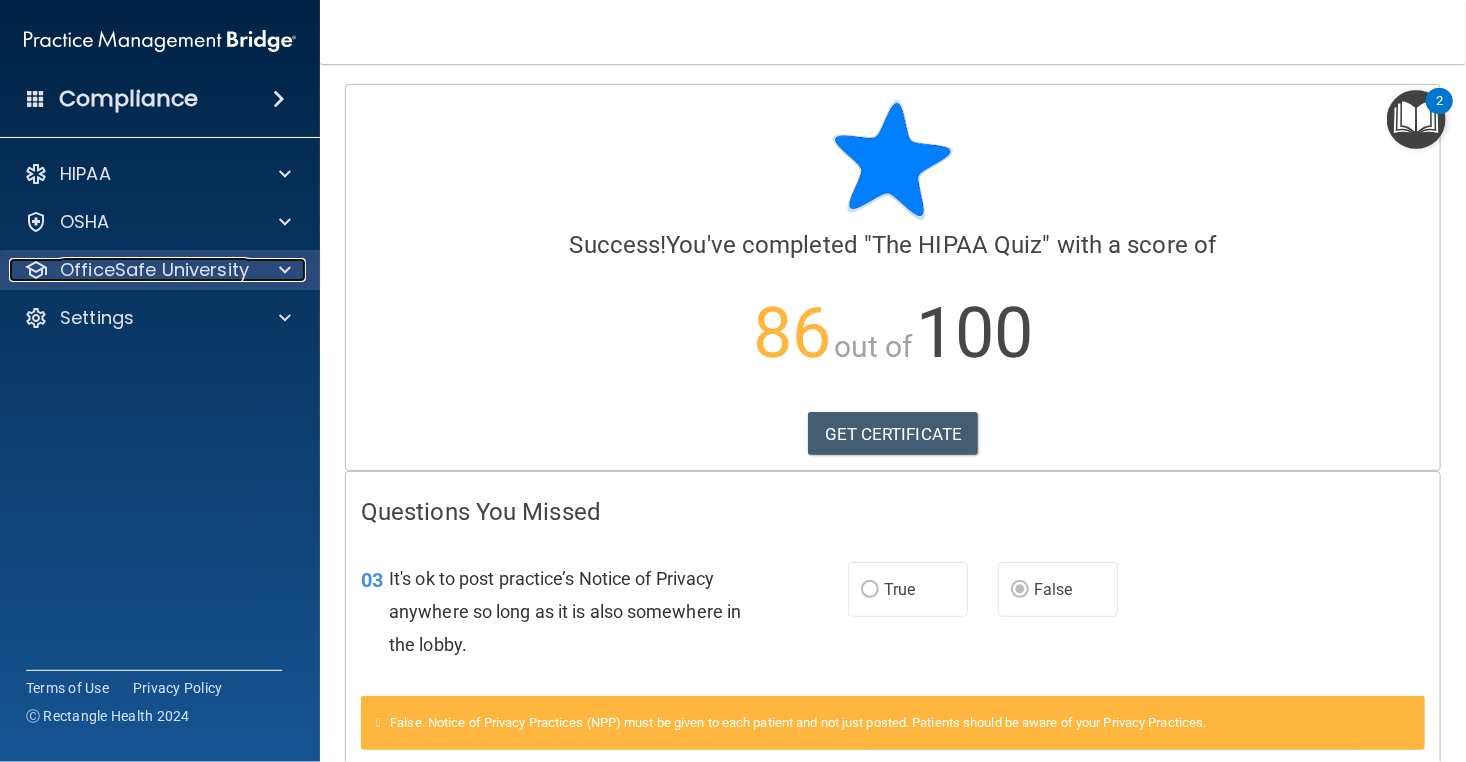 click on "OfficeSafe University" at bounding box center [133, 270] 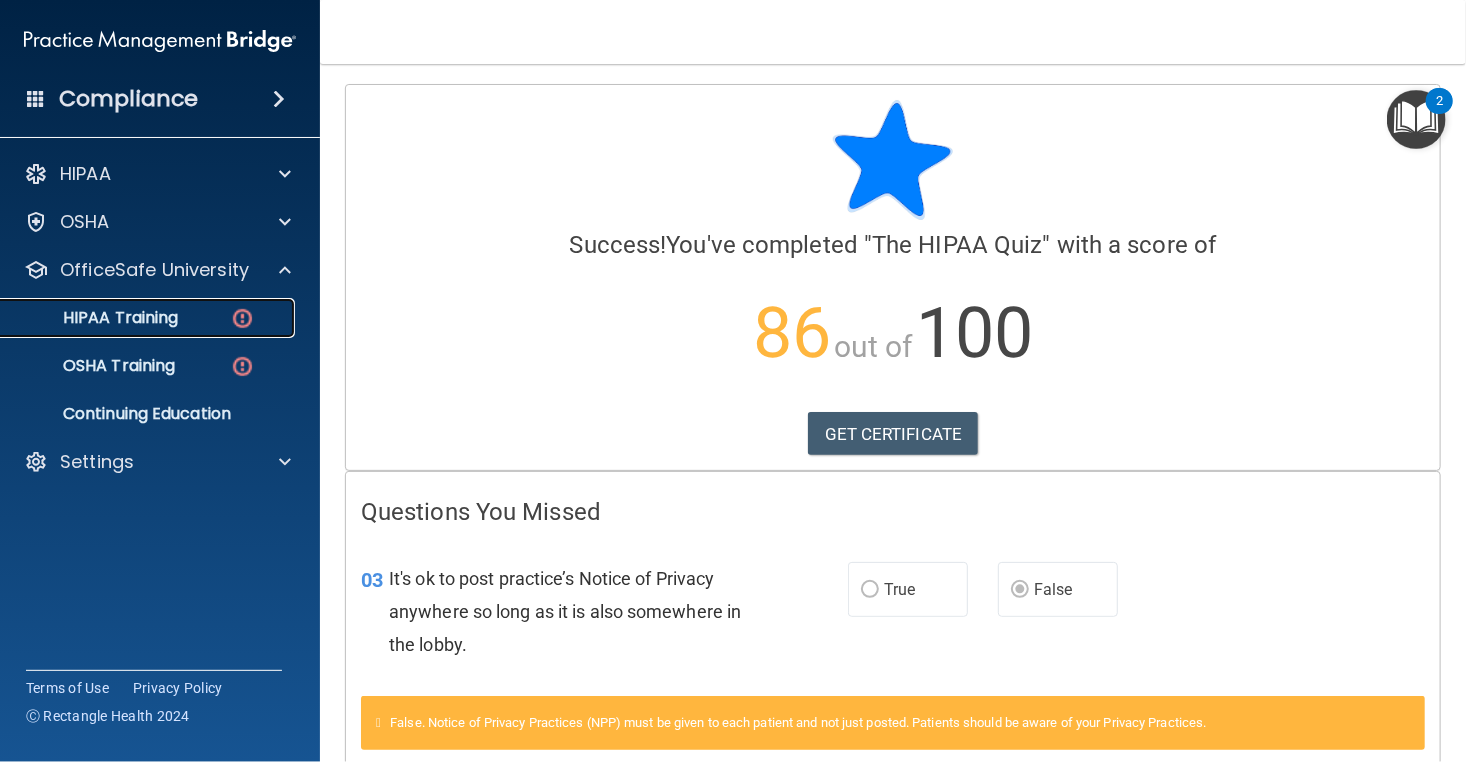 click on "HIPAA Training" at bounding box center [137, 318] 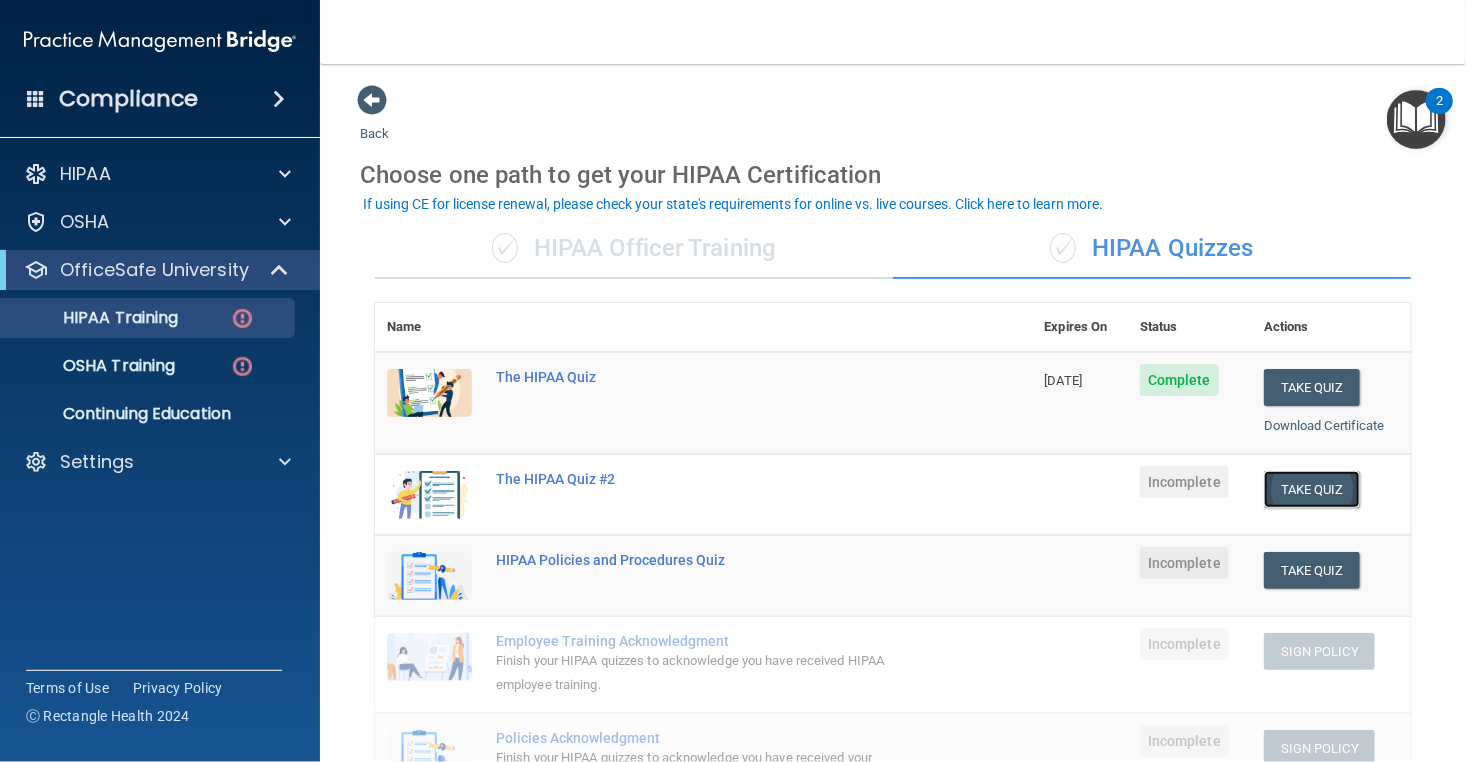 click on "Take Quiz" at bounding box center [1312, 489] 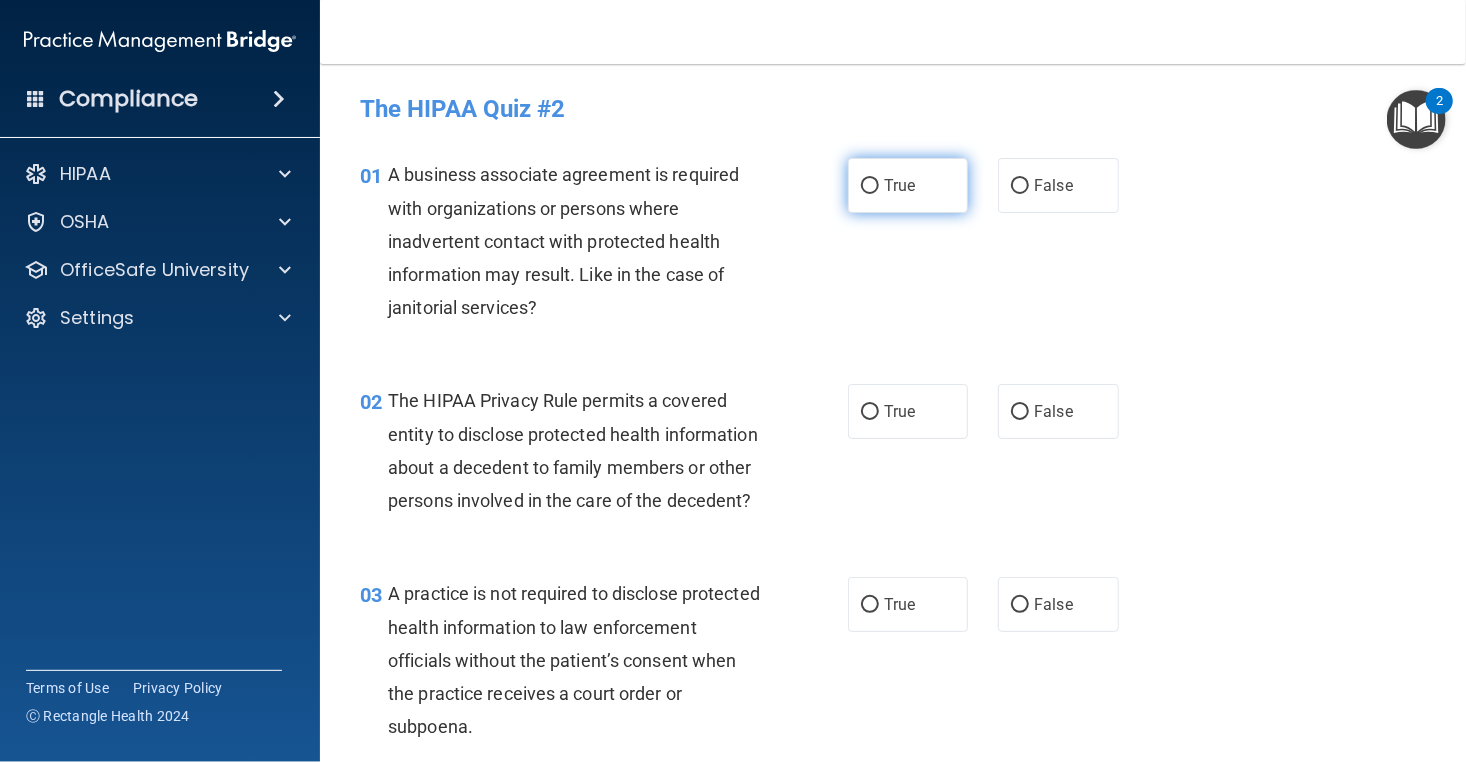 click on "True" at bounding box center [899, 185] 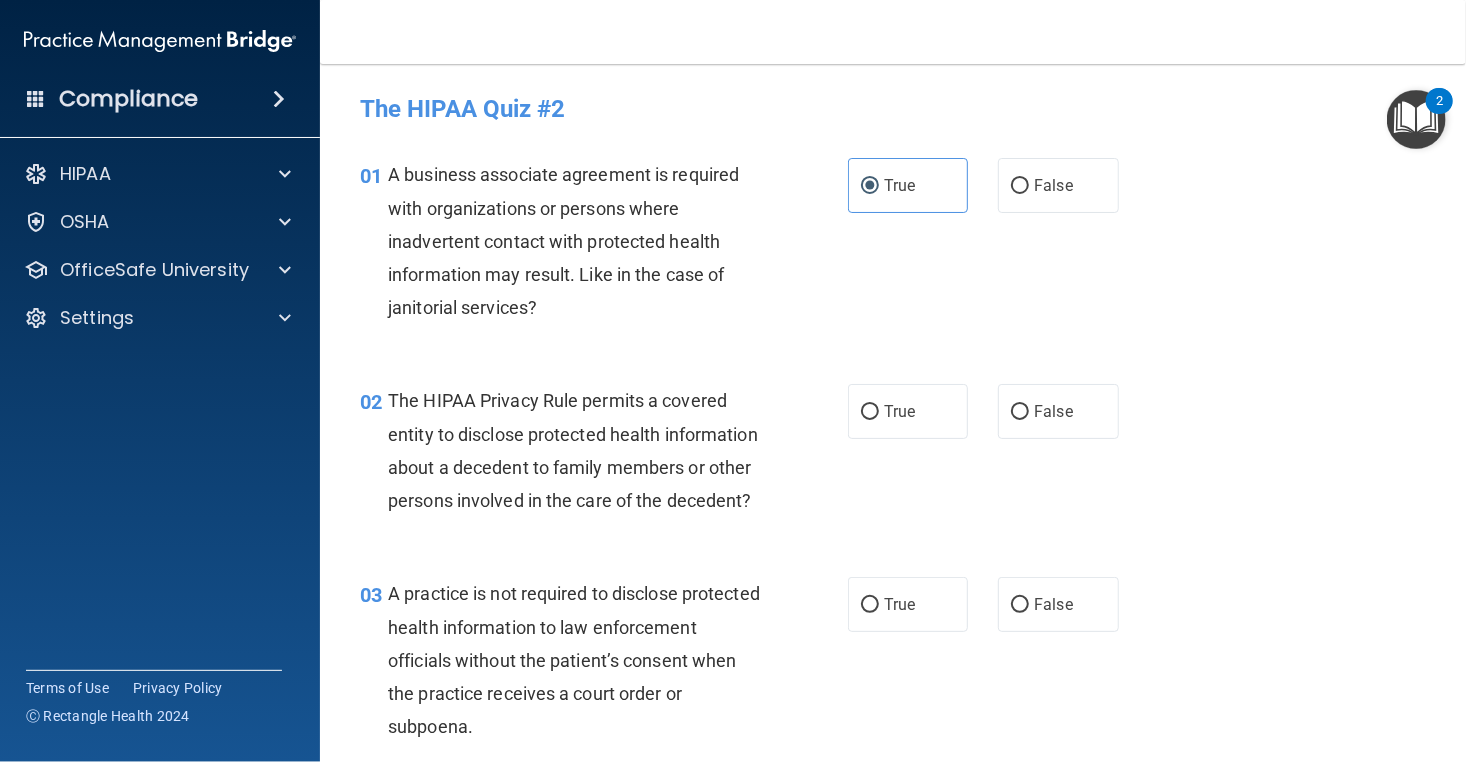 click on "The HIPAA Privacy Rule permits a covered entity to disclose protected health information about a decedent to family members or other persons involved in the care of the decedent?" at bounding box center [582, 450] 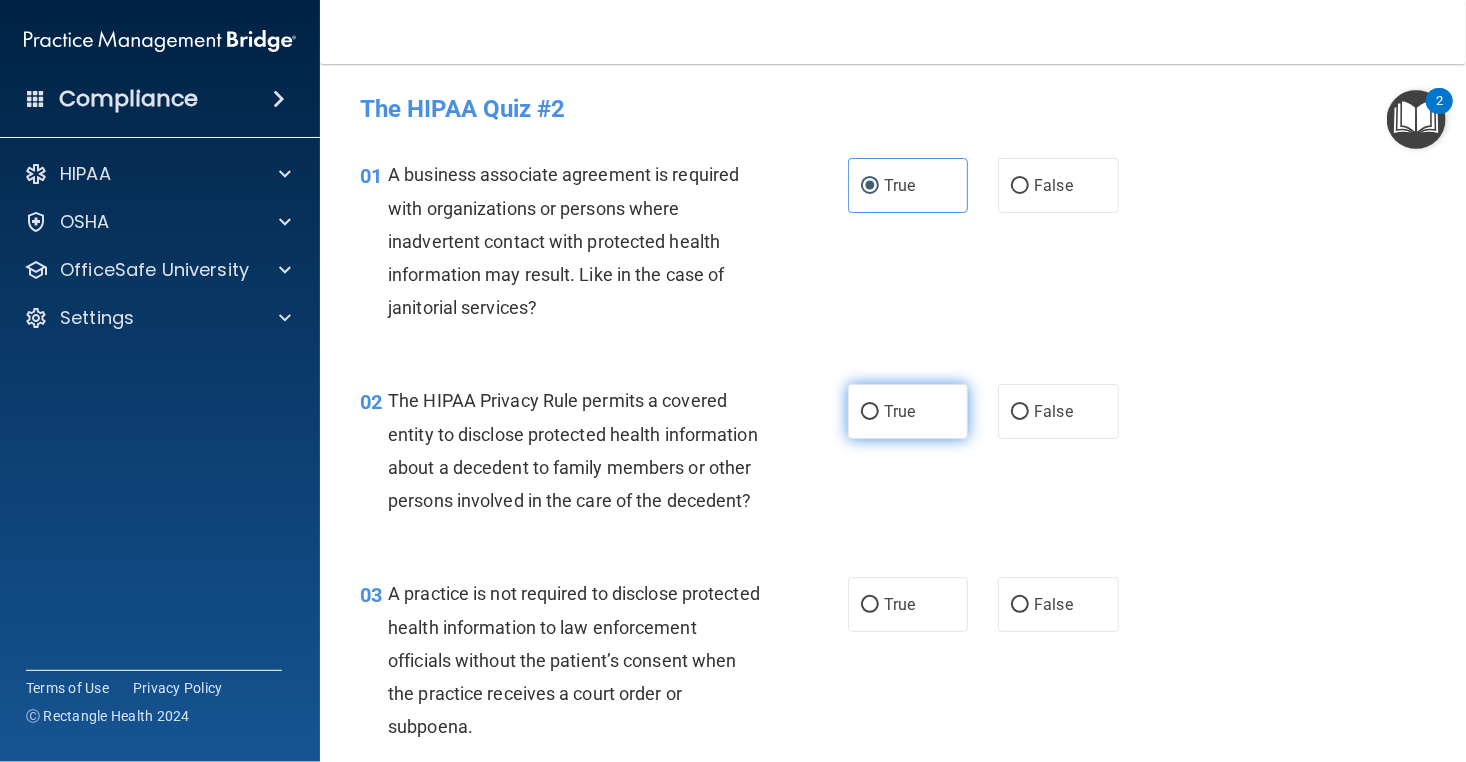 click on "True" at bounding box center [908, 411] 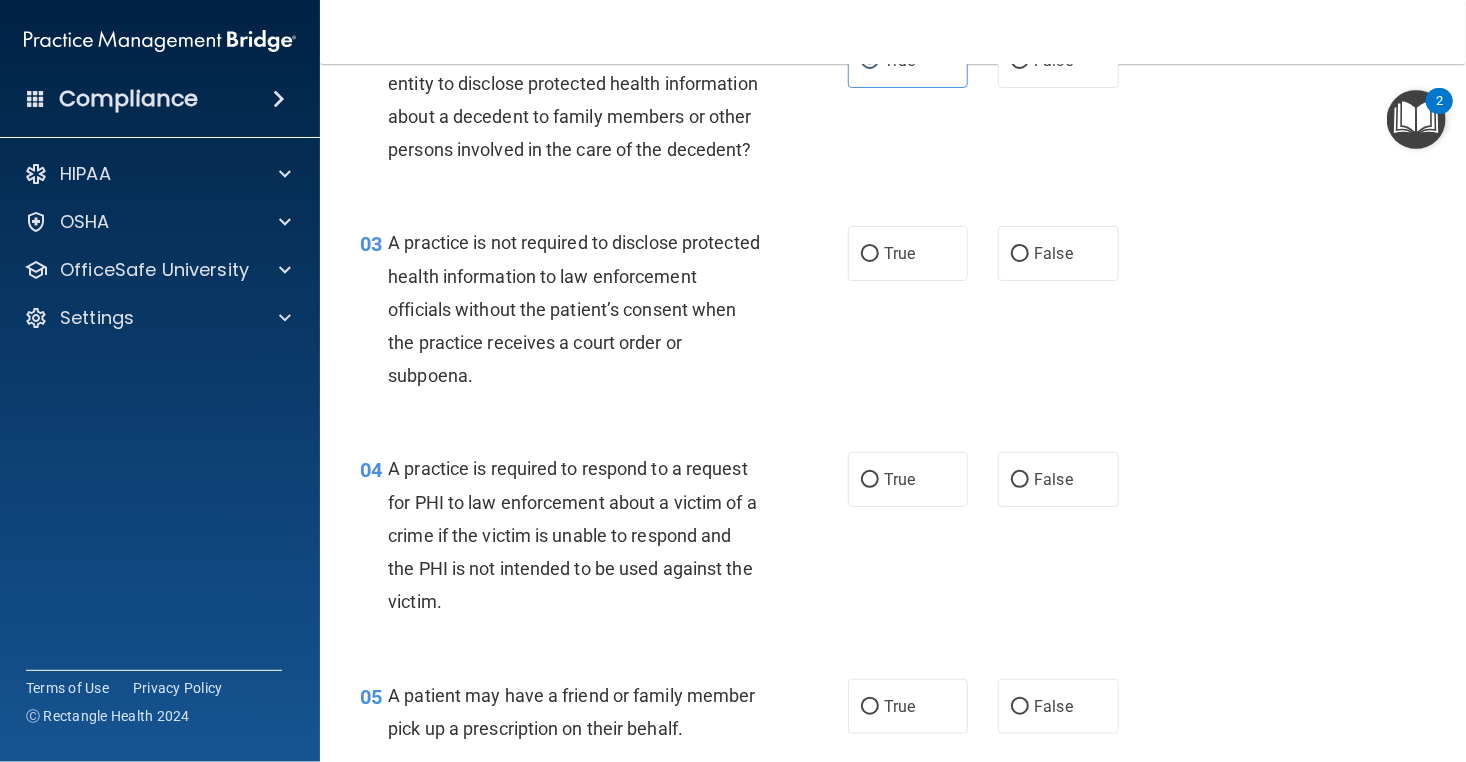scroll, scrollTop: 384, scrollLeft: 0, axis: vertical 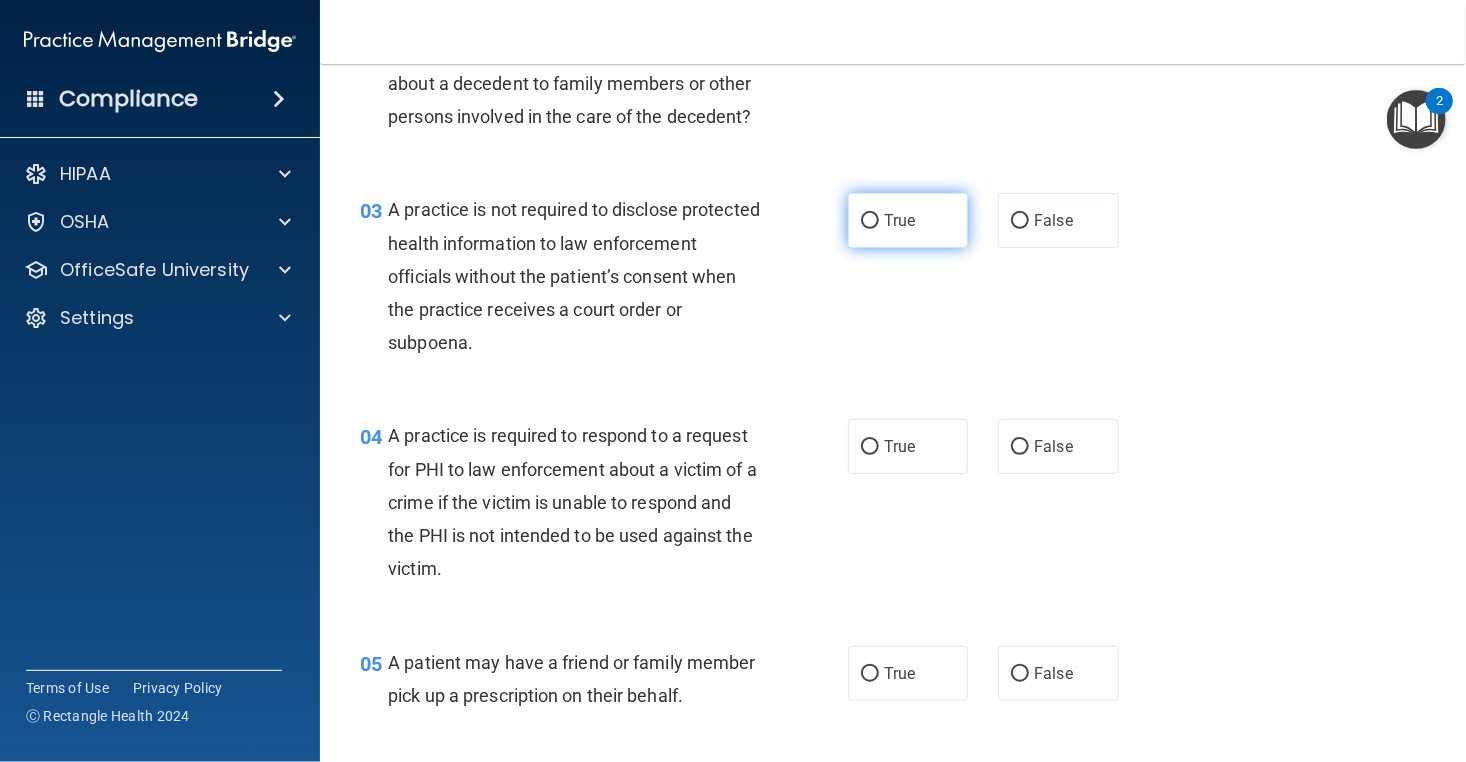 click on "True" at bounding box center [908, 220] 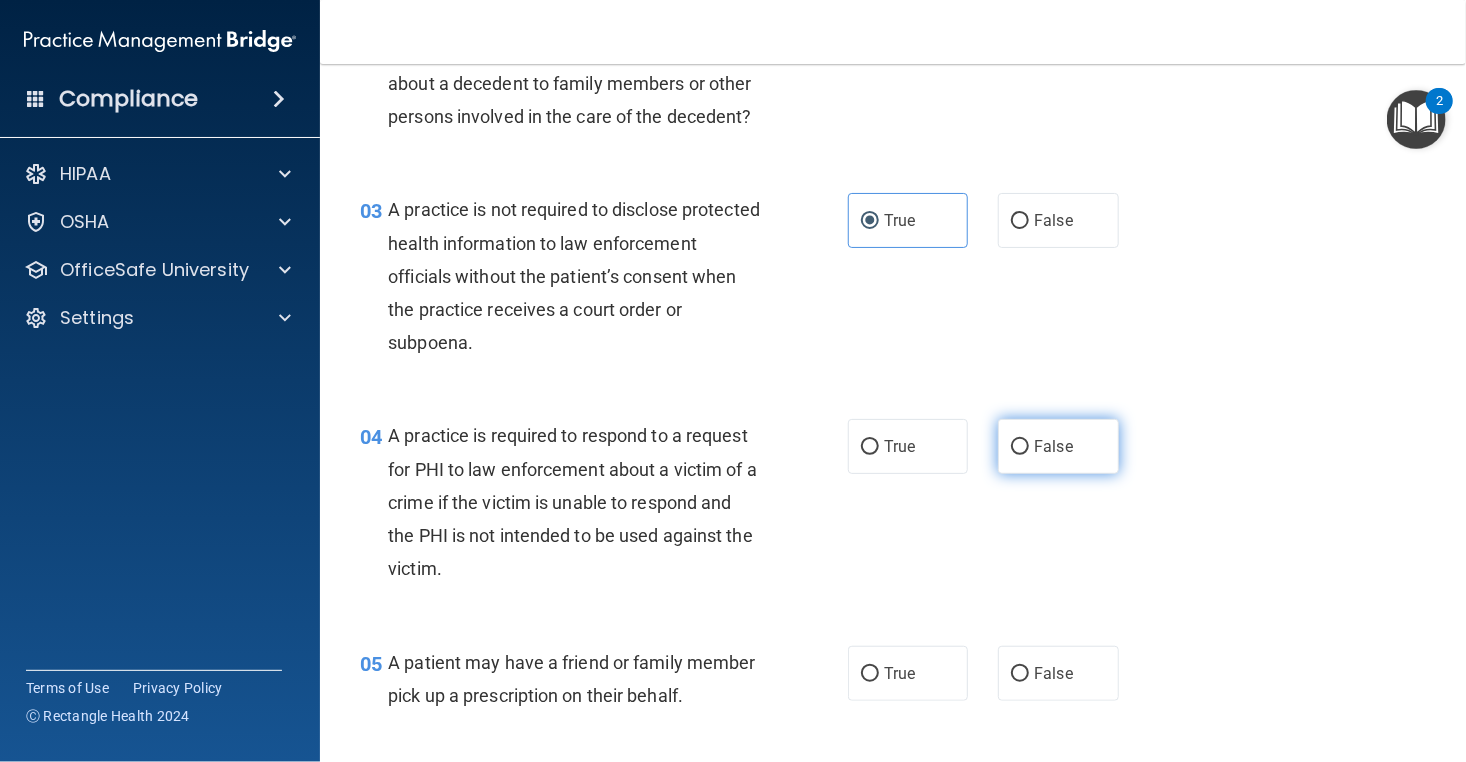 click on "False" at bounding box center (1053, 446) 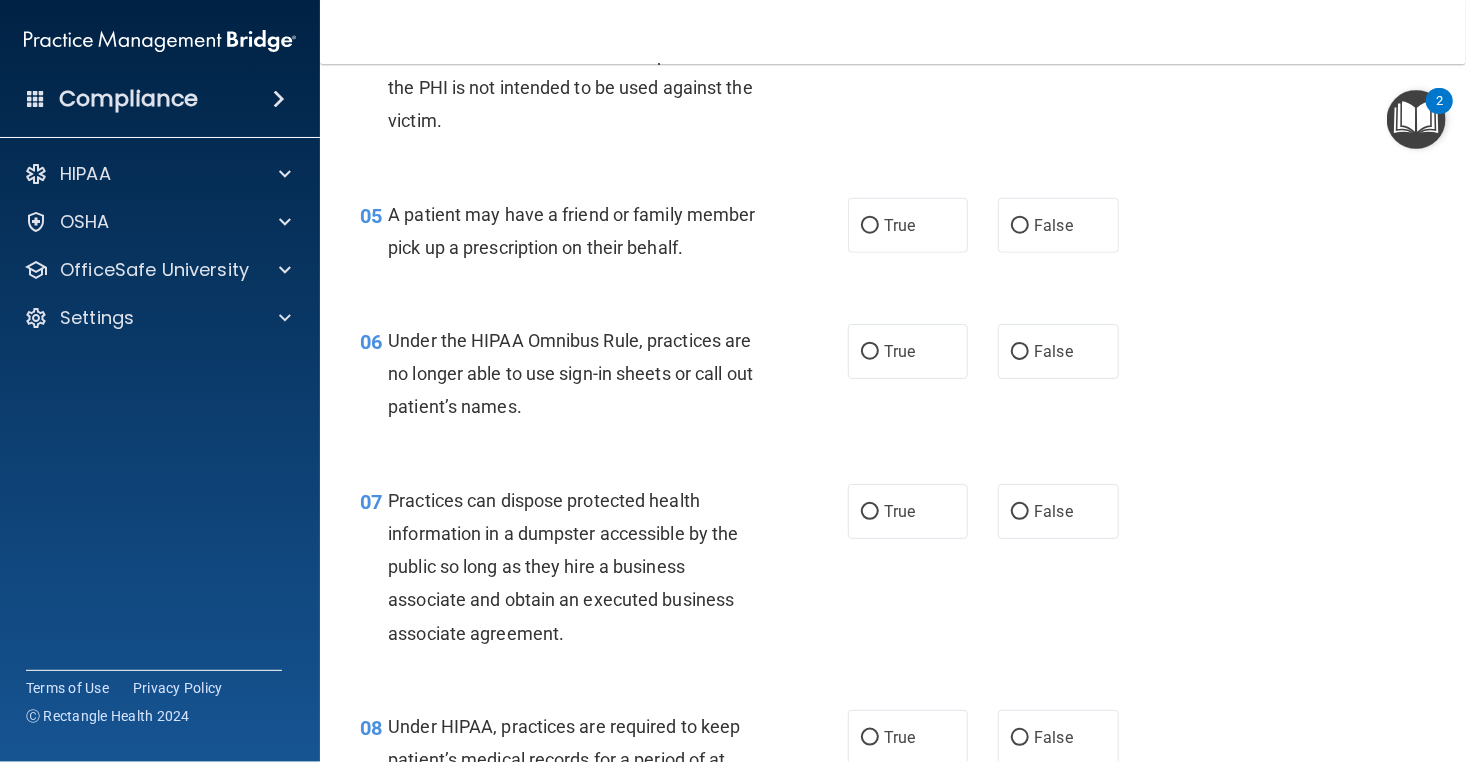 scroll, scrollTop: 778, scrollLeft: 0, axis: vertical 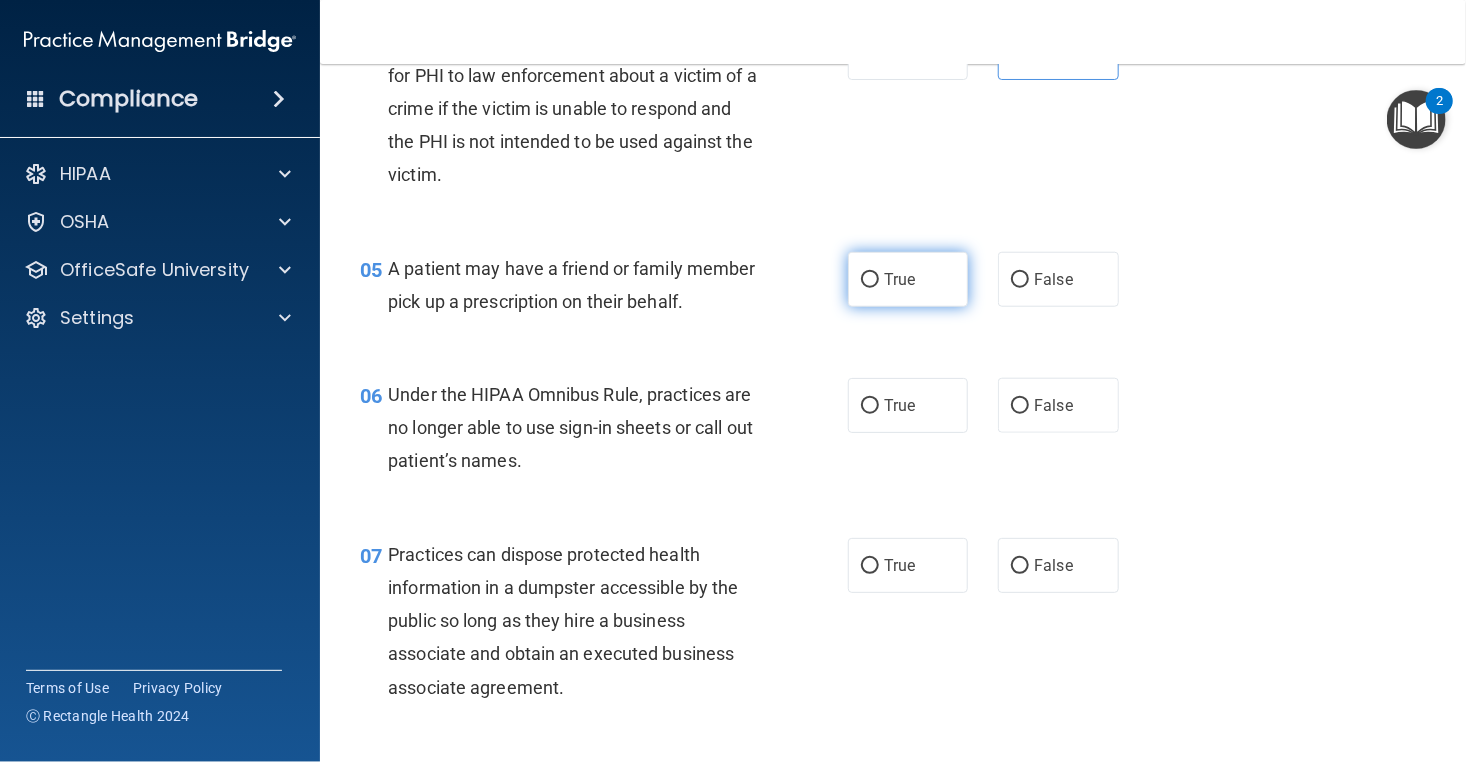 click on "True" at bounding box center [899, 279] 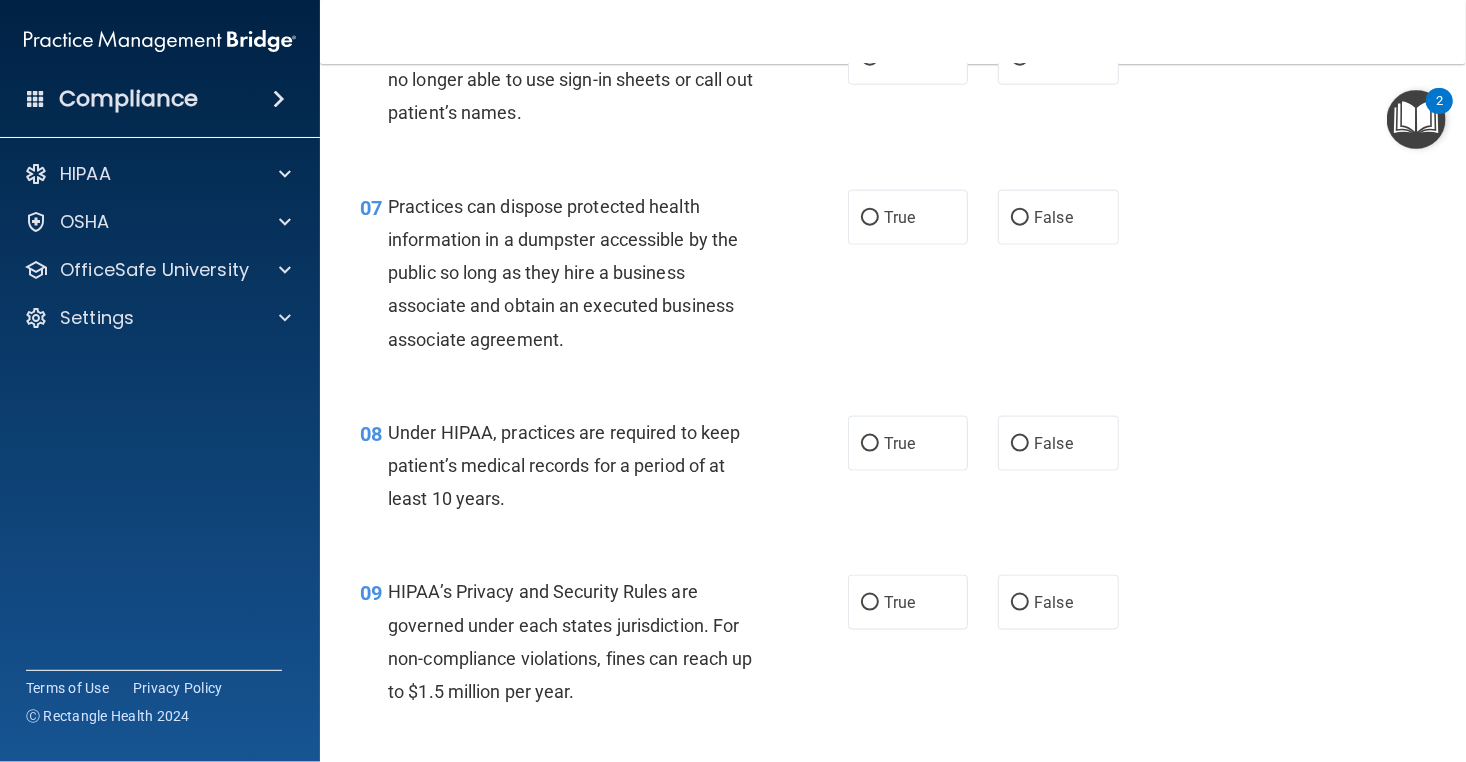 scroll, scrollTop: 1140, scrollLeft: 0, axis: vertical 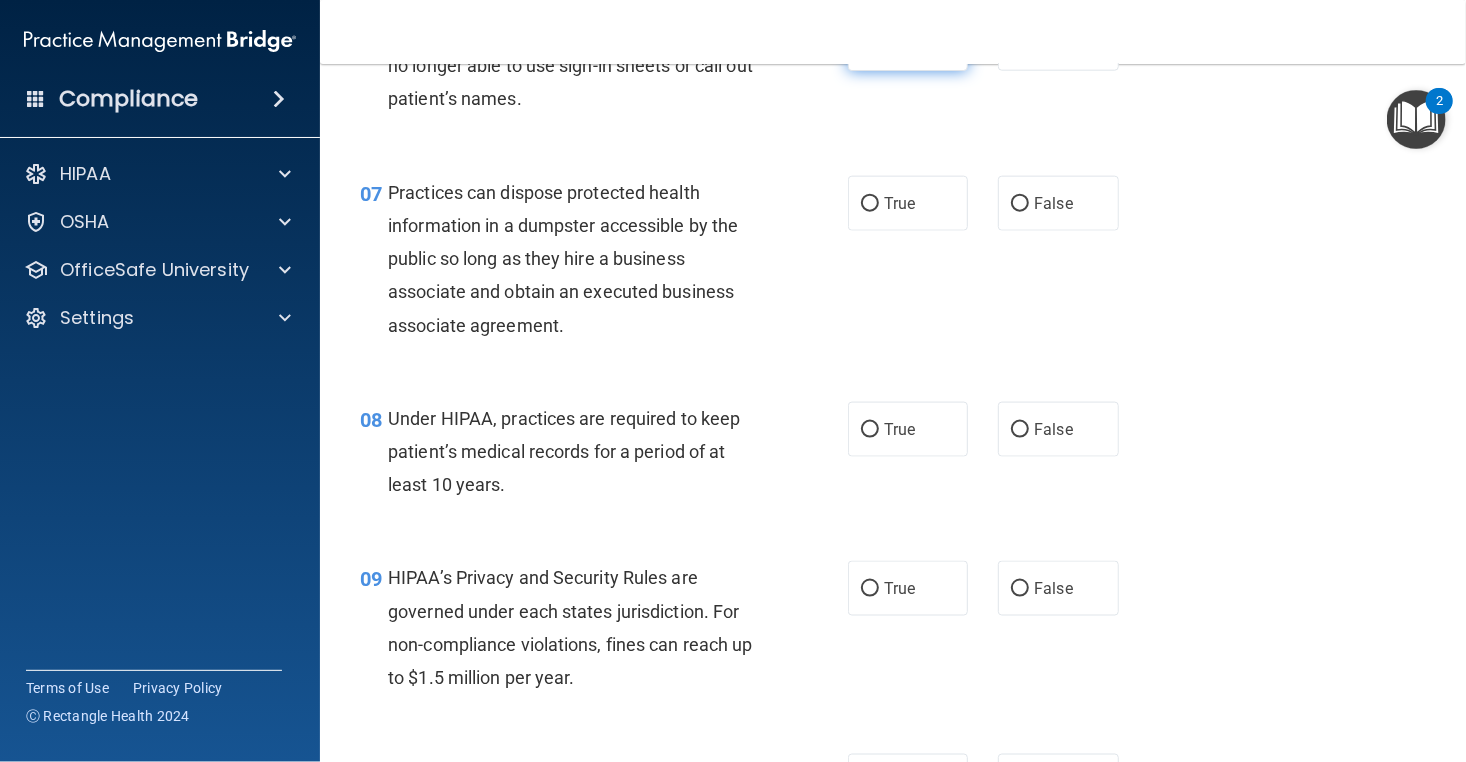 click on "True" at bounding box center [899, 43] 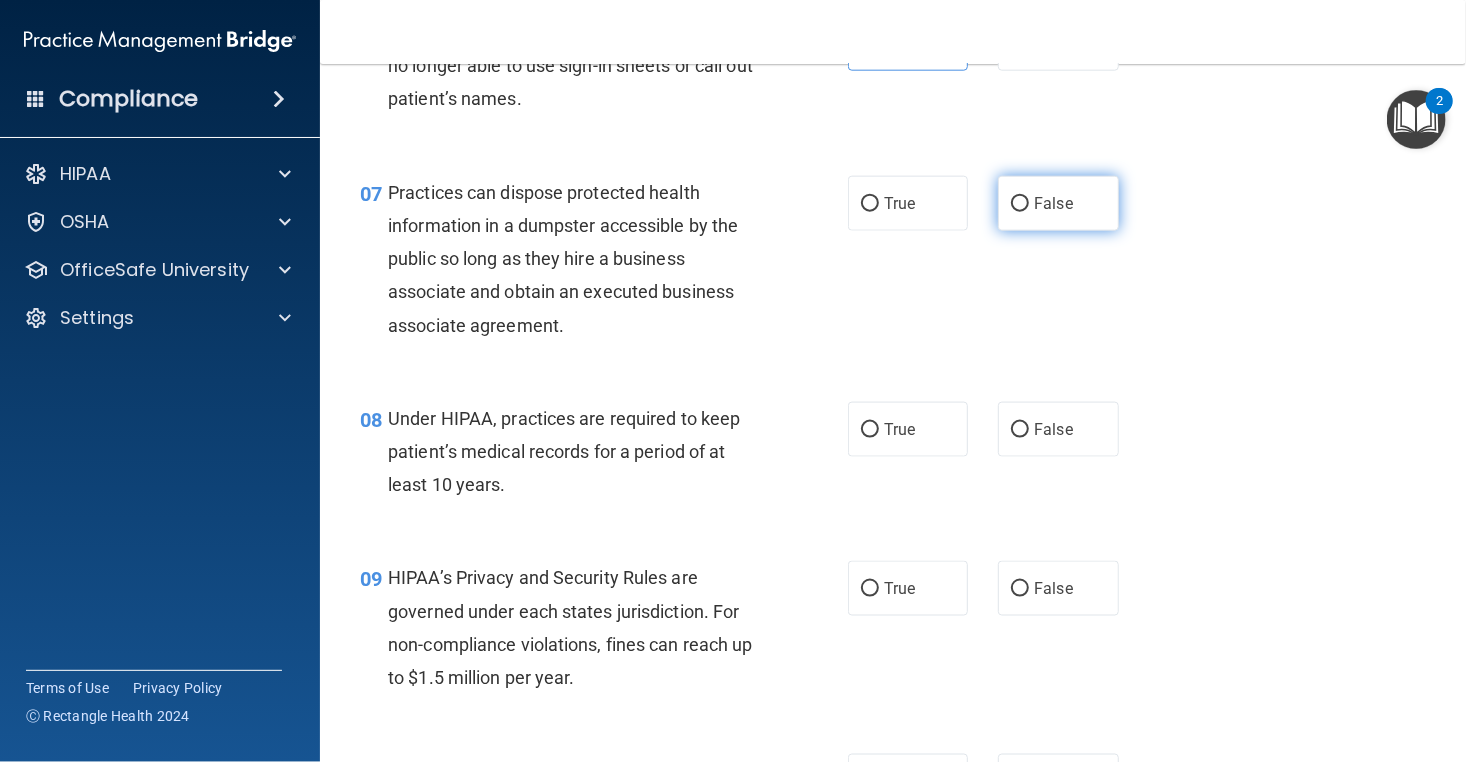 click on "False" at bounding box center [1058, 203] 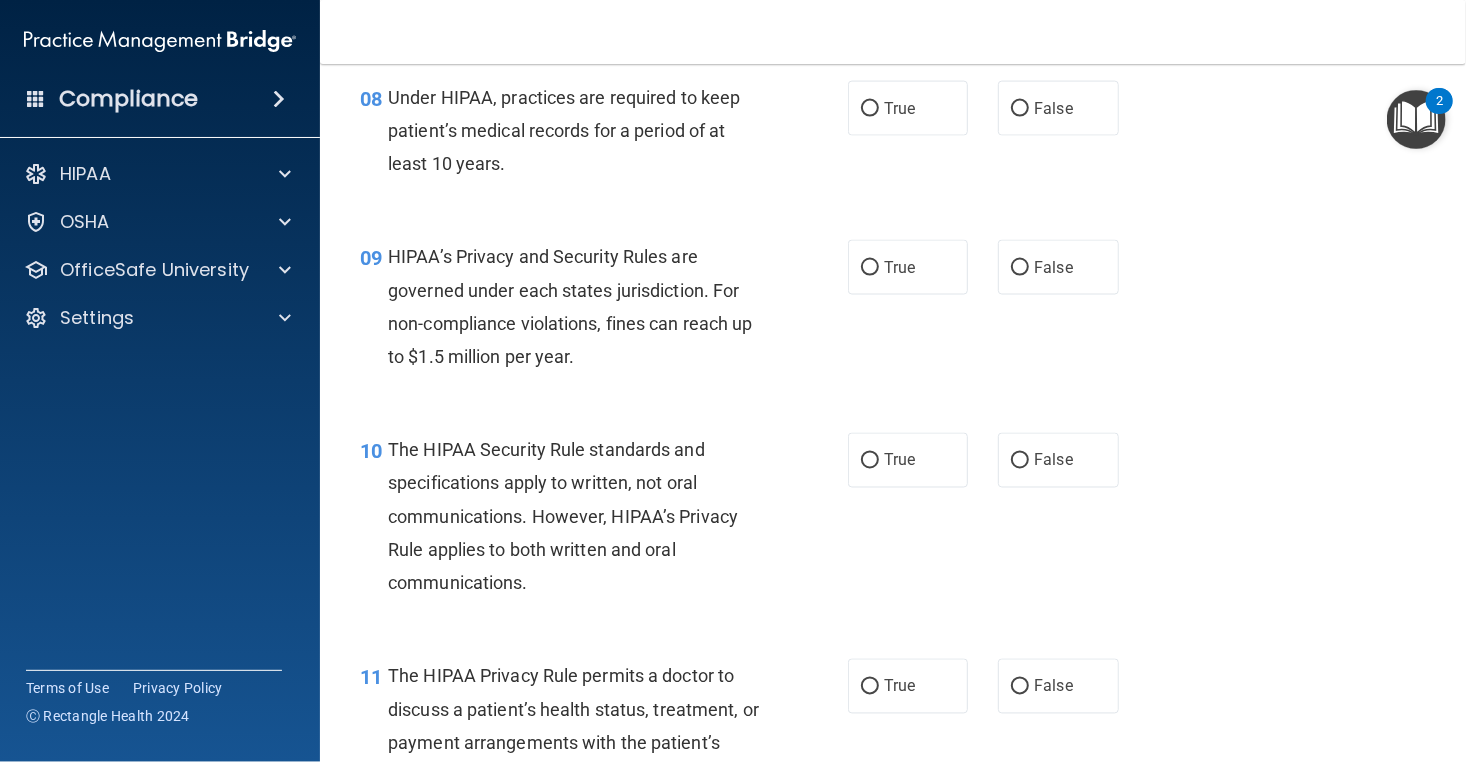 scroll, scrollTop: 1474, scrollLeft: 0, axis: vertical 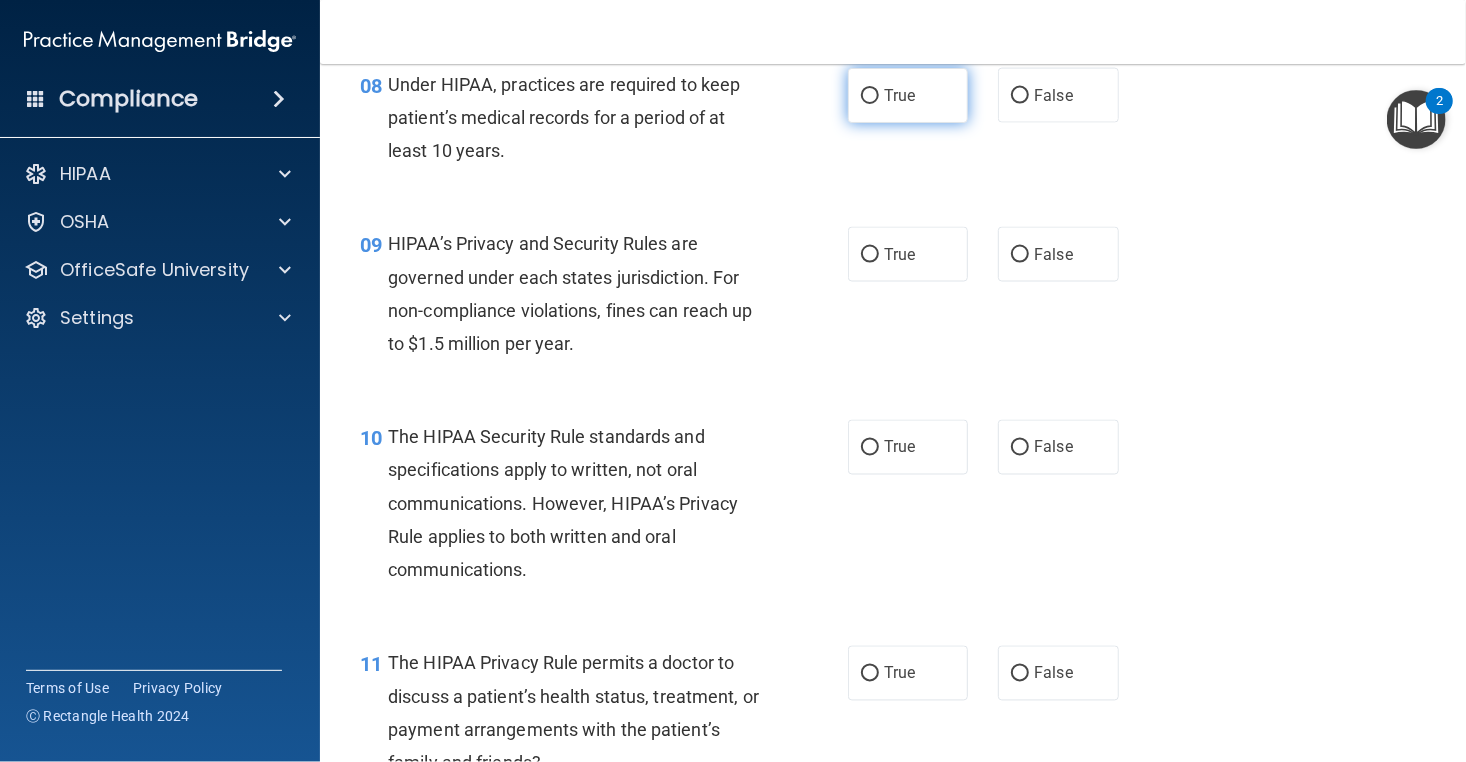 click on "True" at bounding box center [870, 96] 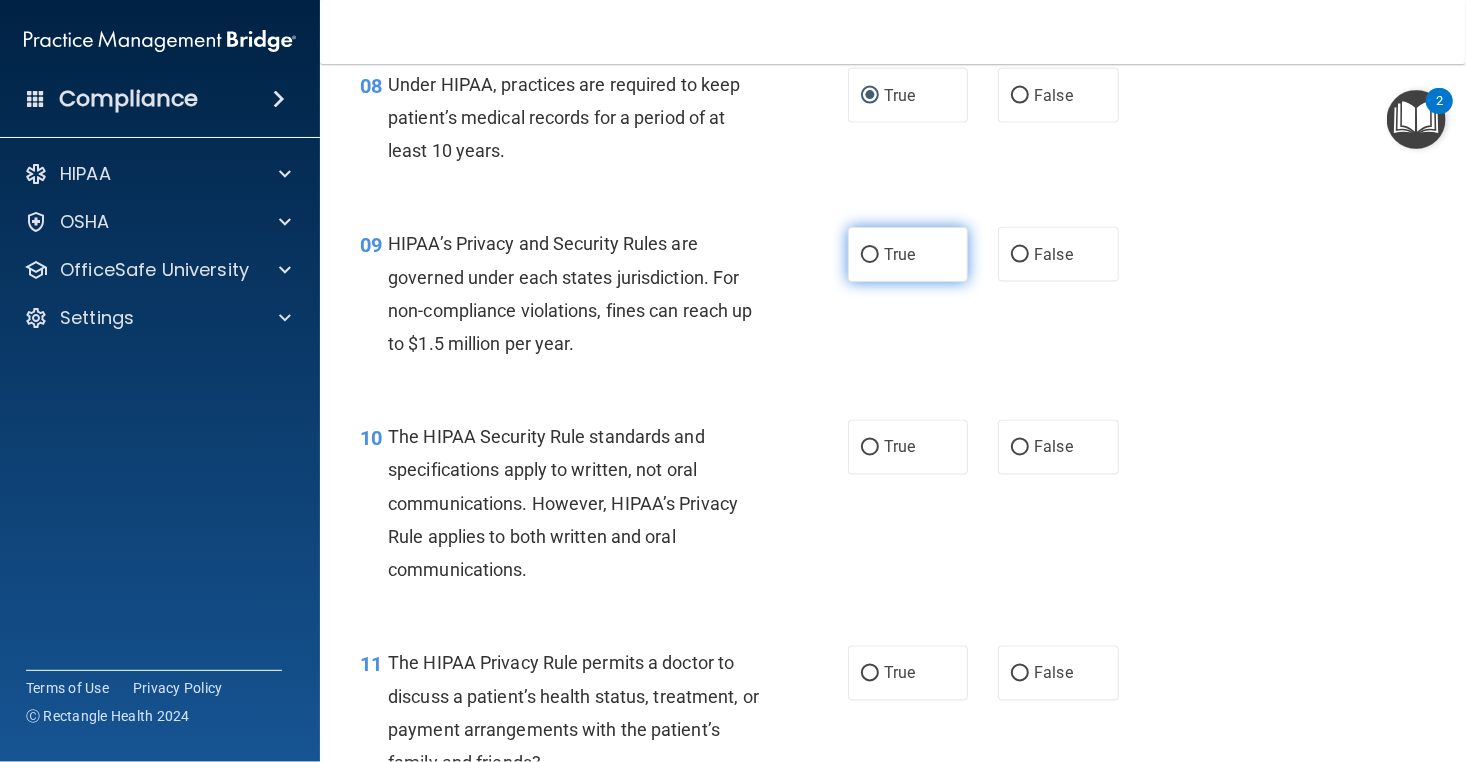click on "True" at bounding box center (908, 254) 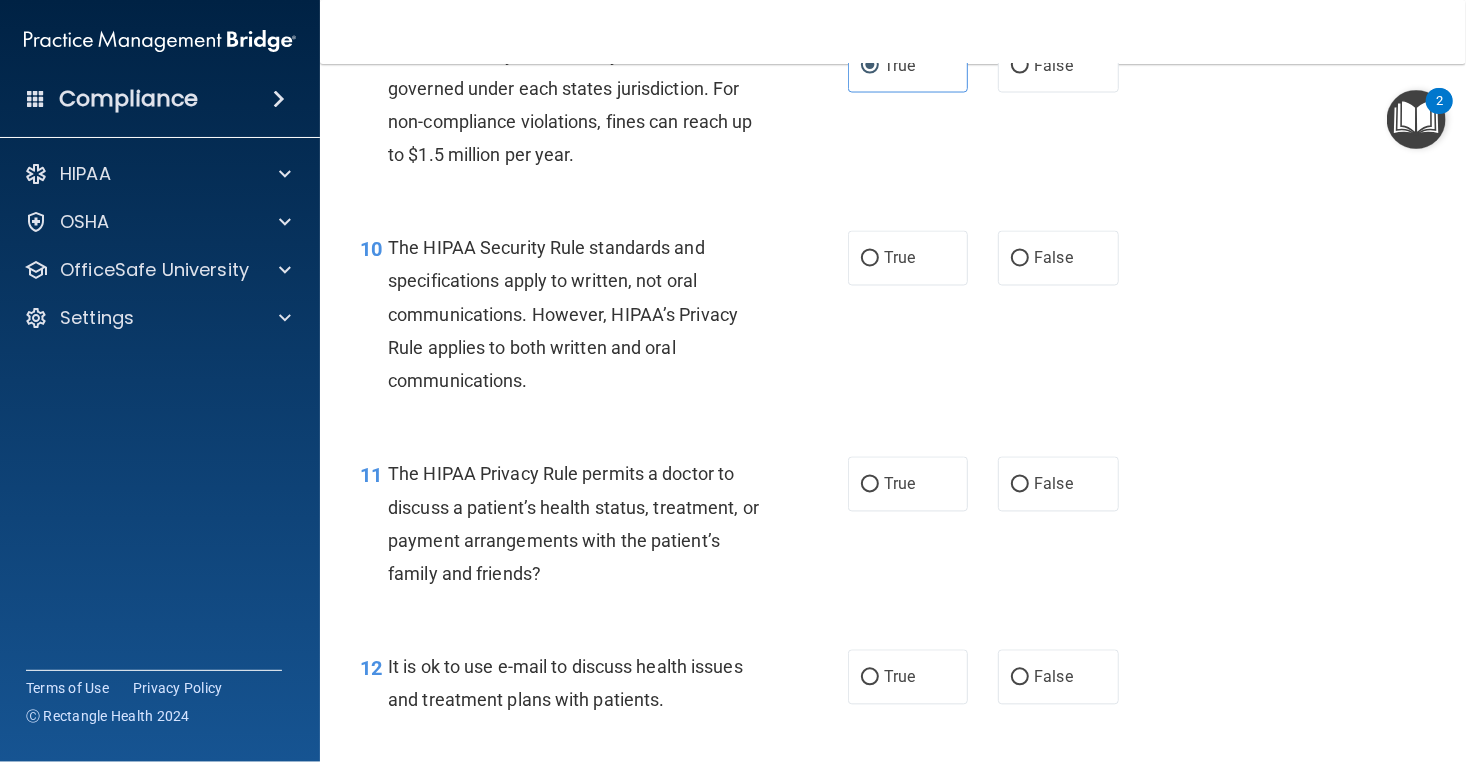 scroll, scrollTop: 1677, scrollLeft: 0, axis: vertical 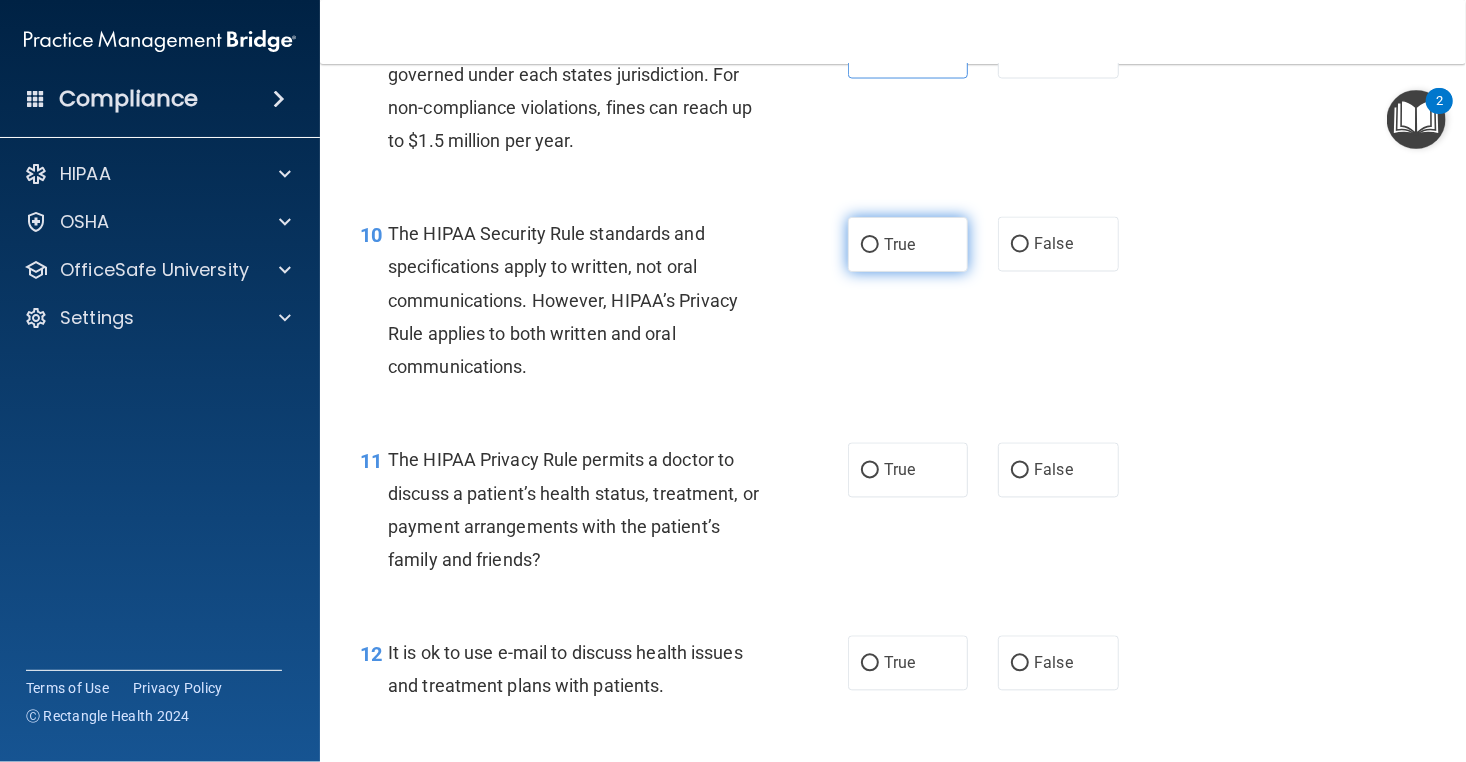 click on "True" at bounding box center [908, 244] 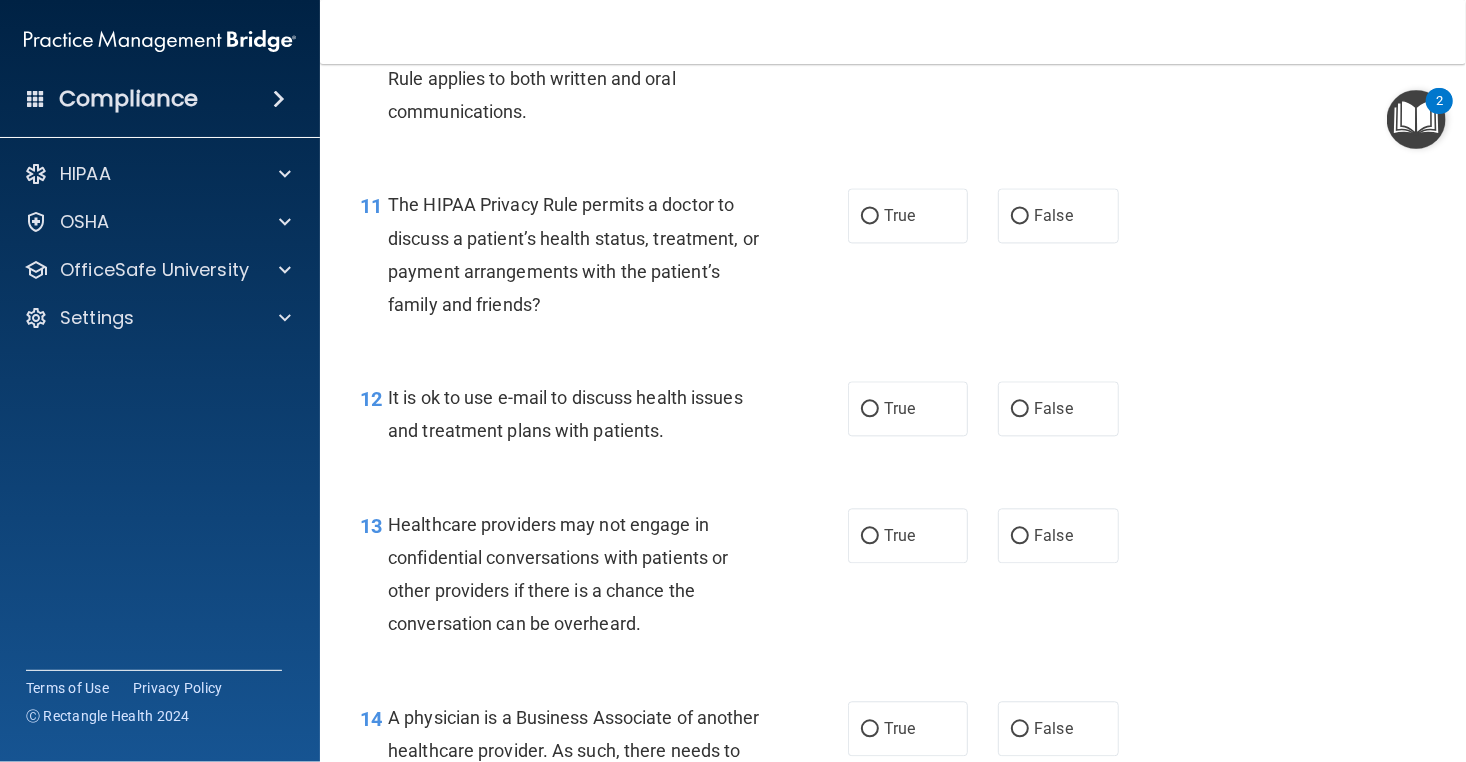 scroll, scrollTop: 1938, scrollLeft: 0, axis: vertical 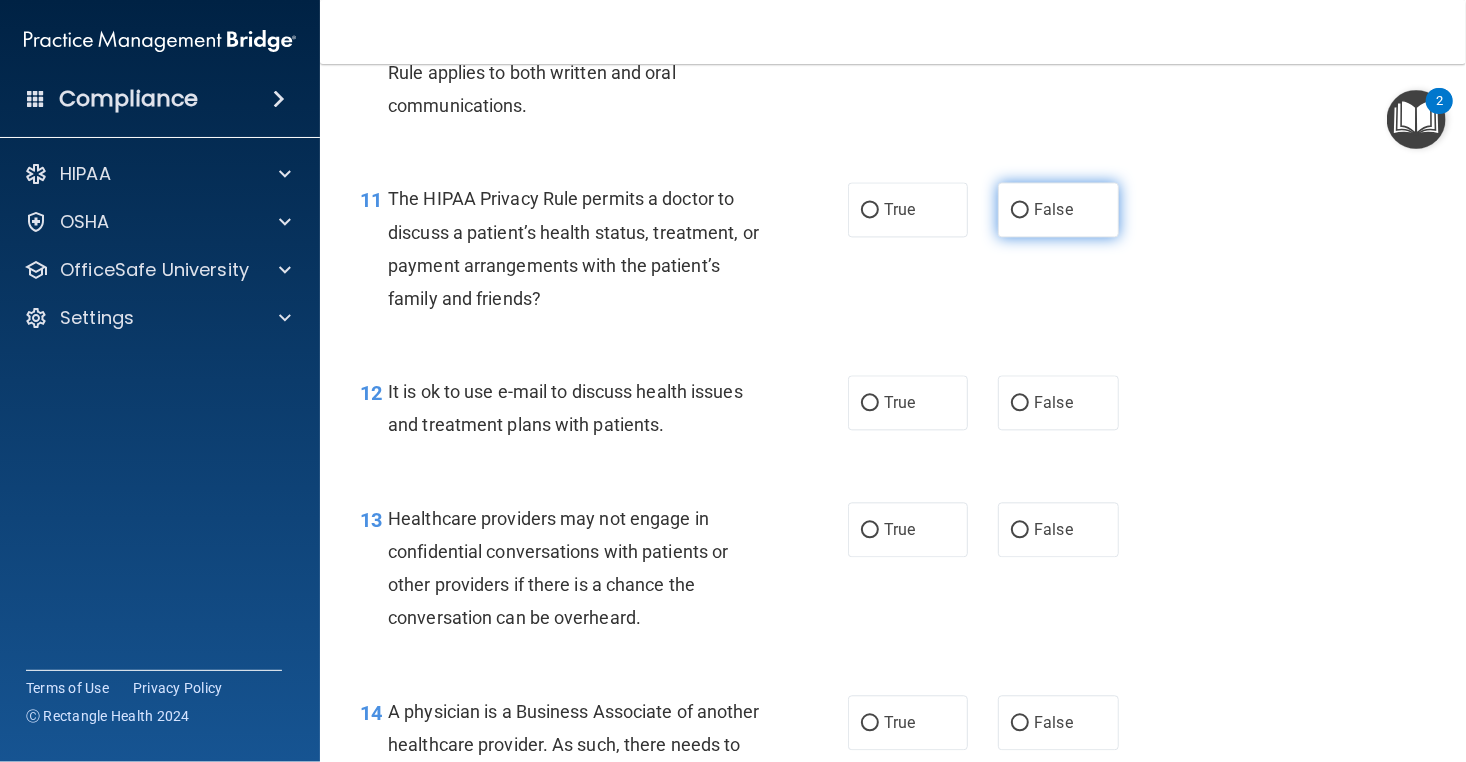 click on "False" at bounding box center [1058, 209] 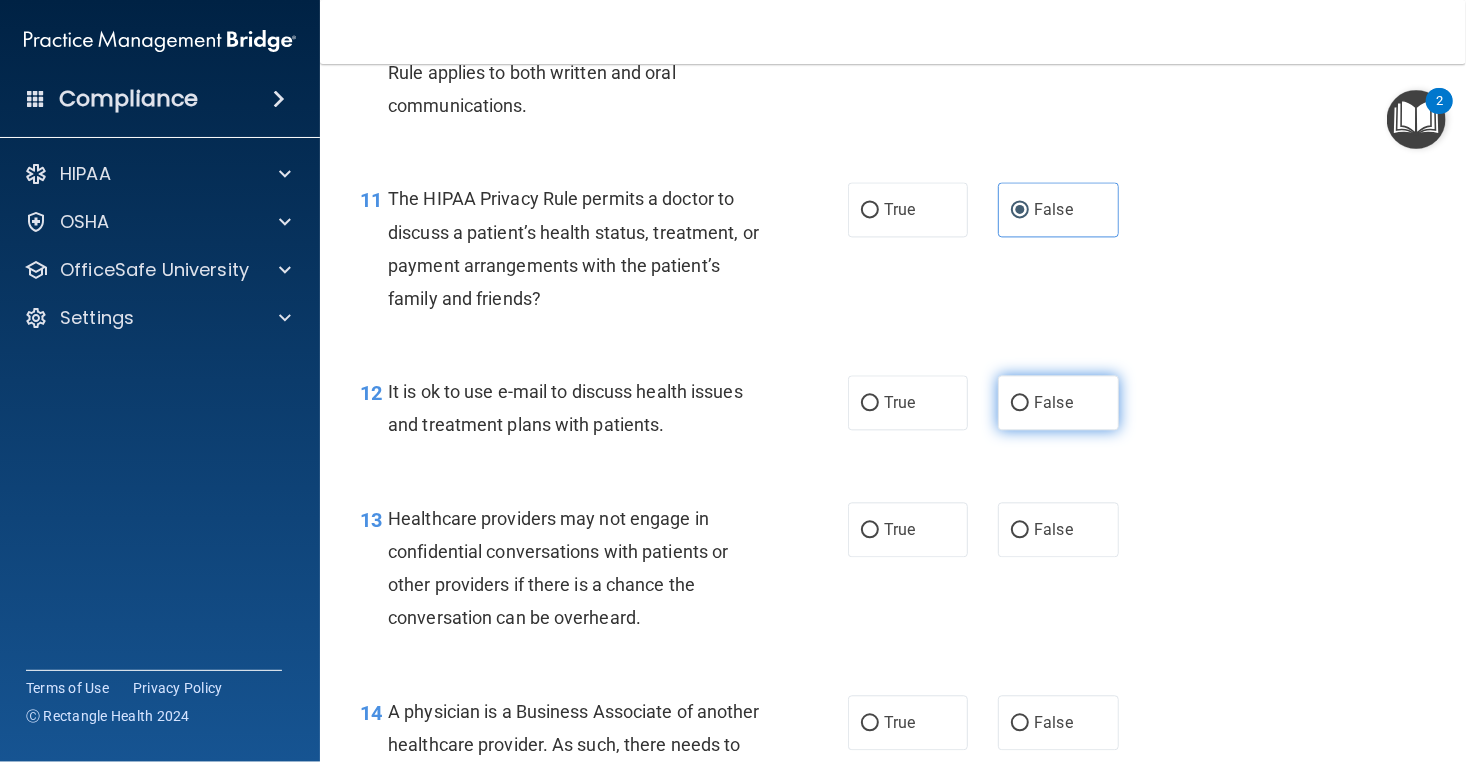 click on "False" at bounding box center (1058, 402) 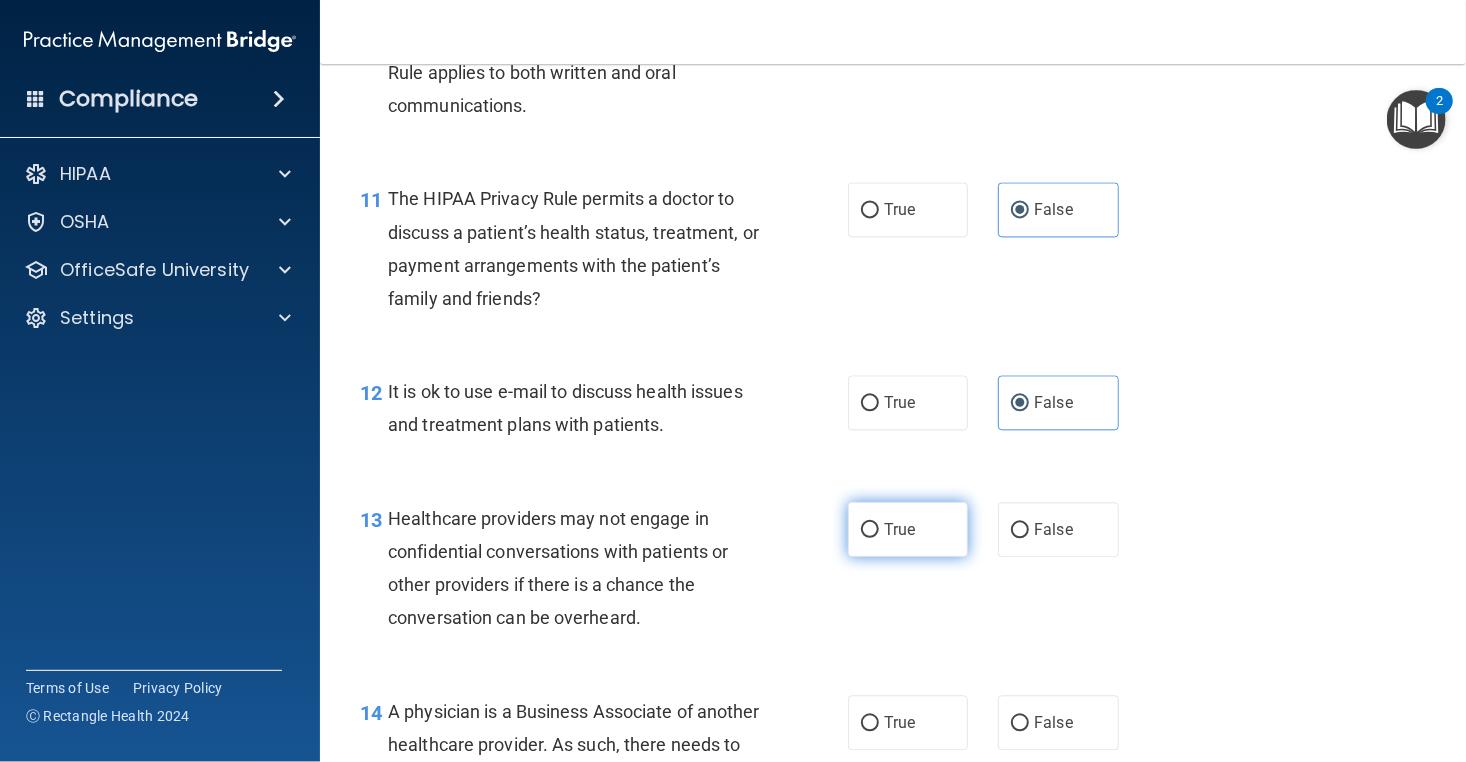 click on "True" at bounding box center (908, 529) 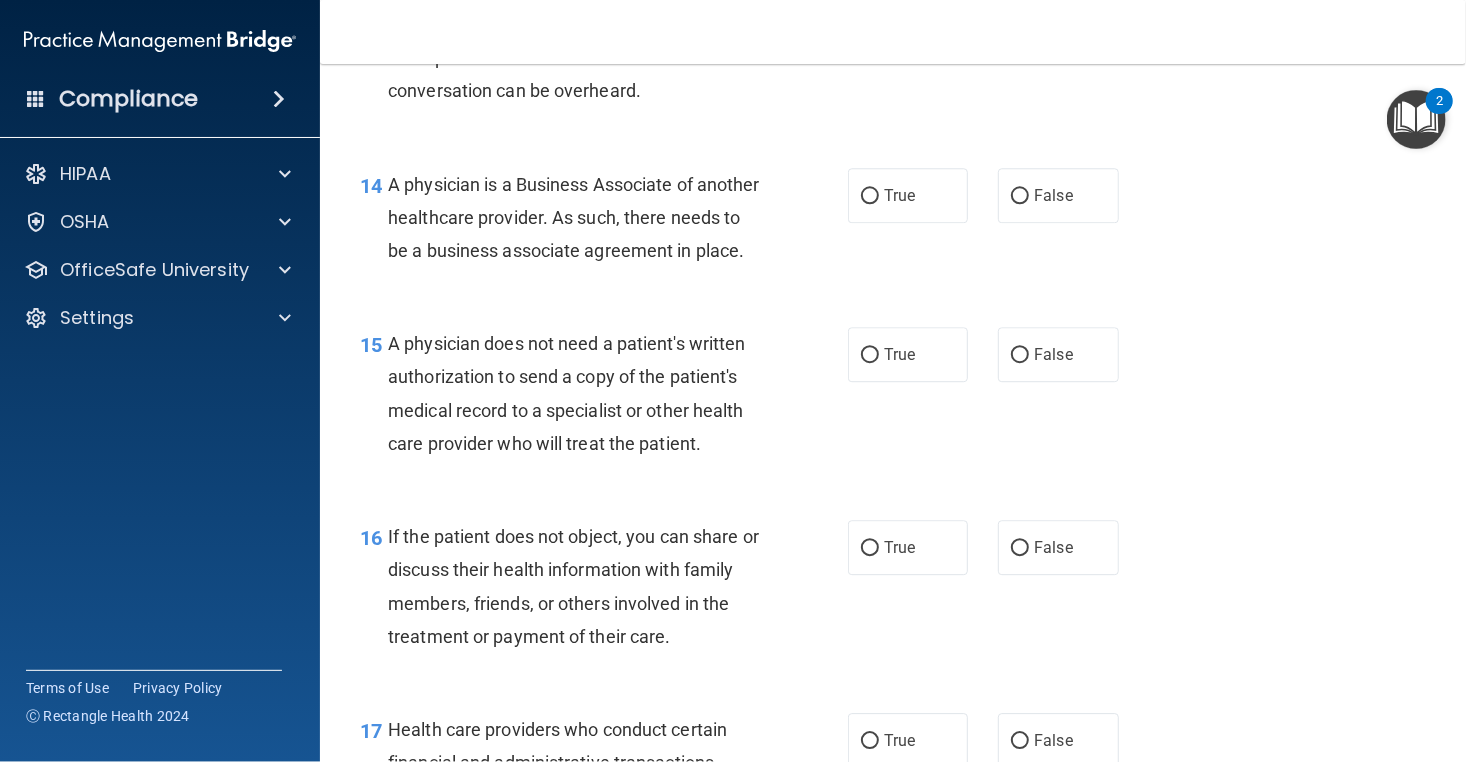 scroll, scrollTop: 2472, scrollLeft: 0, axis: vertical 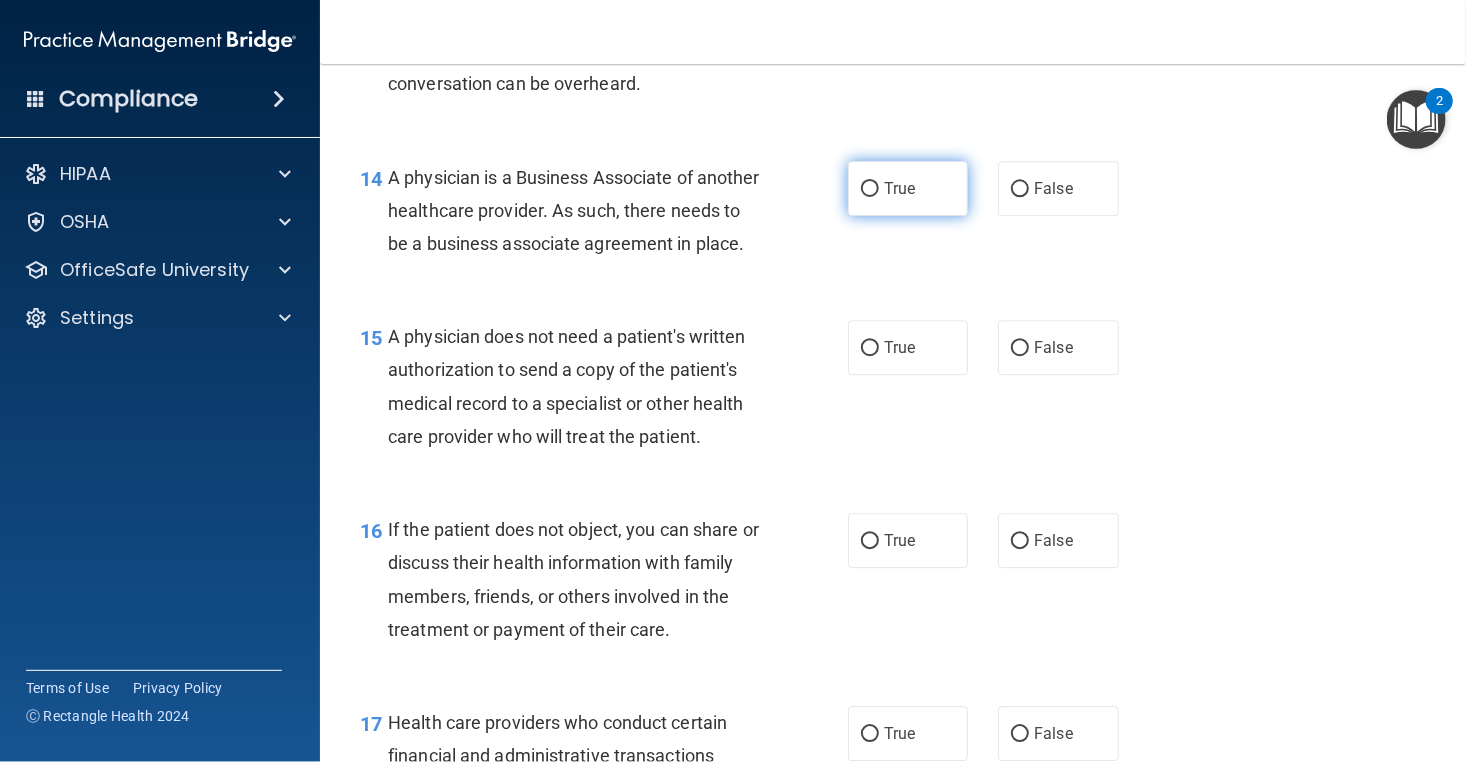 click on "True" at bounding box center [908, 188] 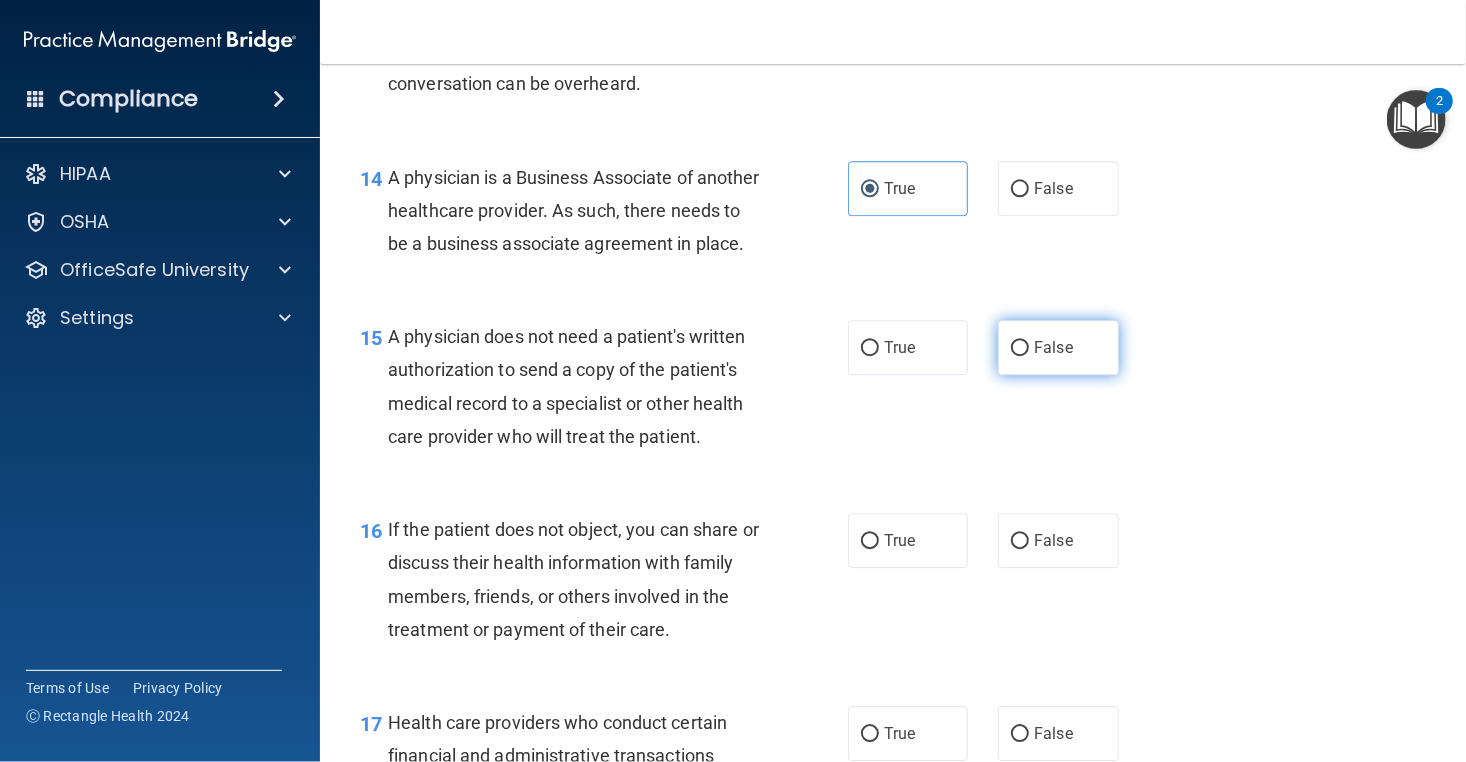 click on "False" at bounding box center (1053, 347) 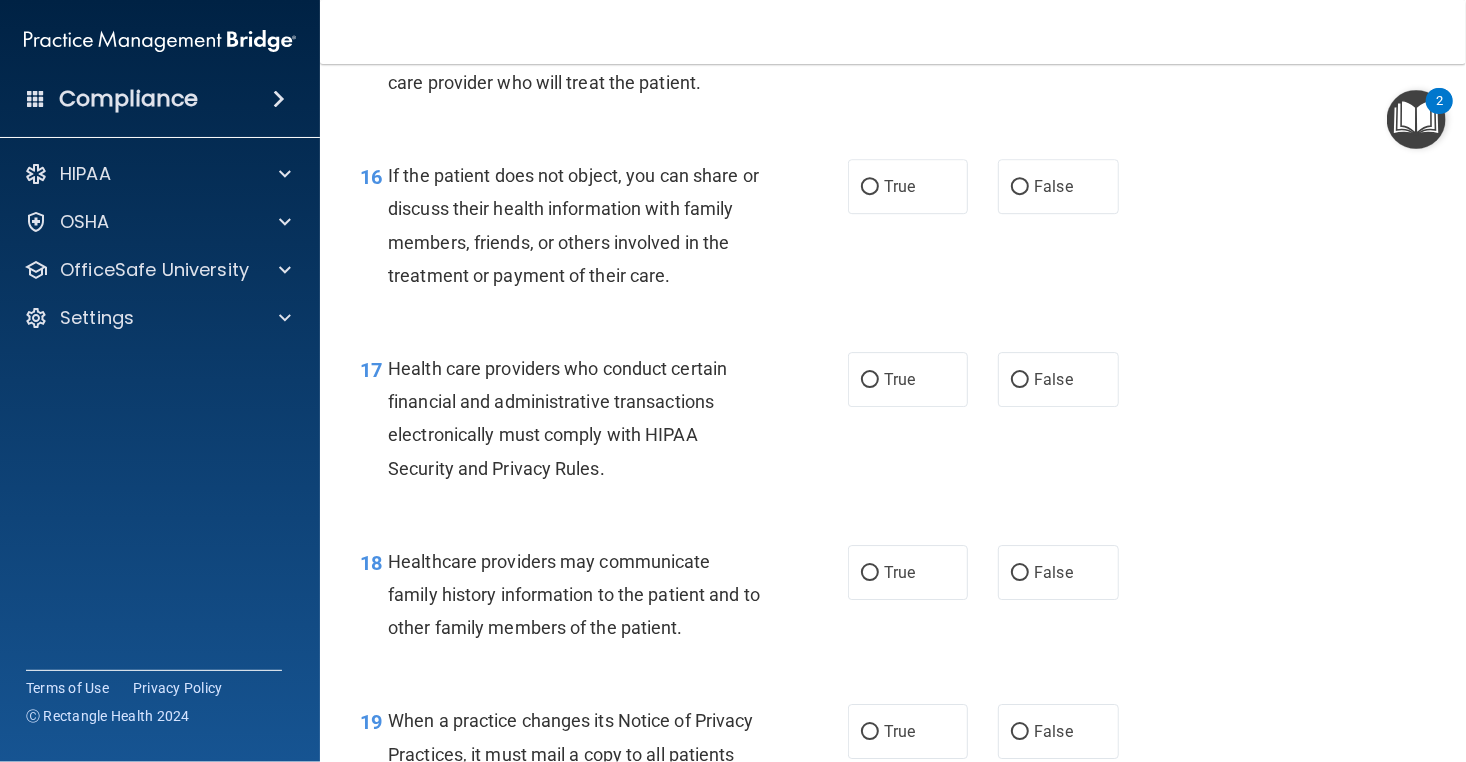 scroll, scrollTop: 2833, scrollLeft: 0, axis: vertical 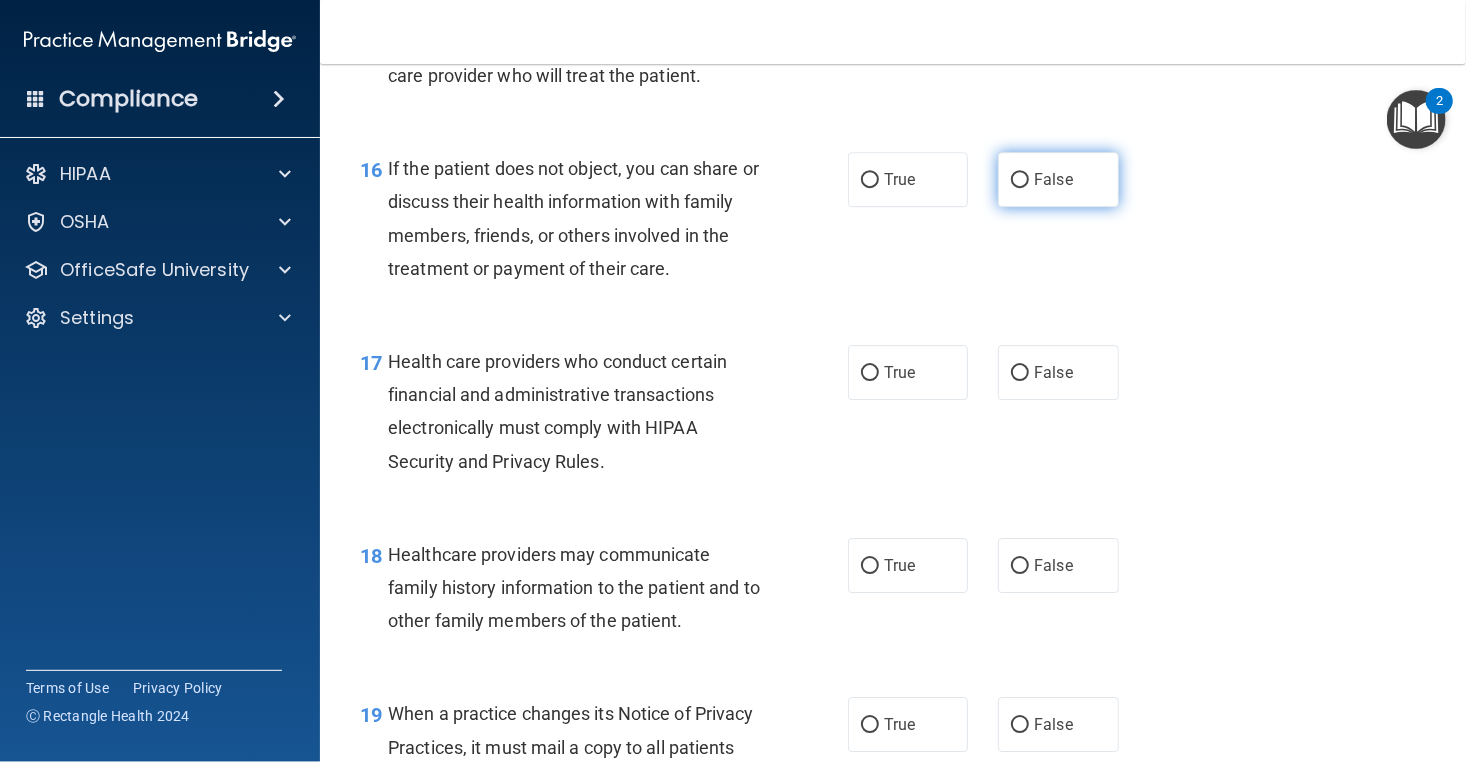 click on "False" at bounding box center [1053, 179] 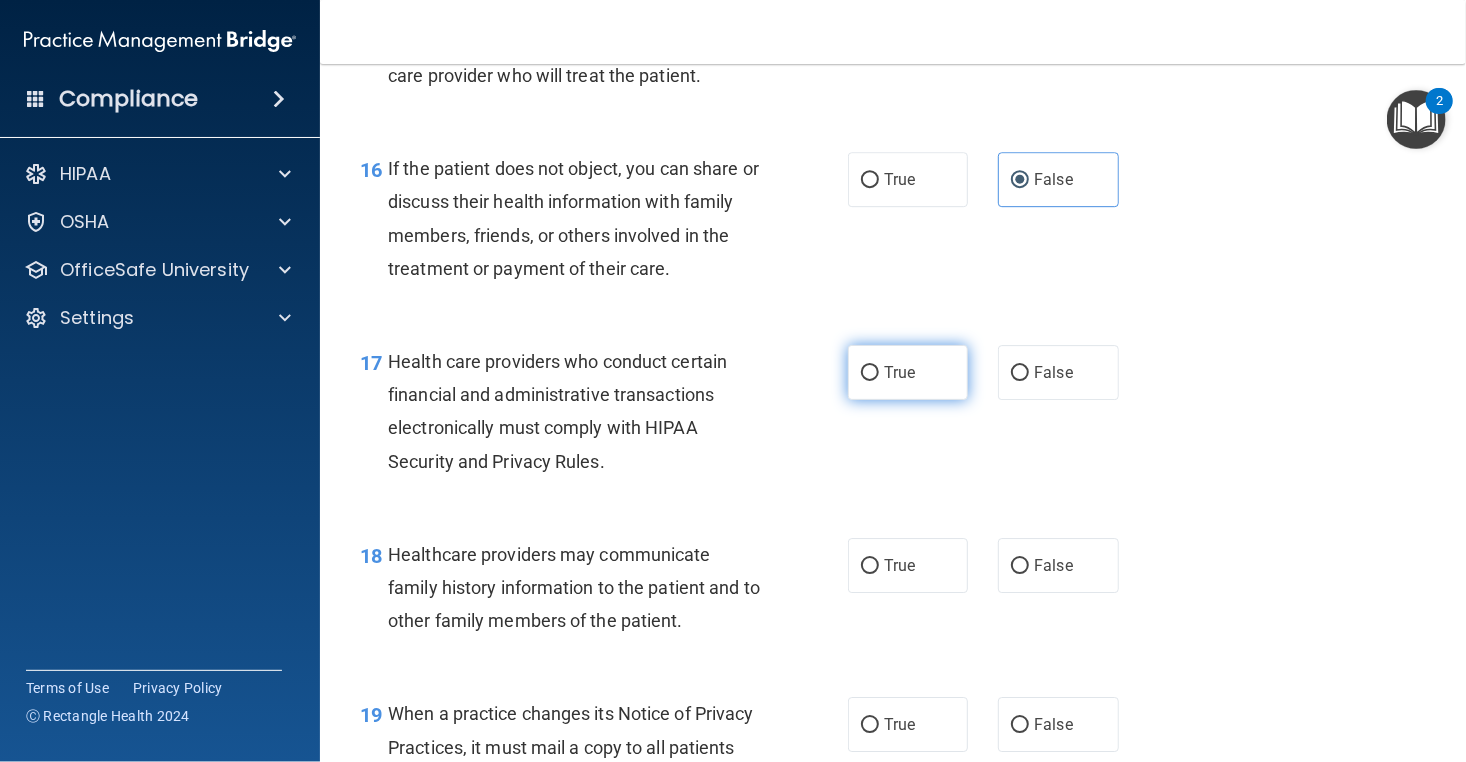 click on "True" at bounding box center [908, 372] 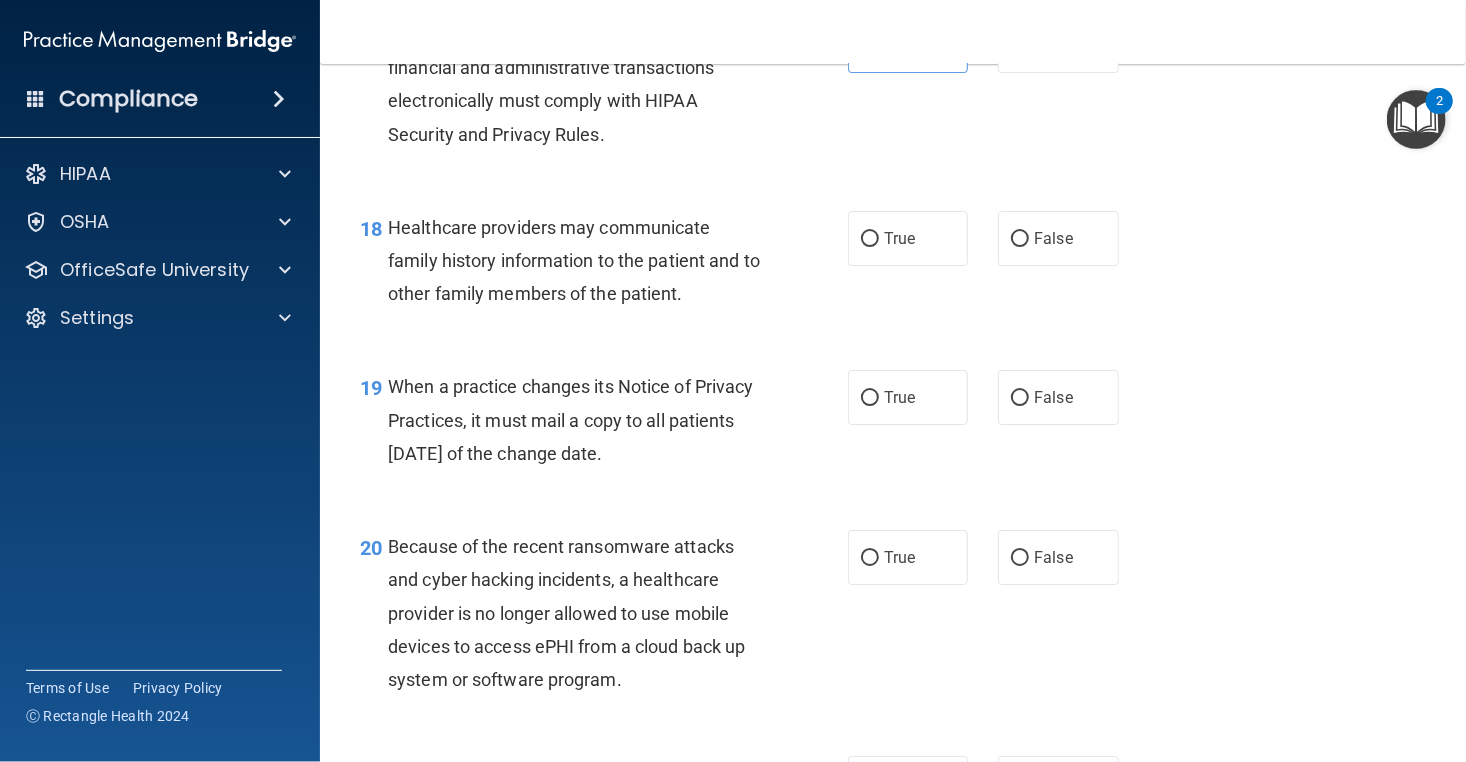 scroll, scrollTop: 3183, scrollLeft: 0, axis: vertical 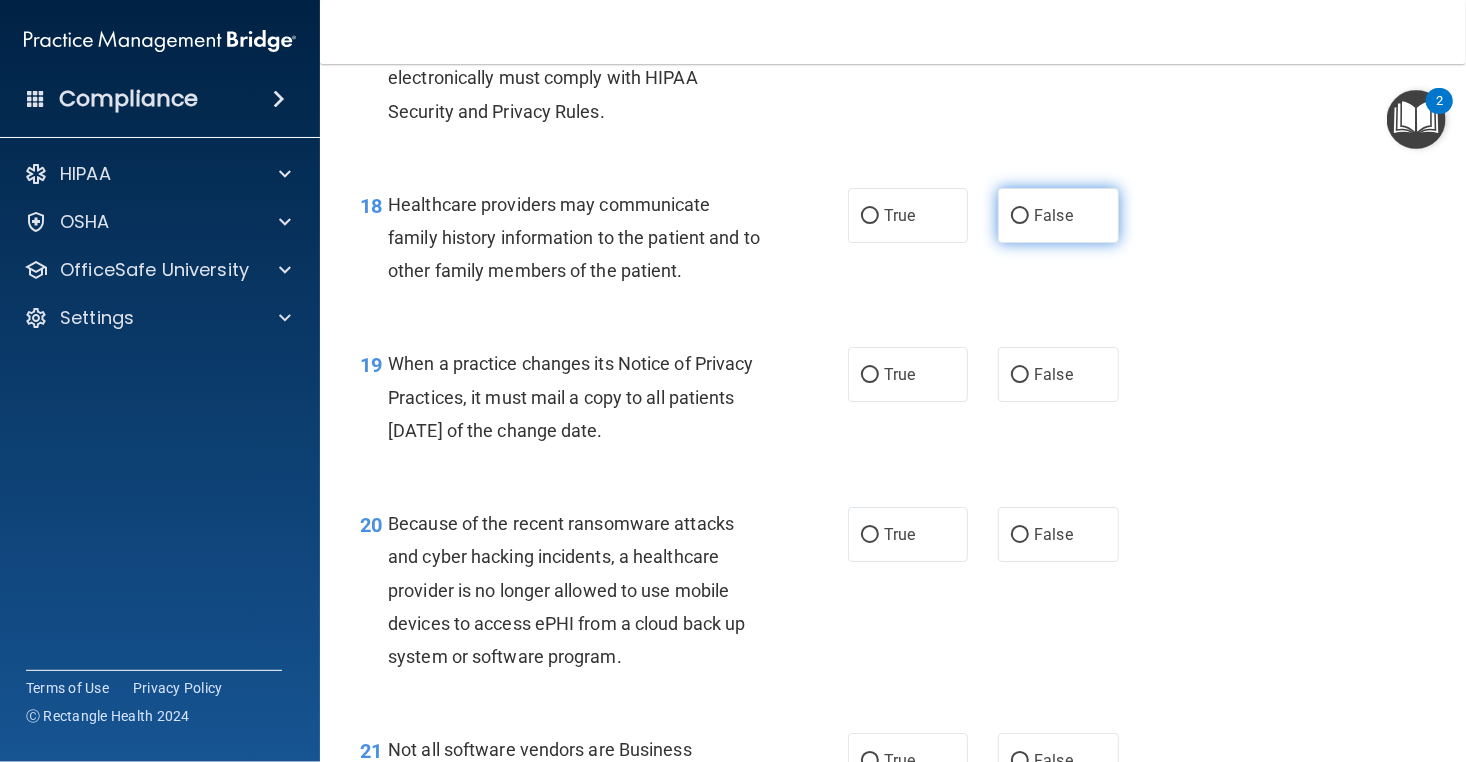 click on "False" at bounding box center (1053, 215) 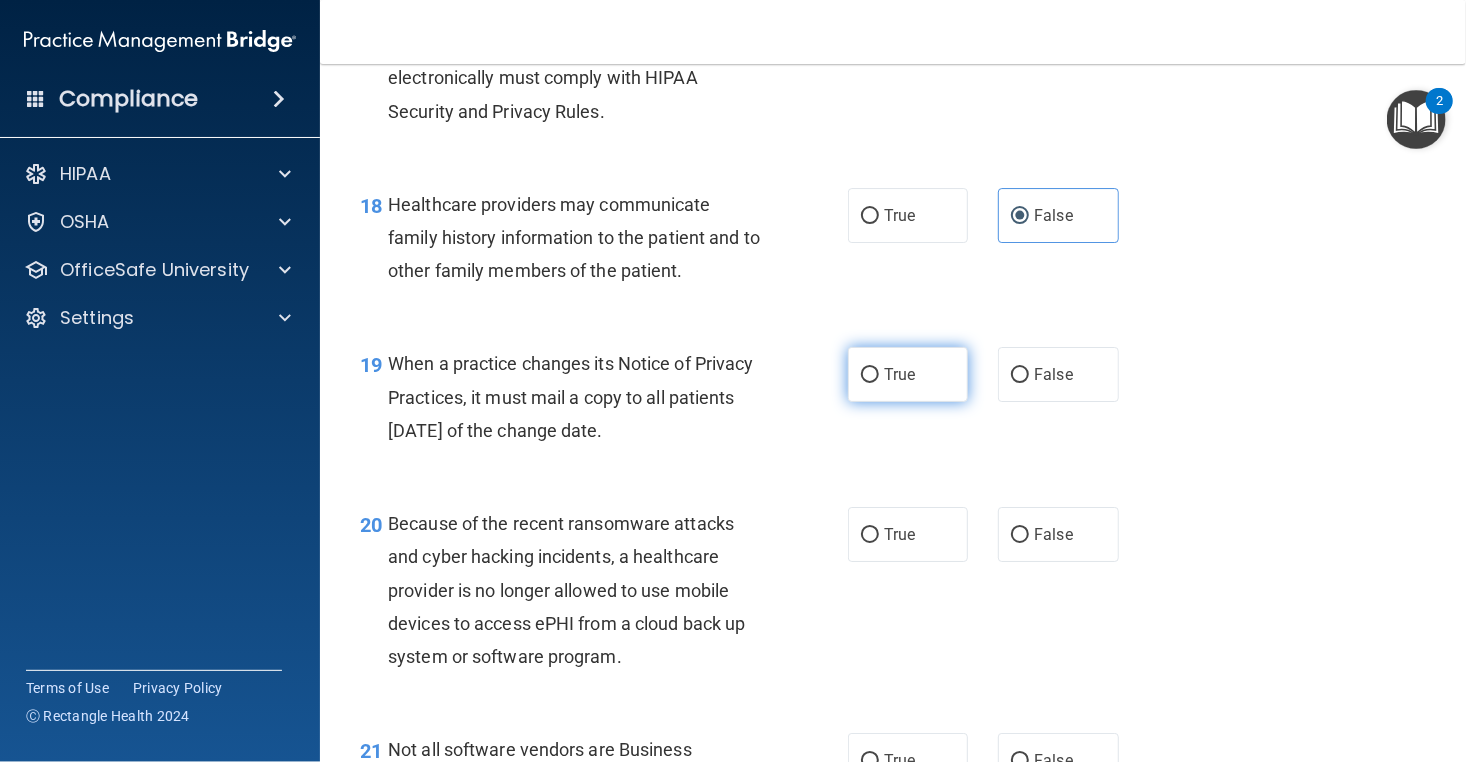 click on "True" at bounding box center (899, 374) 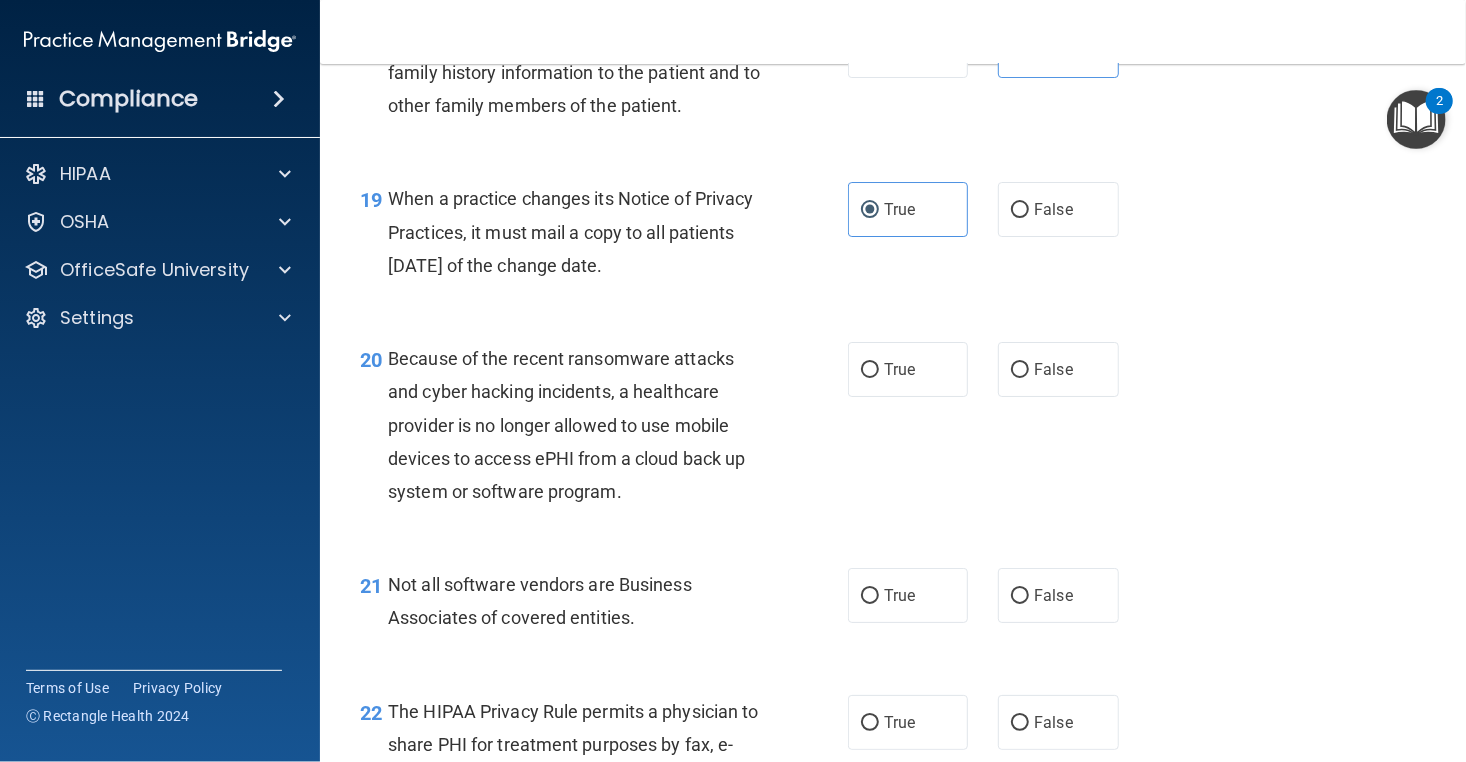 scroll, scrollTop: 3383, scrollLeft: 0, axis: vertical 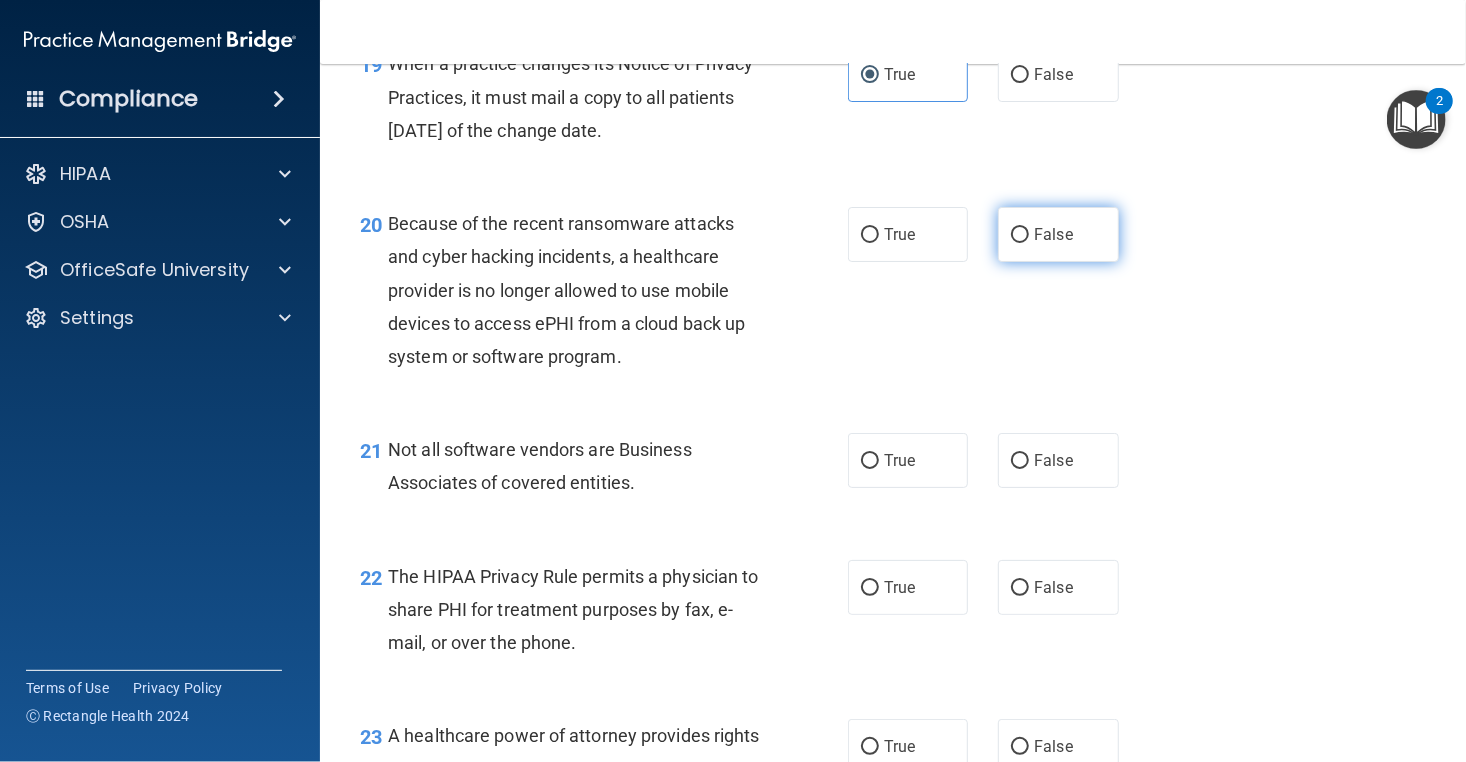 click on "False" at bounding box center (1053, 234) 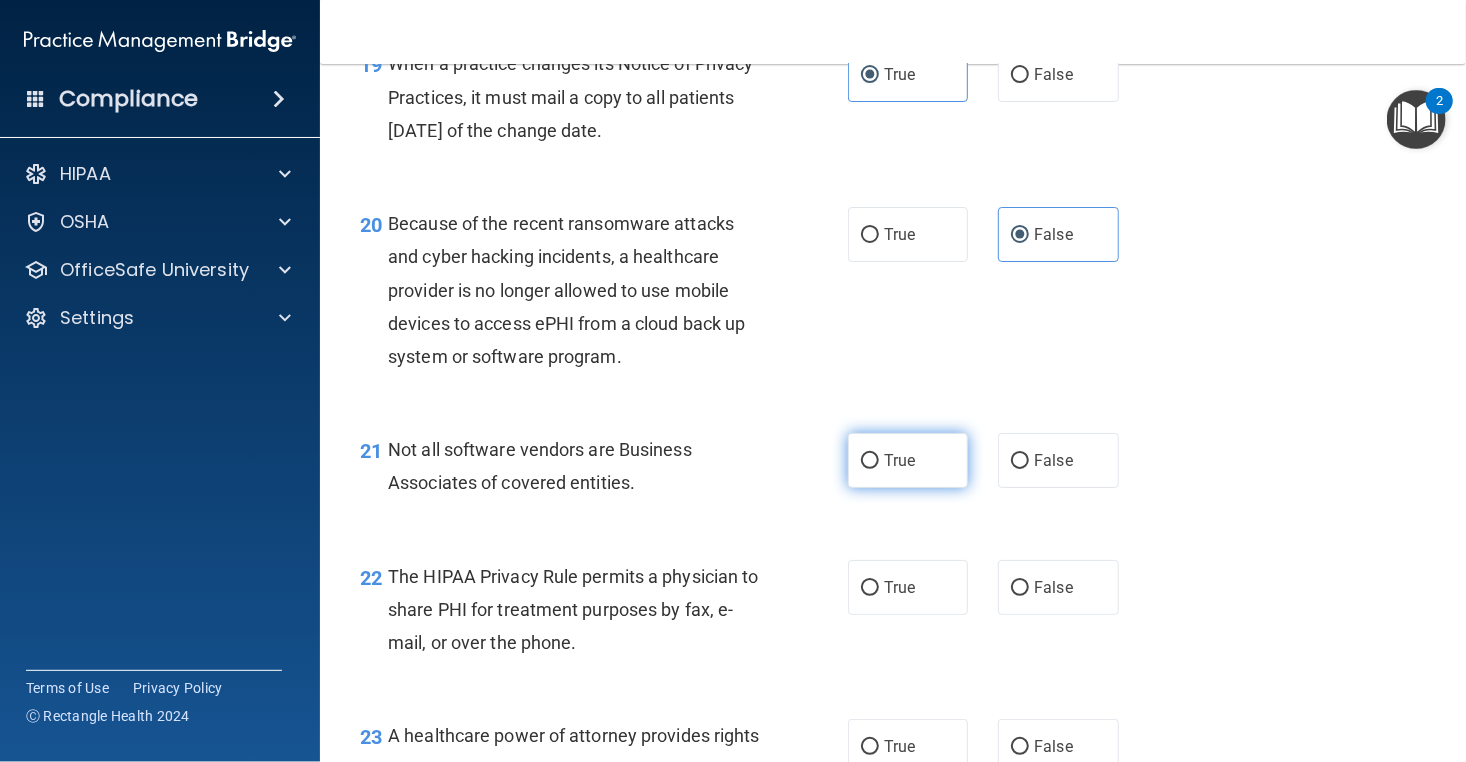 click on "True" at bounding box center (908, 460) 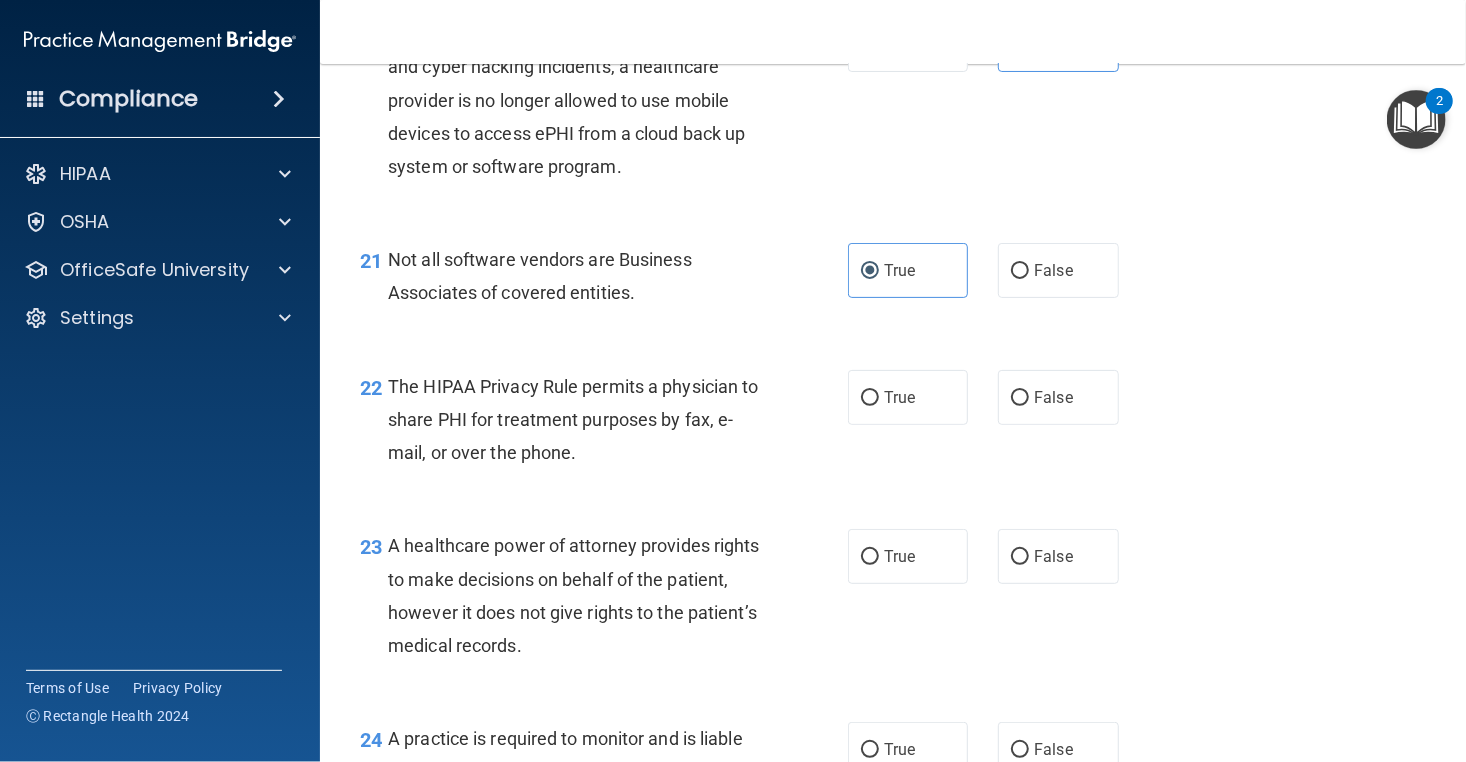 scroll, scrollTop: 3733, scrollLeft: 0, axis: vertical 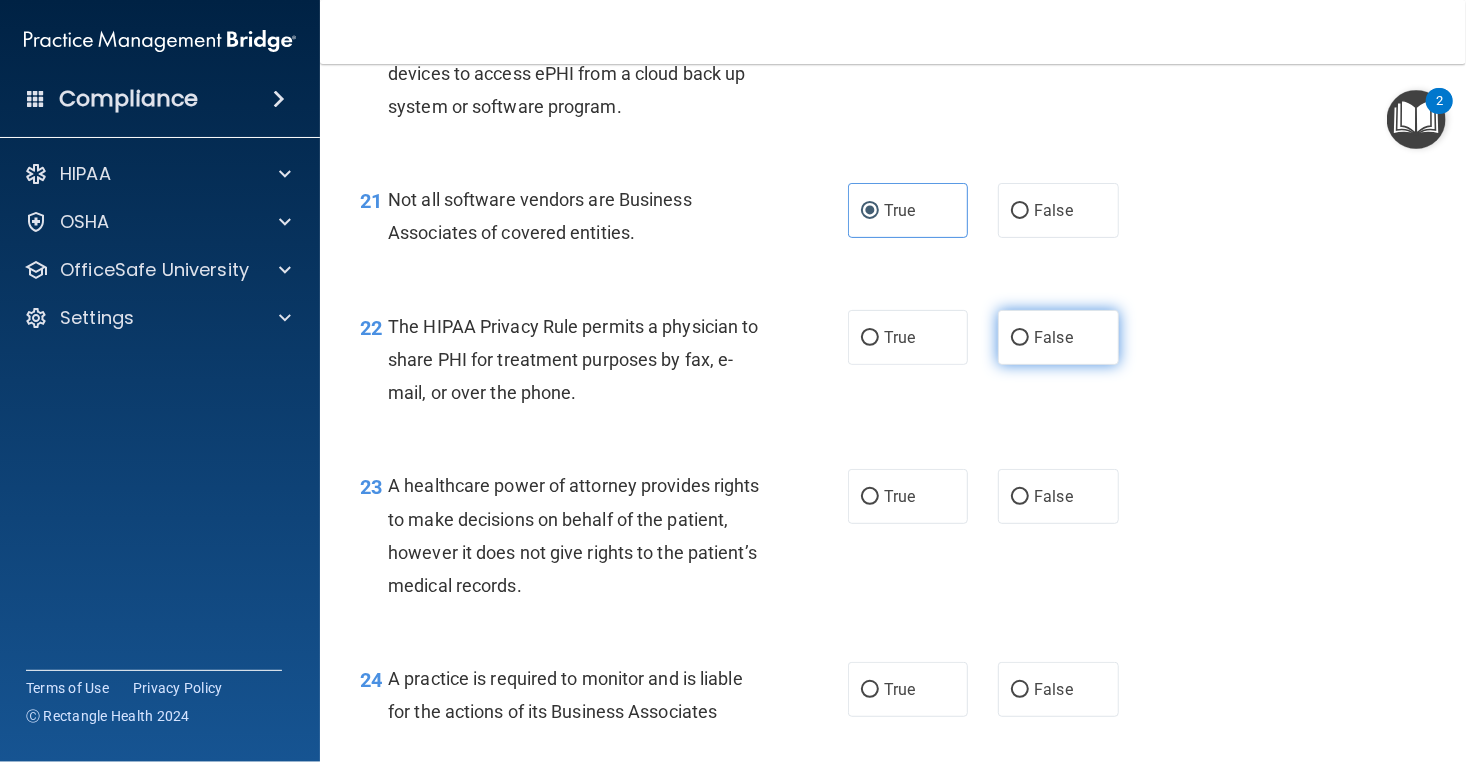 click on "False" at bounding box center [1058, 337] 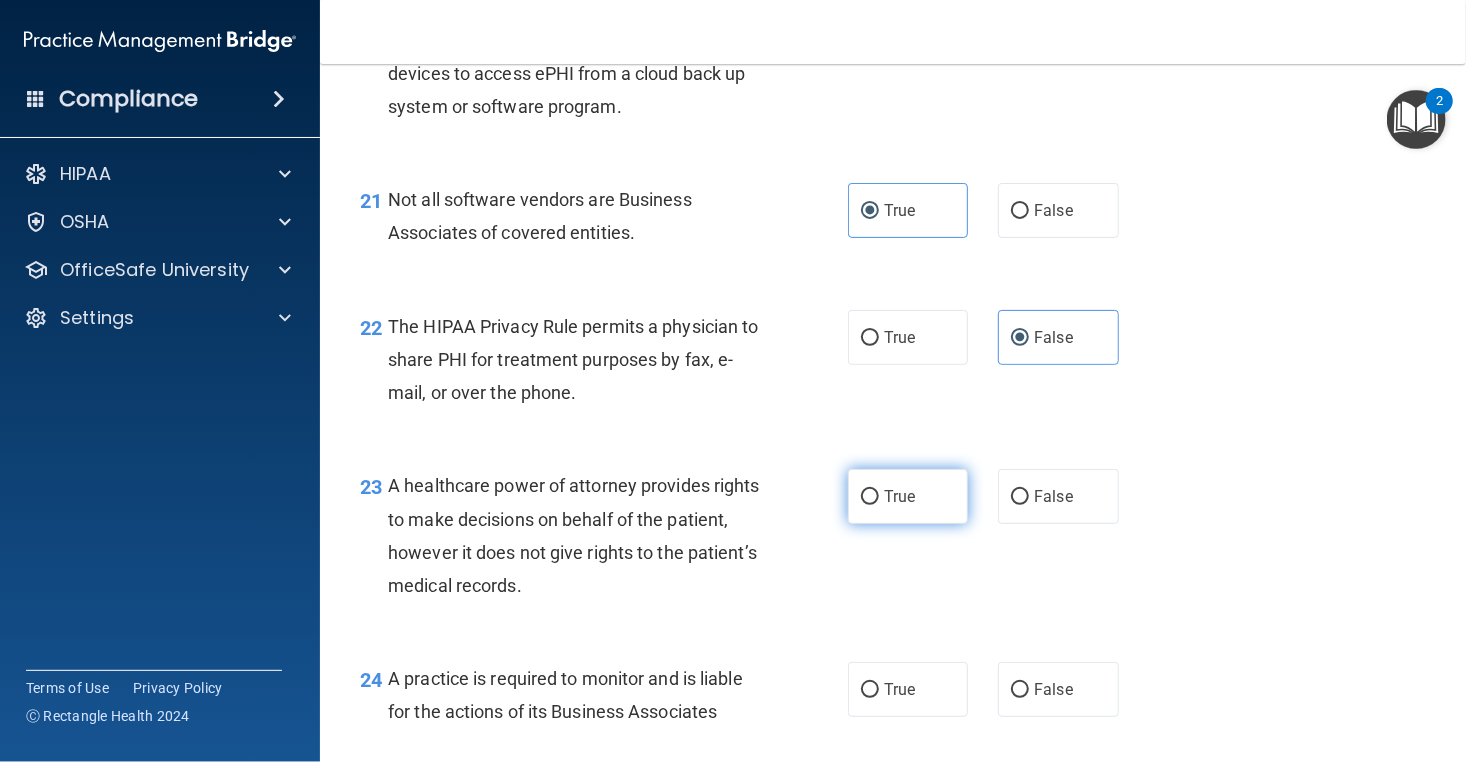 click on "True" at bounding box center (899, 496) 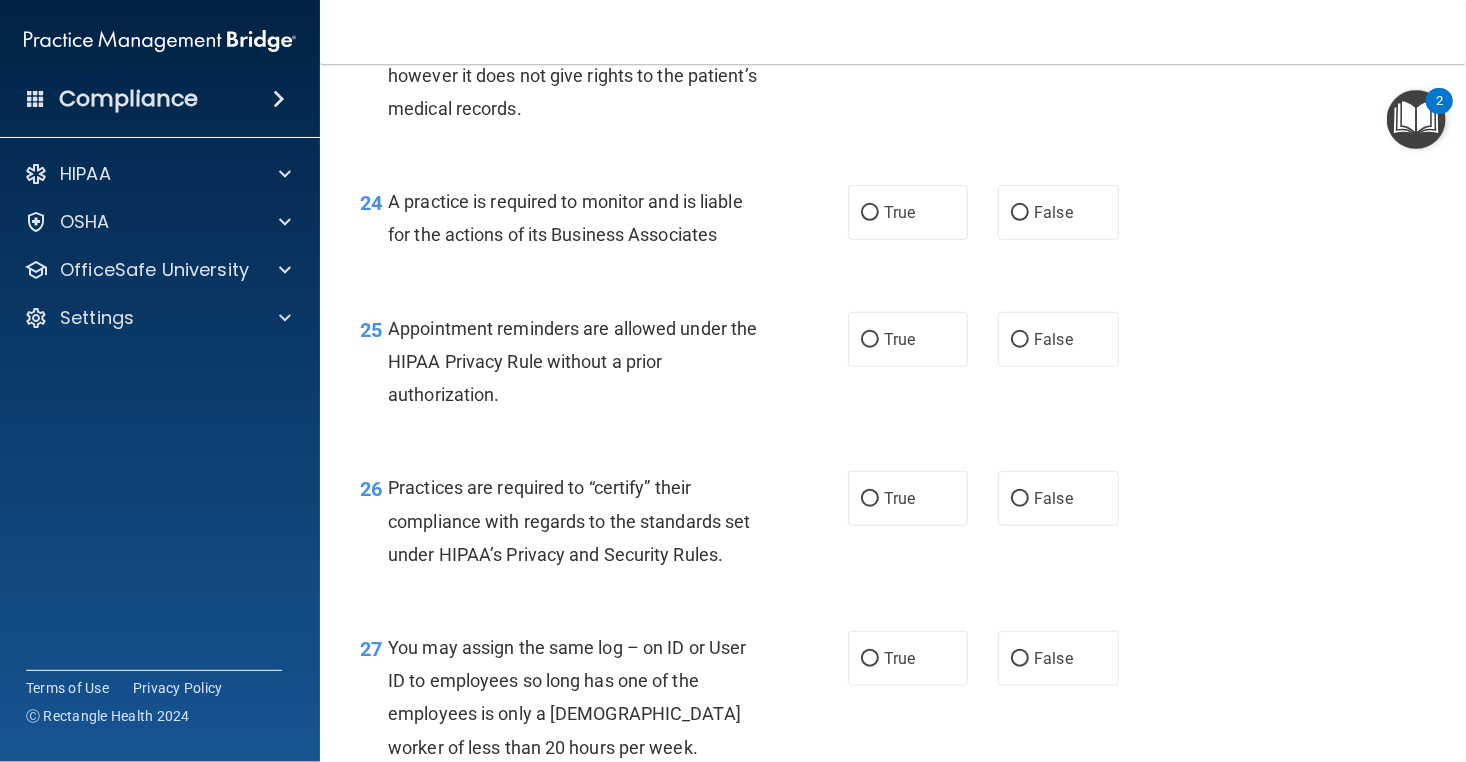scroll, scrollTop: 4233, scrollLeft: 0, axis: vertical 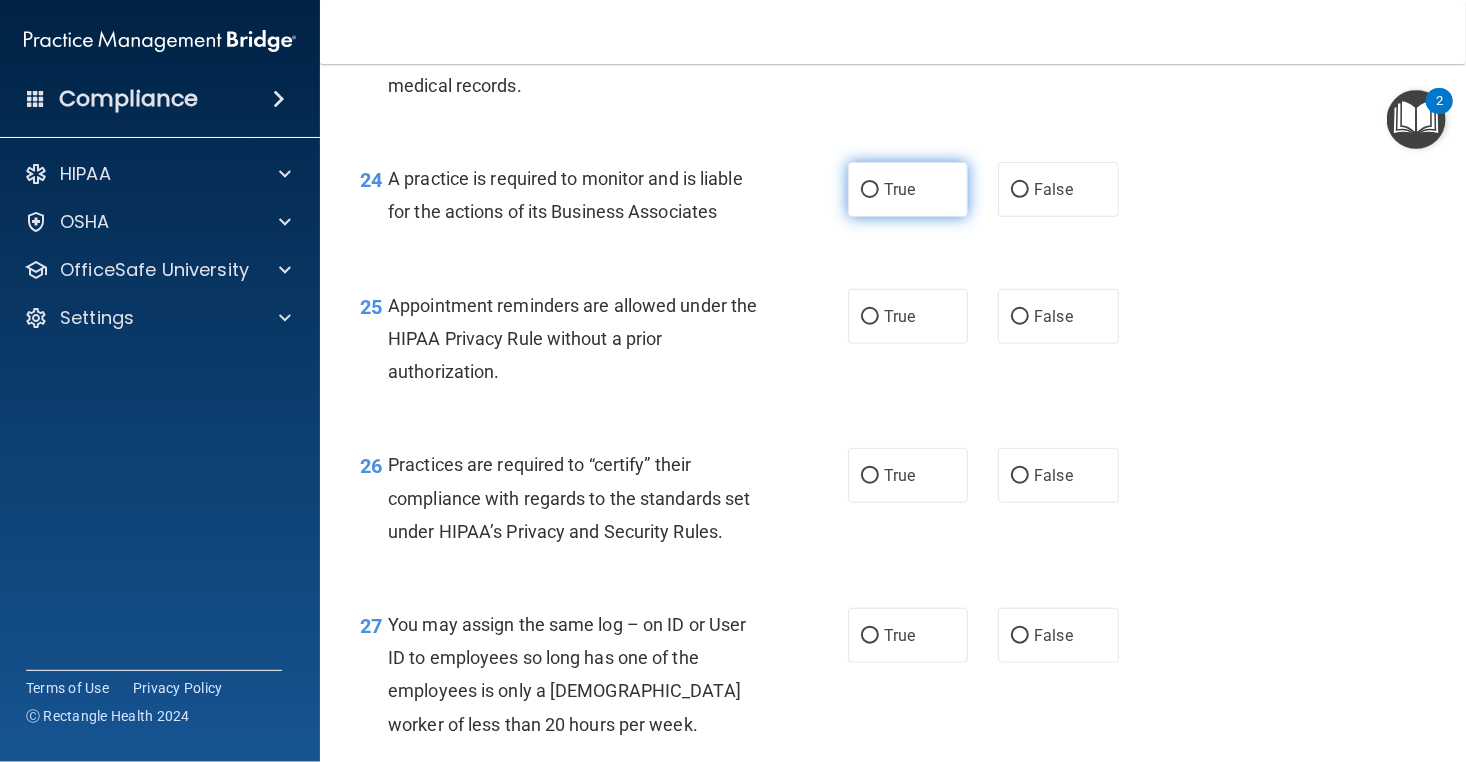 click on "True" at bounding box center (899, 189) 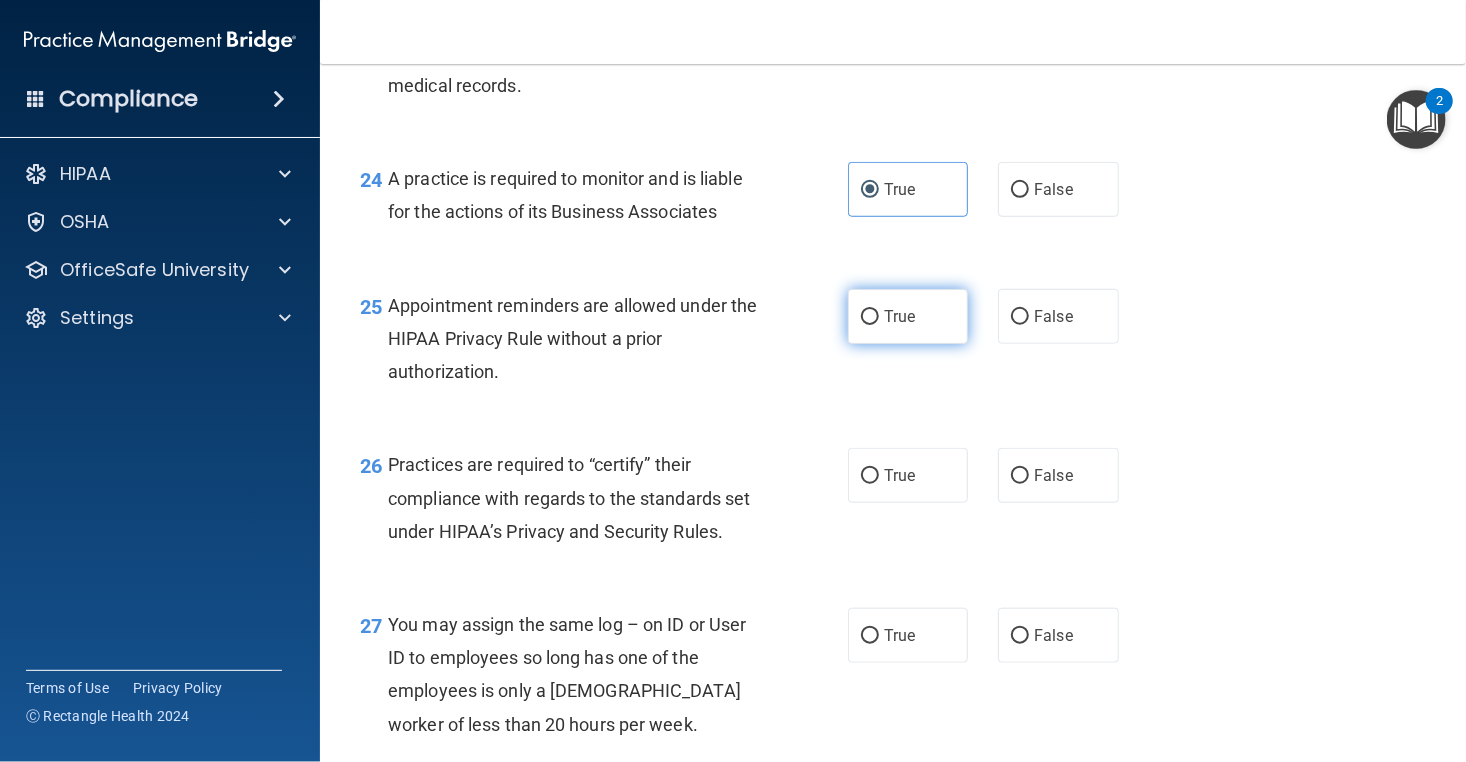 click on "True" at bounding box center [908, 316] 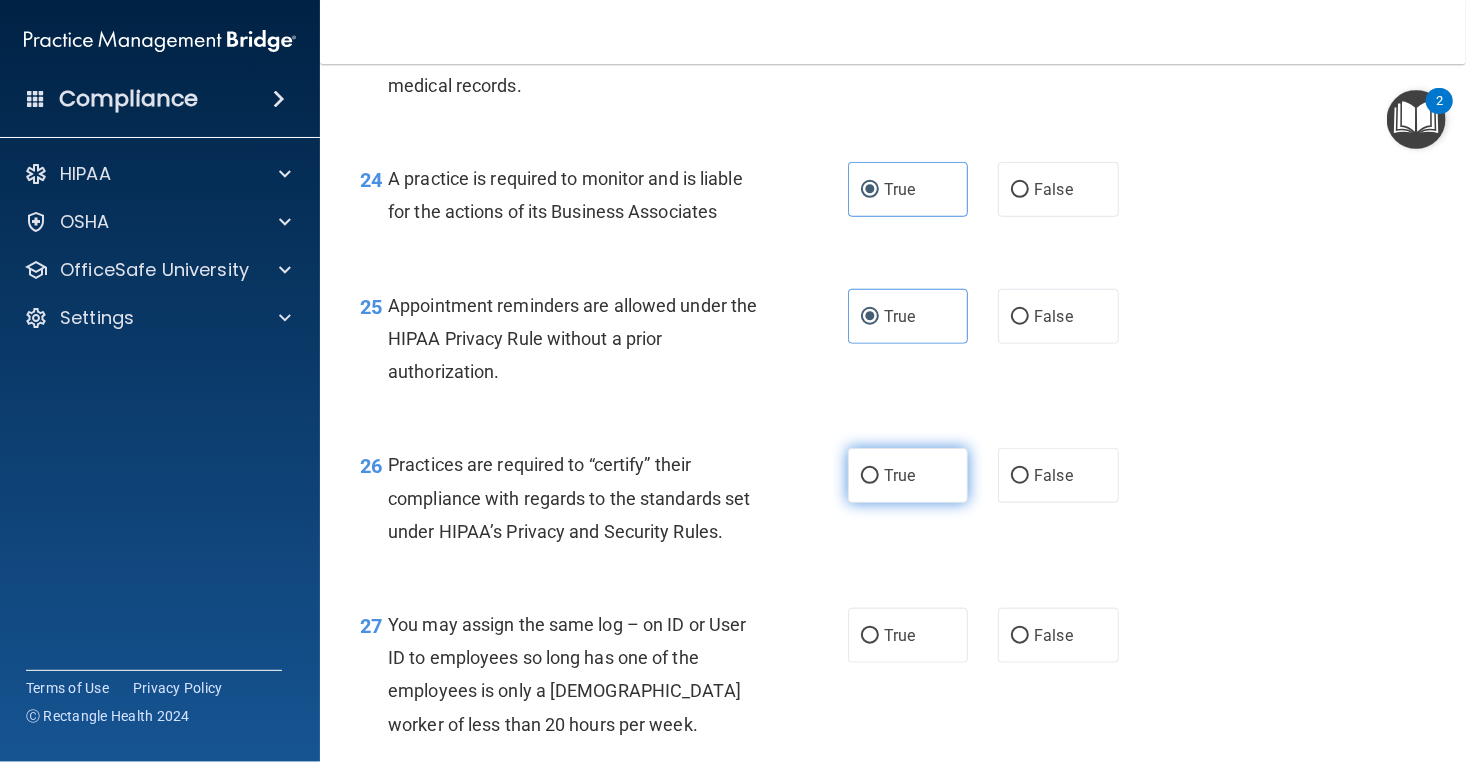 click on "True" at bounding box center [908, 475] 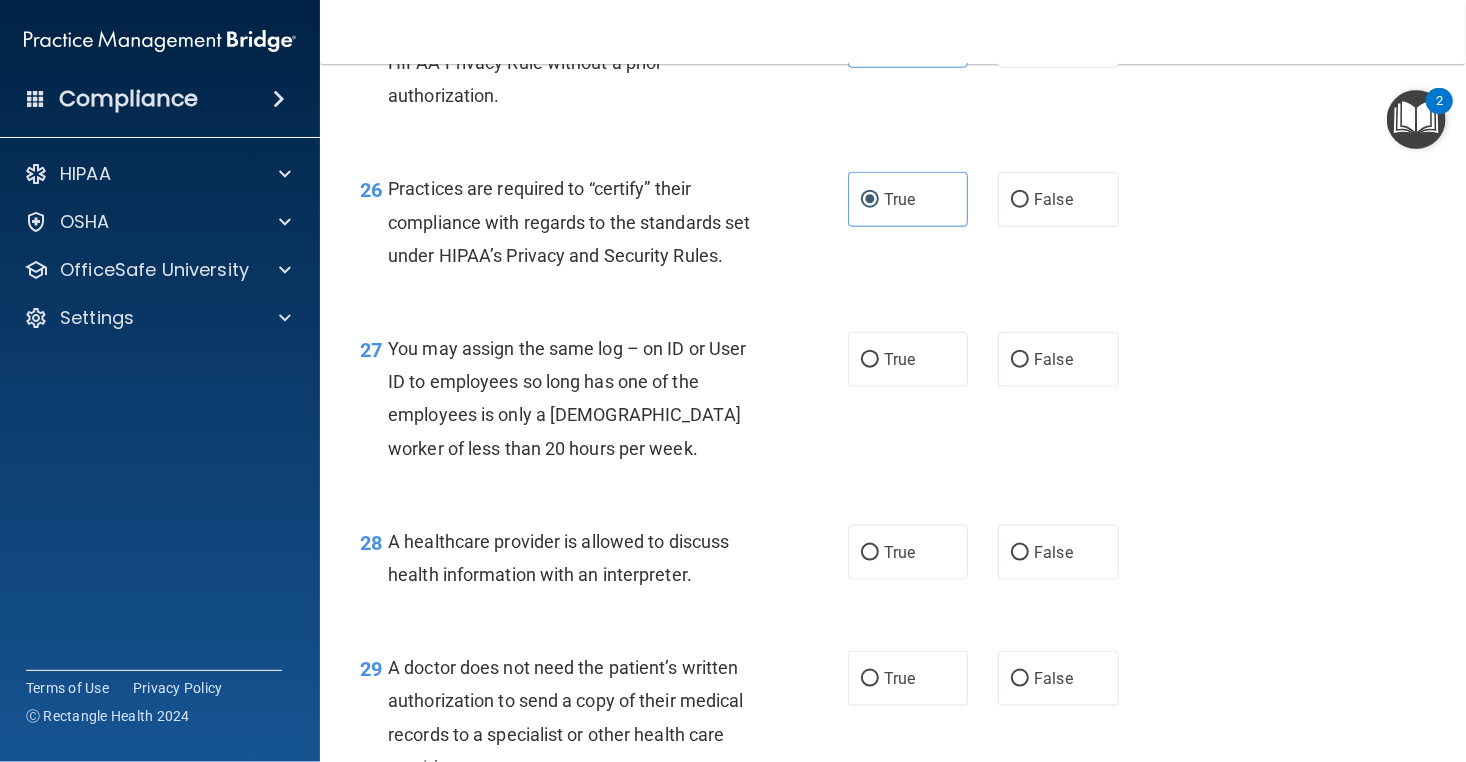 scroll, scrollTop: 4533, scrollLeft: 0, axis: vertical 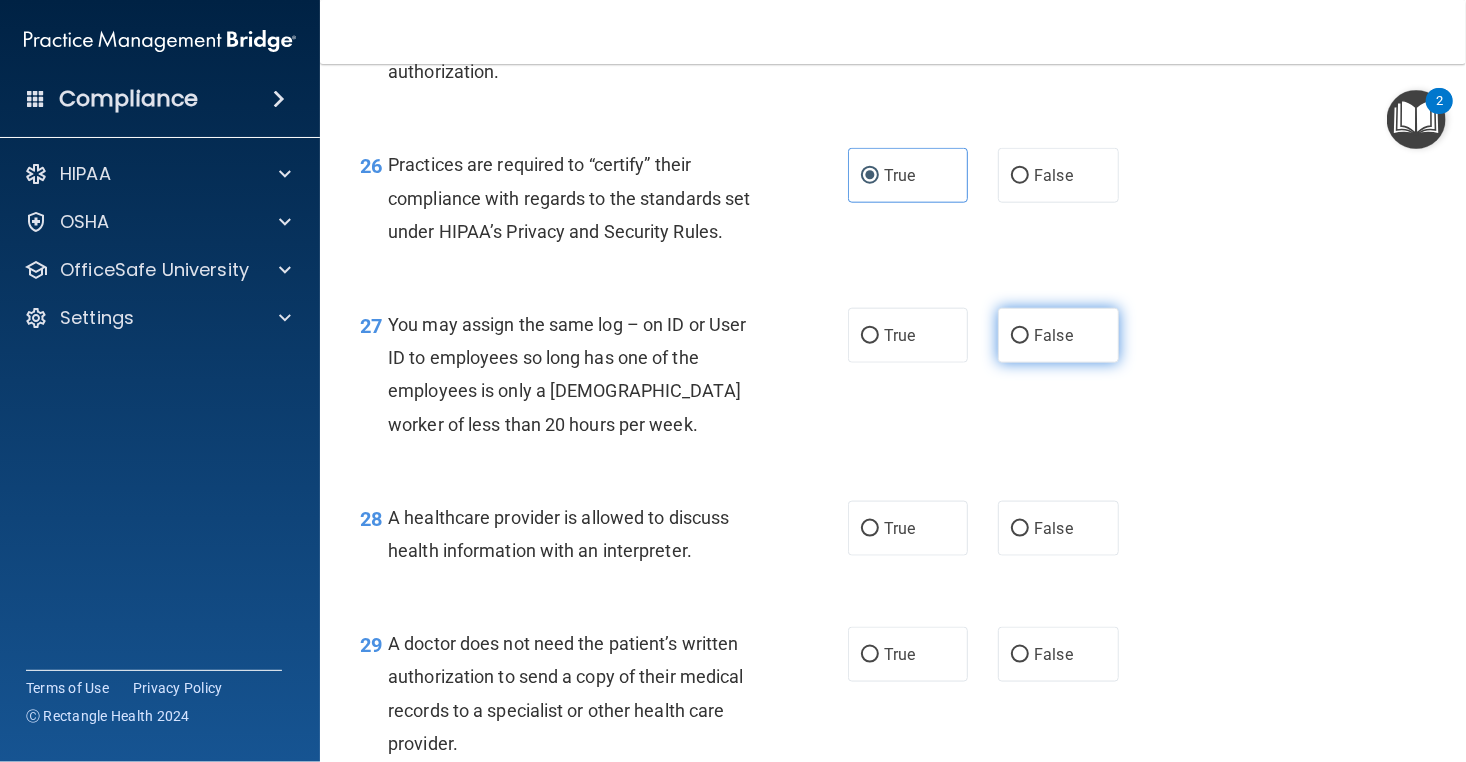 click on "False" at bounding box center (1058, 335) 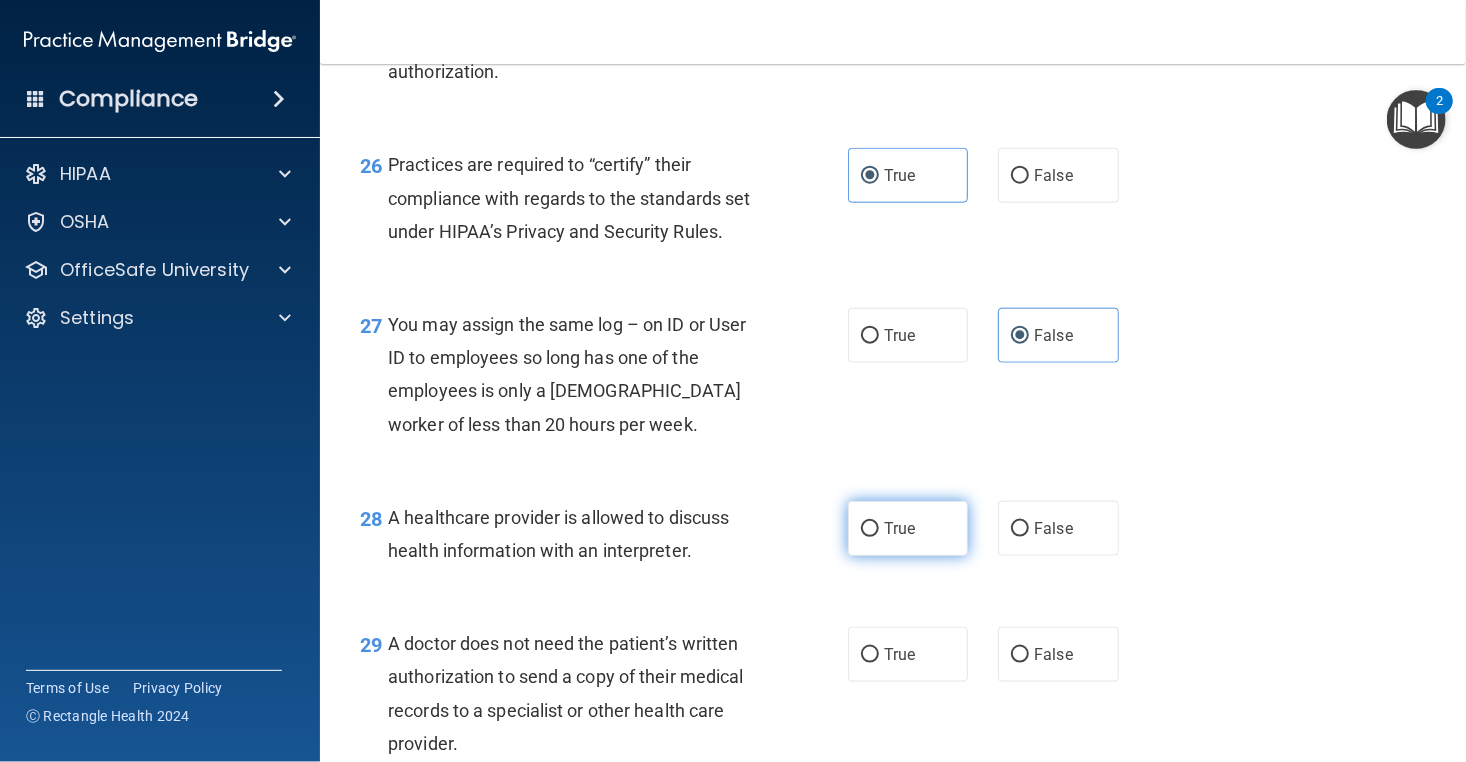 click on "True" at bounding box center (908, 528) 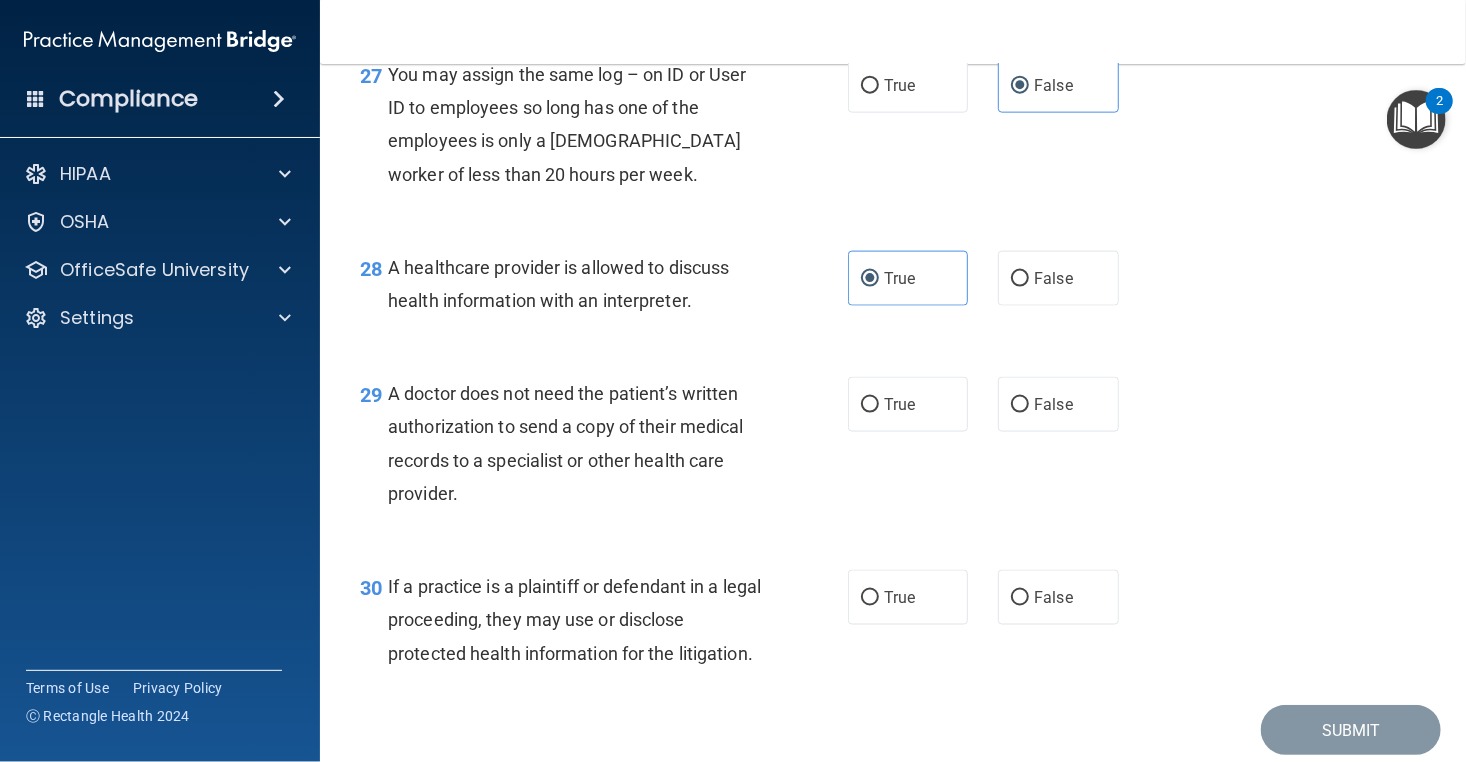 scroll, scrollTop: 4833, scrollLeft: 0, axis: vertical 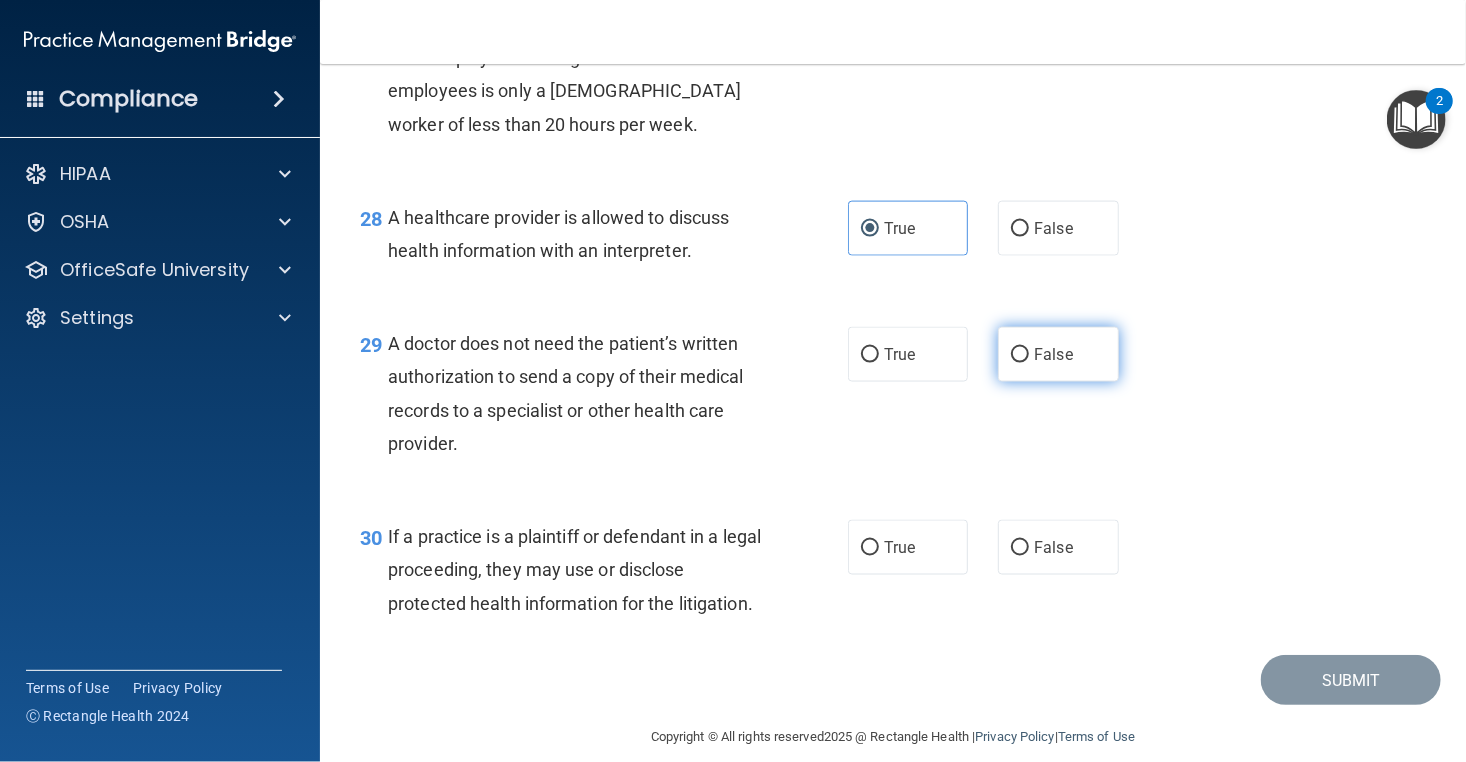 click on "False" at bounding box center (1058, 354) 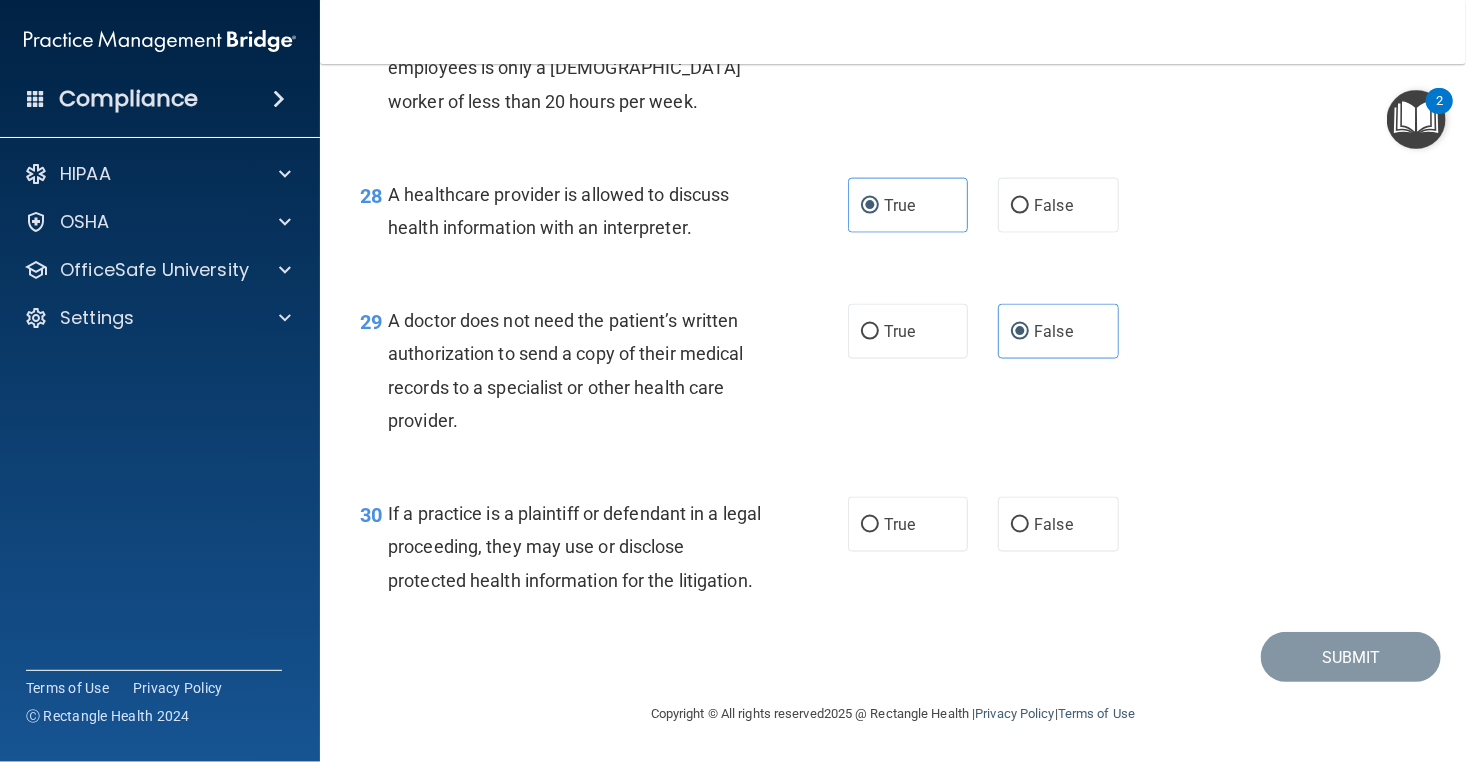 scroll, scrollTop: 4987, scrollLeft: 0, axis: vertical 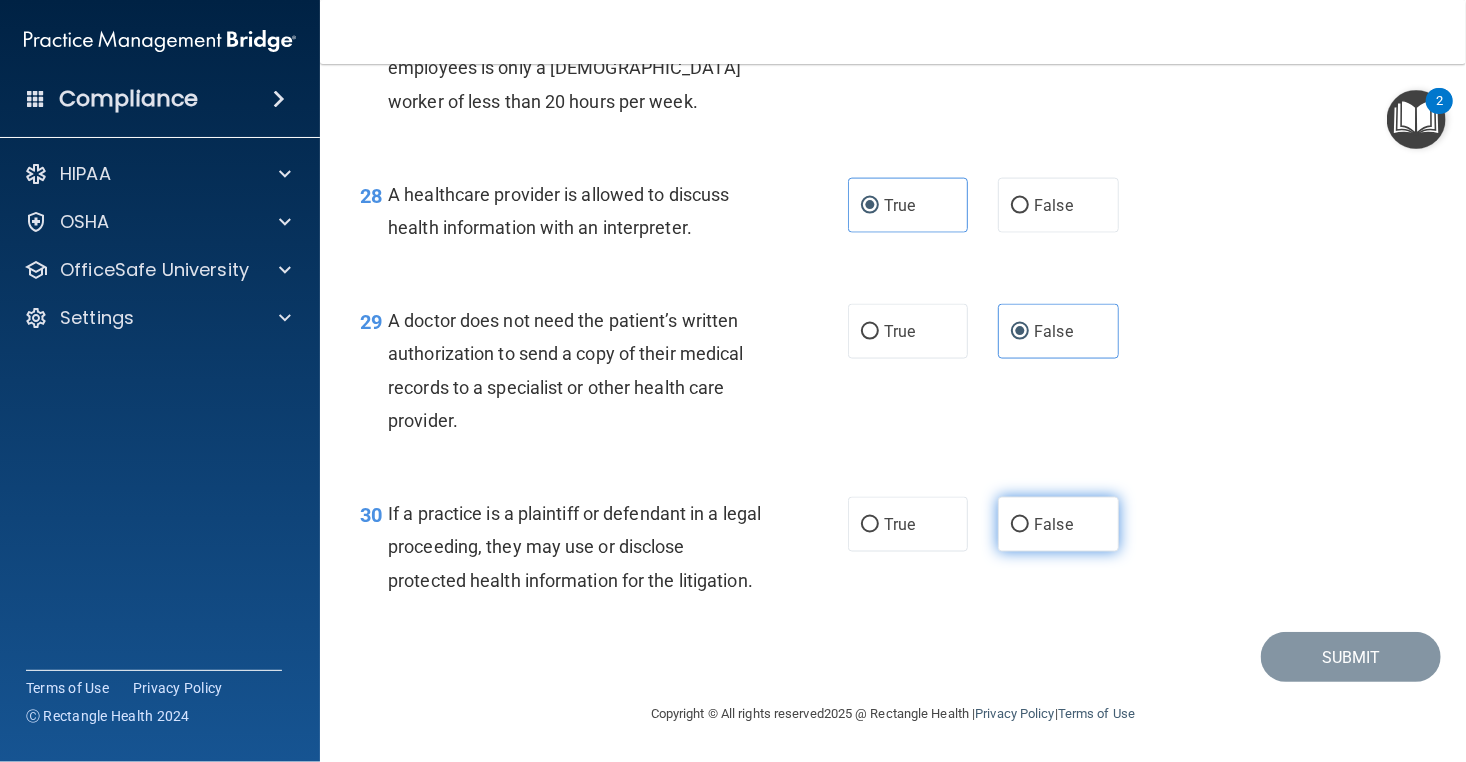 click on "False" at bounding box center (1053, 524) 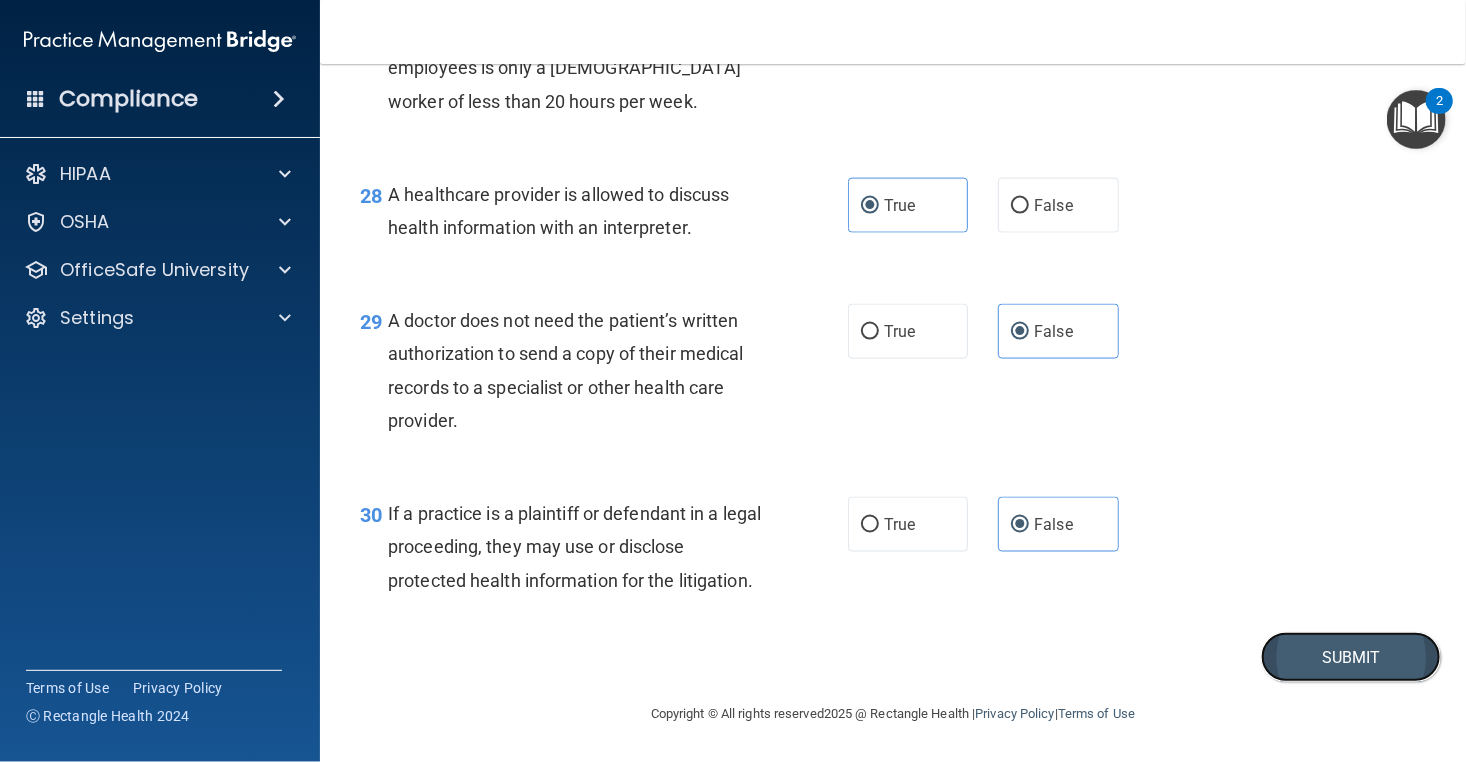 click on "Submit" at bounding box center (1351, 657) 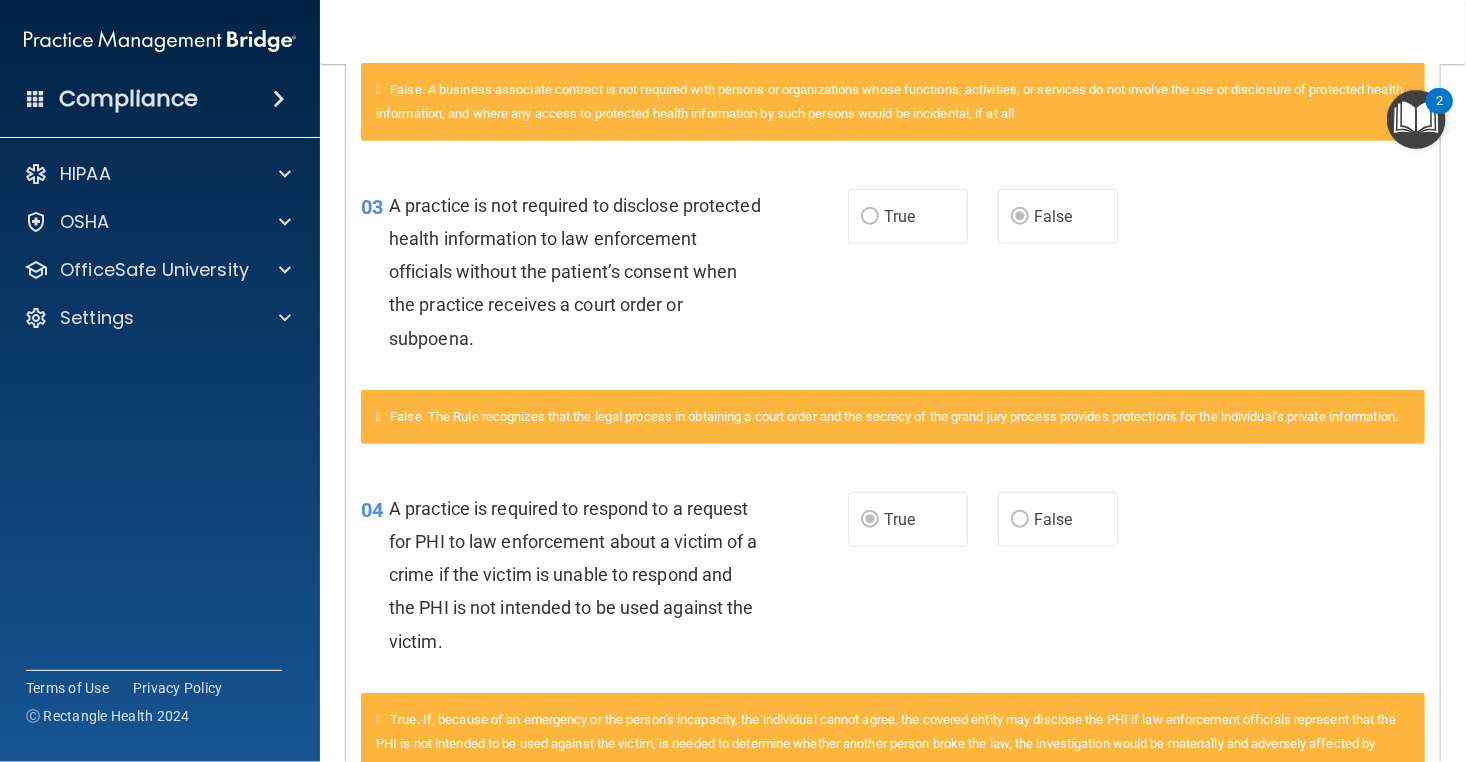 scroll, scrollTop: 0, scrollLeft: 0, axis: both 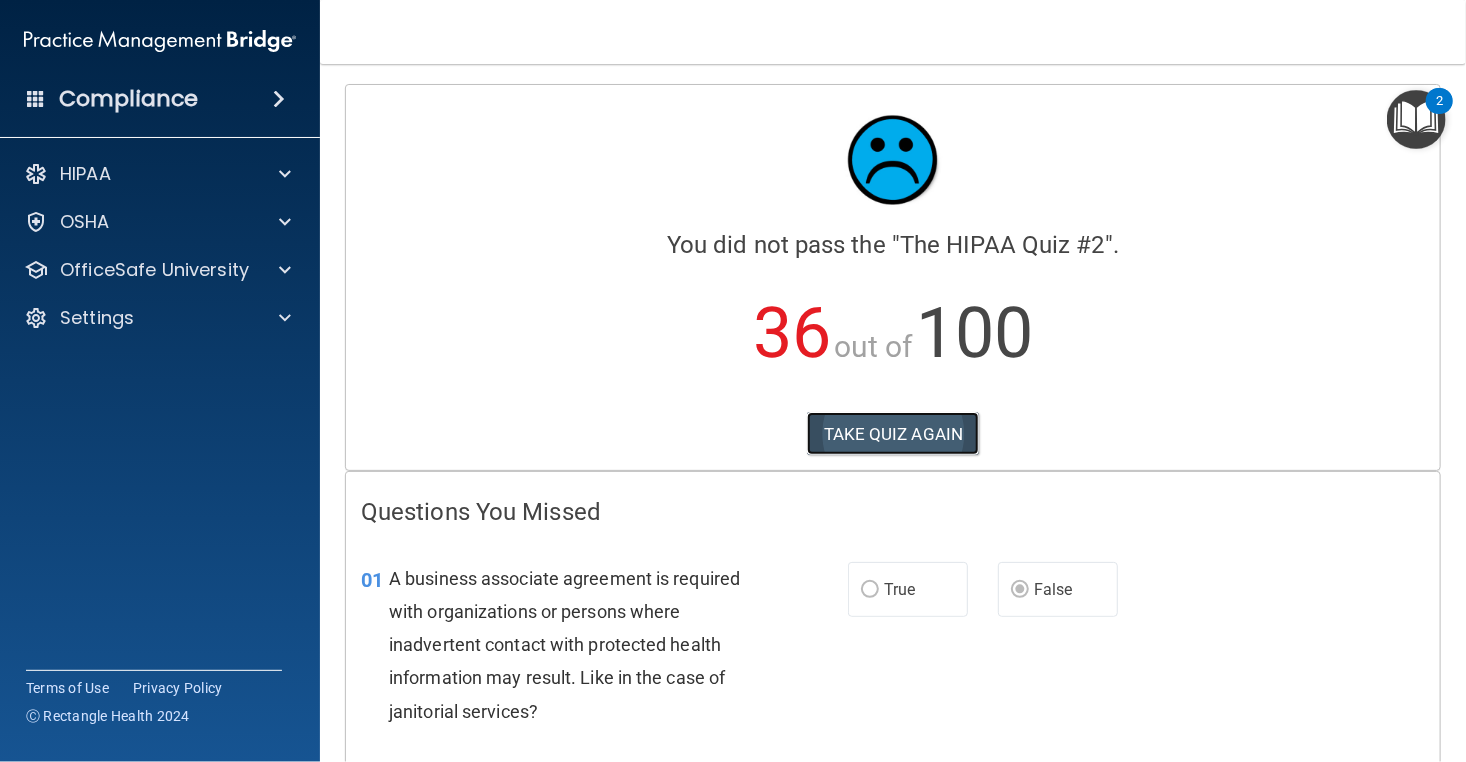 click on "TAKE QUIZ AGAIN" at bounding box center (893, 434) 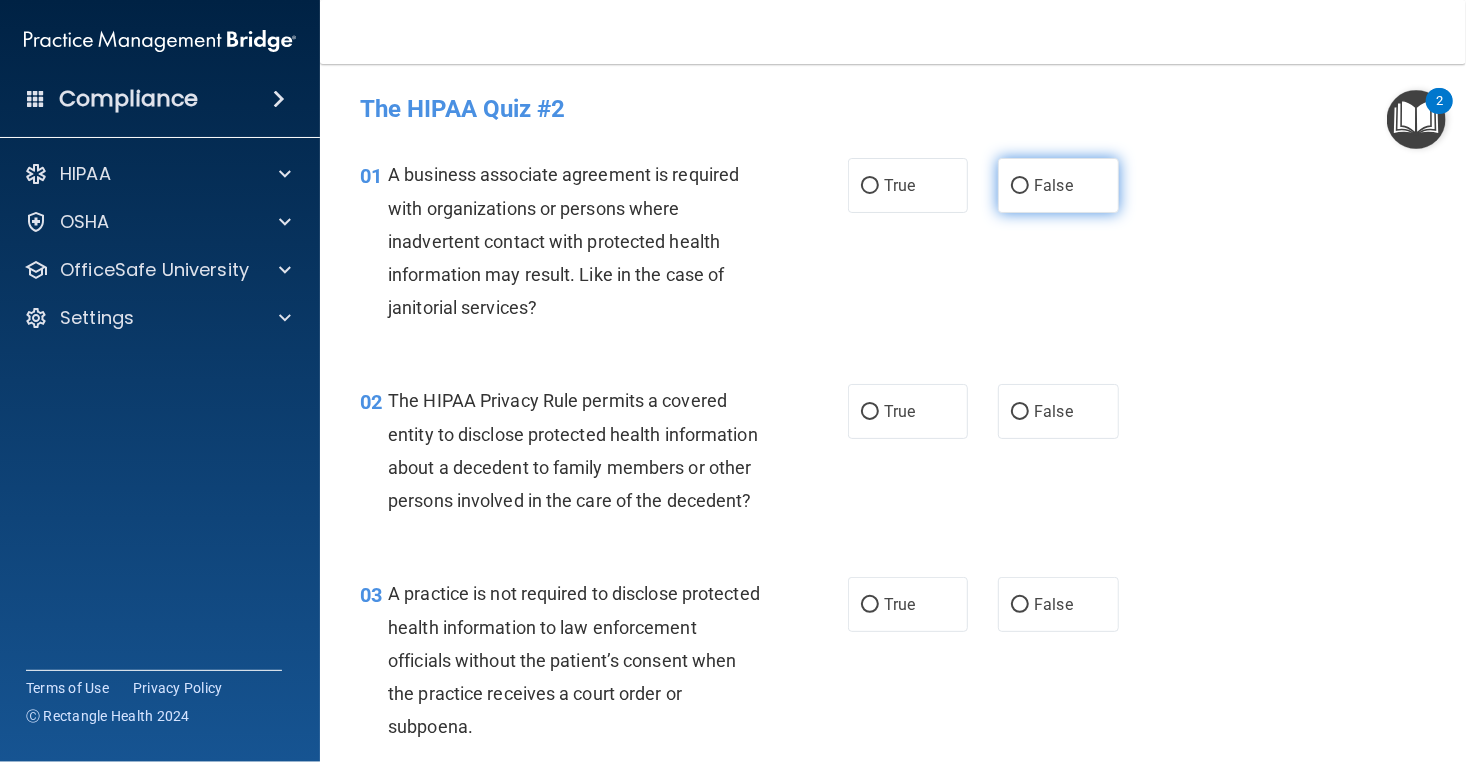click on "False" at bounding box center (1058, 185) 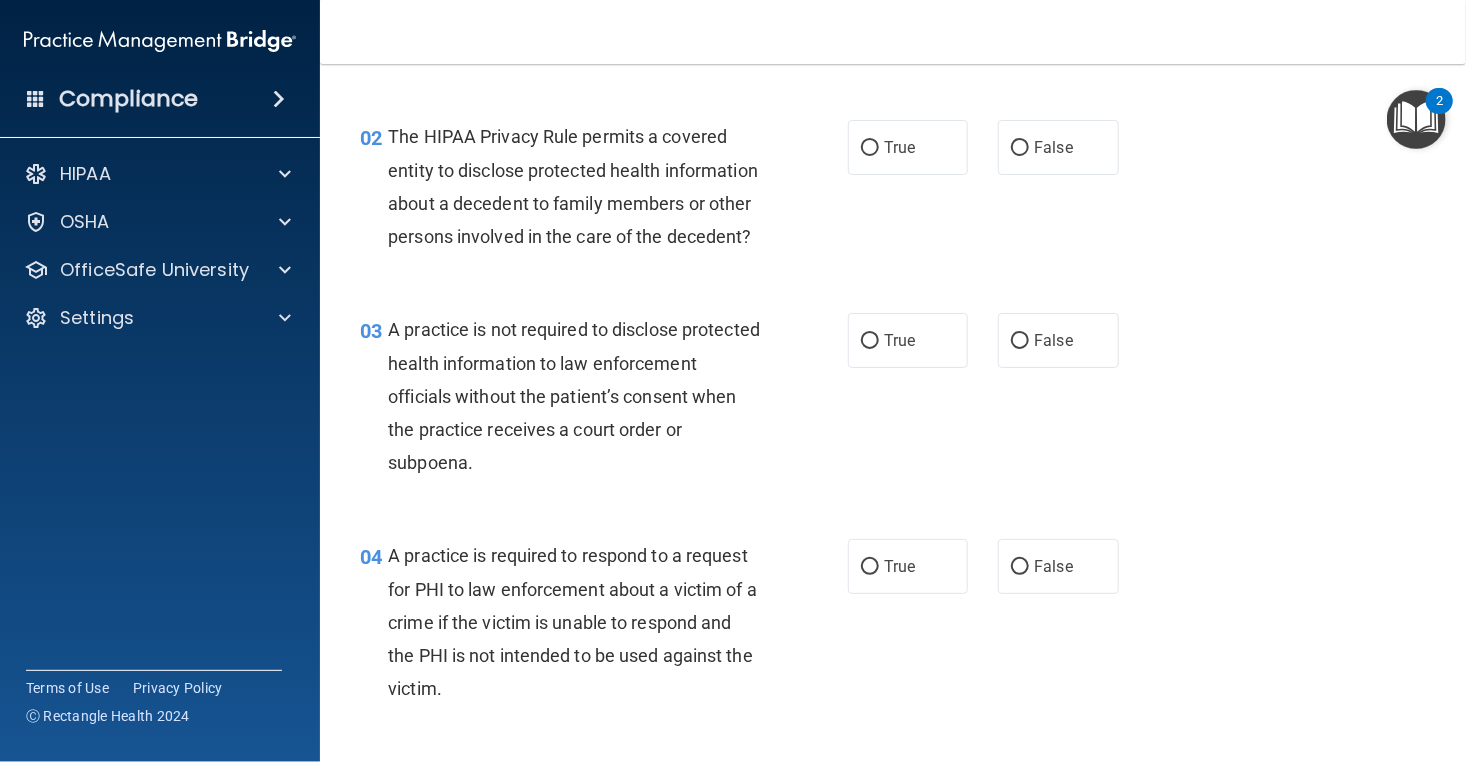 scroll, scrollTop: 272, scrollLeft: 0, axis: vertical 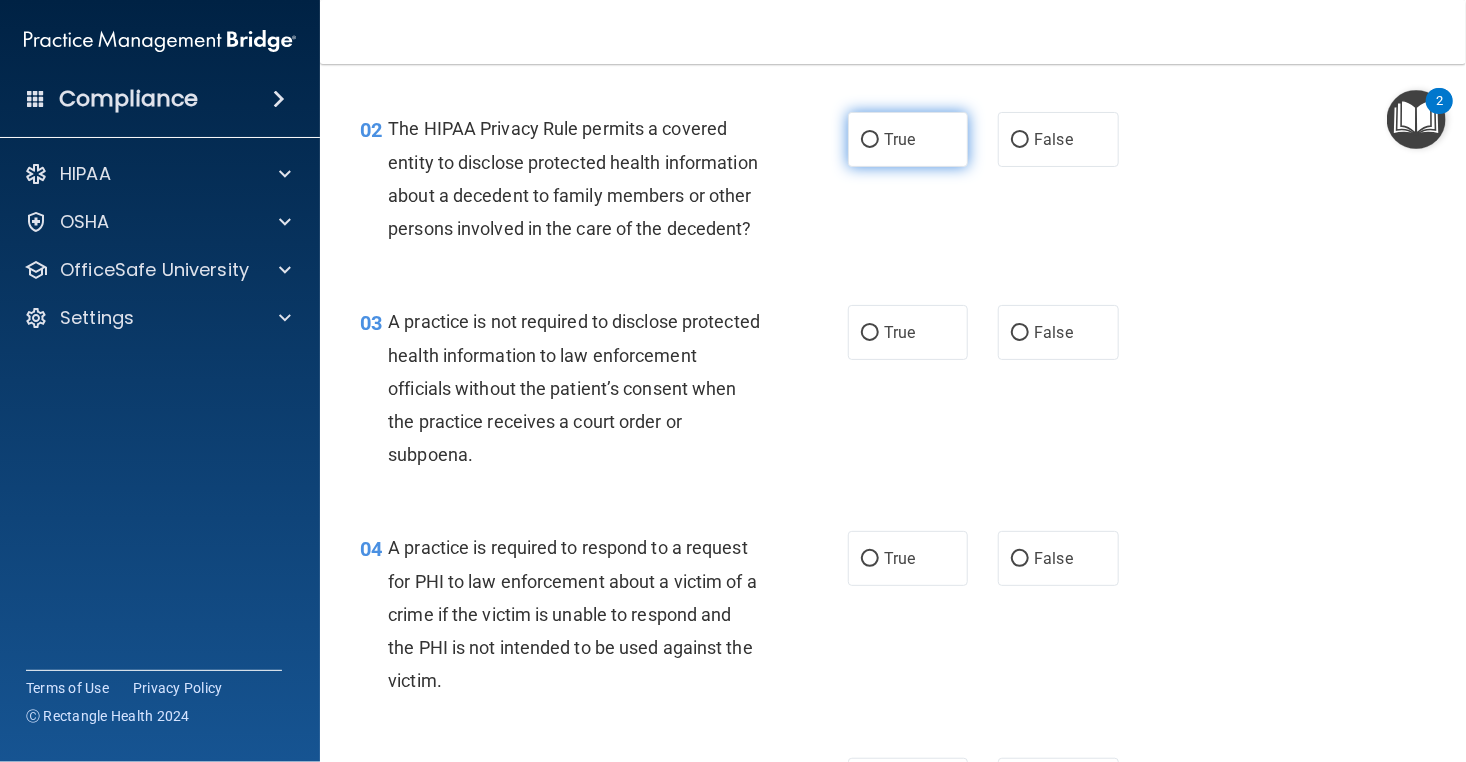 click on "True" at bounding box center (908, 139) 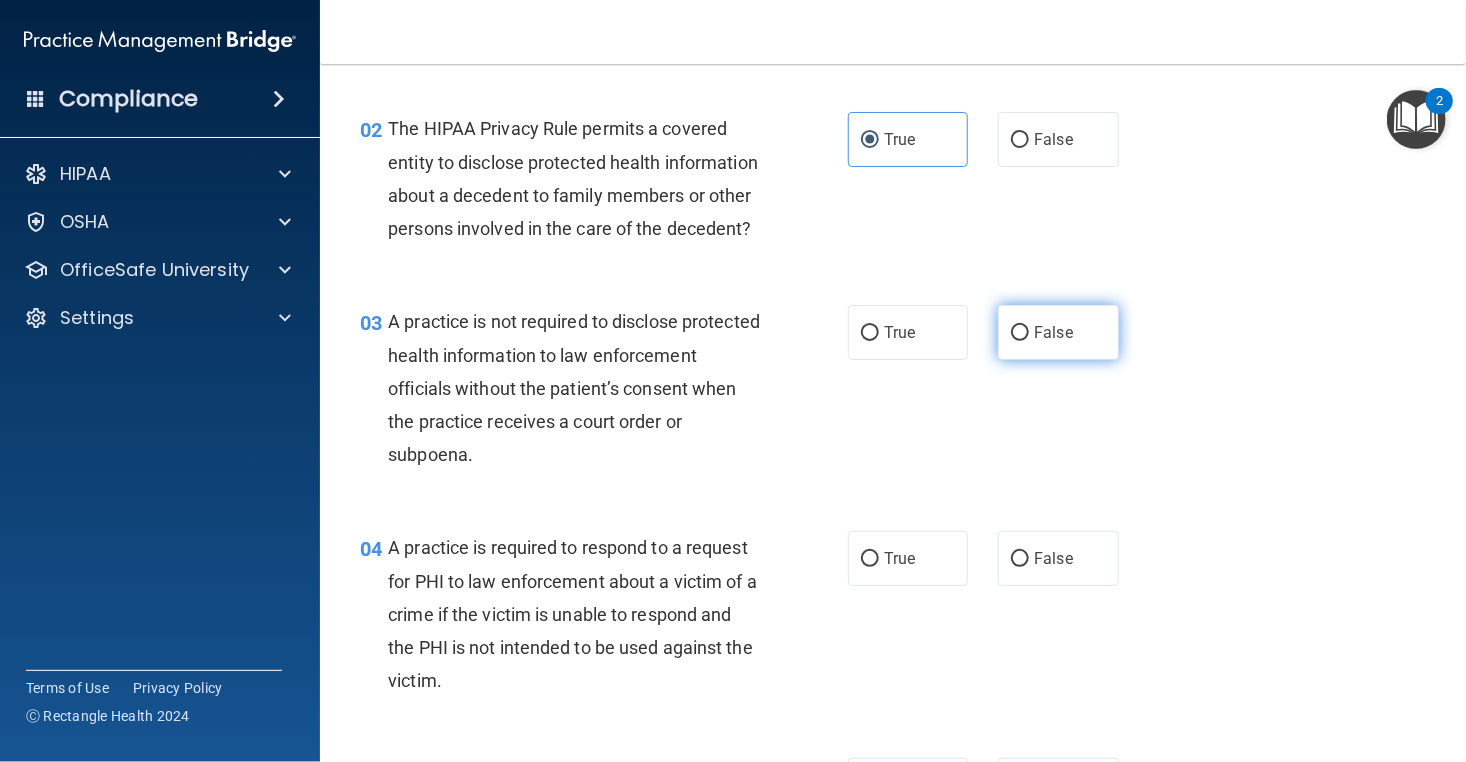 click on "False" at bounding box center [1058, 332] 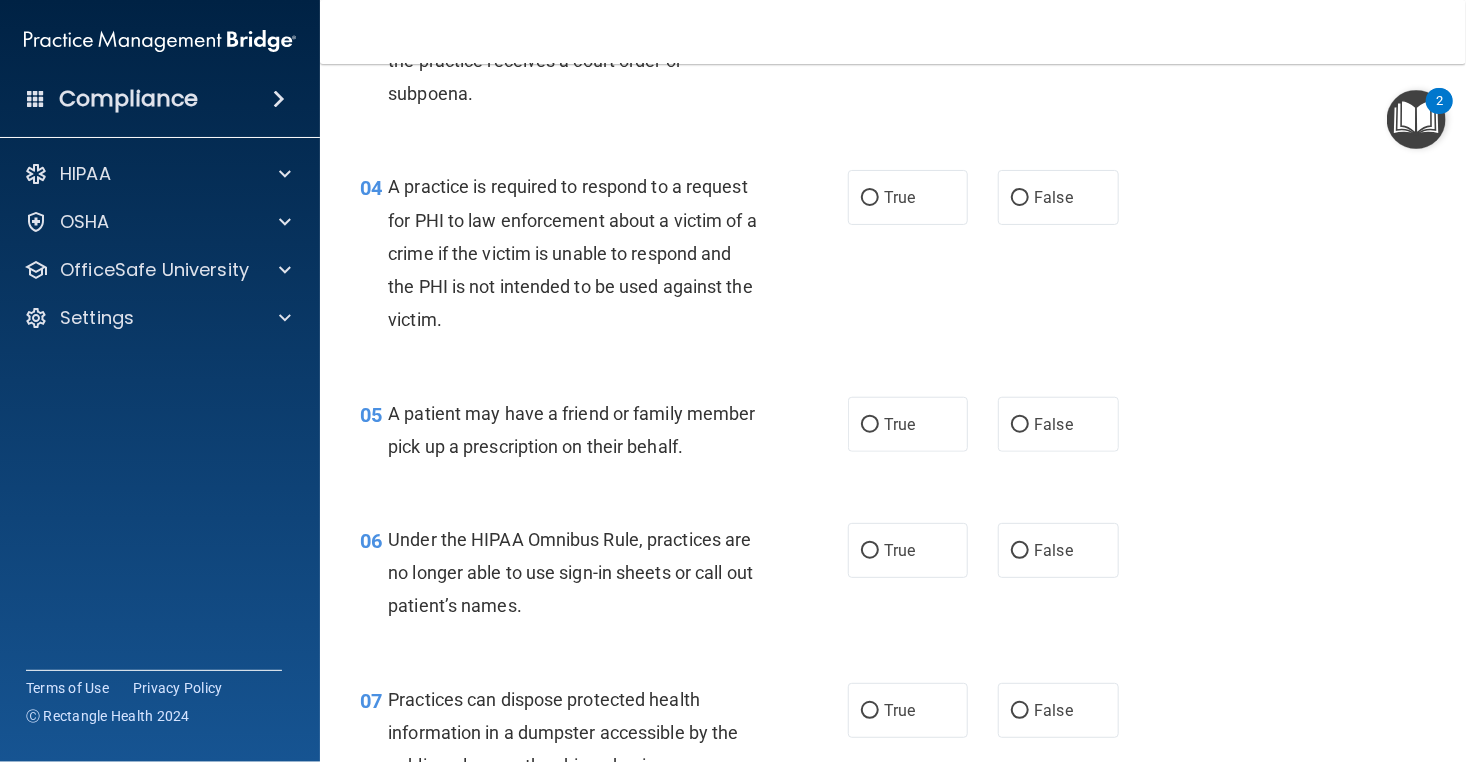 scroll, scrollTop: 639, scrollLeft: 0, axis: vertical 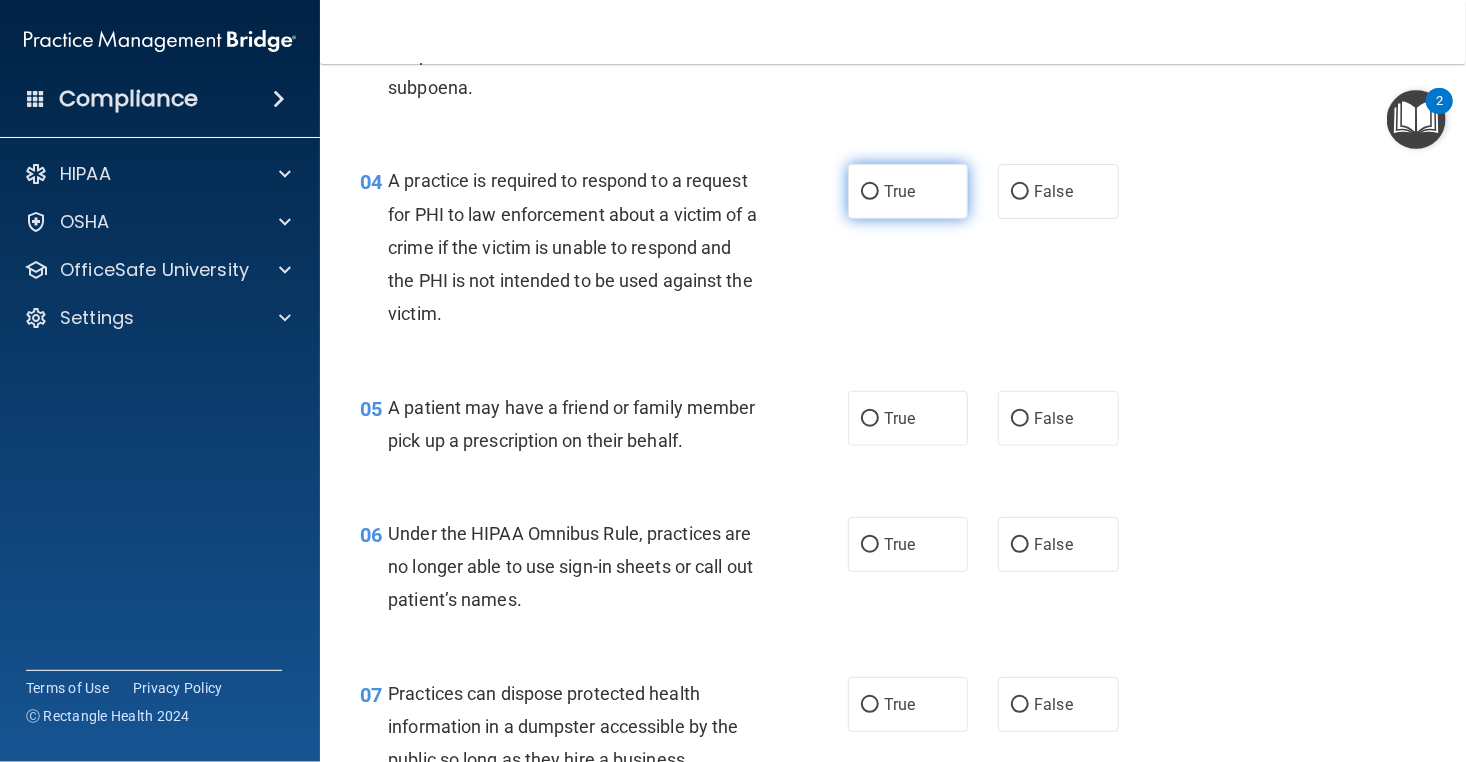 click on "True" at bounding box center [908, 191] 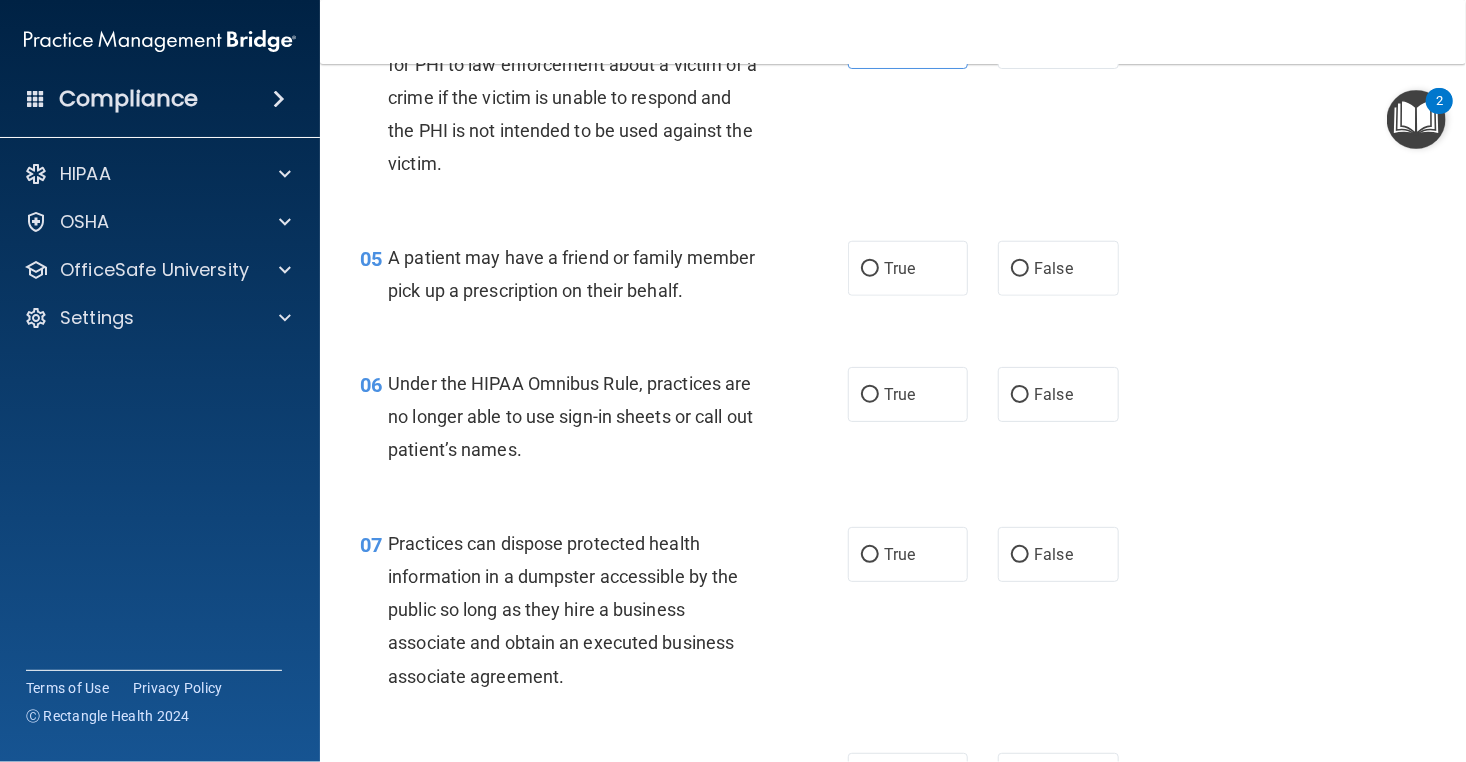 scroll, scrollTop: 795, scrollLeft: 0, axis: vertical 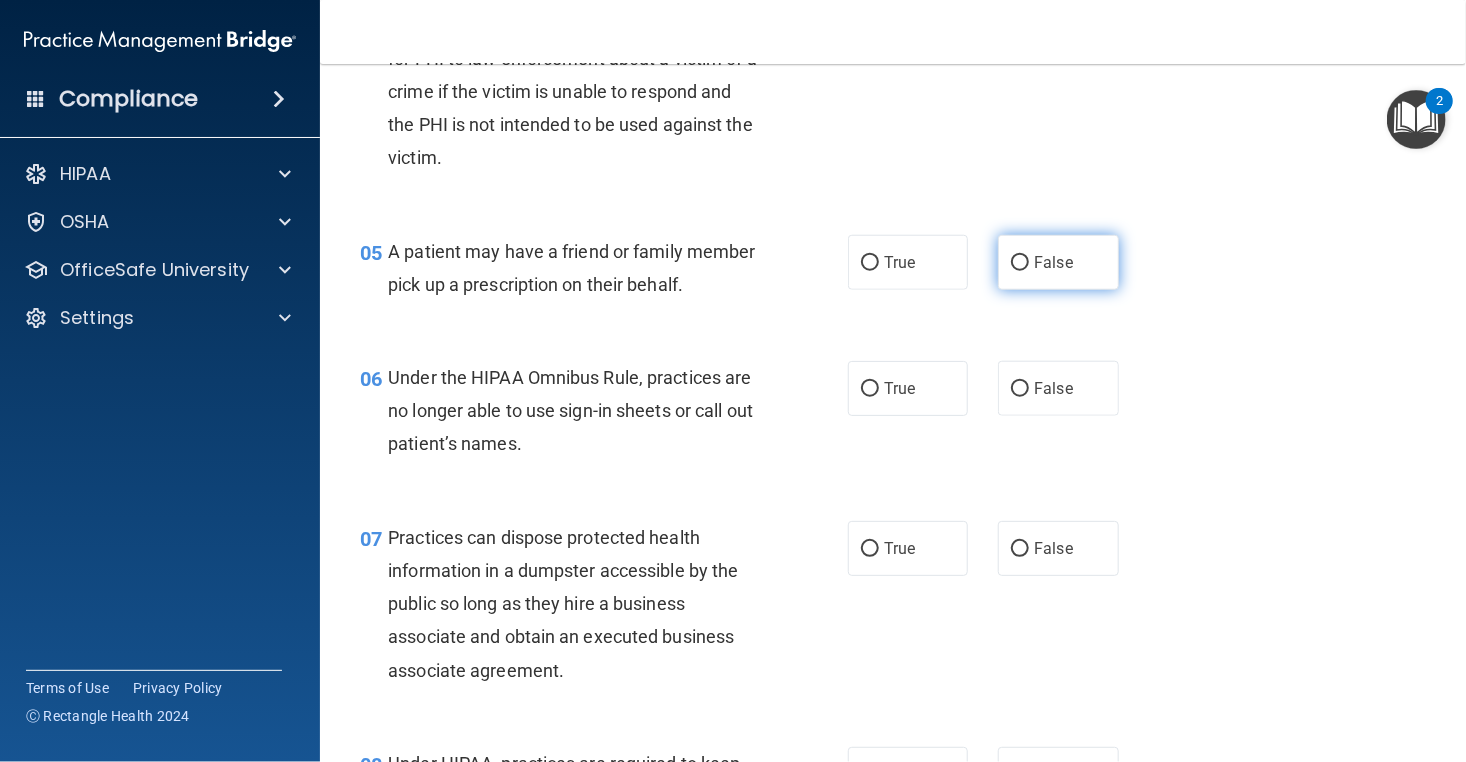 click on "False" at bounding box center [1058, 262] 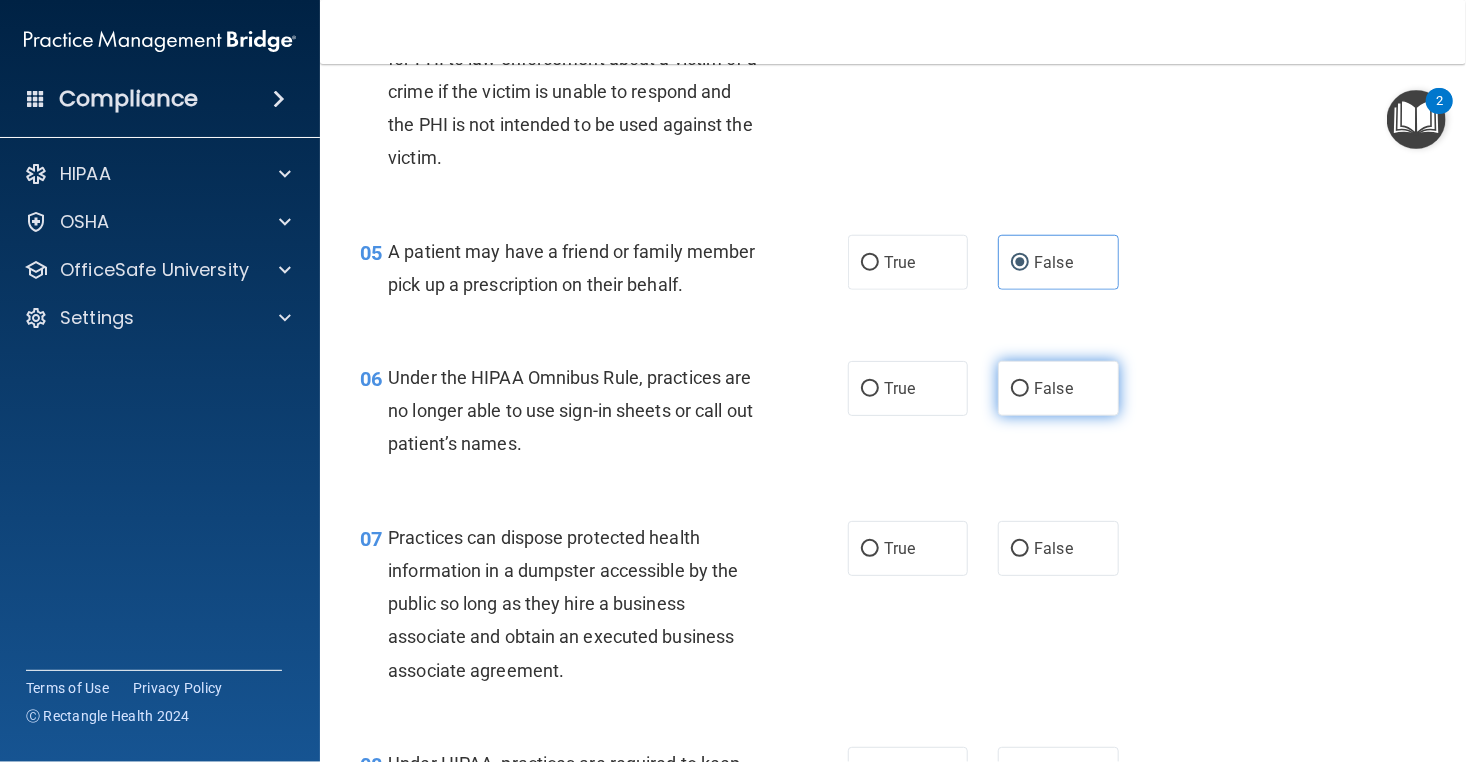 click on "False" at bounding box center [1053, 388] 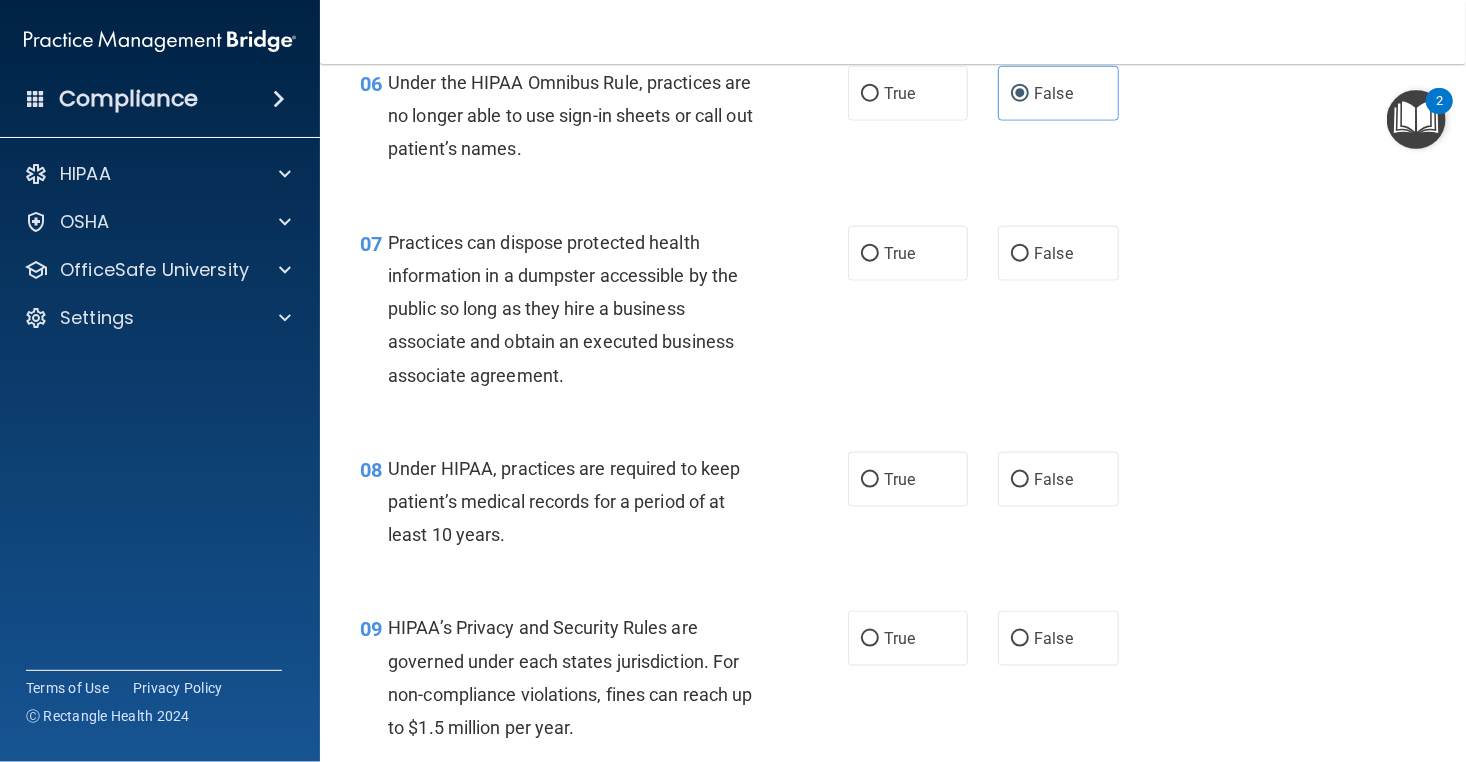 scroll, scrollTop: 1083, scrollLeft: 0, axis: vertical 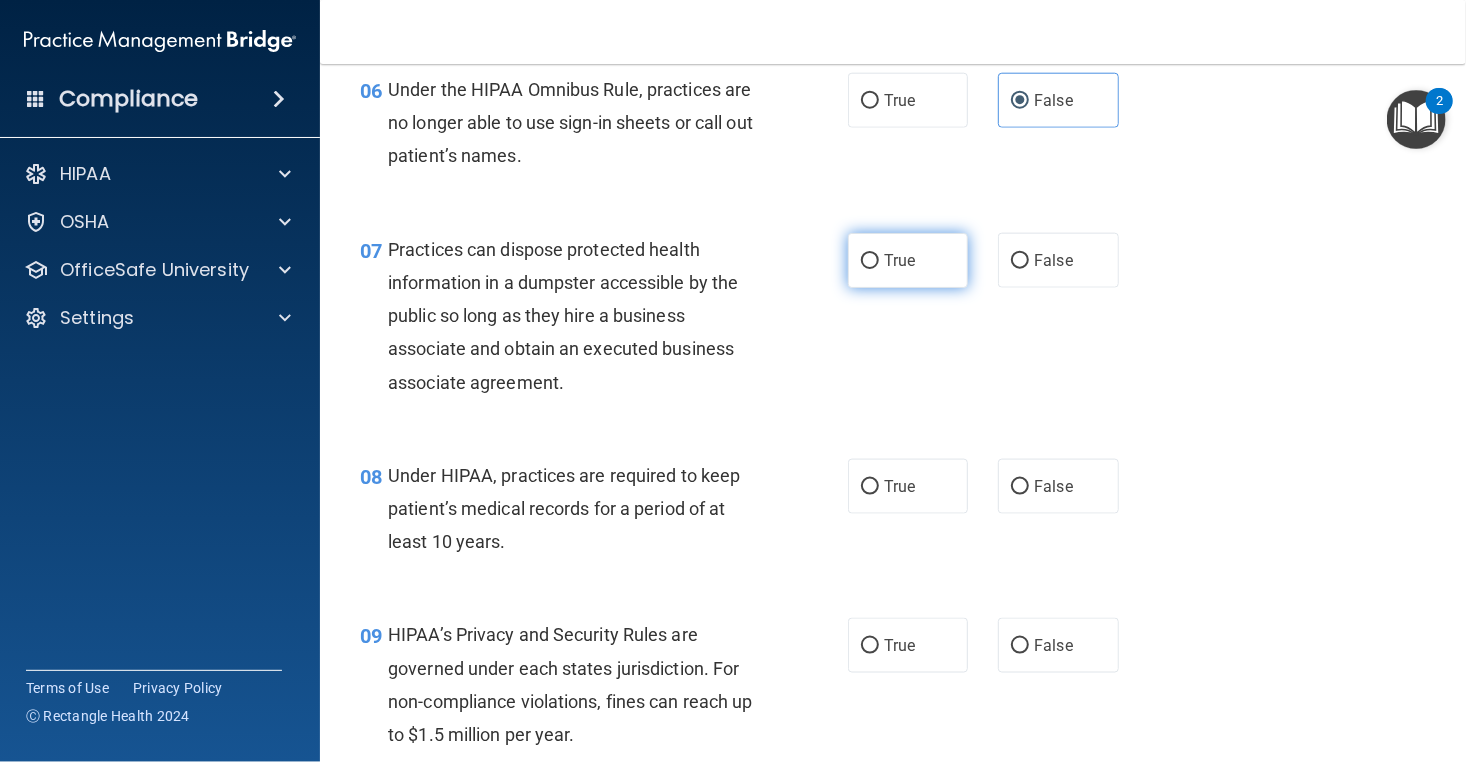 click on "True" at bounding box center (908, 260) 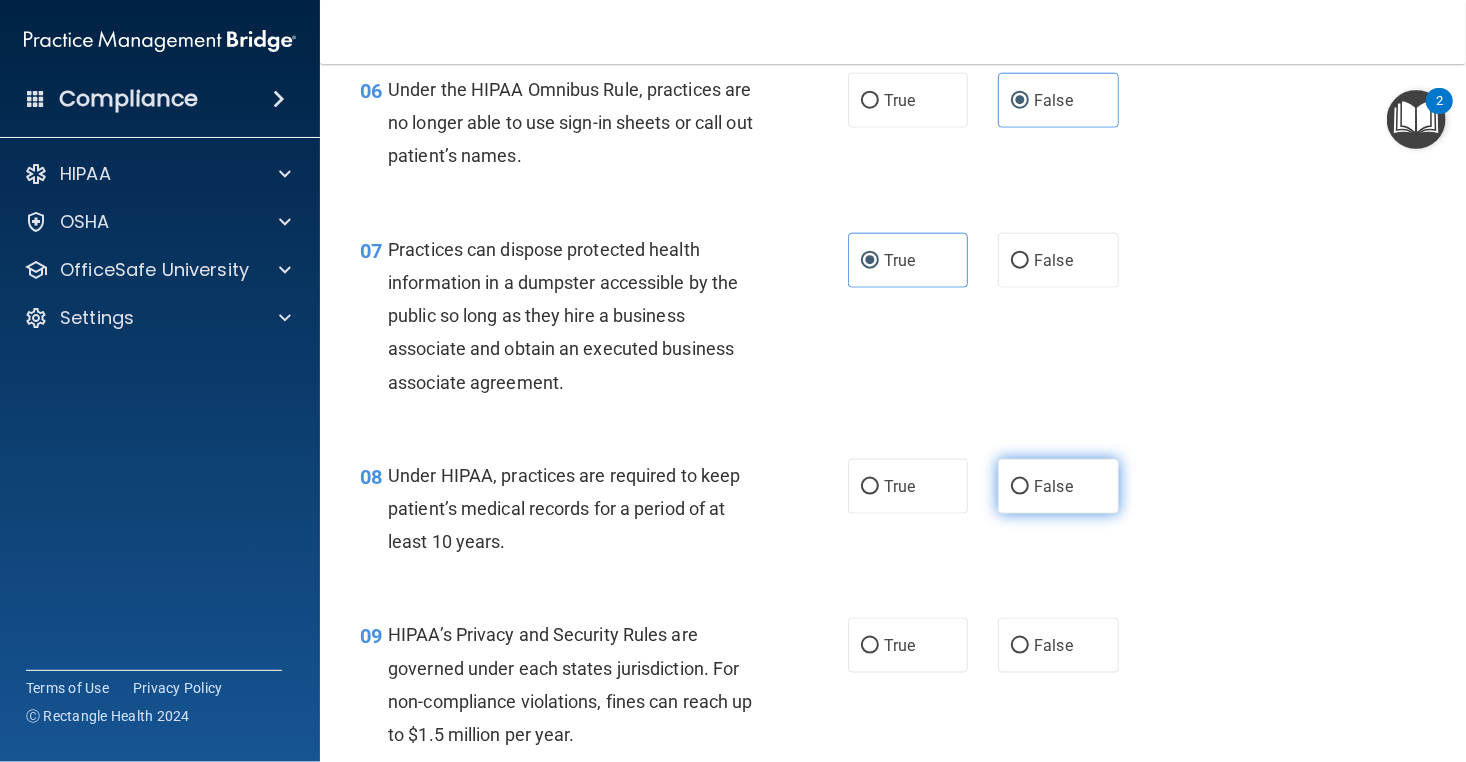 click on "False" at bounding box center (1058, 486) 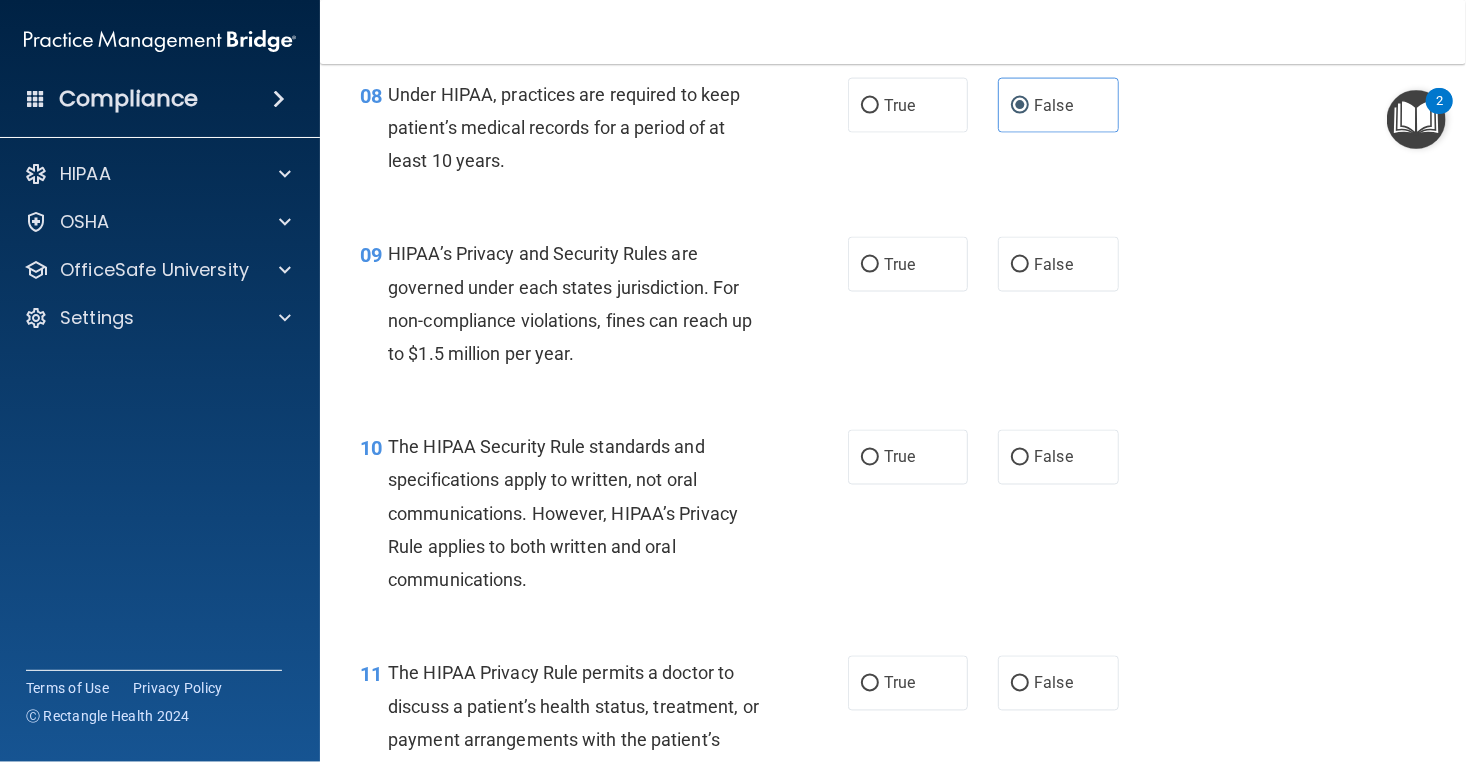 scroll, scrollTop: 1471, scrollLeft: 0, axis: vertical 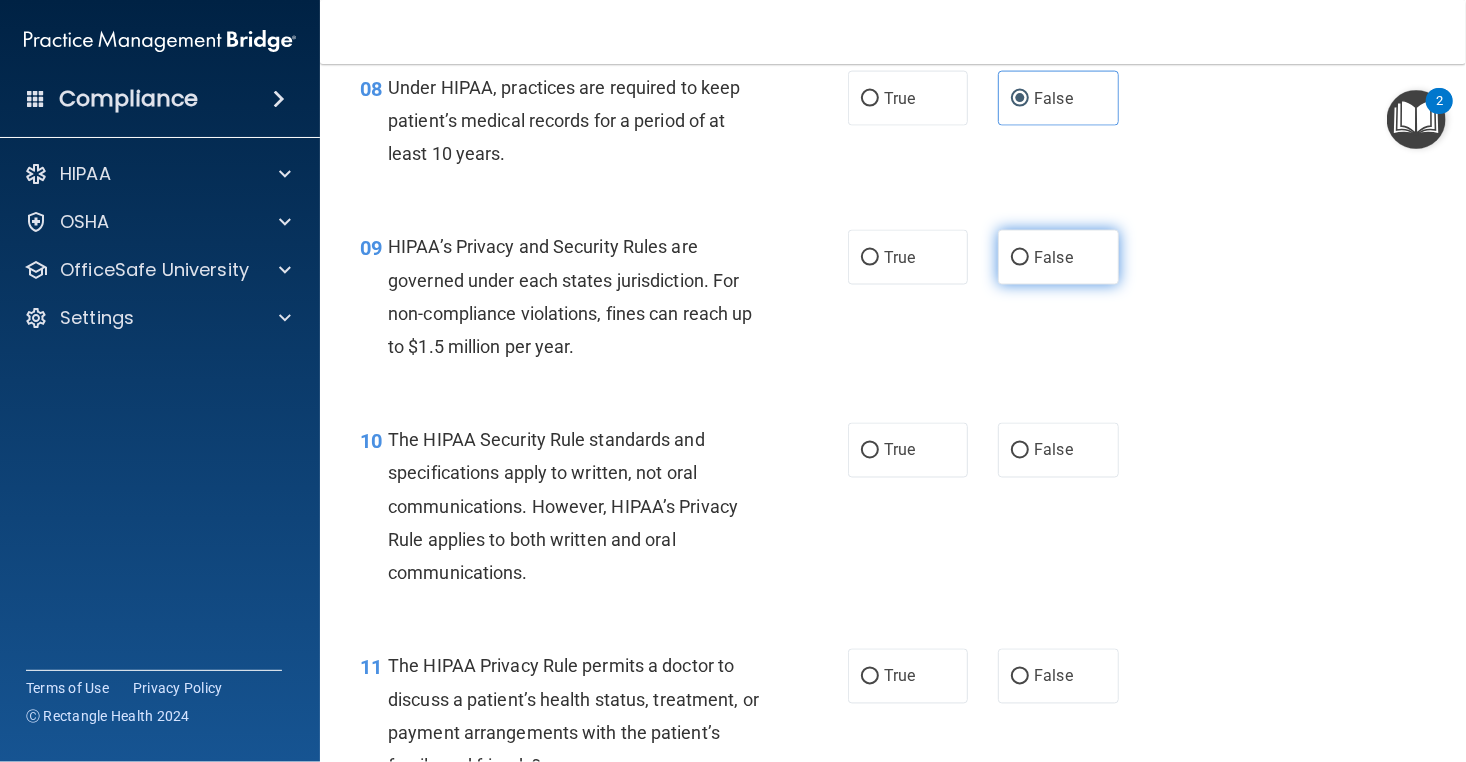 click on "False" at bounding box center (1053, 257) 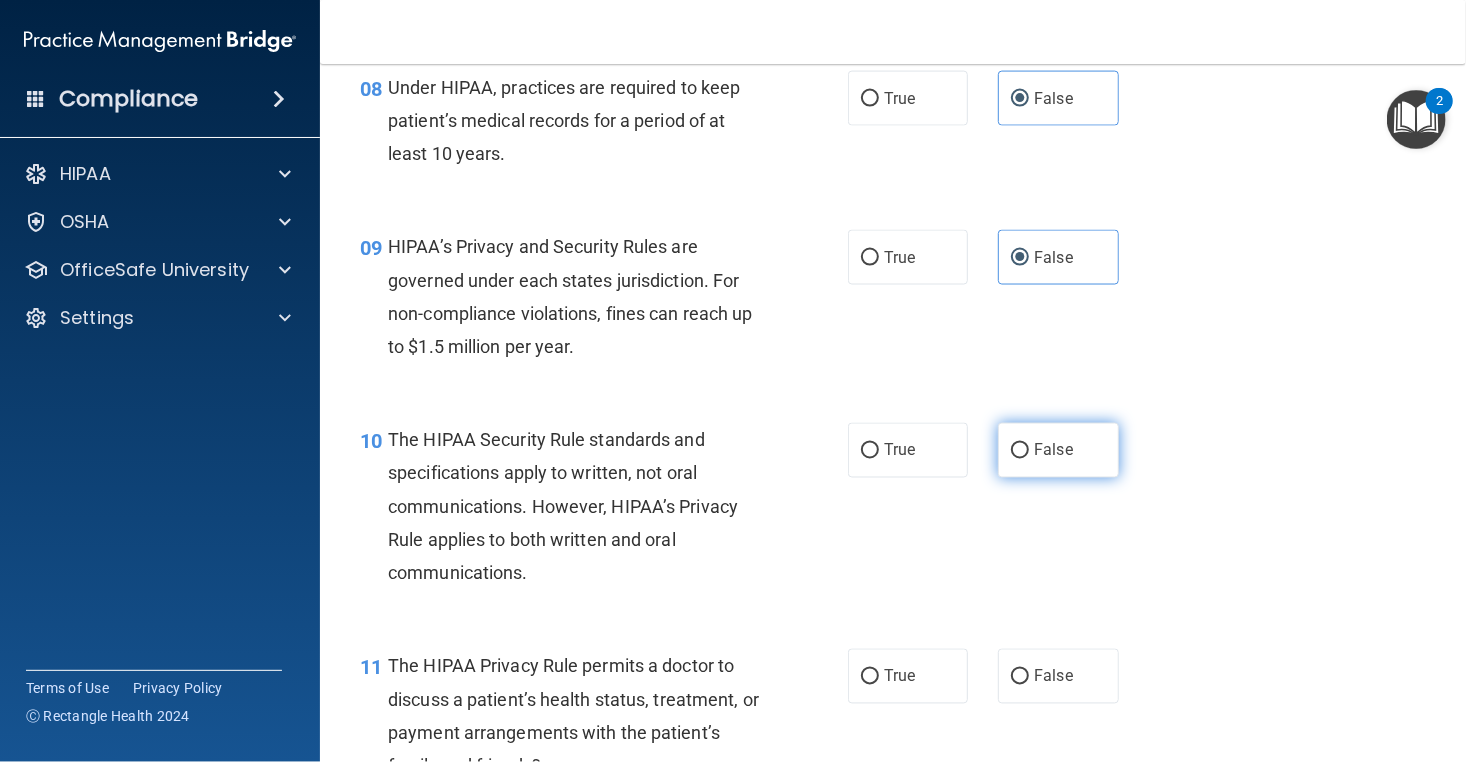 click on "False" at bounding box center [1058, 450] 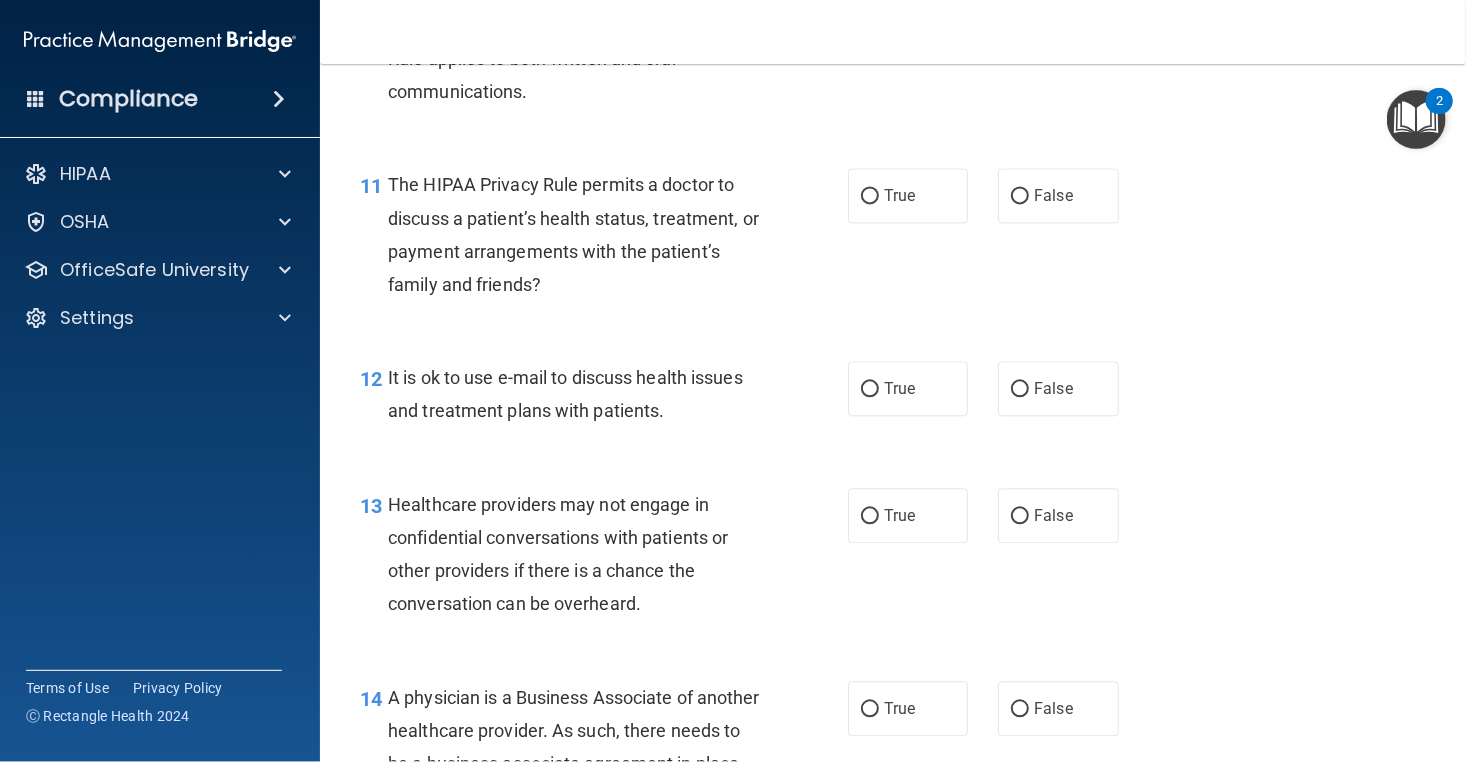 scroll, scrollTop: 1958, scrollLeft: 0, axis: vertical 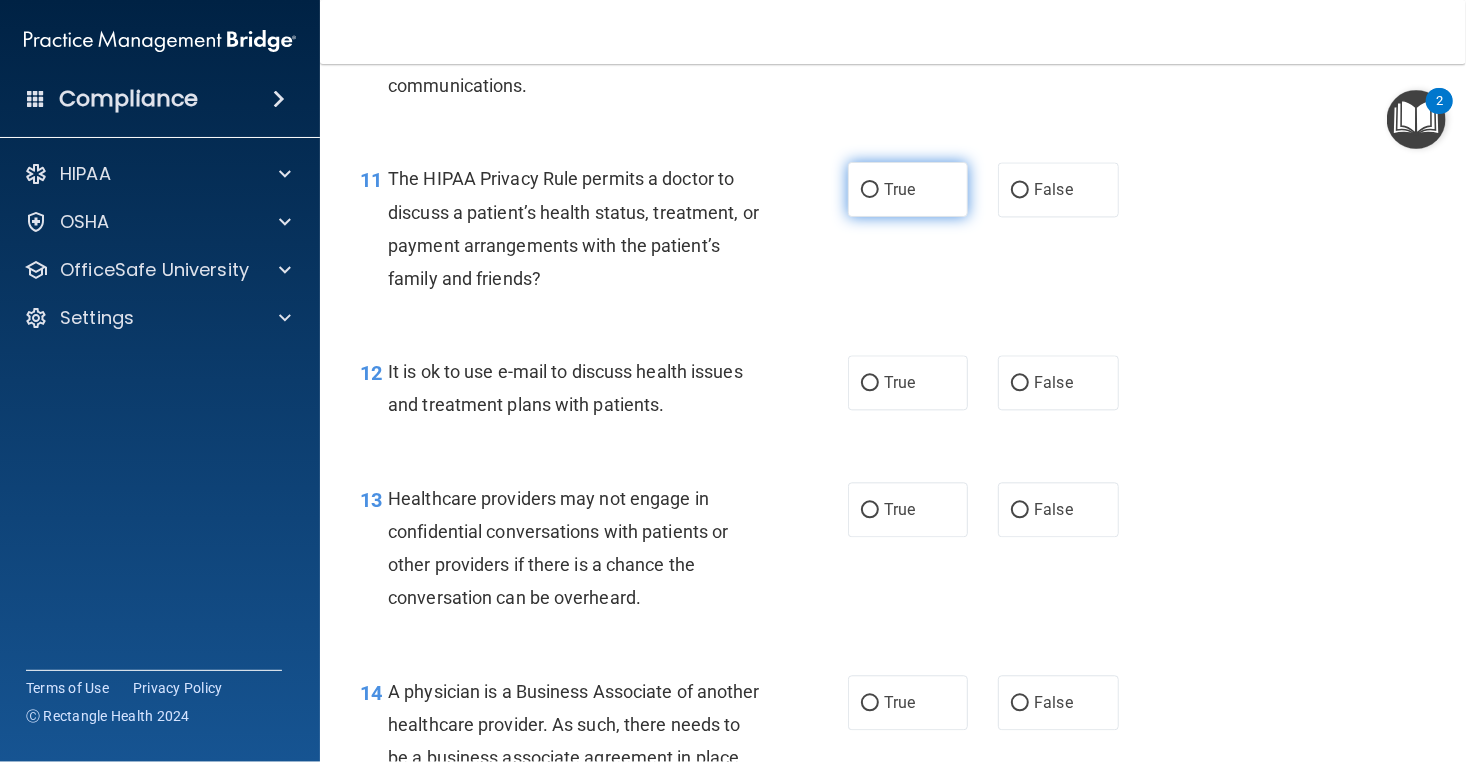 click on "True" at bounding box center [899, 189] 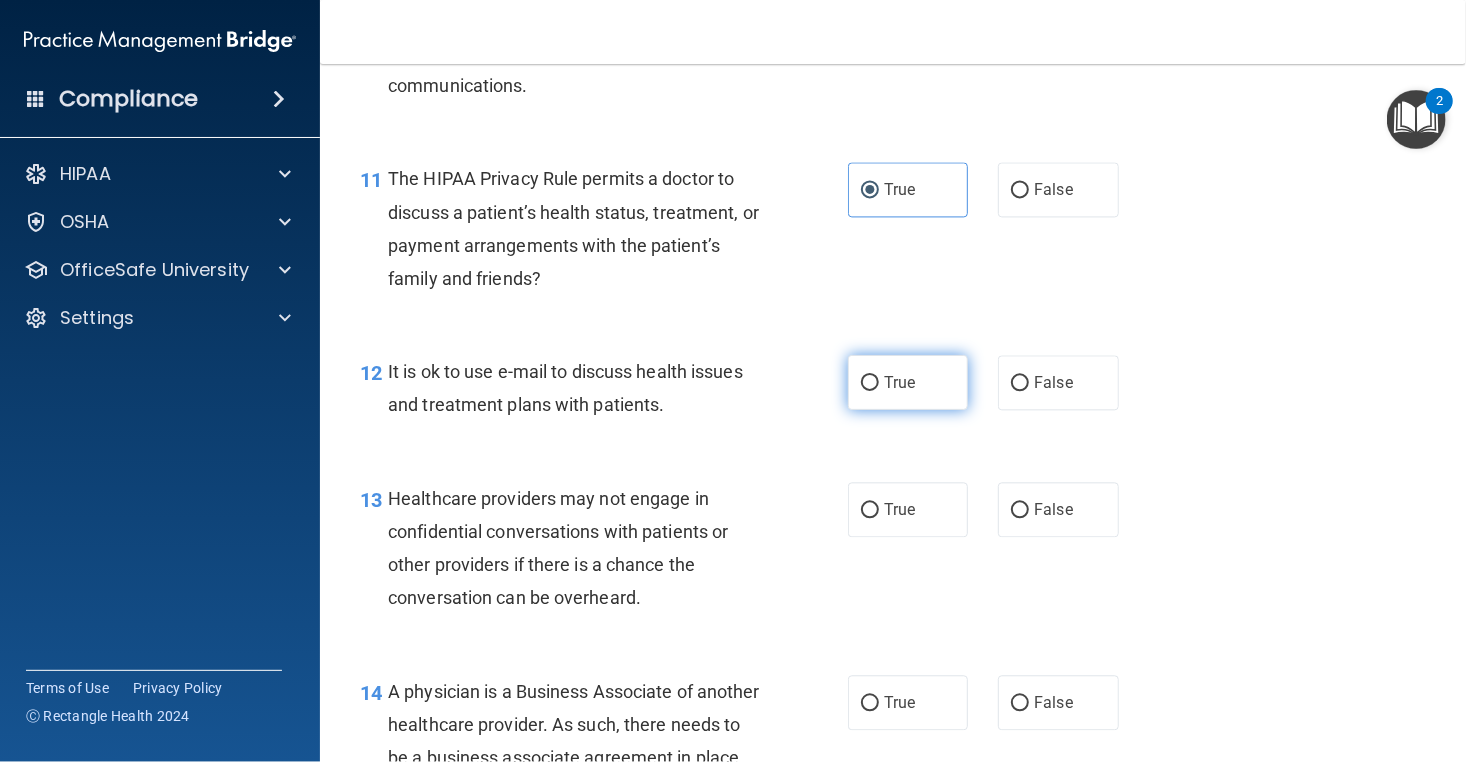 click on "True" at bounding box center (908, 382) 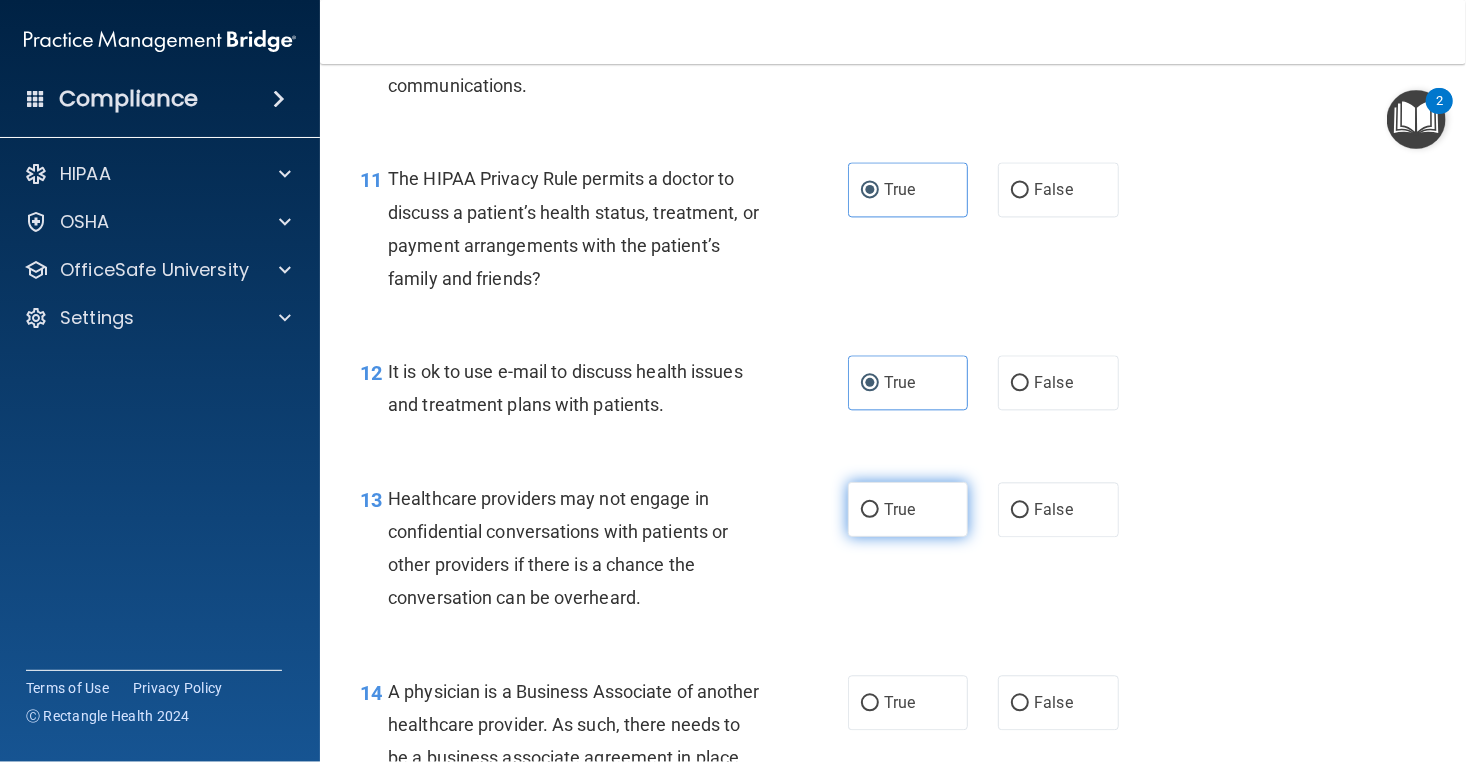 click on "True" at bounding box center (899, 509) 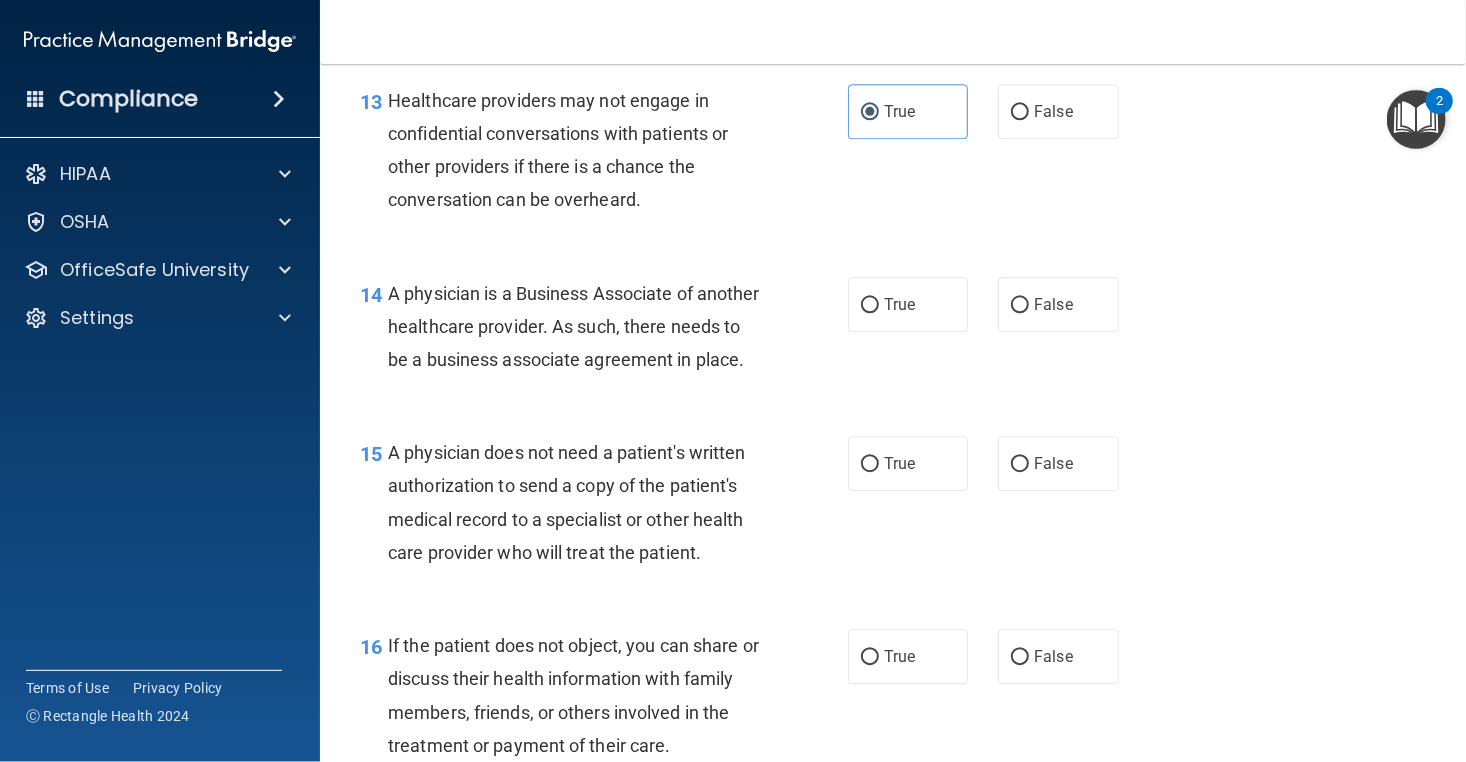 scroll, scrollTop: 2363, scrollLeft: 0, axis: vertical 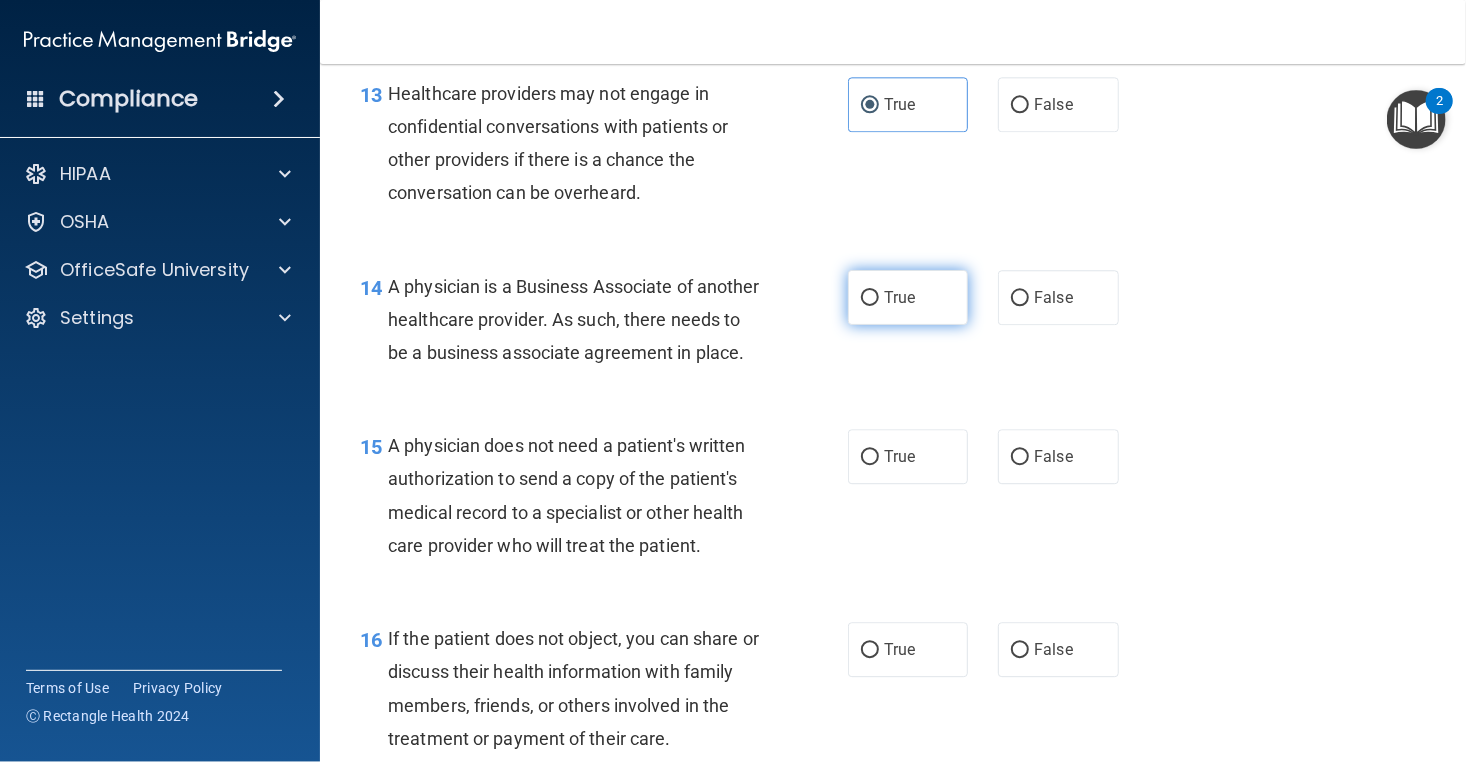 click on "True" at bounding box center [899, 297] 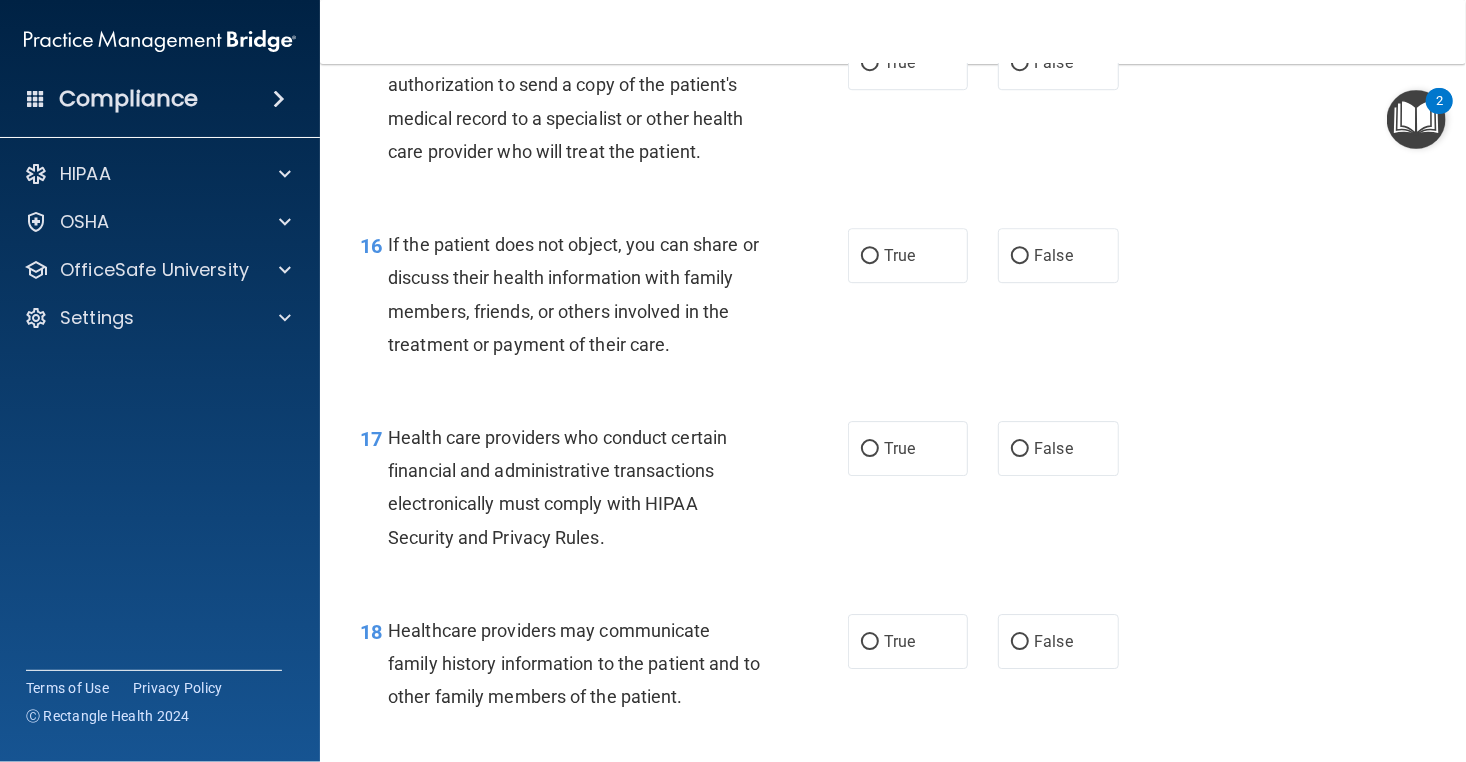 scroll, scrollTop: 2764, scrollLeft: 0, axis: vertical 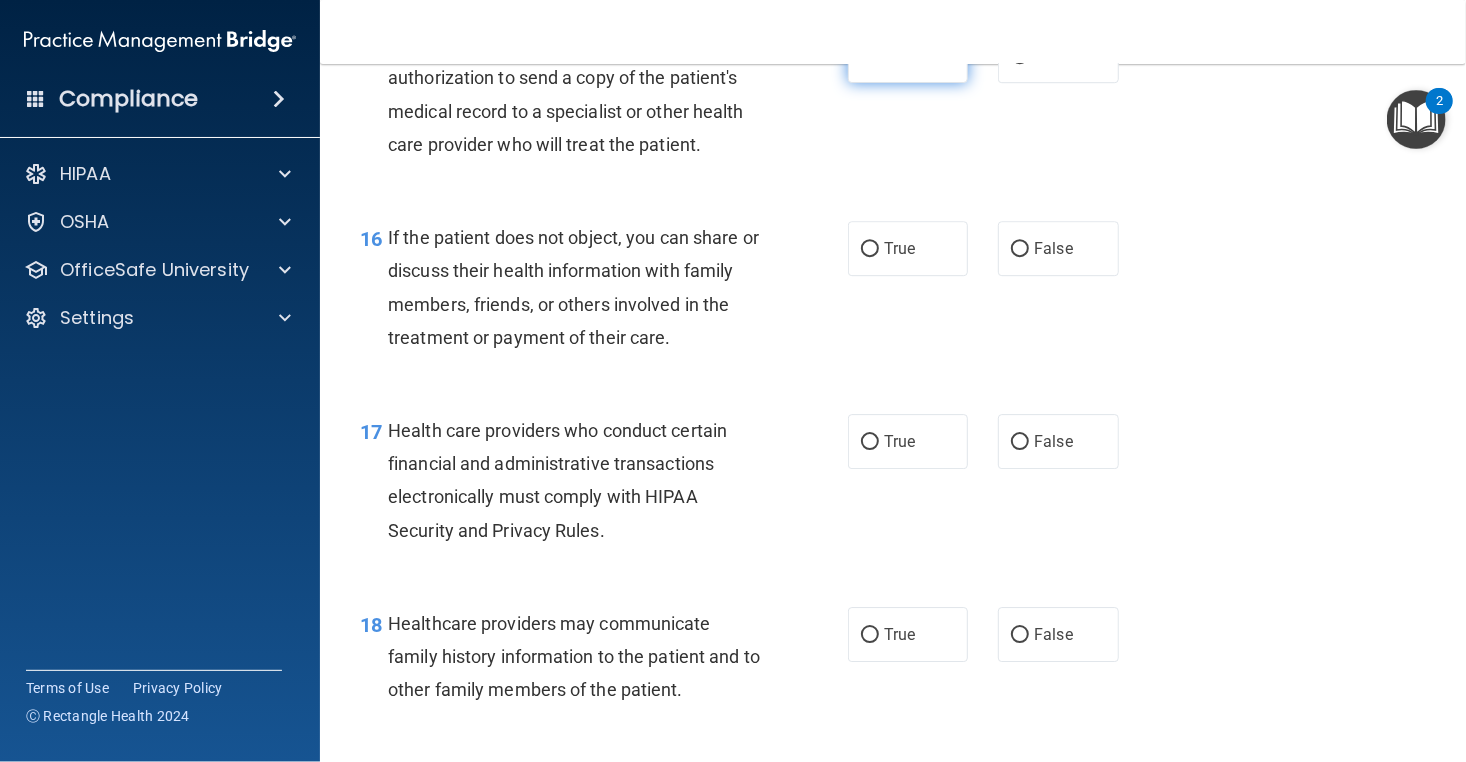 click on "True" at bounding box center [899, 55] 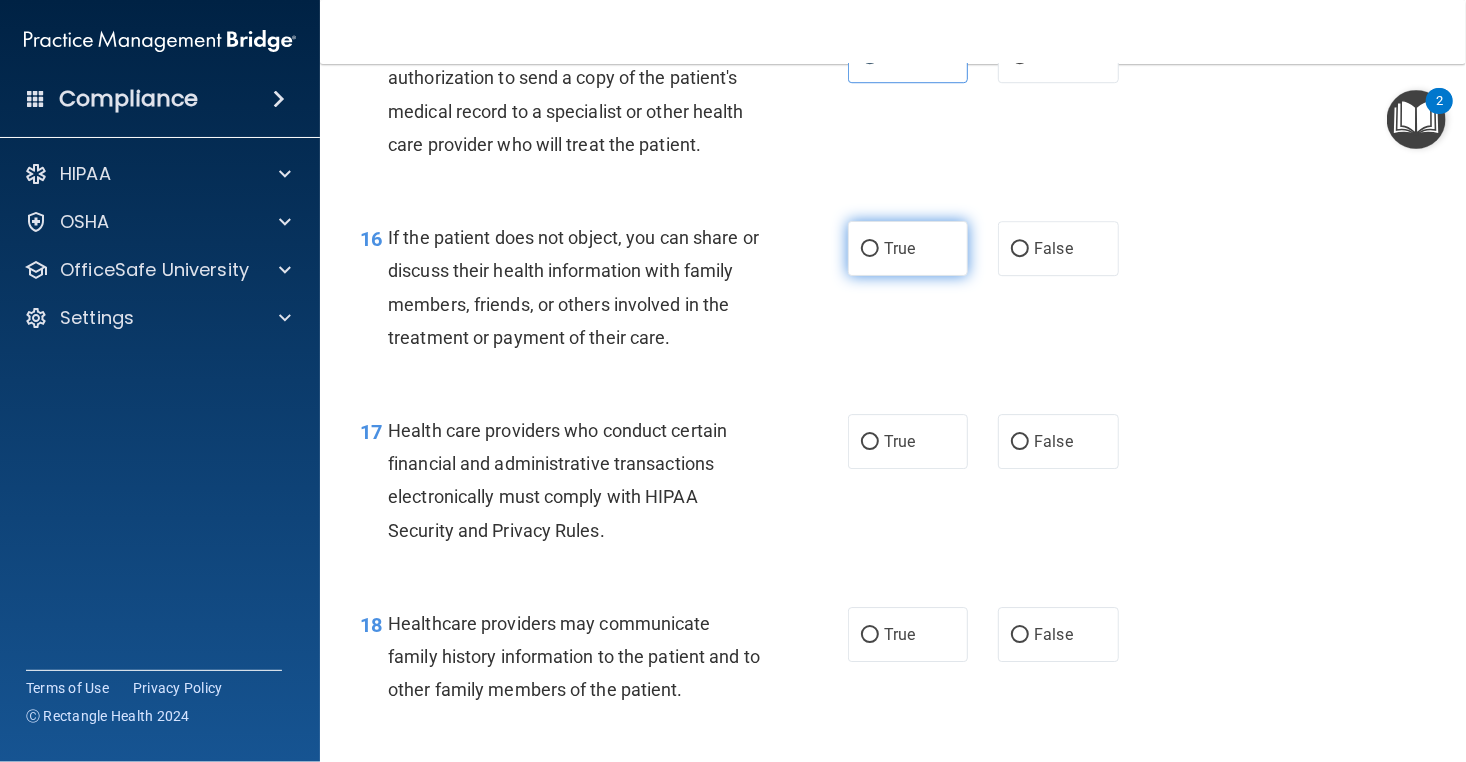 click on "True" at bounding box center (870, 249) 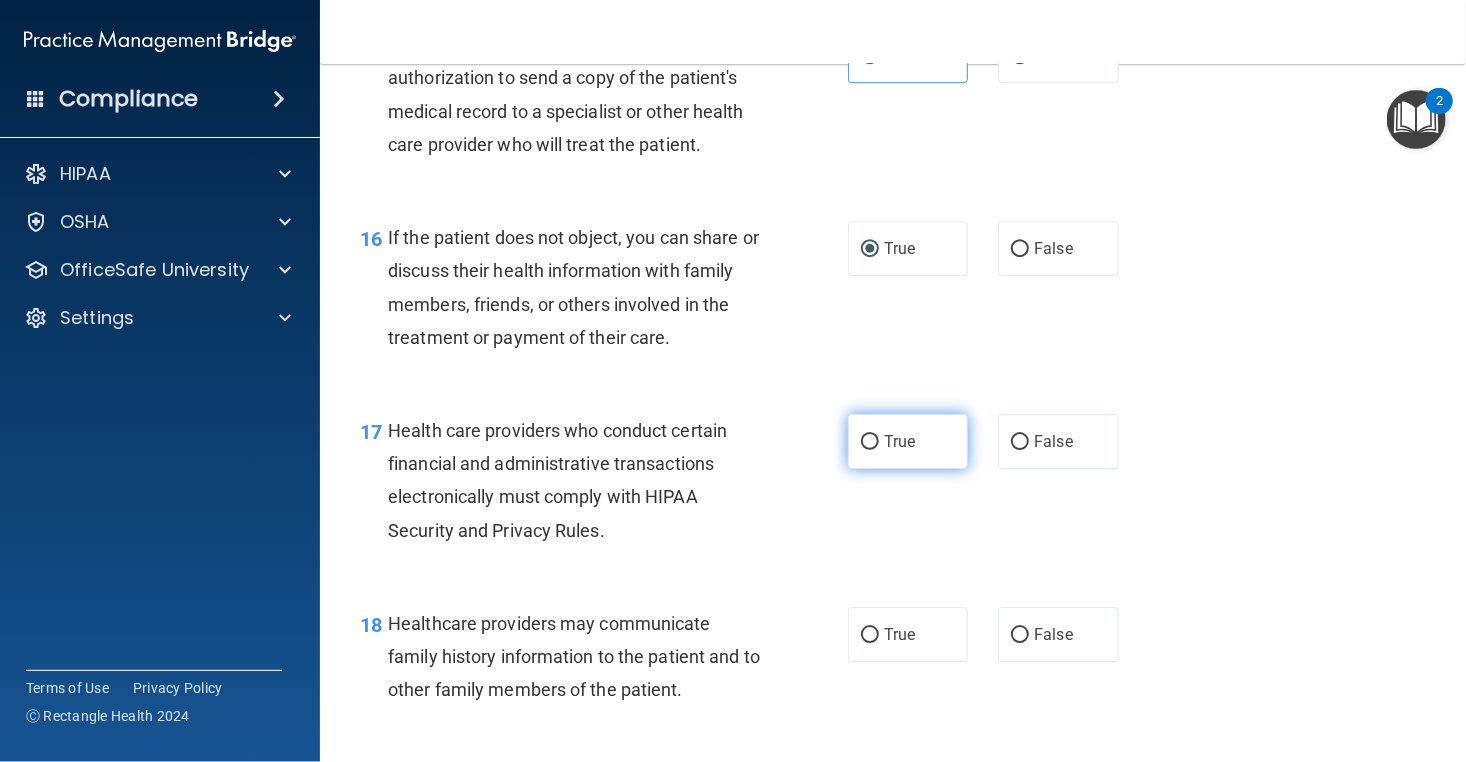 click on "True" at bounding box center [908, 441] 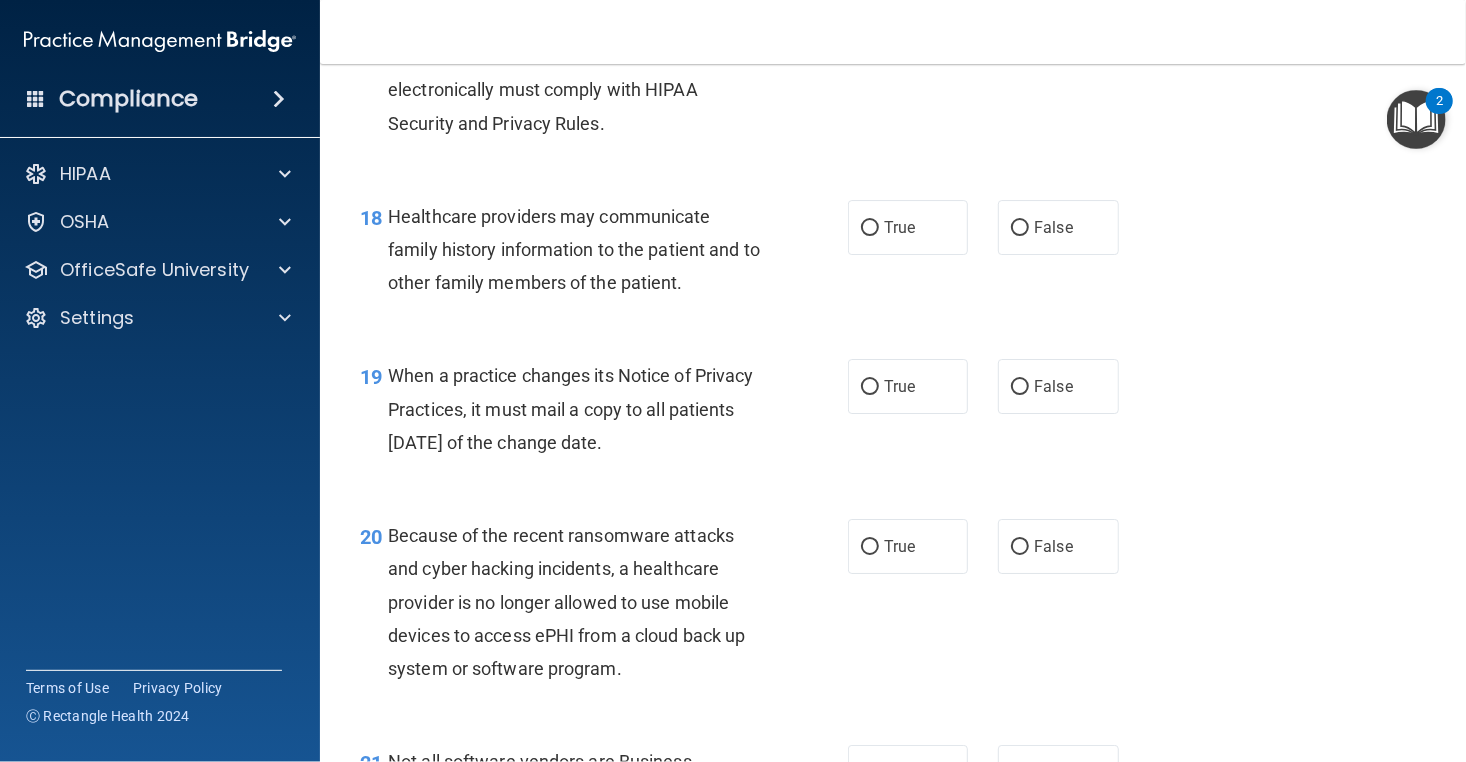 scroll, scrollTop: 3184, scrollLeft: 0, axis: vertical 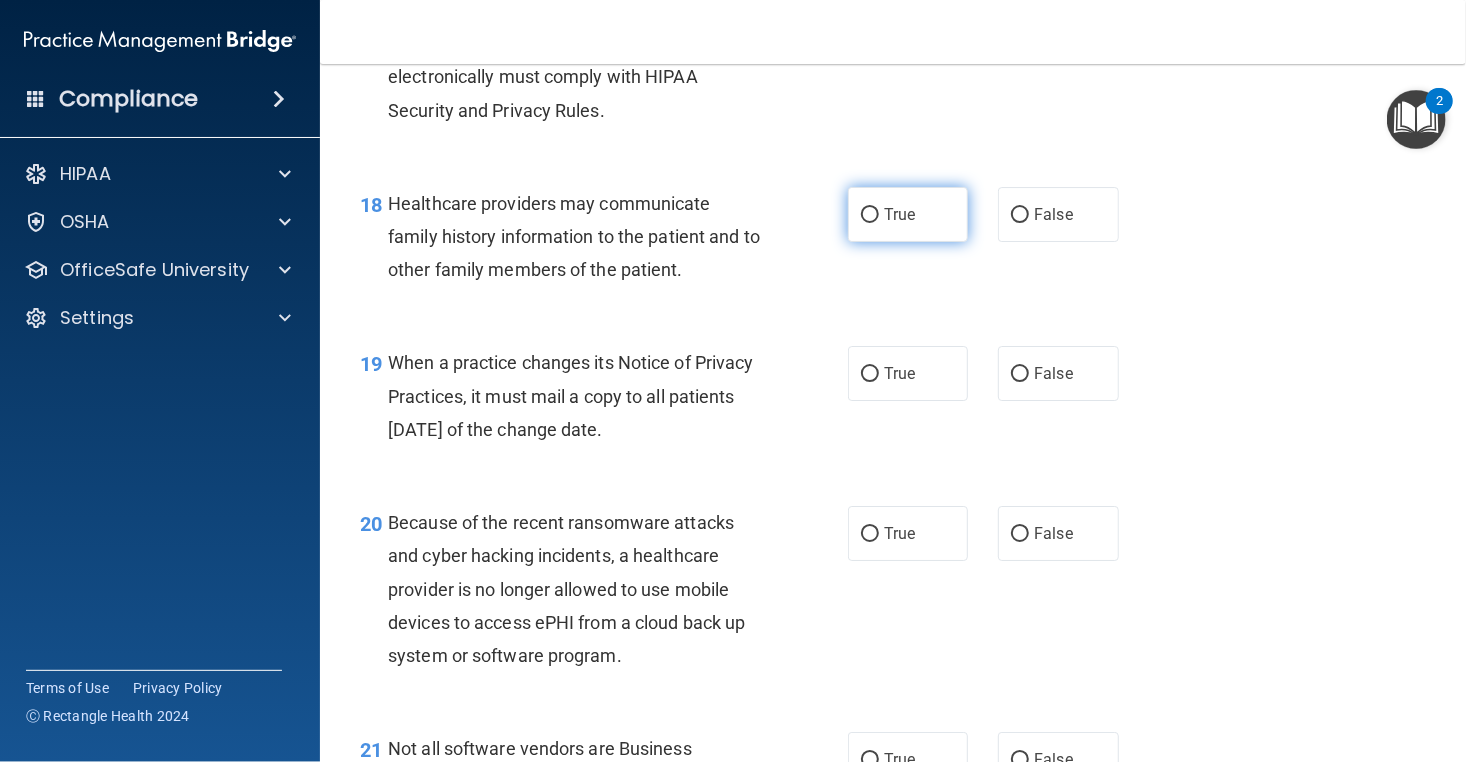 click on "True" at bounding box center (908, 214) 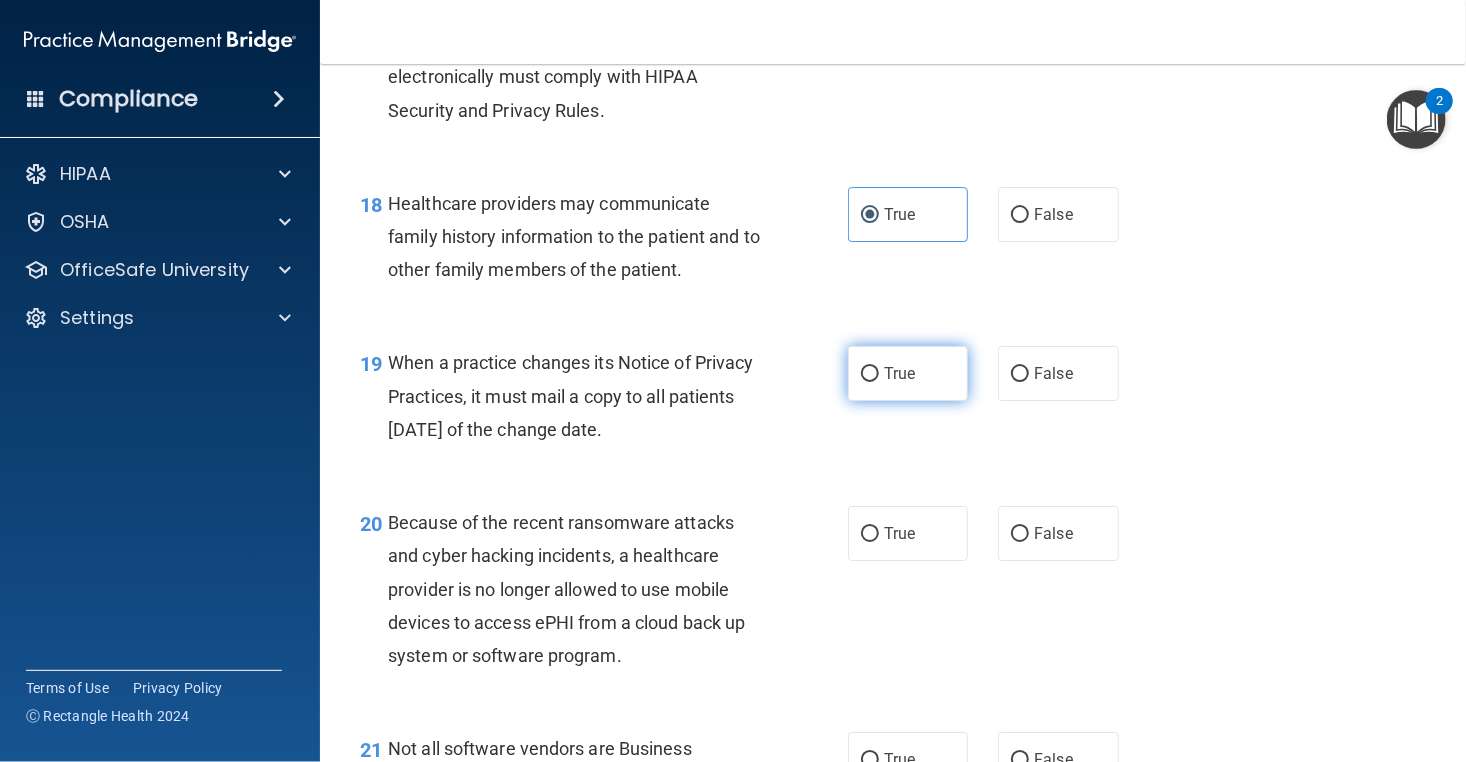 click on "True" at bounding box center (908, 373) 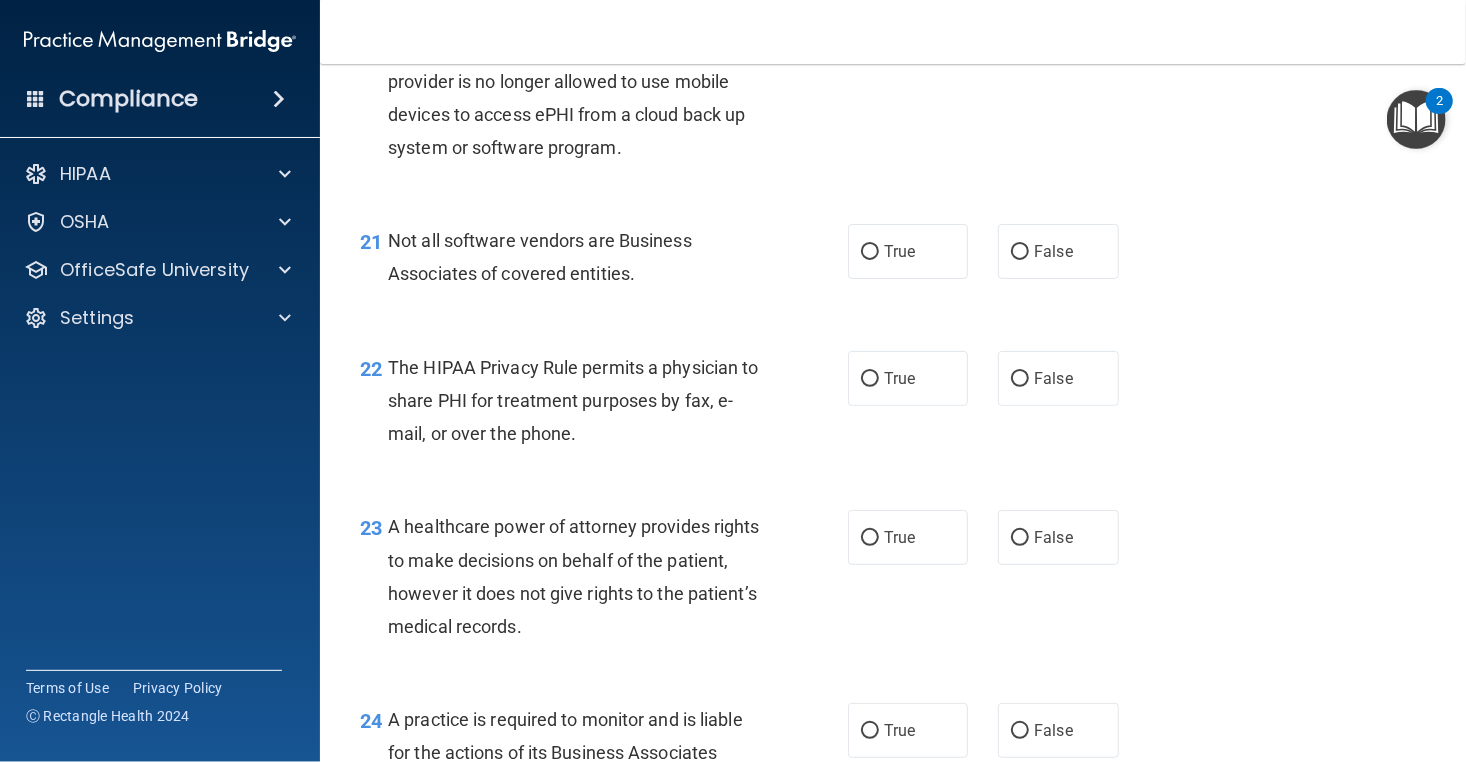 scroll, scrollTop: 3705, scrollLeft: 0, axis: vertical 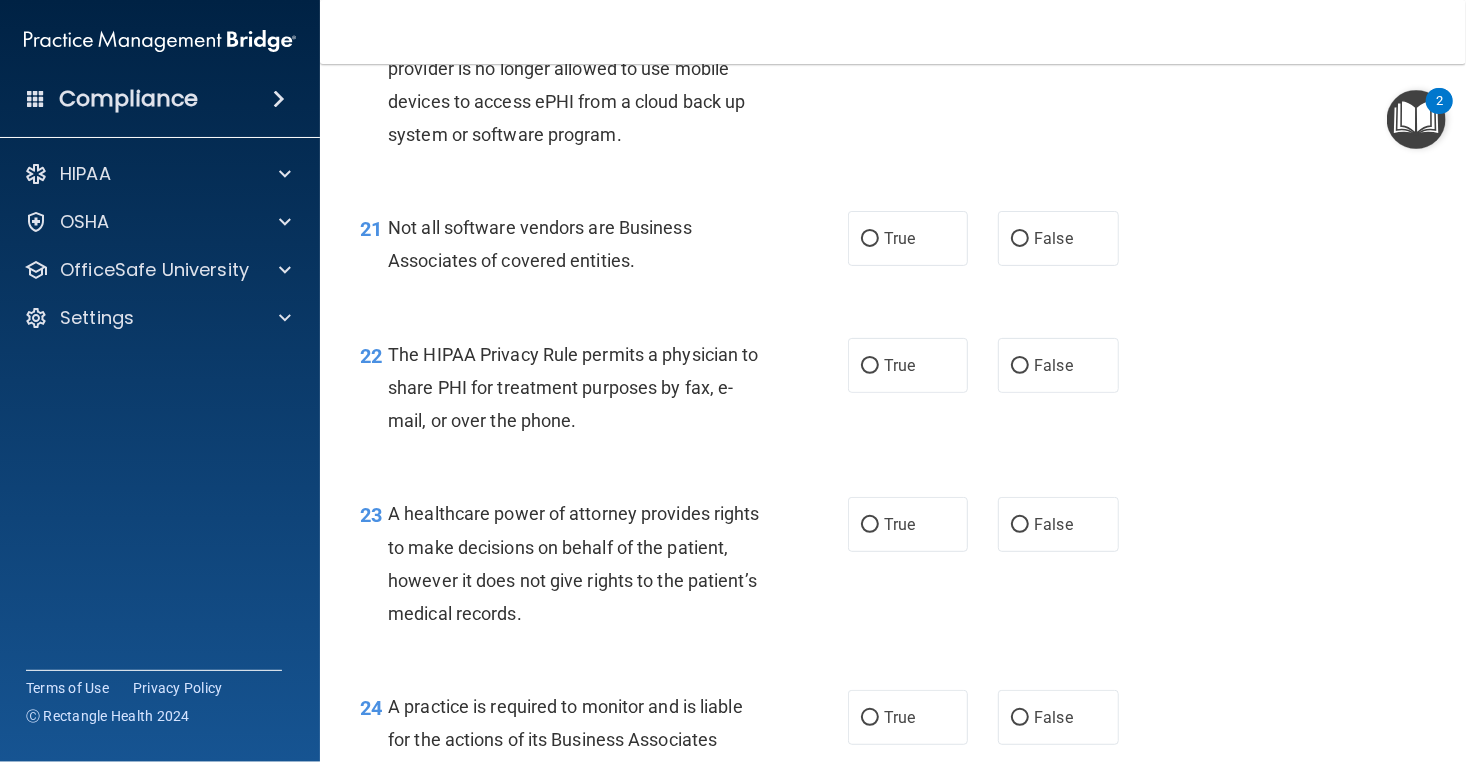 click on "False" at bounding box center (1058, 12) 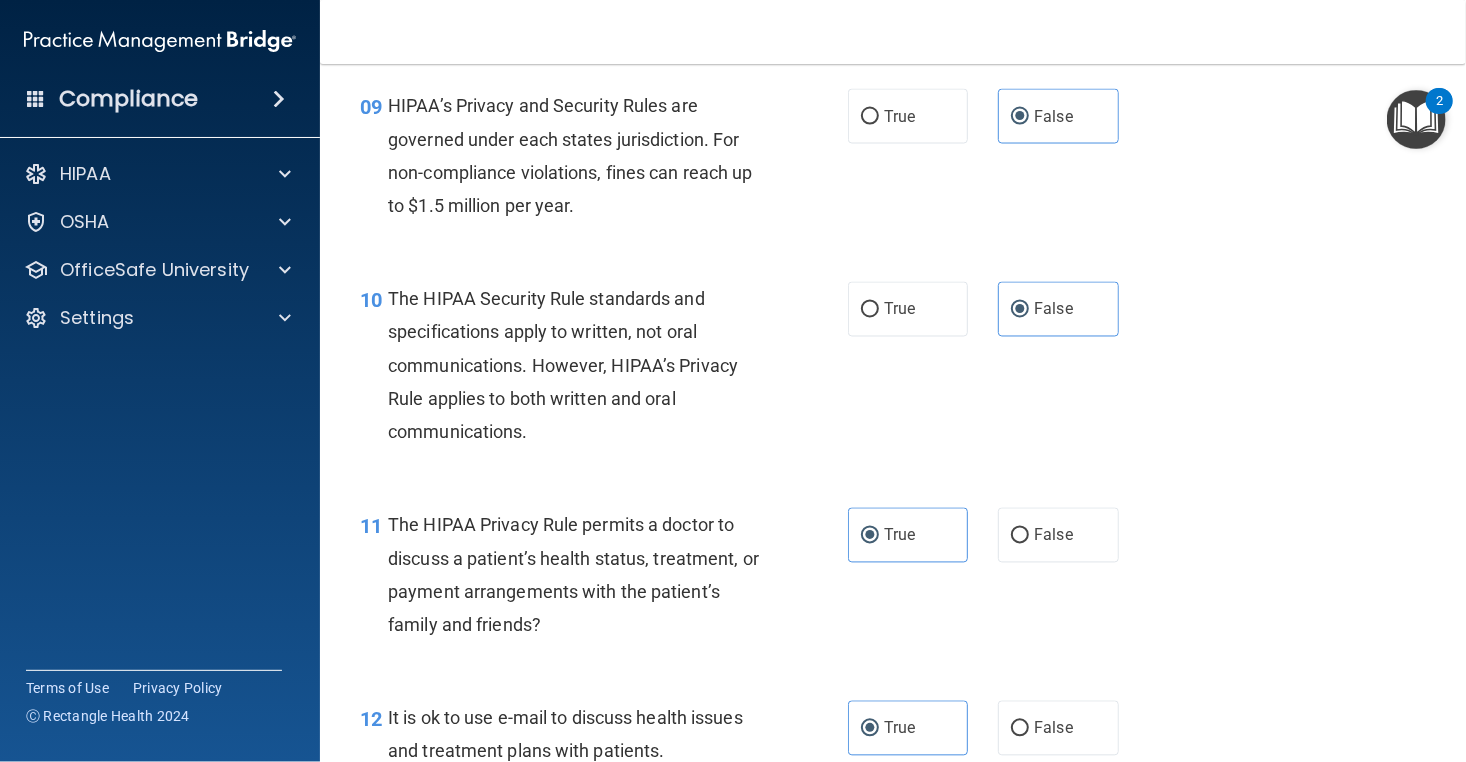 scroll, scrollTop: 0, scrollLeft: 0, axis: both 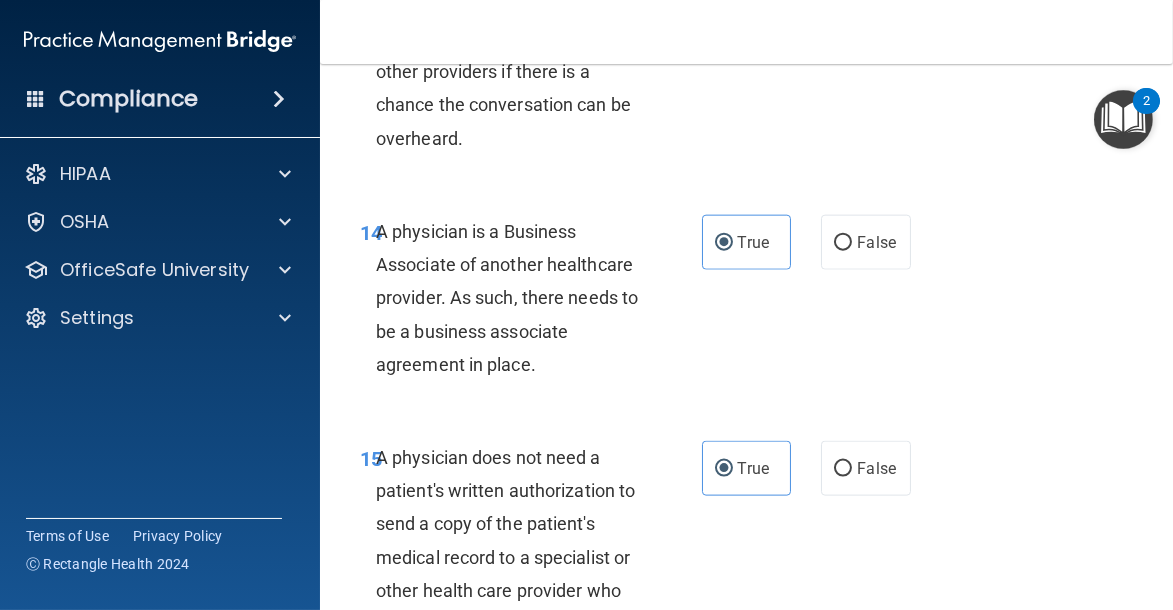 click on "13       Healthcare providers may not engage in confidential conversations with patients or other providers if there is a chance the conversation can be overheard.                  True           False" at bounding box center (746, 60) 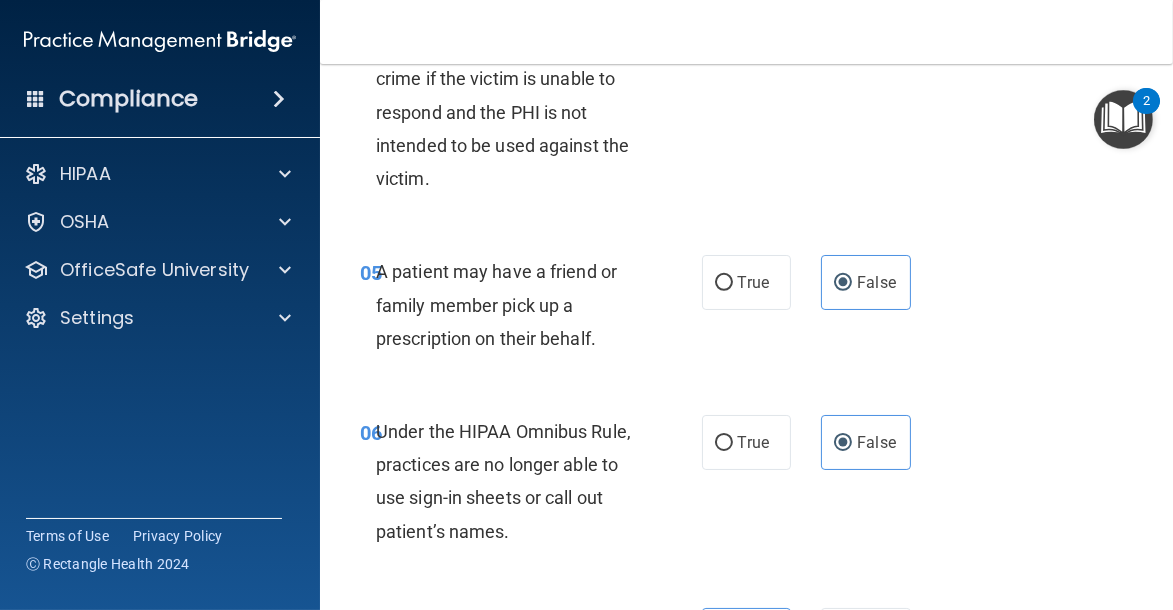 scroll, scrollTop: 1048, scrollLeft: 0, axis: vertical 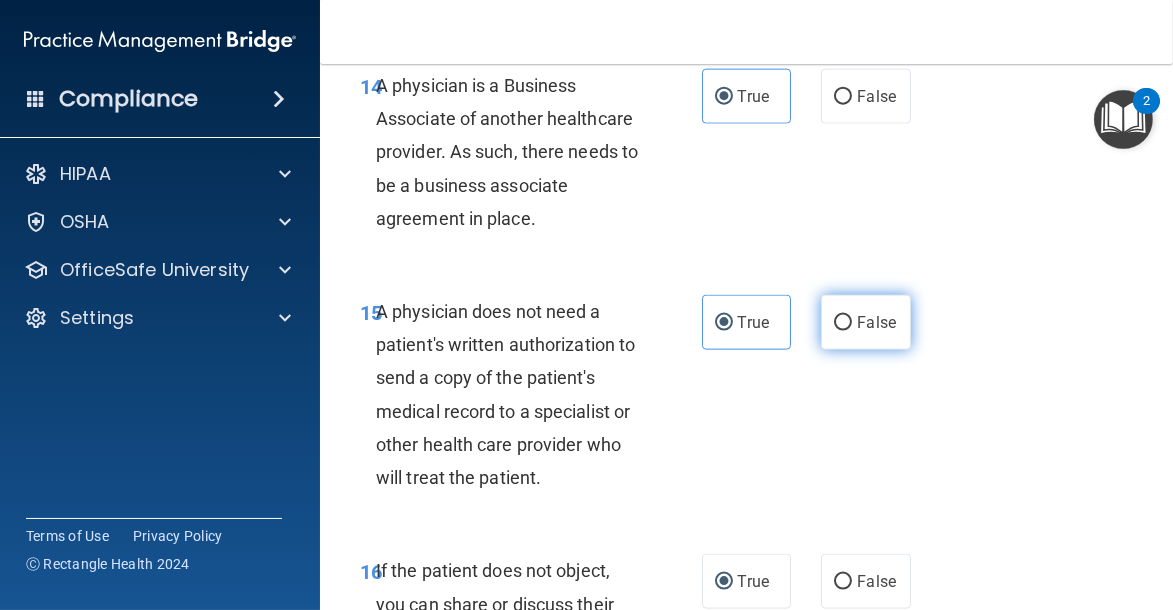 click on "False" at bounding box center [843, 323] 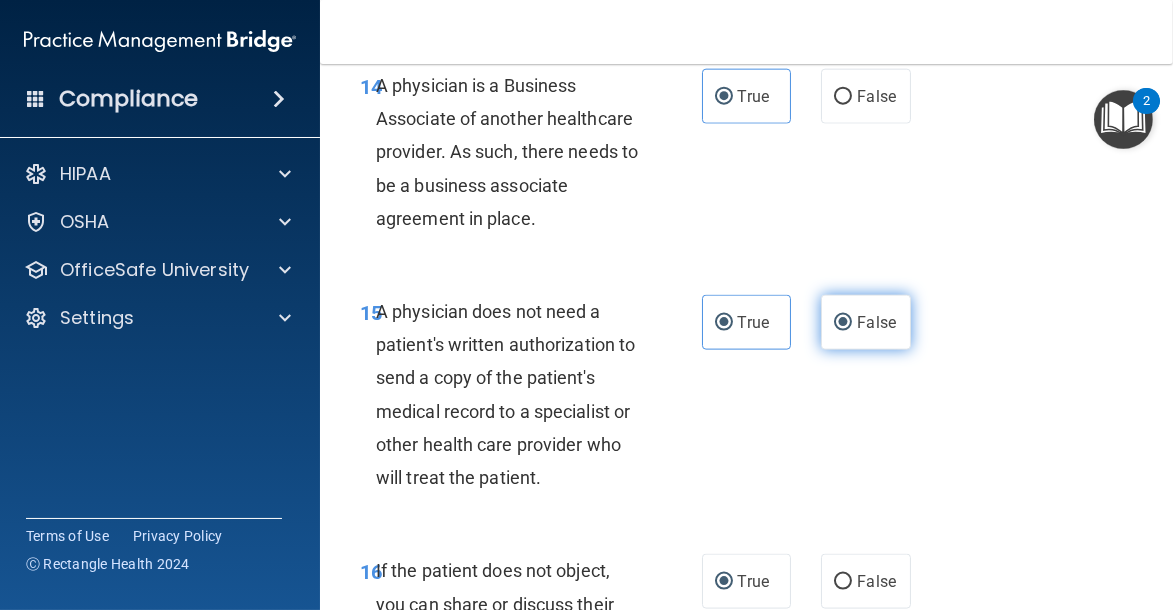 radio on "false" 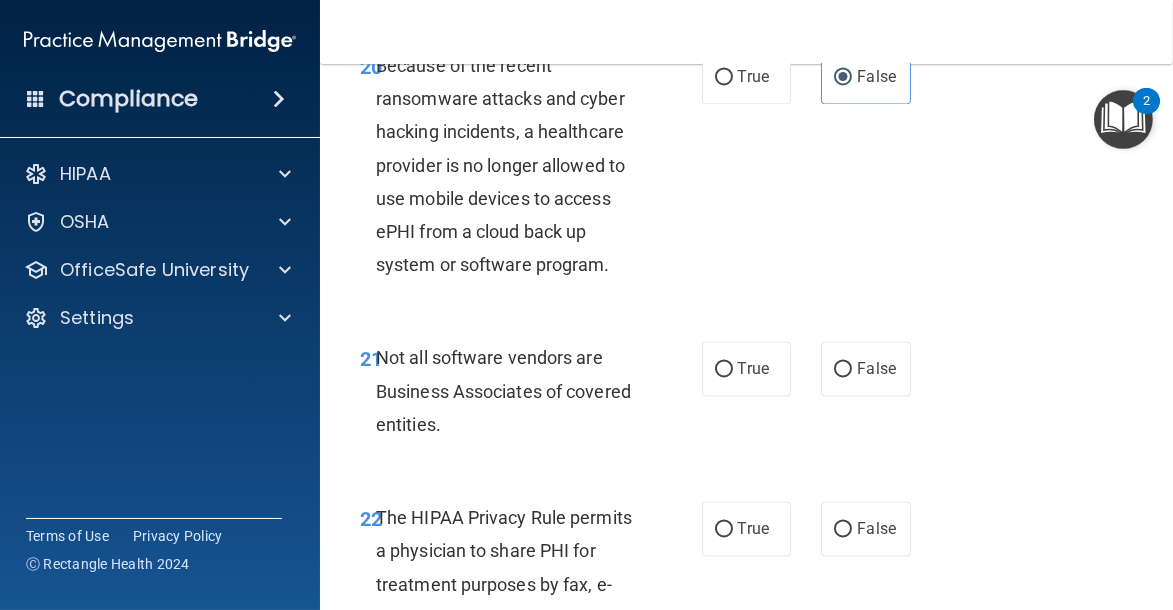 scroll, scrollTop: 4689, scrollLeft: 0, axis: vertical 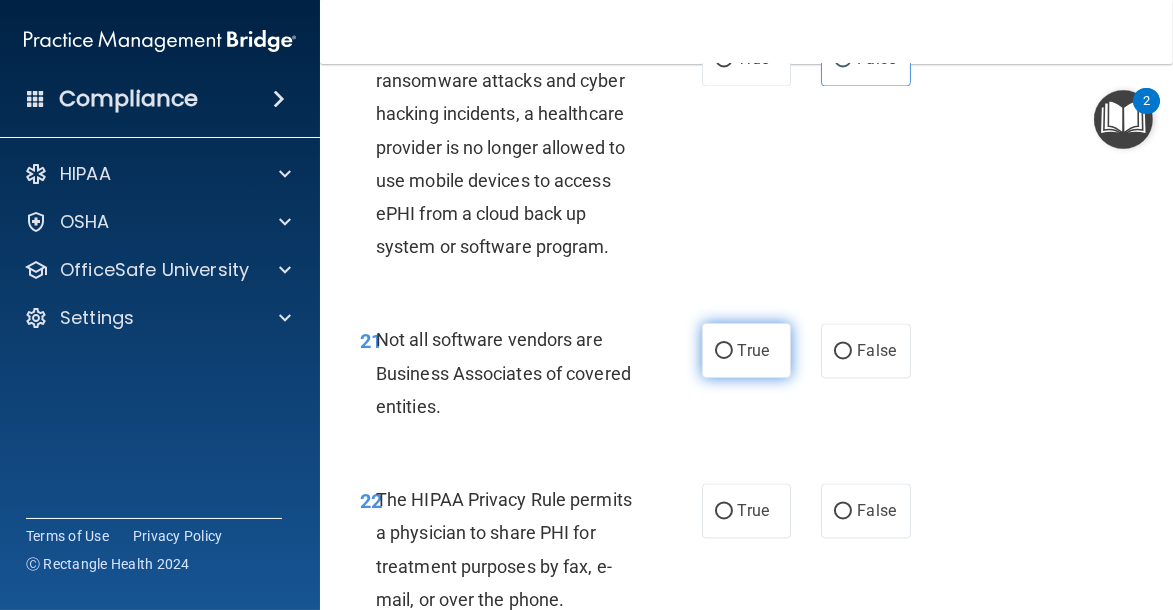 click on "True" at bounding box center [724, 351] 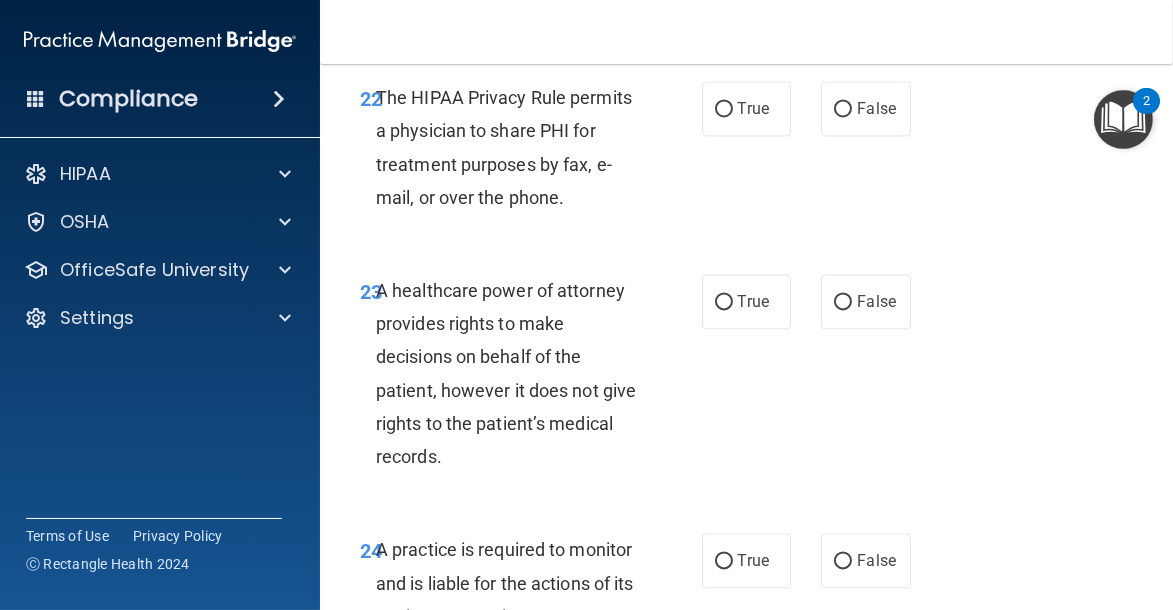 scroll, scrollTop: 5118, scrollLeft: 0, axis: vertical 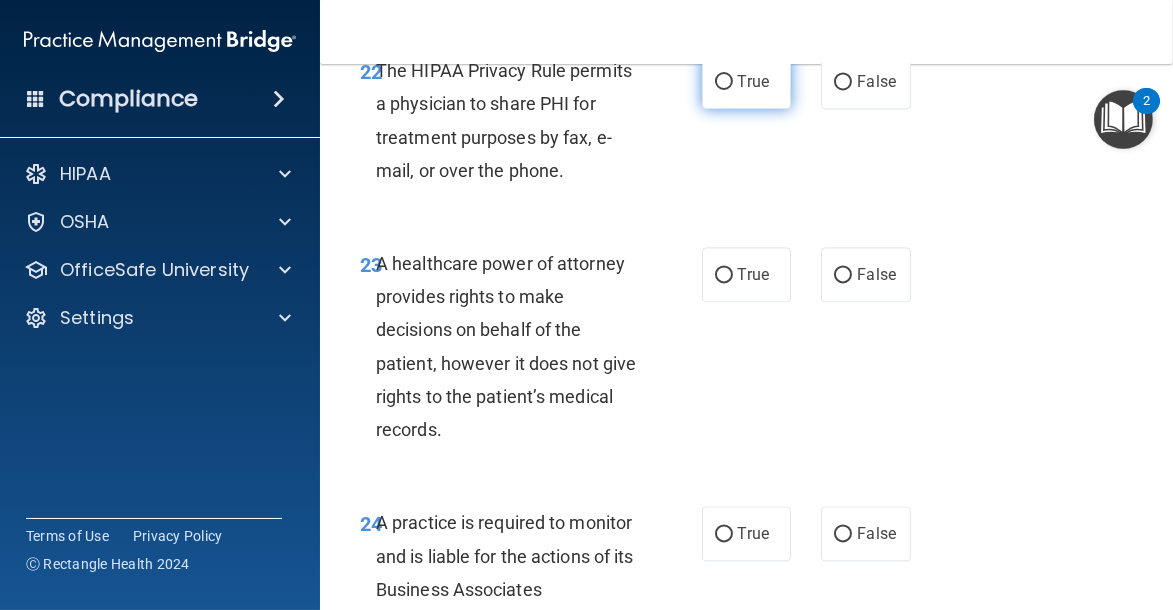 click on "True" at bounding box center [747, 81] 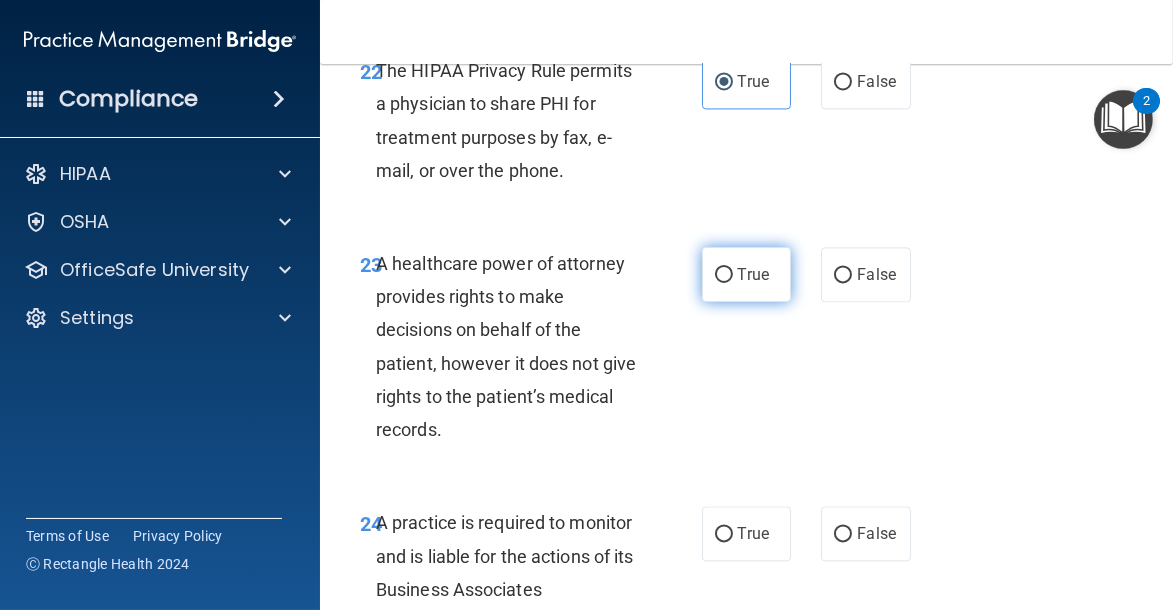 click on "True" at bounding box center [747, 274] 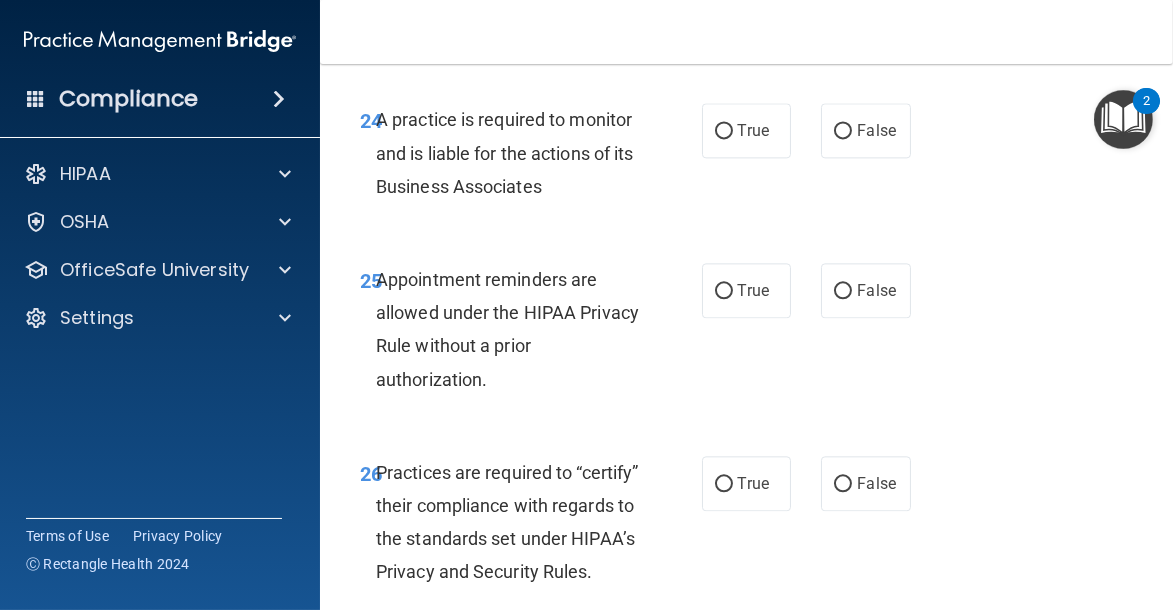 scroll, scrollTop: 5538, scrollLeft: 0, axis: vertical 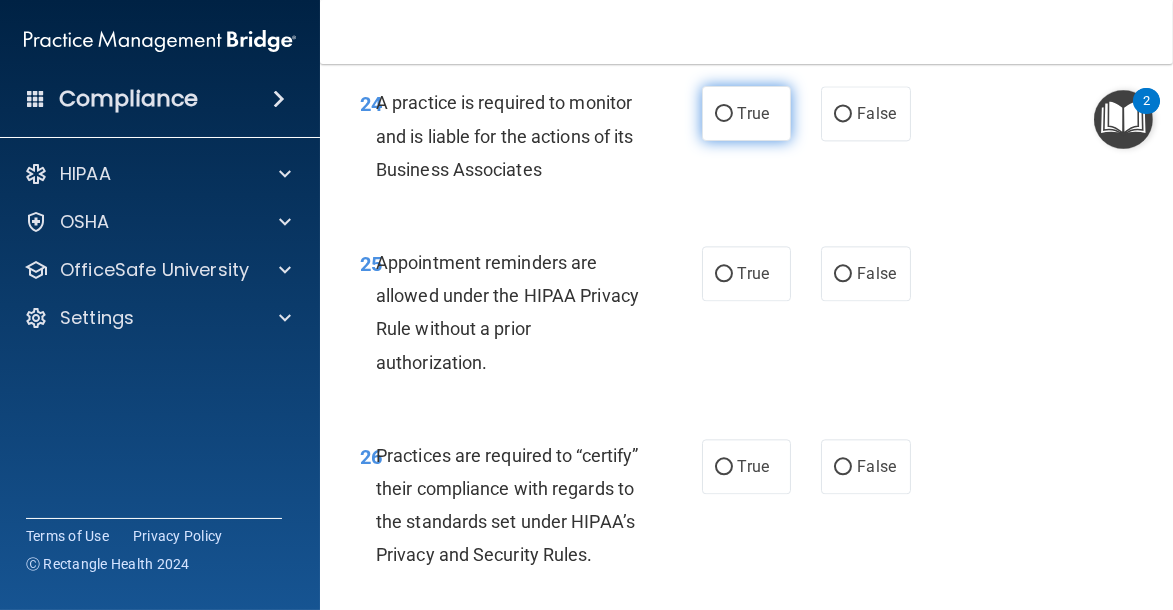 click on "True" at bounding box center (747, 113) 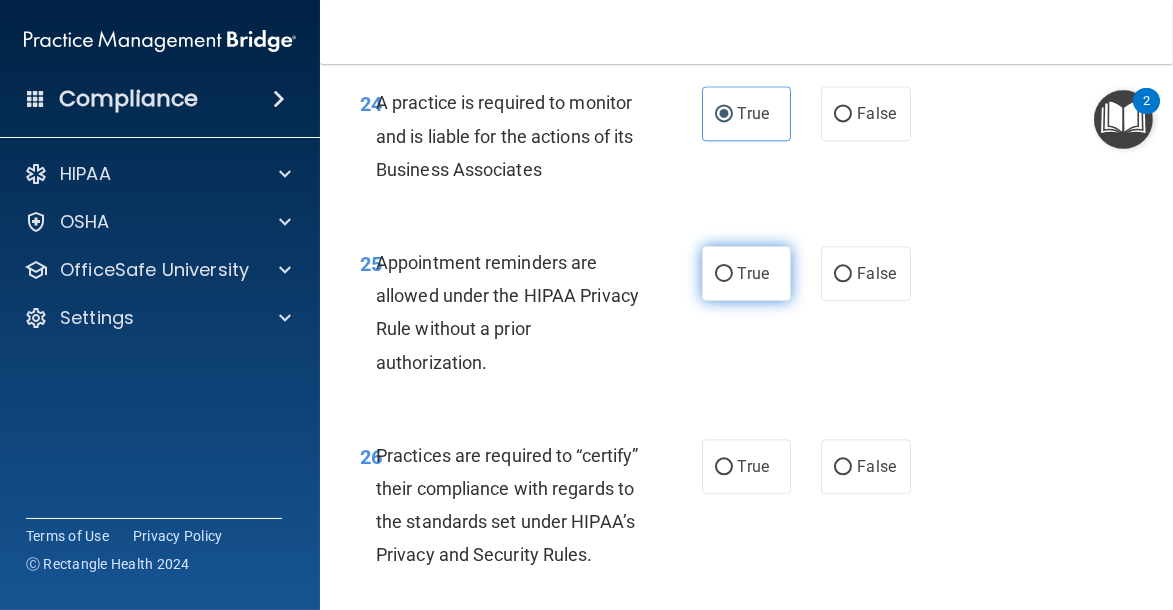 click on "True" at bounding box center [747, 273] 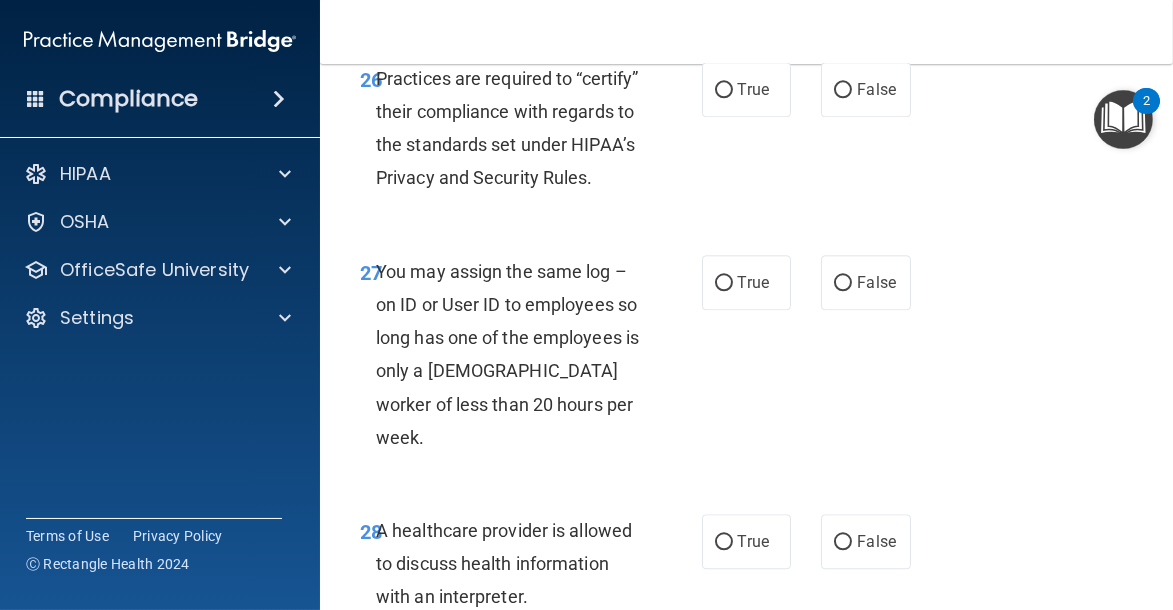 scroll, scrollTop: 5958, scrollLeft: 0, axis: vertical 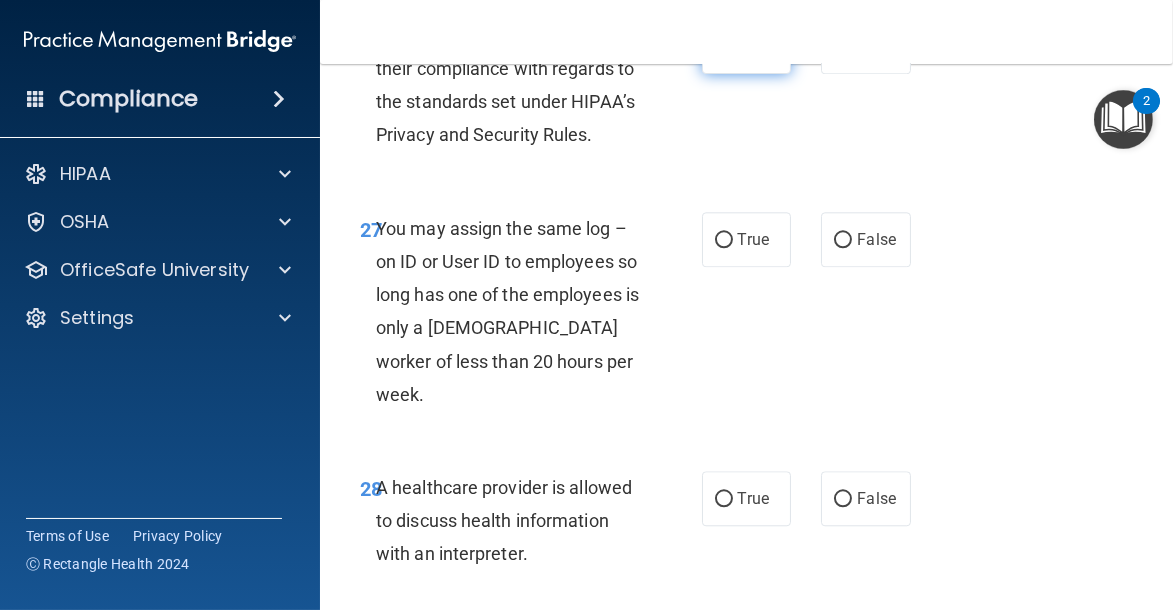 click on "True" at bounding box center (724, 47) 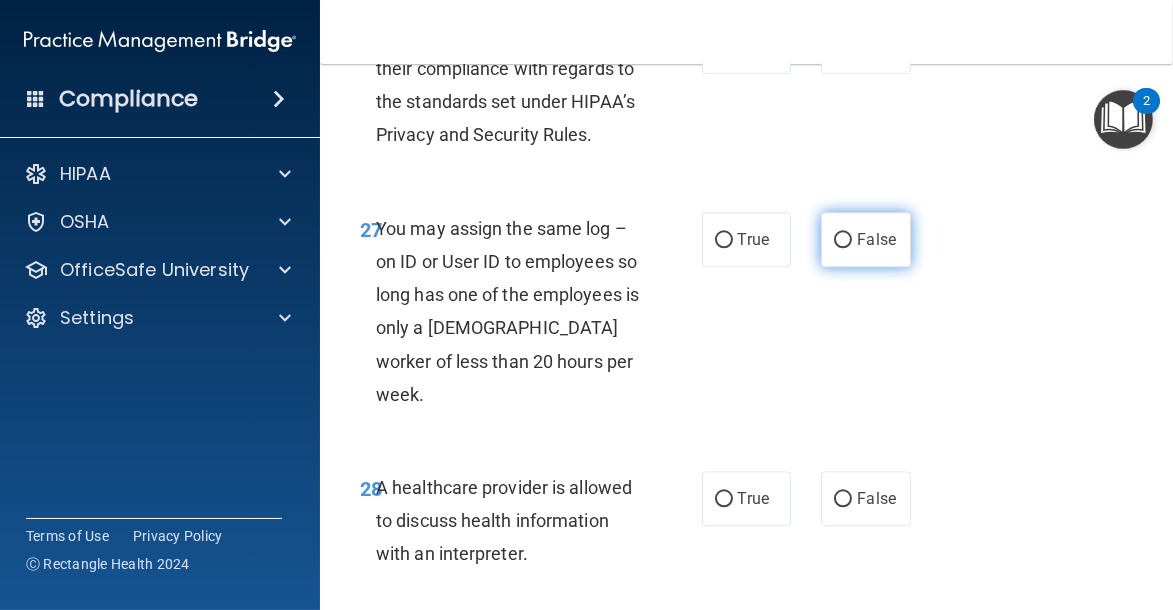 click on "False" at bounding box center (843, 240) 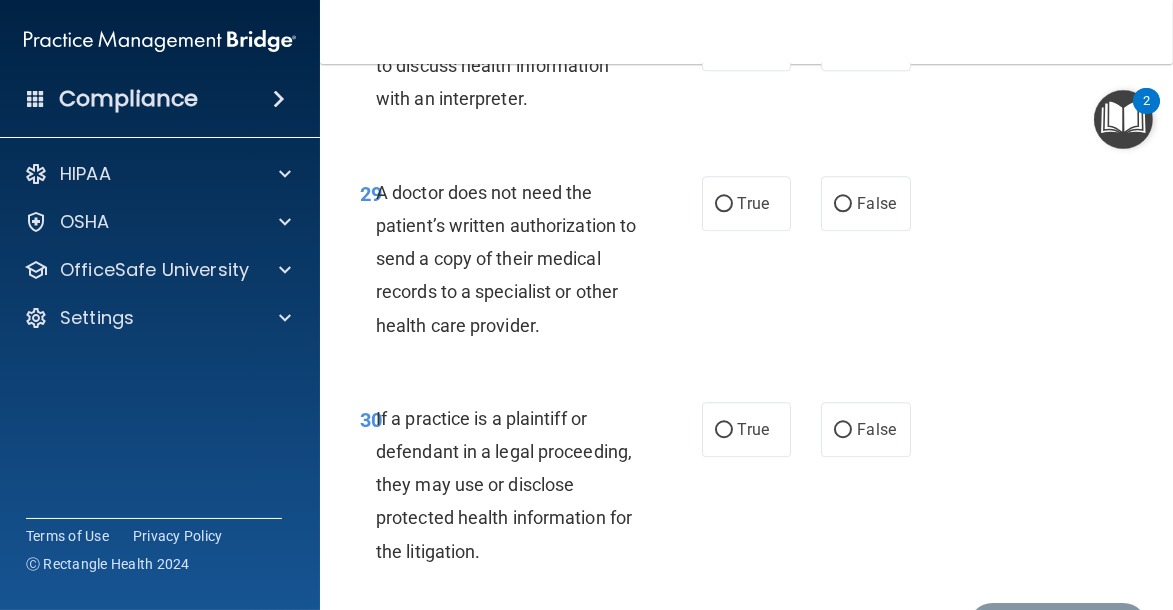 scroll, scrollTop: 6448, scrollLeft: 0, axis: vertical 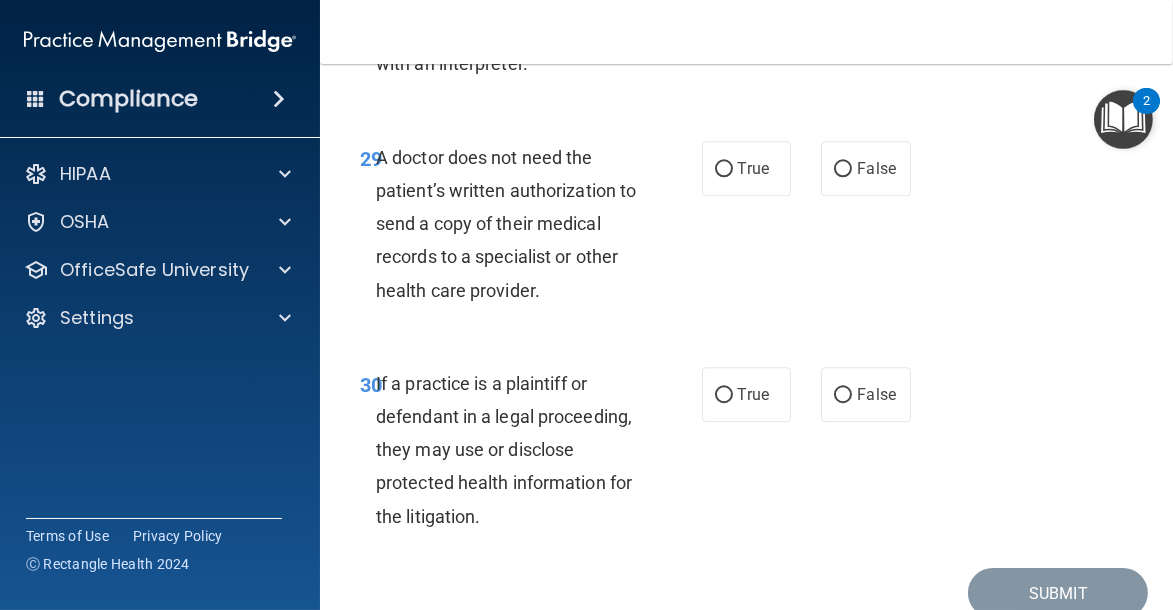 click on "True" at bounding box center [753, 8] 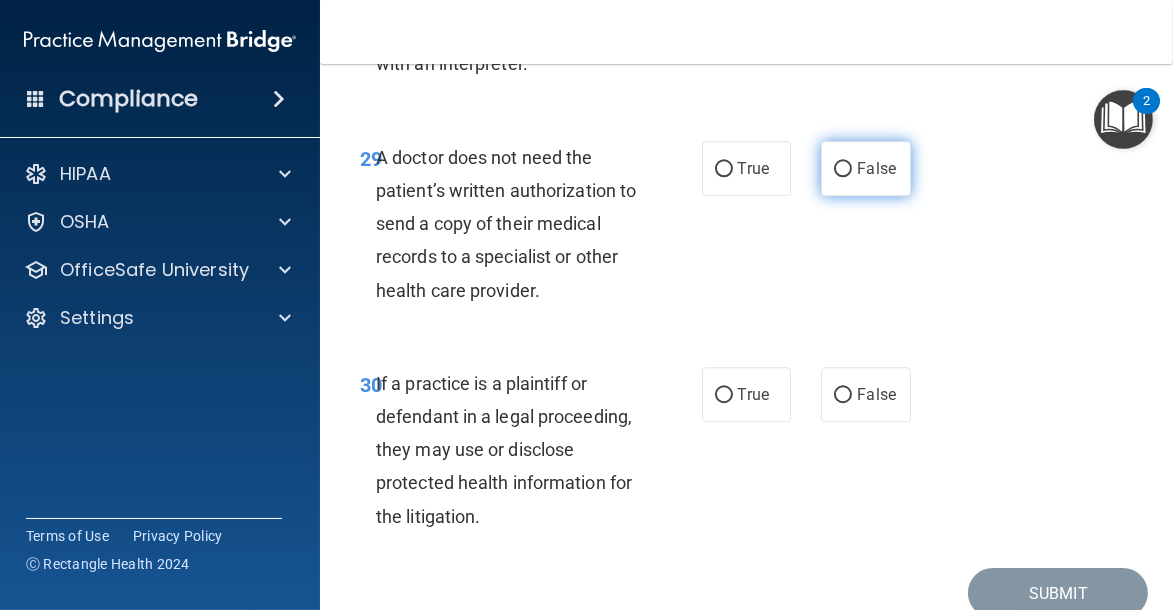 click on "False" at bounding box center (876, 168) 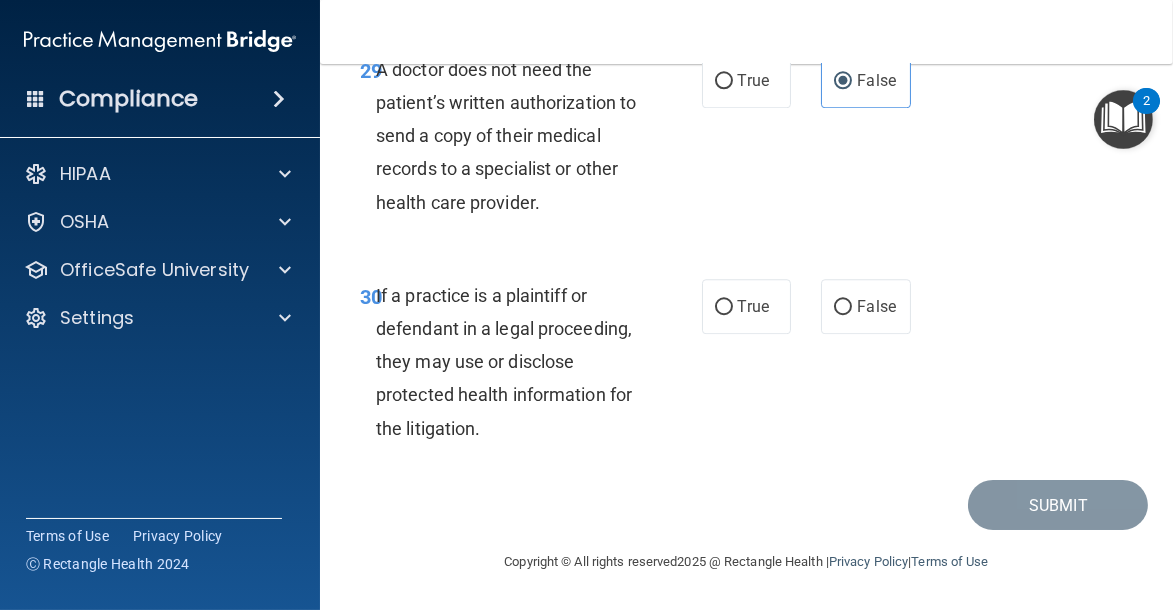 scroll, scrollTop: 6694, scrollLeft: 0, axis: vertical 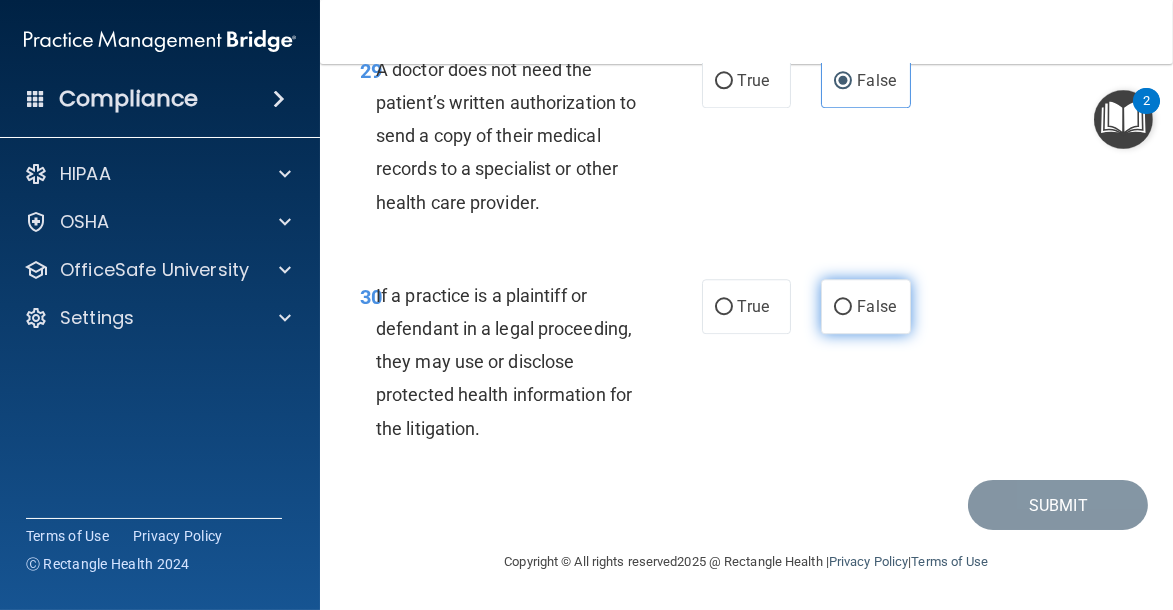 click on "False" at bounding box center [876, 306] 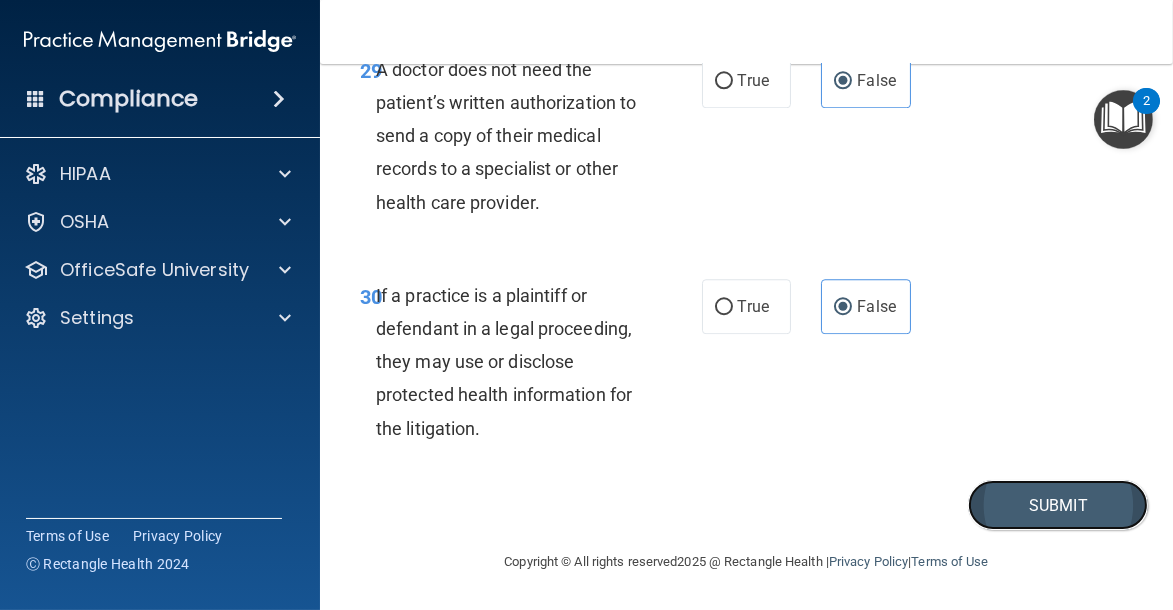 click on "Submit" at bounding box center [1058, 505] 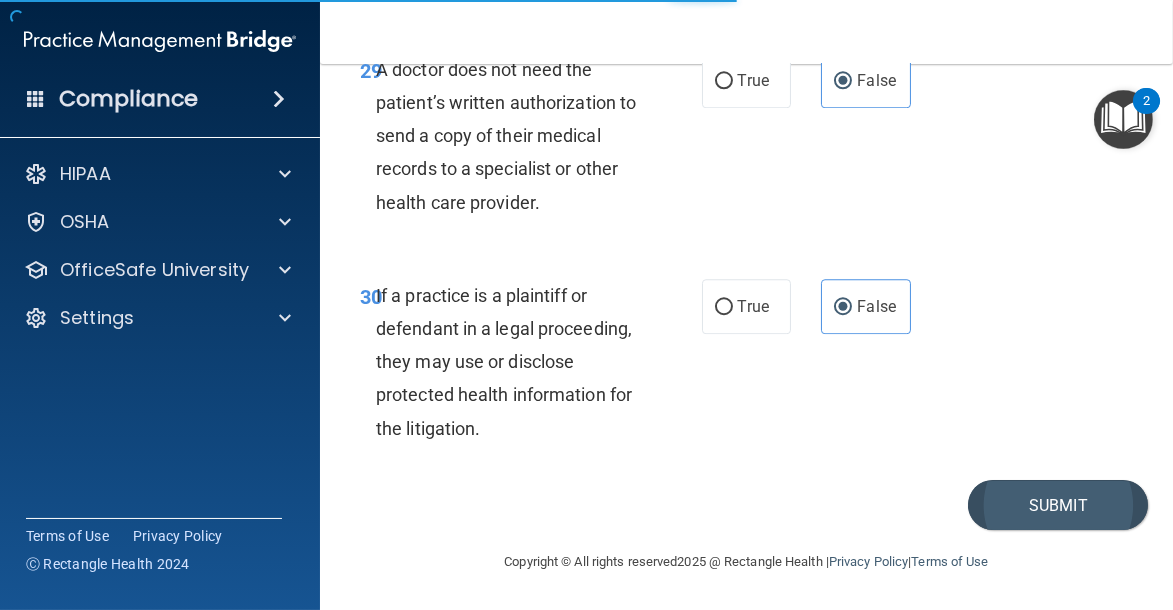 scroll, scrollTop: 0, scrollLeft: 0, axis: both 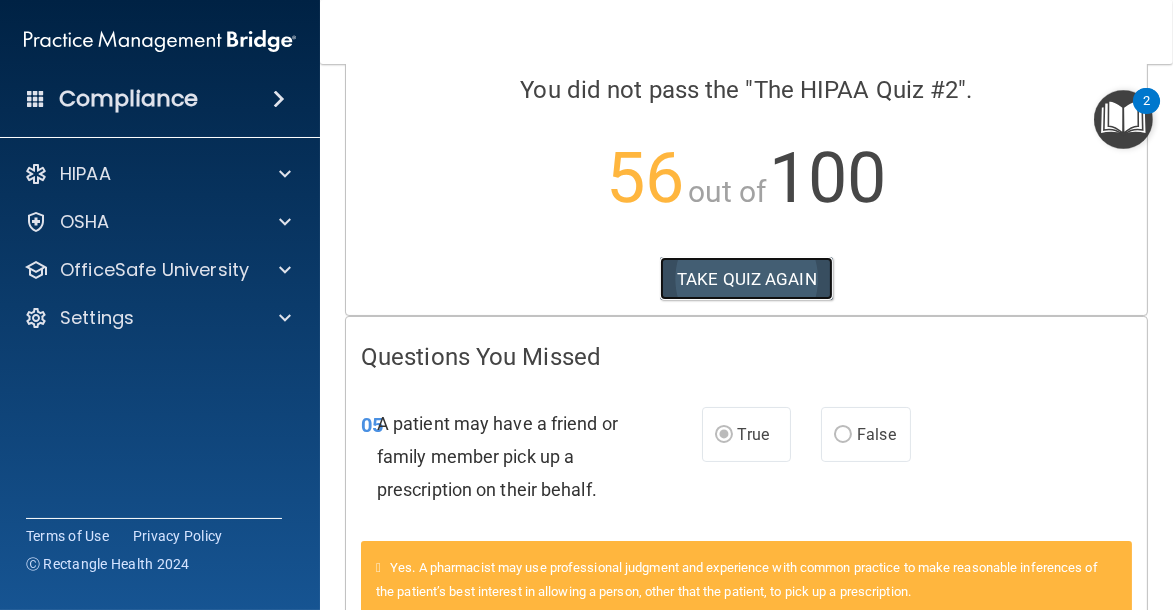 click on "TAKE QUIZ AGAIN" at bounding box center [746, 279] 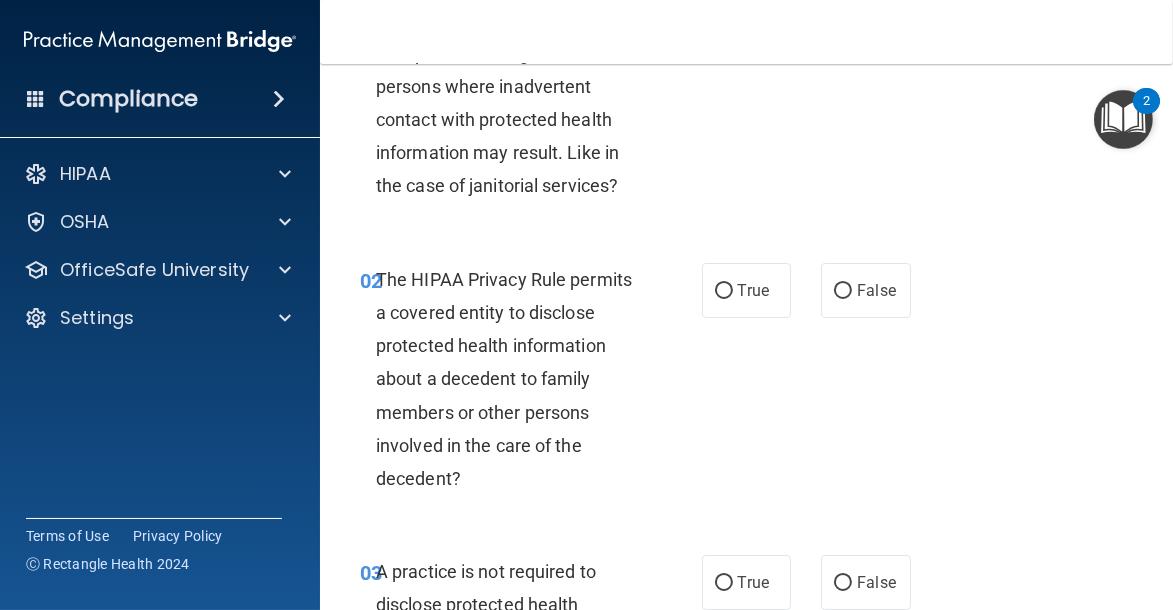scroll, scrollTop: 0, scrollLeft: 0, axis: both 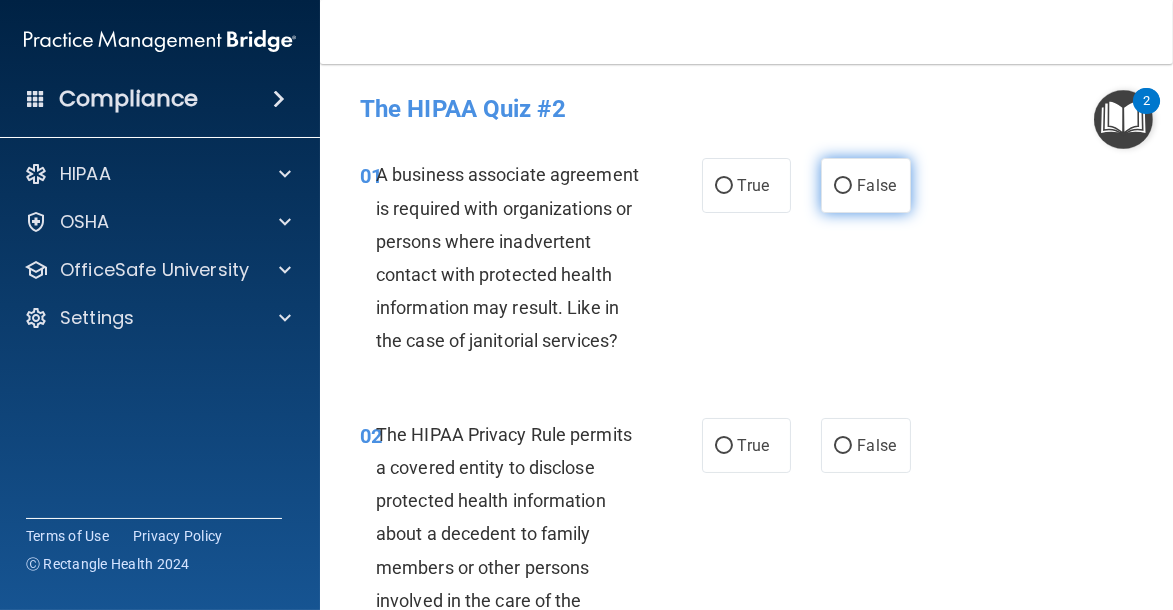 click on "False" at bounding box center (843, 186) 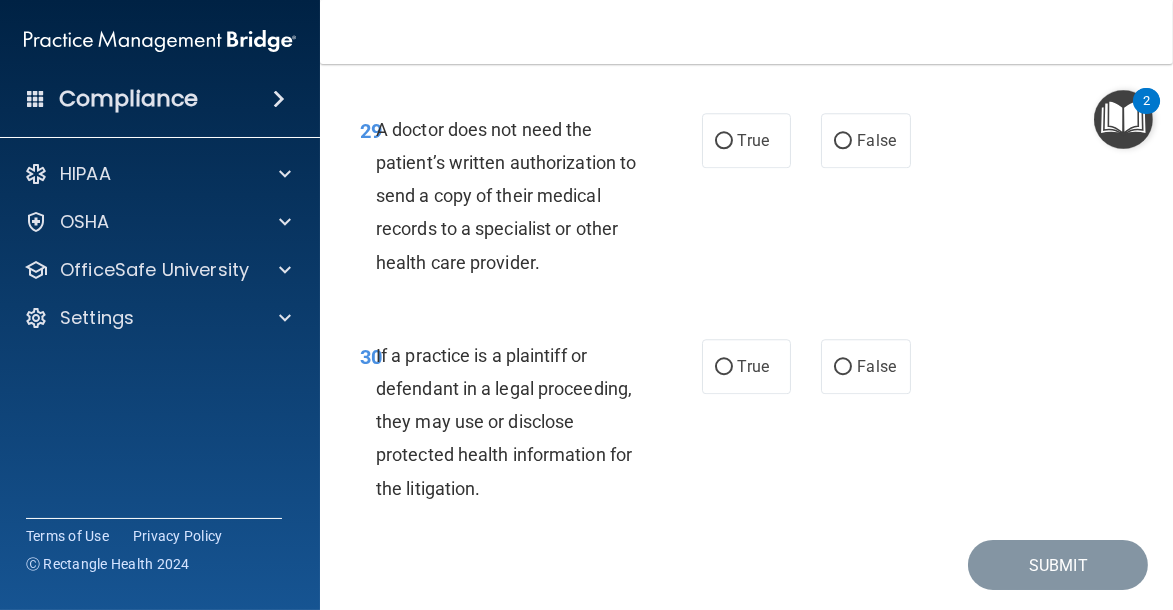 scroll, scrollTop: 6701, scrollLeft: 0, axis: vertical 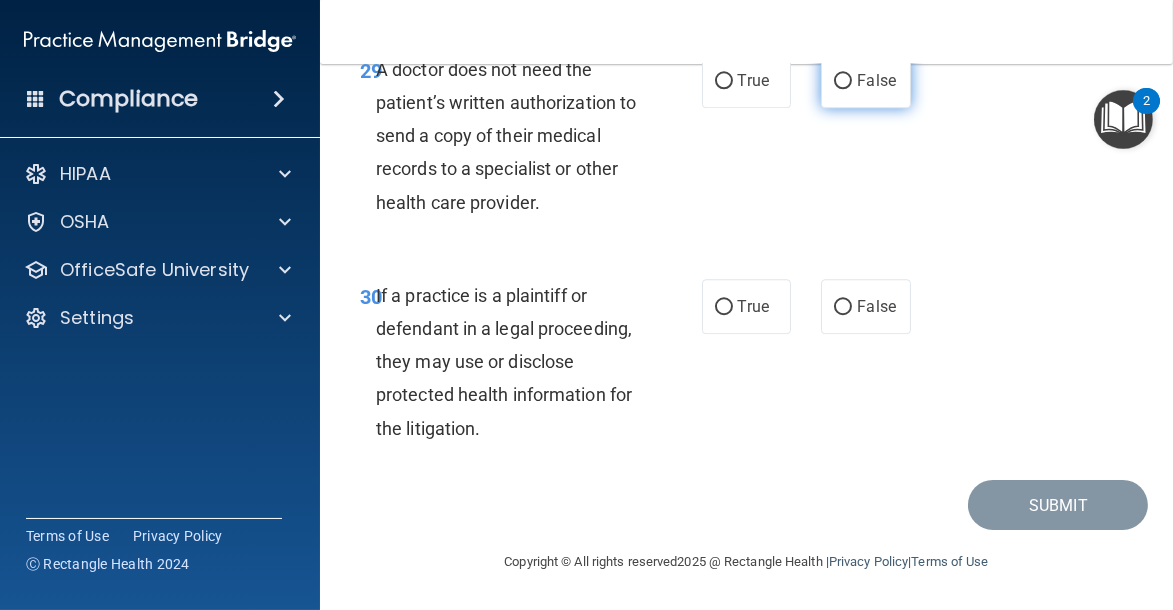 click on "False" at bounding box center (843, 81) 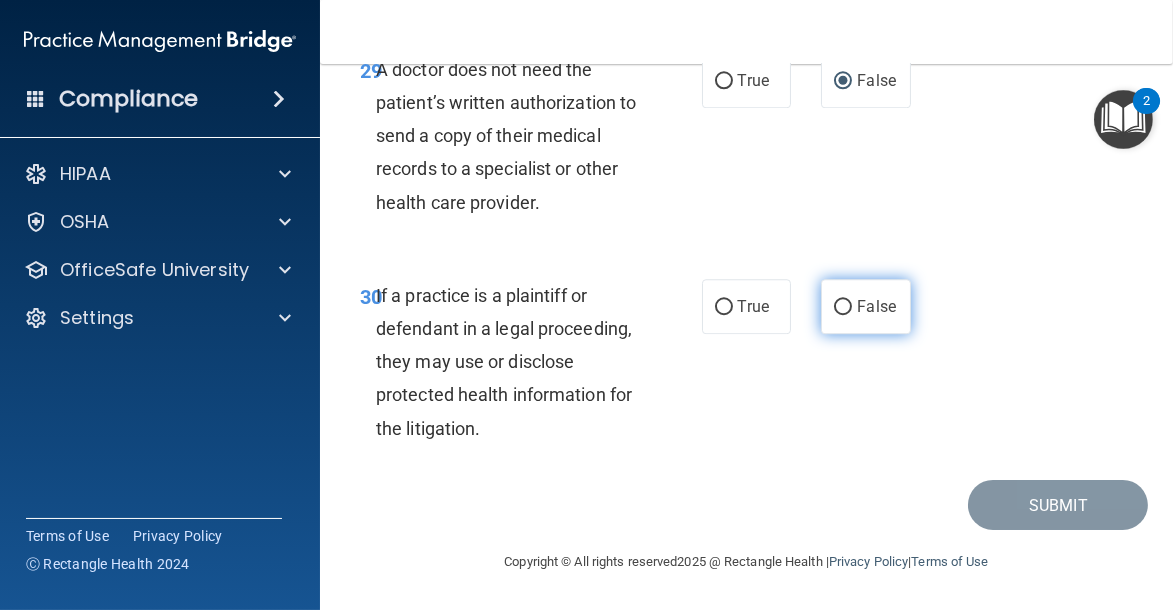 click on "False" at bounding box center [843, 307] 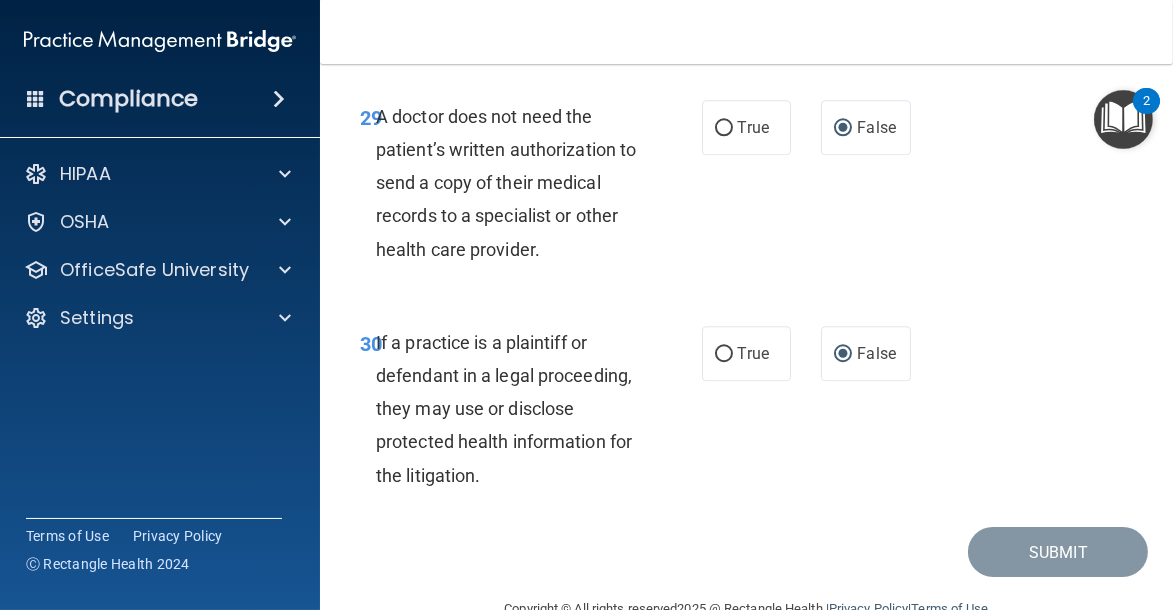 scroll, scrollTop: 6428, scrollLeft: 0, axis: vertical 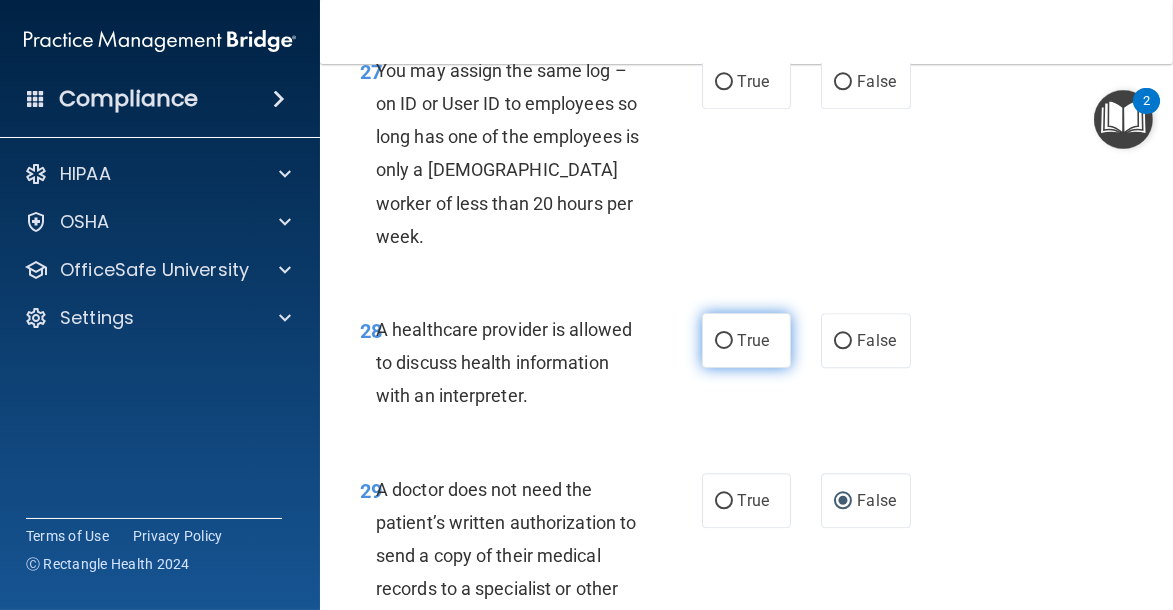 click on "True" at bounding box center (724, 341) 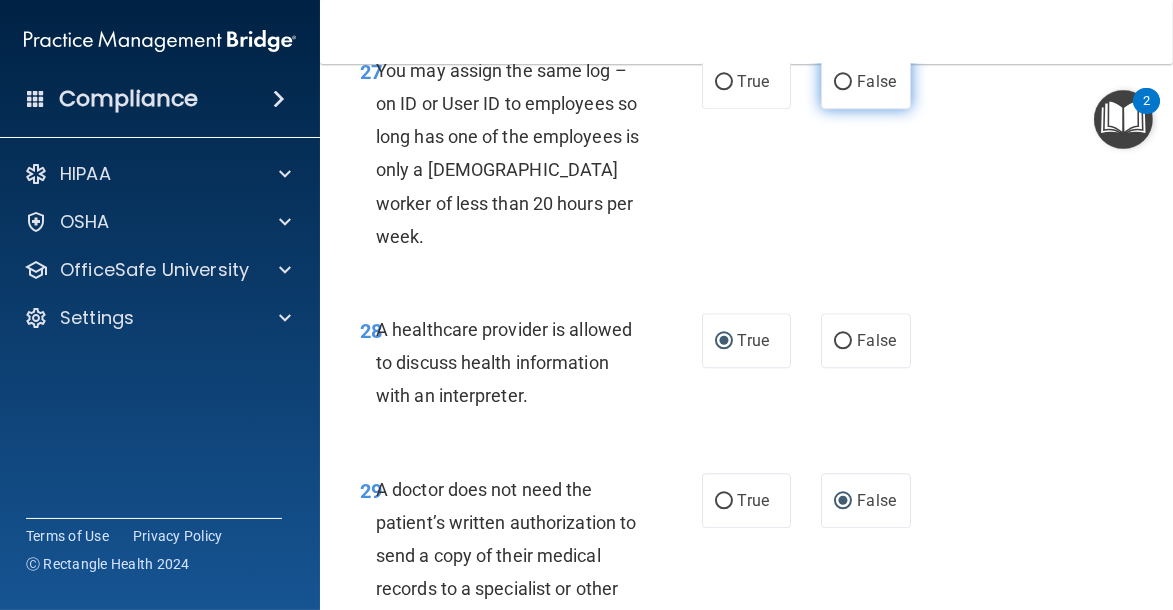 click on "False" at bounding box center (876, 81) 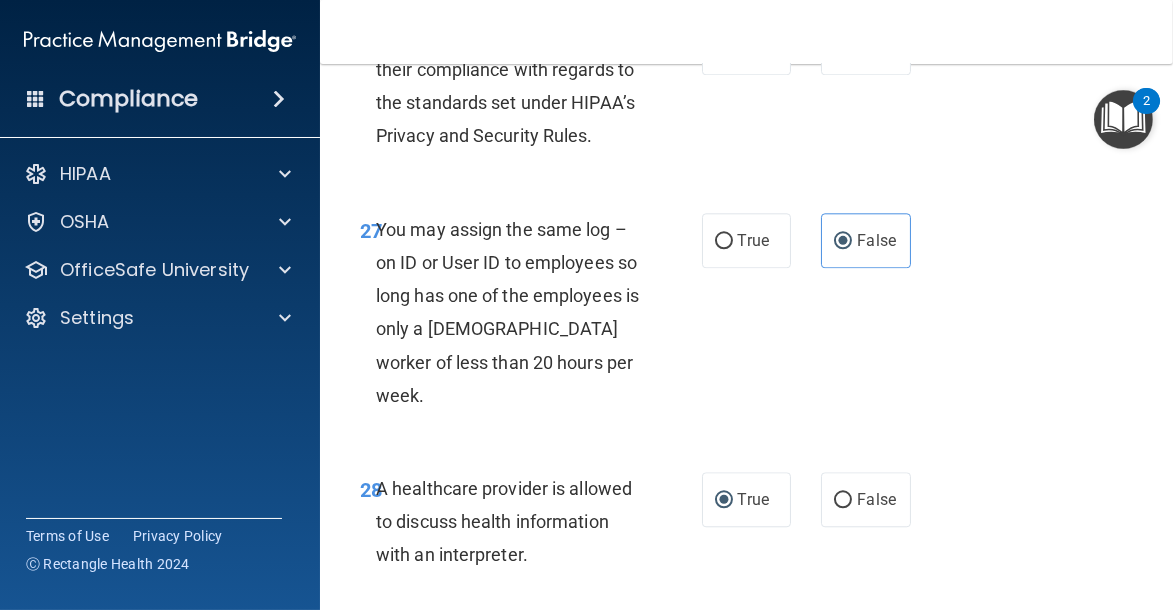 scroll, scrollTop: 5917, scrollLeft: 0, axis: vertical 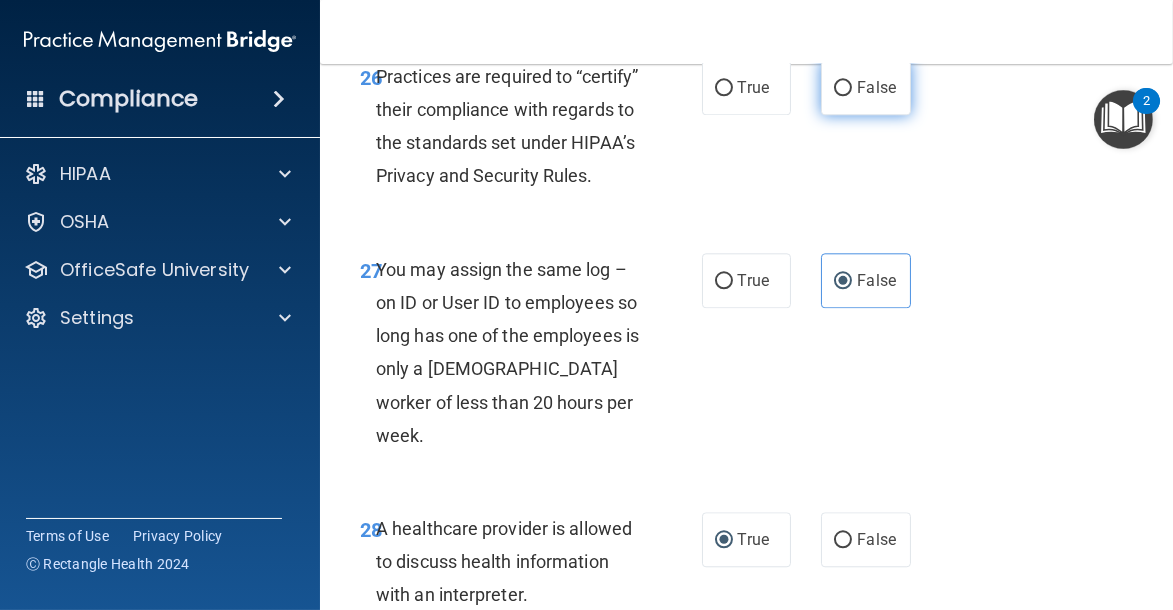 click on "False" at bounding box center [866, 87] 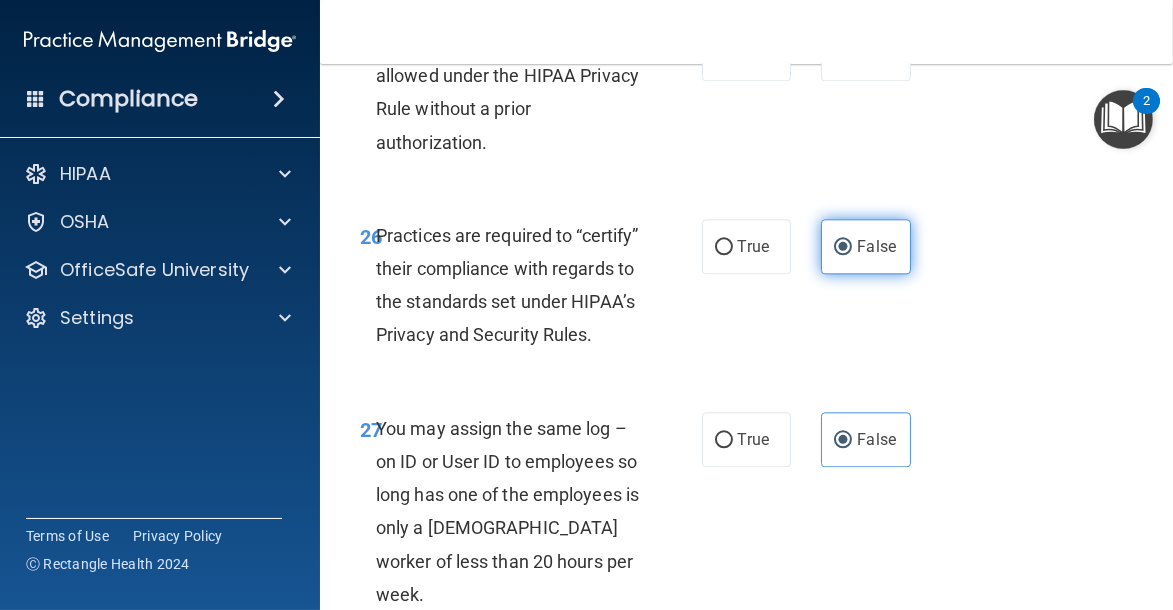 scroll, scrollTop: 5719, scrollLeft: 0, axis: vertical 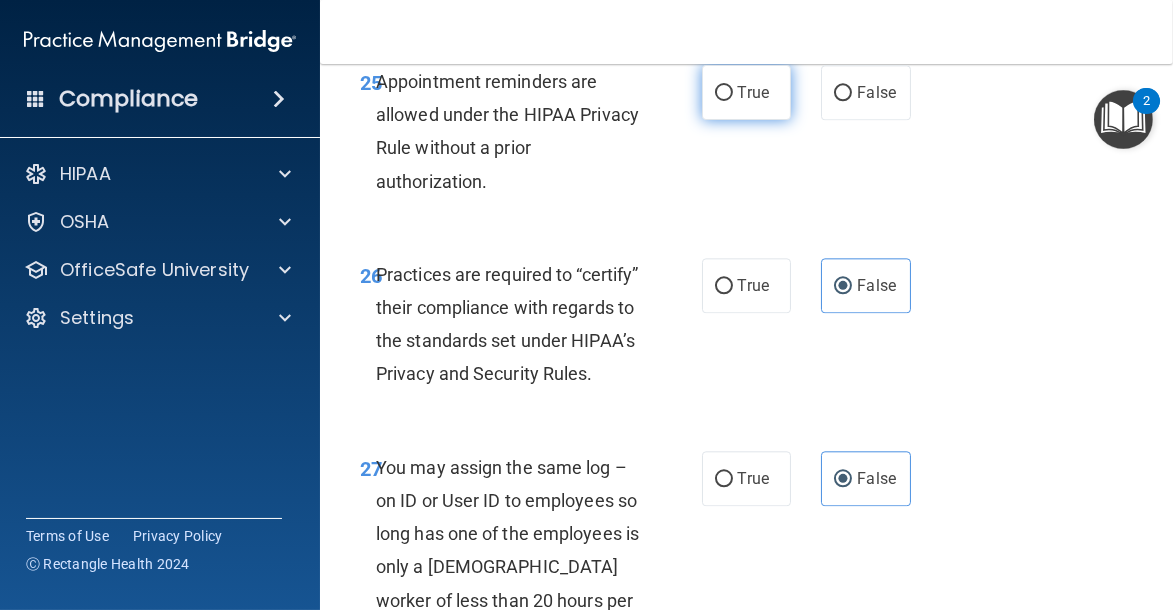 click on "True" at bounding box center [724, 93] 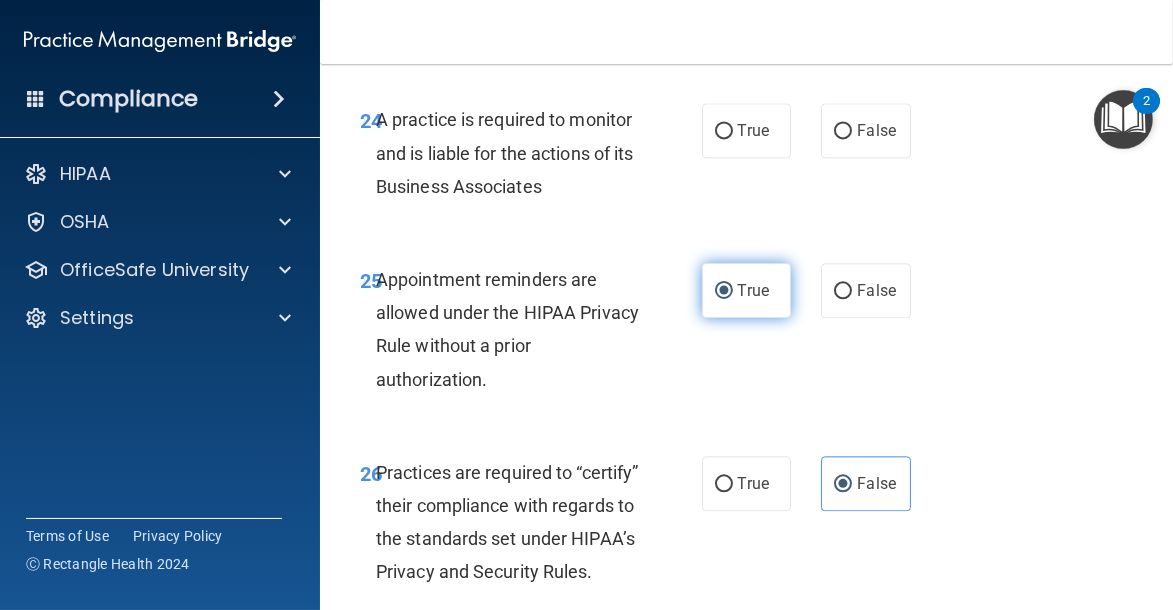 scroll, scrollTop: 5520, scrollLeft: 0, axis: vertical 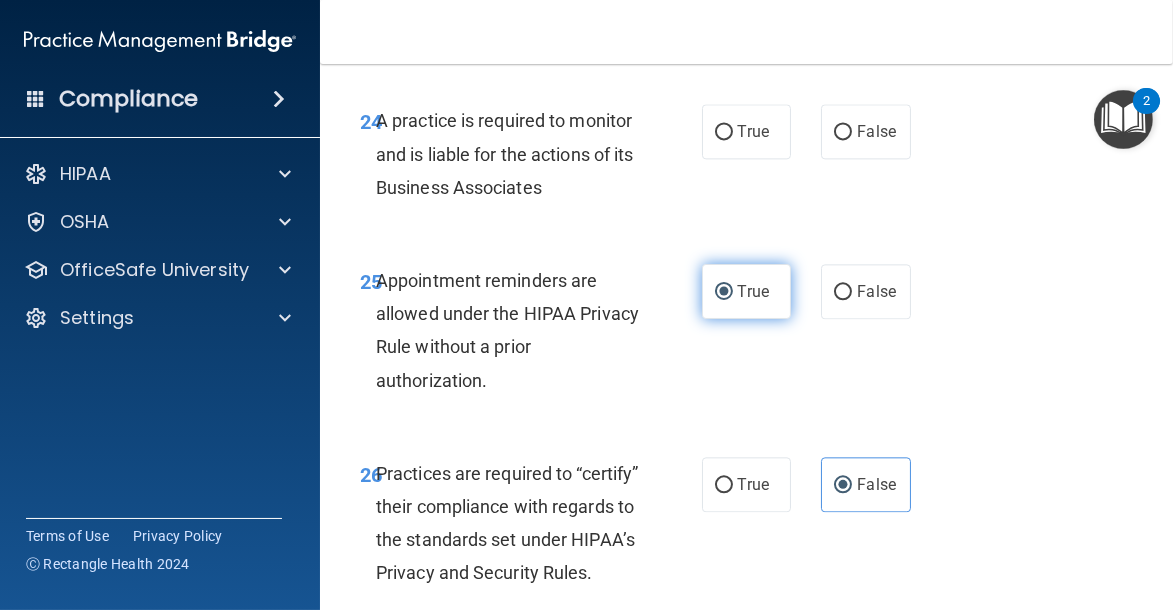 click on "True" at bounding box center [724, 132] 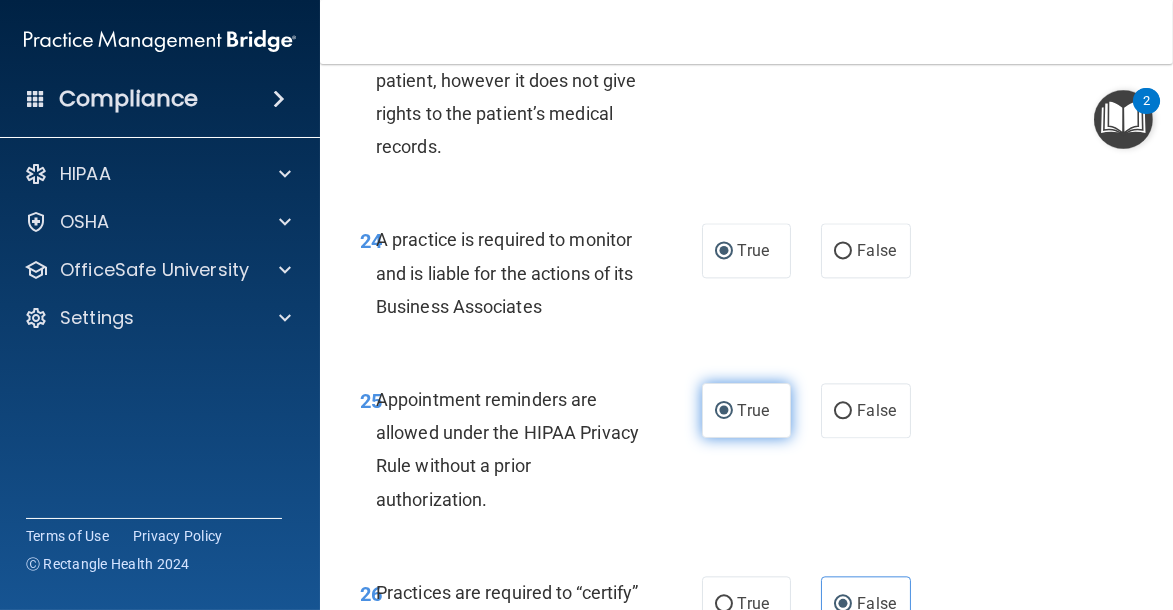 scroll, scrollTop: 5361, scrollLeft: 0, axis: vertical 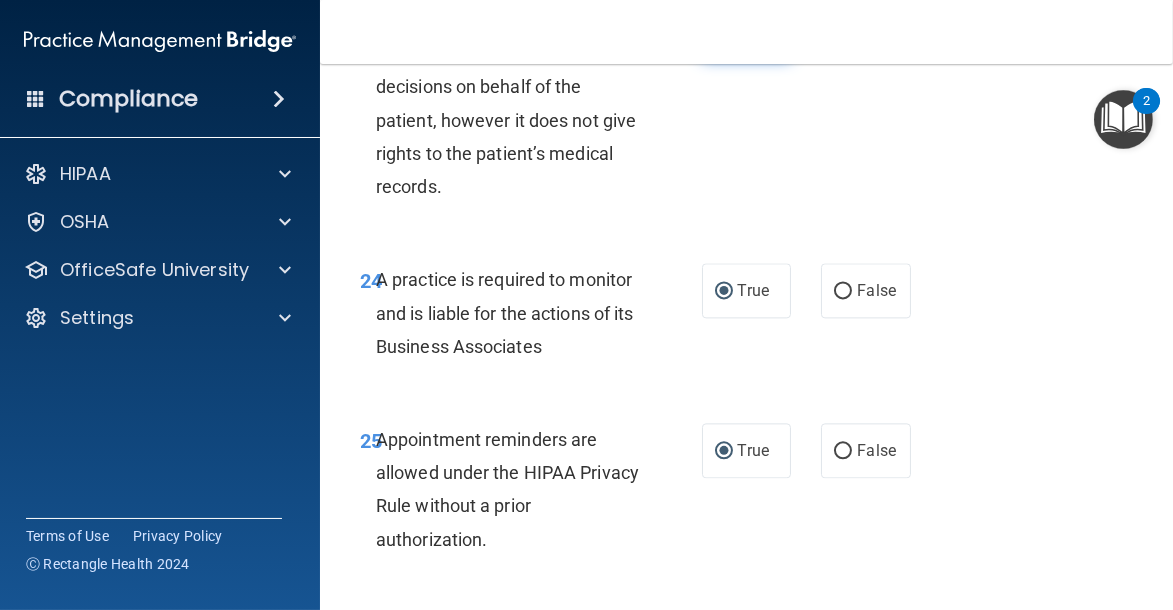 click on "True" at bounding box center (724, 32) 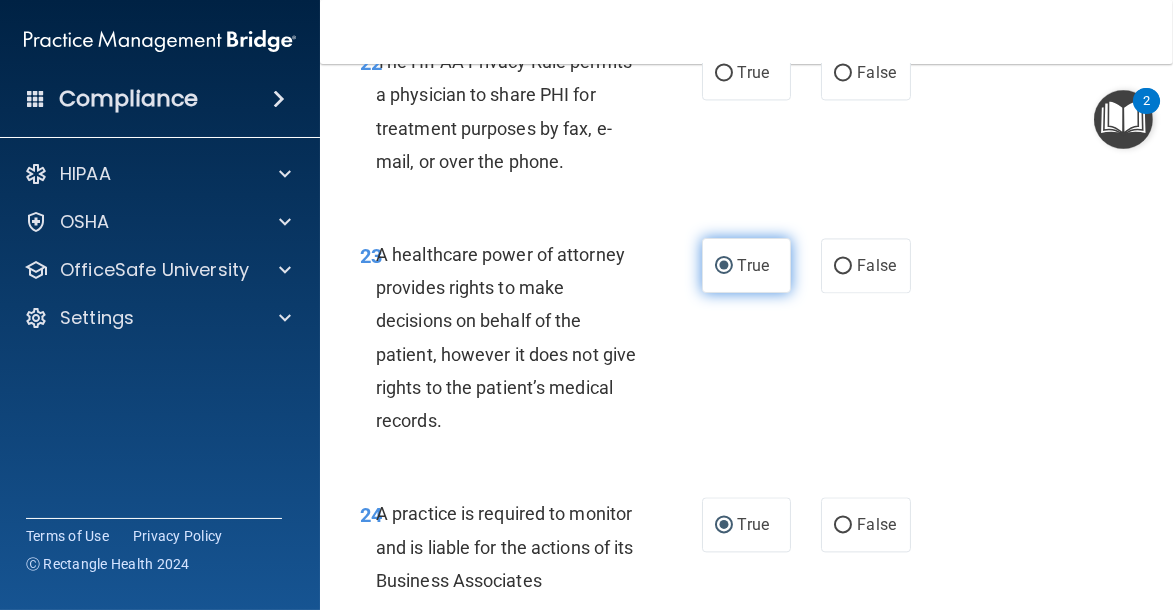 scroll, scrollTop: 5123, scrollLeft: 0, axis: vertical 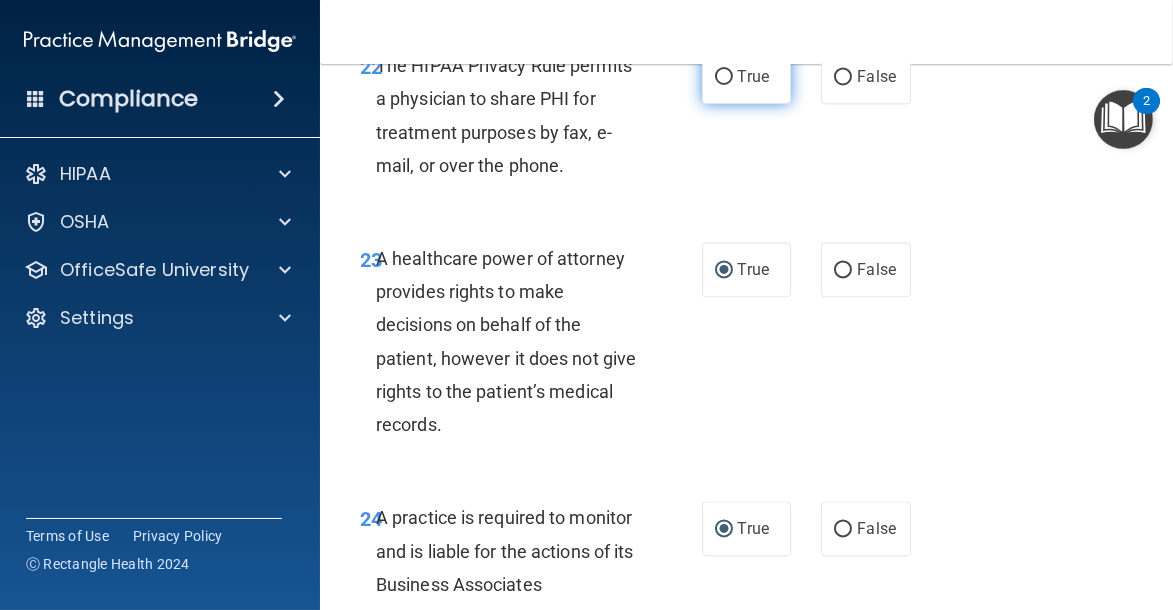 click on "True" at bounding box center [747, 76] 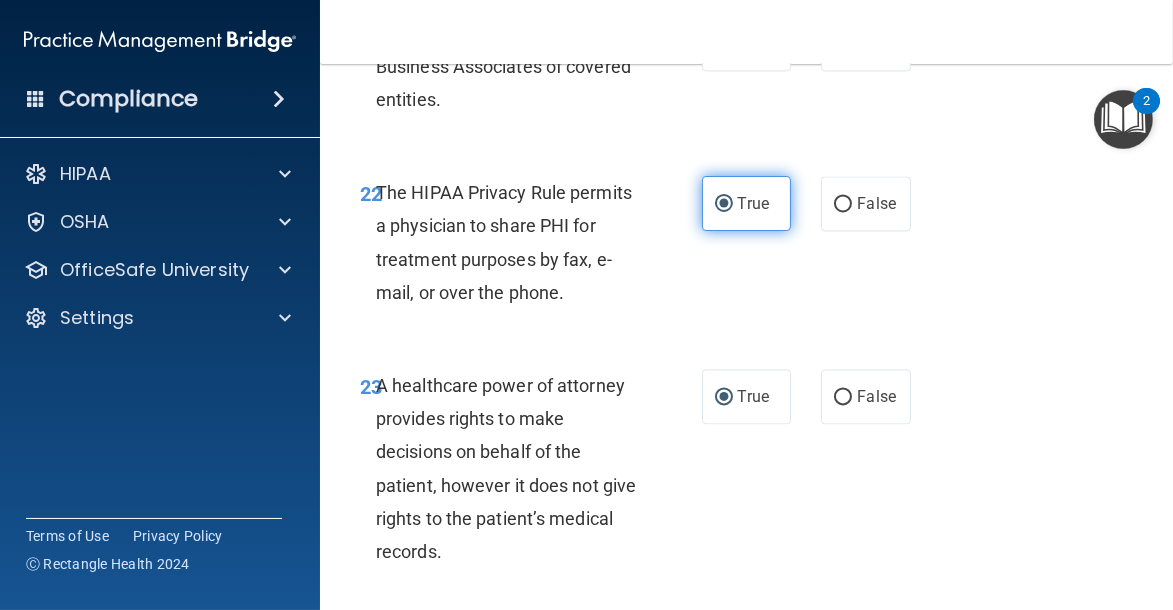 scroll, scrollTop: 4964, scrollLeft: 0, axis: vertical 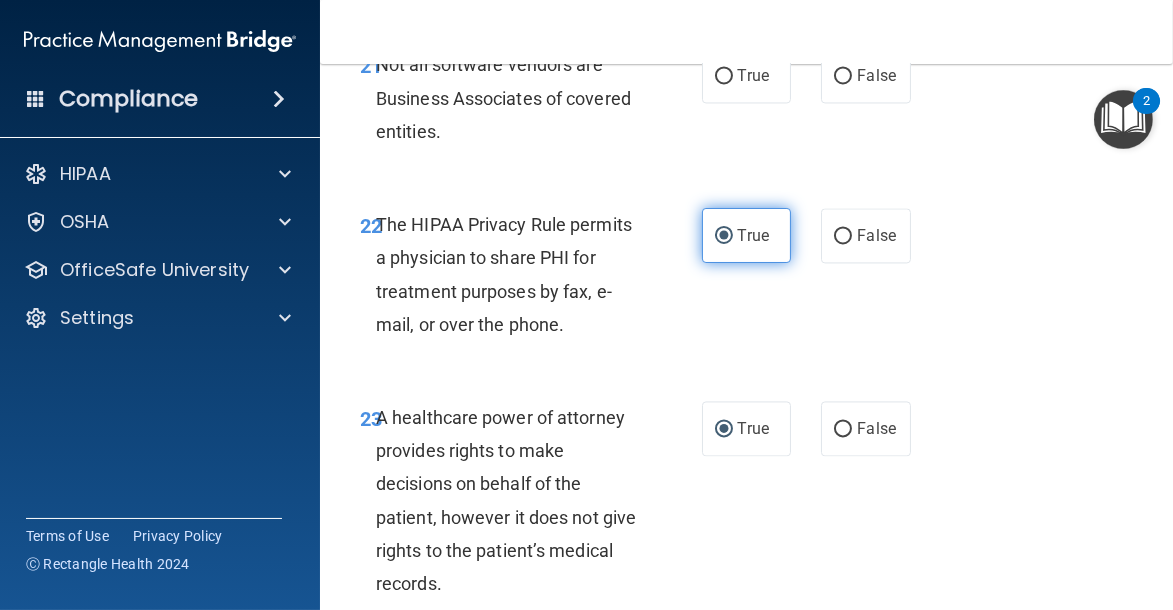 click on "True" at bounding box center [747, 75] 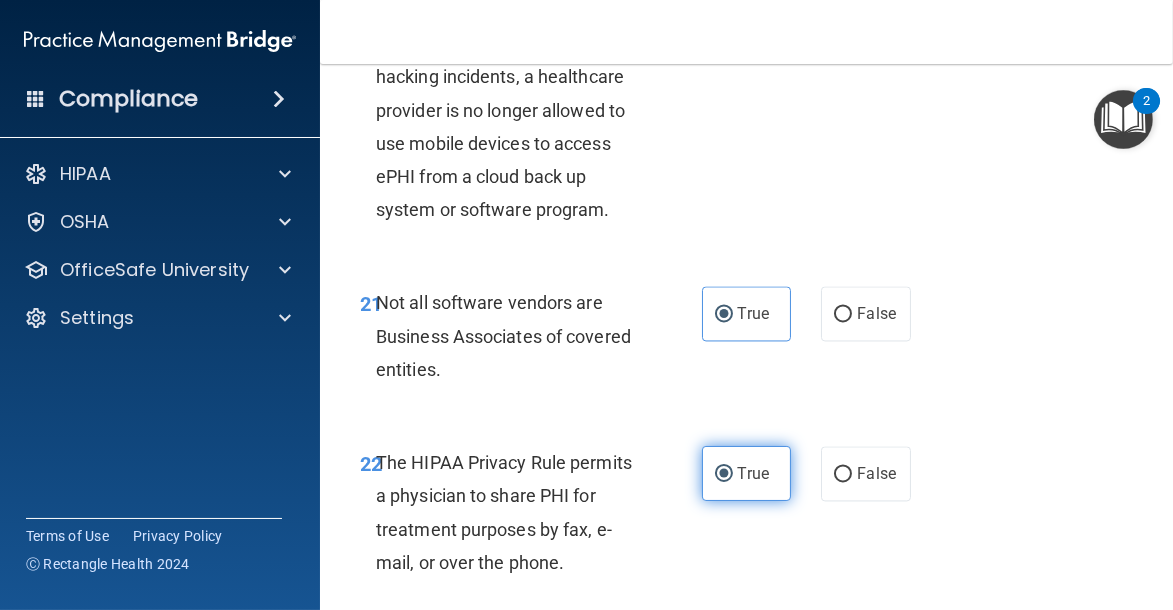 scroll, scrollTop: 4687, scrollLeft: 0, axis: vertical 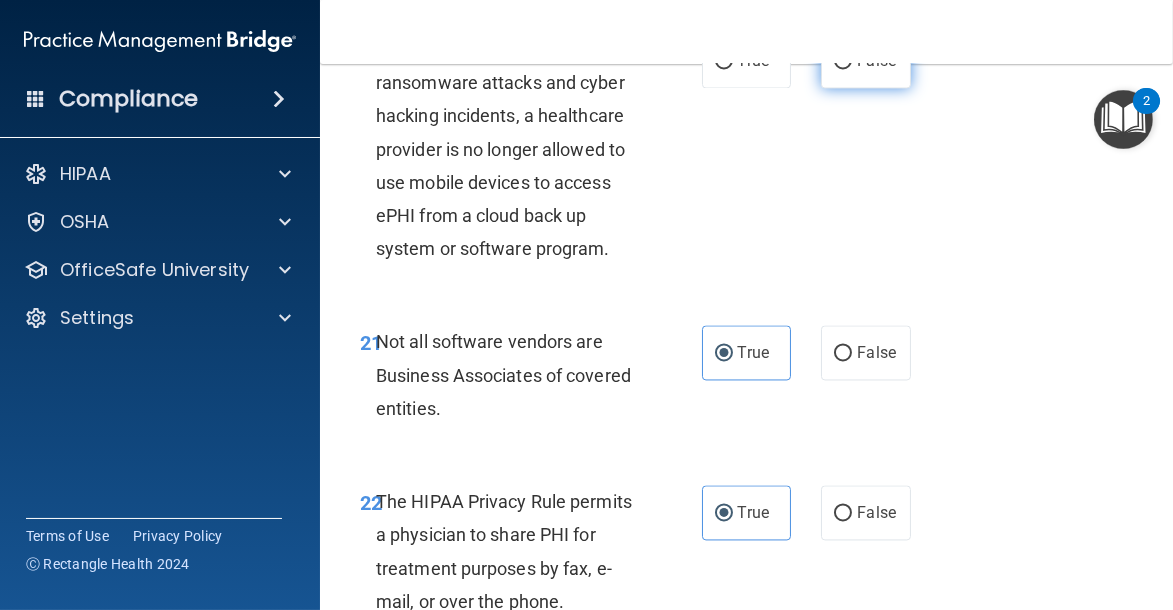 click on "False" at bounding box center (876, 60) 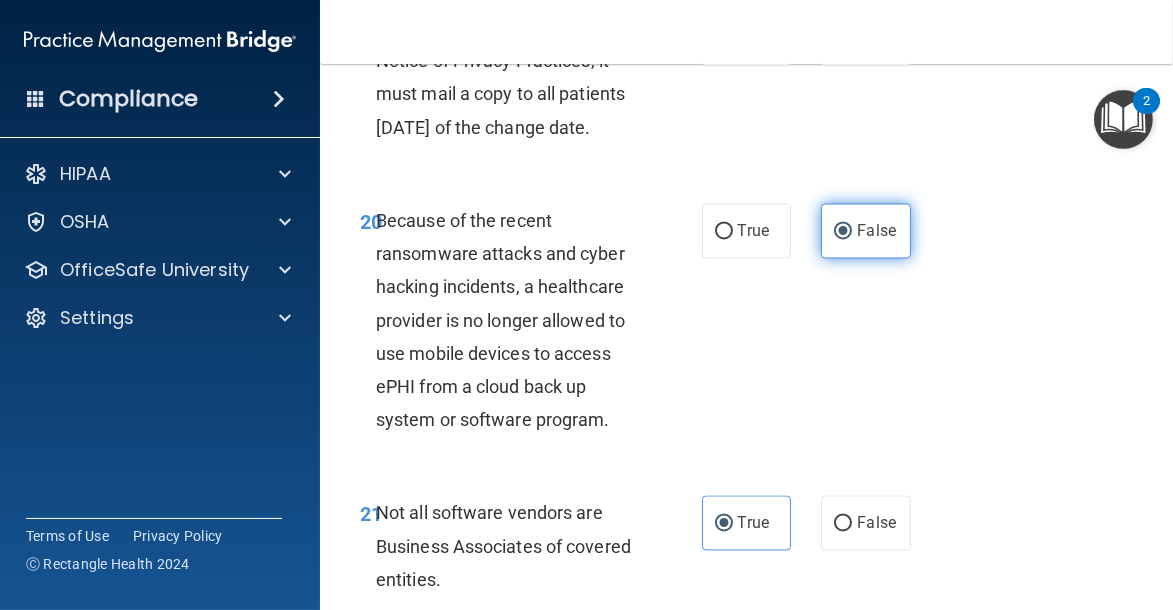 scroll, scrollTop: 4488, scrollLeft: 0, axis: vertical 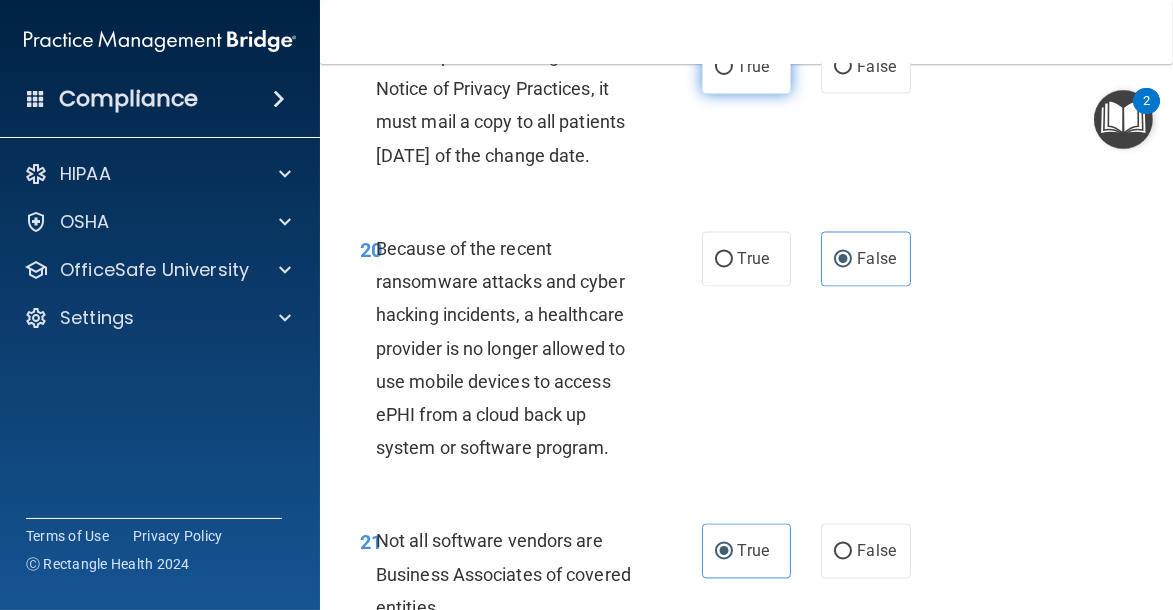 click on "True" at bounding box center [753, 66] 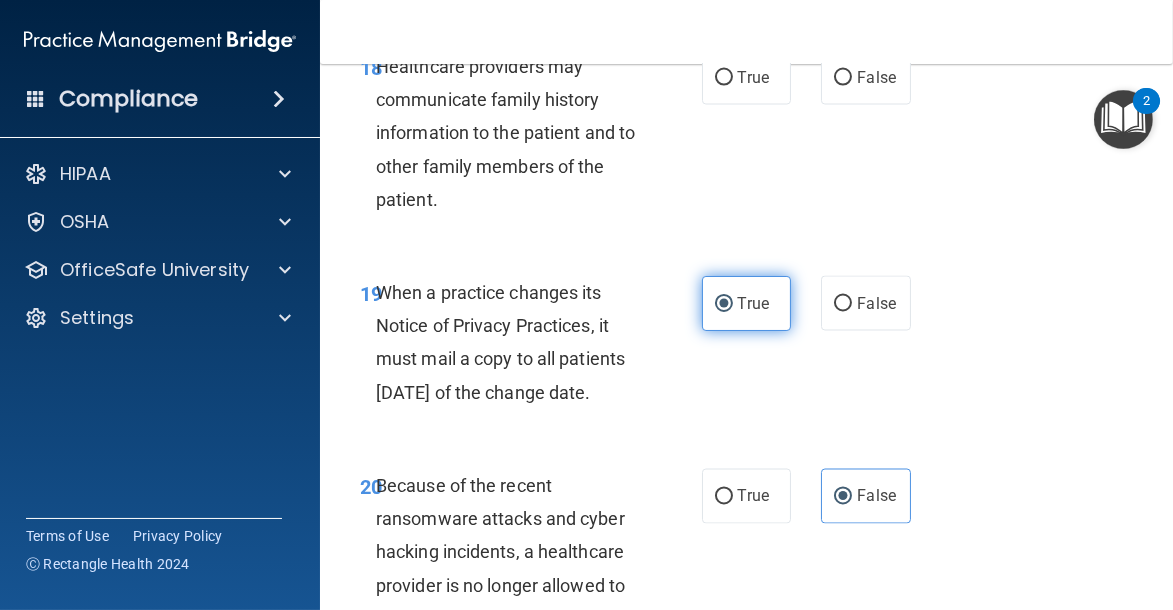 scroll, scrollTop: 4250, scrollLeft: 0, axis: vertical 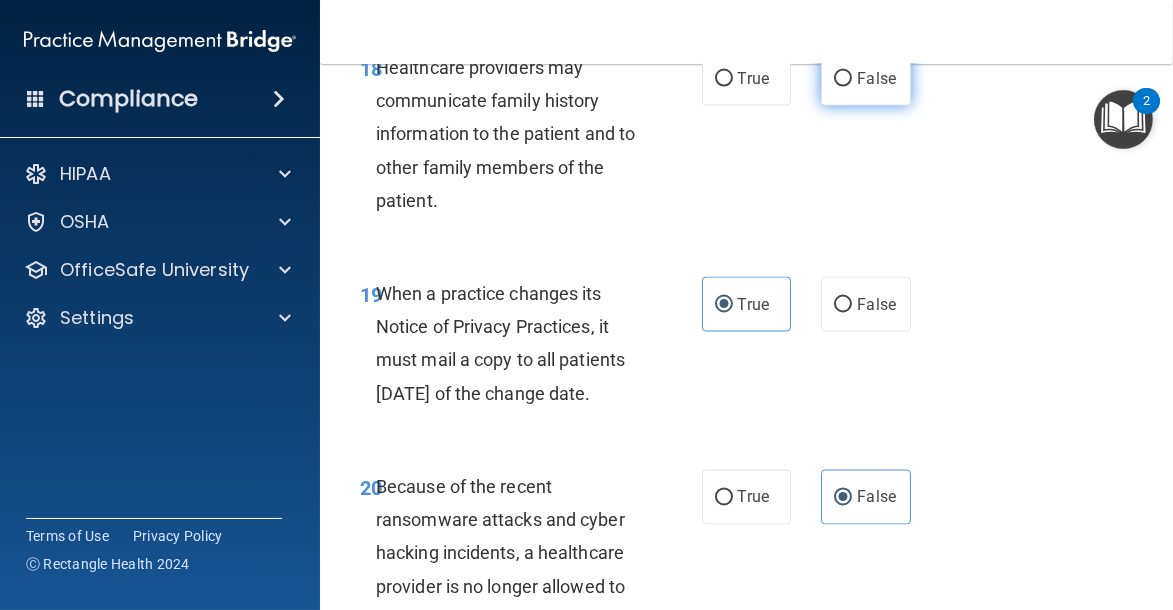 click on "False" at bounding box center [876, 78] 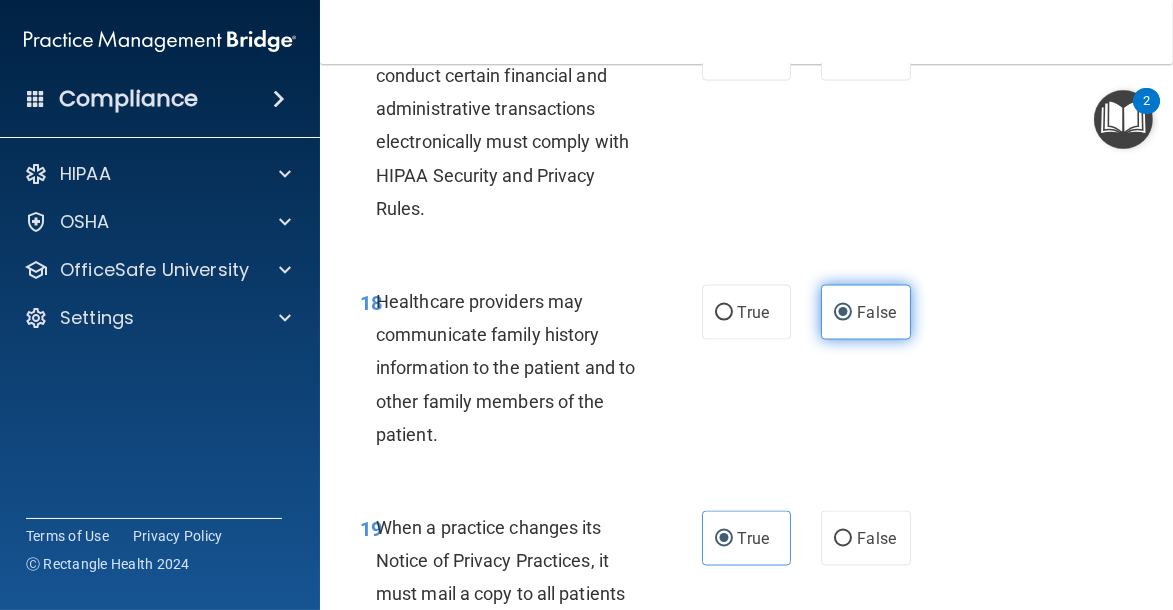 scroll, scrollTop: 4012, scrollLeft: 0, axis: vertical 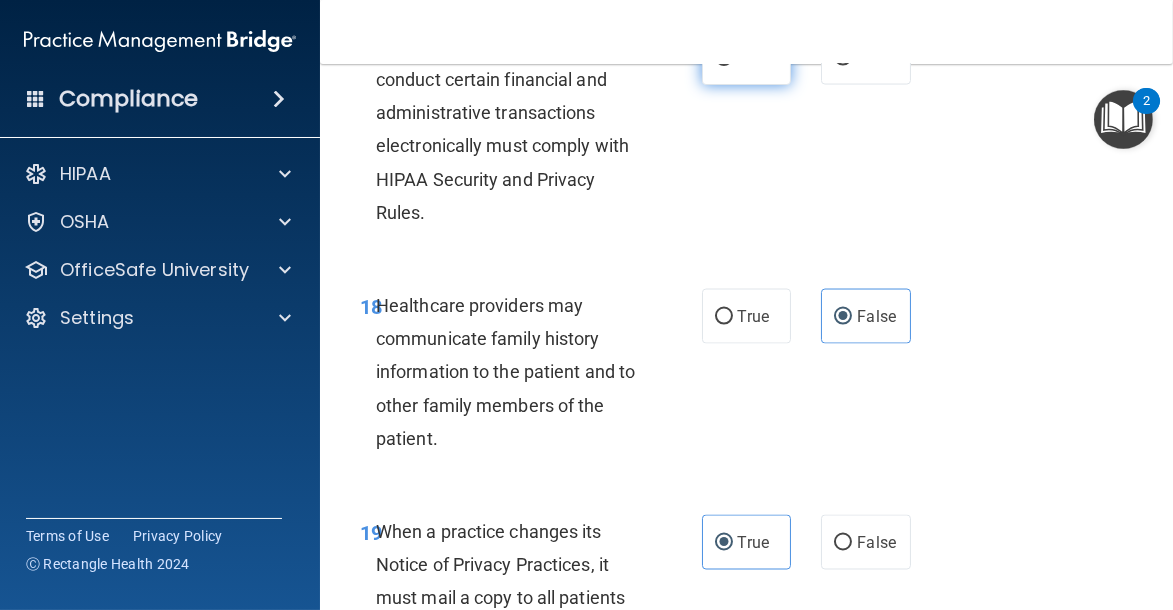 click on "True" at bounding box center [747, 57] 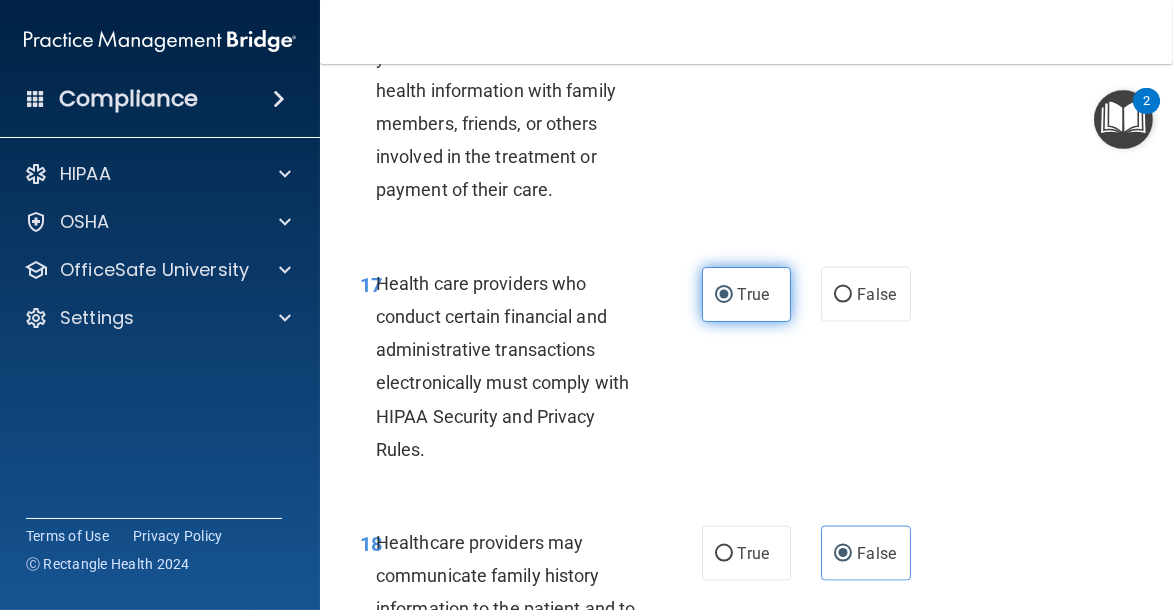 scroll, scrollTop: 3734, scrollLeft: 0, axis: vertical 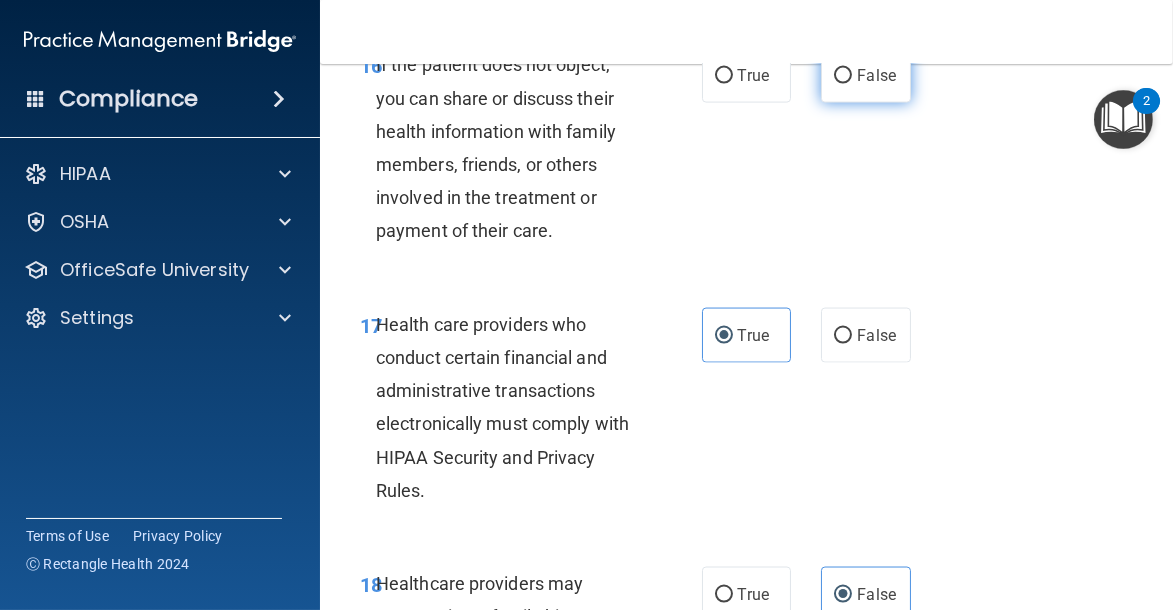 click on "False" at bounding box center [866, 75] 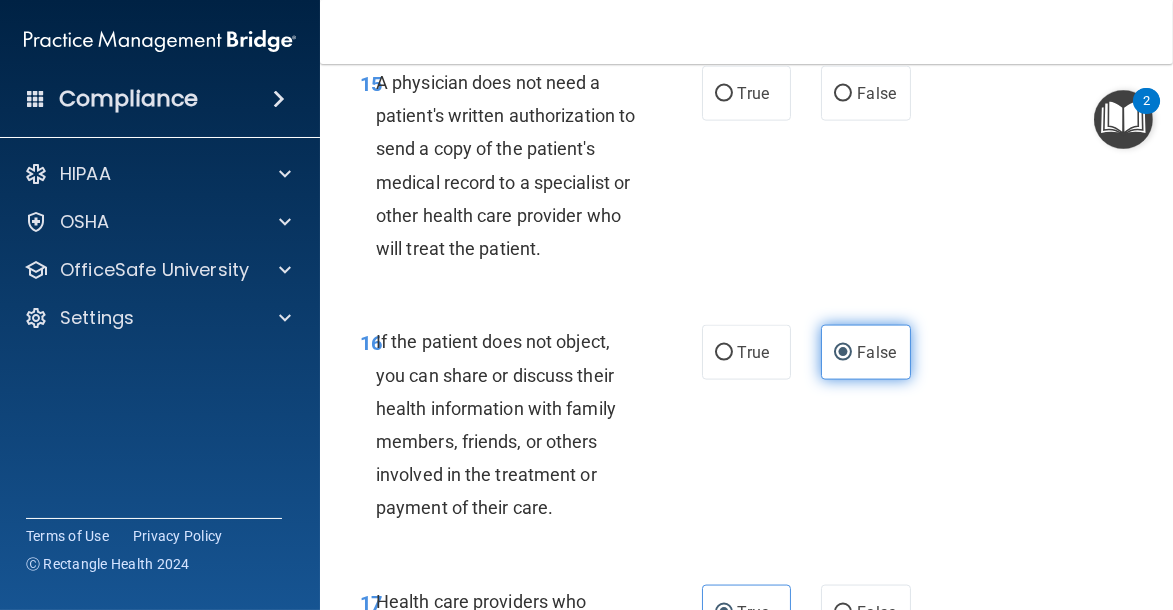 scroll, scrollTop: 3456, scrollLeft: 0, axis: vertical 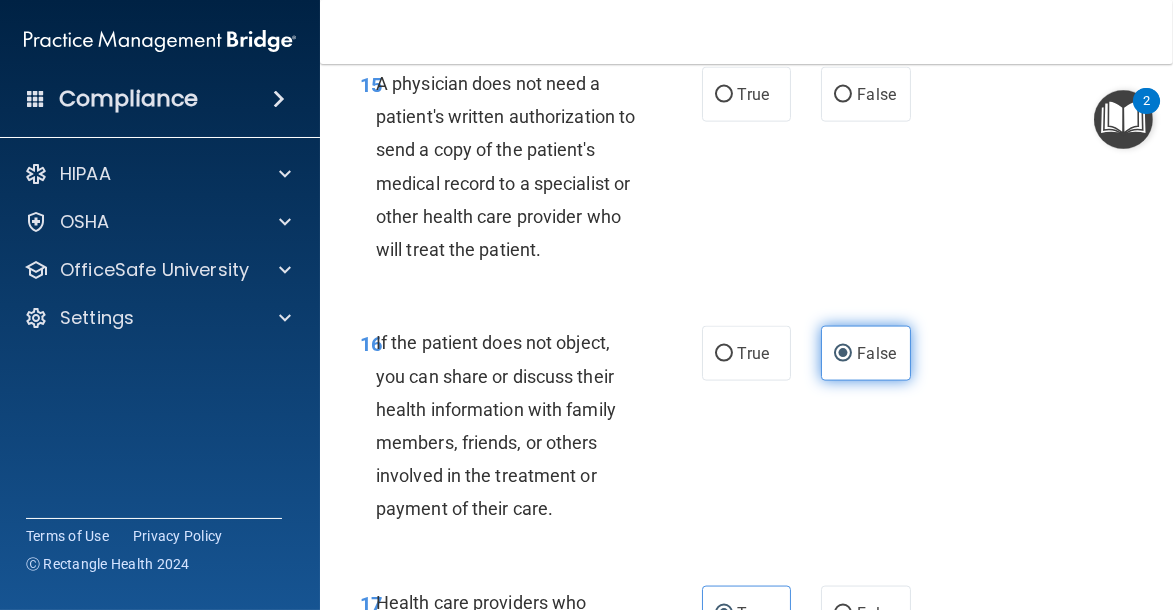 click on "False" at bounding box center [876, 94] 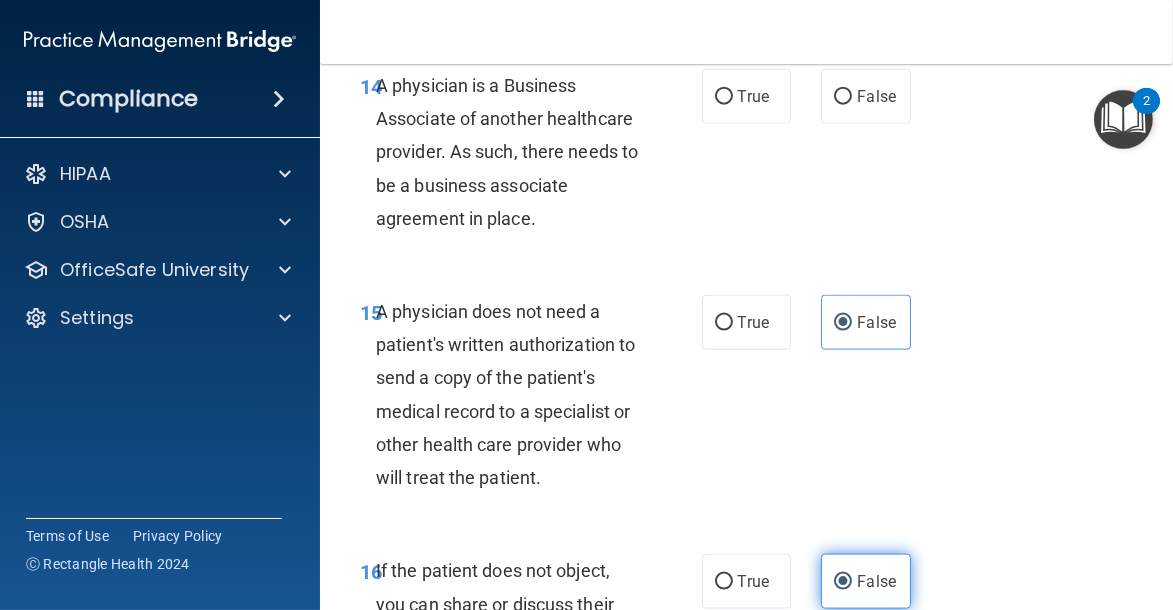 scroll, scrollTop: 3218, scrollLeft: 0, axis: vertical 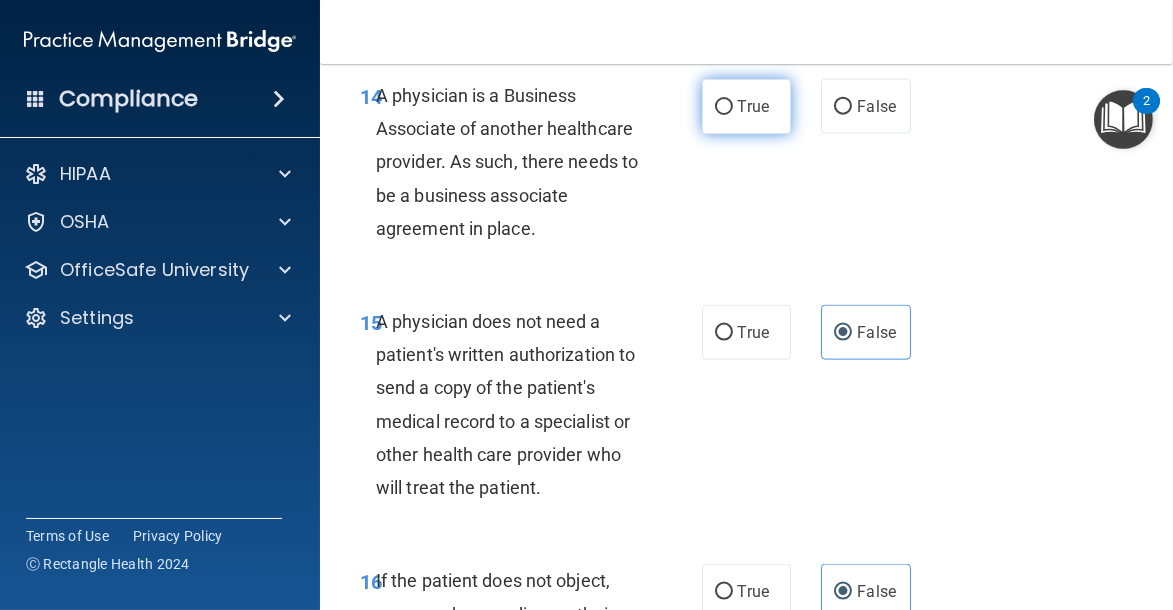 click on "True" at bounding box center [724, 107] 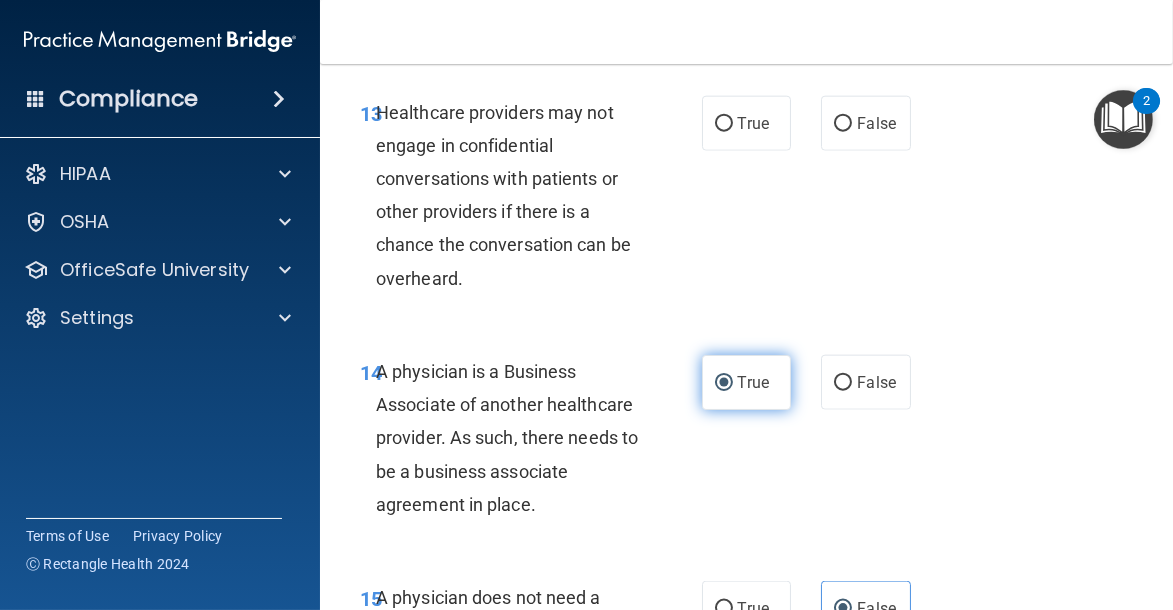 scroll, scrollTop: 2940, scrollLeft: 0, axis: vertical 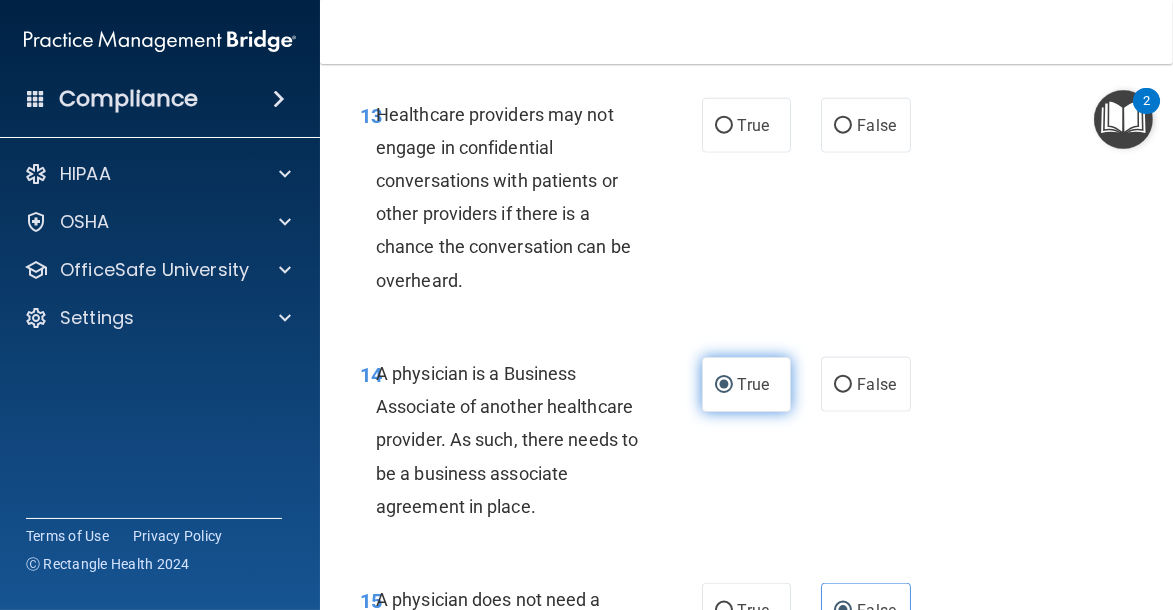 click on "True" at bounding box center [747, 125] 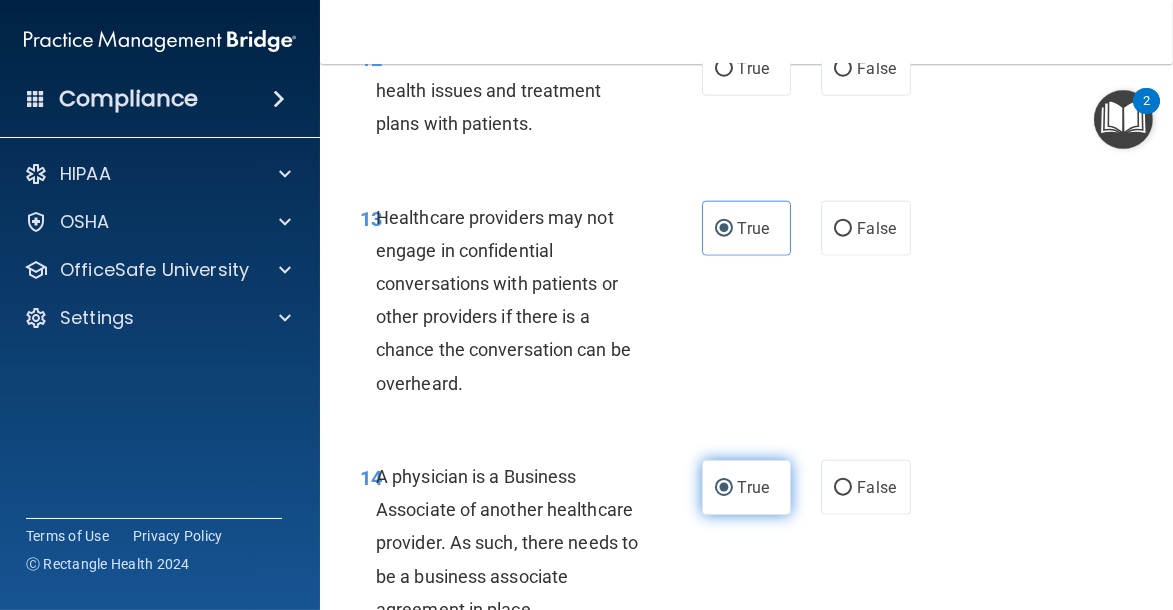 scroll, scrollTop: 2821, scrollLeft: 0, axis: vertical 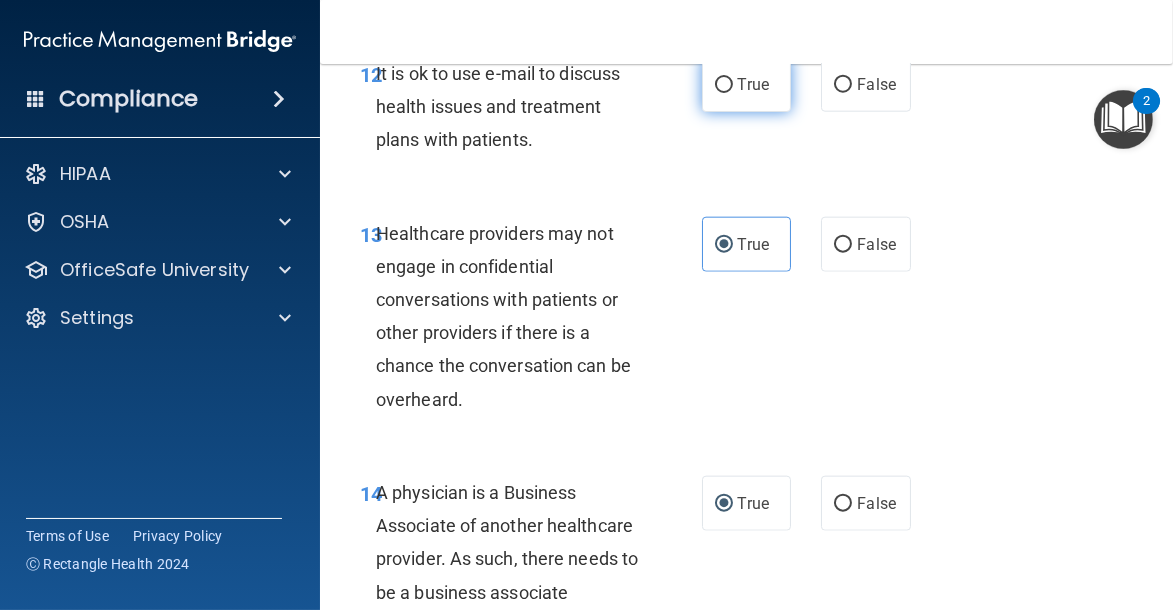 click on "True" at bounding box center (747, 84) 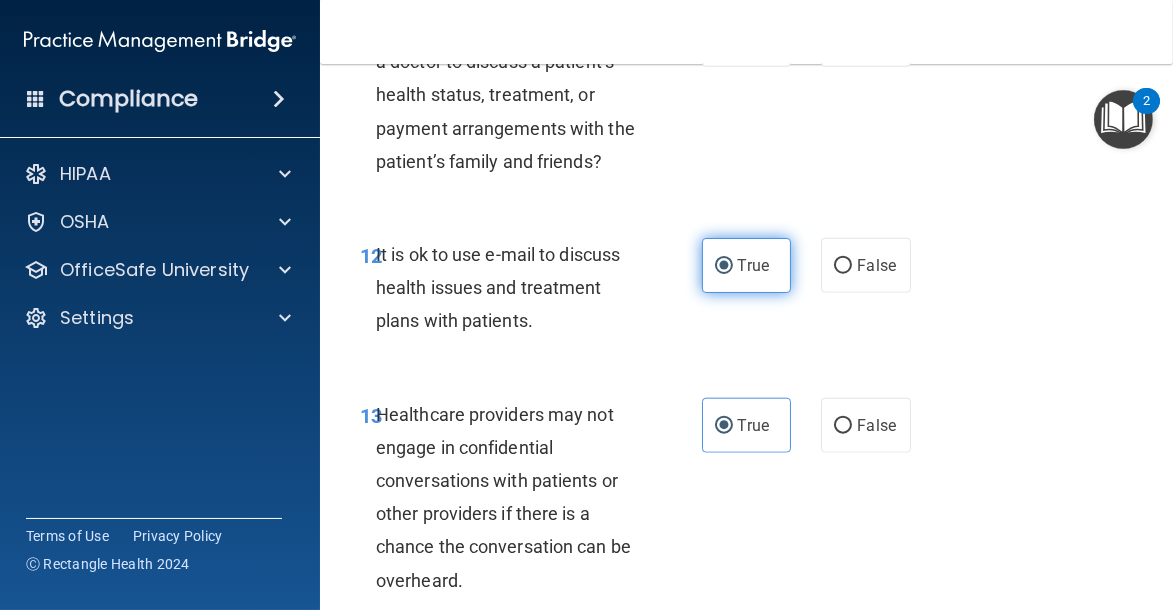 scroll, scrollTop: 2583, scrollLeft: 0, axis: vertical 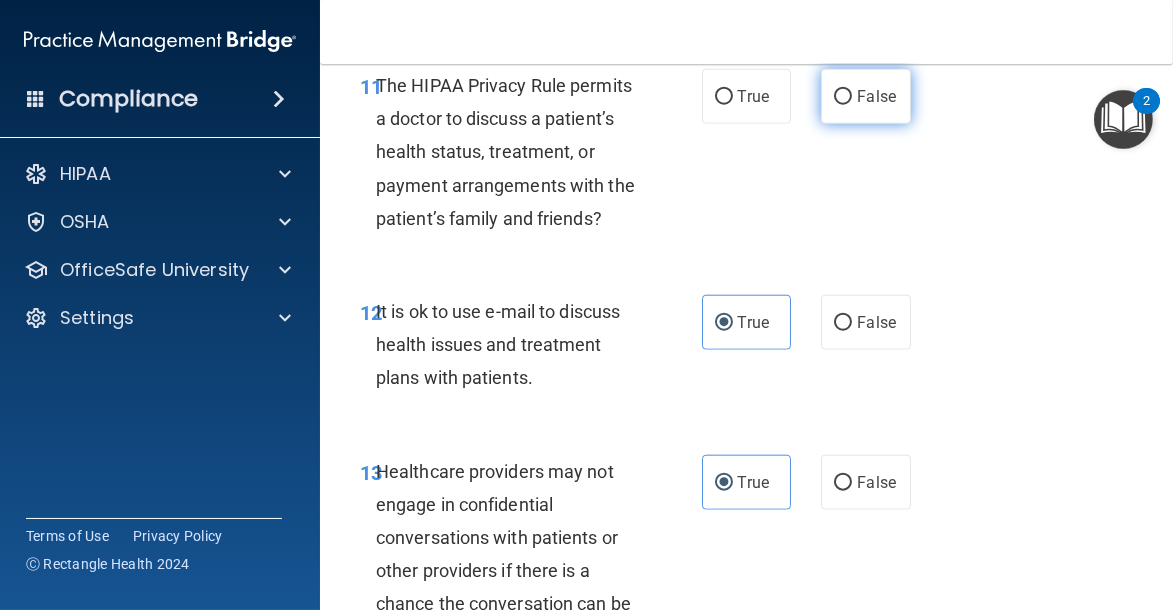 click on "False" at bounding box center [843, 97] 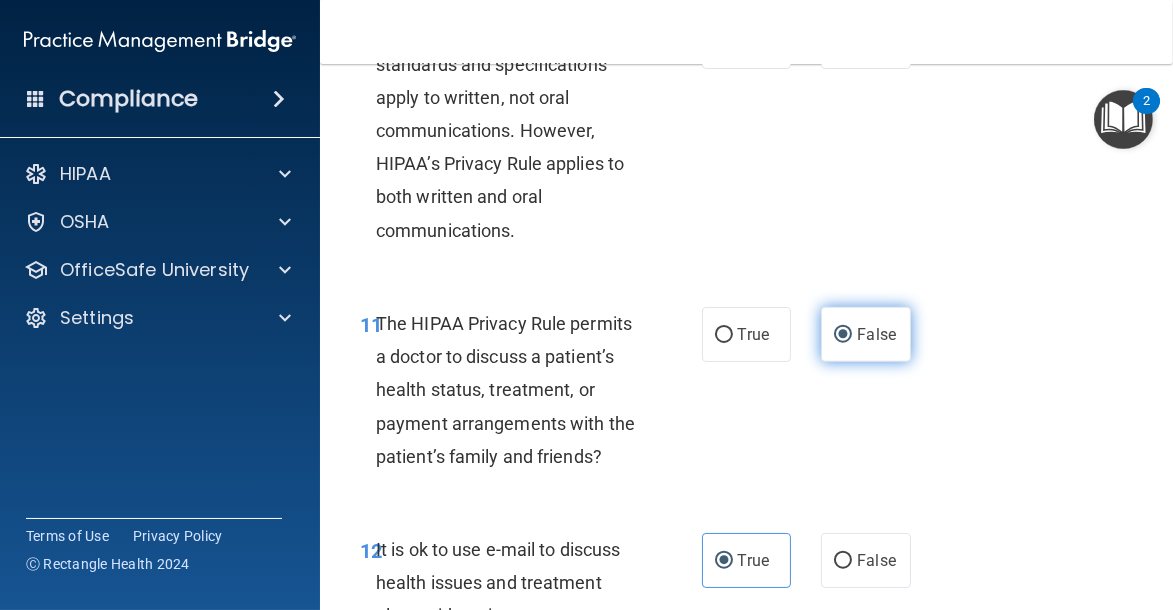 scroll, scrollTop: 2305, scrollLeft: 0, axis: vertical 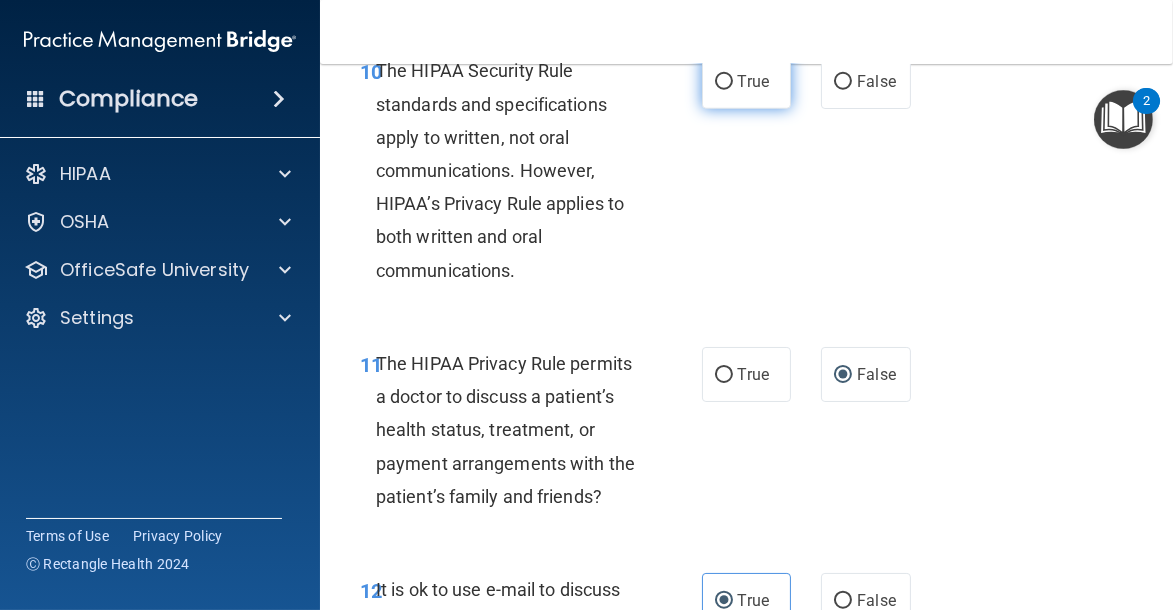 click on "True" at bounding box center [753, 81] 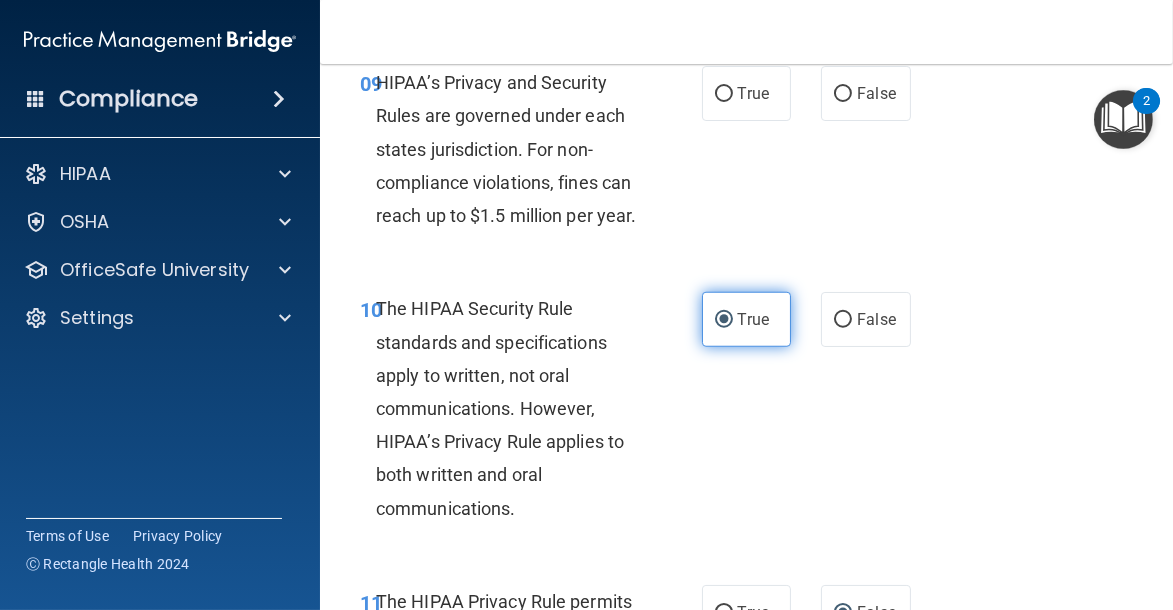 scroll, scrollTop: 2027, scrollLeft: 0, axis: vertical 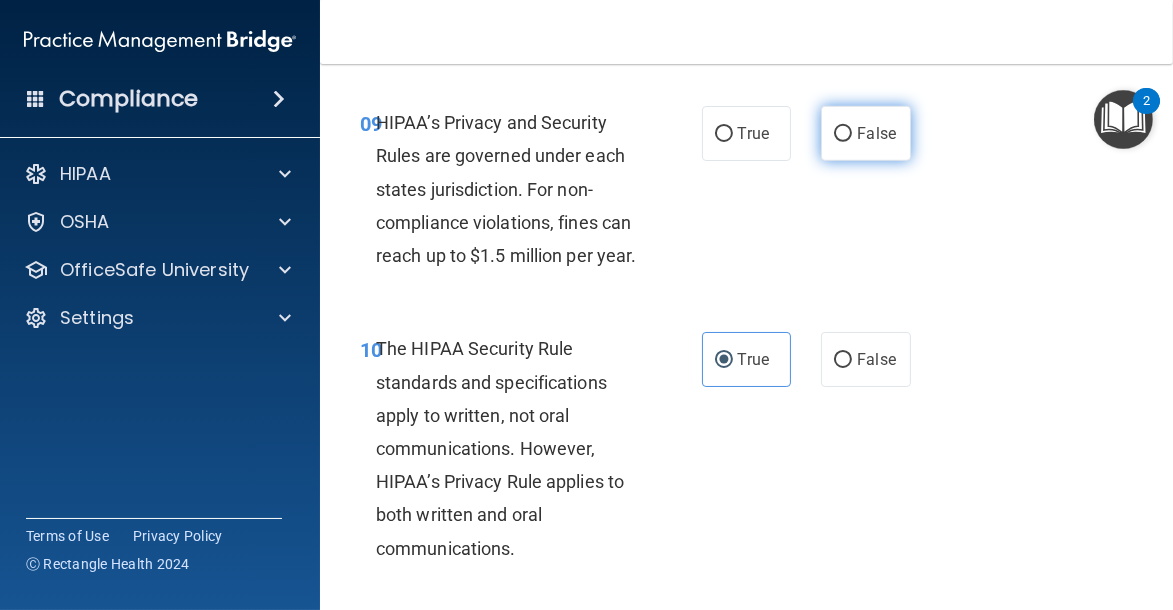 click on "False" at bounding box center (866, 133) 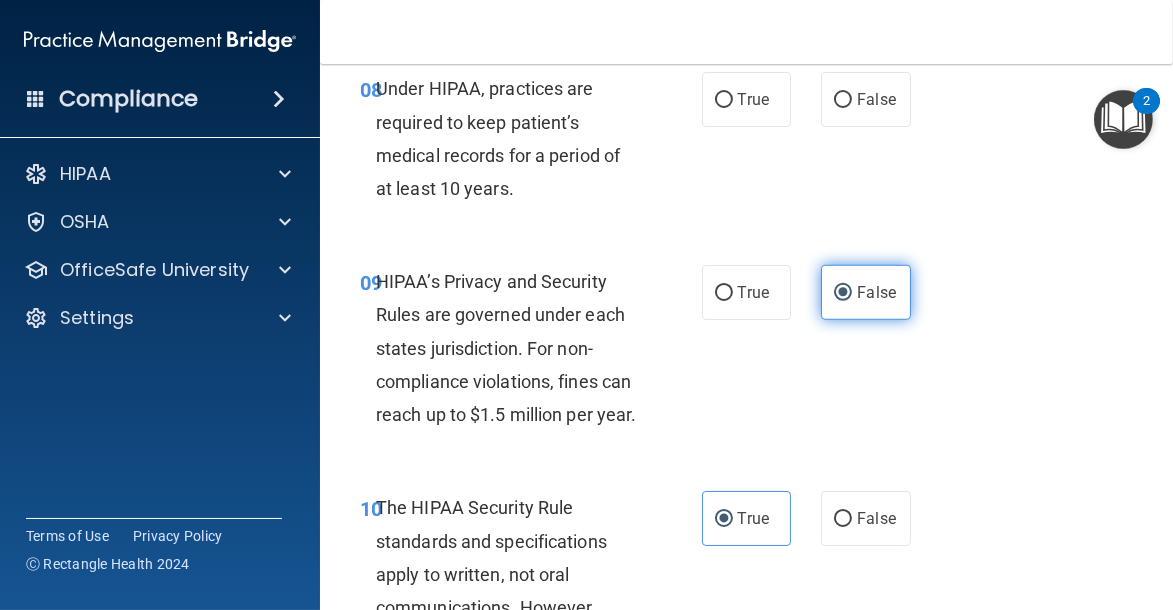 scroll, scrollTop: 1829, scrollLeft: 0, axis: vertical 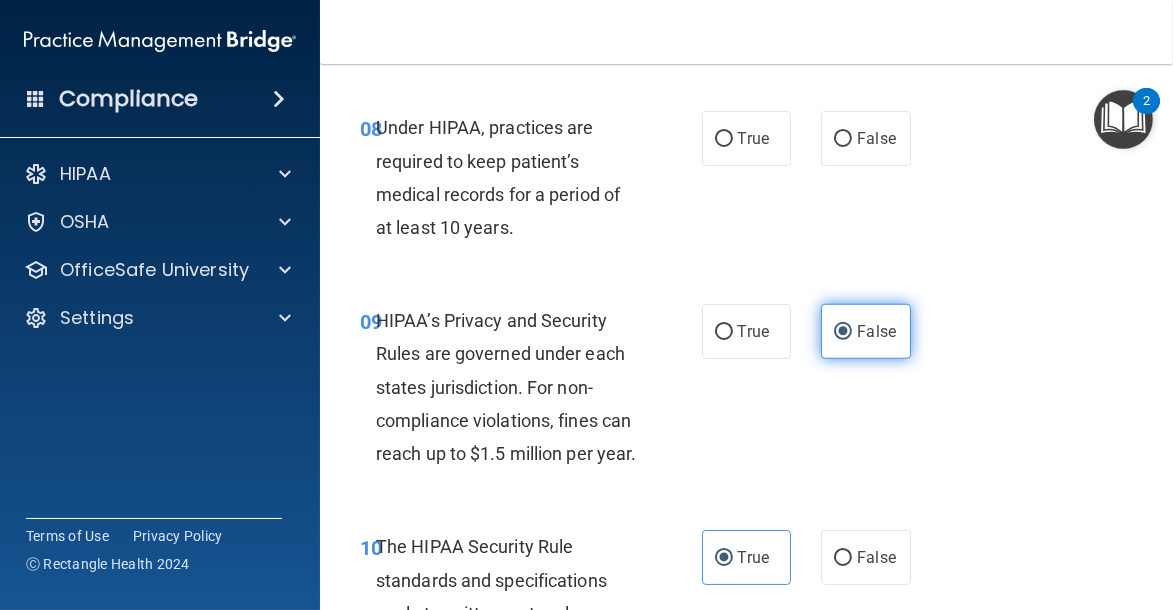 click on "False" at bounding box center (866, 138) 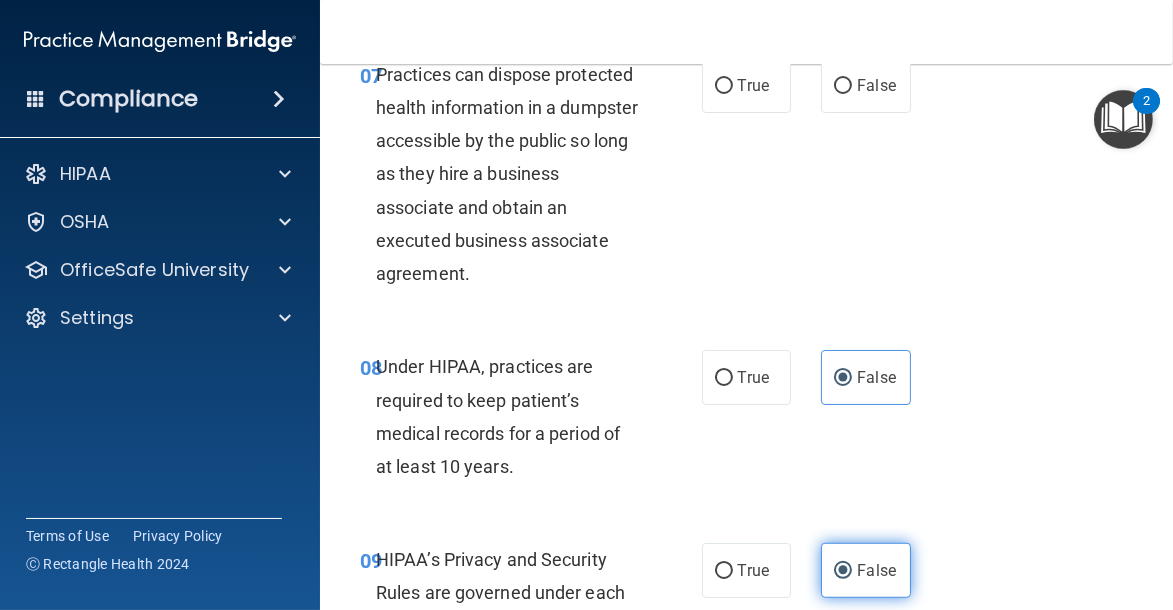 scroll, scrollTop: 1551, scrollLeft: 0, axis: vertical 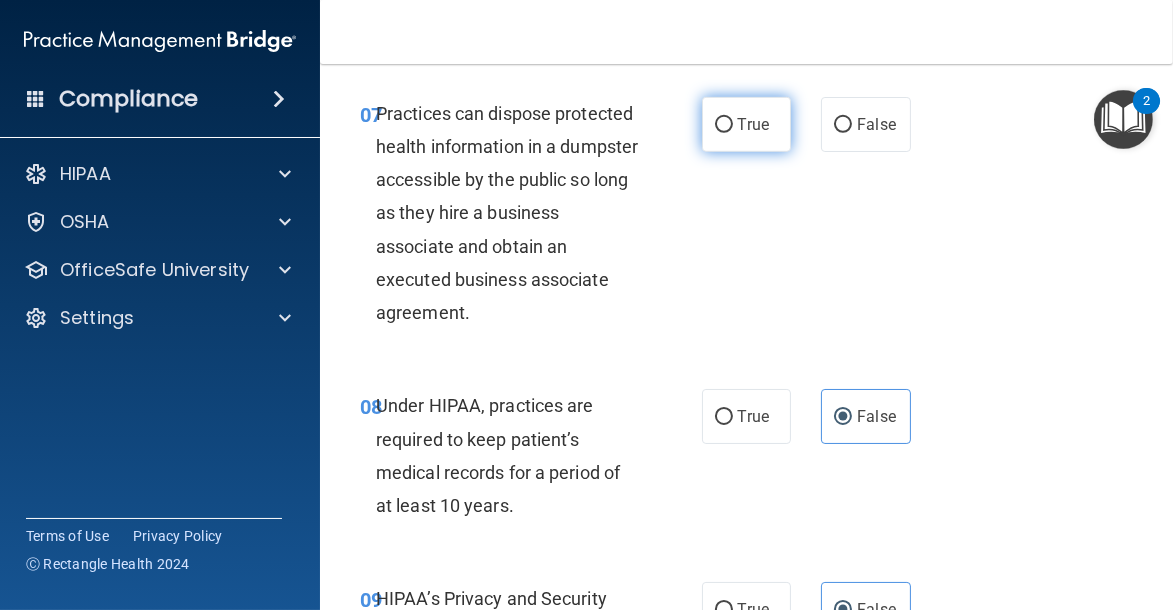 click on "True" at bounding box center [753, 124] 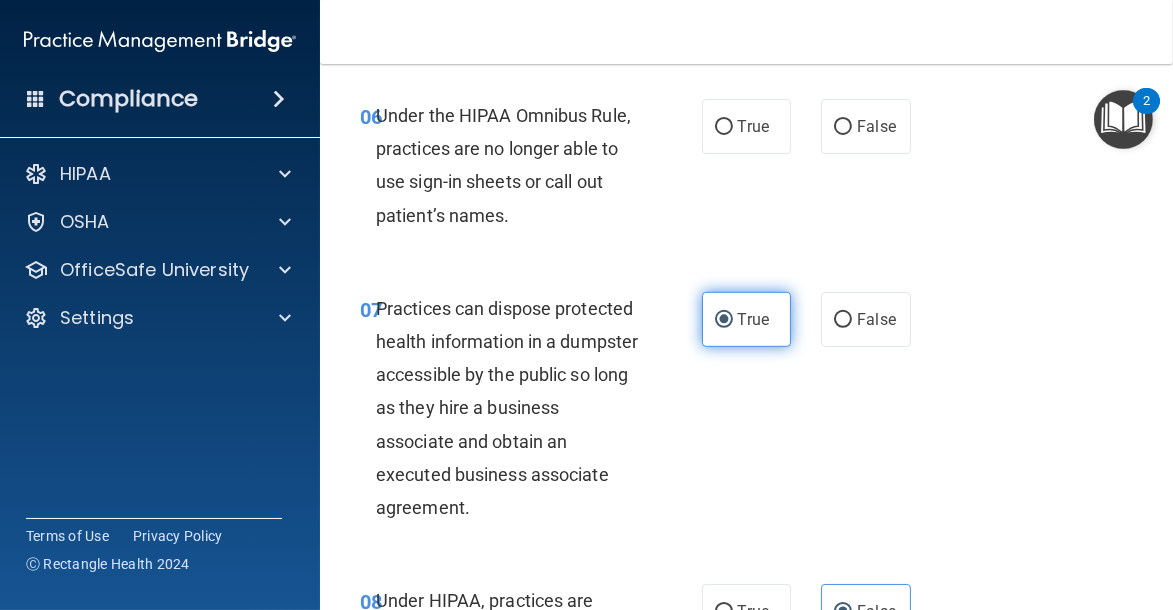 scroll, scrollTop: 1352, scrollLeft: 0, axis: vertical 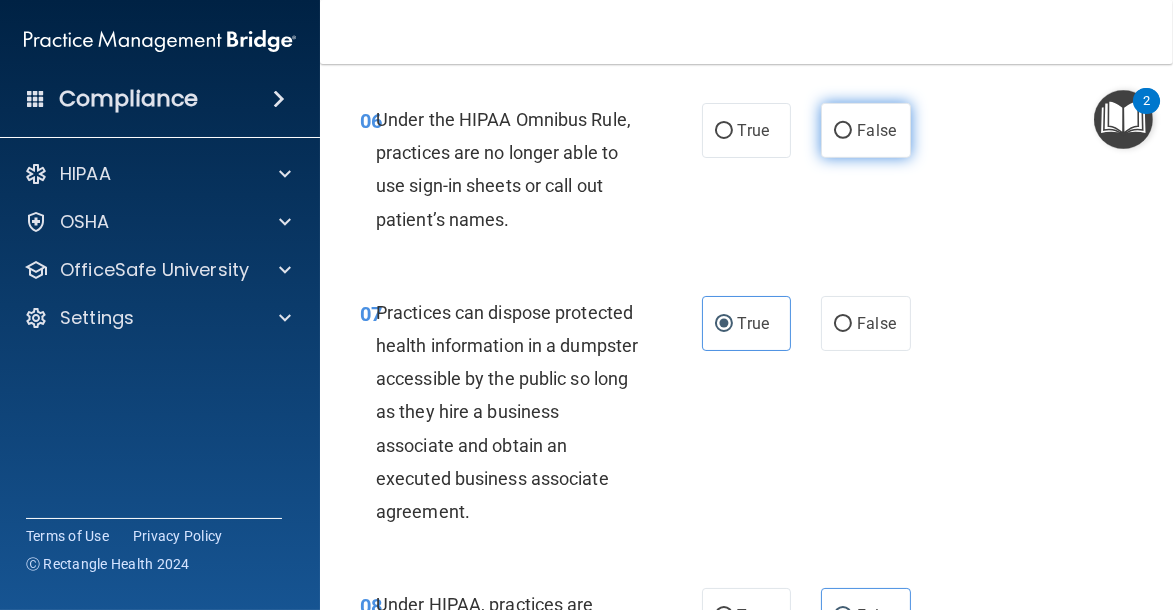 click on "False" at bounding box center [866, 130] 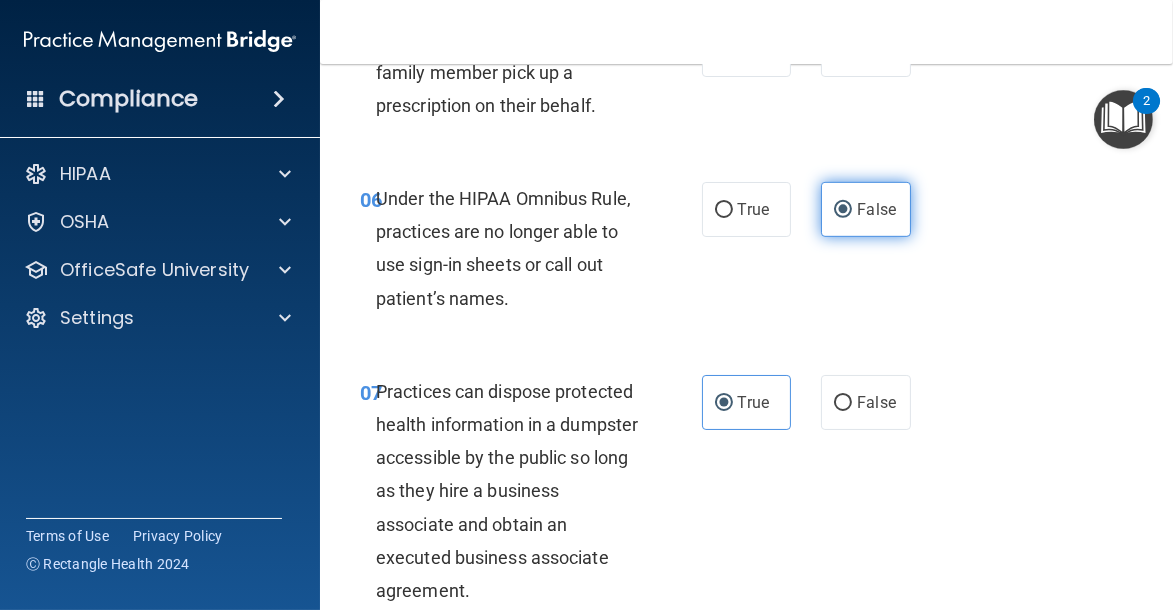 scroll, scrollTop: 1233, scrollLeft: 0, axis: vertical 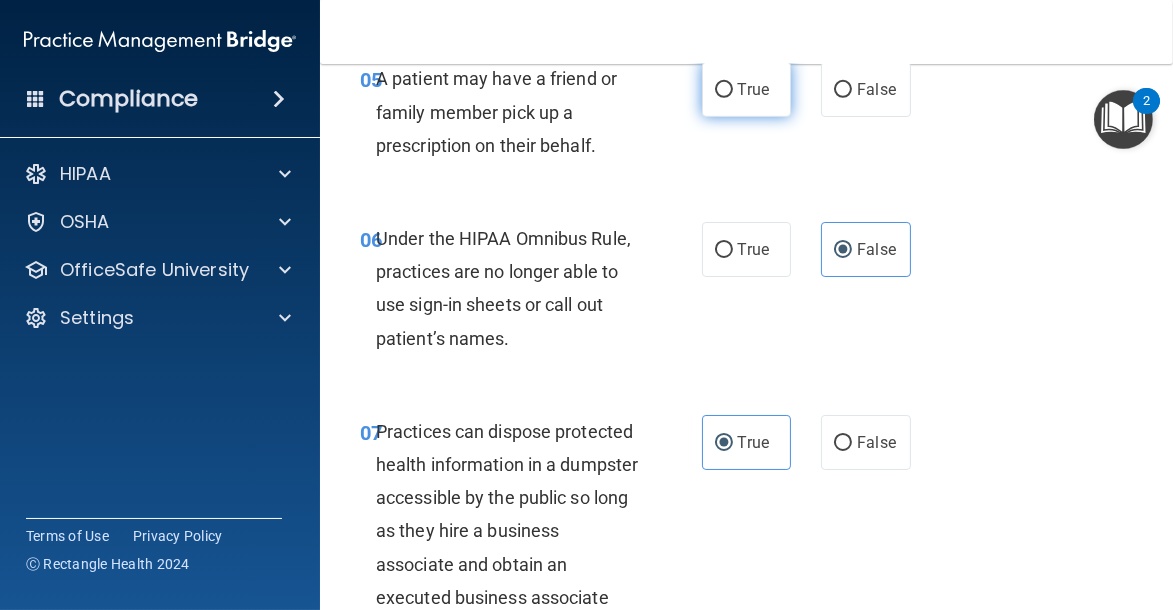 click on "True" at bounding box center (753, 89) 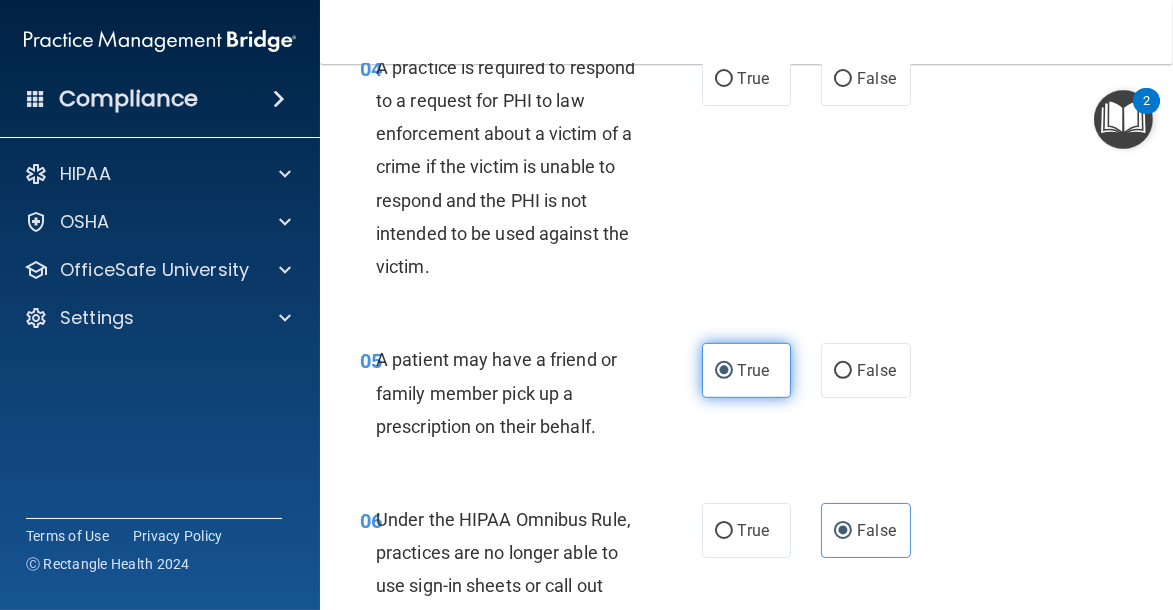 scroll, scrollTop: 916, scrollLeft: 0, axis: vertical 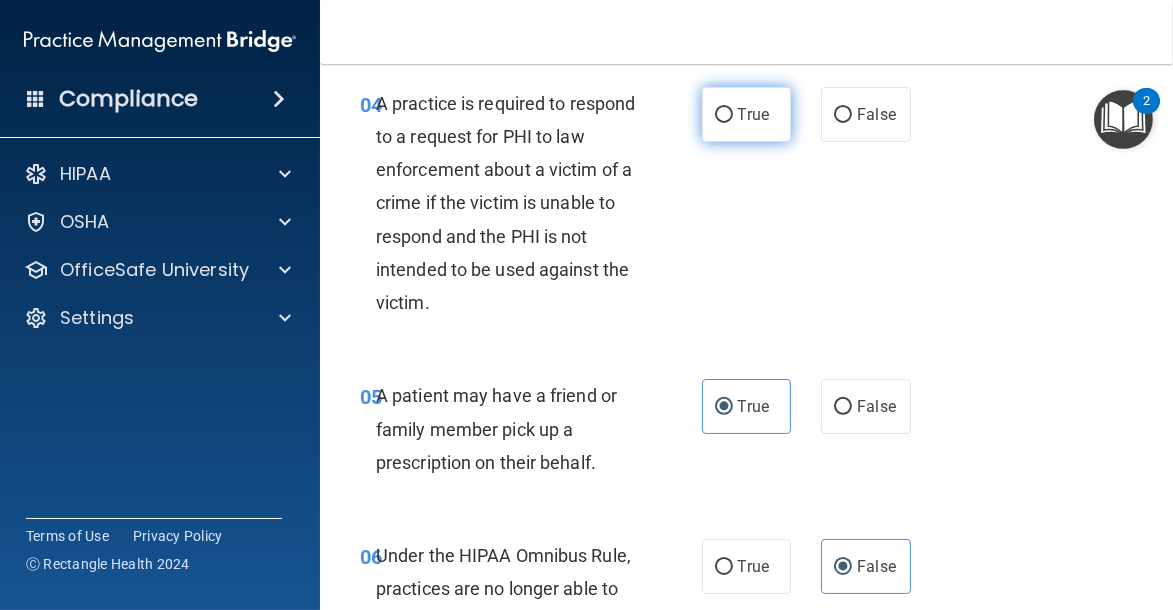 click on "True" at bounding box center [753, 114] 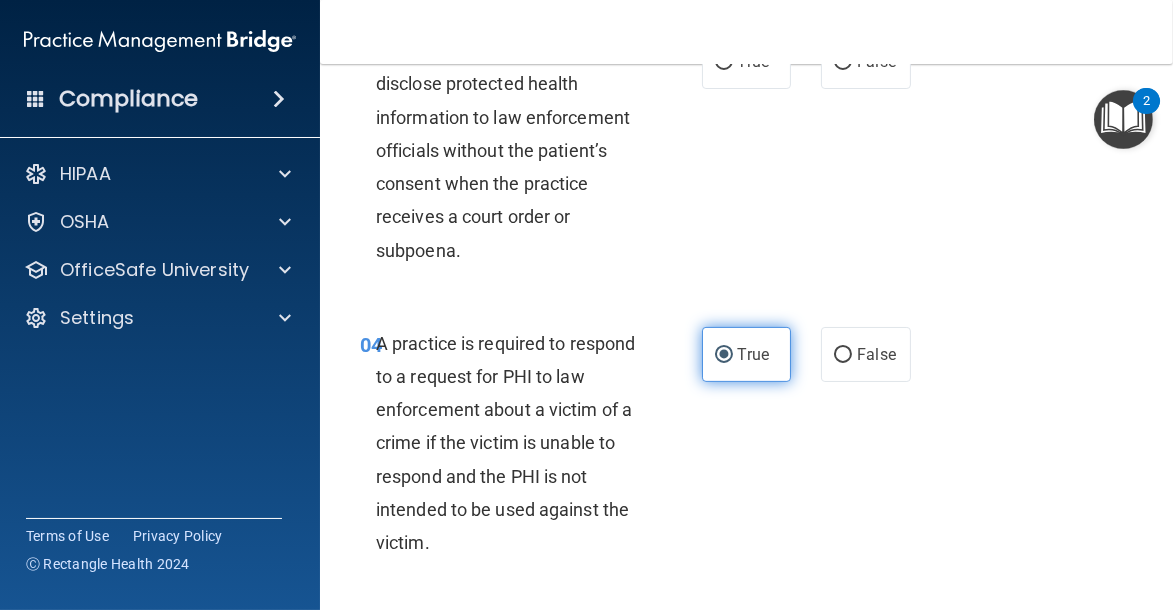 scroll, scrollTop: 638, scrollLeft: 0, axis: vertical 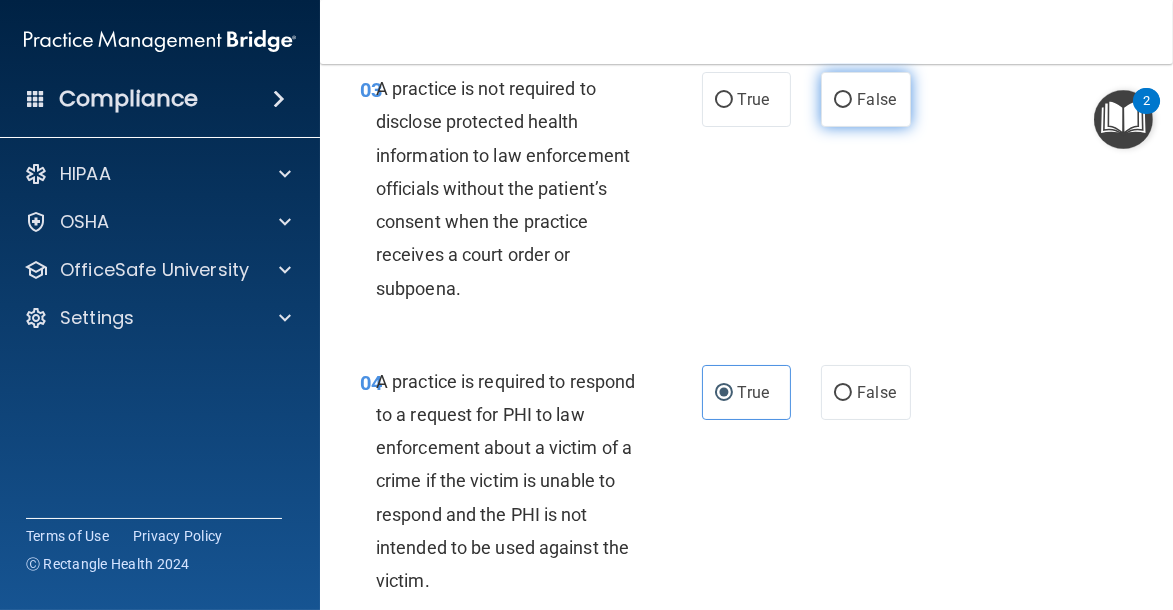 click on "False" at bounding box center (866, 99) 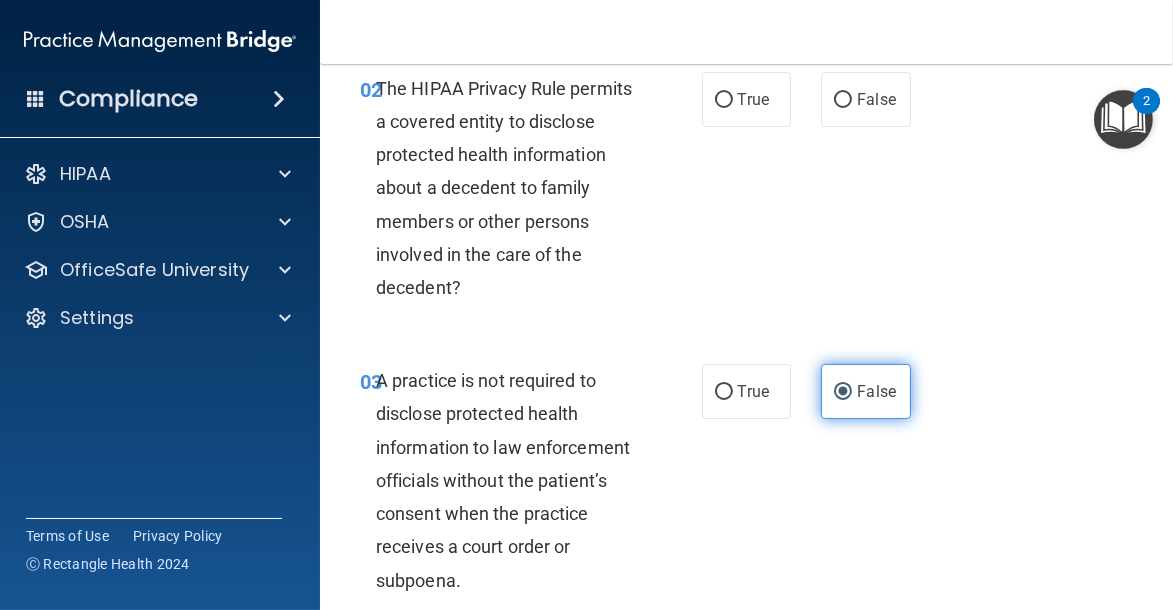 scroll, scrollTop: 320, scrollLeft: 0, axis: vertical 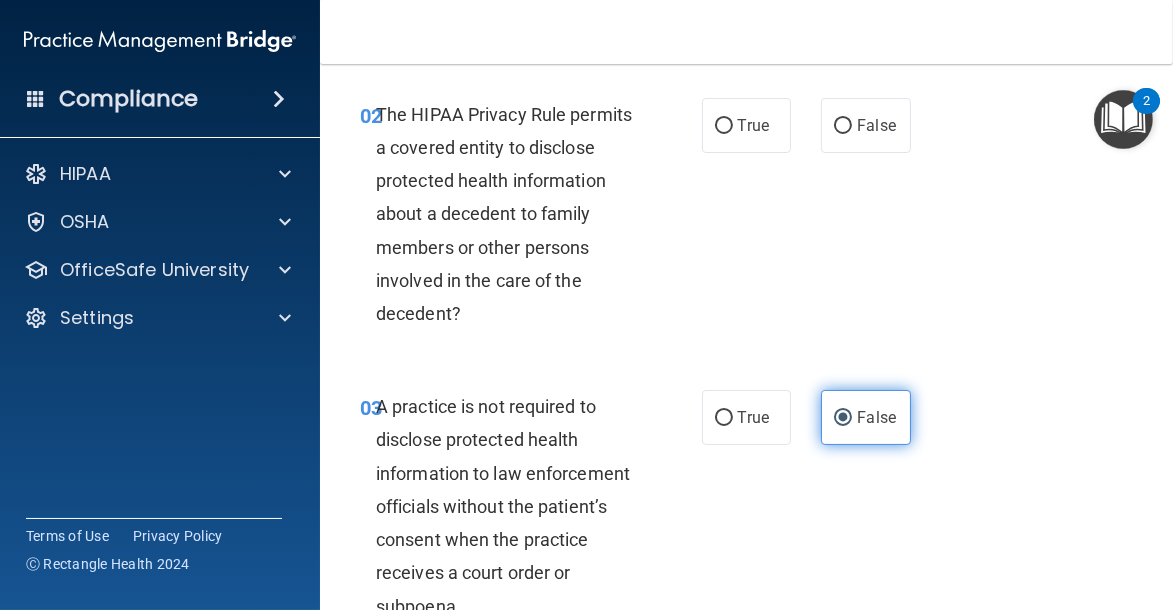 click on "False" at bounding box center [866, 125] 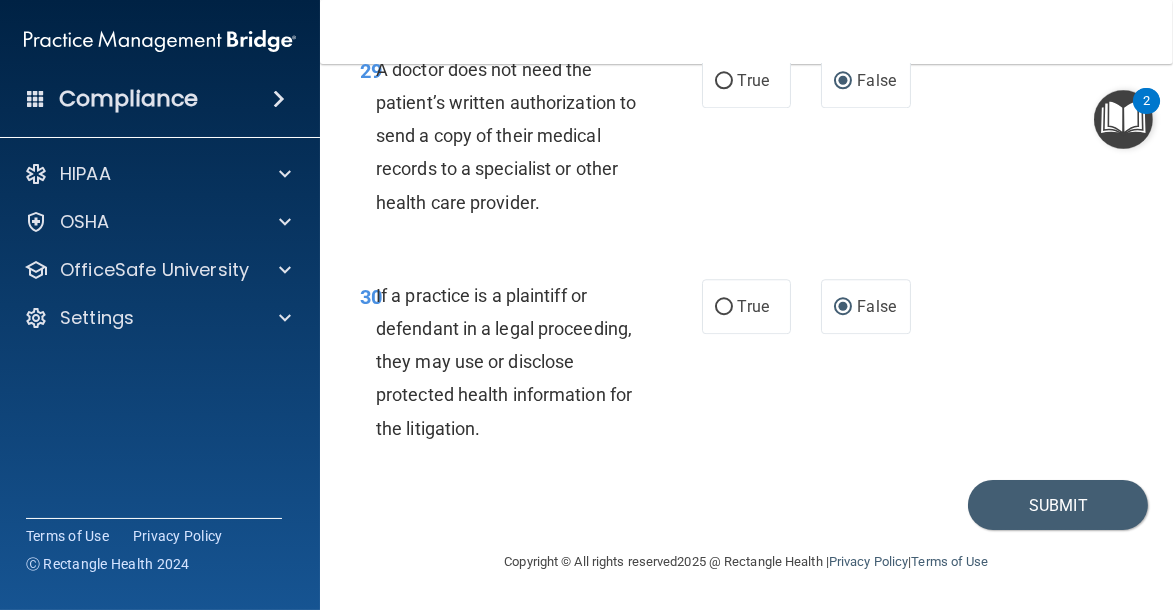 scroll, scrollTop: 6701, scrollLeft: 0, axis: vertical 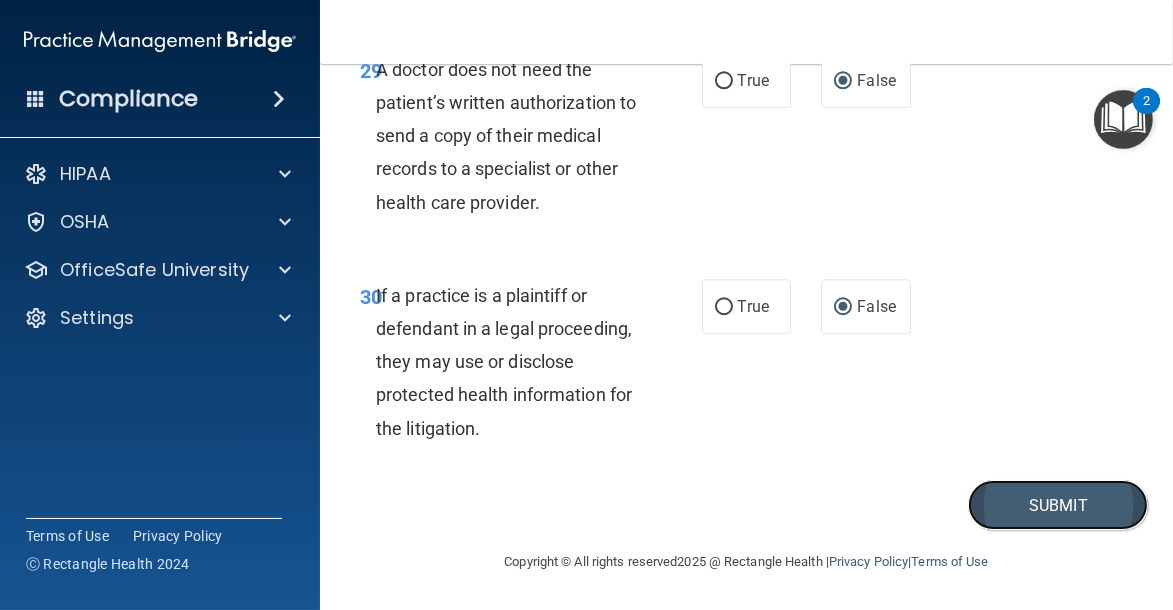 click on "Submit" at bounding box center (1058, 505) 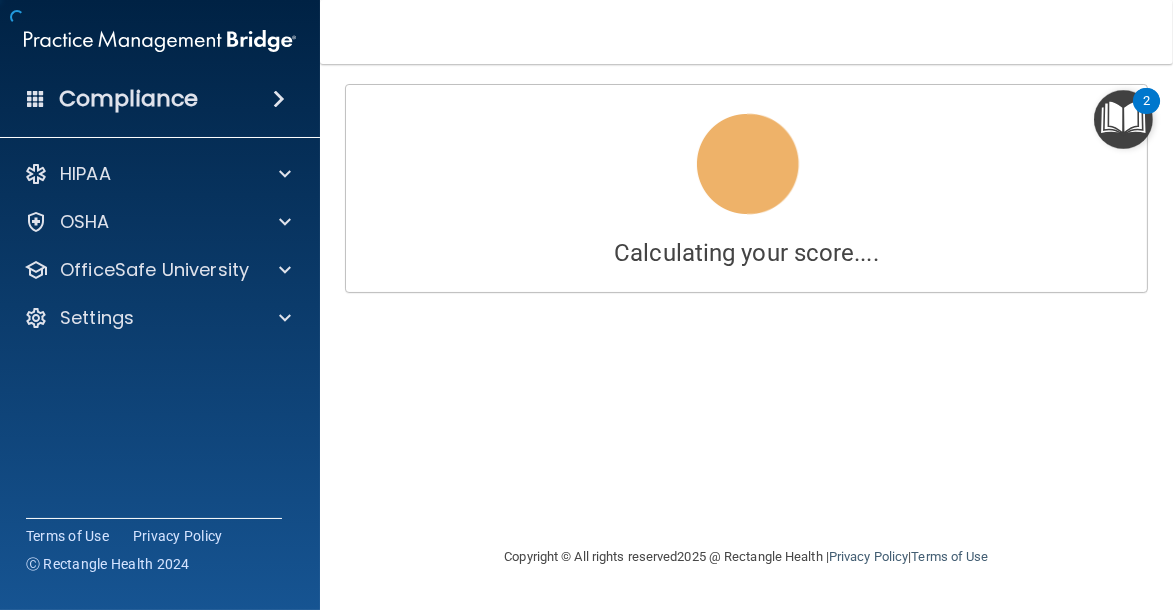 scroll, scrollTop: 0, scrollLeft: 0, axis: both 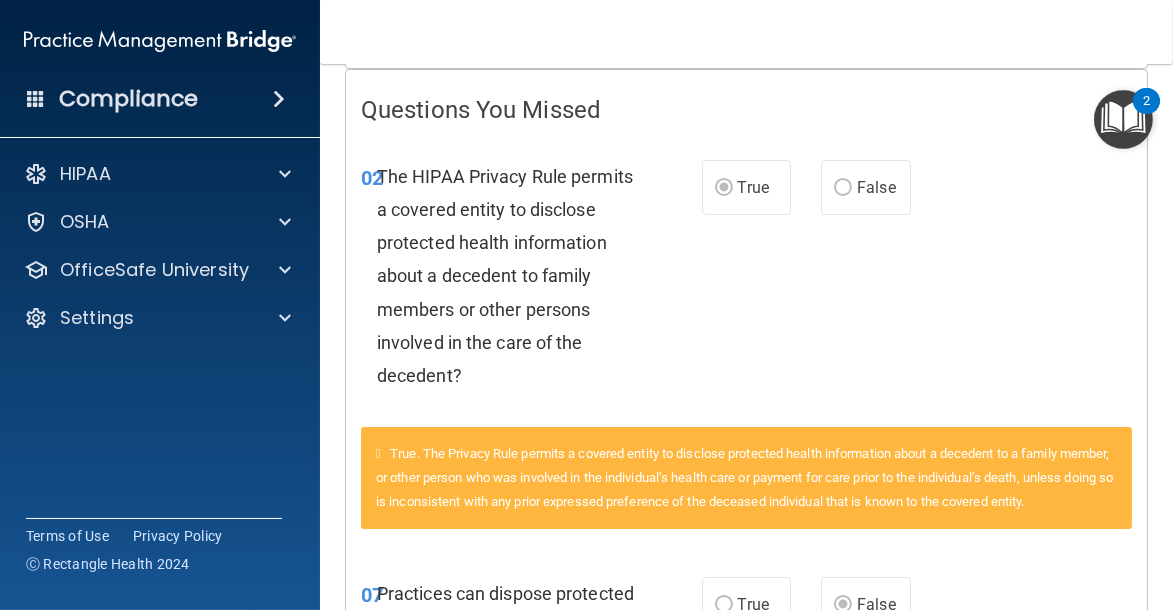 click on "02       The HIPAA Privacy Rule permits a covered entity to disclose protected health information about a decedent to family members or other persons involved in the care of the decedent?                 True           False" at bounding box center (746, 281) 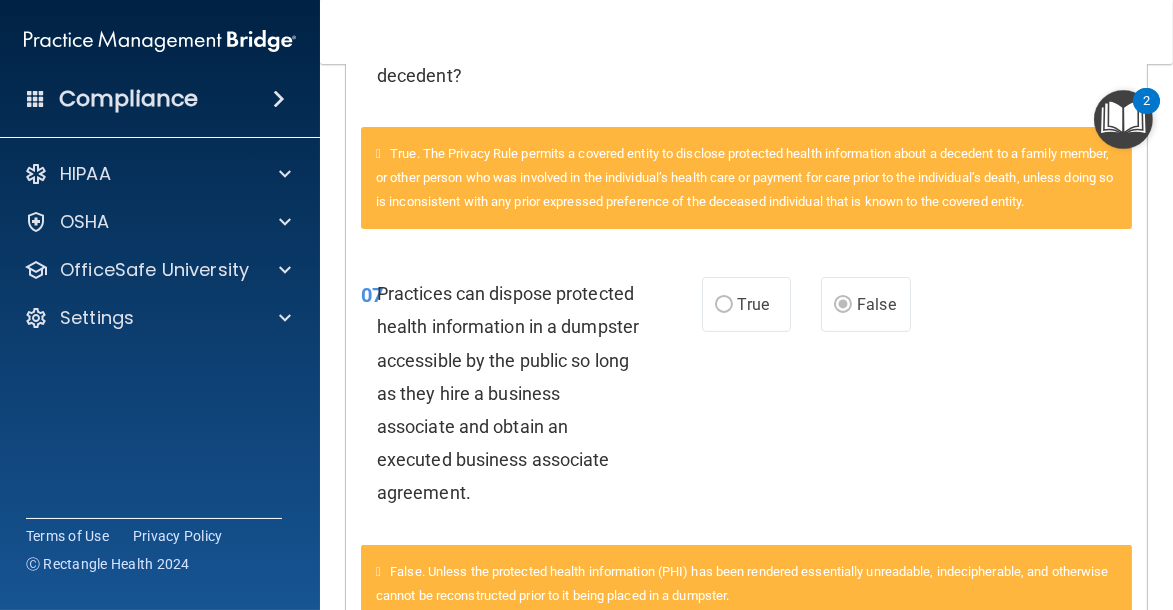 scroll, scrollTop: 757, scrollLeft: 0, axis: vertical 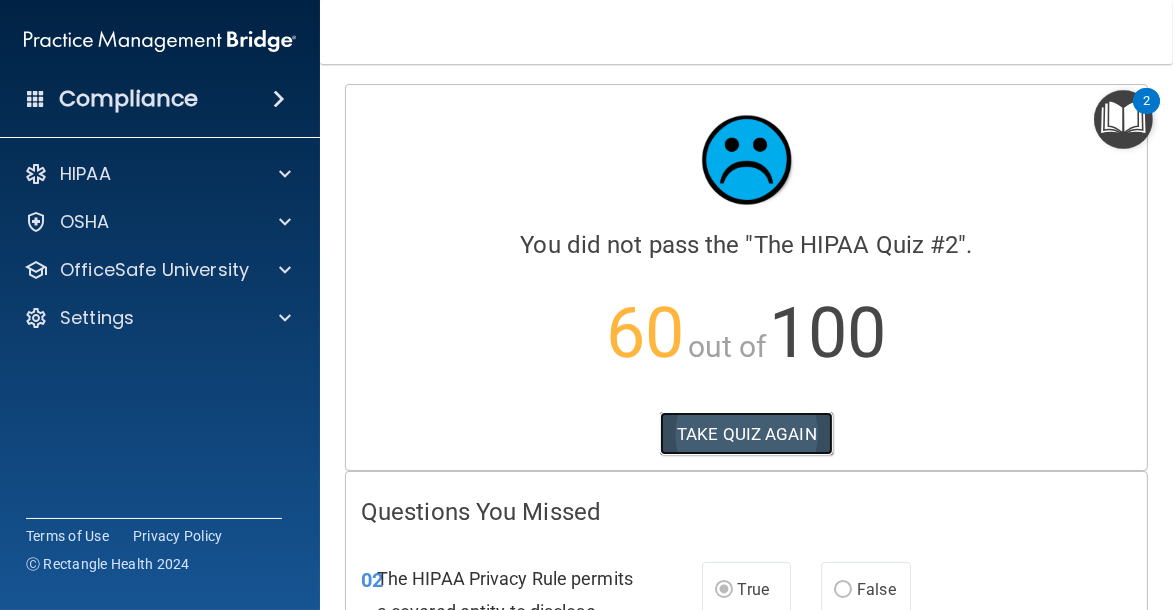 click on "TAKE QUIZ AGAIN" at bounding box center [746, 434] 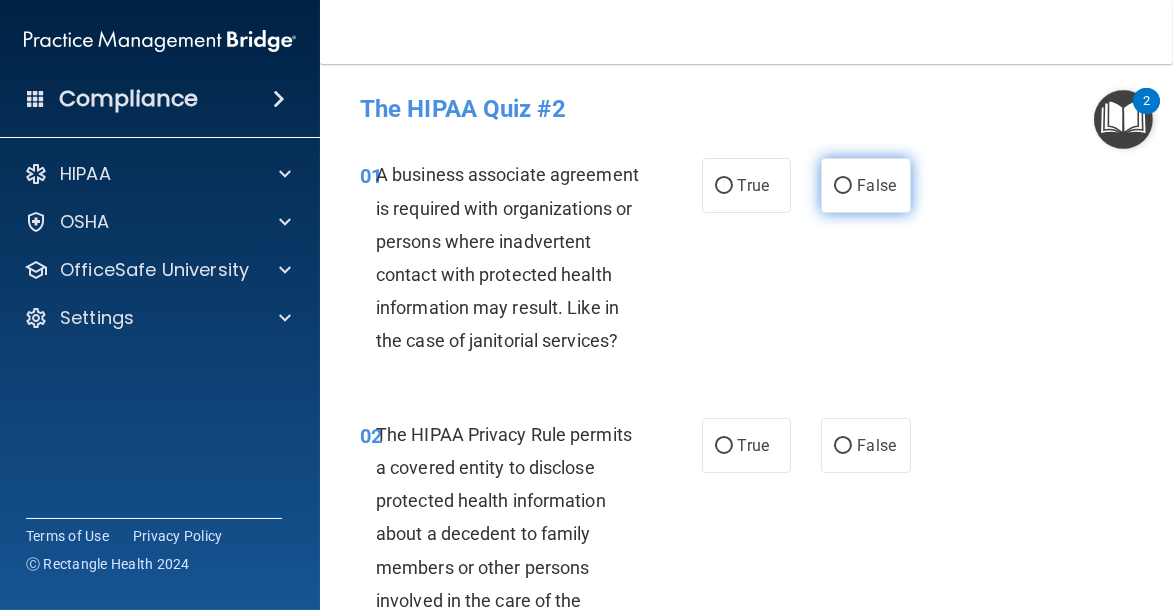 click on "False" at bounding box center (866, 185) 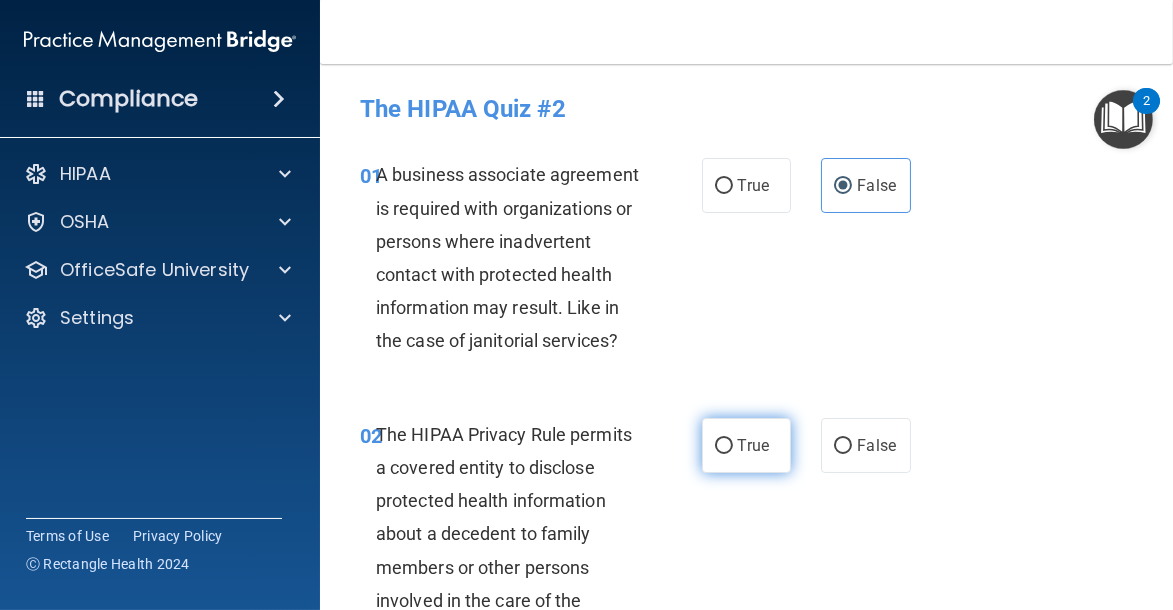 click on "True" at bounding box center (747, 445) 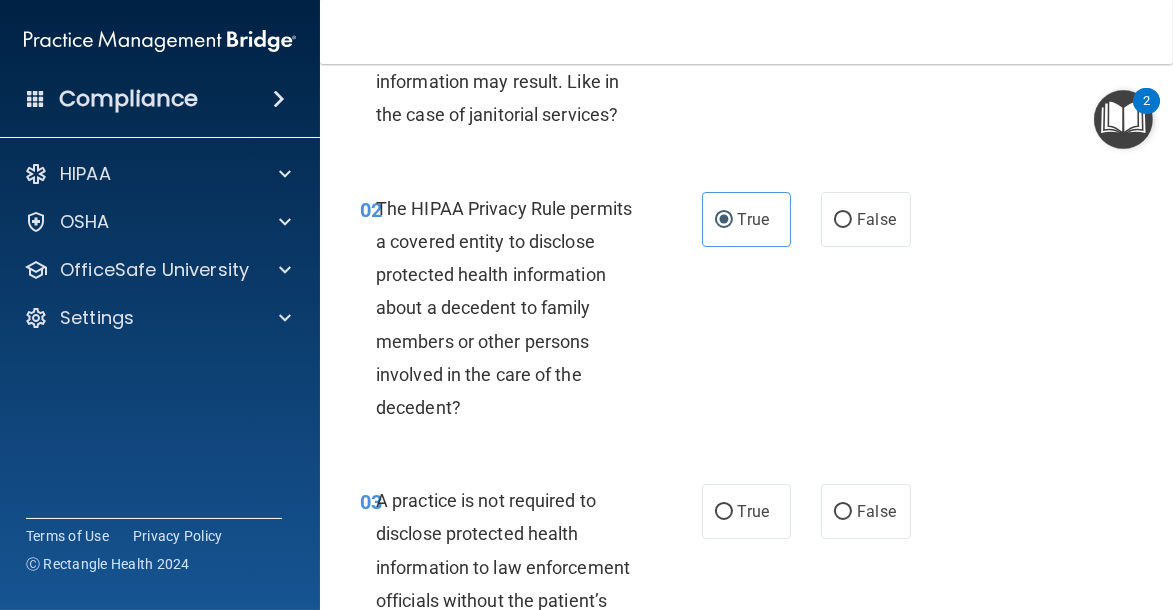 scroll, scrollTop: 306, scrollLeft: 0, axis: vertical 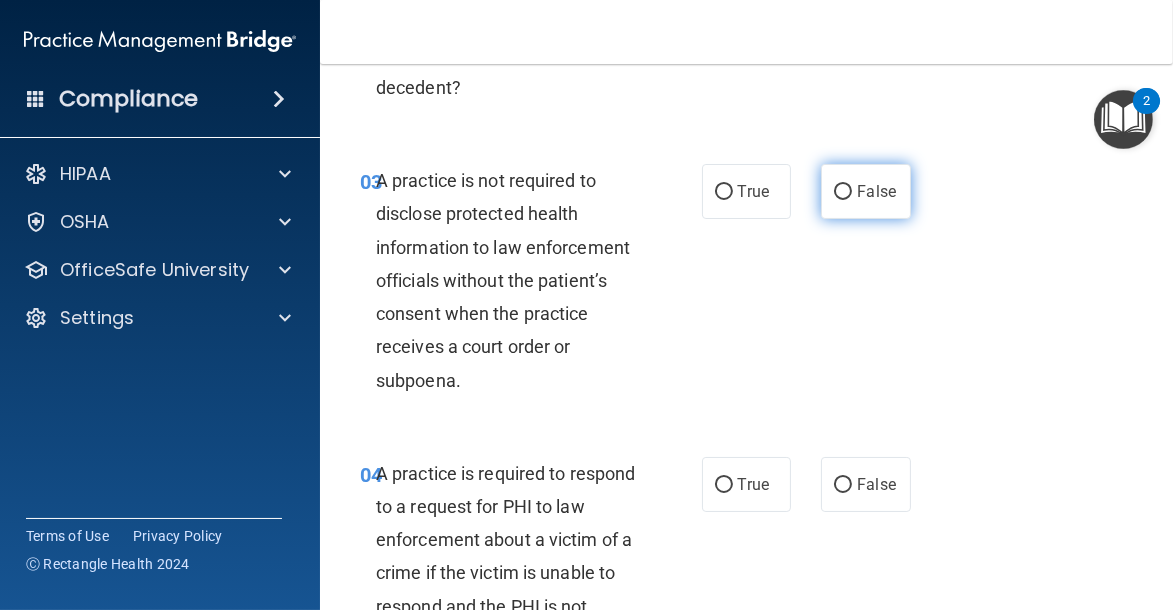 click on "False" at bounding box center [843, 192] 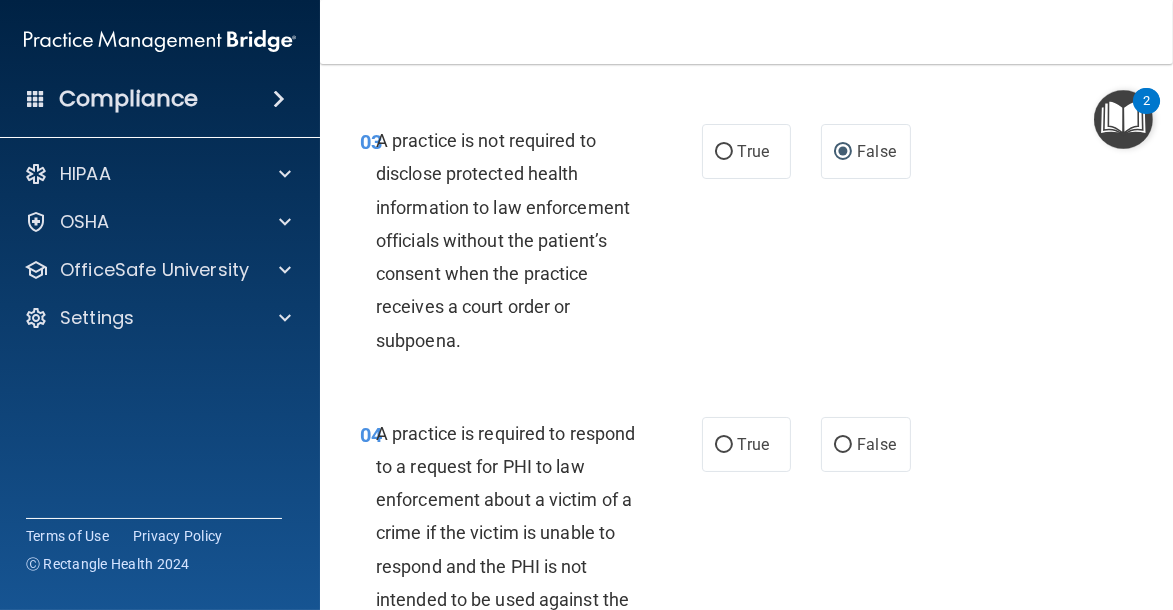 scroll, scrollTop: 759, scrollLeft: 0, axis: vertical 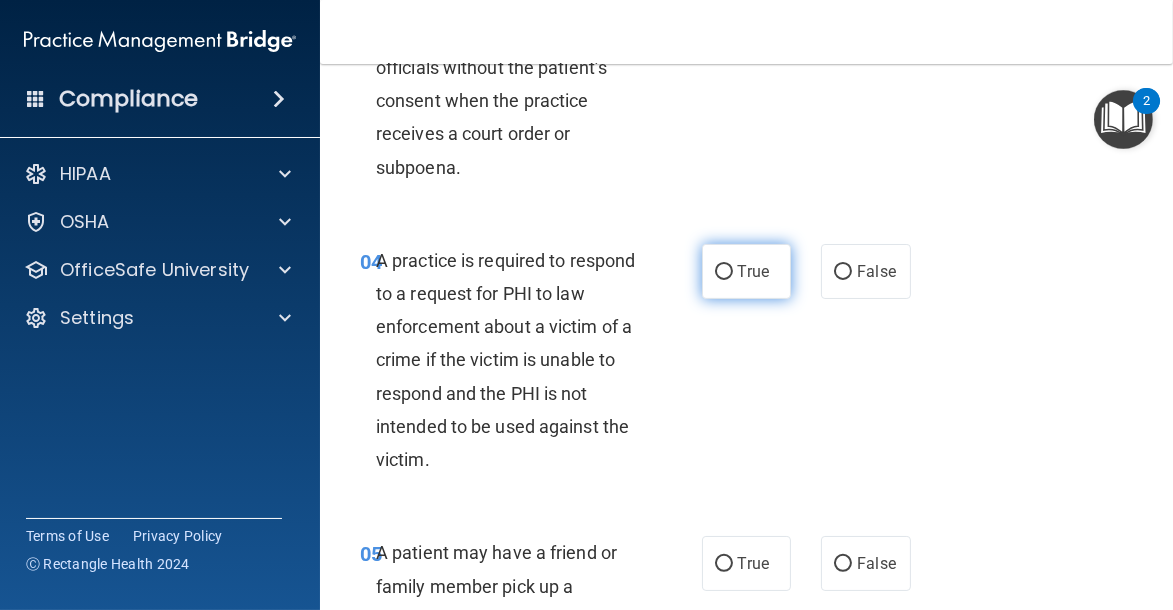click on "True" at bounding box center (724, 272) 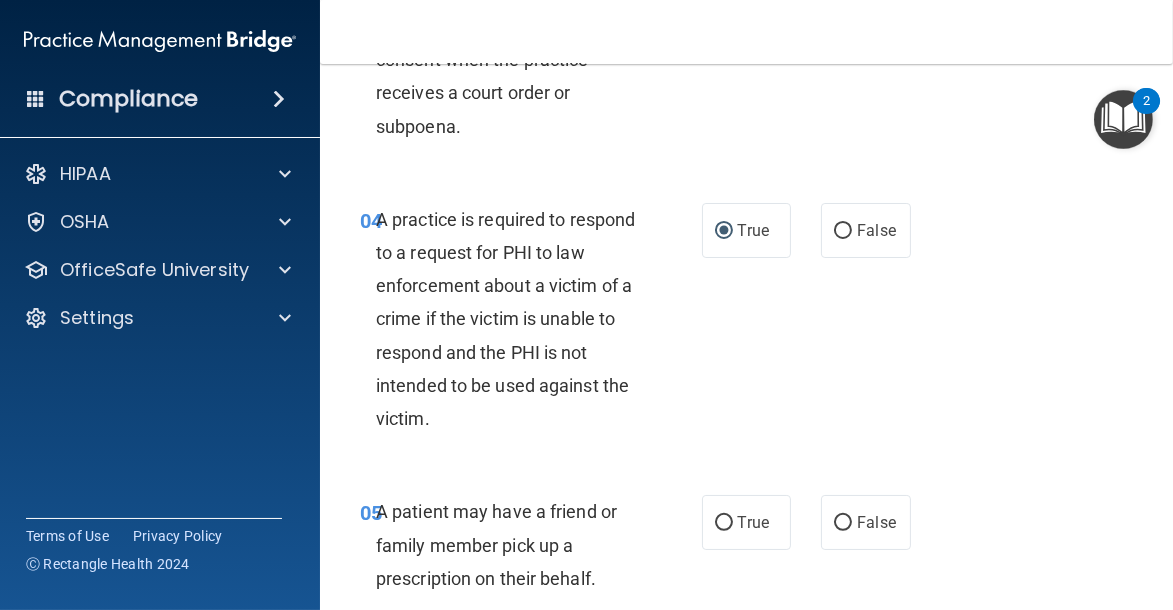 scroll, scrollTop: 960, scrollLeft: 0, axis: vertical 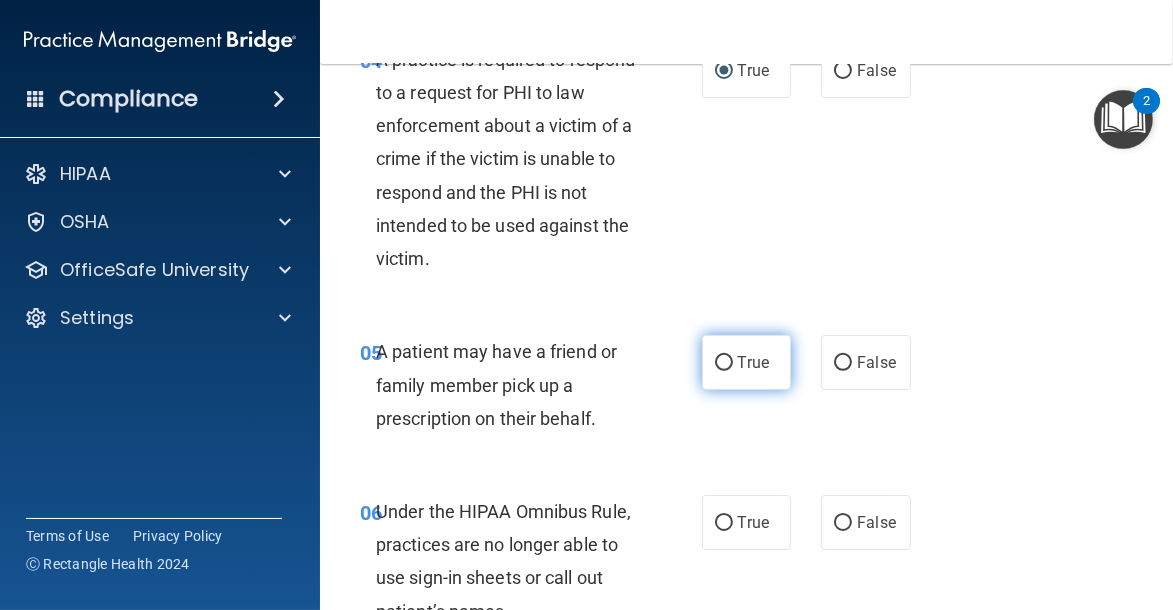 click on "True" at bounding box center [753, 362] 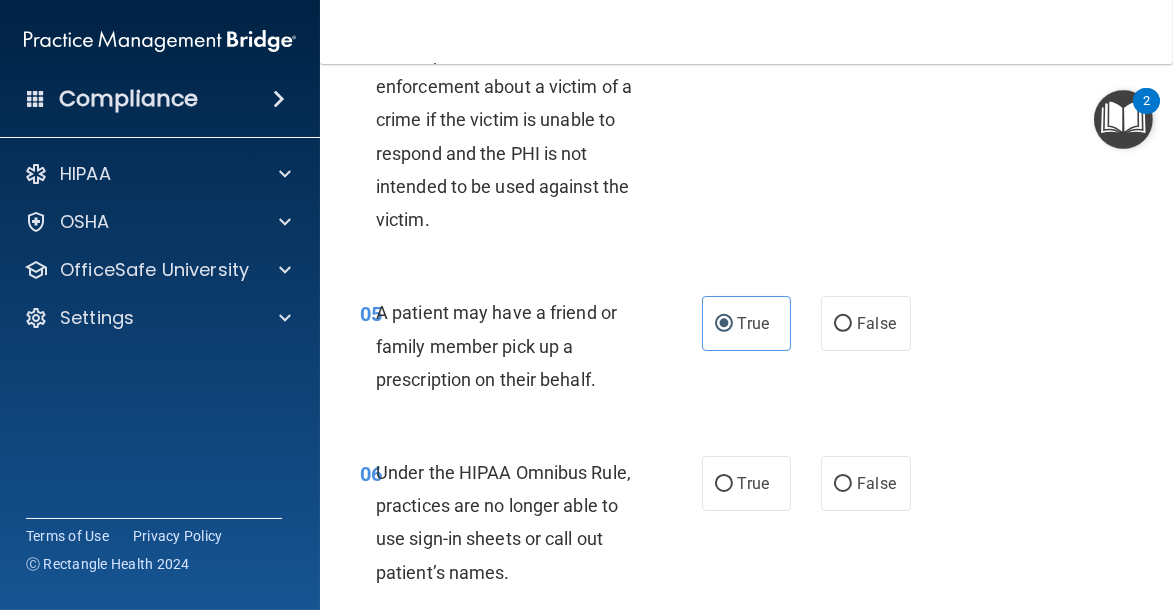scroll, scrollTop: 1040, scrollLeft: 0, axis: vertical 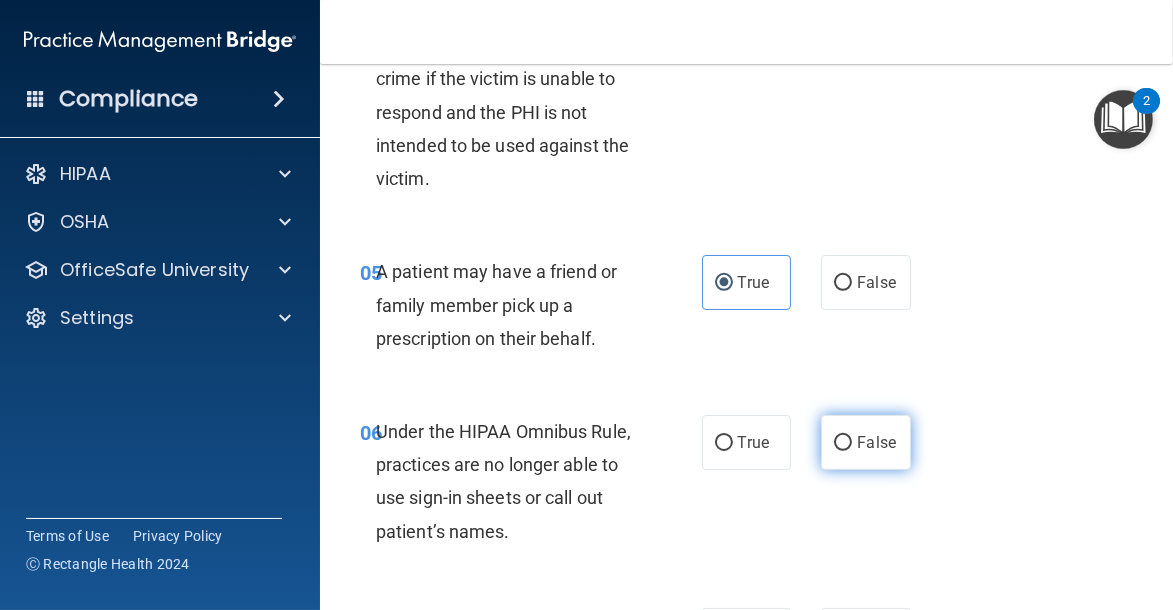 click on "False" at bounding box center (866, 442) 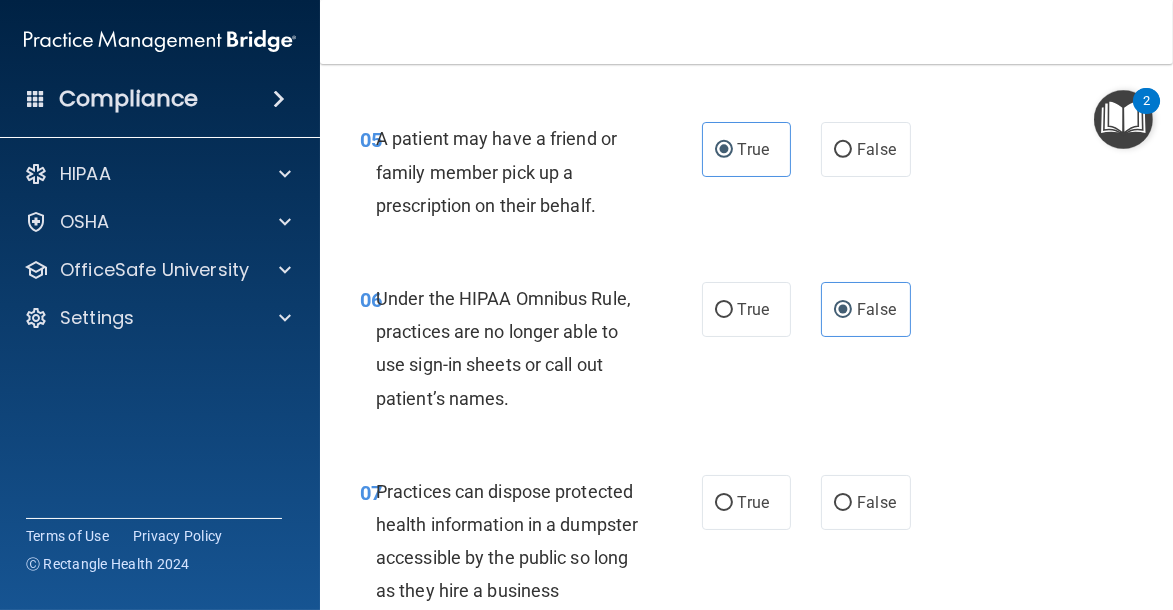 scroll, scrollTop: 1239, scrollLeft: 0, axis: vertical 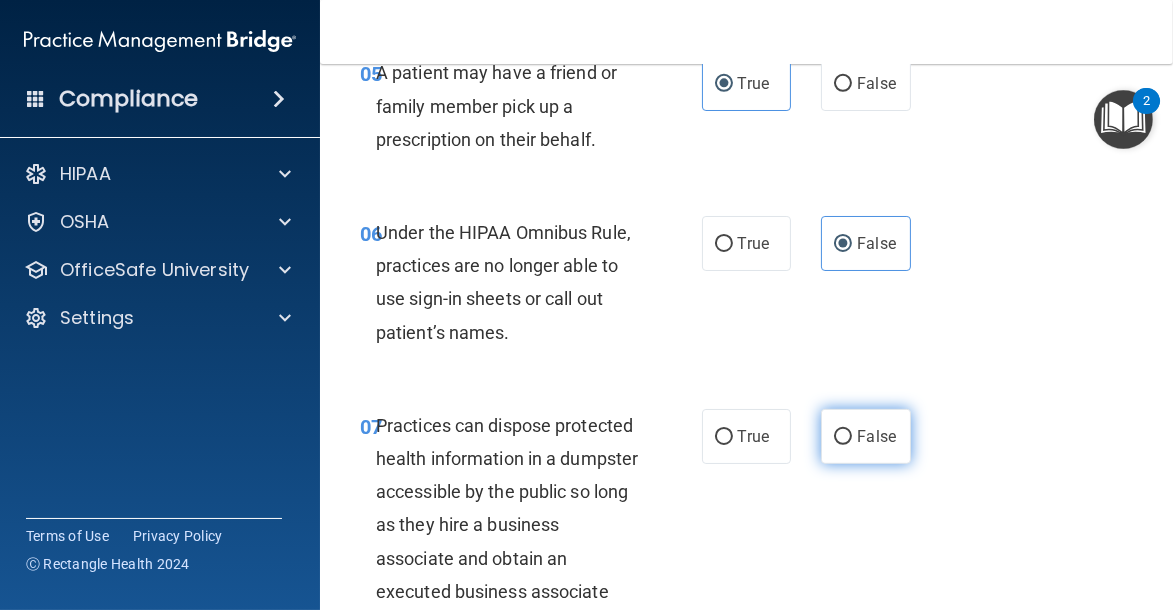 click on "False" at bounding box center [866, 436] 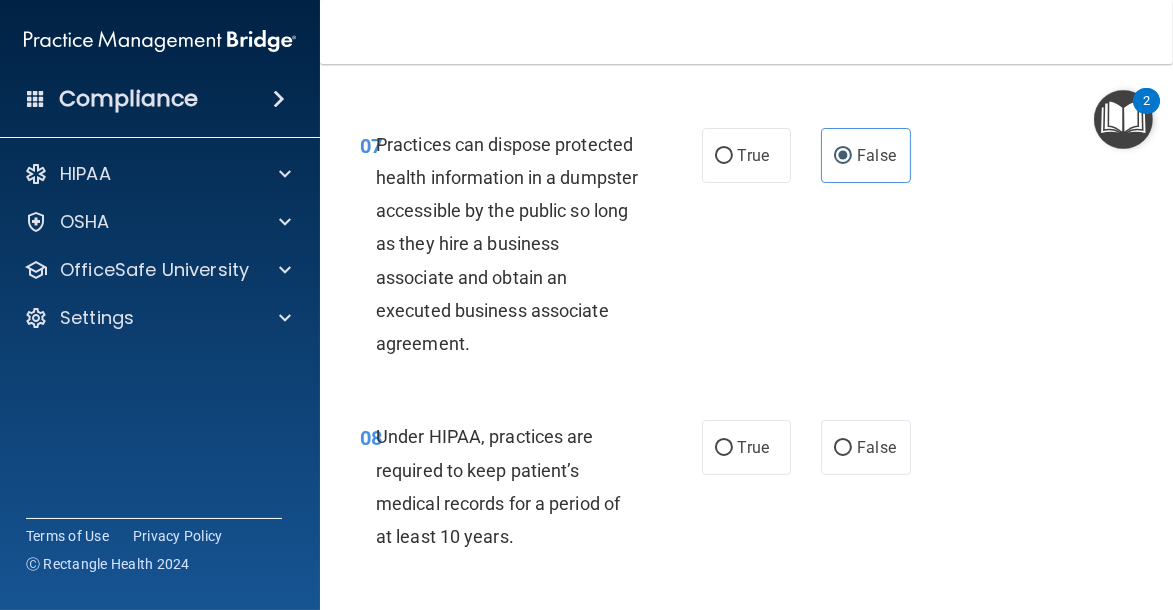 scroll, scrollTop: 1680, scrollLeft: 0, axis: vertical 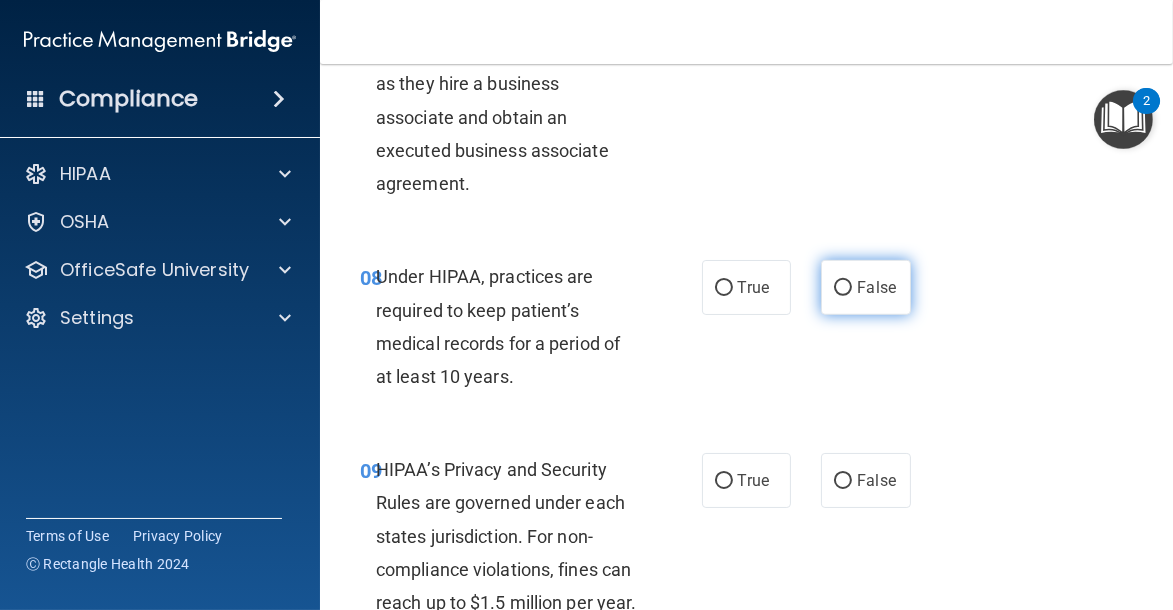 click on "False" at bounding box center (866, 287) 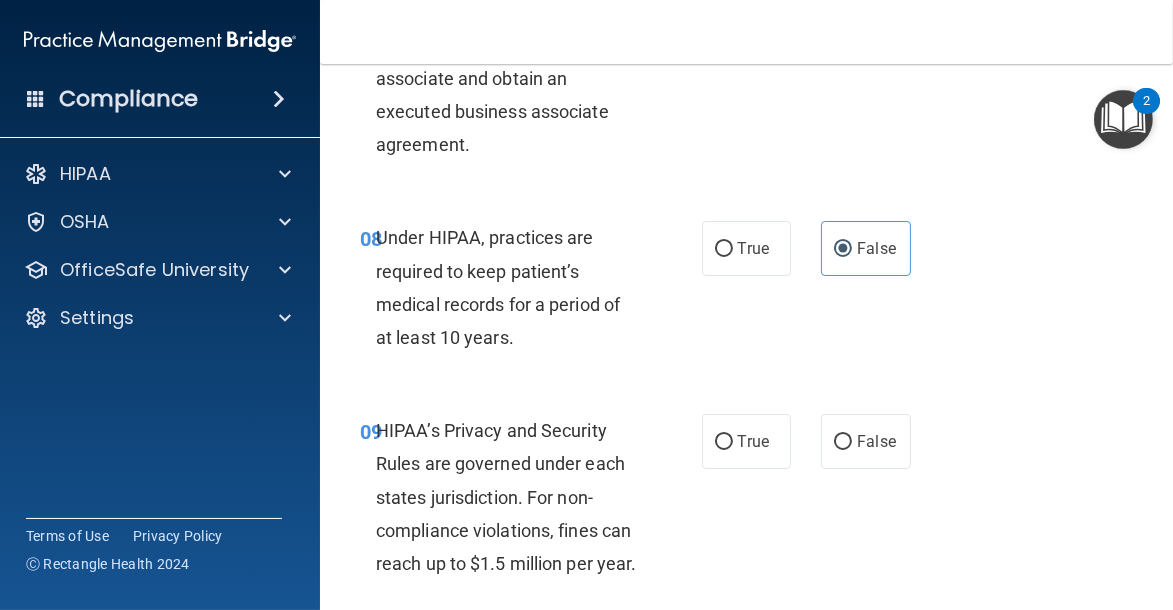 scroll, scrollTop: 1799, scrollLeft: 0, axis: vertical 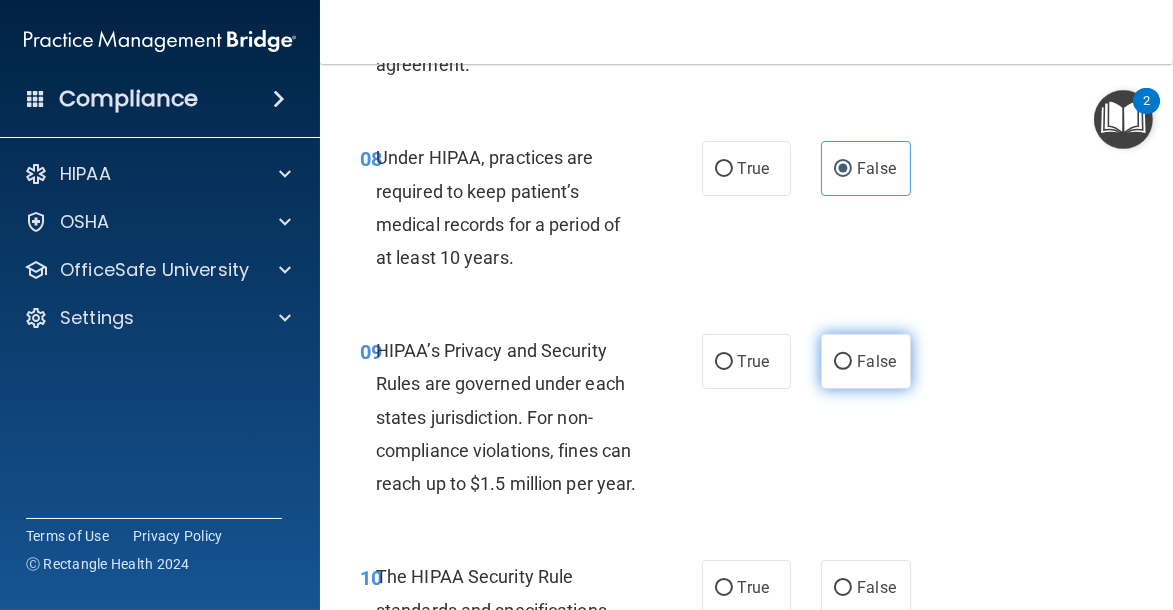 click on "False" at bounding box center (843, 362) 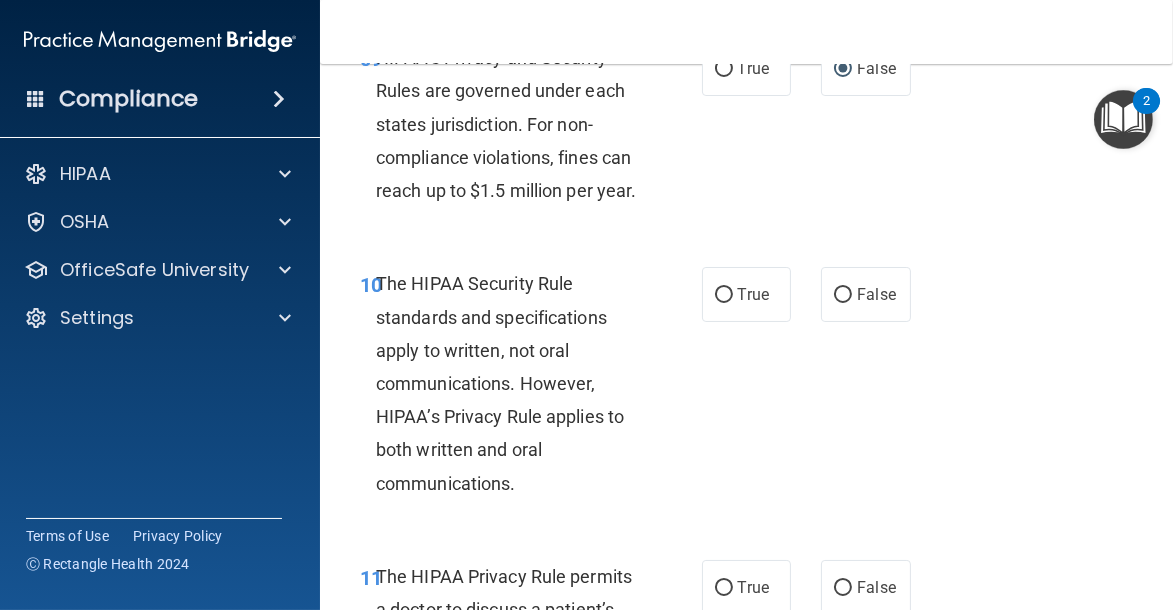 scroll, scrollTop: 2172, scrollLeft: 0, axis: vertical 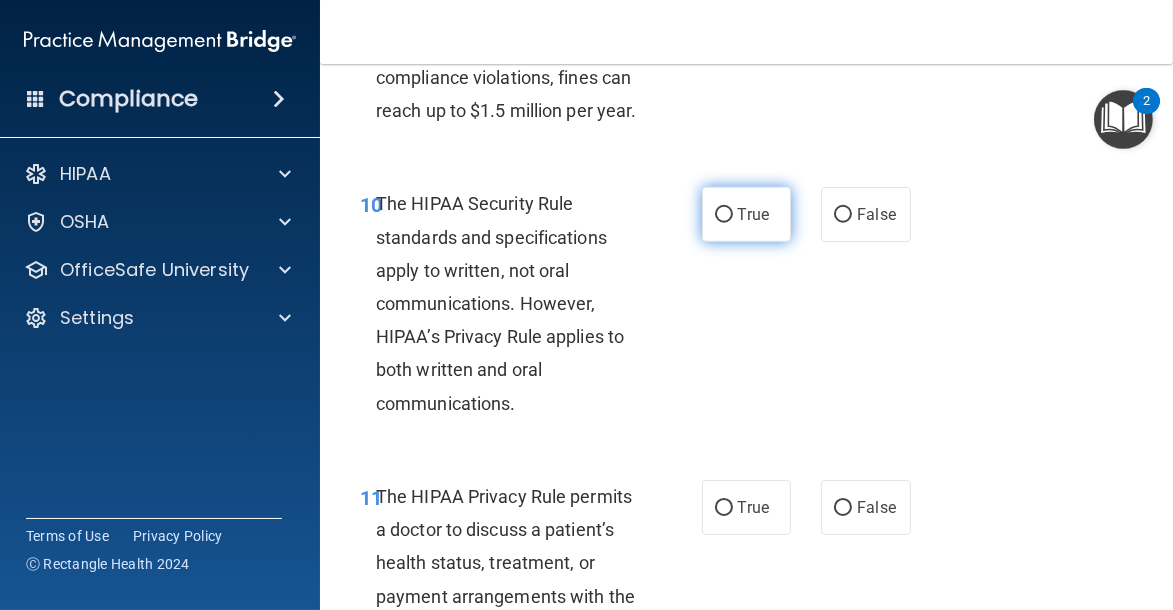 click on "True" at bounding box center [747, 214] 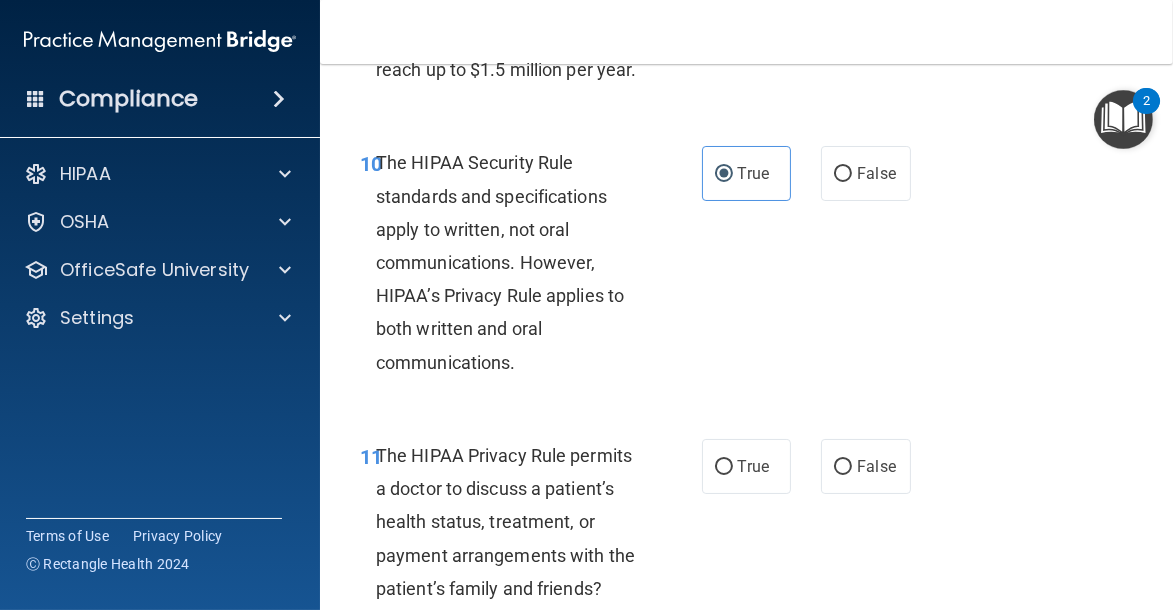 scroll, scrollTop: 2360, scrollLeft: 0, axis: vertical 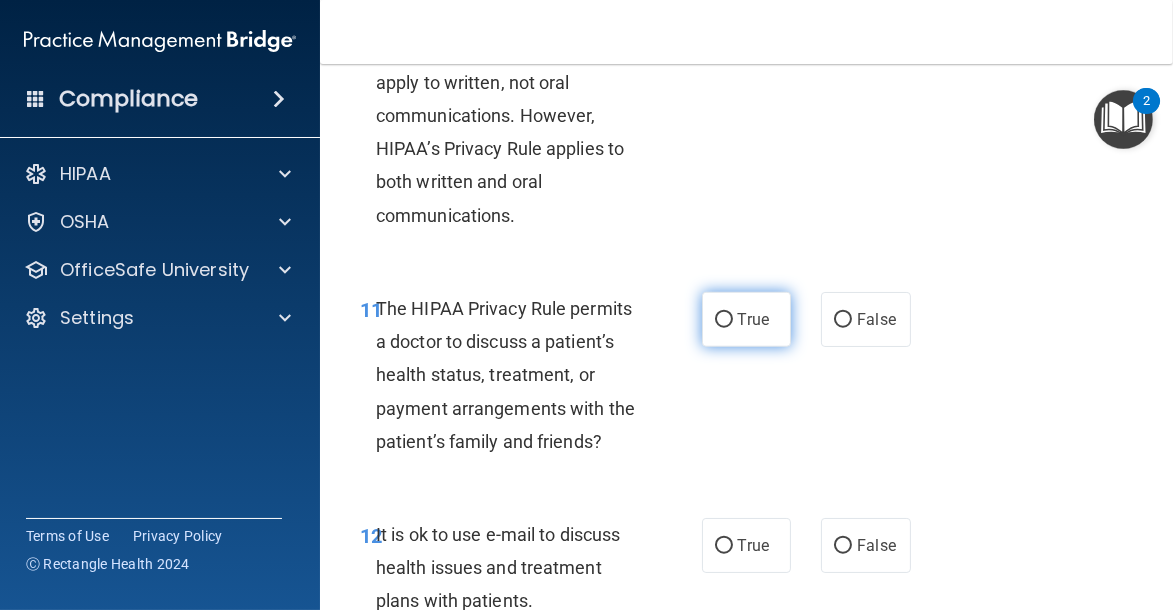 click on "True" at bounding box center (724, 320) 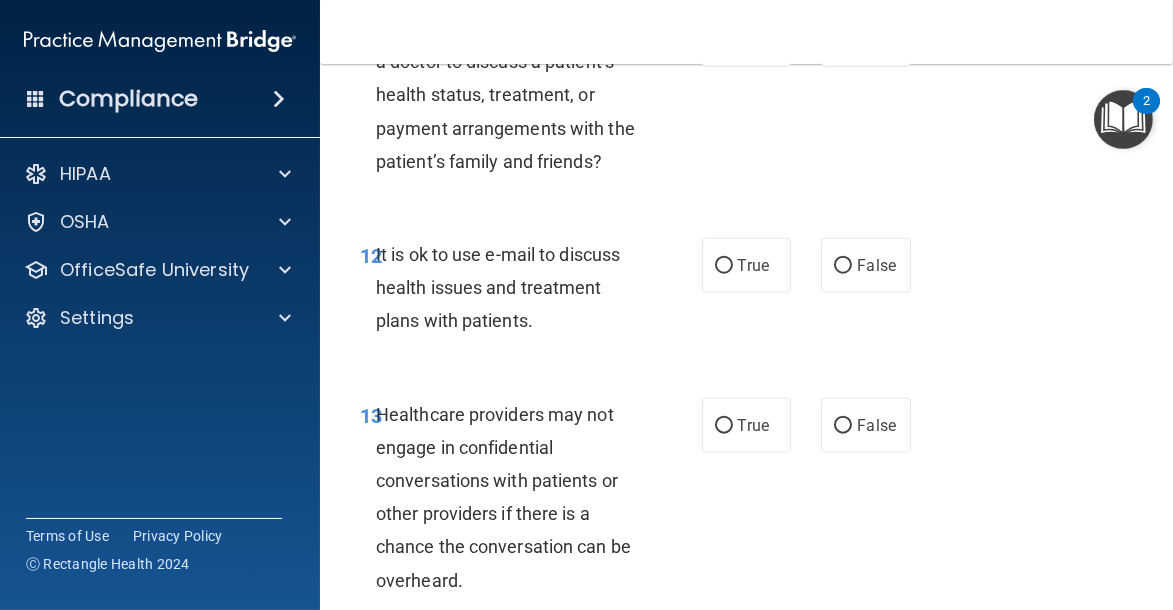 scroll, scrollTop: 2720, scrollLeft: 0, axis: vertical 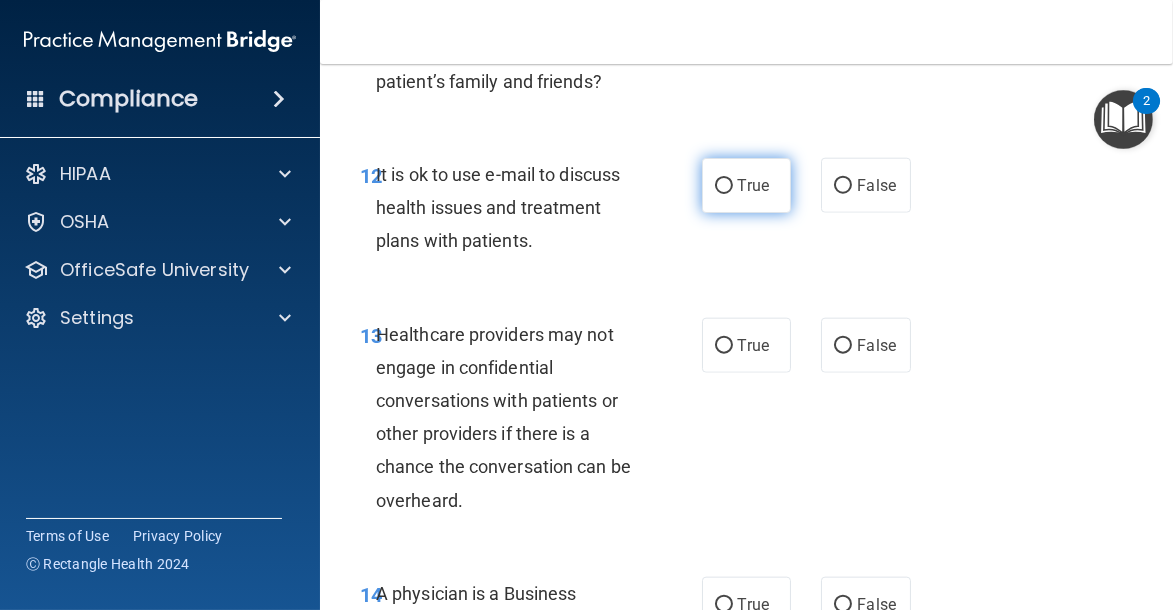click on "True" at bounding box center (747, 185) 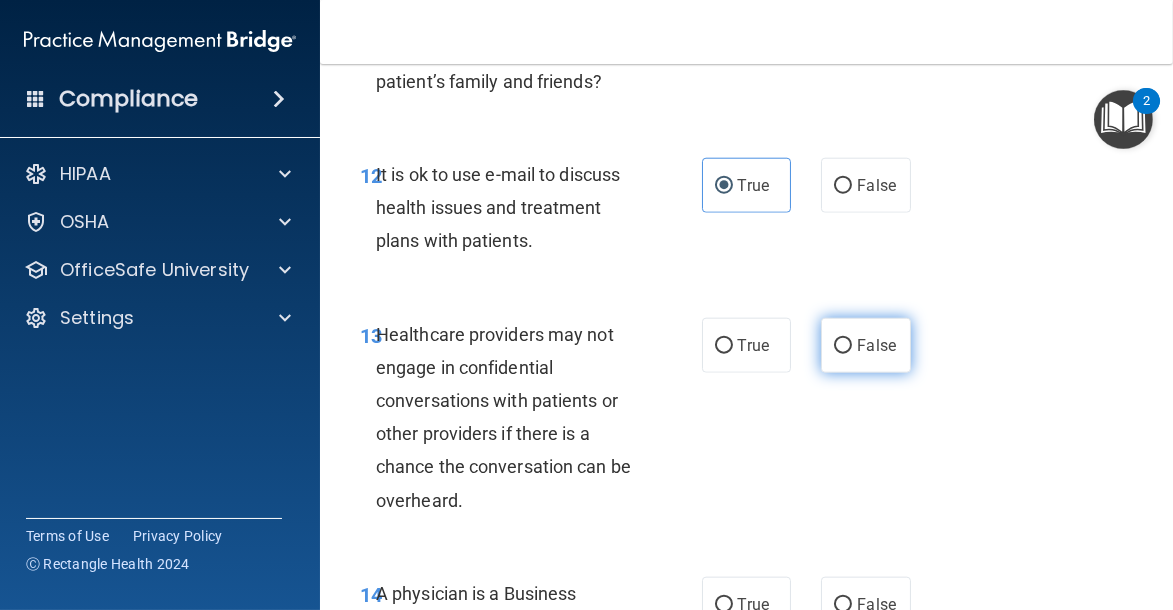 click on "False" at bounding box center (876, 345) 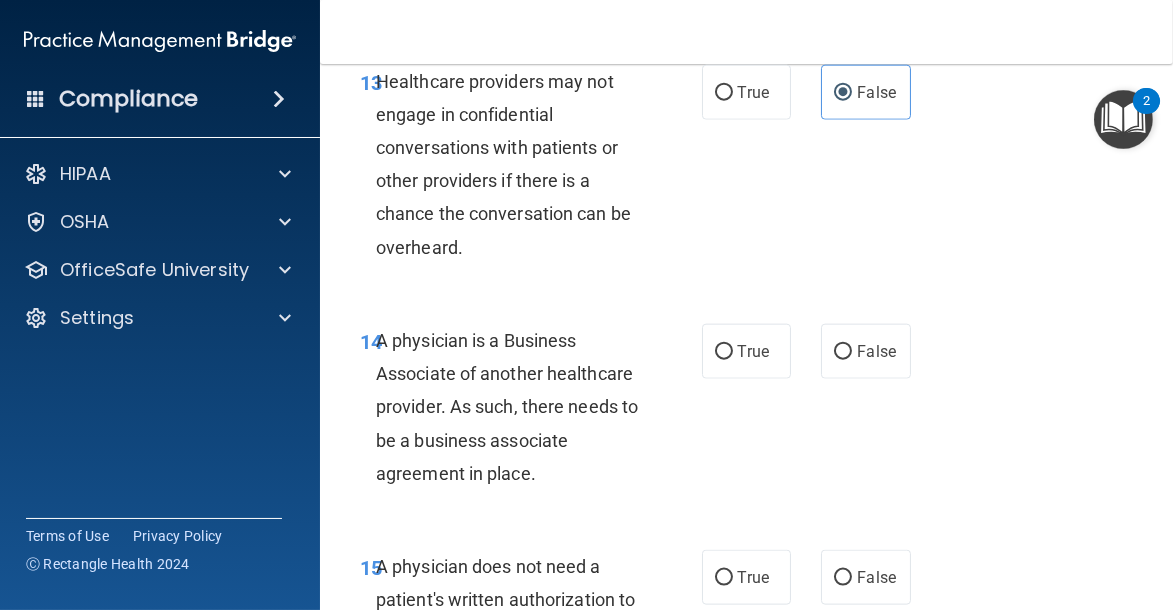 scroll, scrollTop: 3106, scrollLeft: 0, axis: vertical 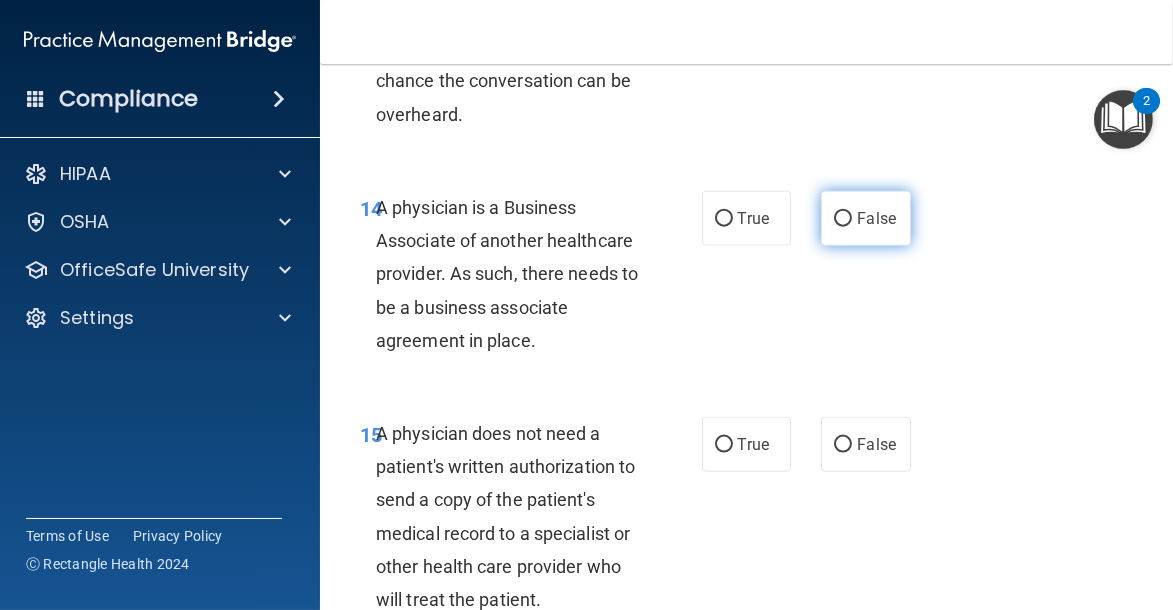 click on "False" at bounding box center (876, 218) 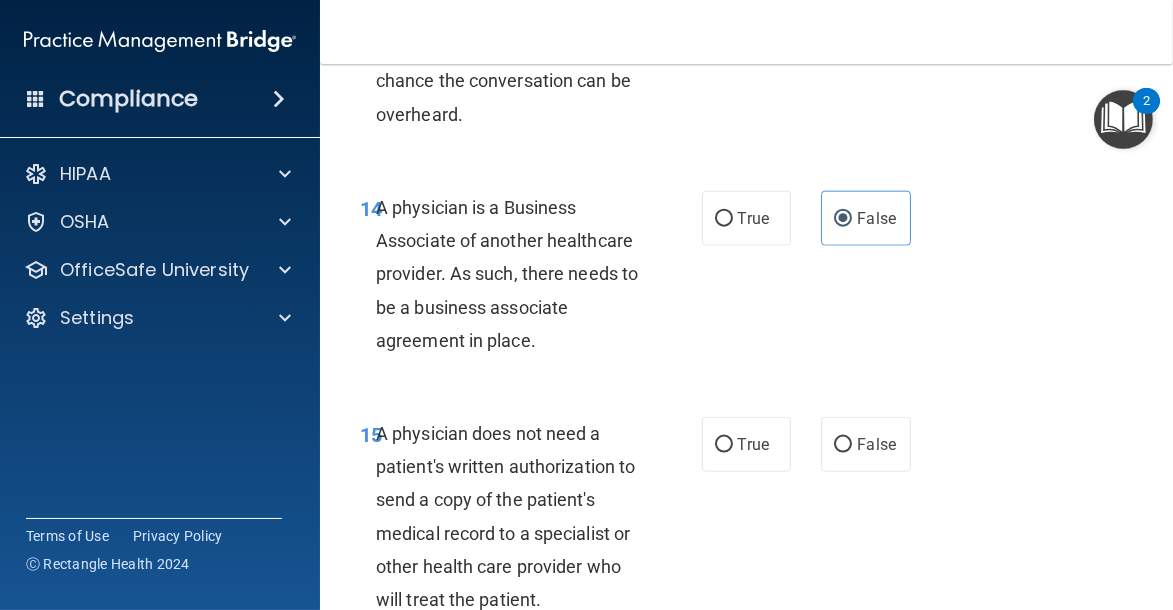 click on "15       A physician does not need a patient's written authorization to send a copy of the patient's medical record to a specialist or other health care provider who will treat the patient." at bounding box center [531, 521] 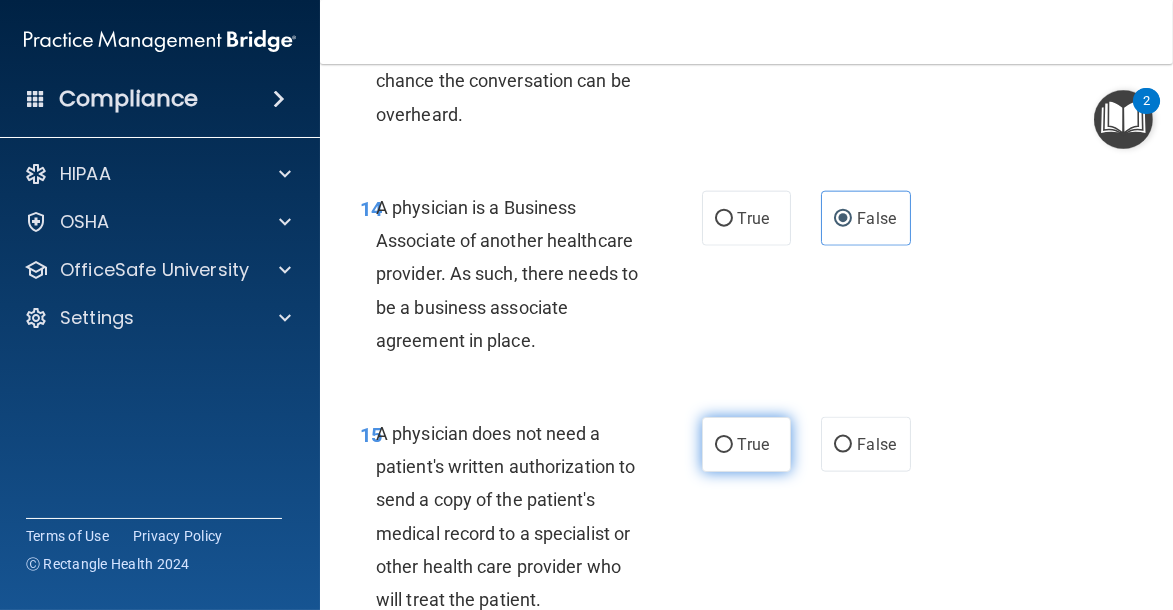 click on "True" at bounding box center [747, 444] 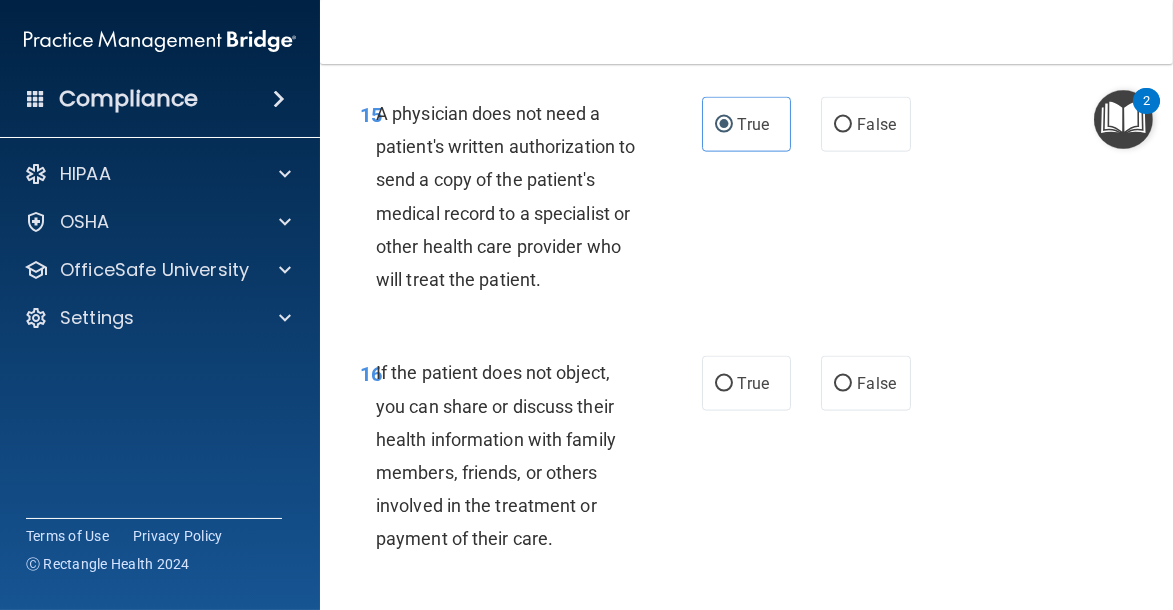 scroll, scrollTop: 3573, scrollLeft: 0, axis: vertical 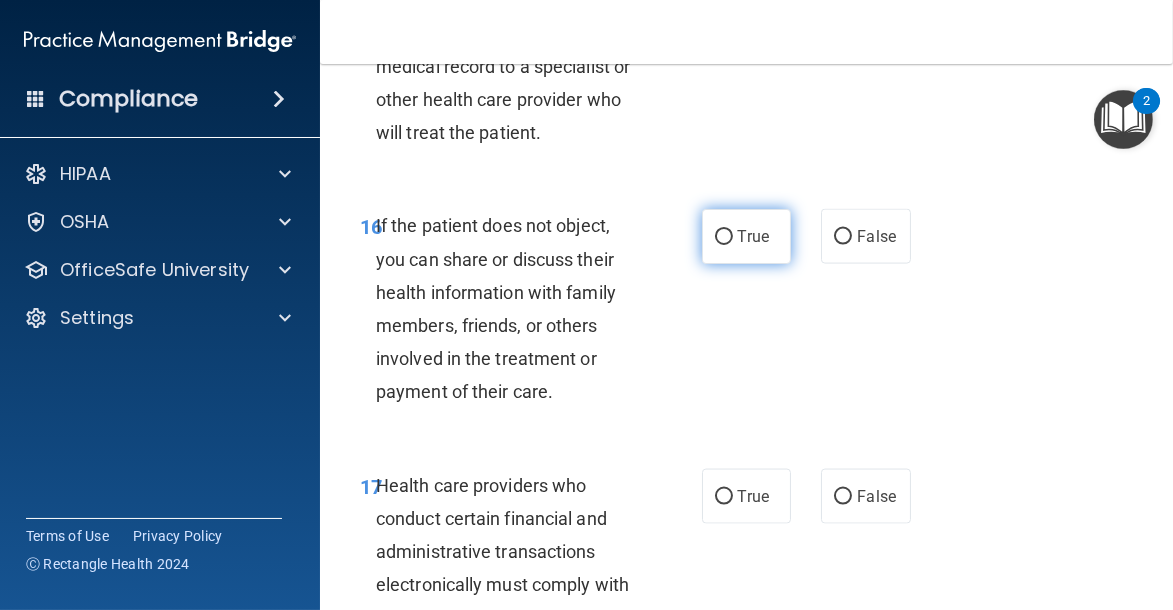 click on "True" at bounding box center (747, 236) 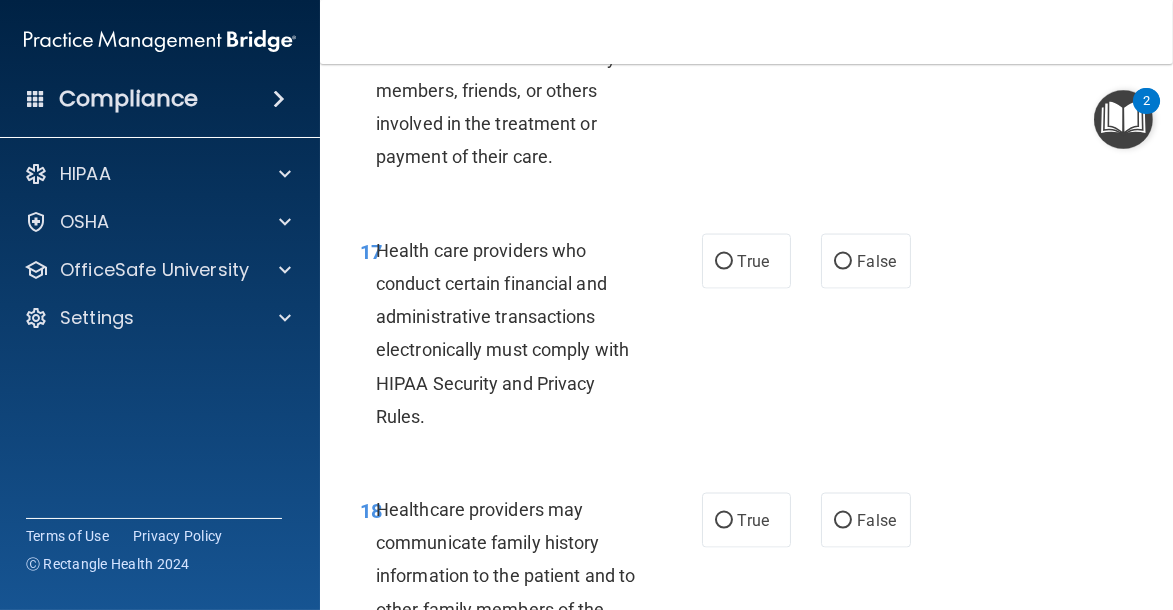scroll, scrollTop: 3826, scrollLeft: 0, axis: vertical 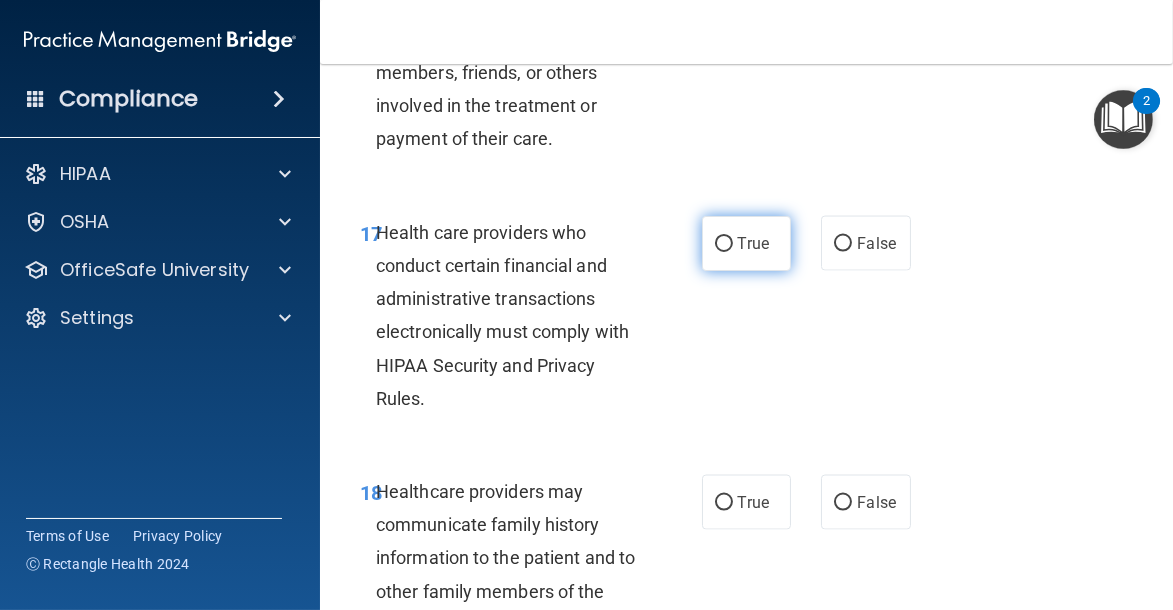 click on "True" at bounding box center (724, 244) 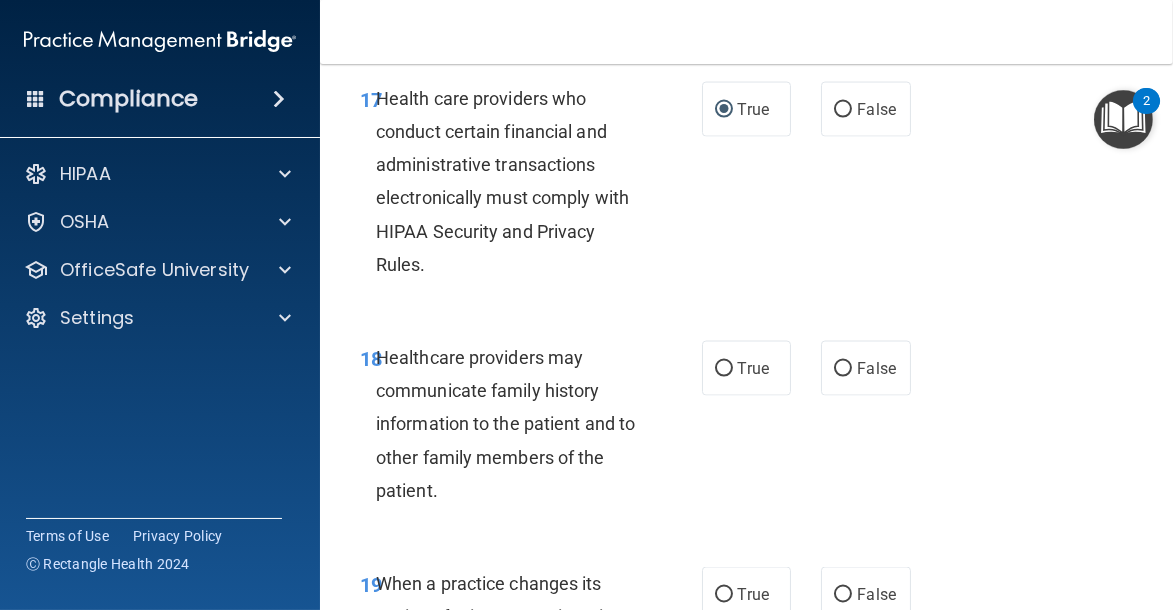 scroll, scrollTop: 4000, scrollLeft: 0, axis: vertical 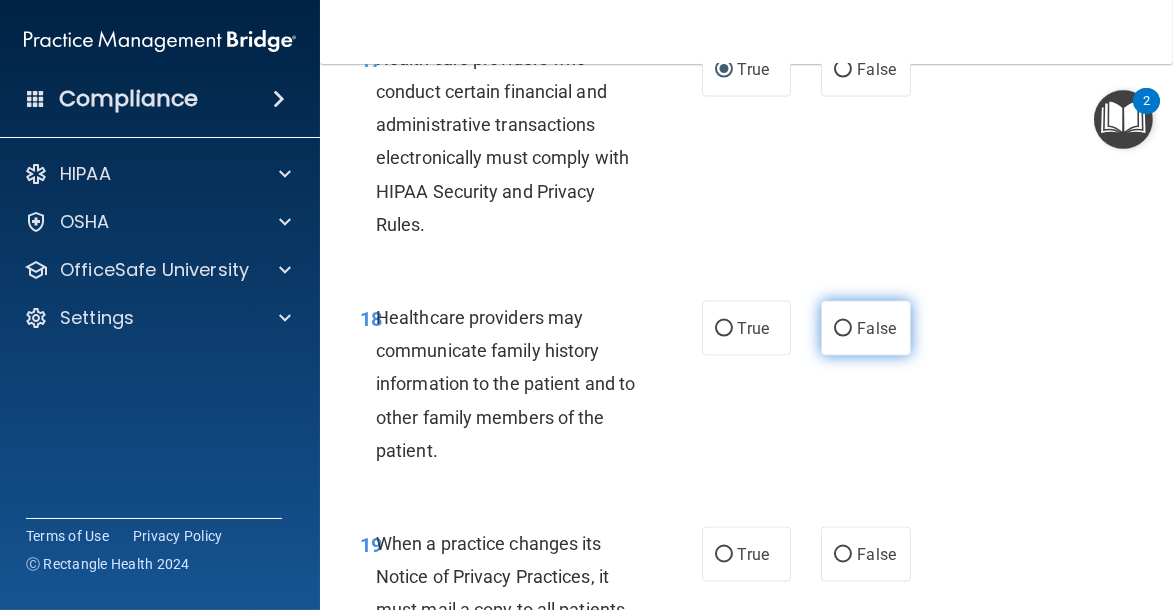 click on "False" at bounding box center (843, 329) 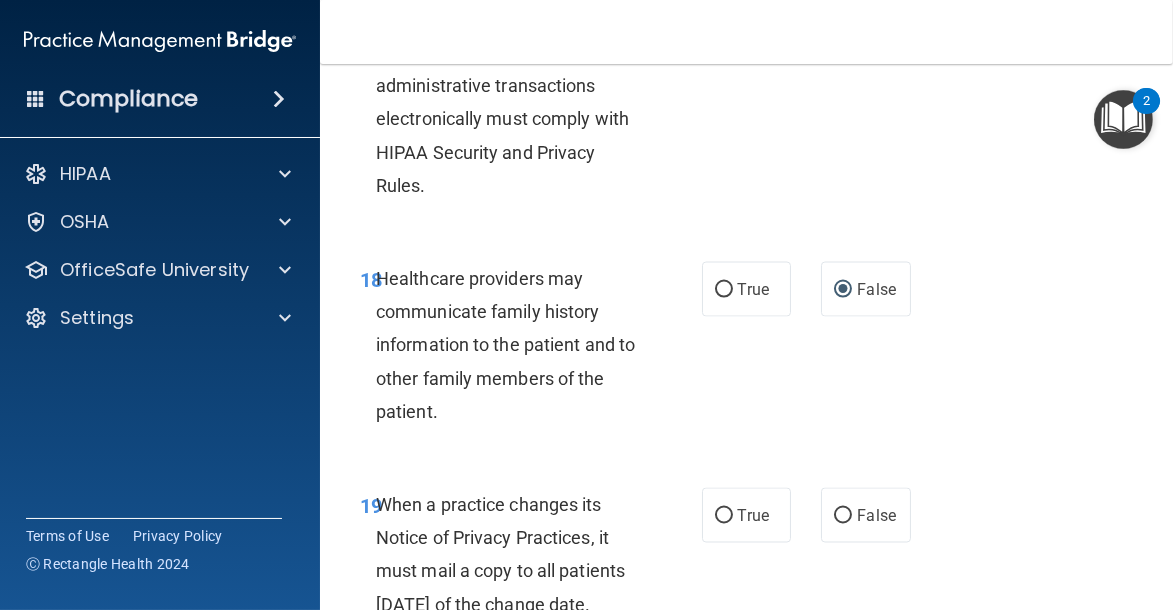 scroll, scrollTop: 4213, scrollLeft: 0, axis: vertical 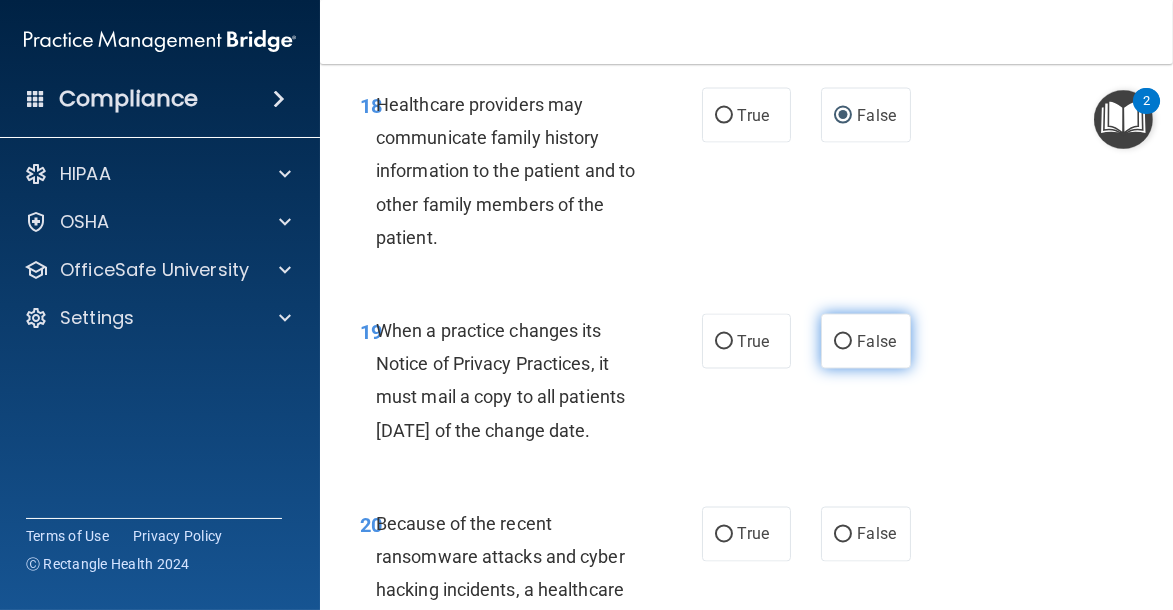 click on "False" at bounding box center (876, 341) 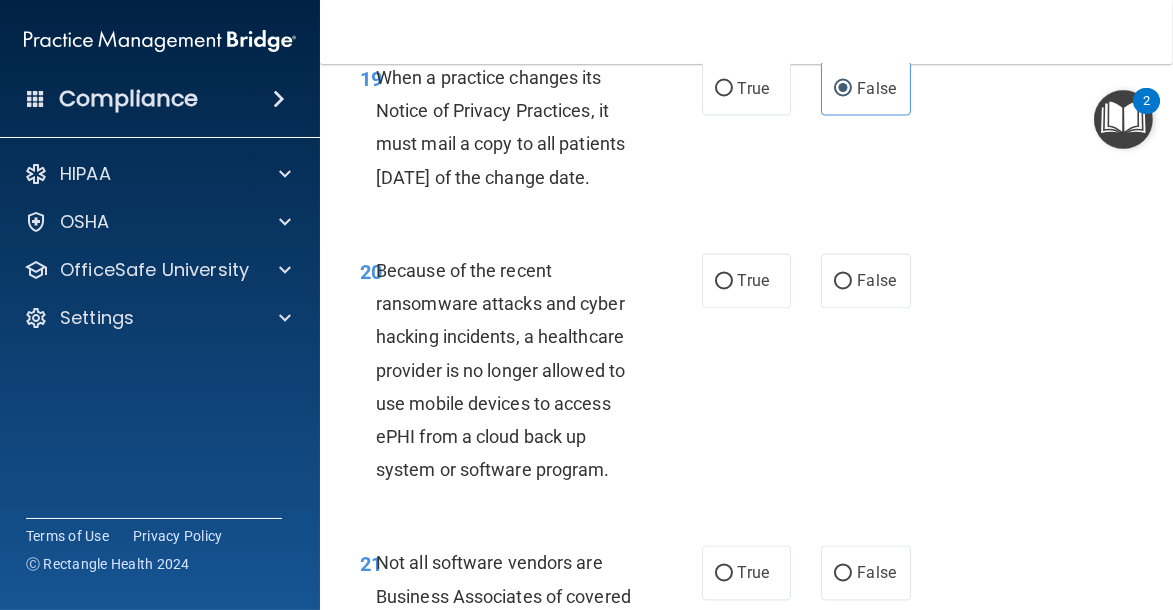 scroll, scrollTop: 4573, scrollLeft: 0, axis: vertical 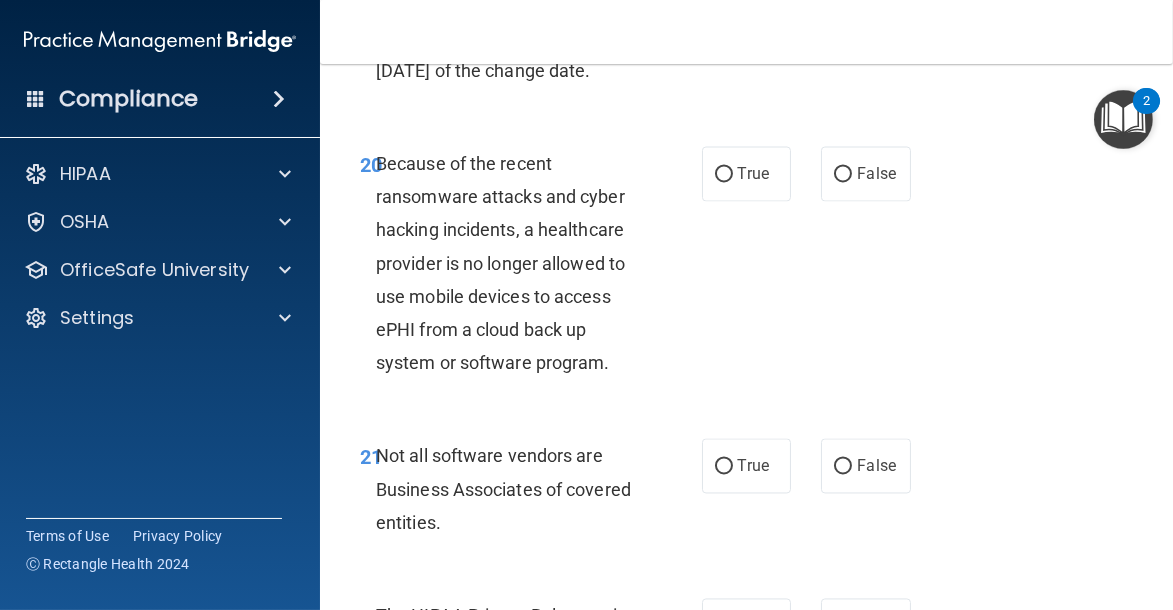 click on "20       Because of the recent ransomware attacks and cyber hacking incidents, a healthcare provider is no longer allowed to use mobile devices to access ePHI from a cloud back up system or software program.                 True           False" at bounding box center [746, 268] 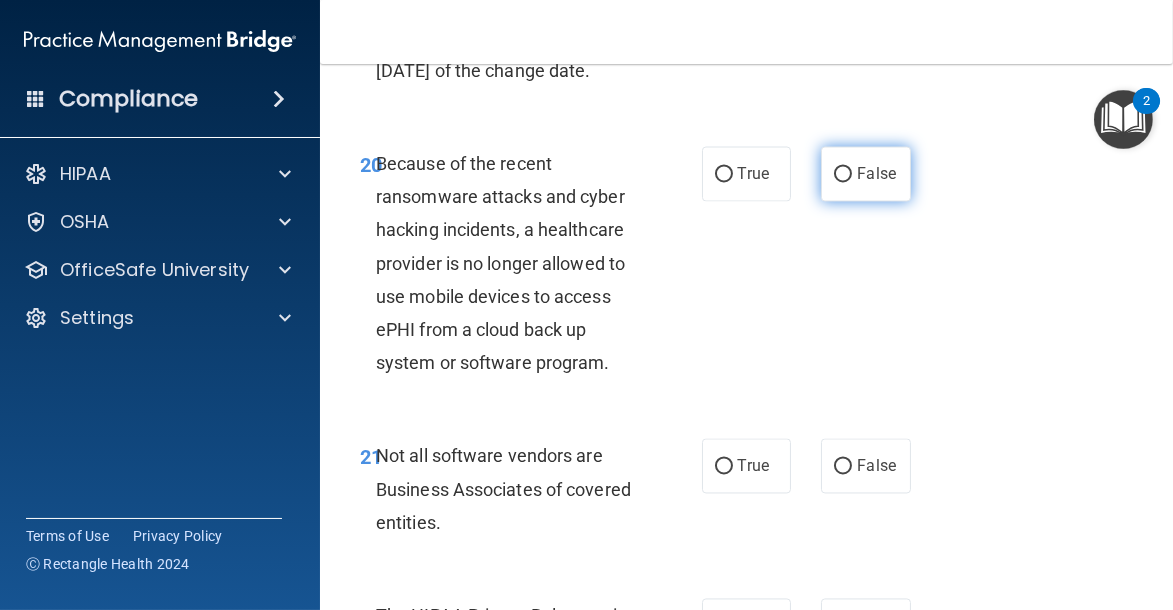 click on "False" at bounding box center (866, 174) 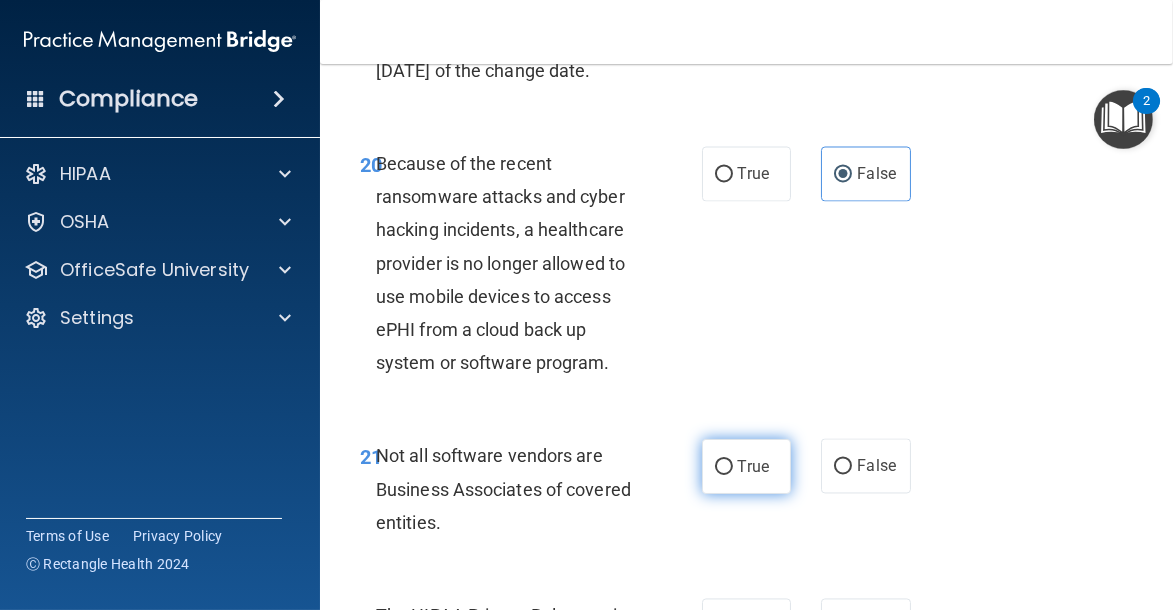 click on "True" at bounding box center (724, 467) 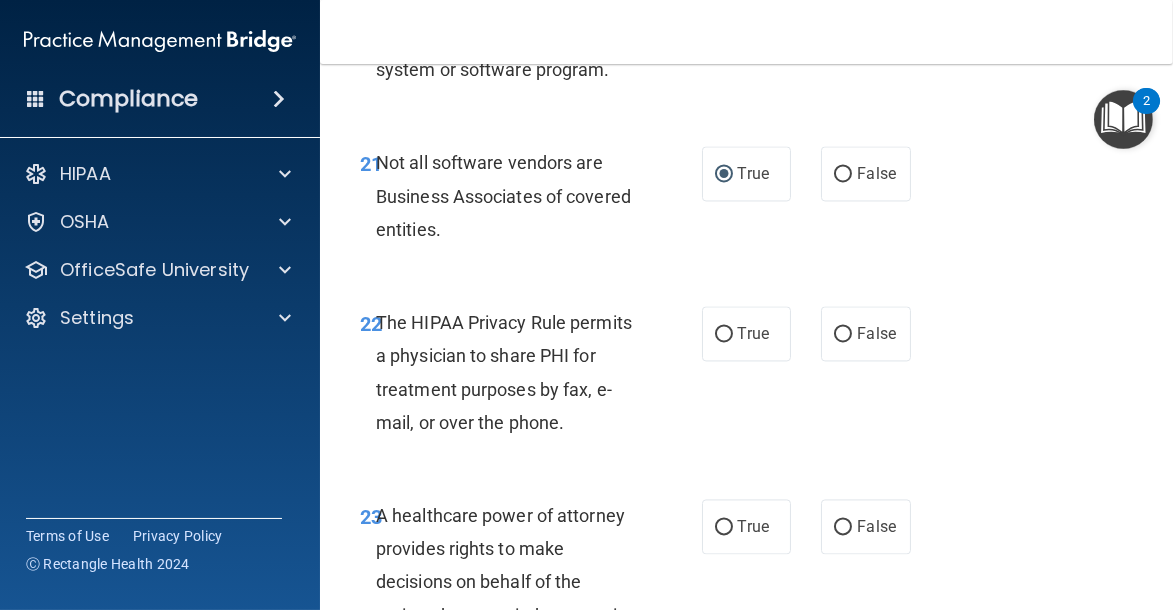 scroll, scrollTop: 4986, scrollLeft: 0, axis: vertical 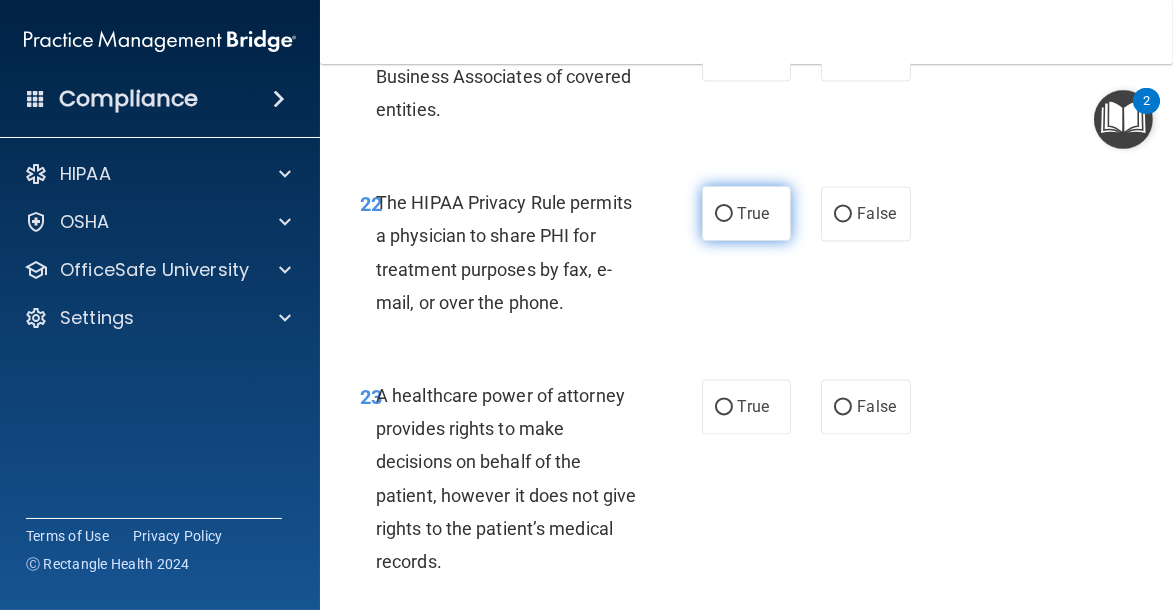 click on "True" at bounding box center (753, 213) 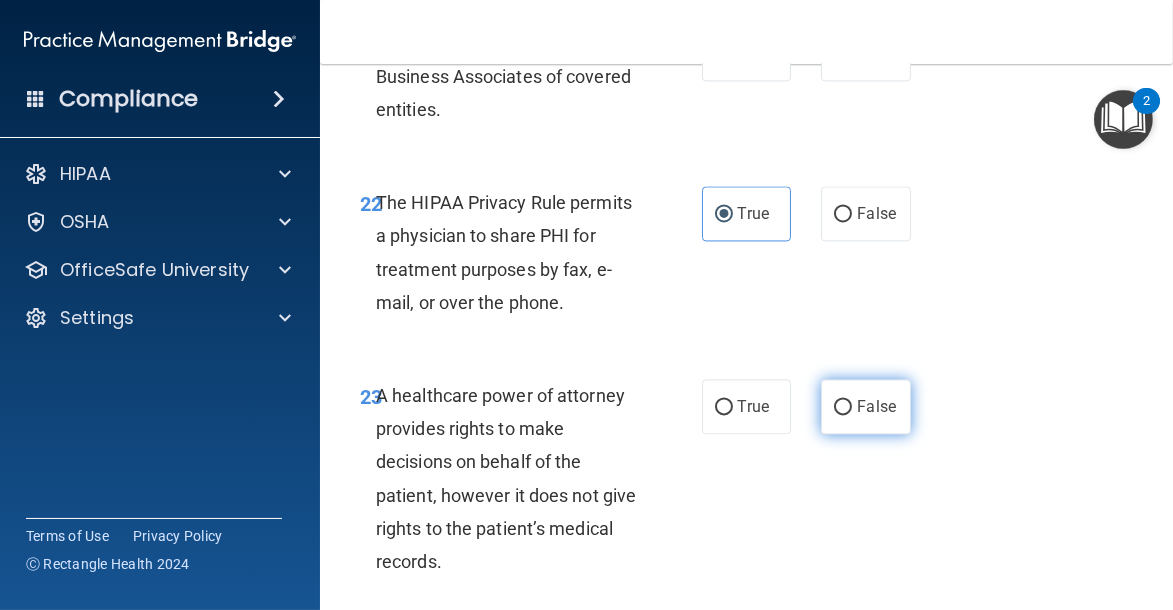 click on "False" at bounding box center [866, 406] 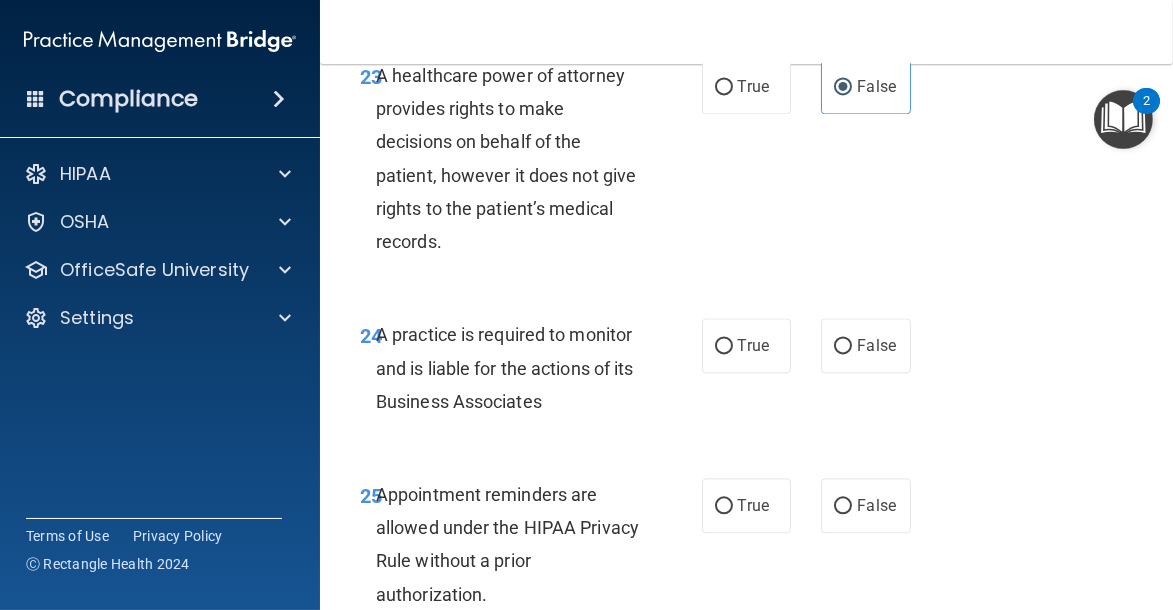 scroll, scrollTop: 5426, scrollLeft: 0, axis: vertical 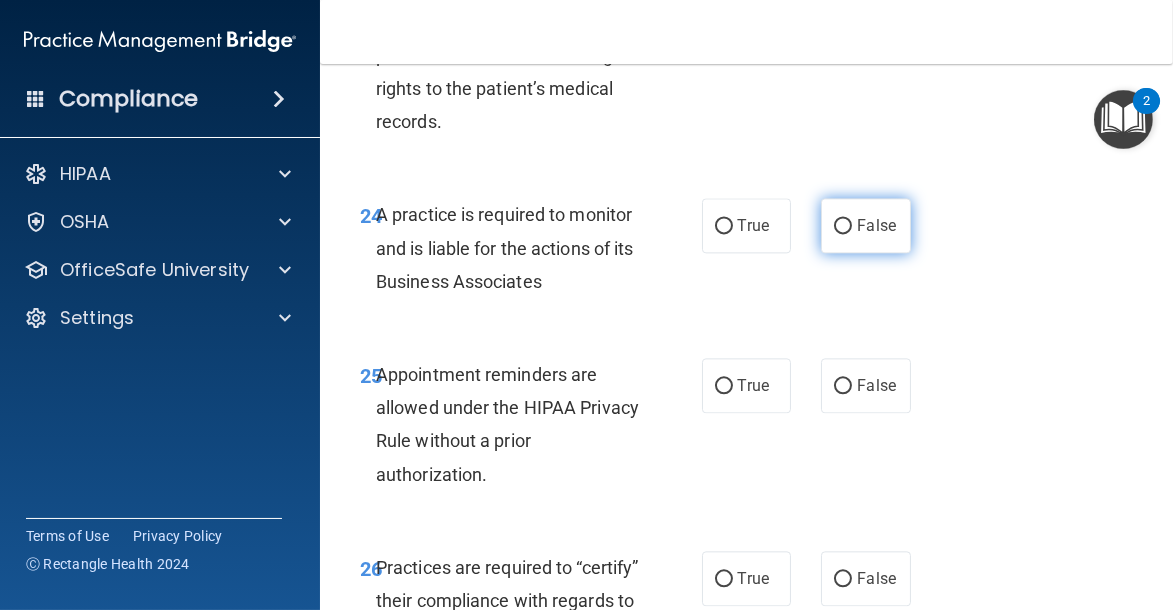 click on "False" at bounding box center (866, 225) 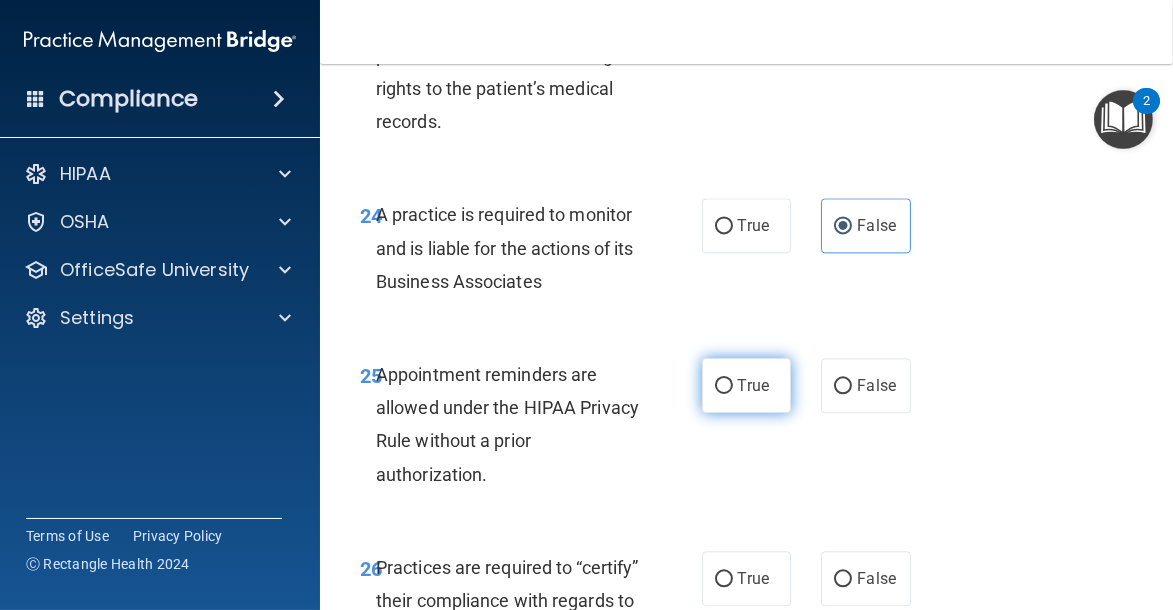 click on "True" at bounding box center (747, 385) 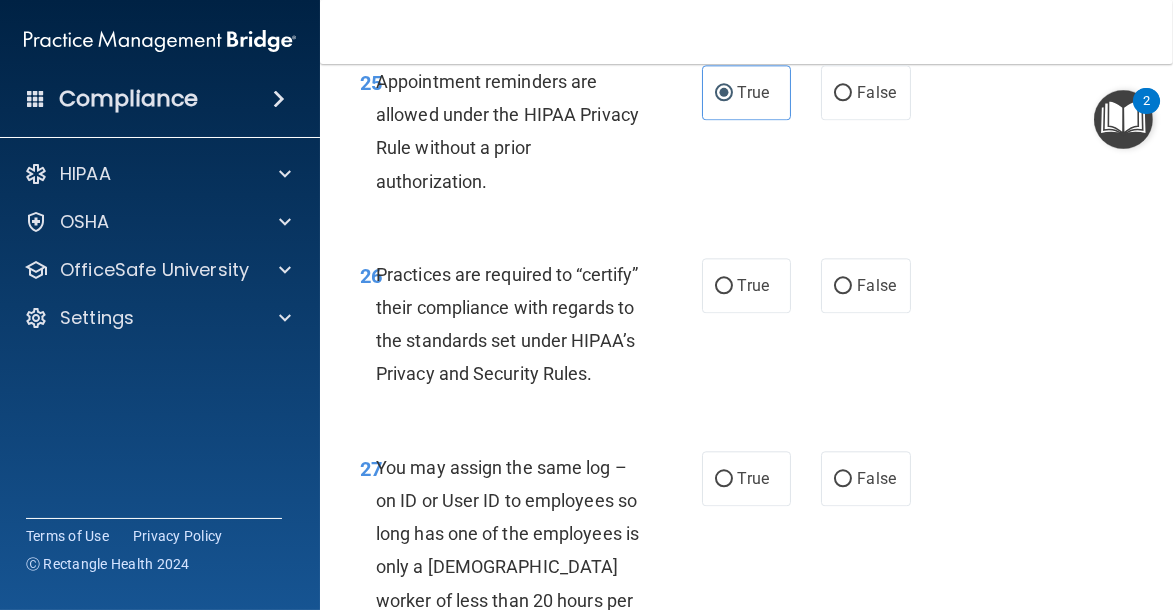 scroll, scrollTop: 5853, scrollLeft: 0, axis: vertical 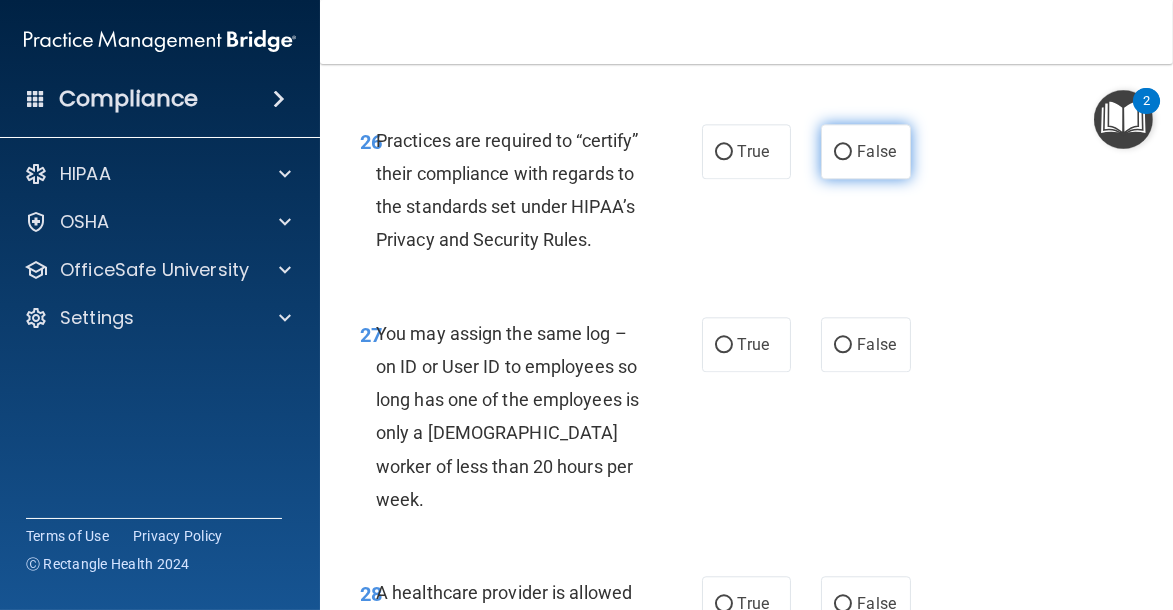 click on "False" at bounding box center (876, 151) 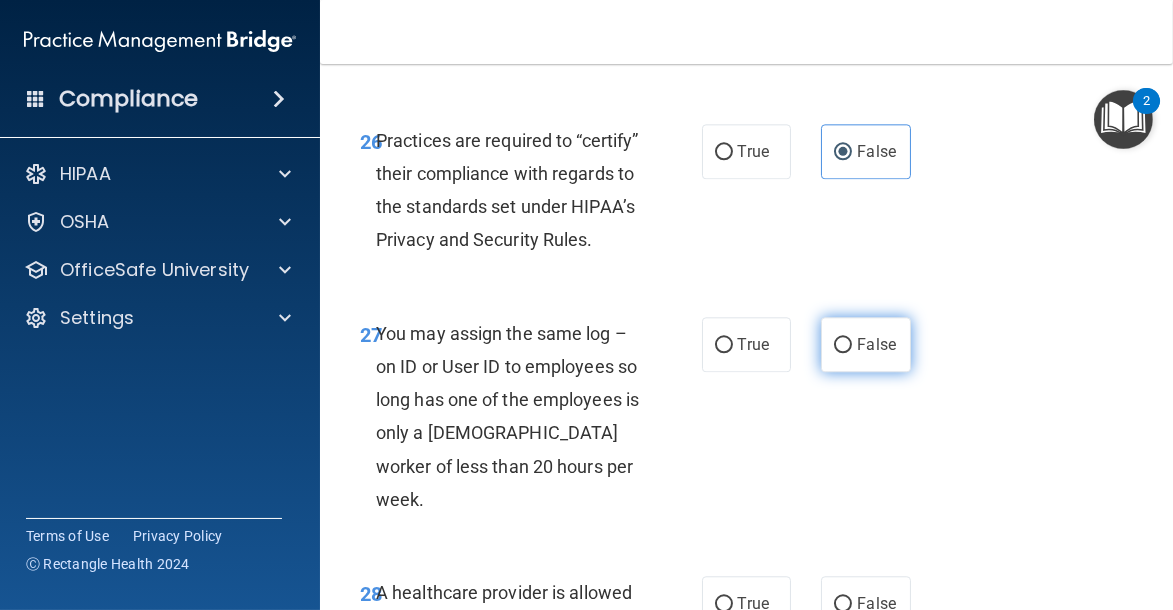click on "False" at bounding box center (876, 344) 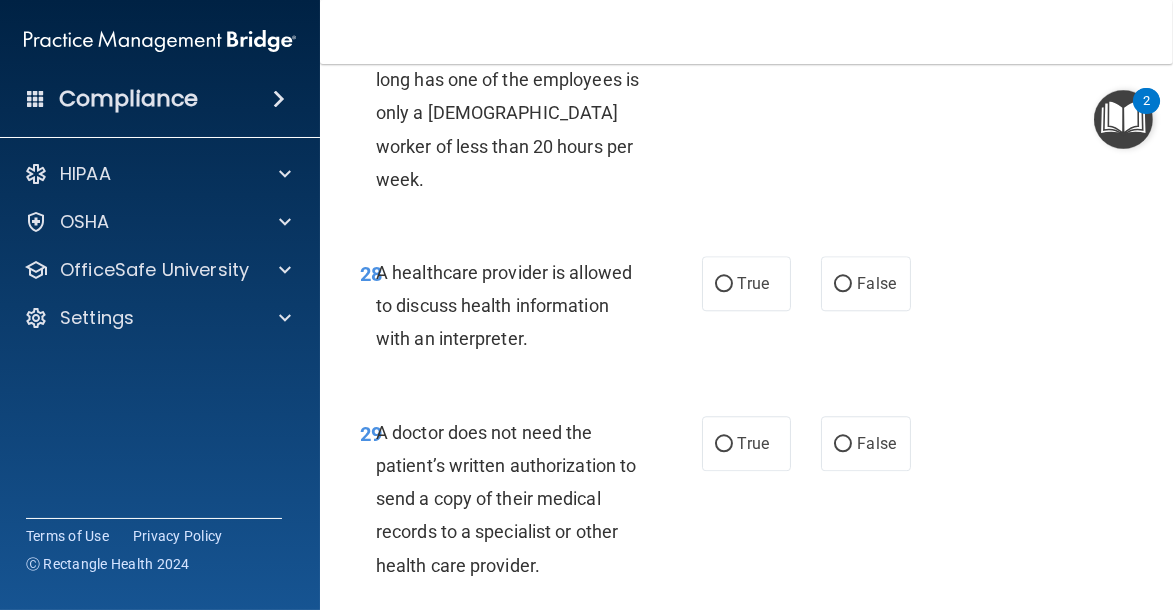 scroll, scrollTop: 6266, scrollLeft: 0, axis: vertical 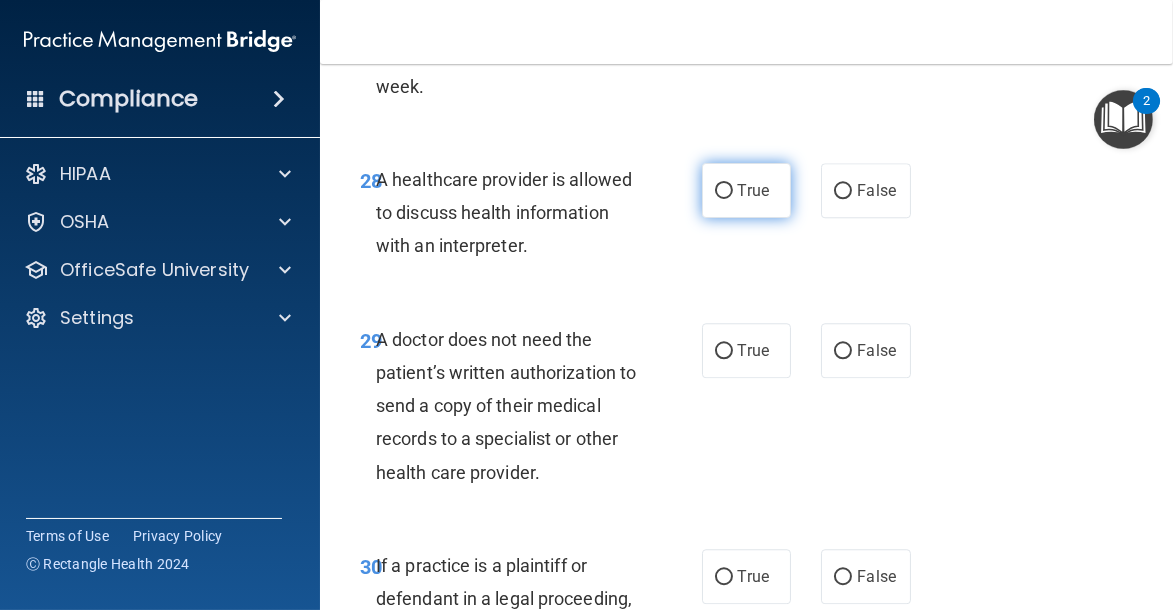 click on "True" at bounding box center [747, 190] 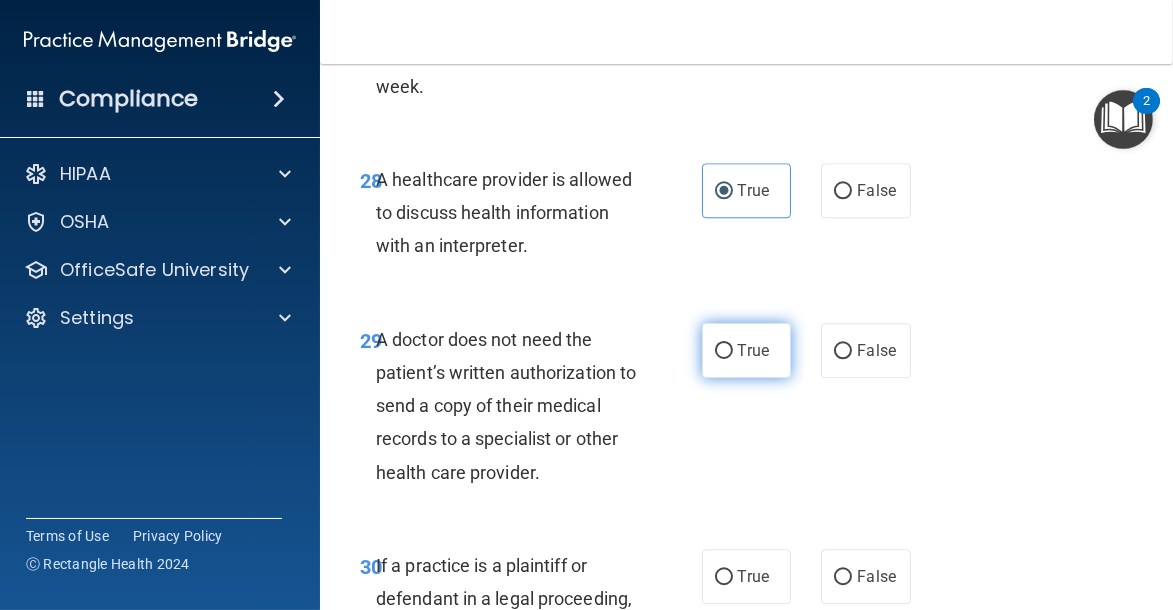 click on "True" at bounding box center (747, 350) 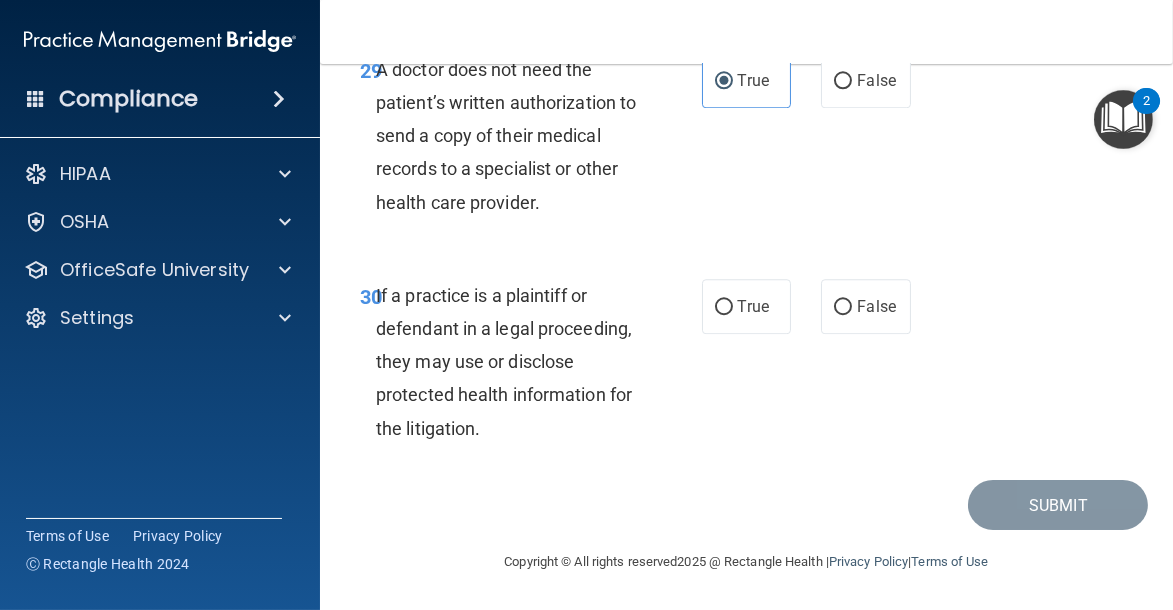 scroll, scrollTop: 6693, scrollLeft: 0, axis: vertical 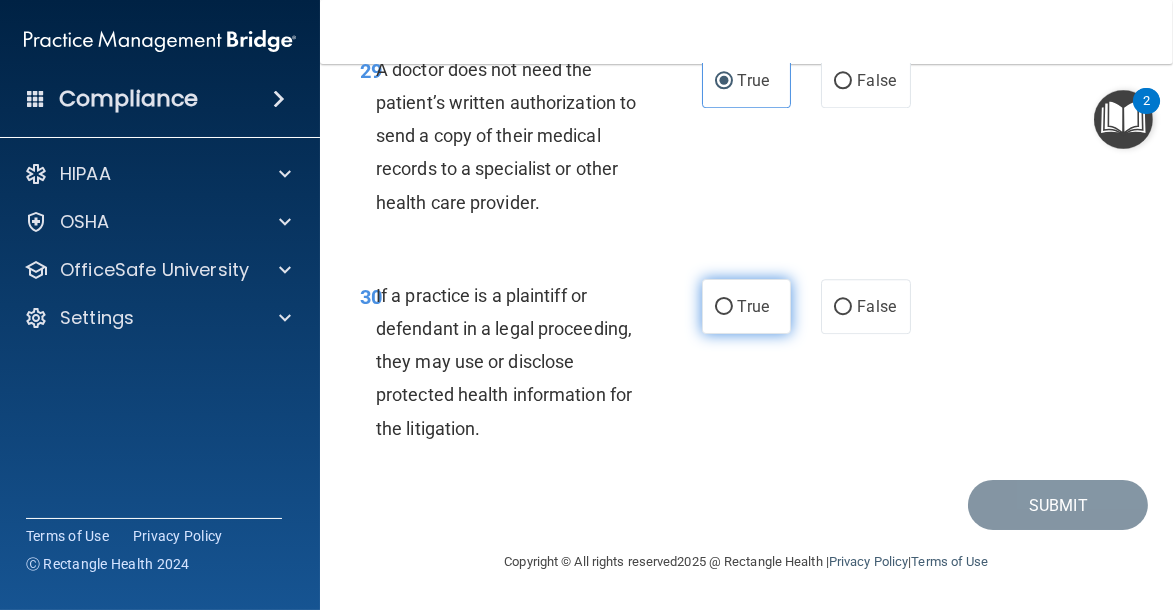 click on "True" at bounding box center [747, 306] 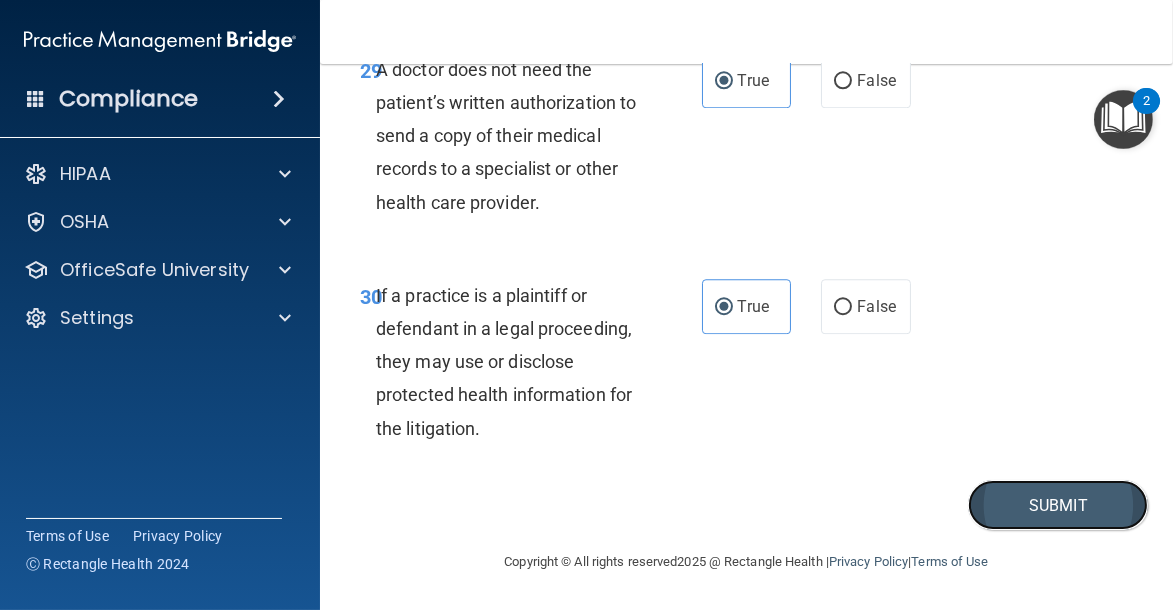 click on "Submit" at bounding box center (1058, 505) 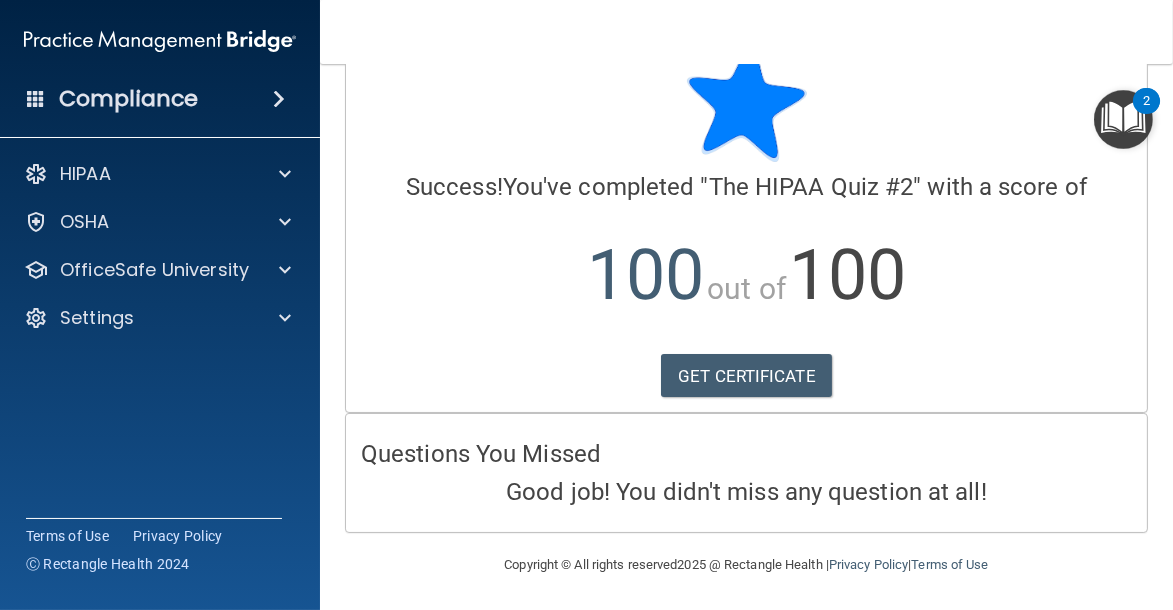 scroll, scrollTop: 0, scrollLeft: 0, axis: both 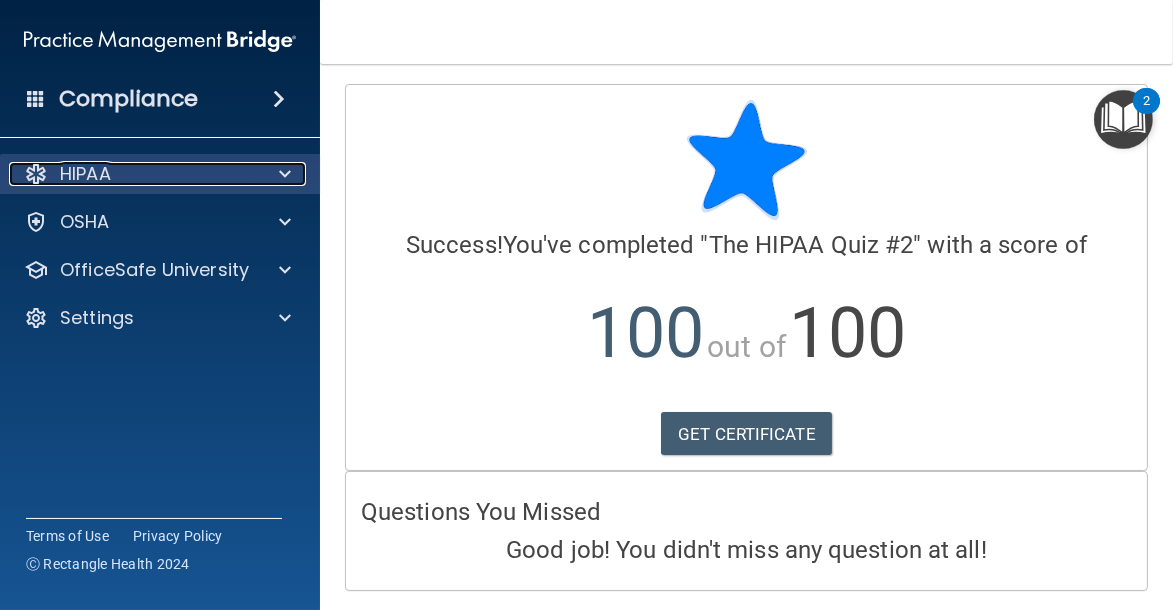 click on "HIPAA" at bounding box center (133, 174) 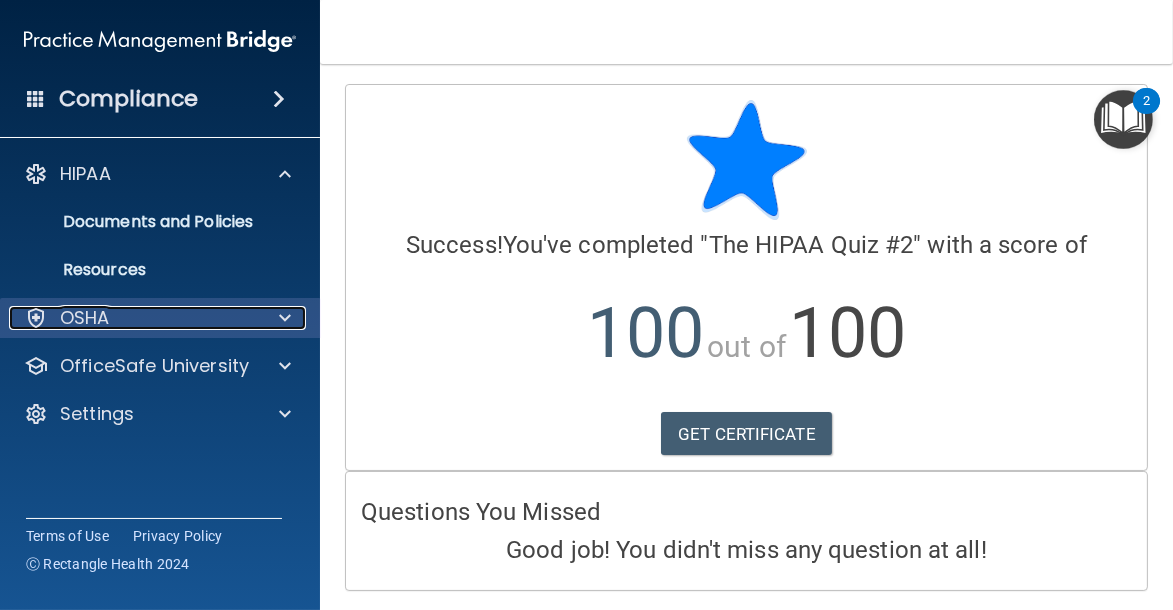 click on "OSHA" at bounding box center (133, 318) 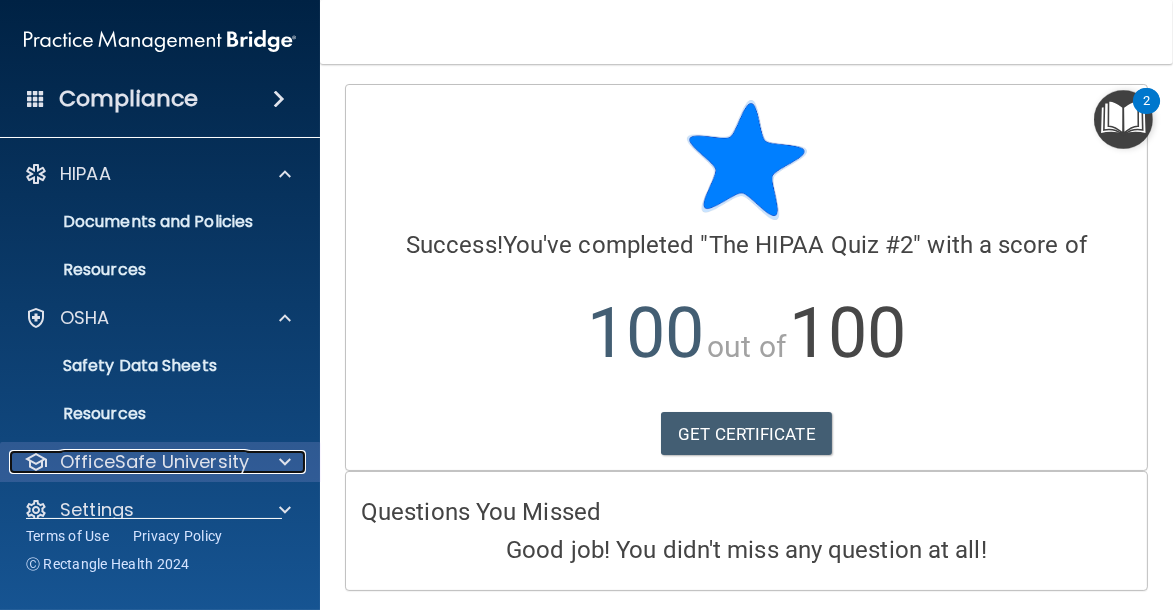 click on "OfficeSafe University" at bounding box center (154, 462) 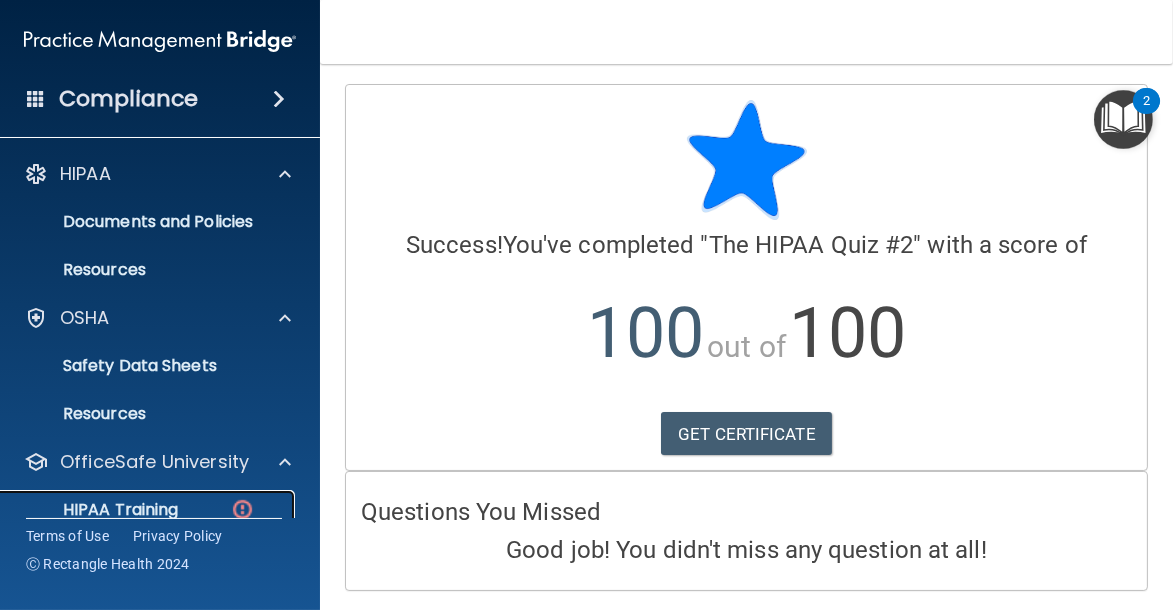 click on "HIPAA Training" at bounding box center (149, 510) 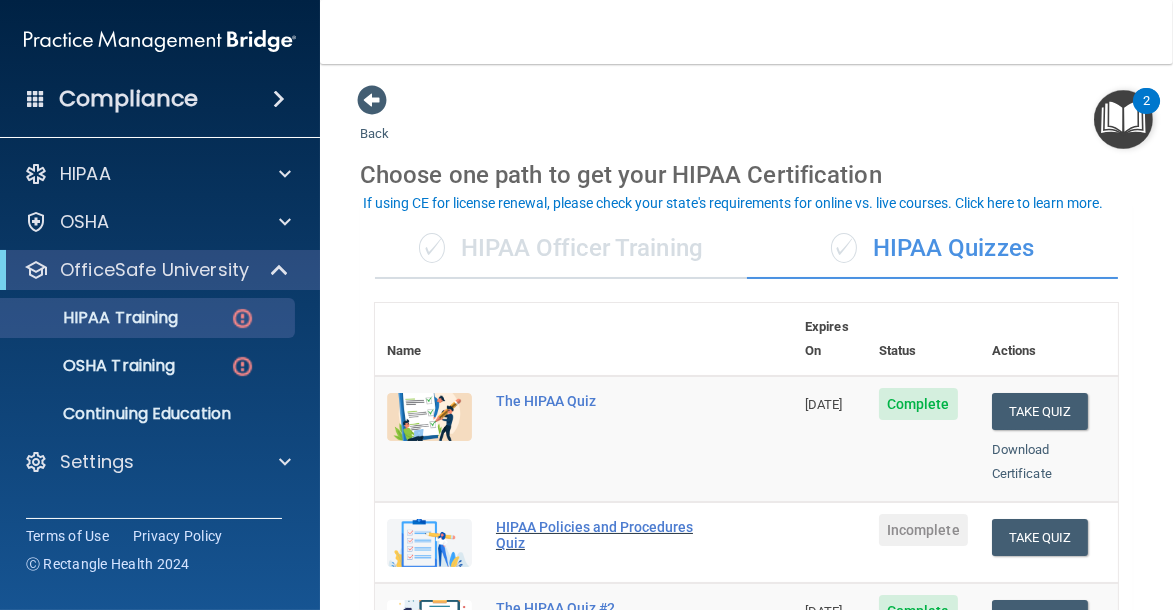 click on "HIPAA Policies and Procedures Quiz" at bounding box center [594, 535] 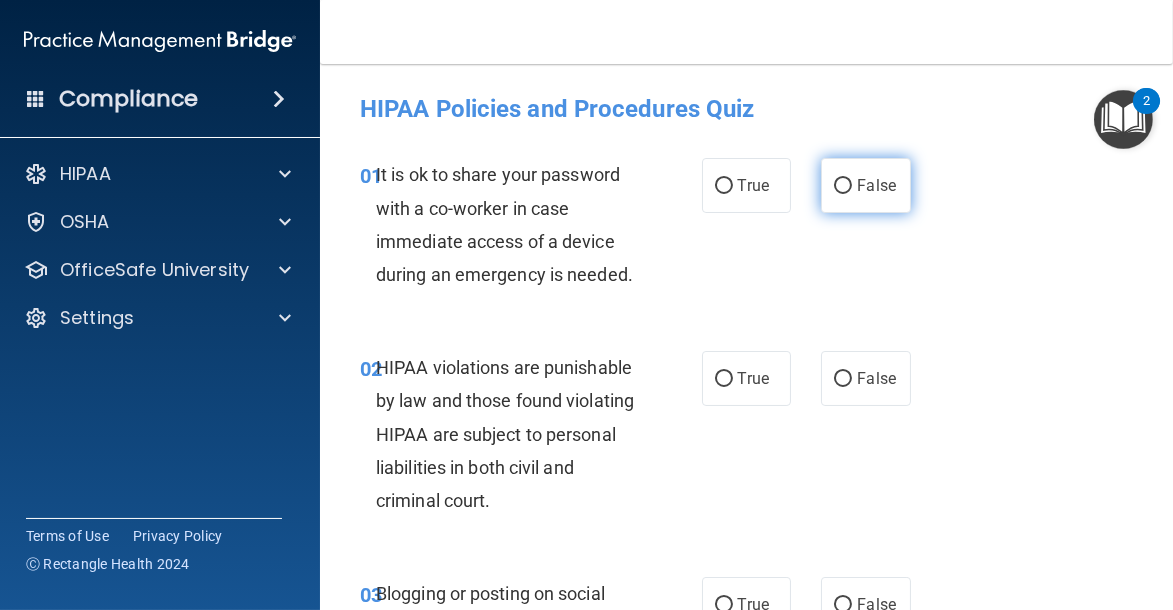 click on "False" at bounding box center (843, 186) 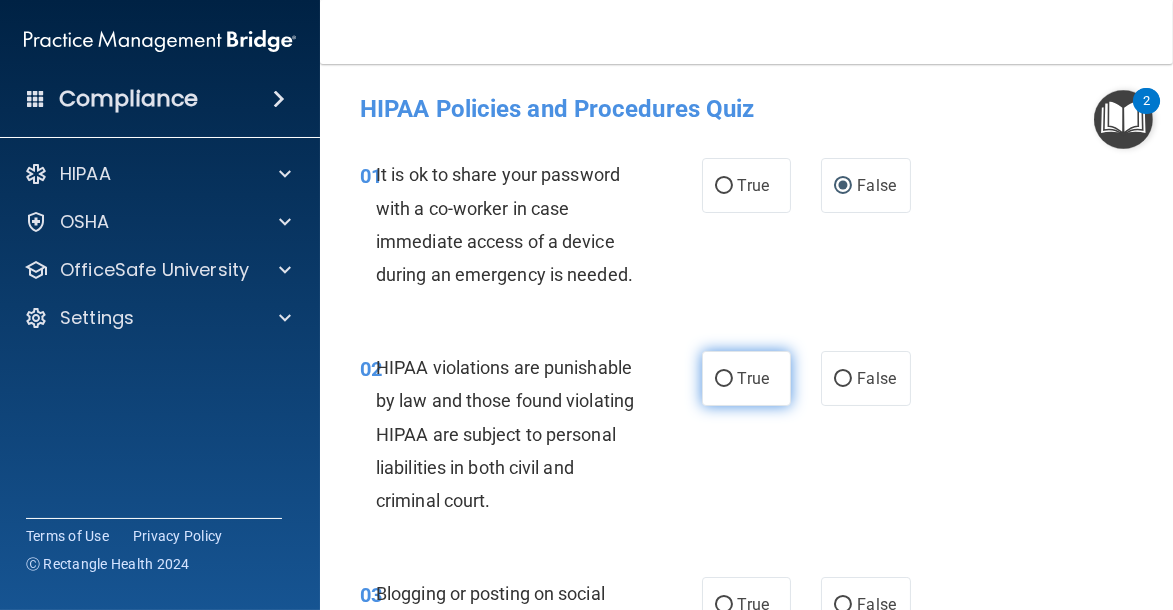 click on "True" at bounding box center [747, 378] 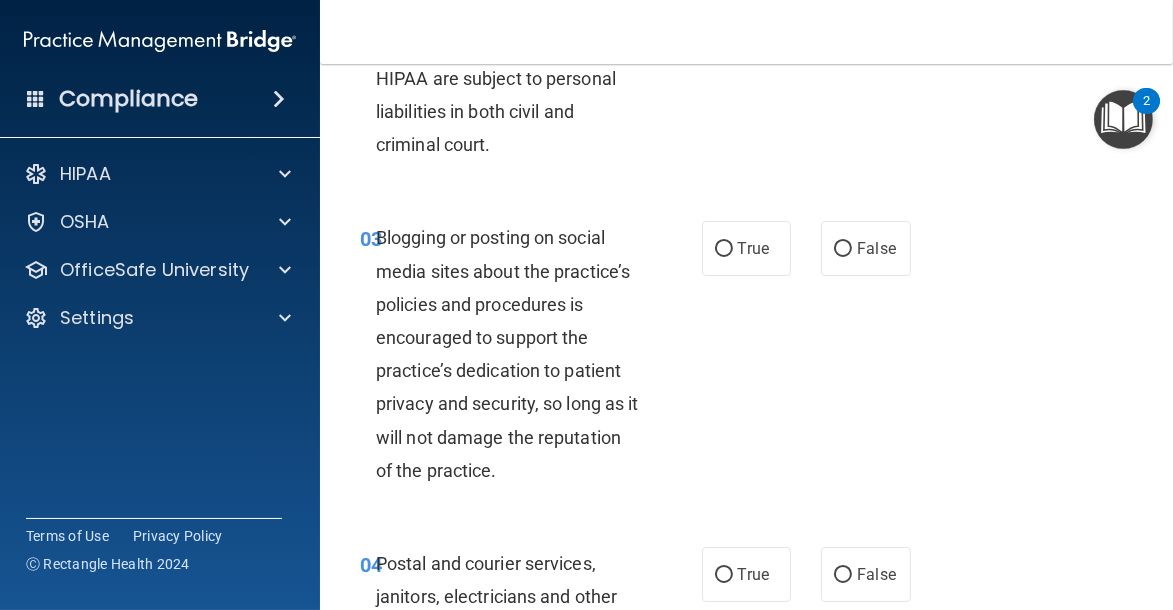 scroll, scrollTop: 412, scrollLeft: 0, axis: vertical 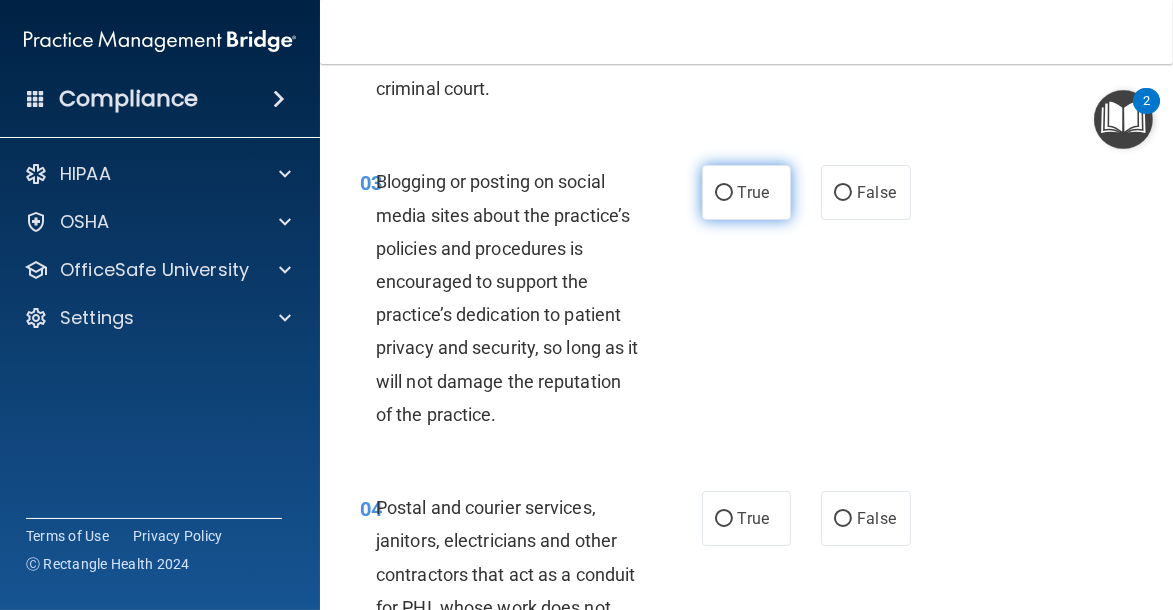 click on "True" at bounding box center (747, 192) 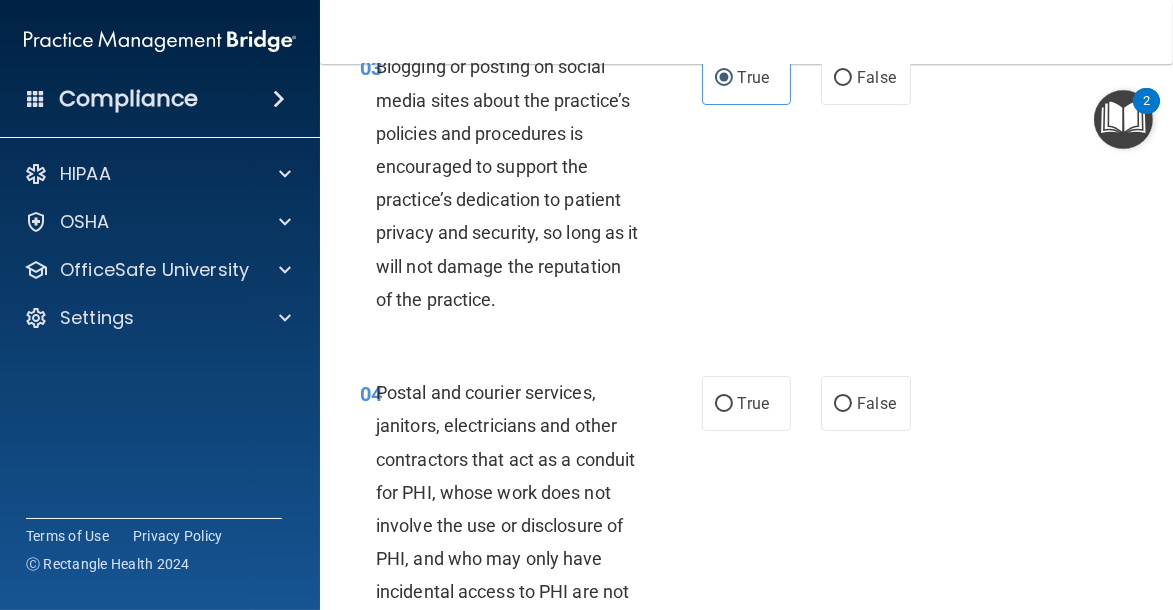 scroll, scrollTop: 787, scrollLeft: 0, axis: vertical 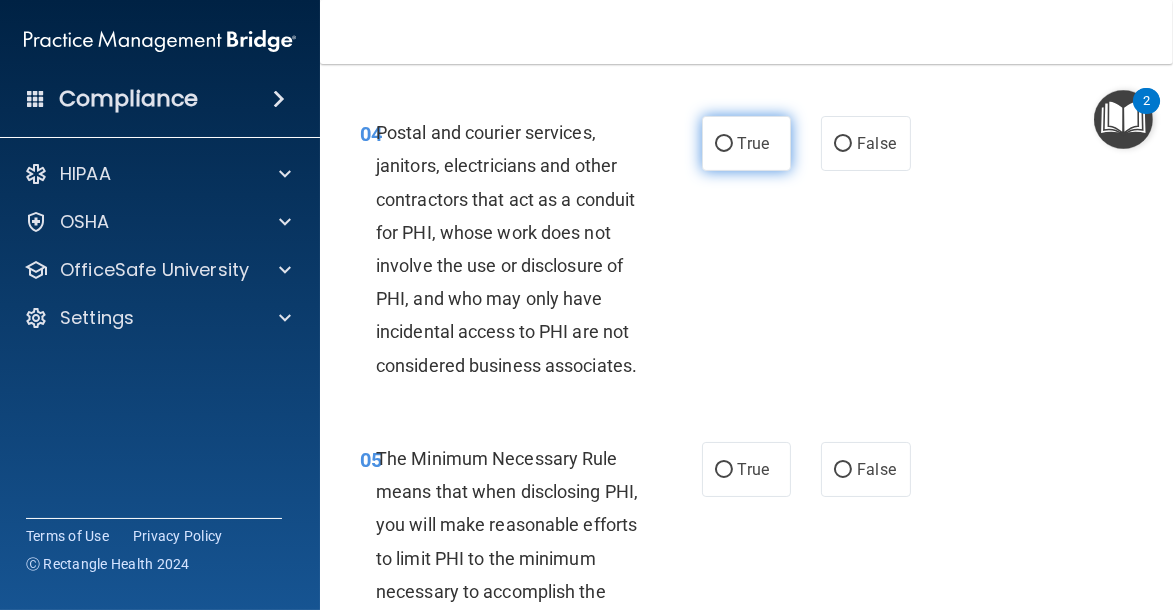click on "True" at bounding box center [753, 143] 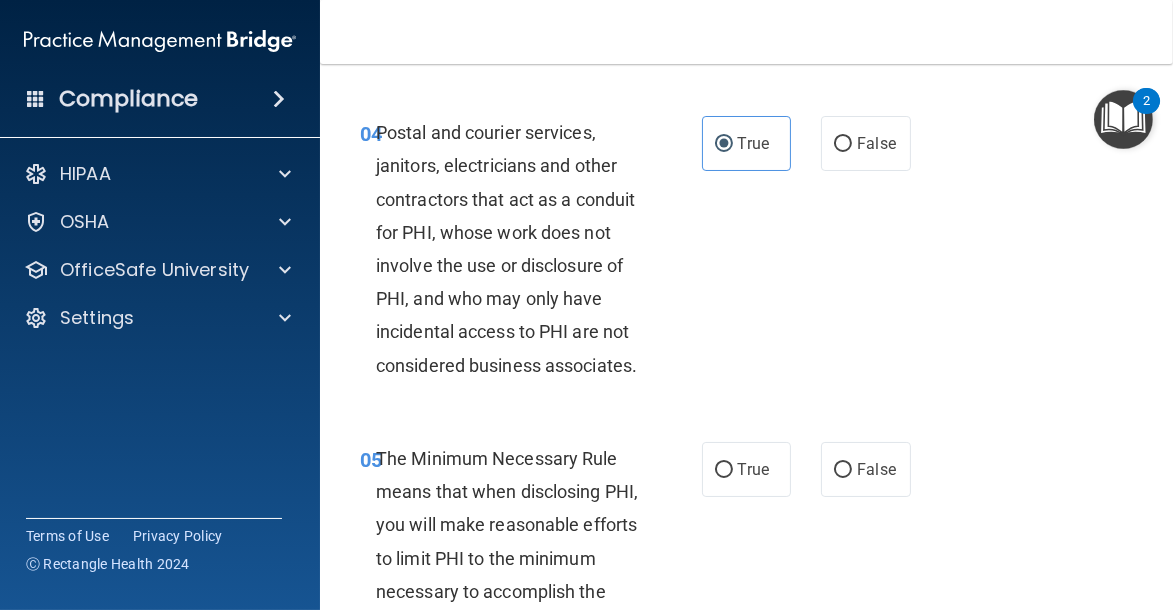 scroll, scrollTop: 1106, scrollLeft: 0, axis: vertical 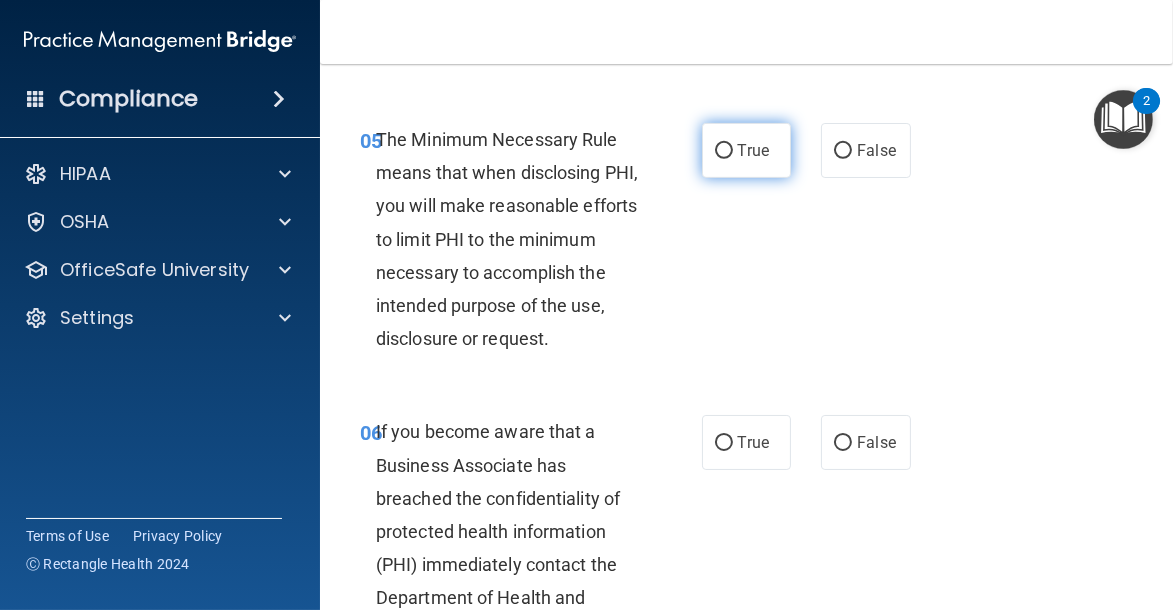 click on "True" at bounding box center [747, 150] 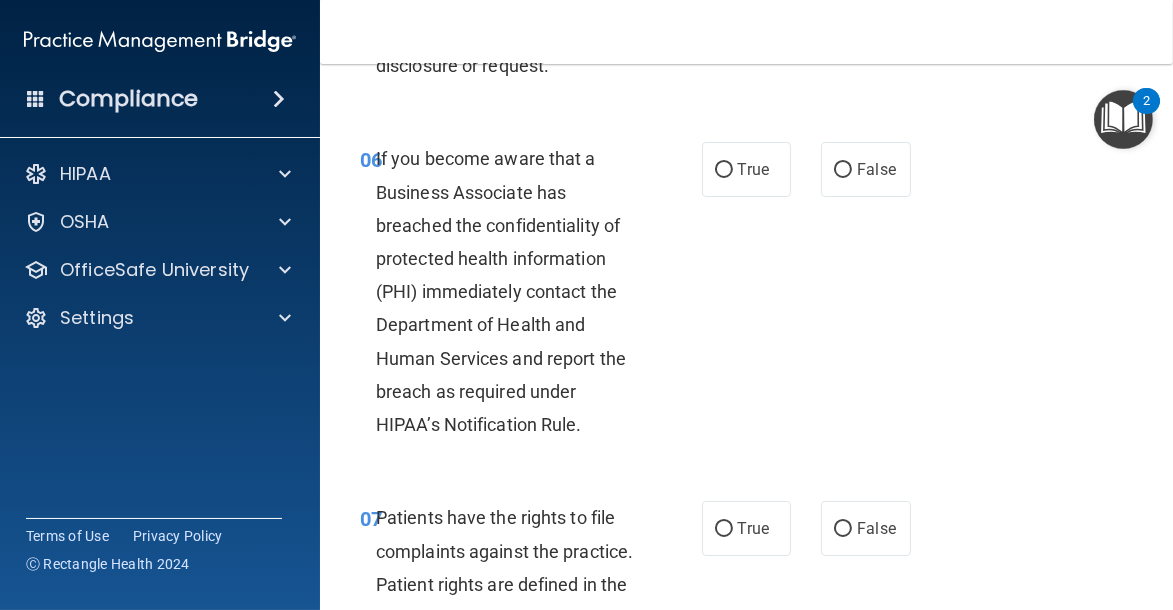 scroll, scrollTop: 1388, scrollLeft: 0, axis: vertical 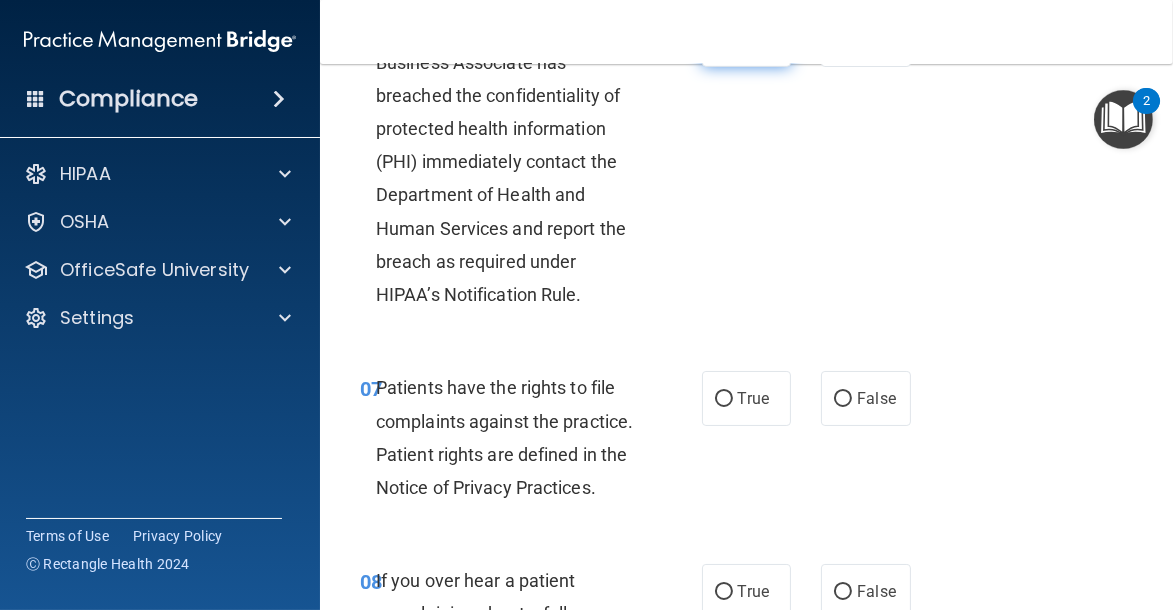 click on "True" at bounding box center (747, 39) 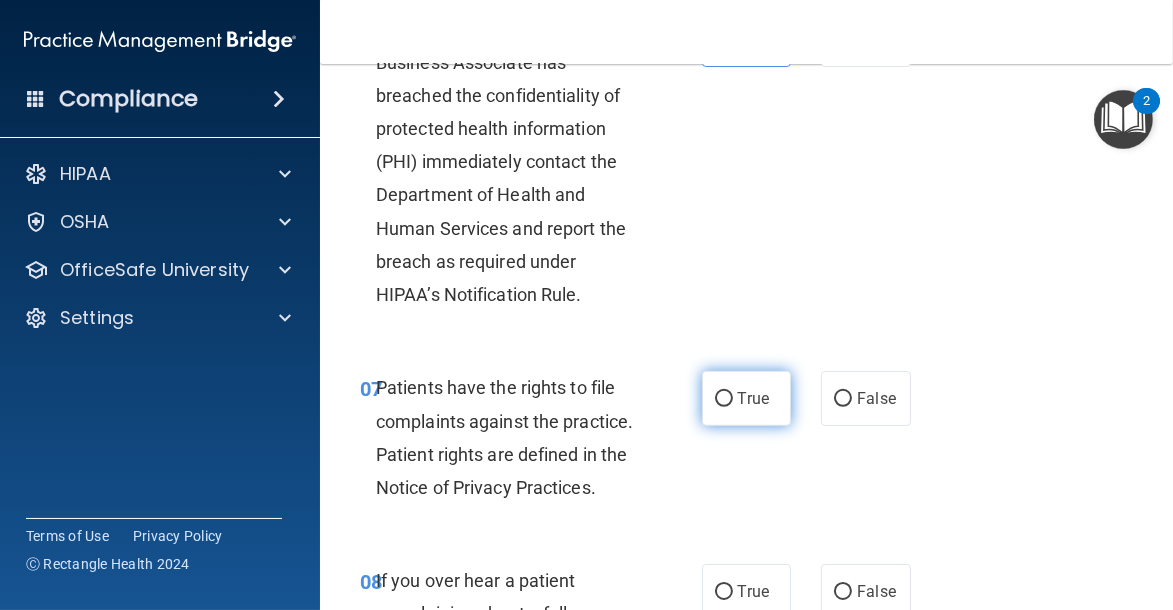 click on "True" at bounding box center (724, 399) 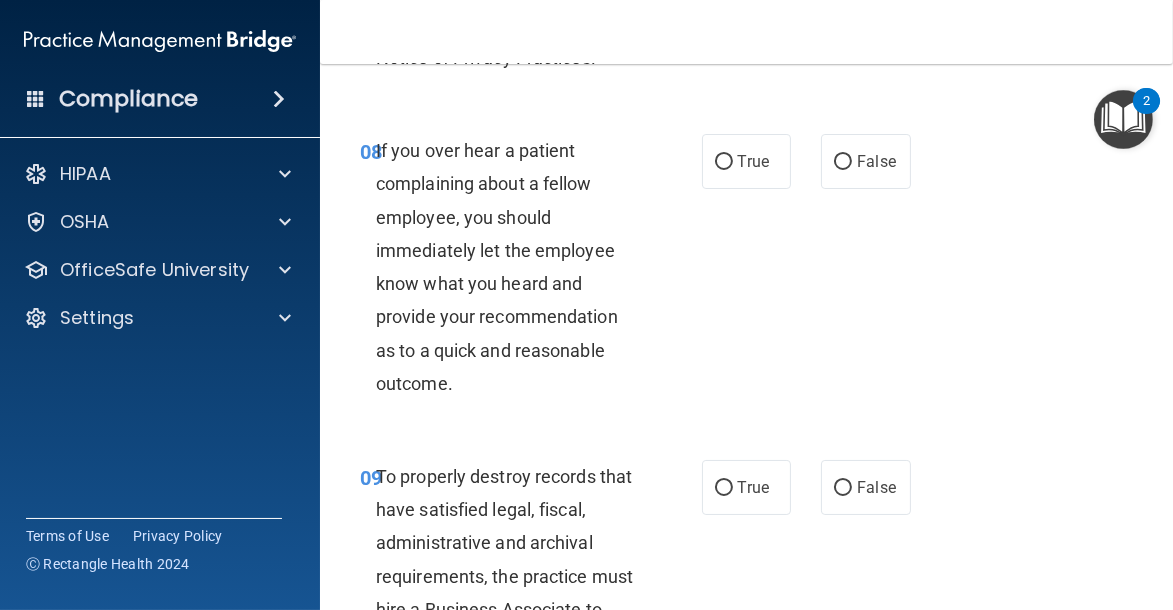 scroll, scrollTop: 1957, scrollLeft: 0, axis: vertical 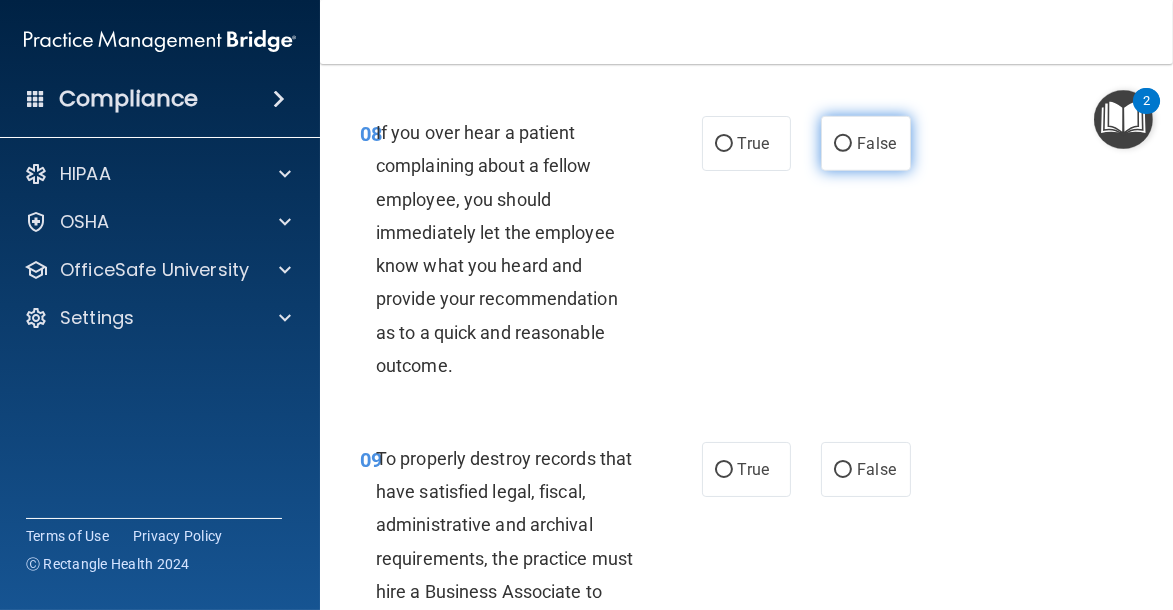 click on "False" at bounding box center [876, 143] 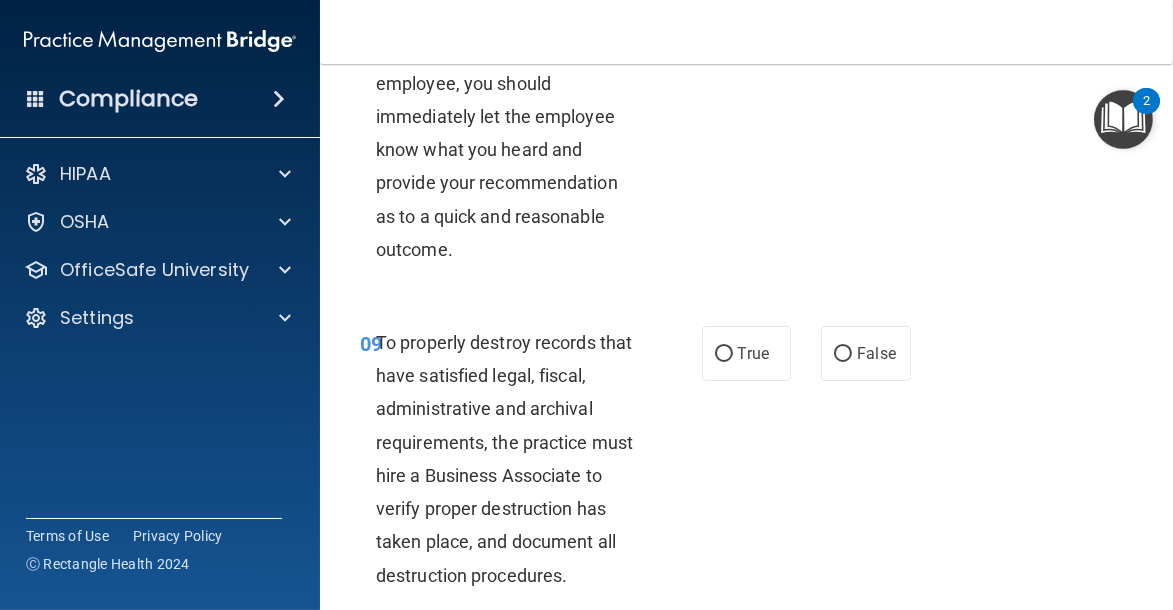 scroll, scrollTop: 2083, scrollLeft: 0, axis: vertical 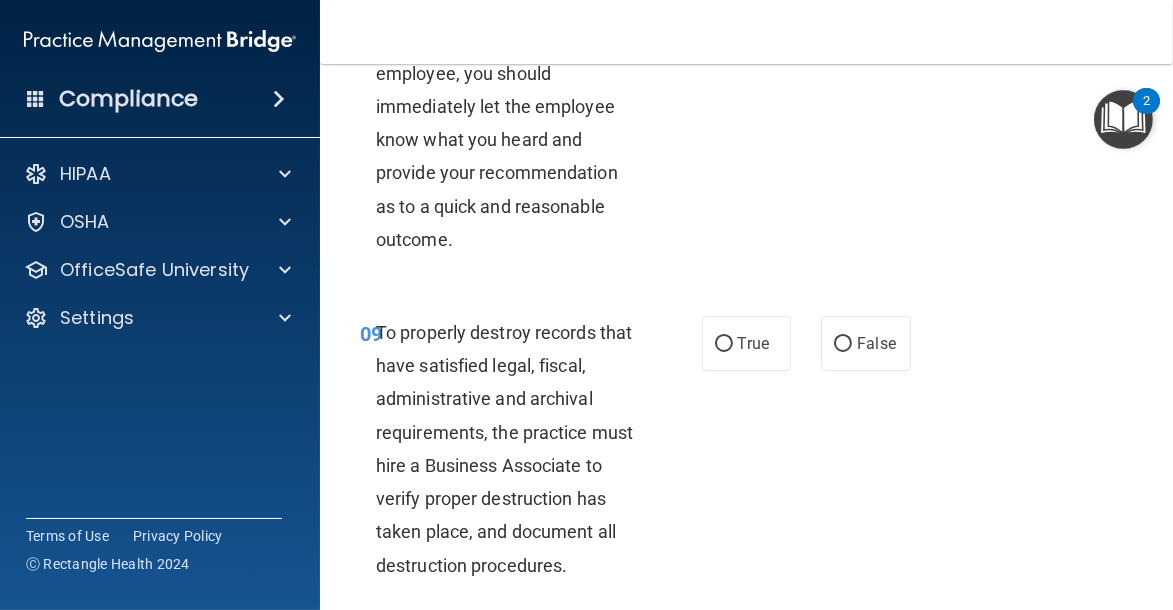 click on "True" at bounding box center [747, 17] 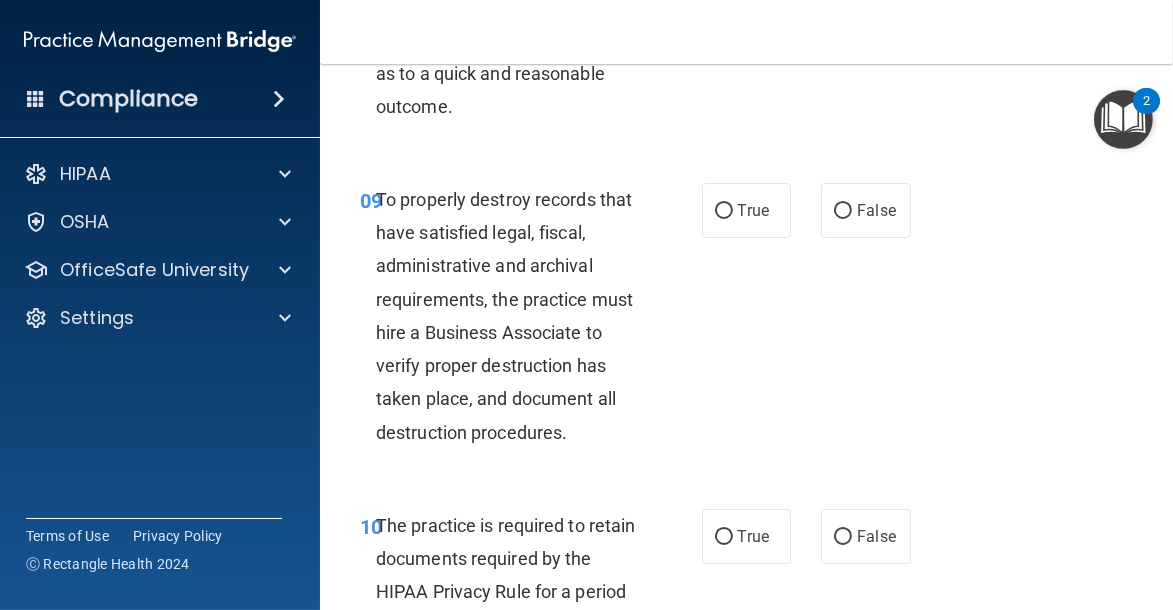 scroll, scrollTop: 2254, scrollLeft: 0, axis: vertical 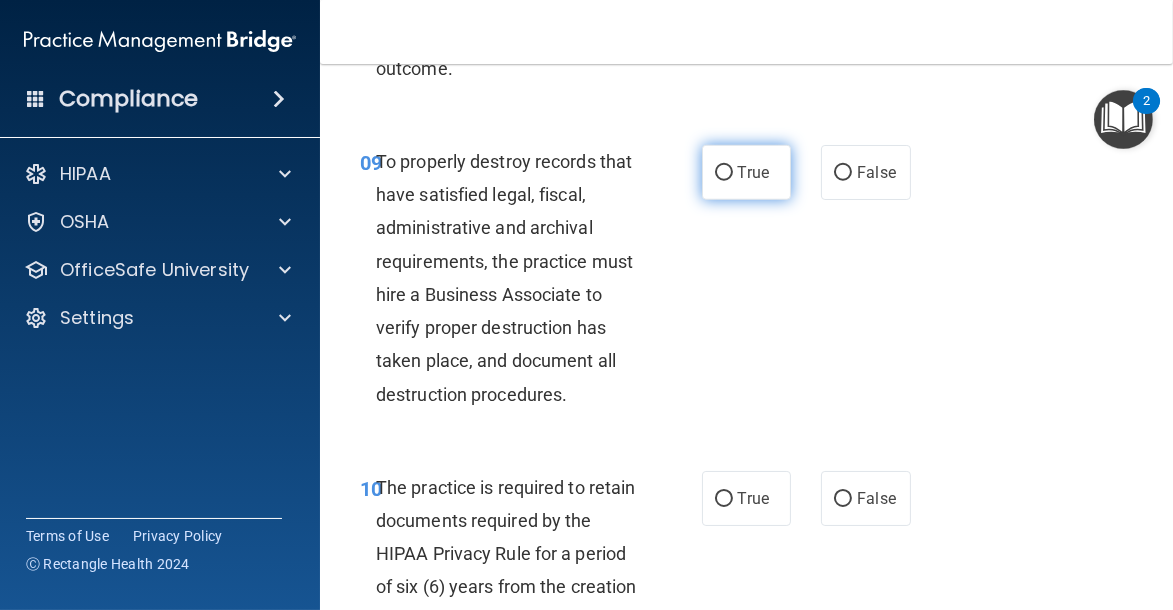 click on "True" at bounding box center [753, 172] 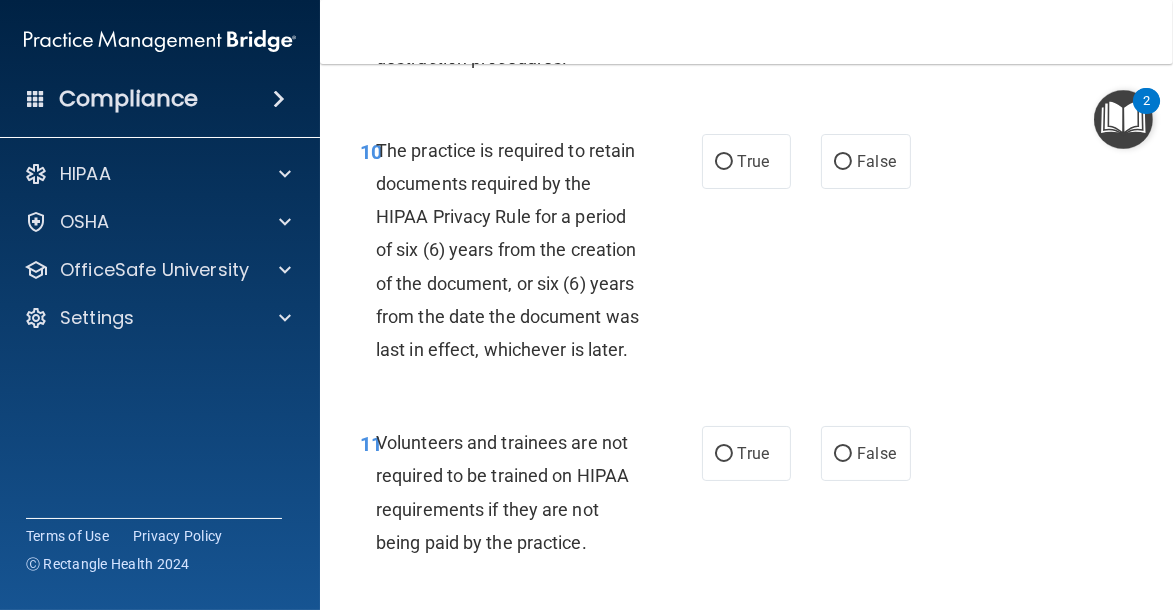scroll, scrollTop: 2656, scrollLeft: 0, axis: vertical 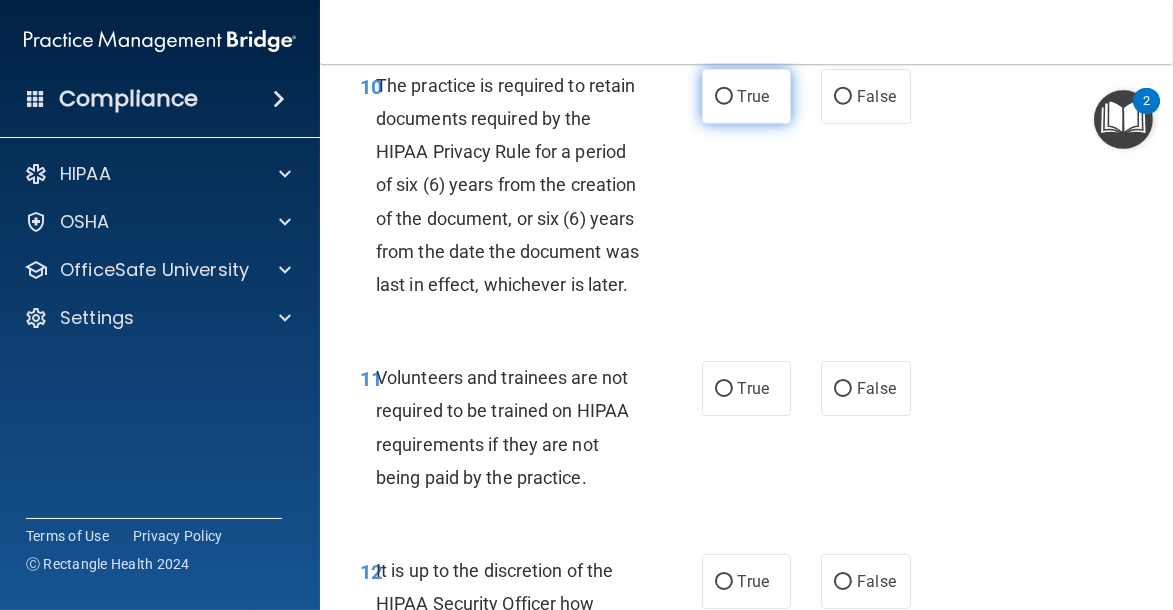 click on "True" at bounding box center (747, 96) 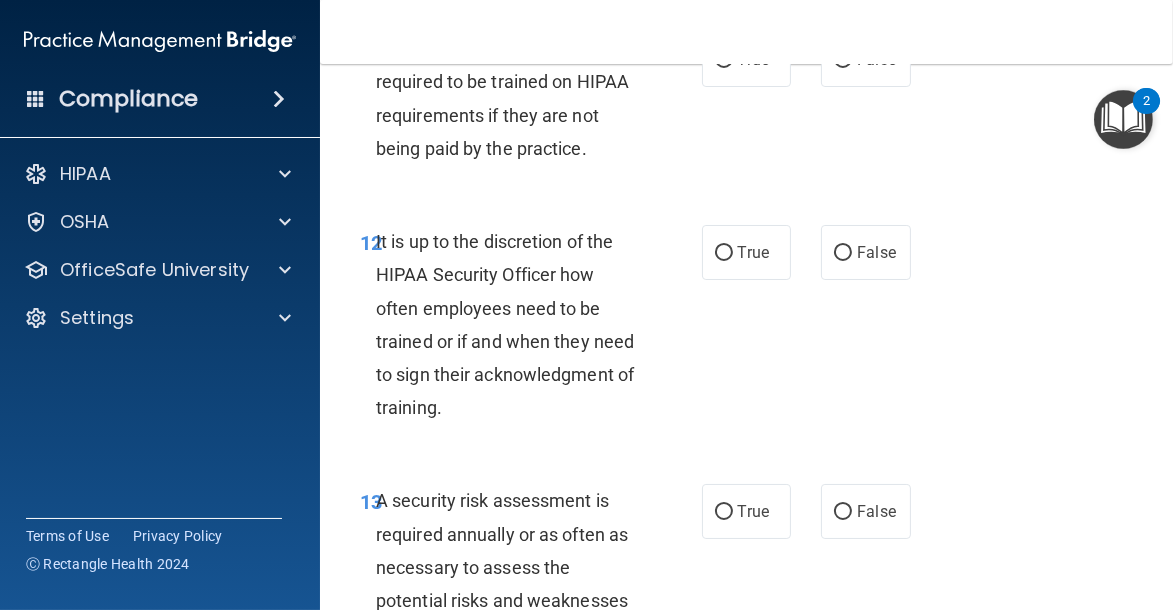 scroll, scrollTop: 2994, scrollLeft: 0, axis: vertical 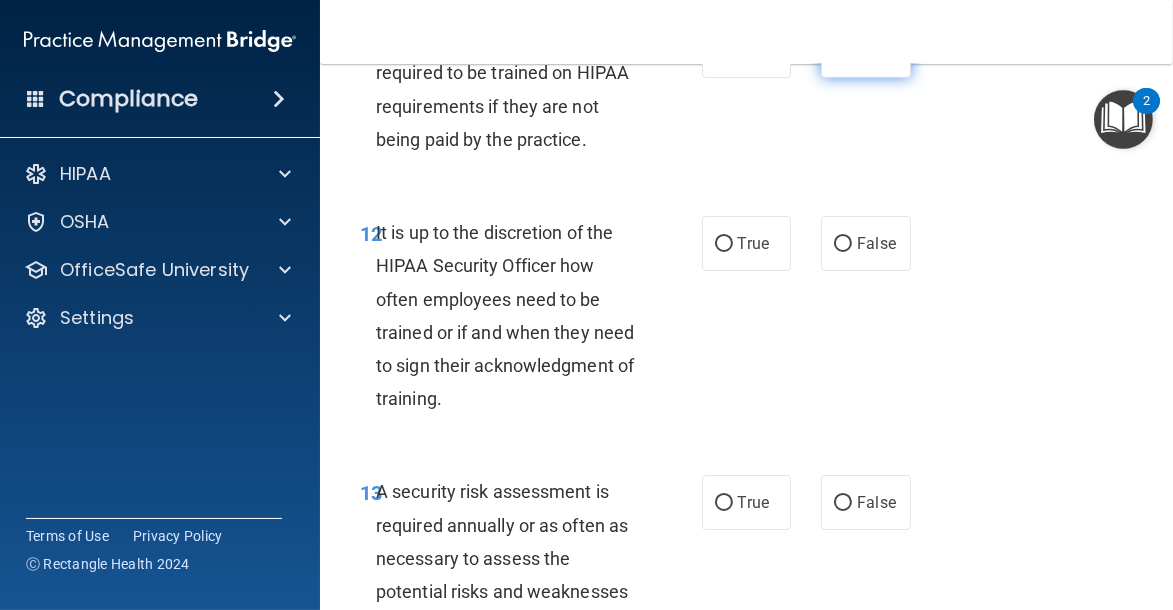 click on "False" at bounding box center [866, 50] 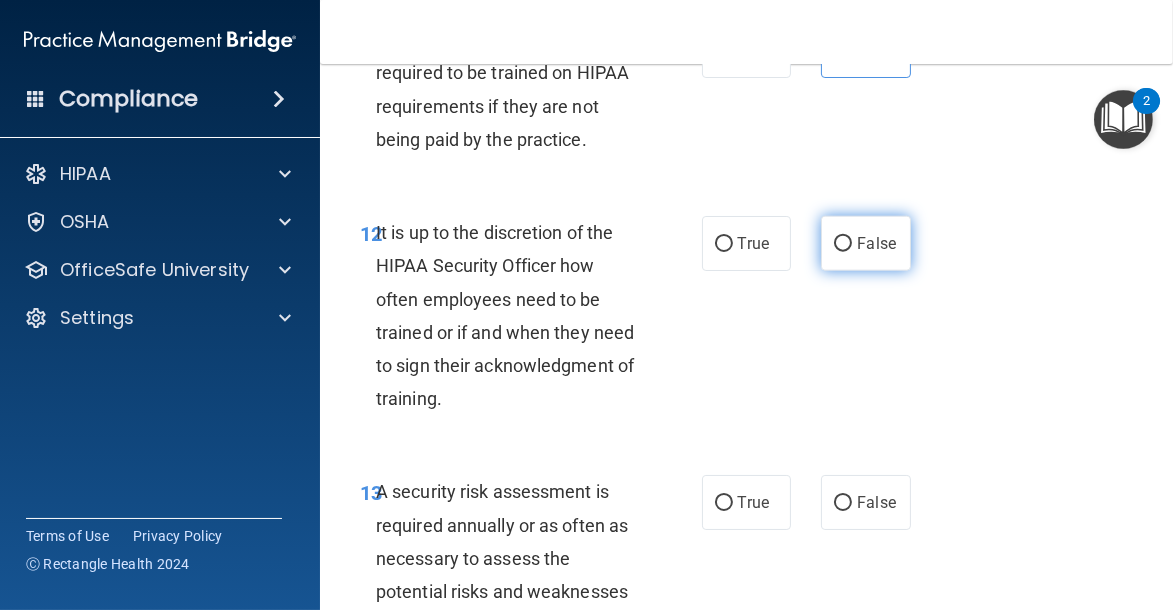 click on "False" at bounding box center [866, 243] 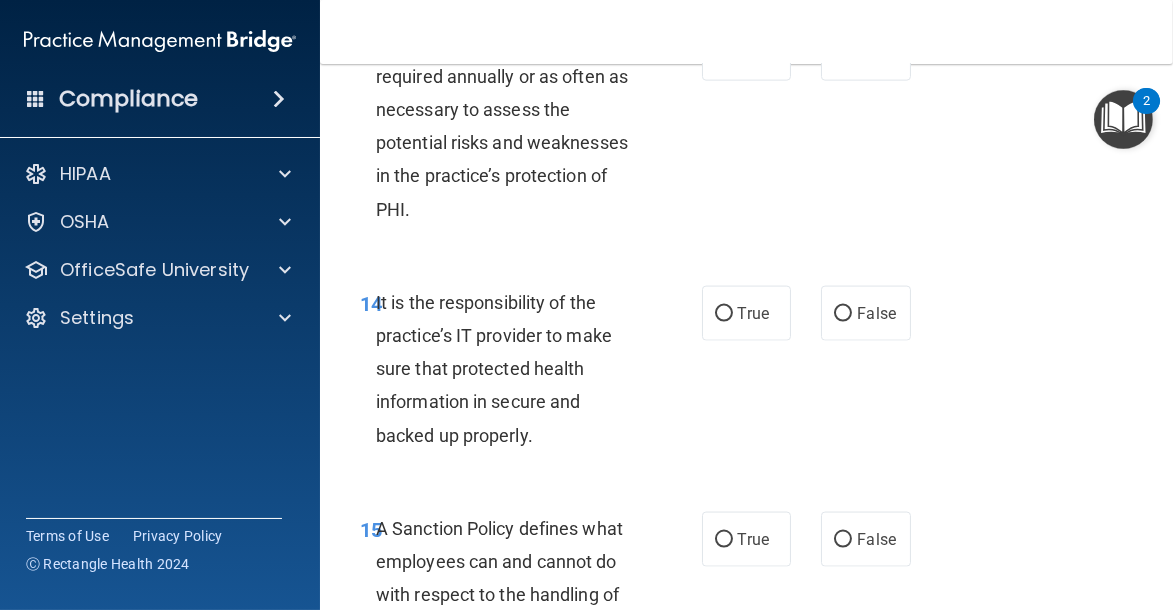 scroll, scrollTop: 3480, scrollLeft: 0, axis: vertical 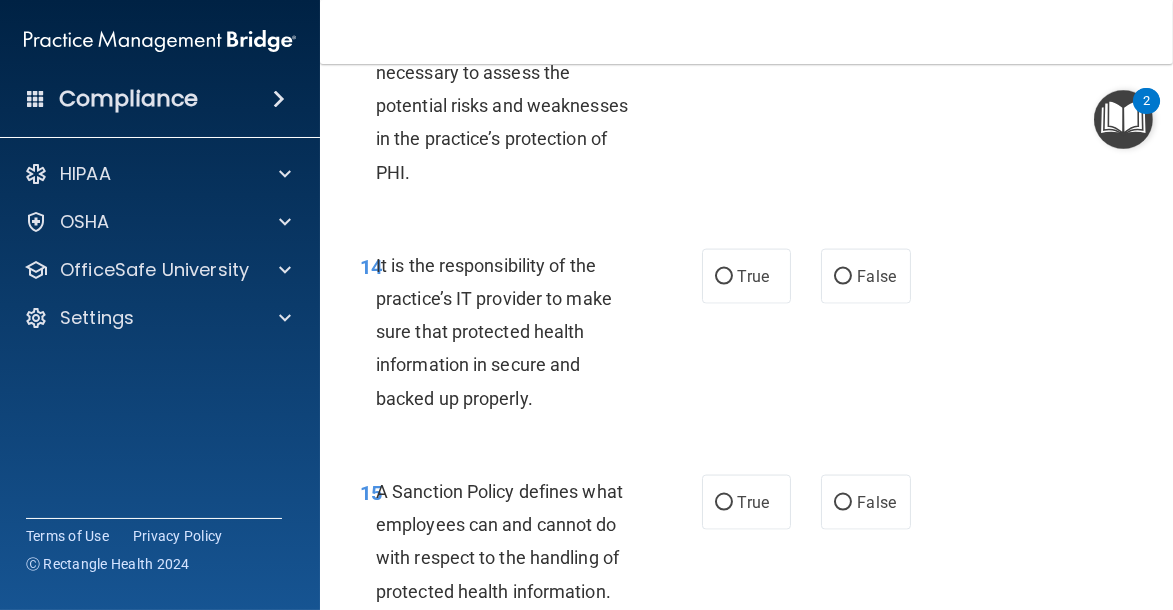 click on "True" at bounding box center [753, 16] 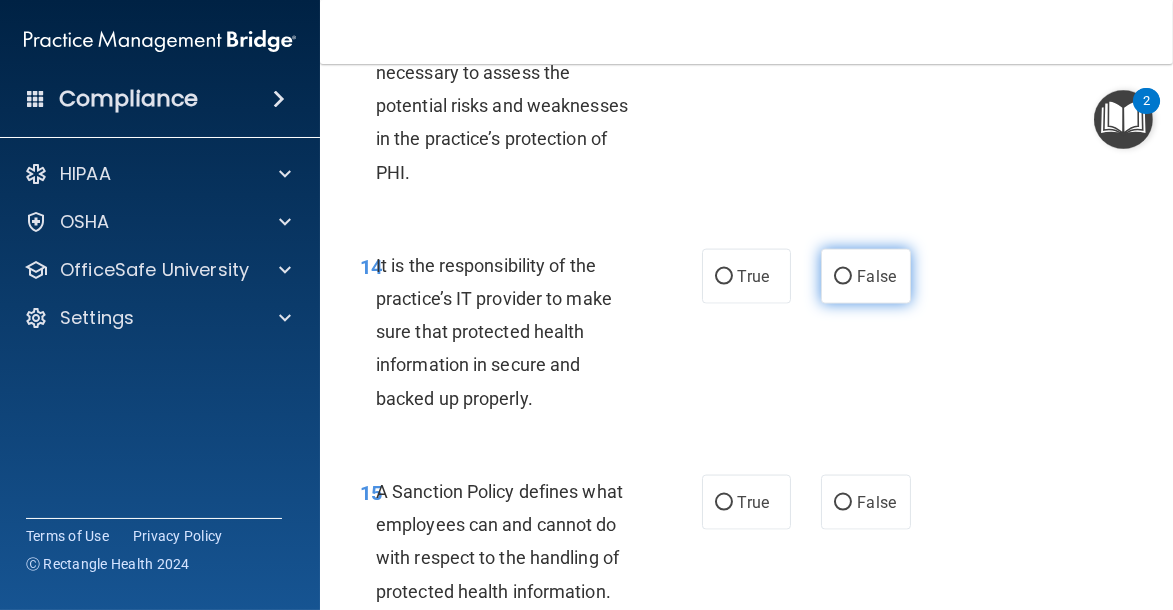 click on "False" at bounding box center (866, 276) 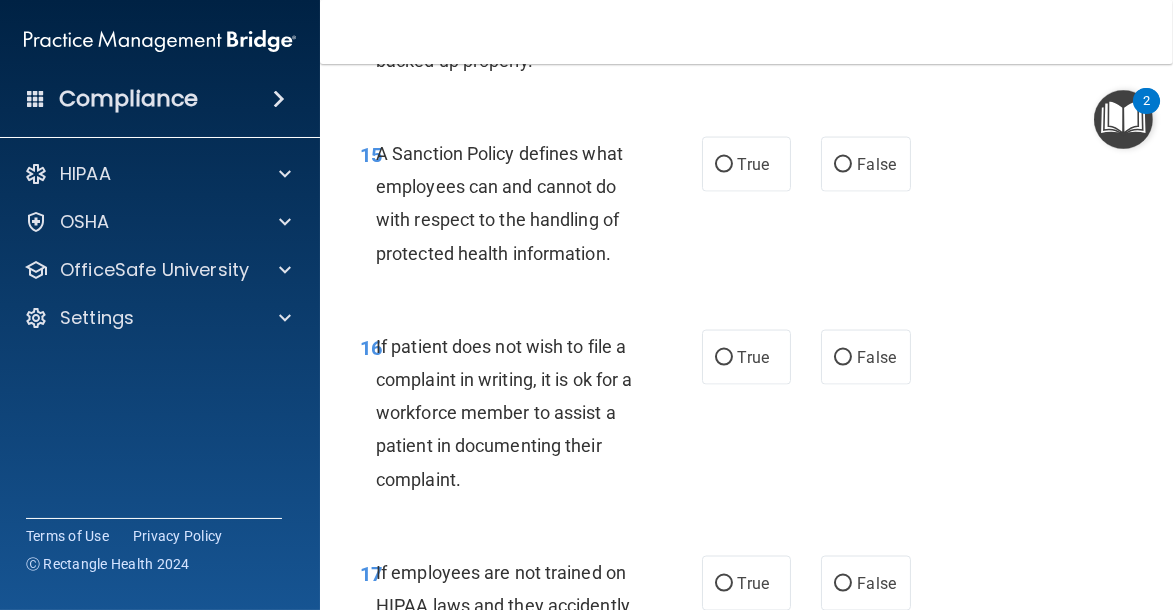 scroll, scrollTop: 3846, scrollLeft: 0, axis: vertical 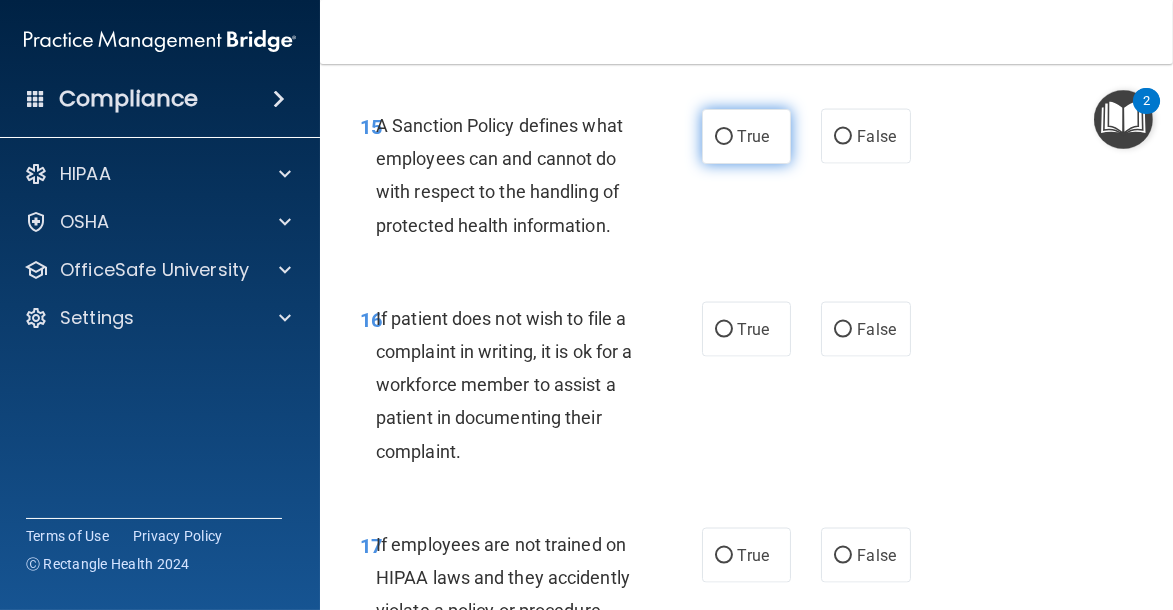 click on "True" at bounding box center (753, 136) 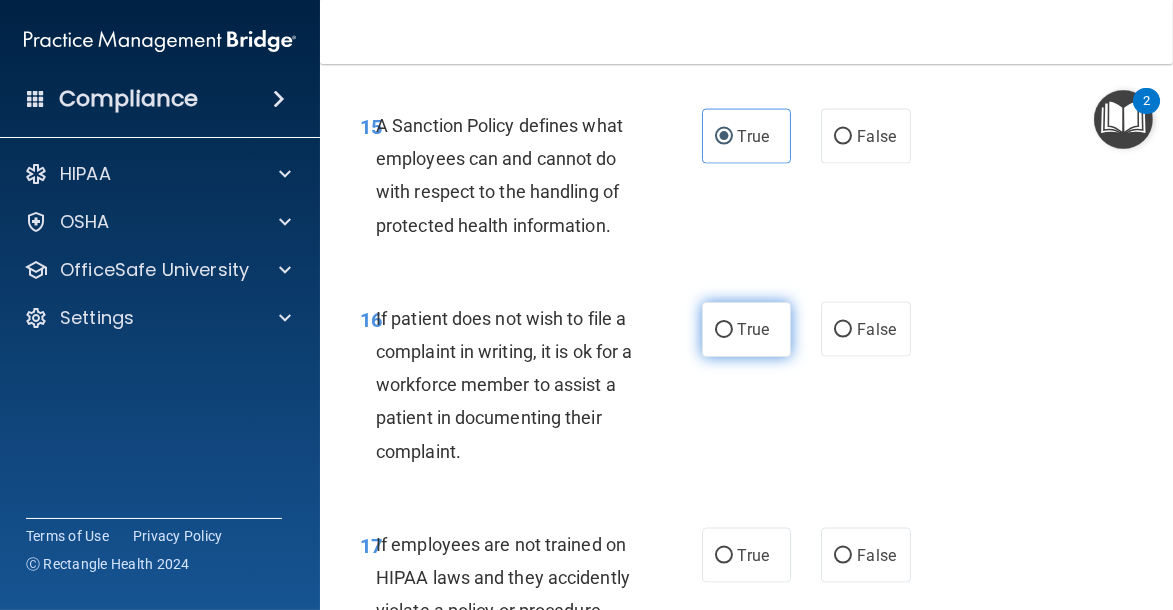 click on "True" at bounding box center (724, 330) 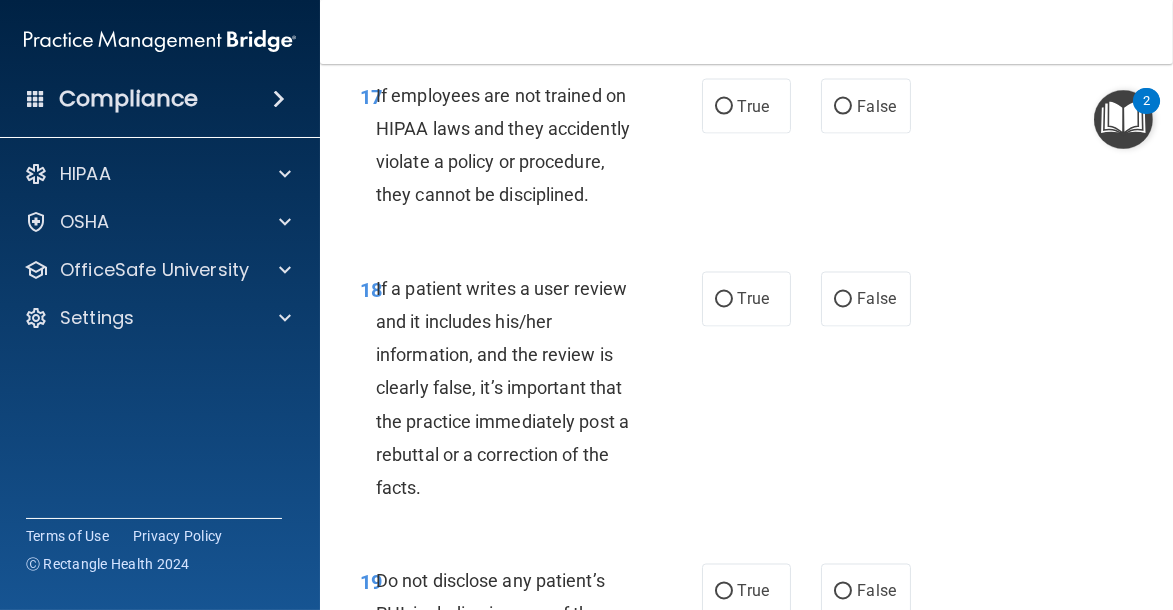 scroll, scrollTop: 4313, scrollLeft: 0, axis: vertical 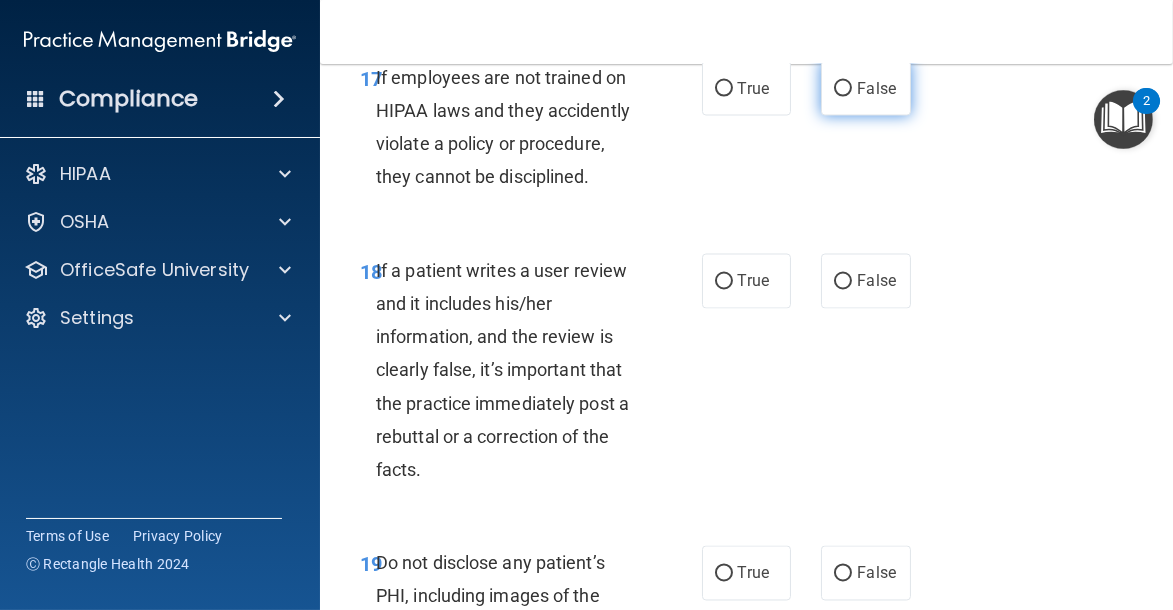 click on "False" at bounding box center [876, 88] 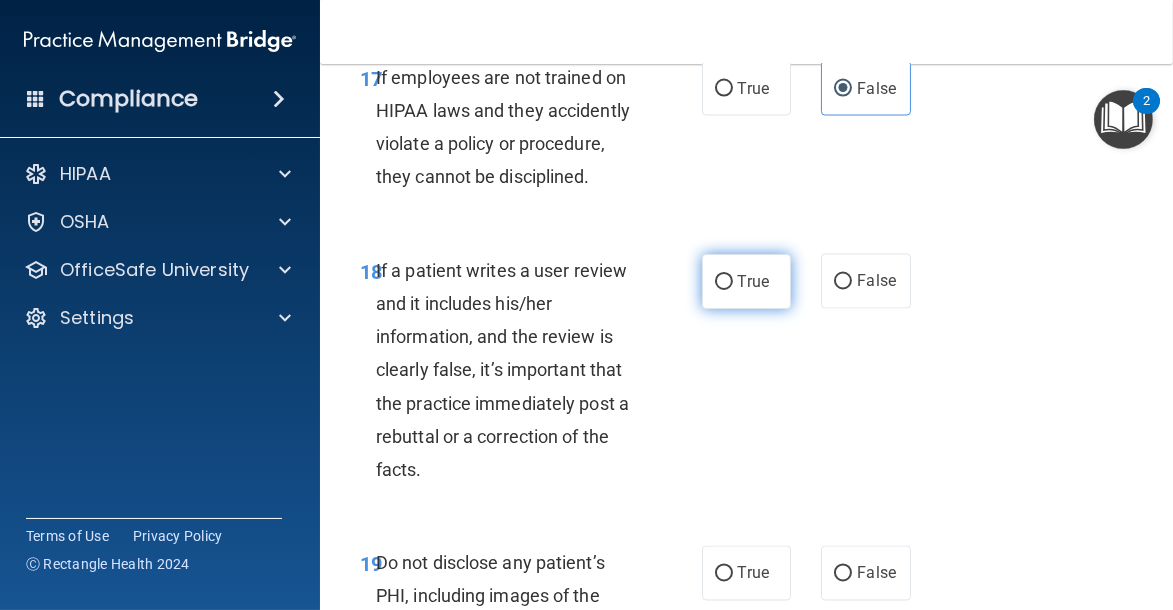 click on "True" at bounding box center [747, 281] 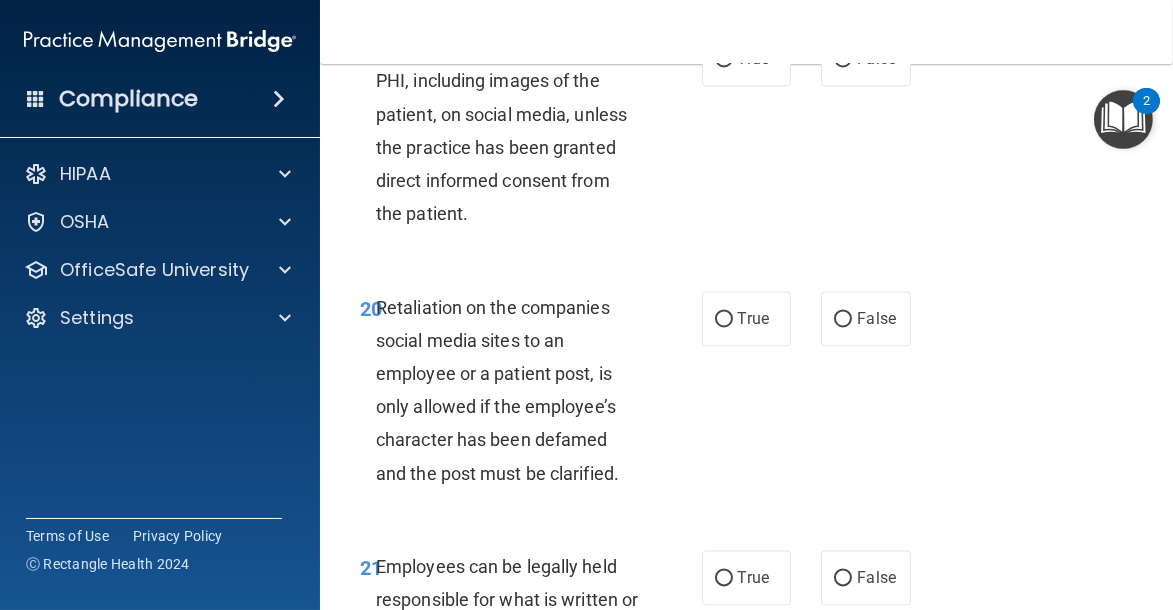 scroll, scrollTop: 4837, scrollLeft: 0, axis: vertical 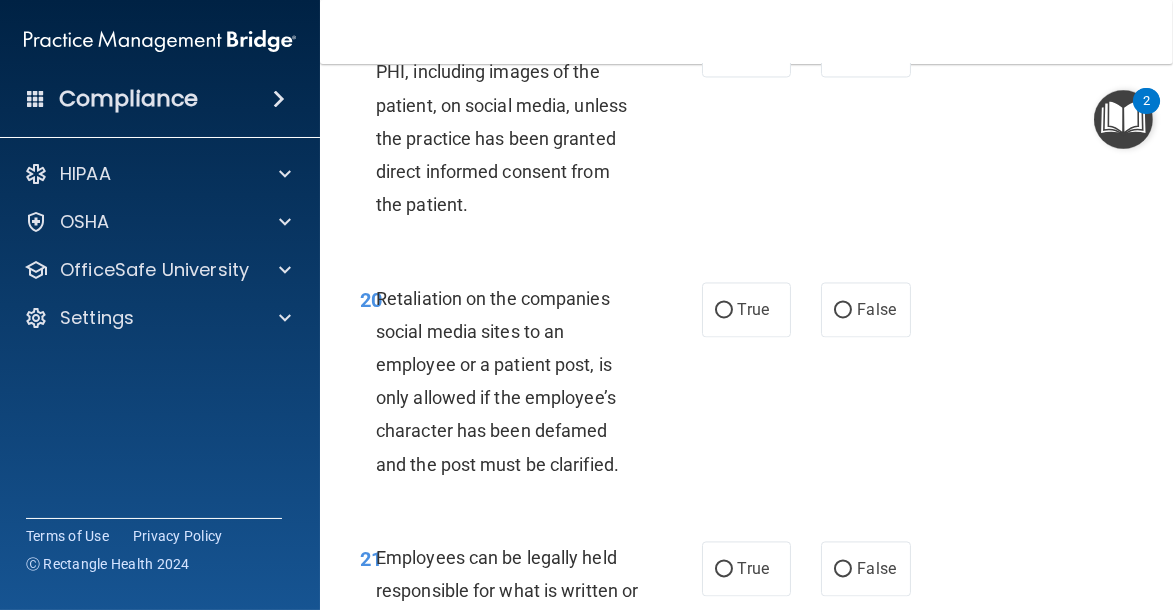 click on "19       Do not disclose any patient’s PHI, including images of the patient, on social media, unless the practice has been granted direct informed consent from the patient." at bounding box center (531, 126) 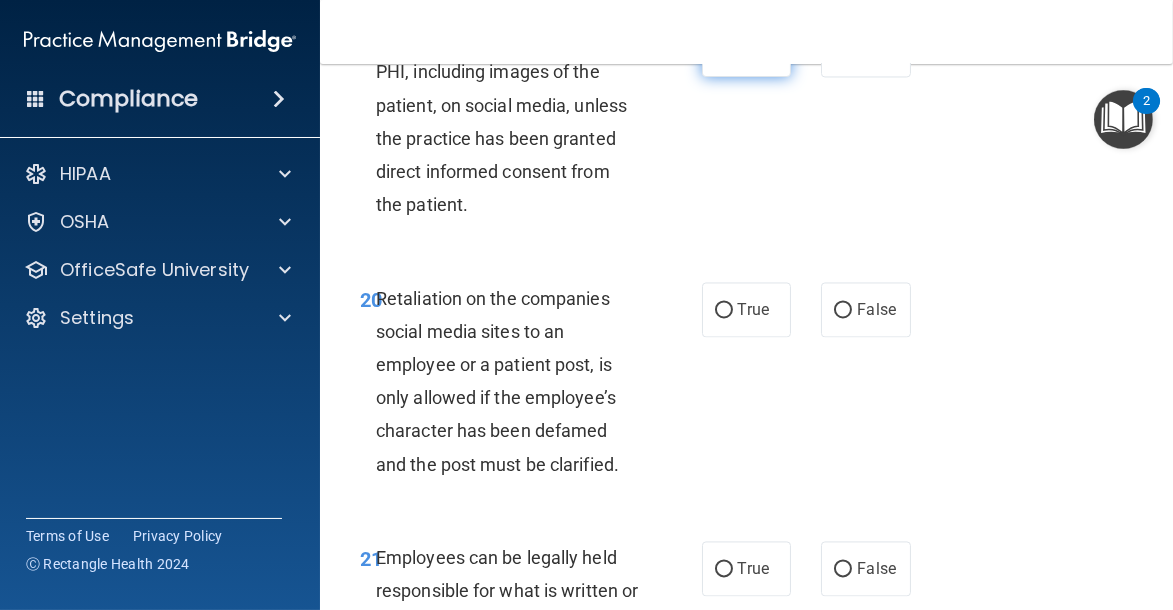 click on "True" at bounding box center [747, 49] 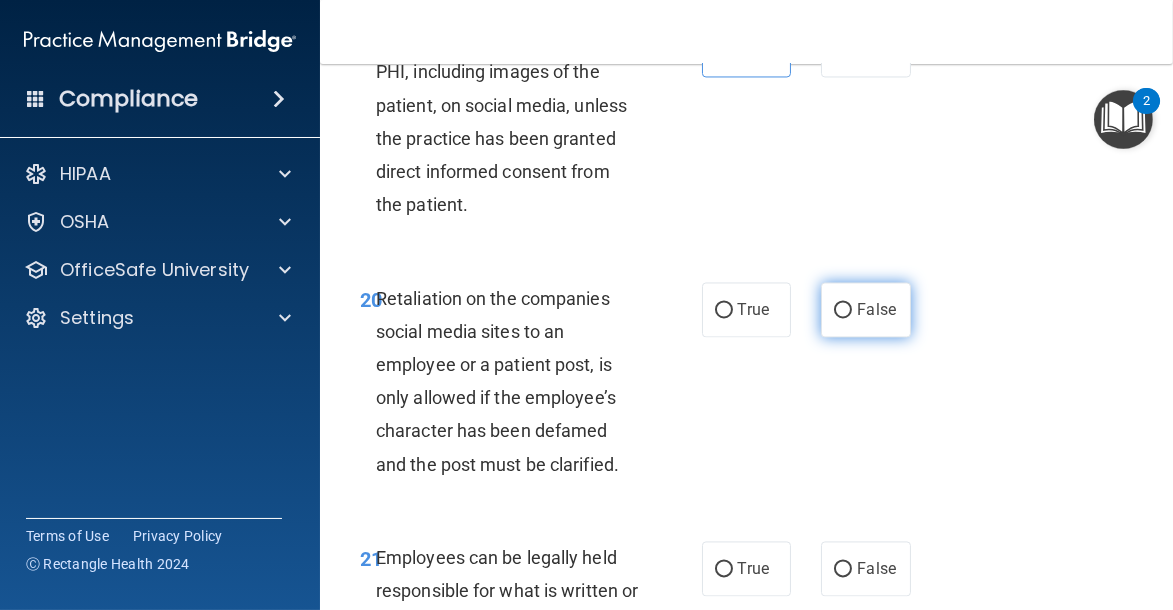 click on "False" at bounding box center (866, 309) 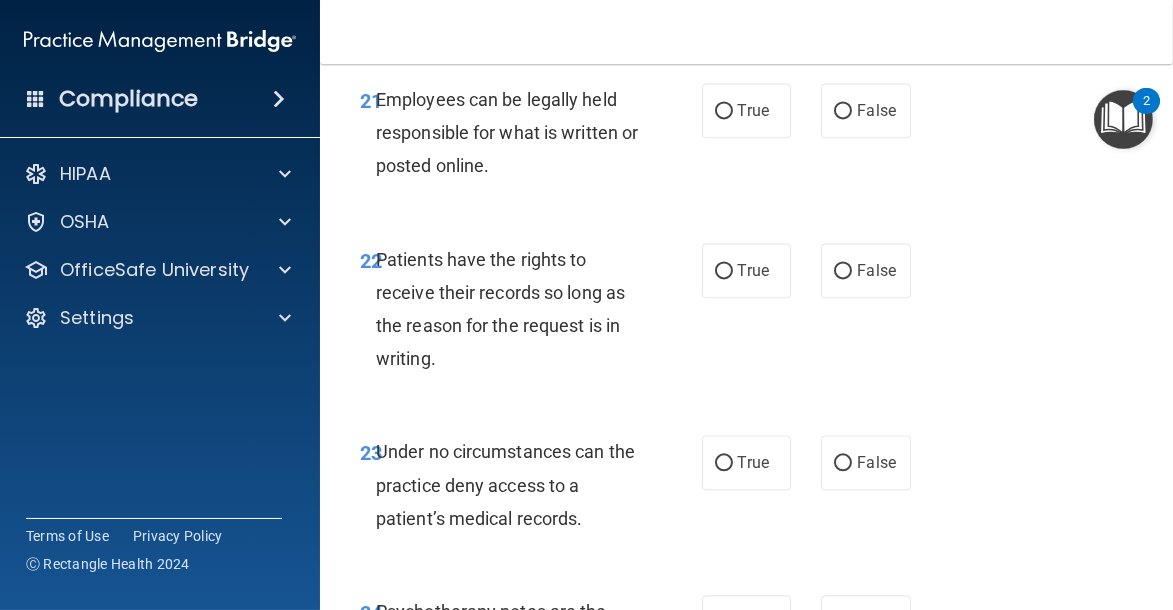 scroll, scrollTop: 5305, scrollLeft: 0, axis: vertical 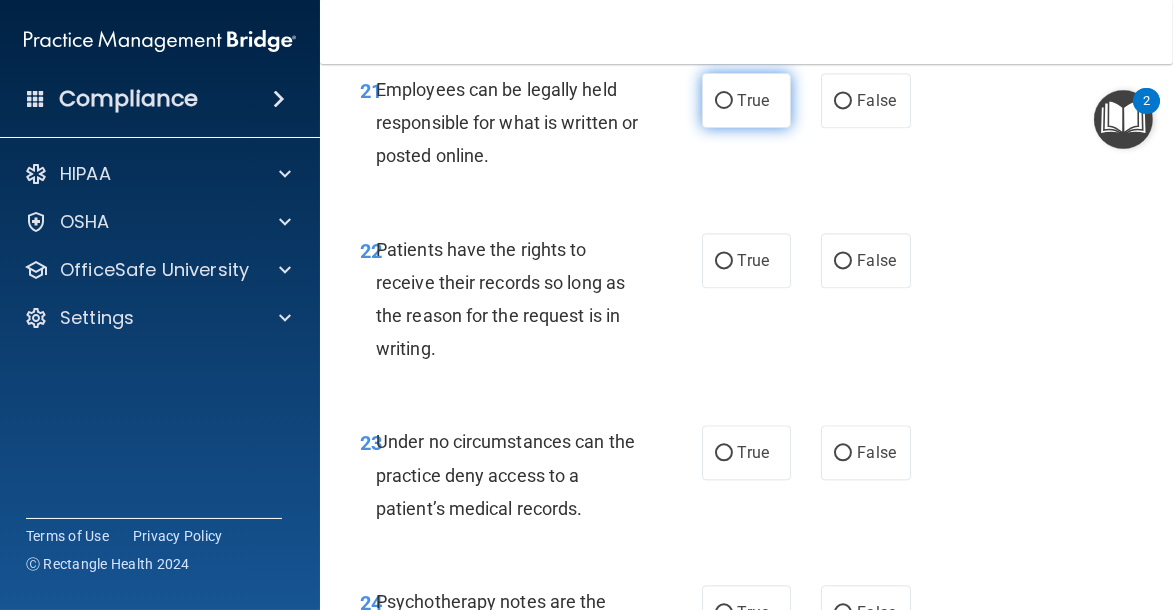 click on "True" at bounding box center (747, 100) 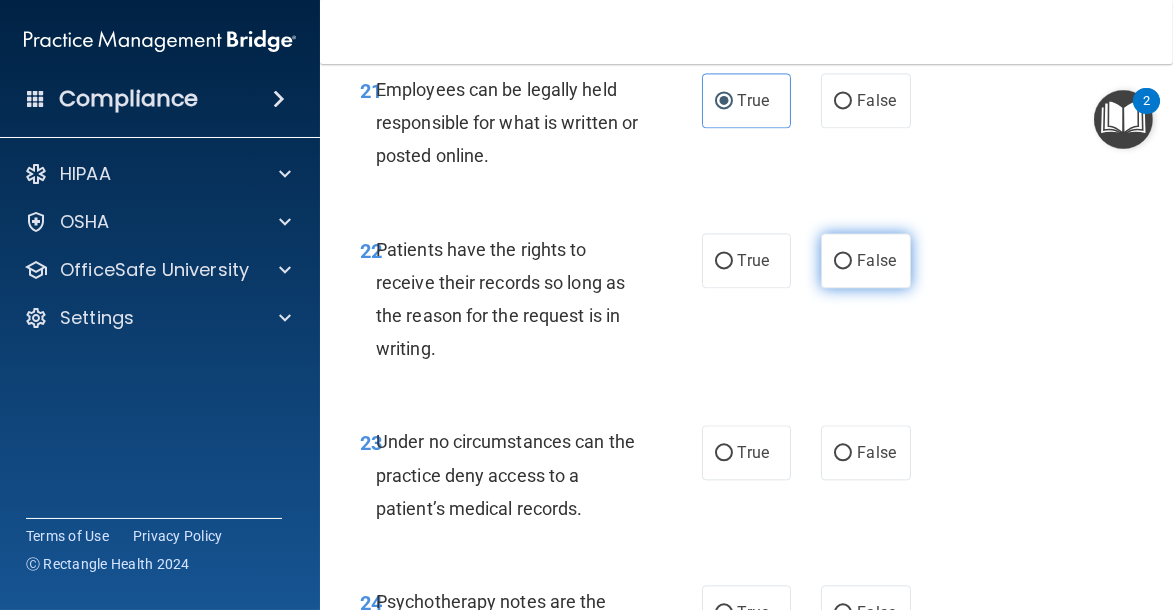 click on "False" at bounding box center [876, 260] 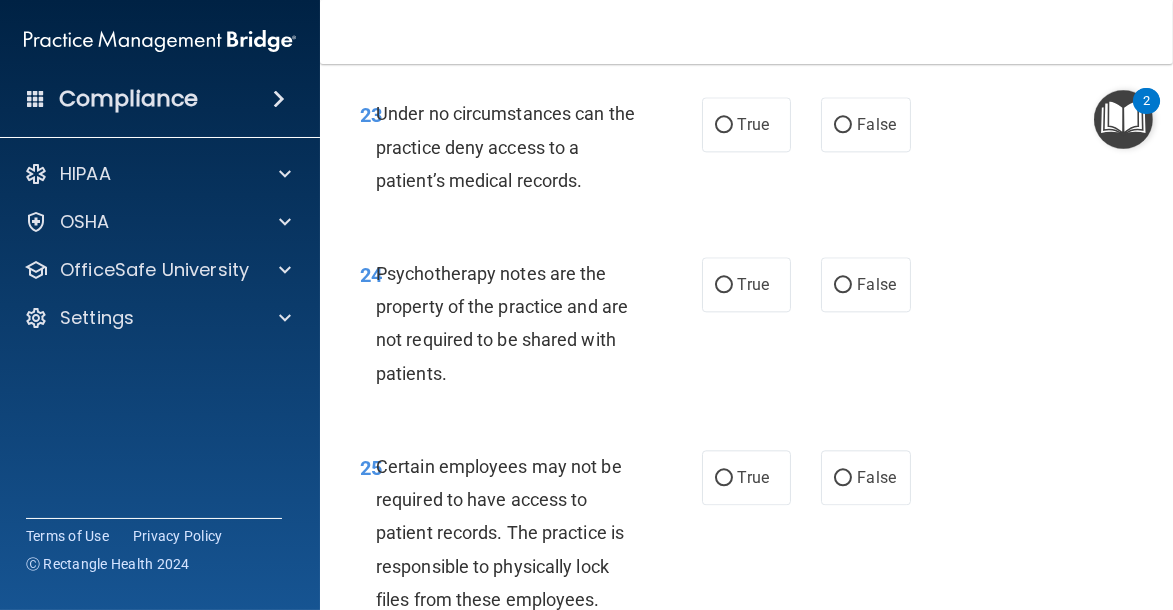 scroll, scrollTop: 5725, scrollLeft: 0, axis: vertical 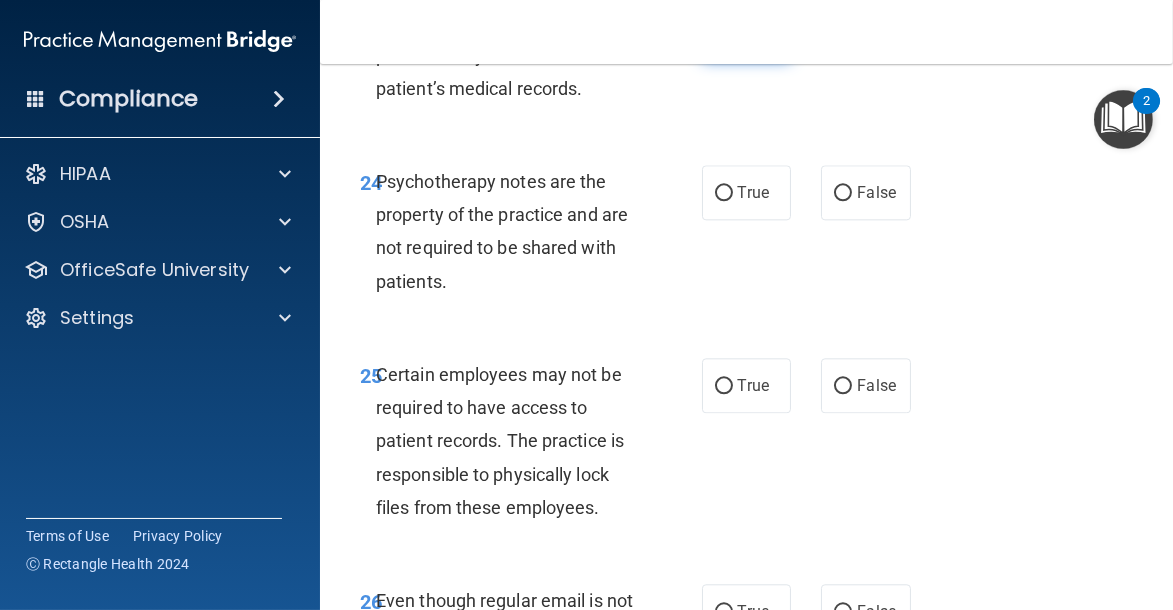 click on "True" at bounding box center [747, 32] 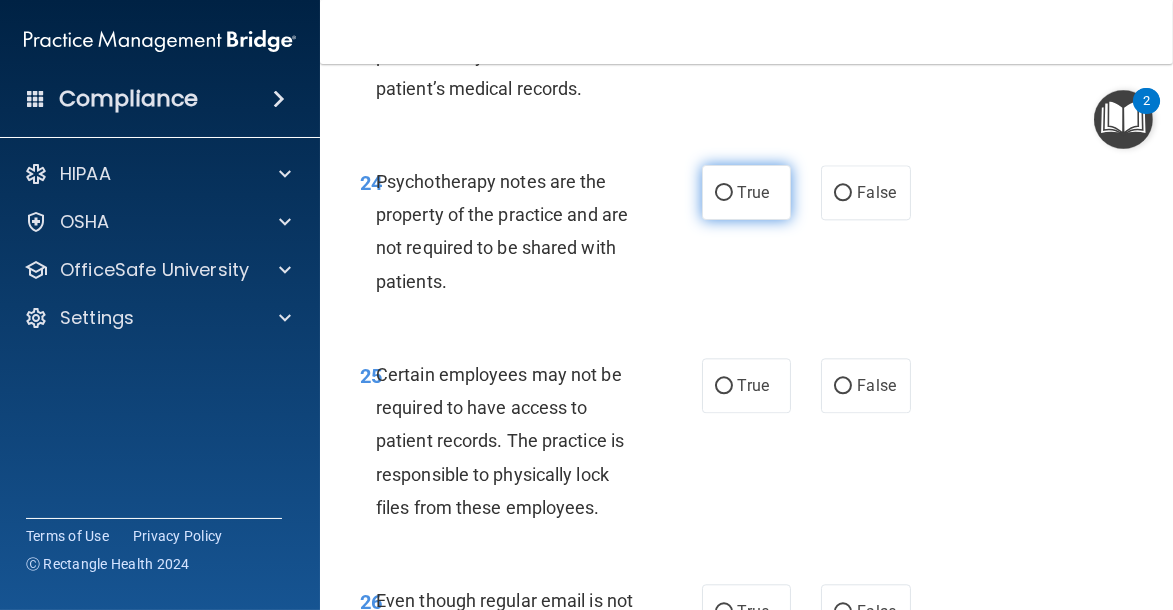 click on "True" at bounding box center (747, 192) 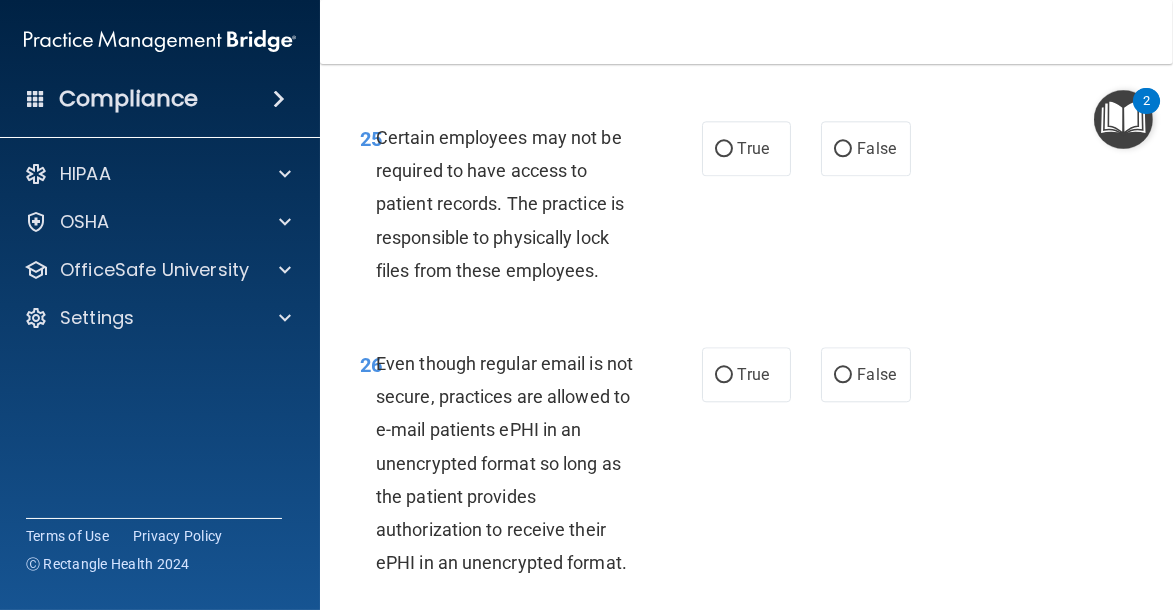 scroll, scrollTop: 5971, scrollLeft: 0, axis: vertical 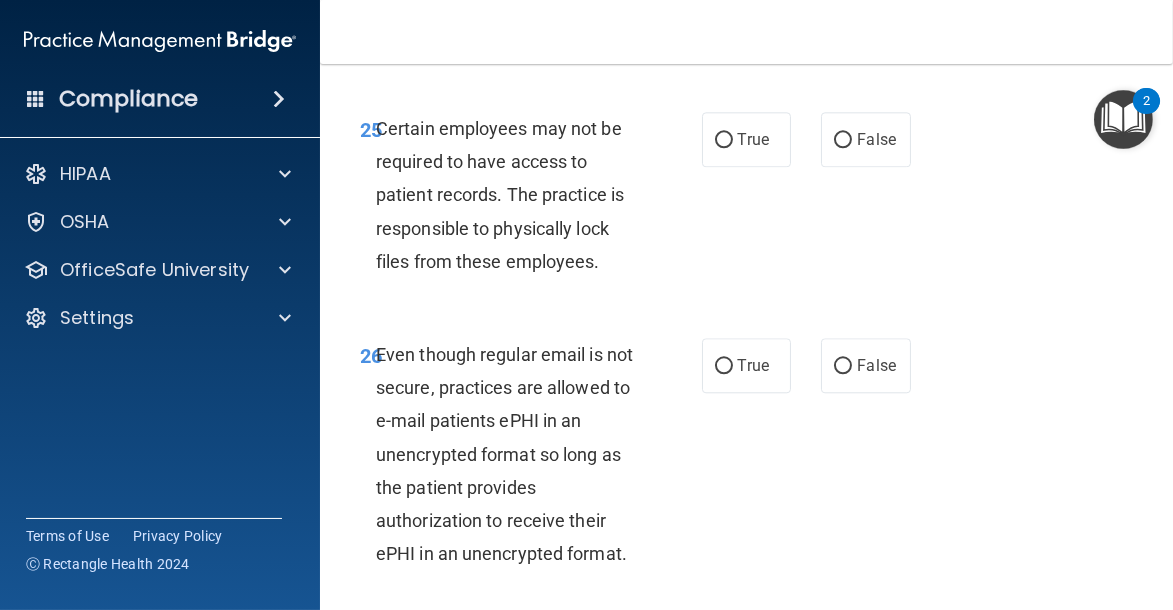 click on "False" at bounding box center [876, -54] 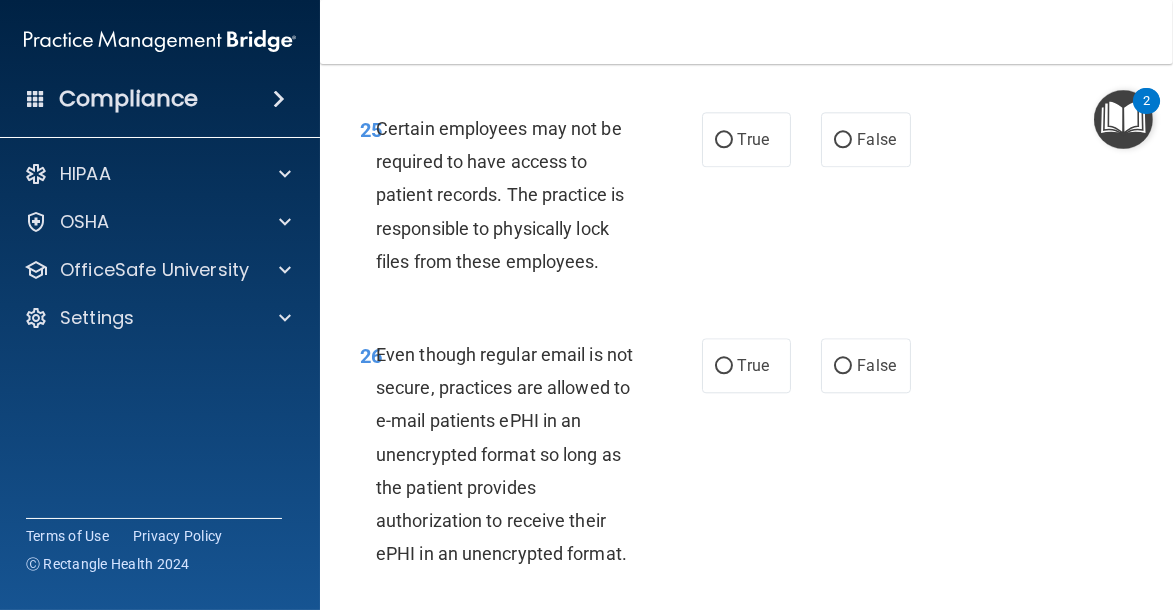 radio on "false" 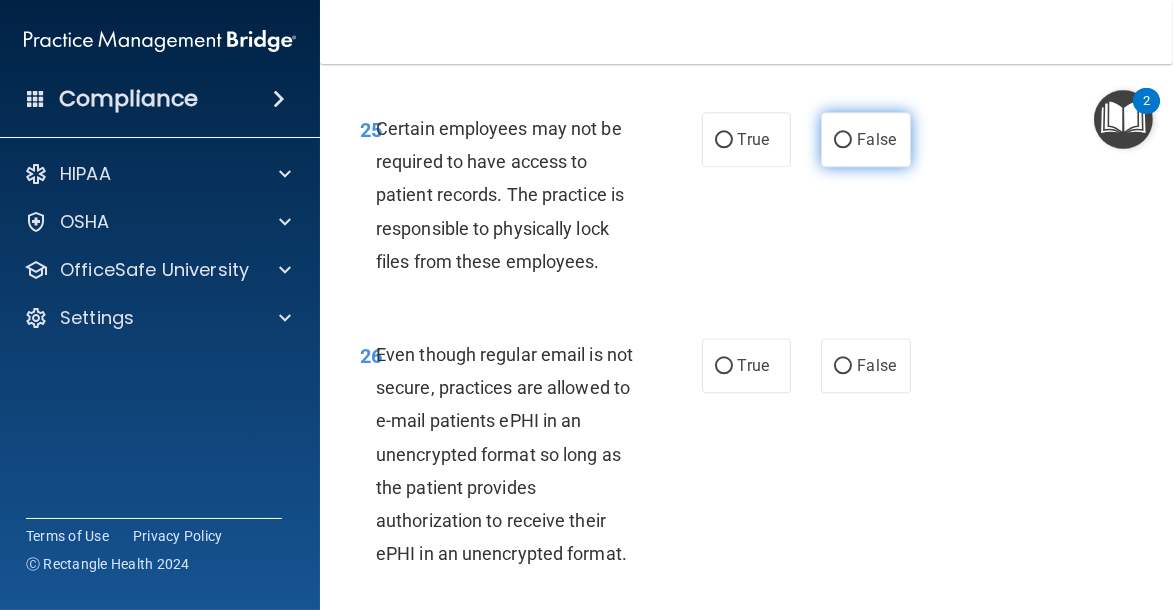 click on "False" at bounding box center (866, 139) 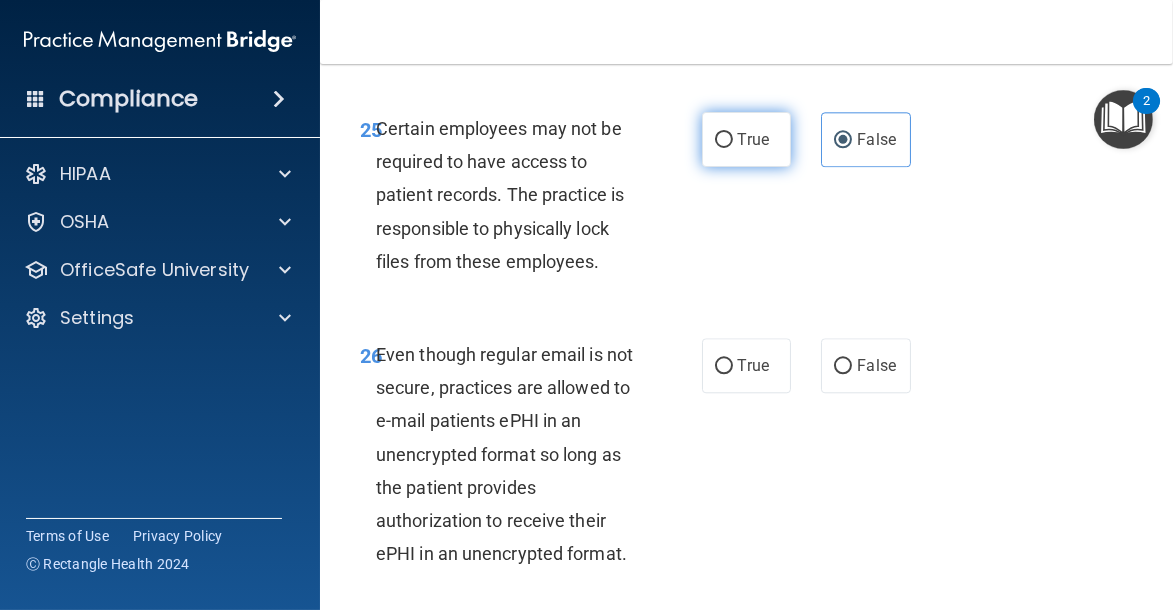 click on "True" at bounding box center (747, 139) 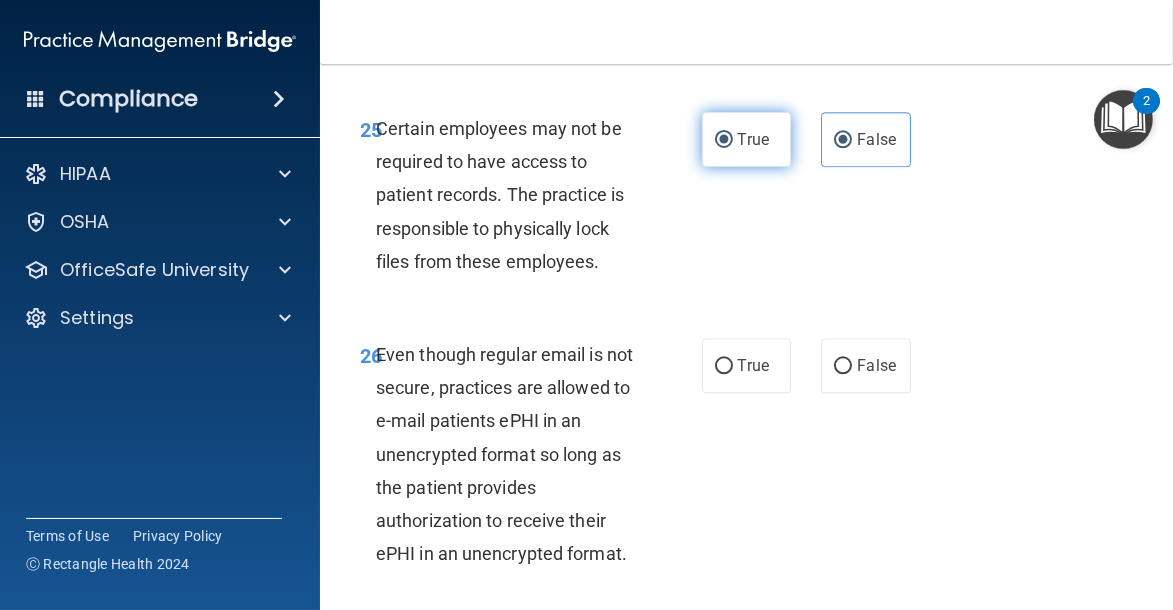 radio on "false" 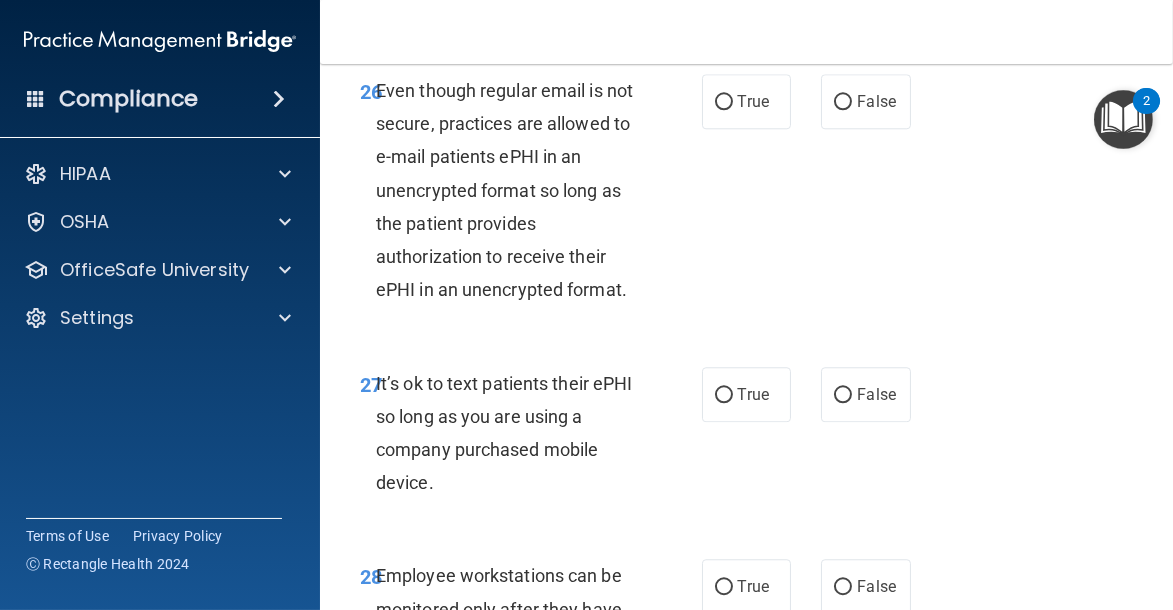 scroll, scrollTop: 6225, scrollLeft: 0, axis: vertical 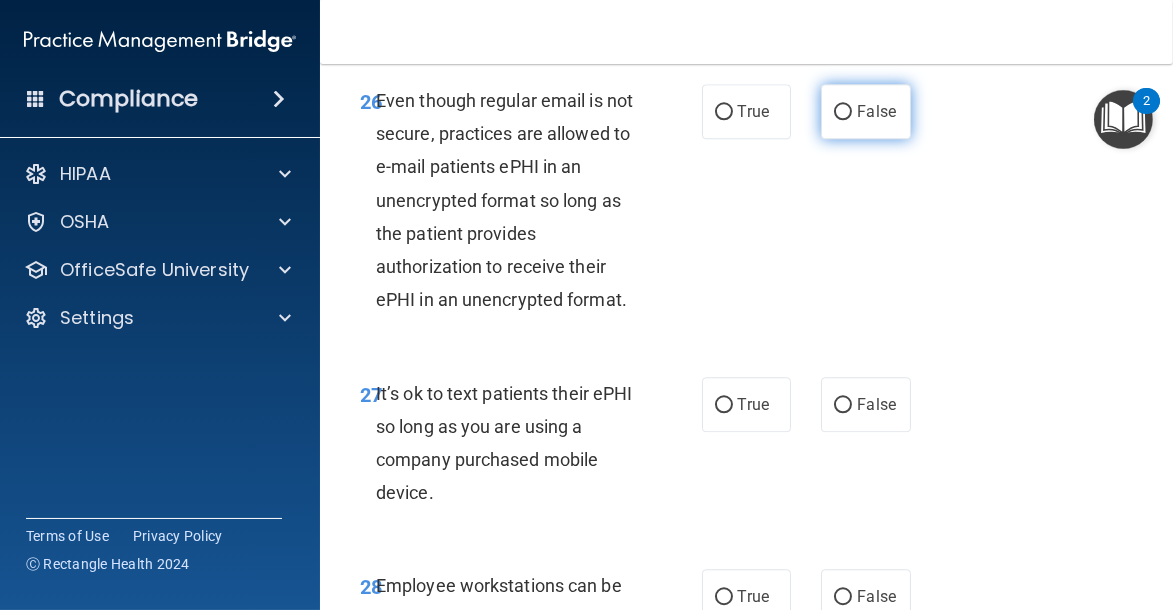 click on "False" at bounding box center [866, 111] 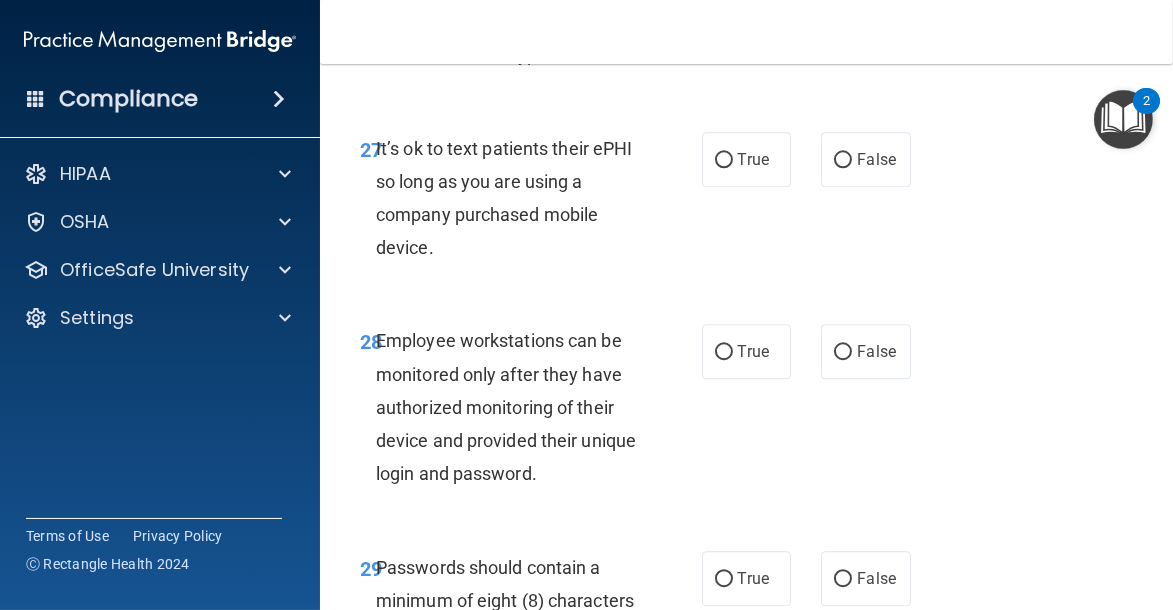 scroll, scrollTop: 6480, scrollLeft: 0, axis: vertical 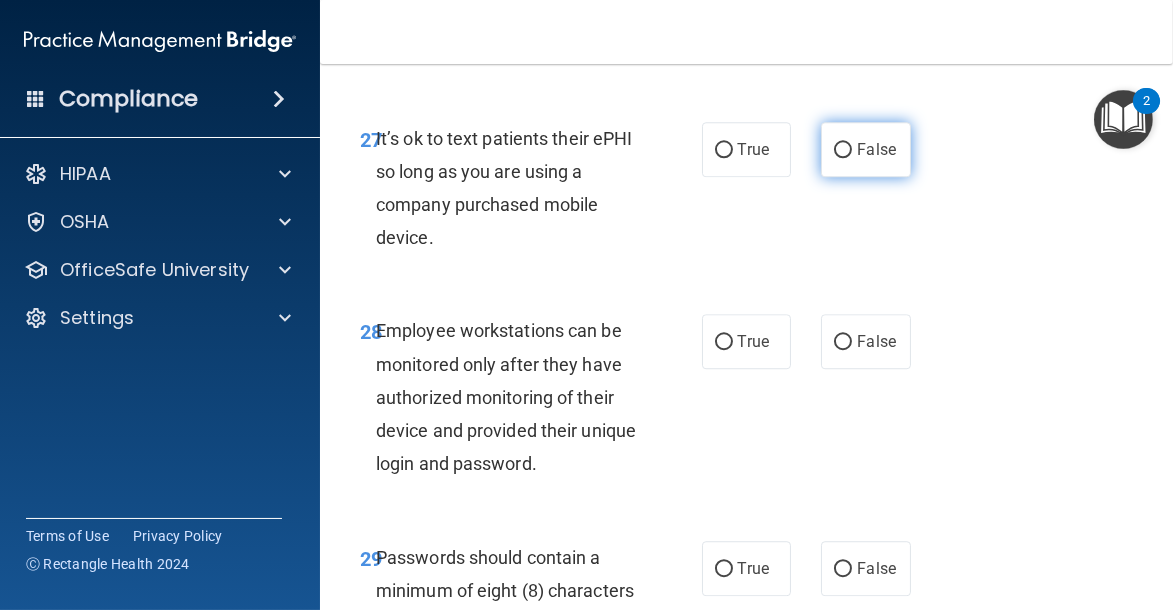 click on "False" at bounding box center (866, 149) 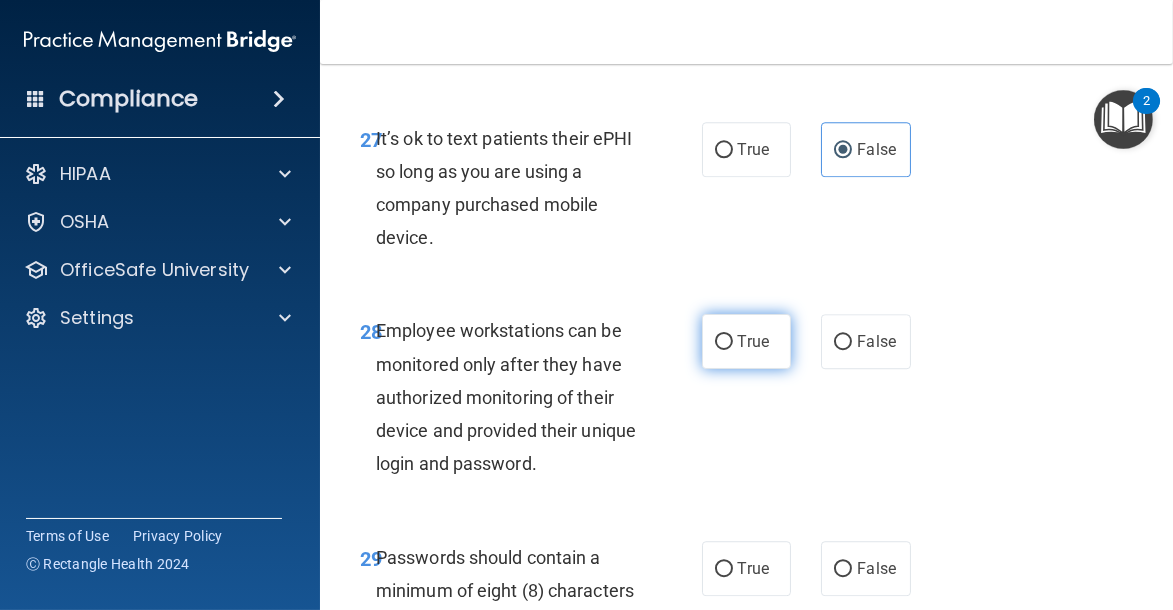 click on "True" at bounding box center (747, 341) 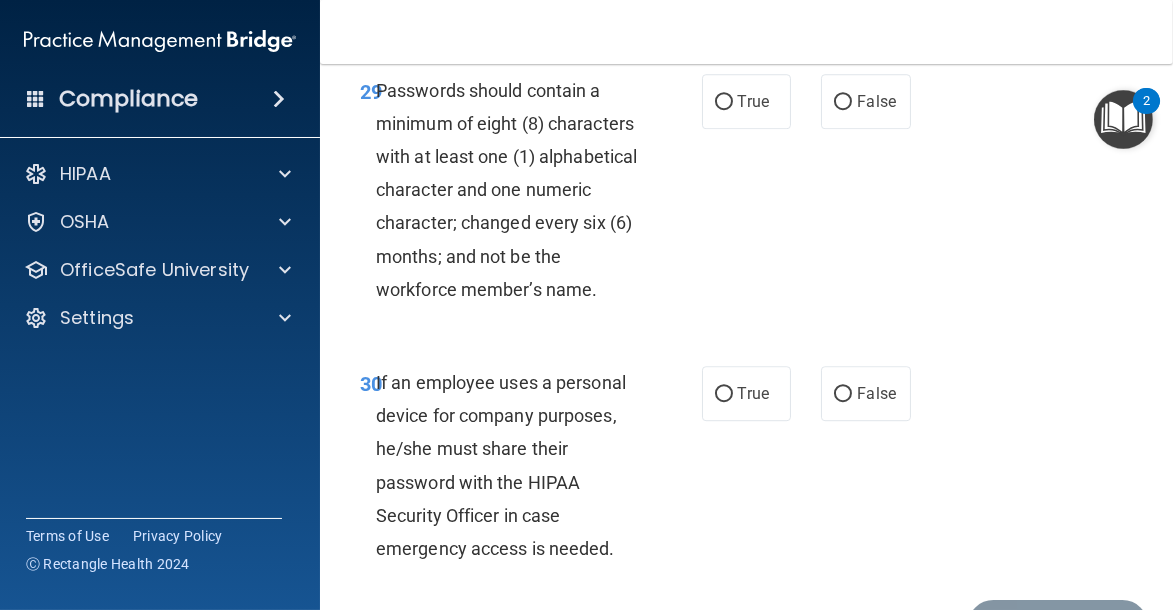 scroll, scrollTop: 6956, scrollLeft: 0, axis: vertical 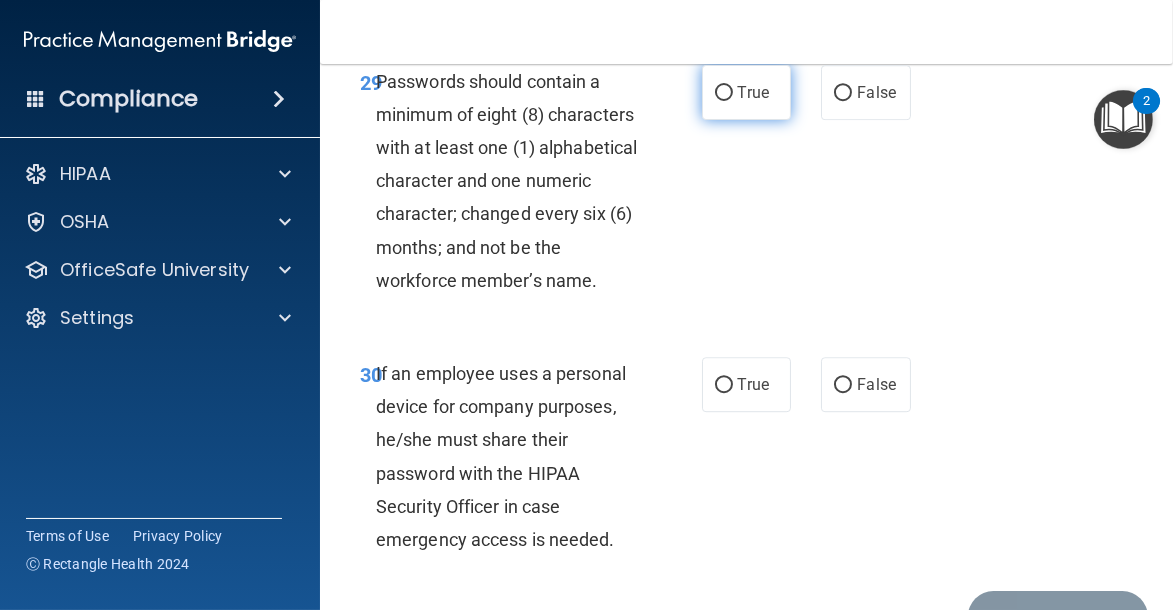 click on "True" at bounding box center (747, 92) 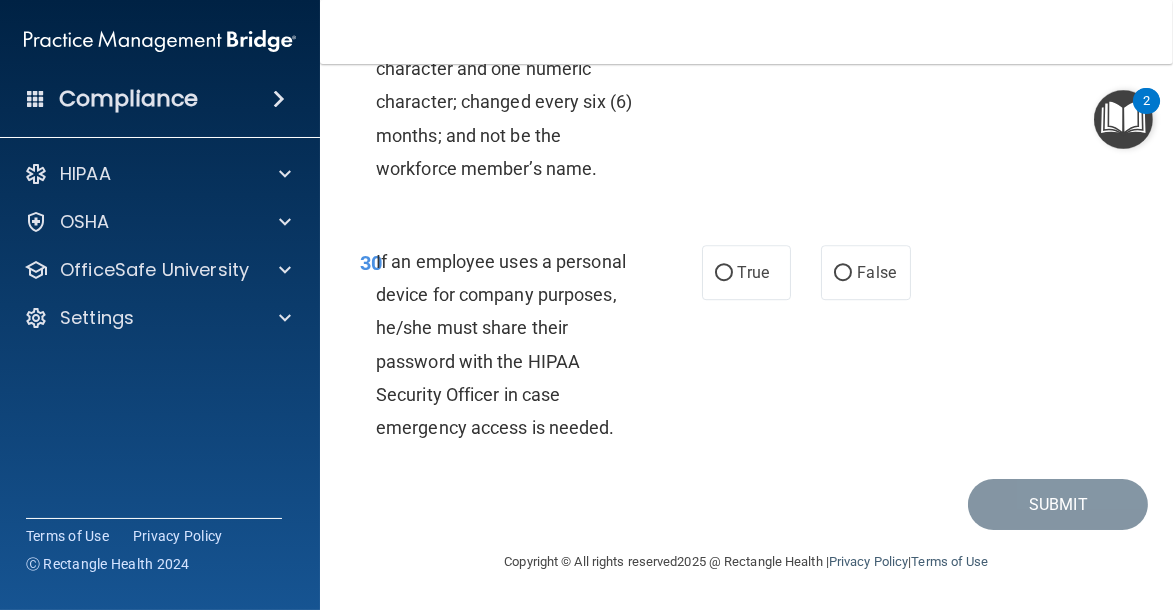 scroll, scrollTop: 7200, scrollLeft: 0, axis: vertical 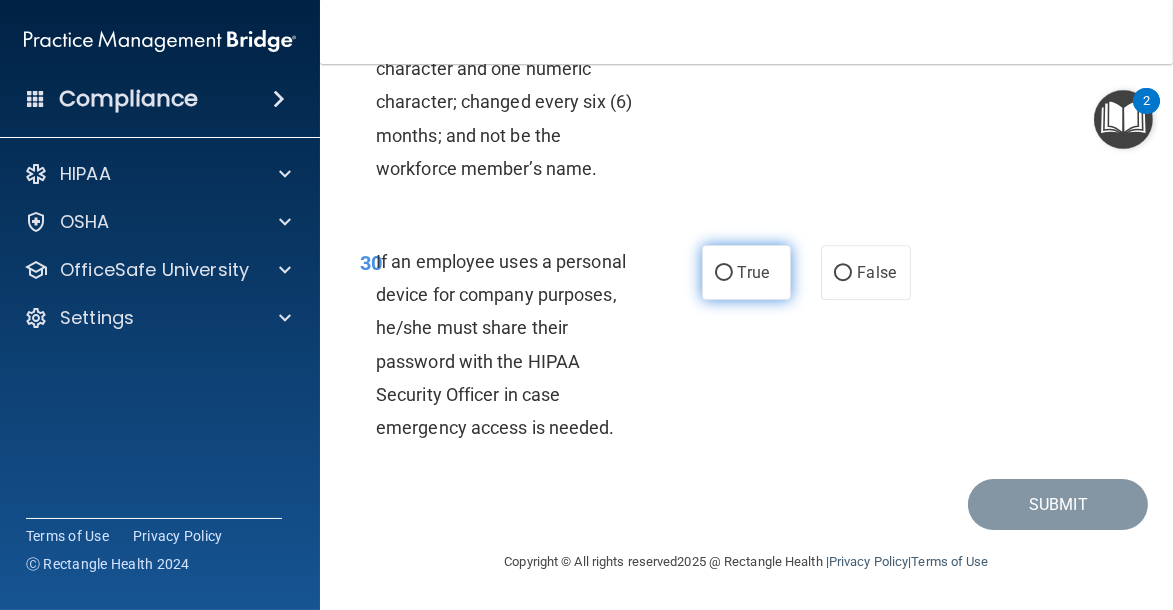 click on "True" at bounding box center (724, 273) 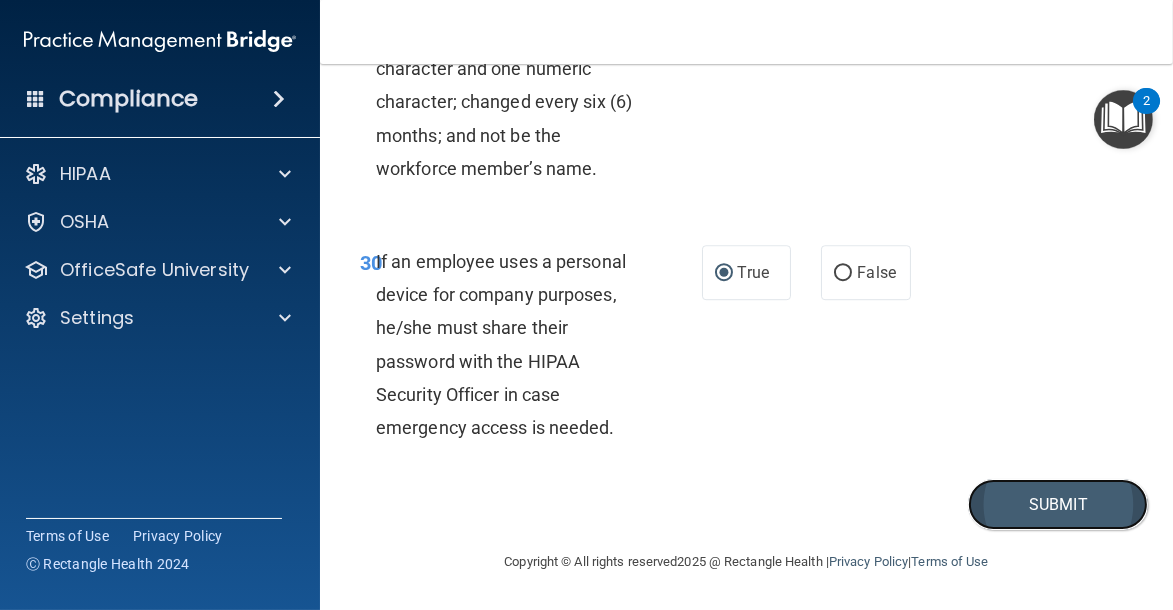click on "Submit" at bounding box center (1058, 504) 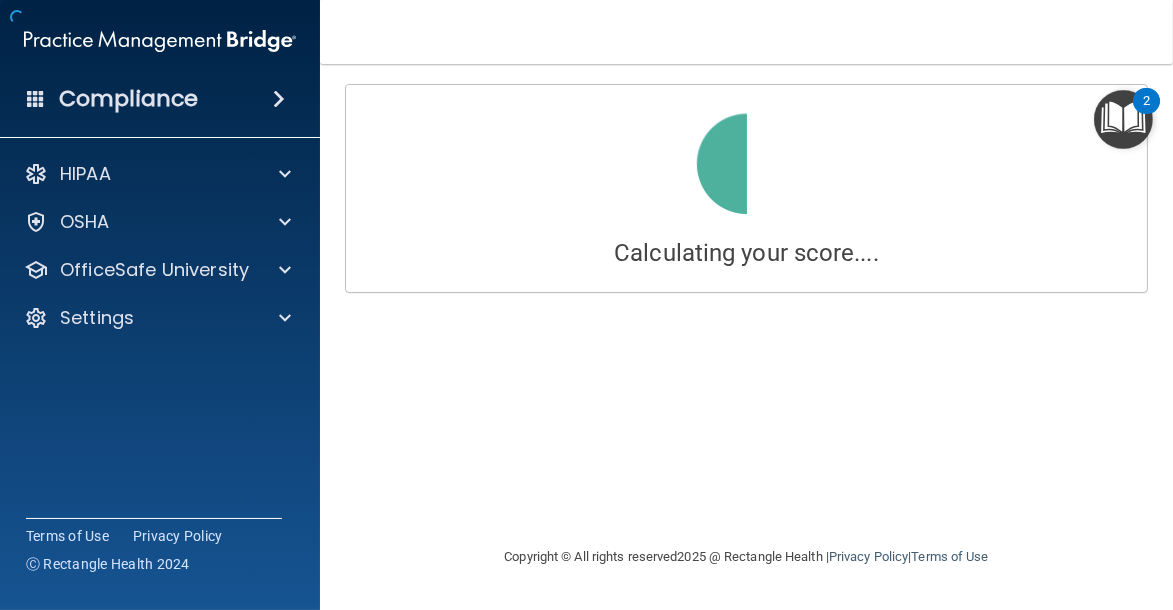 scroll, scrollTop: 0, scrollLeft: 0, axis: both 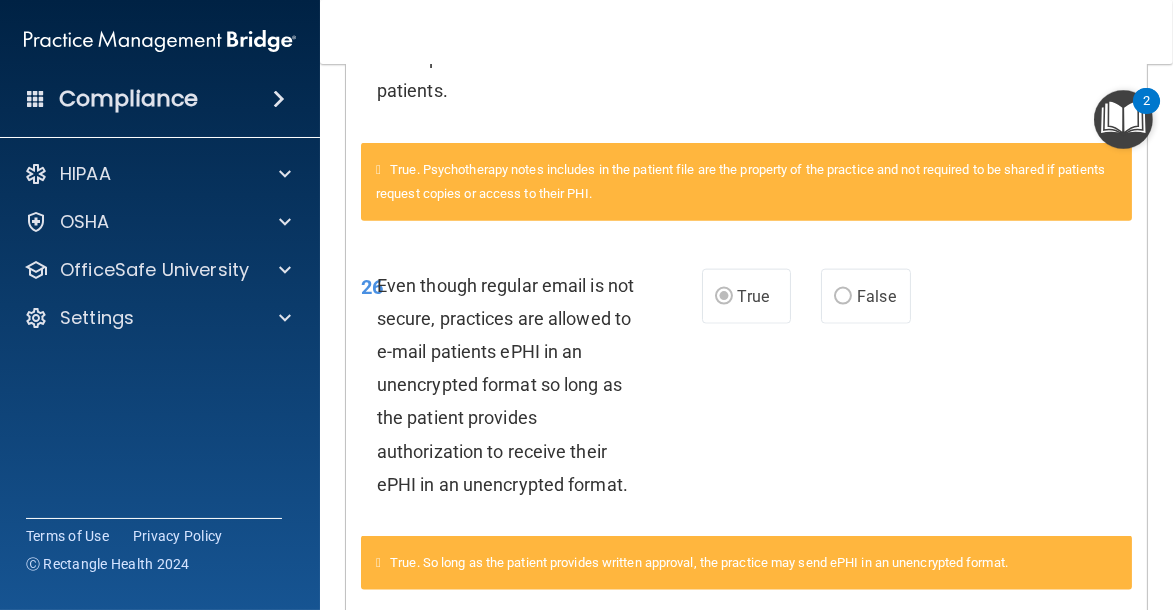 drag, startPoint x: 1002, startPoint y: 520, endPoint x: 1170, endPoint y: 645, distance: 209.40154 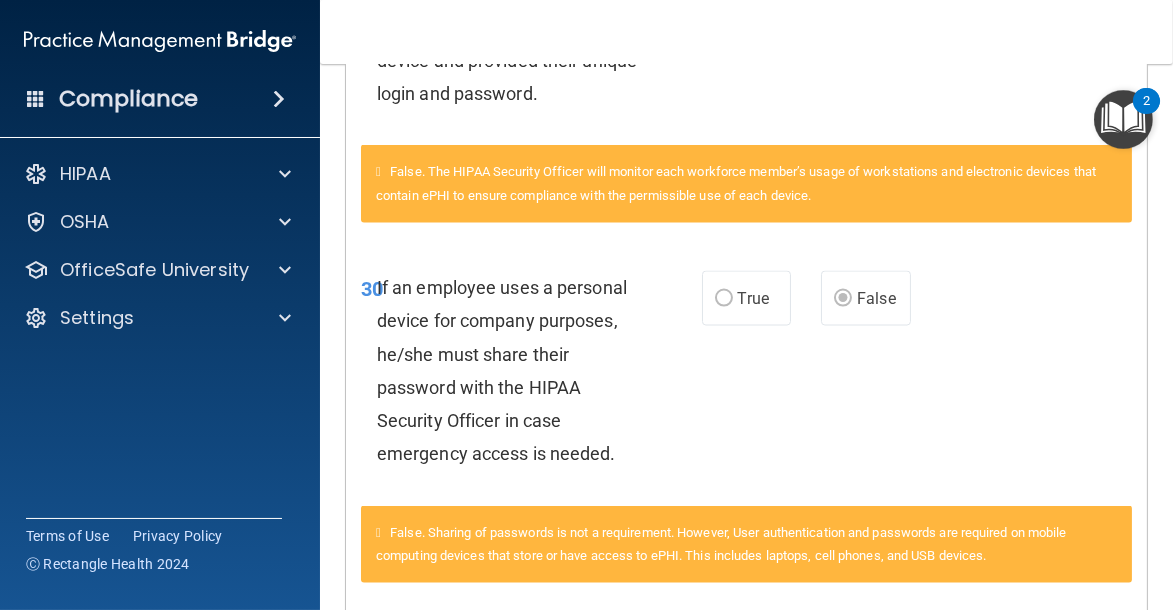 scroll, scrollTop: 3987, scrollLeft: 0, axis: vertical 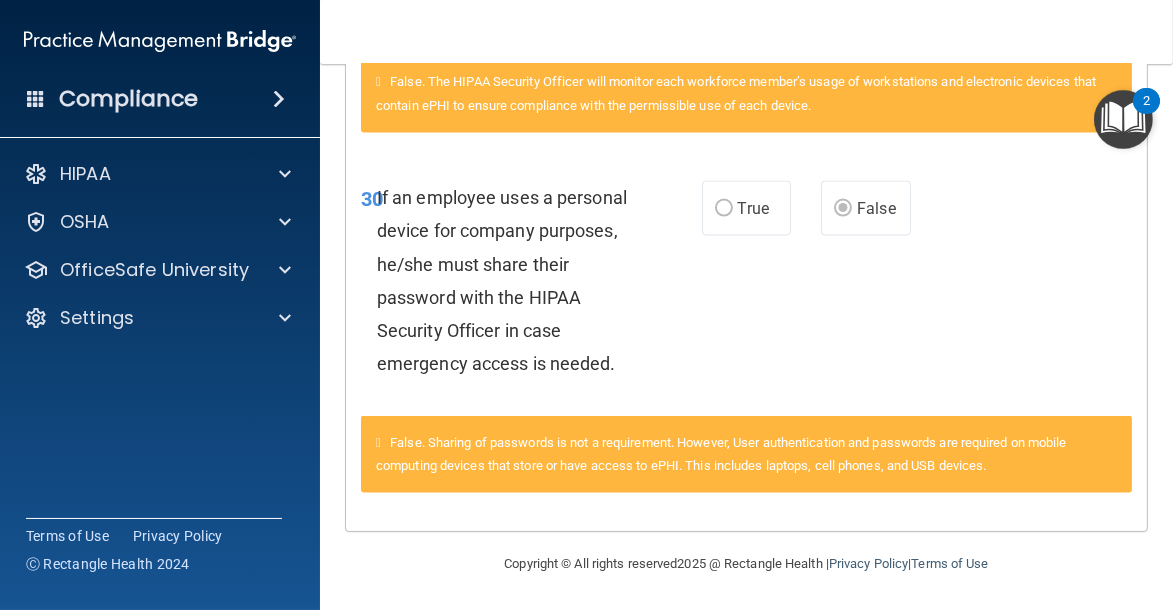 click on "False.  Sharing of passwords is not a requirement. However, User authentication and passwords are required on mobile computing devices that store or have access to ePHI. This includes laptops, cell phones, and USB devices." at bounding box center (746, 466) 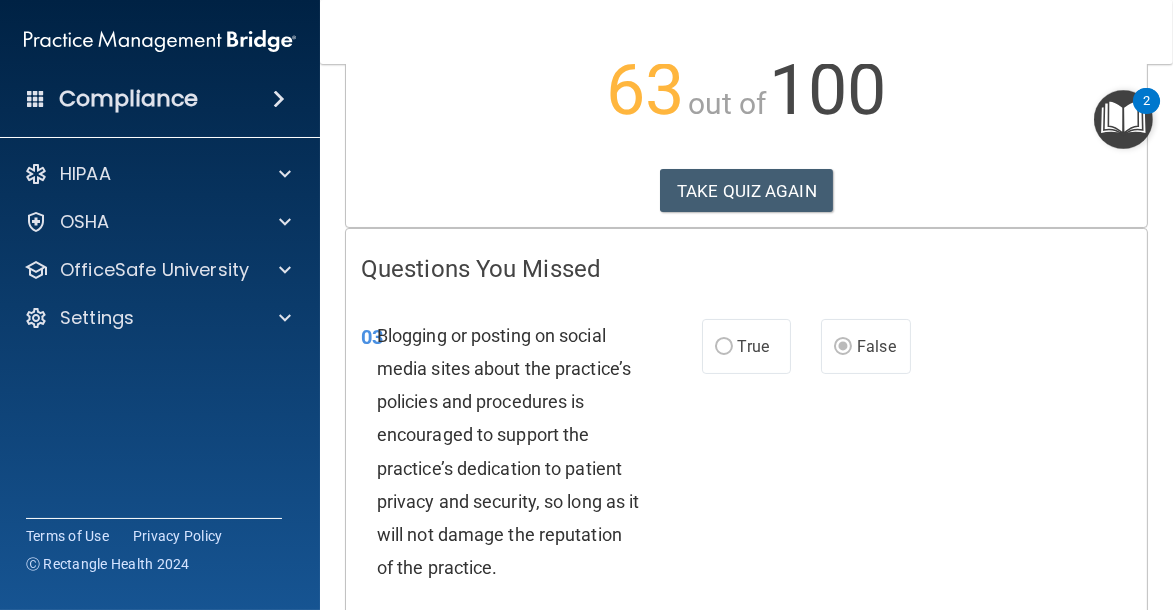 scroll, scrollTop: 213, scrollLeft: 0, axis: vertical 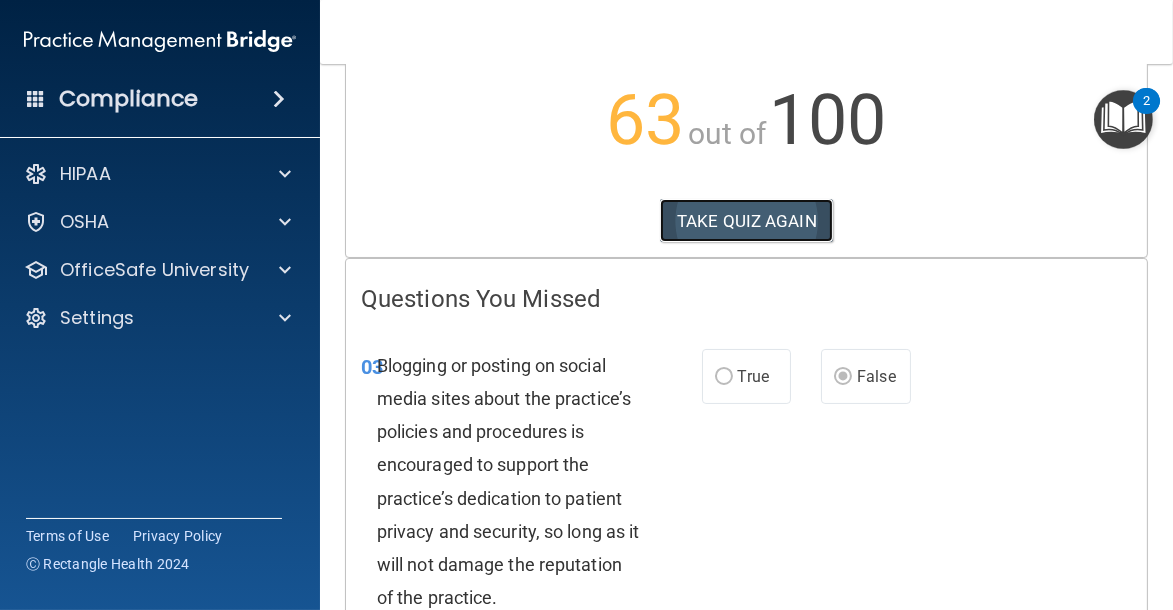 click on "TAKE QUIZ AGAIN" at bounding box center (746, 221) 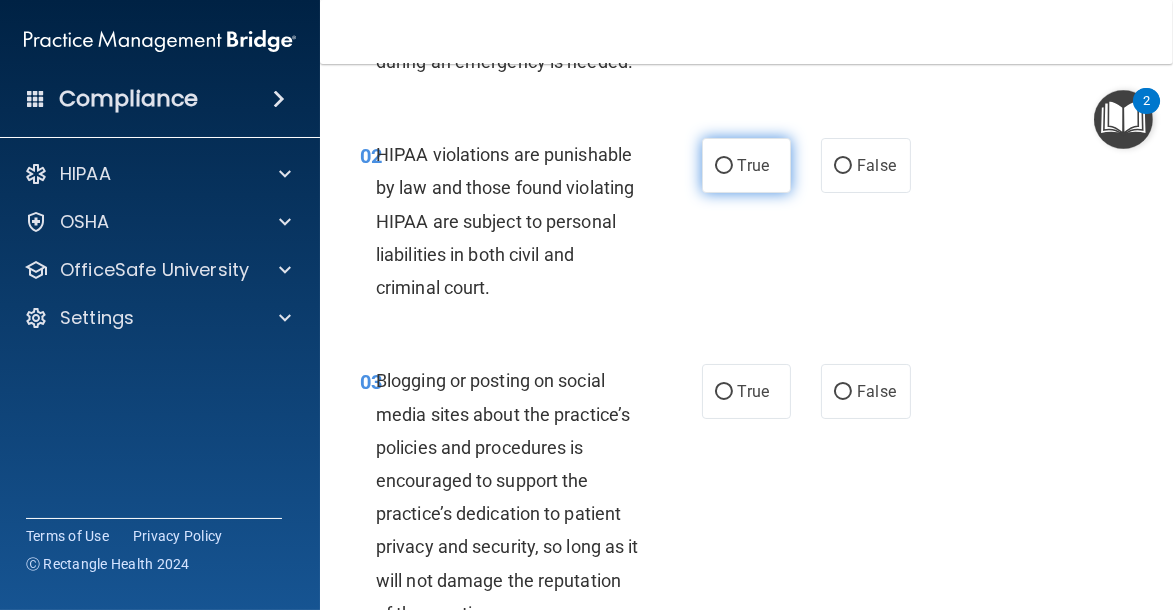 click on "True" at bounding box center (724, 166) 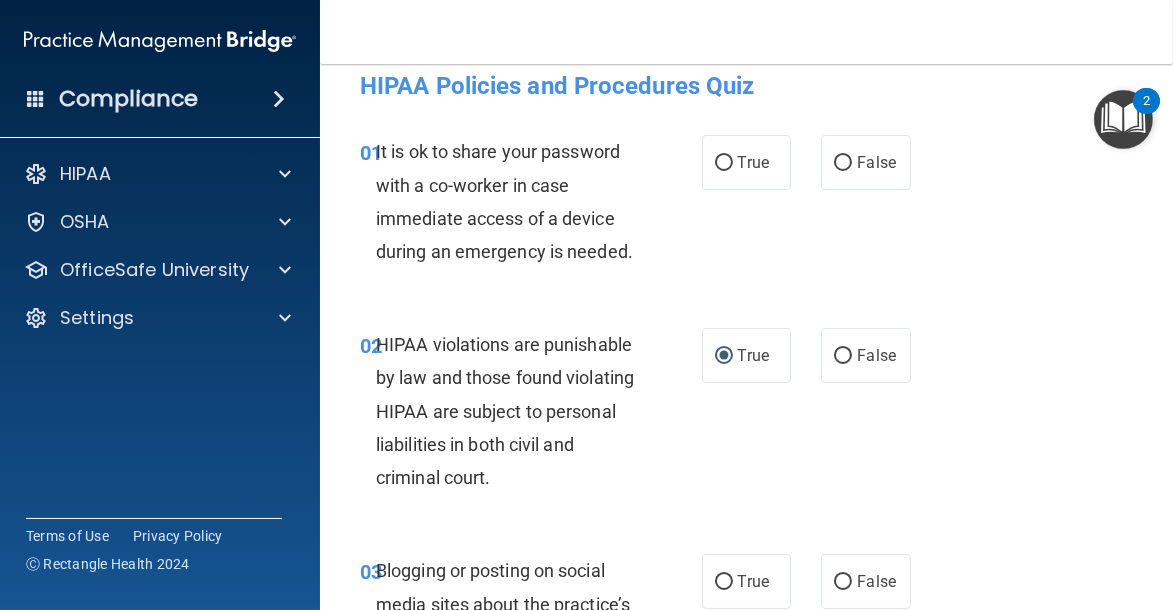 scroll, scrollTop: 14, scrollLeft: 0, axis: vertical 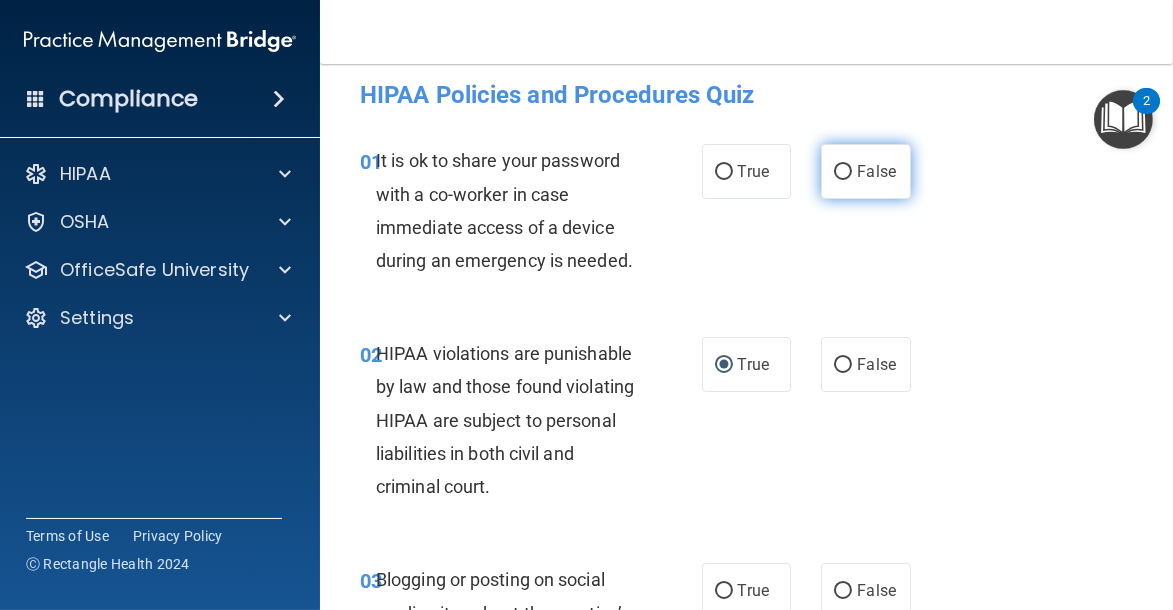click on "False" at bounding box center [876, 171] 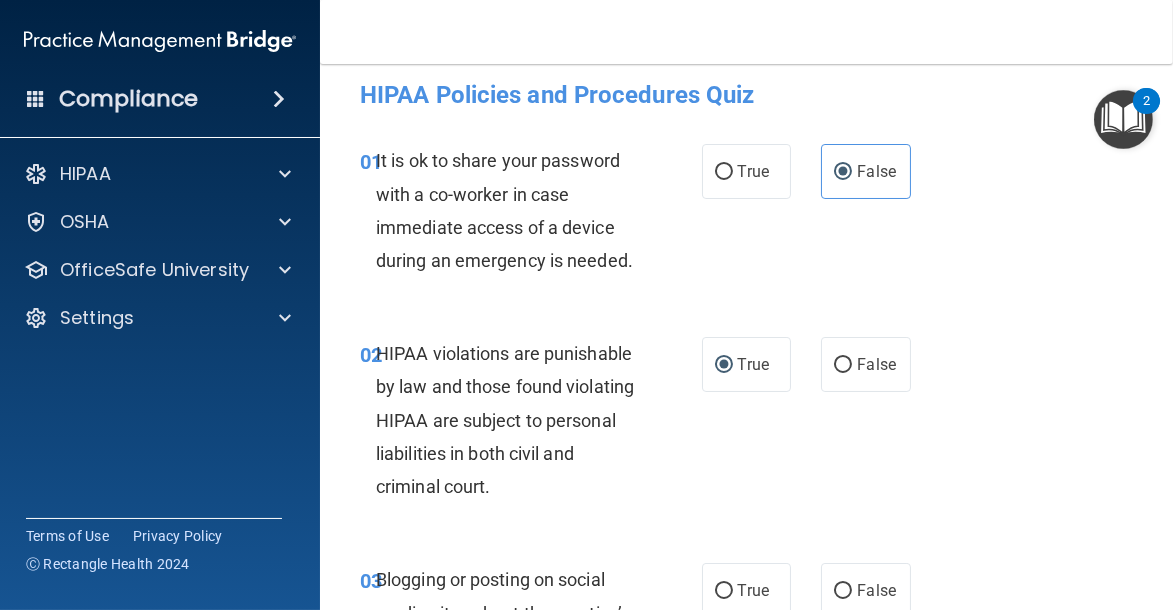 click on "02       HIPAA violations are punishable by law and those found violating HIPAA are subject to personal liabilities in both civil and criminal court.                  True           False" at bounding box center [746, 425] 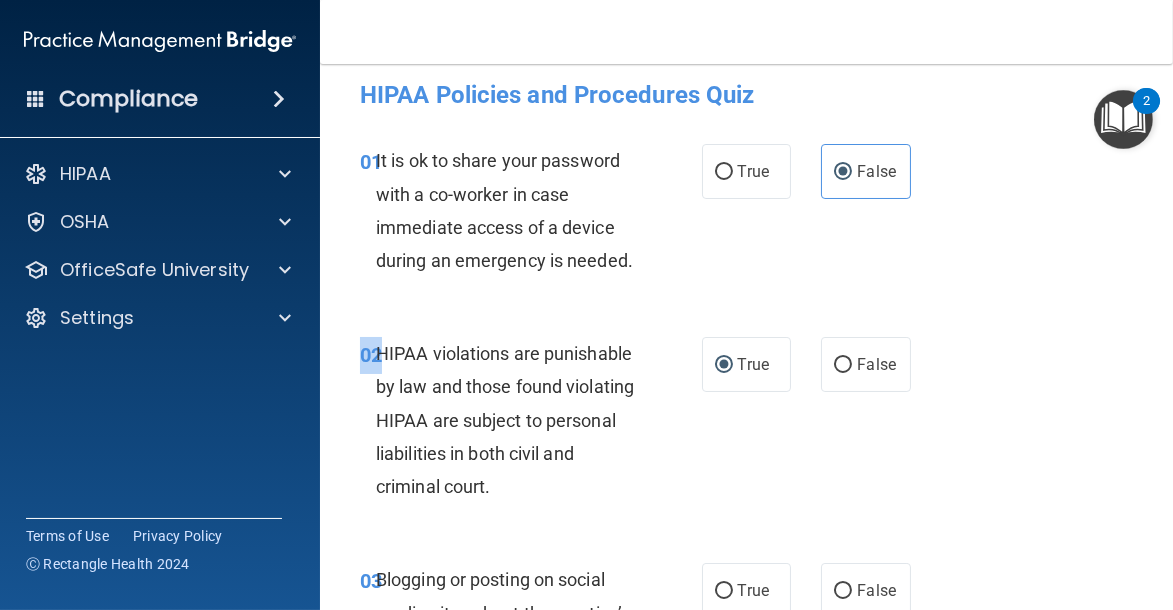 click on "02       HIPAA violations are punishable by law and those found violating HIPAA are subject to personal liabilities in both civil and criminal court.                  True           False" at bounding box center (746, 425) 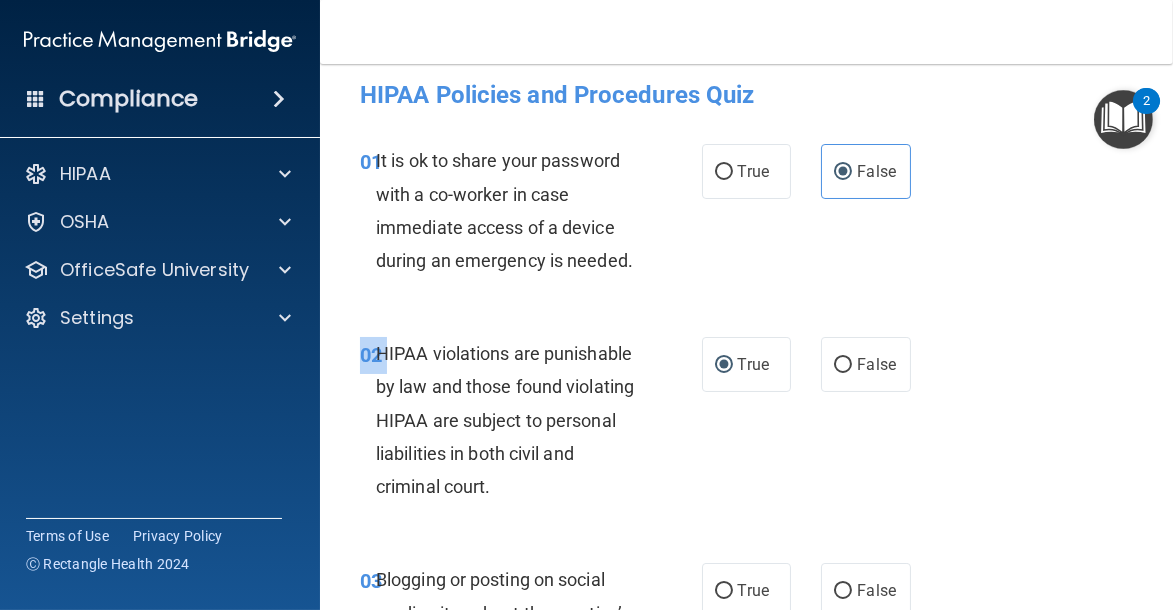 click on "02       HIPAA violations are punishable by law and those found violating HIPAA are subject to personal liabilities in both civil and criminal court.                  True           False" at bounding box center (746, 425) 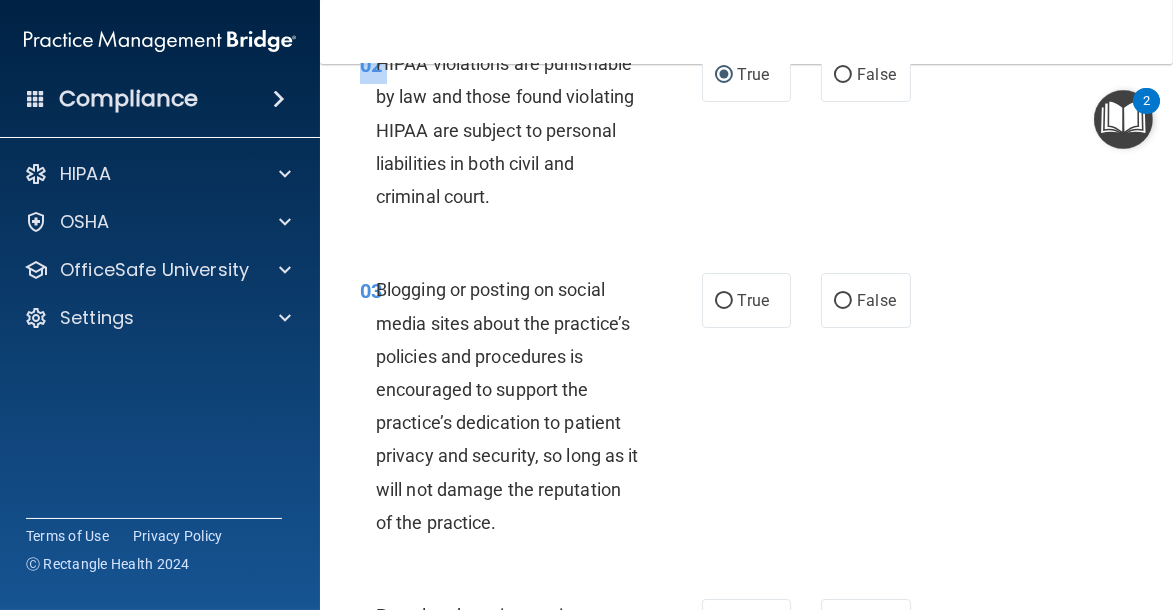 scroll, scrollTop: 320, scrollLeft: 0, axis: vertical 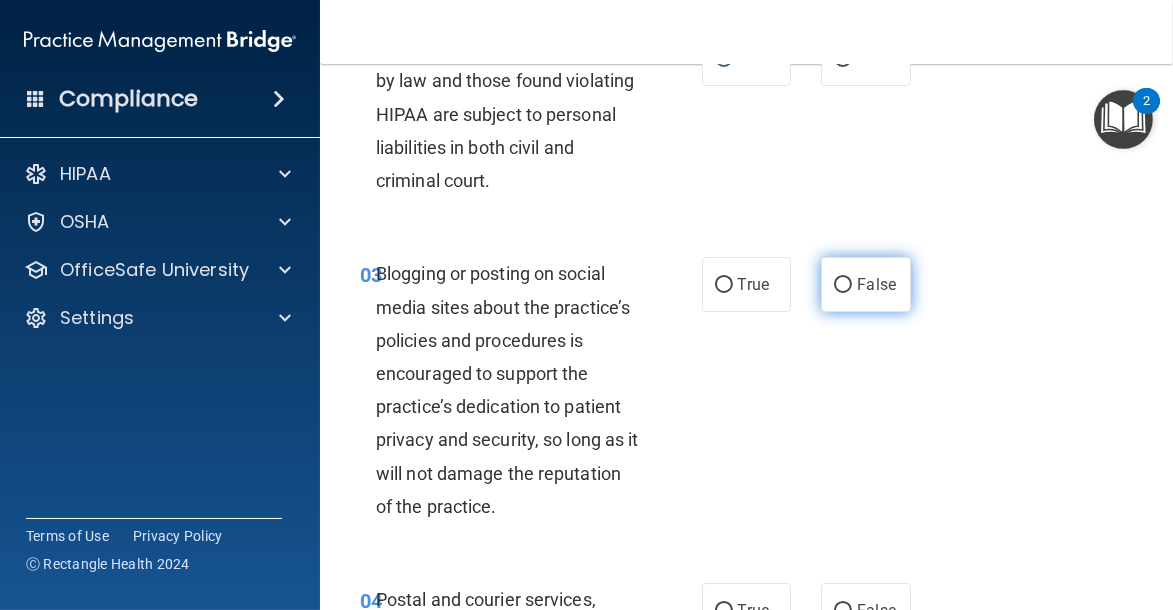 click on "False" at bounding box center (866, 284) 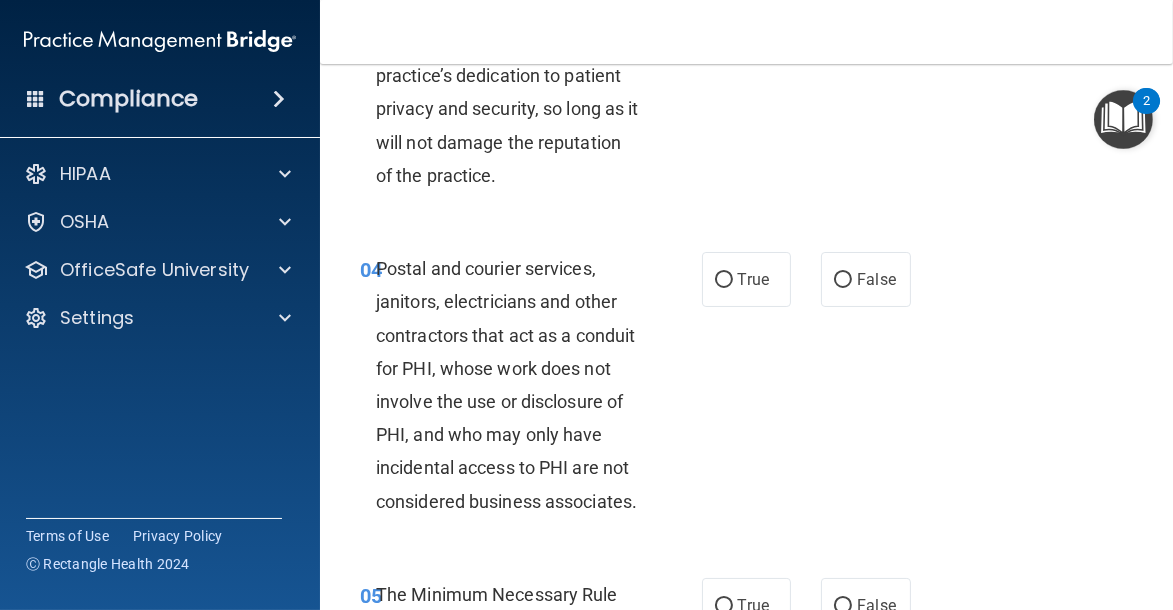 scroll, scrollTop: 680, scrollLeft: 0, axis: vertical 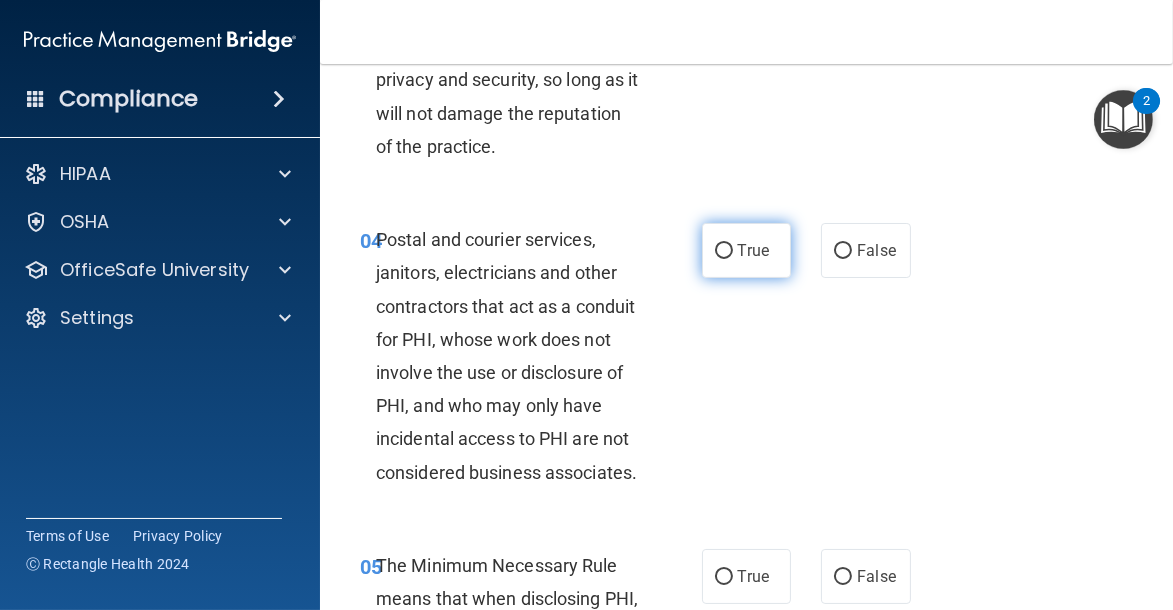 click on "True" at bounding box center (747, 250) 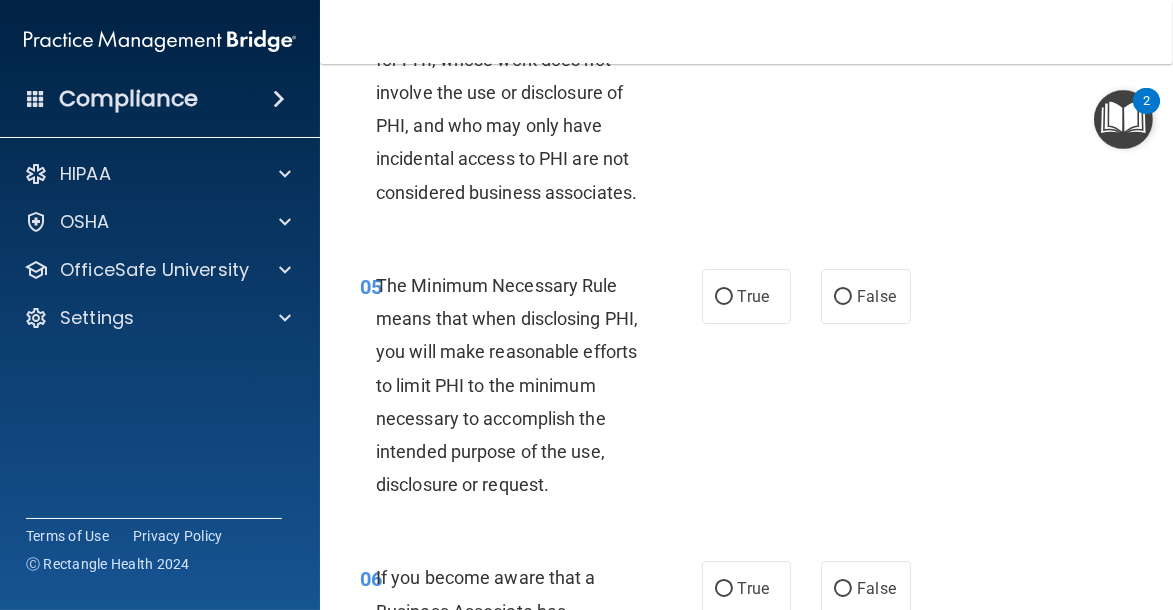 scroll, scrollTop: 960, scrollLeft: 0, axis: vertical 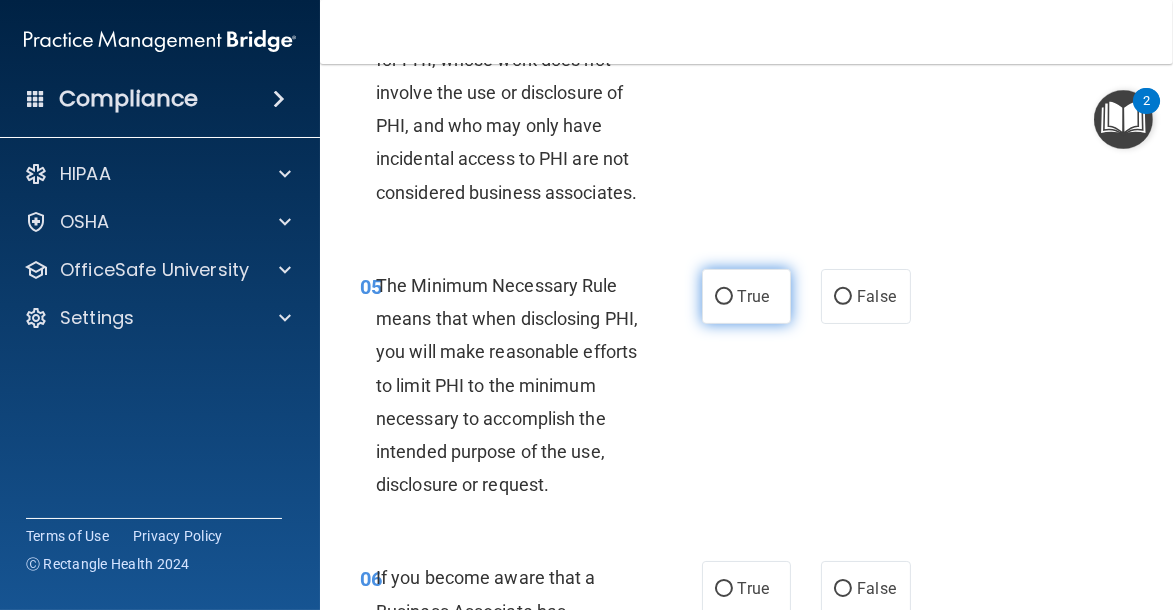 click on "True" at bounding box center [724, 297] 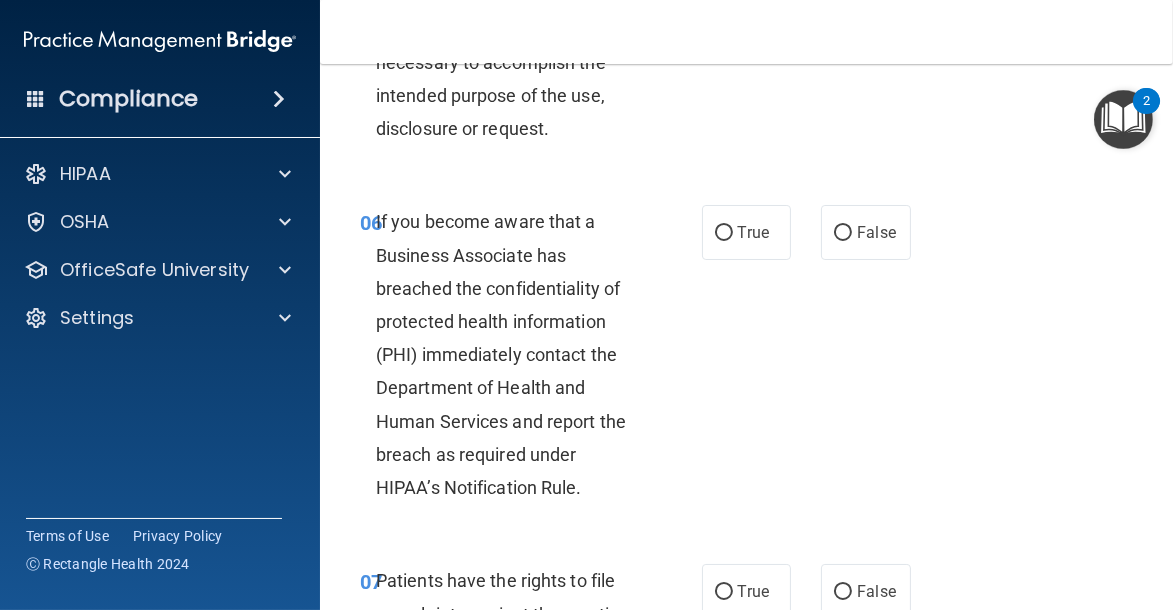 scroll, scrollTop: 1320, scrollLeft: 0, axis: vertical 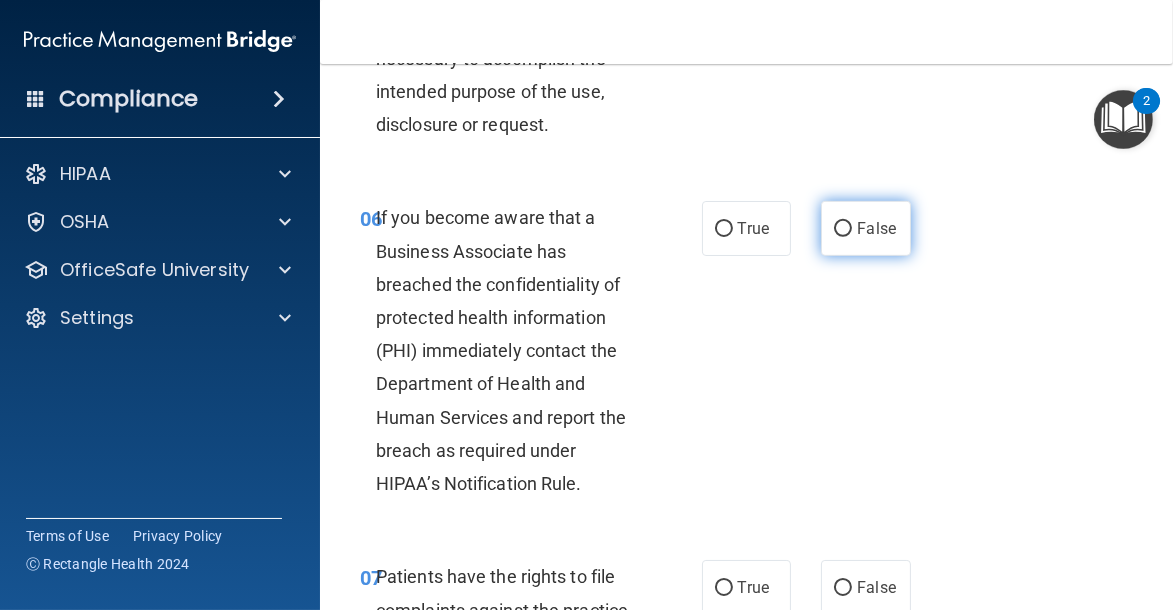 click on "False" at bounding box center (876, 228) 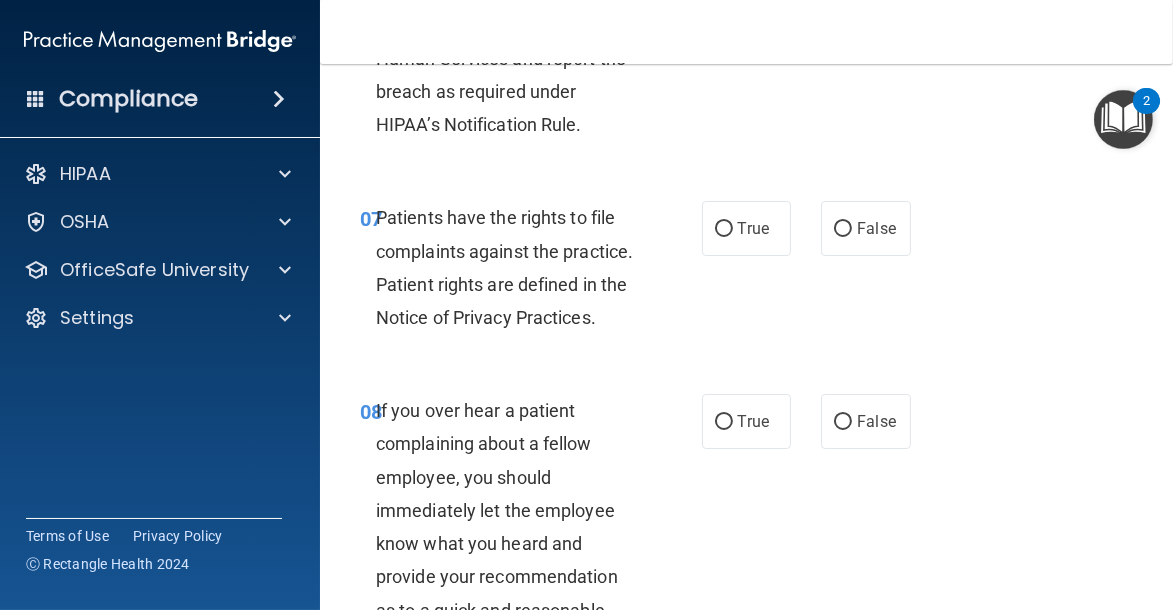 scroll, scrollTop: 1680, scrollLeft: 0, axis: vertical 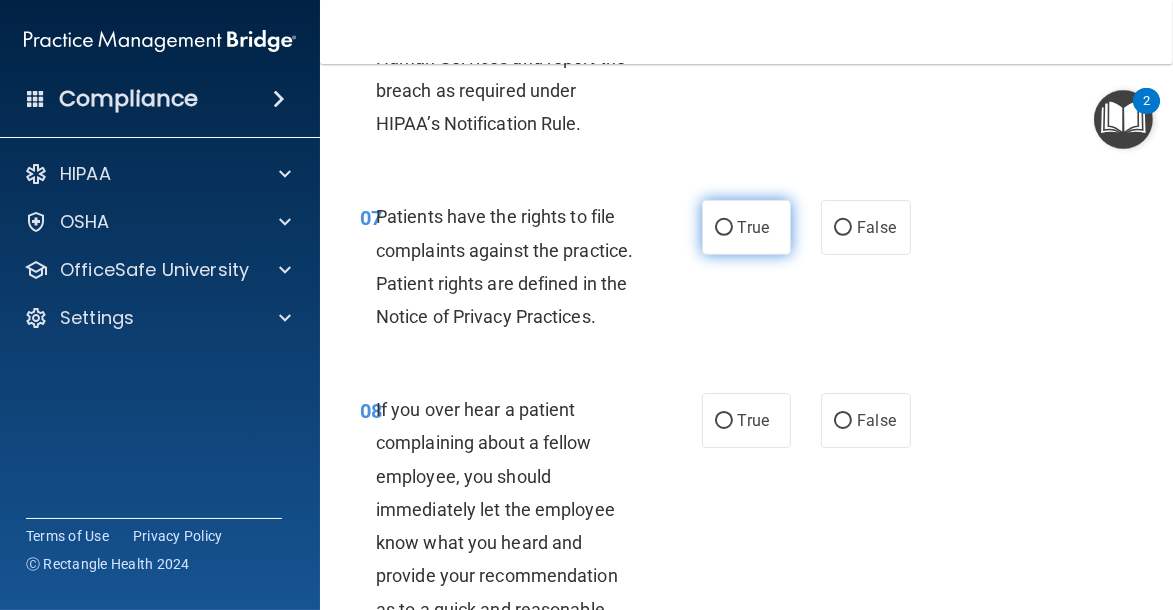 click on "True" at bounding box center [724, 228] 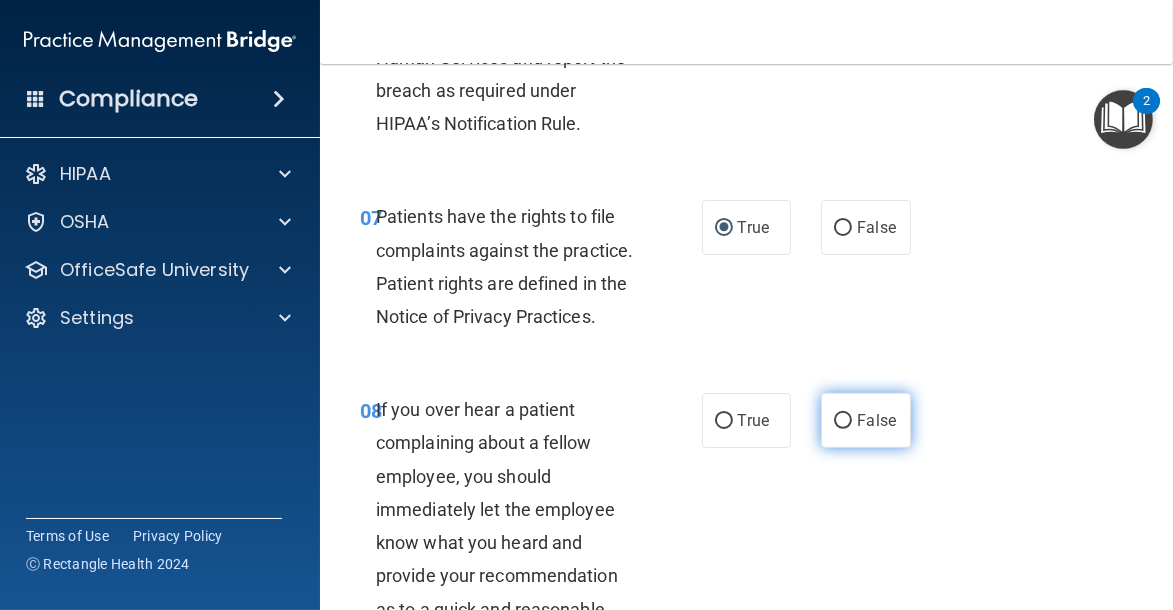 click on "False" at bounding box center [866, 420] 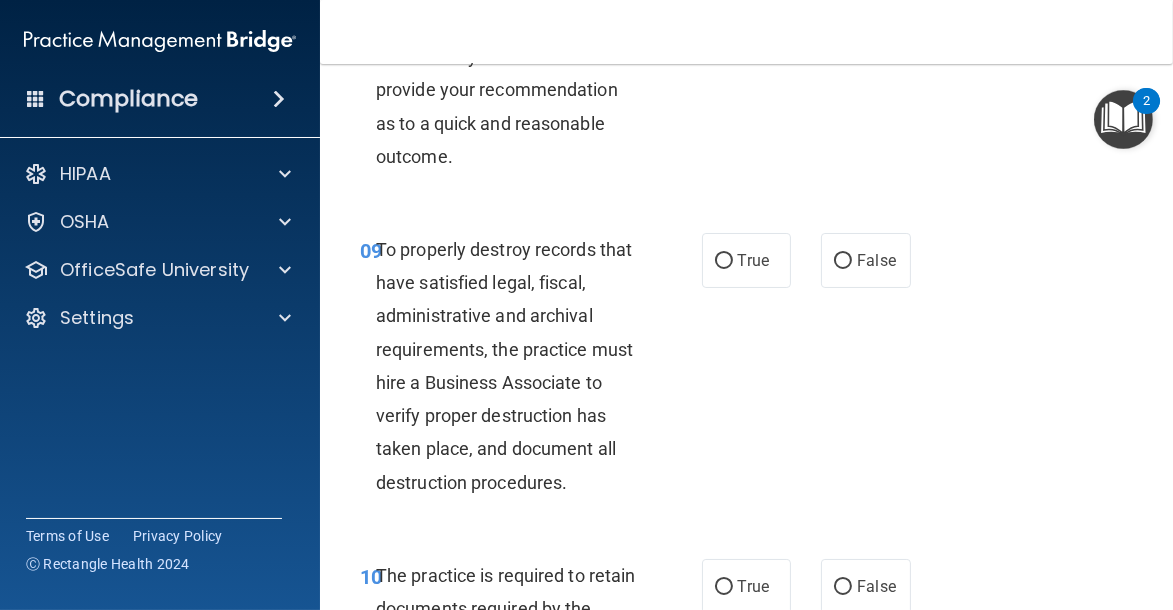 scroll, scrollTop: 2240, scrollLeft: 0, axis: vertical 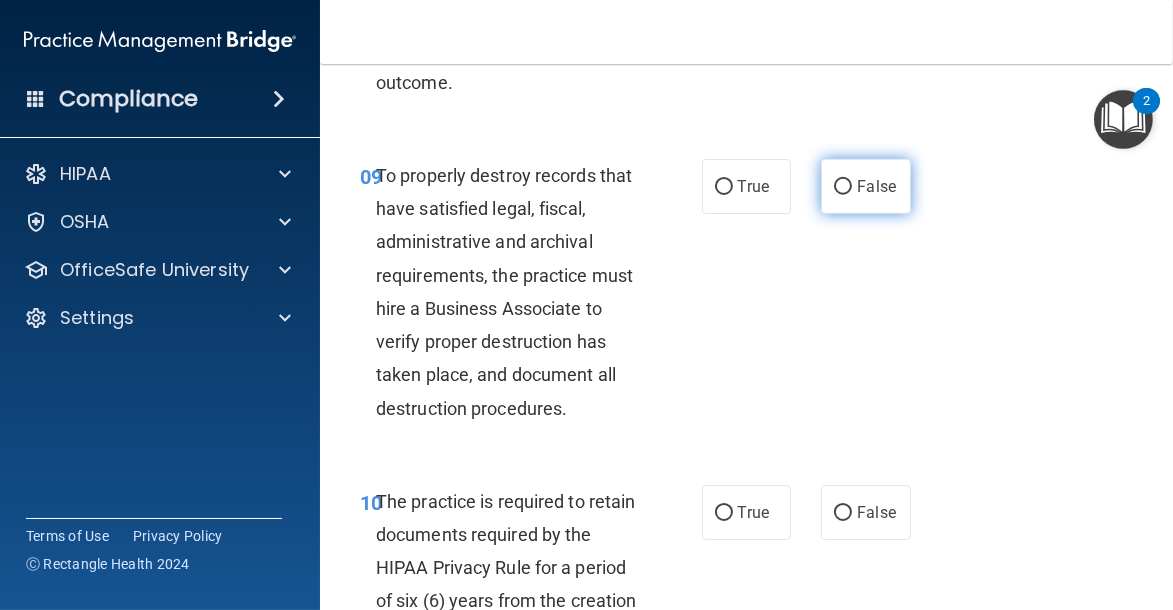 click on "False" at bounding box center [843, 187] 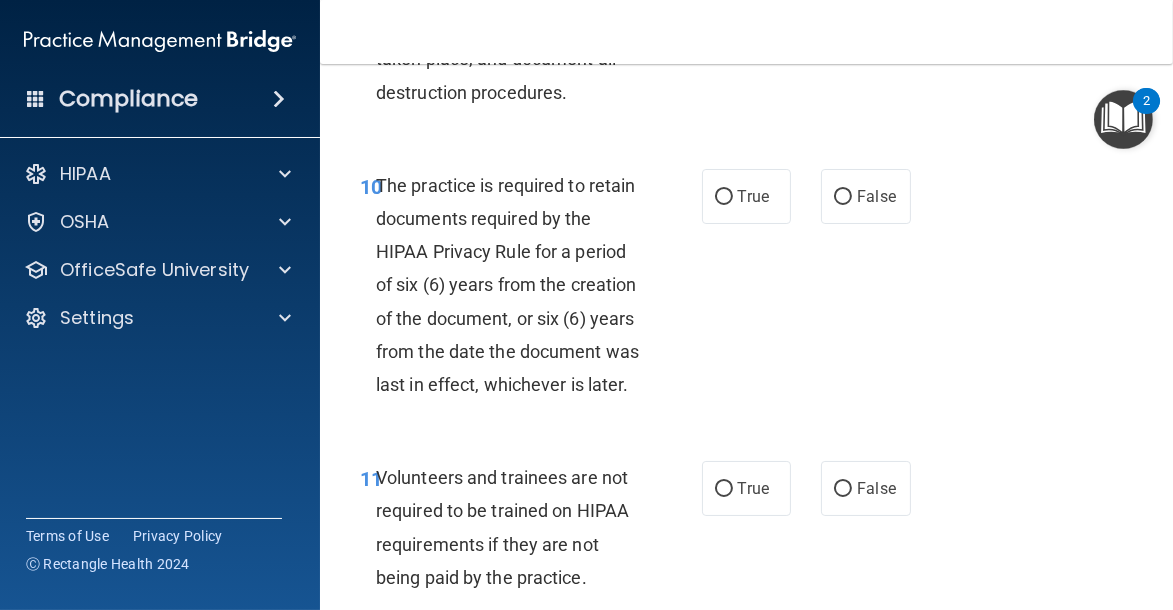 scroll, scrollTop: 2560, scrollLeft: 0, axis: vertical 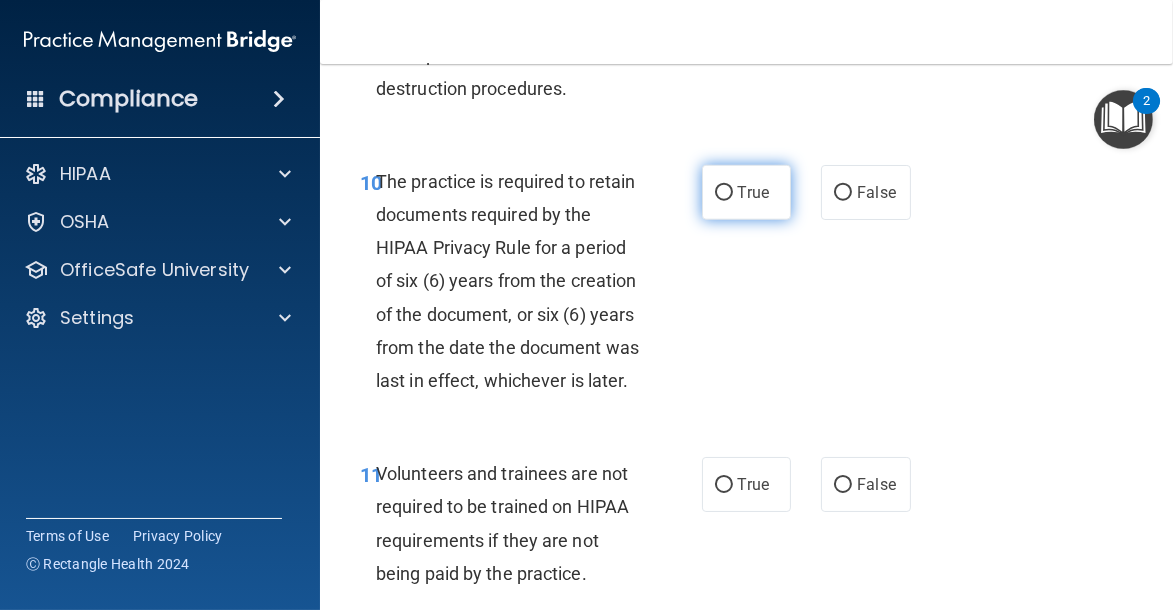 click on "True" at bounding box center [747, 192] 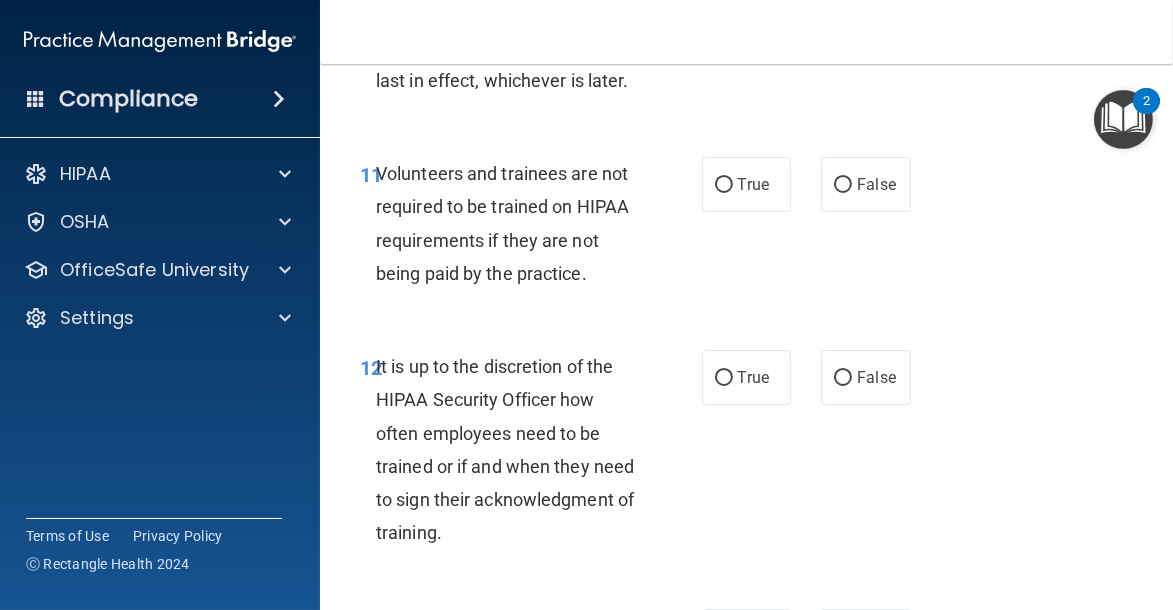 scroll, scrollTop: 2880, scrollLeft: 0, axis: vertical 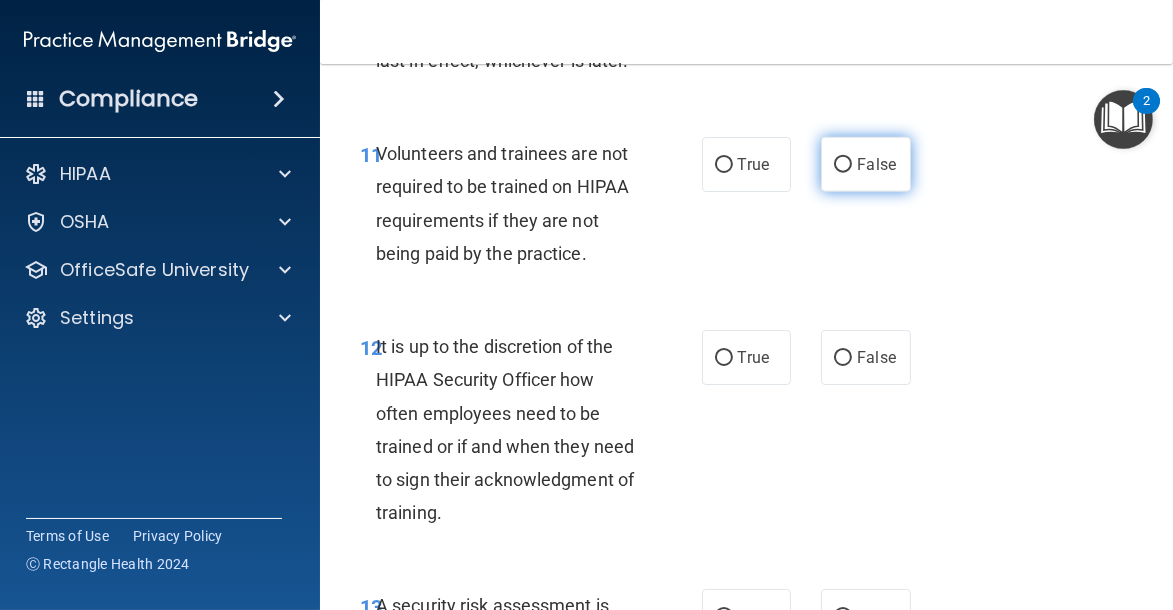 click on "False" at bounding box center [843, 165] 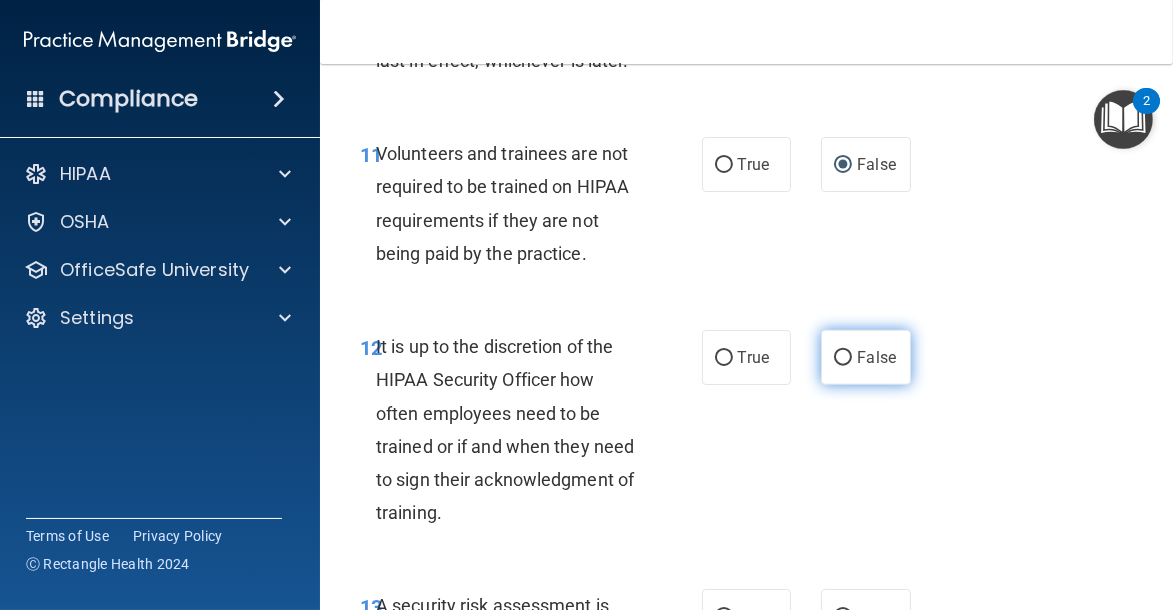 click on "False" at bounding box center (876, 357) 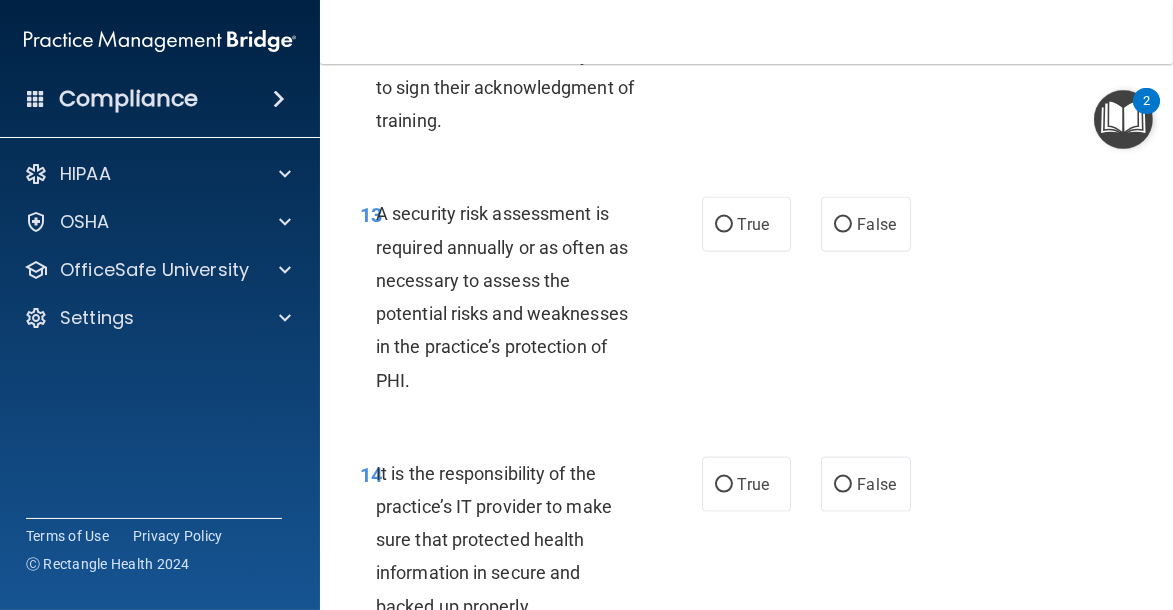 scroll, scrollTop: 3320, scrollLeft: 0, axis: vertical 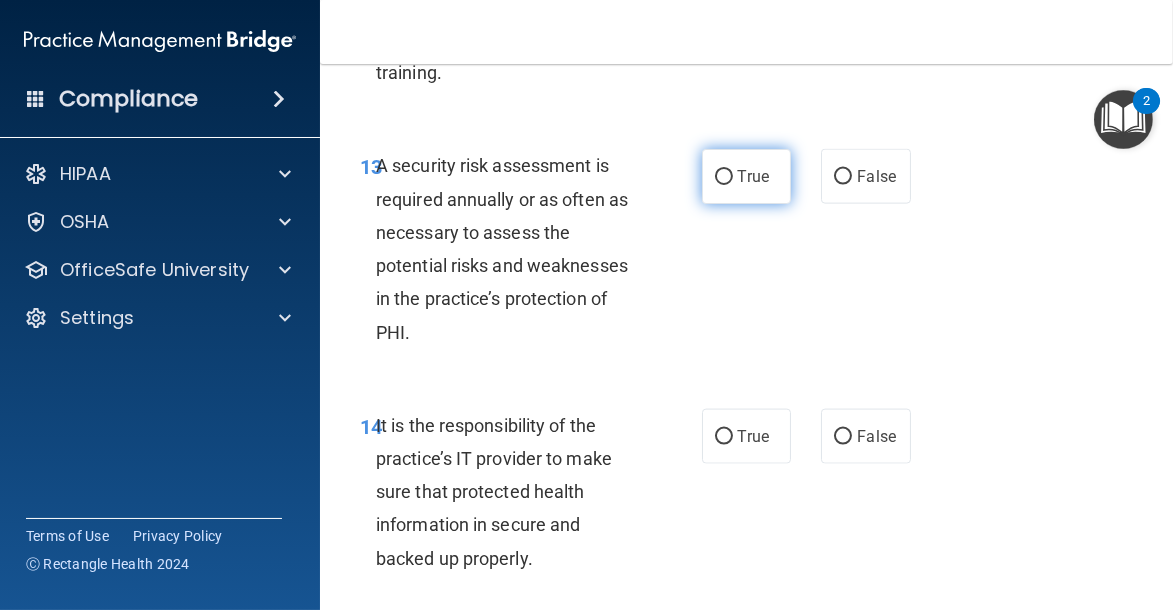 click on "True" at bounding box center [753, 176] 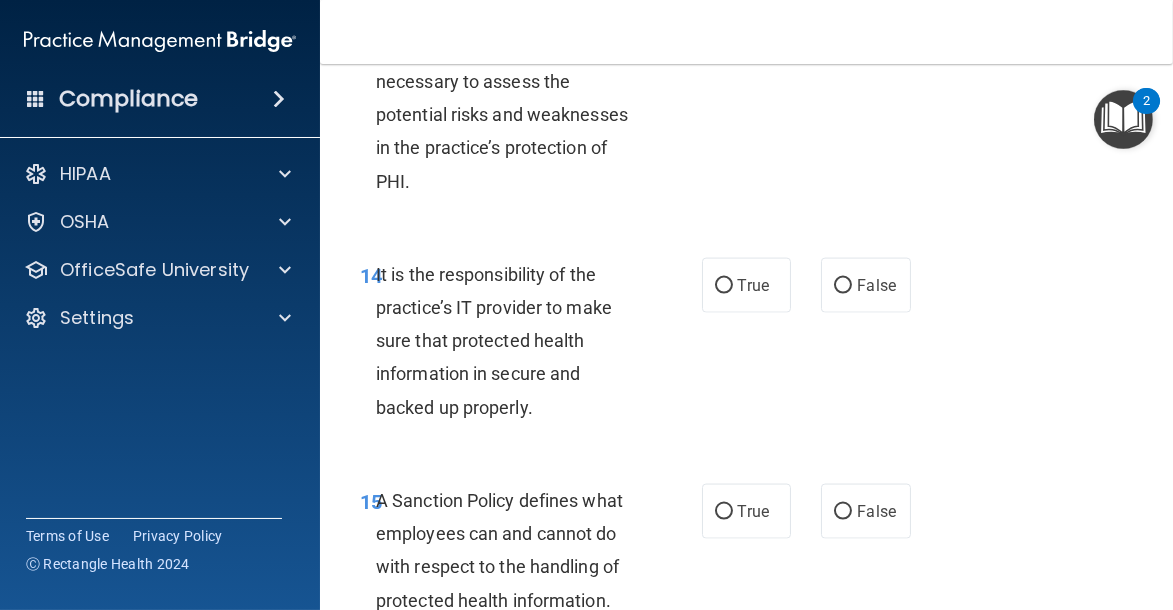 scroll, scrollTop: 3520, scrollLeft: 0, axis: vertical 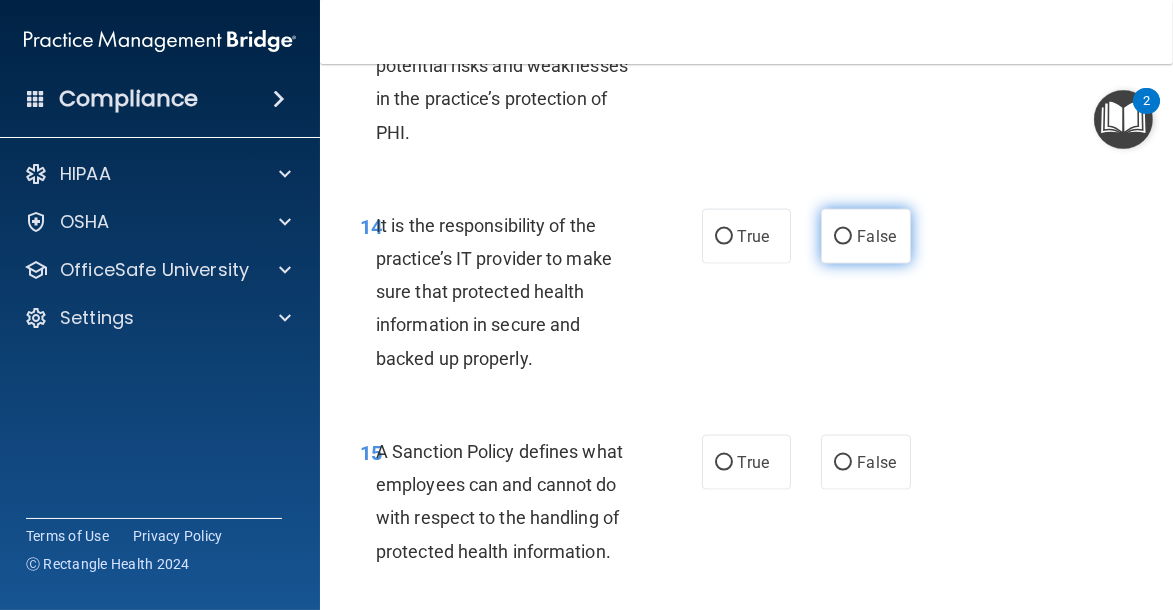 click on "False" at bounding box center (866, 236) 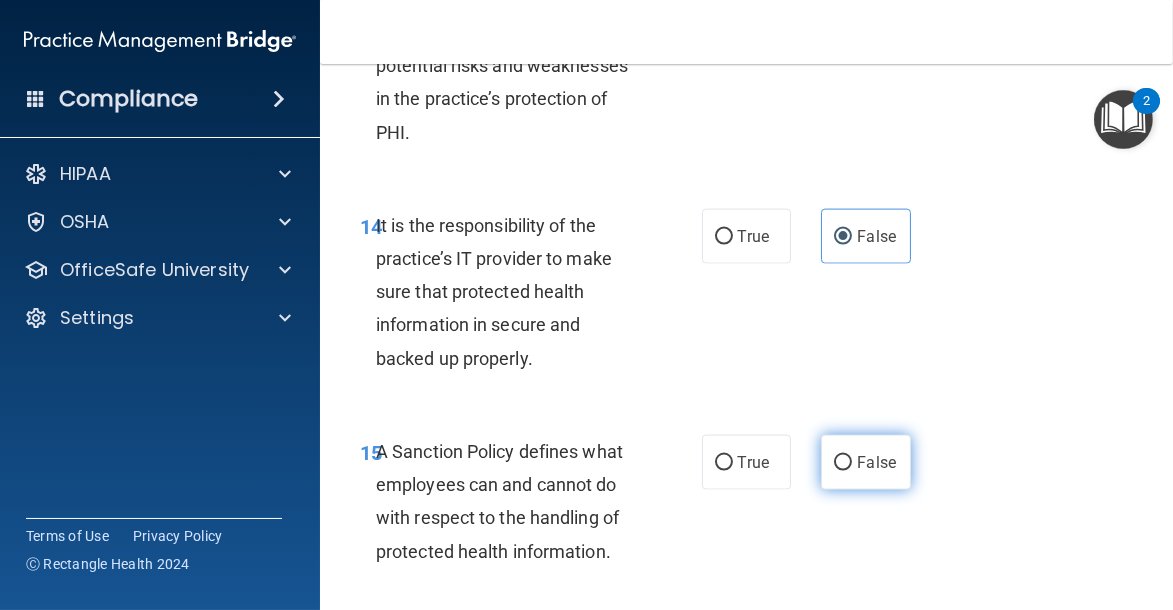 click on "False" at bounding box center [876, 462] 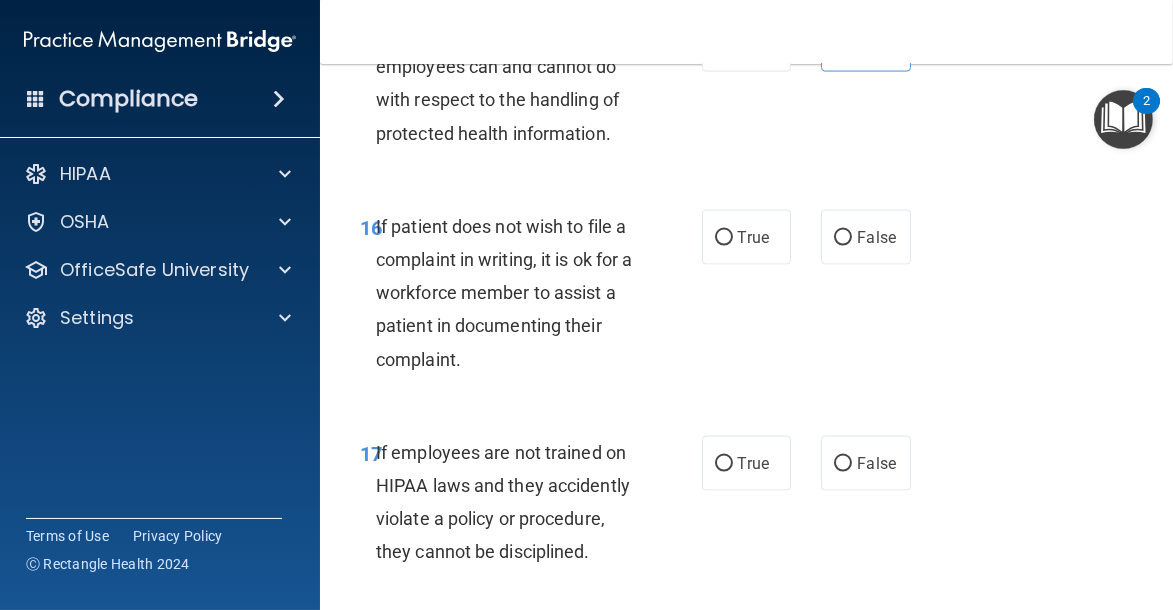 scroll, scrollTop: 3960, scrollLeft: 0, axis: vertical 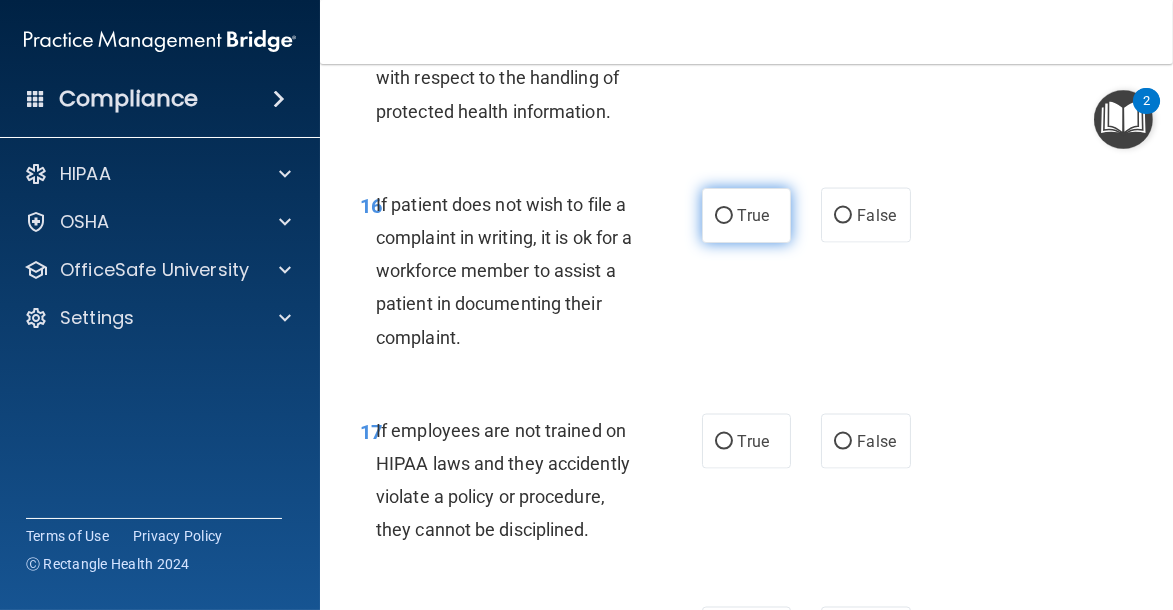 click on "True" at bounding box center (753, 215) 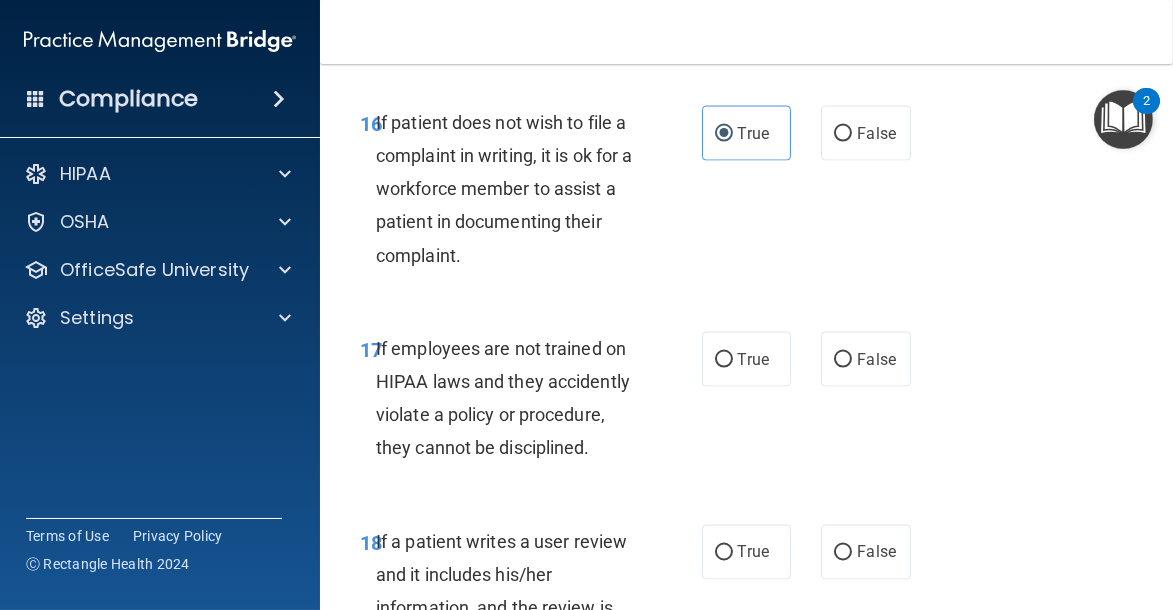 scroll, scrollTop: 4080, scrollLeft: 0, axis: vertical 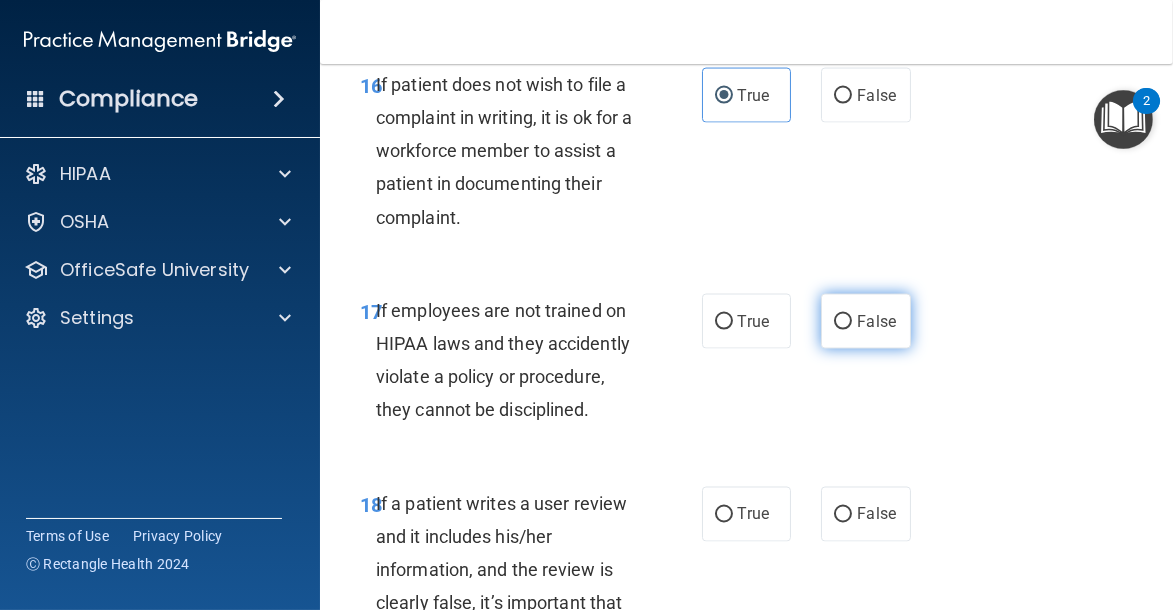 click on "False" at bounding box center (866, 321) 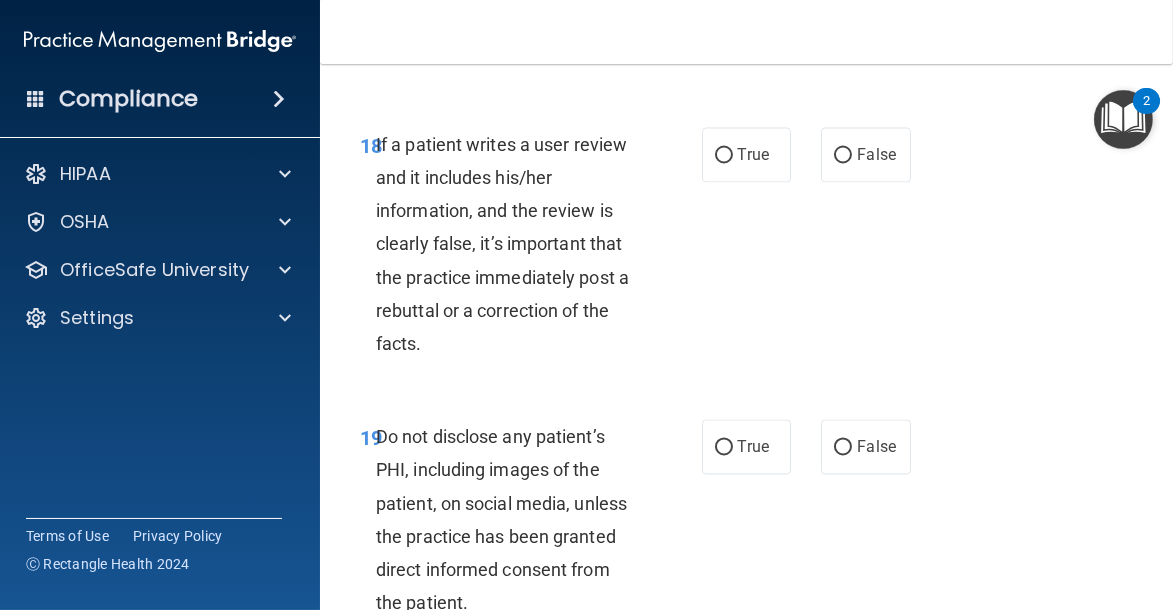 scroll, scrollTop: 4440, scrollLeft: 0, axis: vertical 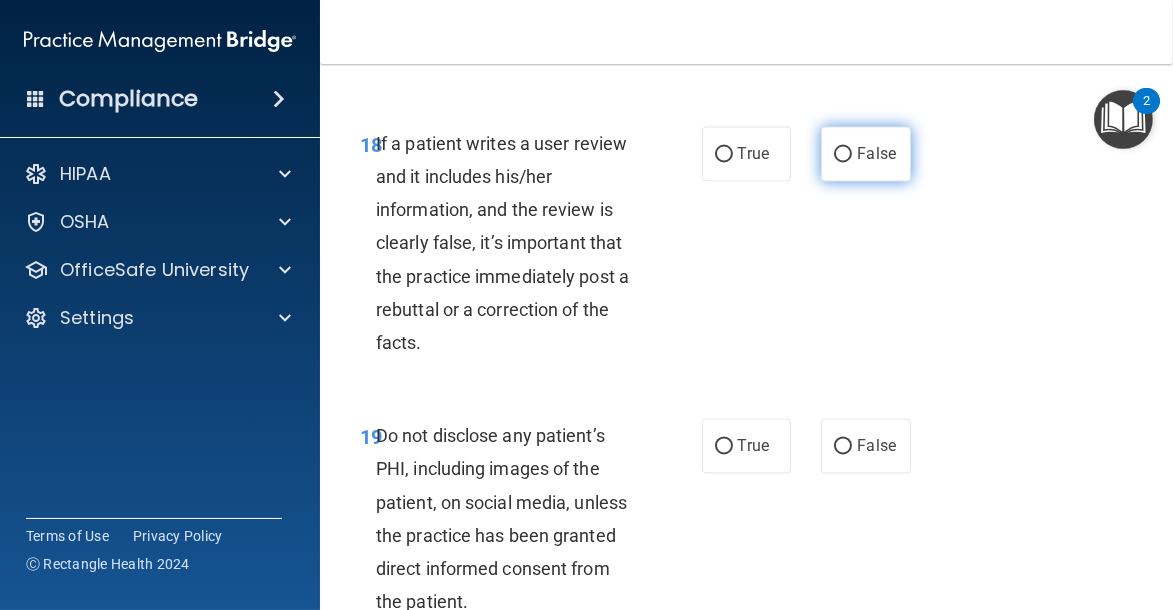click on "False" at bounding box center [866, 154] 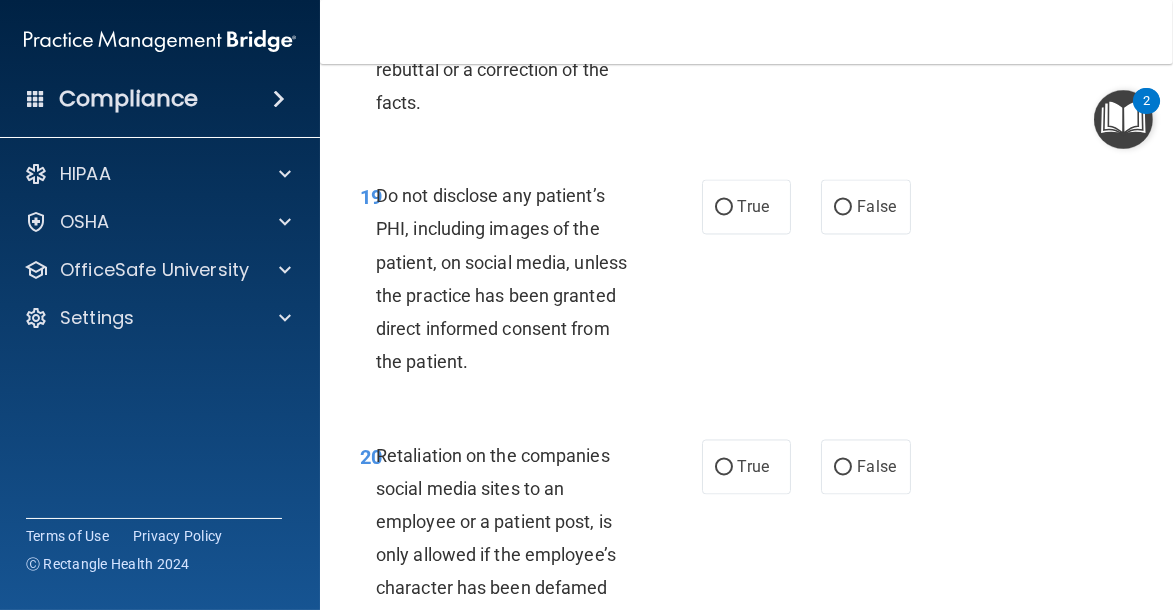 scroll, scrollTop: 4720, scrollLeft: 0, axis: vertical 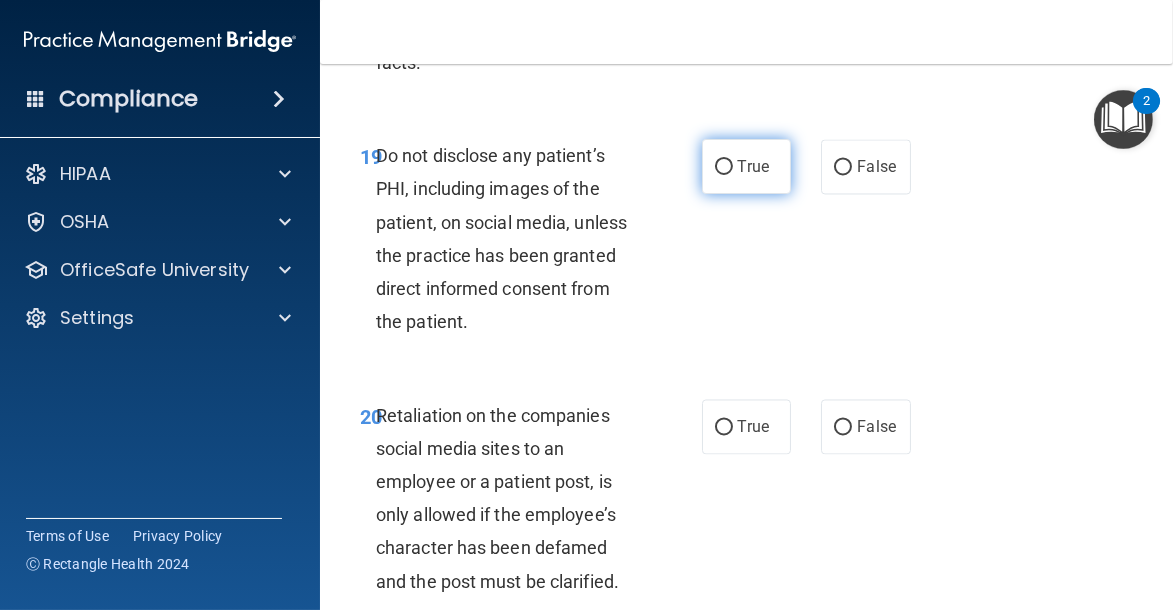 click on "True" at bounding box center (753, 166) 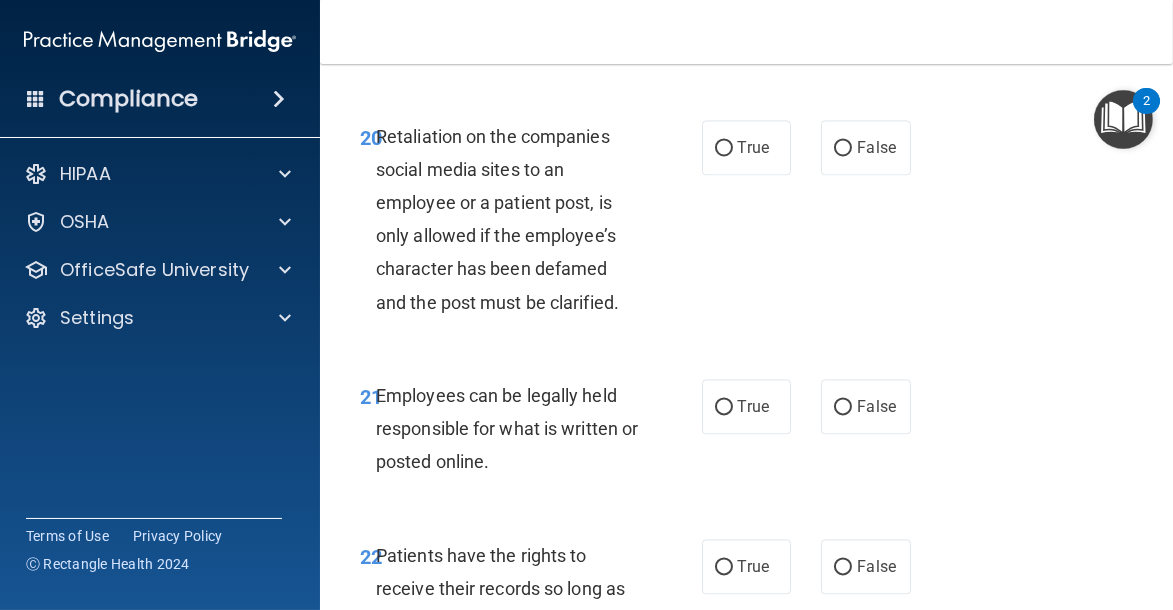 scroll, scrollTop: 5000, scrollLeft: 0, axis: vertical 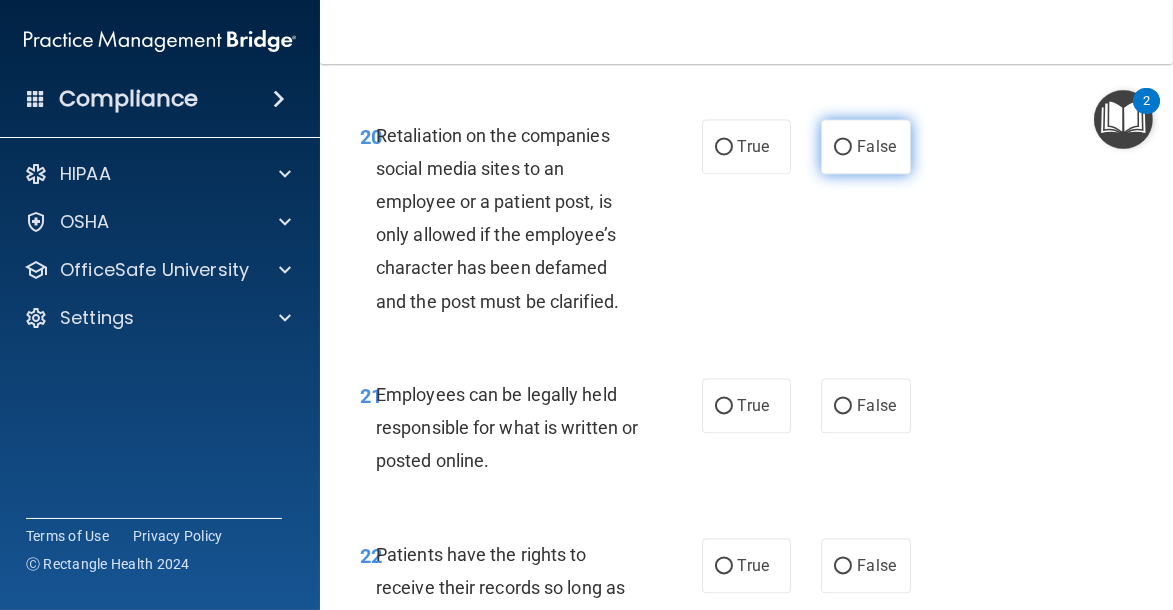 click on "False" at bounding box center (876, 146) 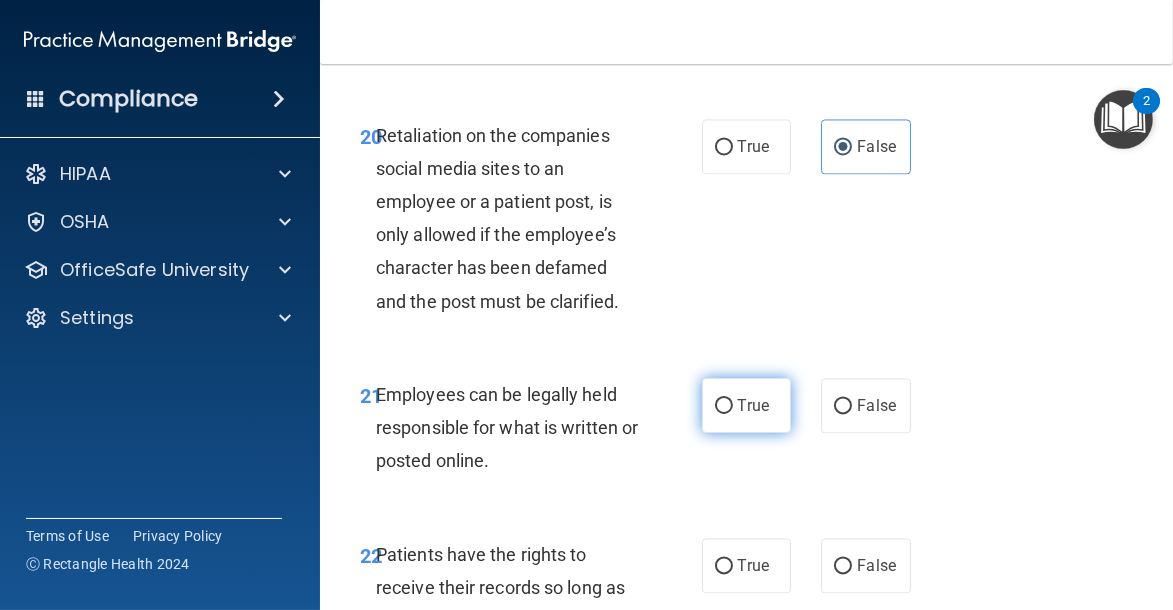 click on "True" at bounding box center (747, 405) 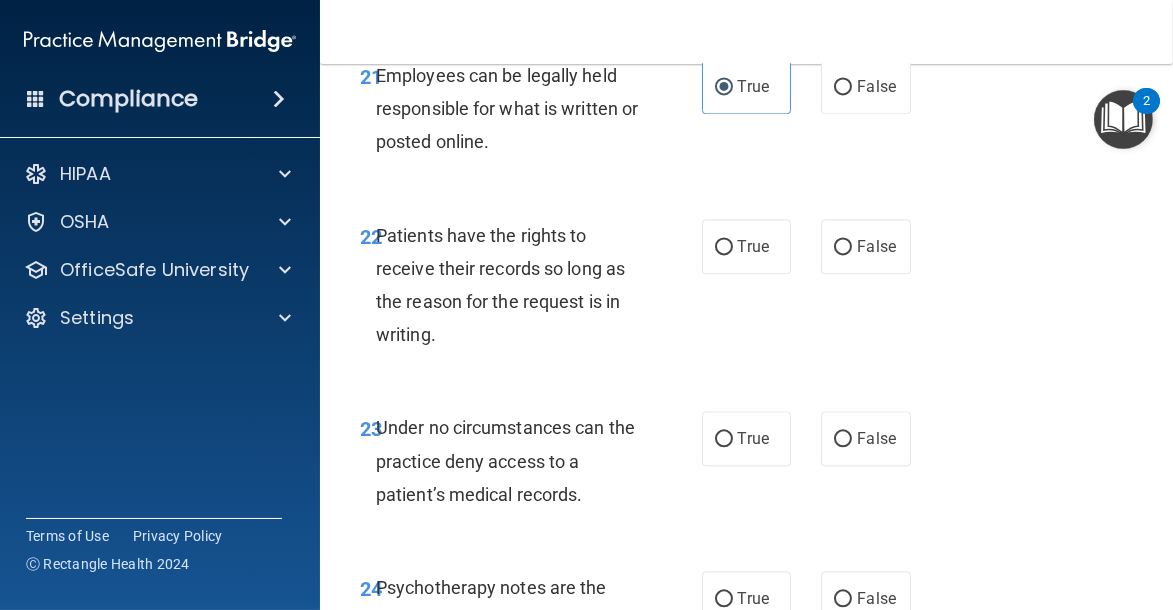 scroll, scrollTop: 5320, scrollLeft: 0, axis: vertical 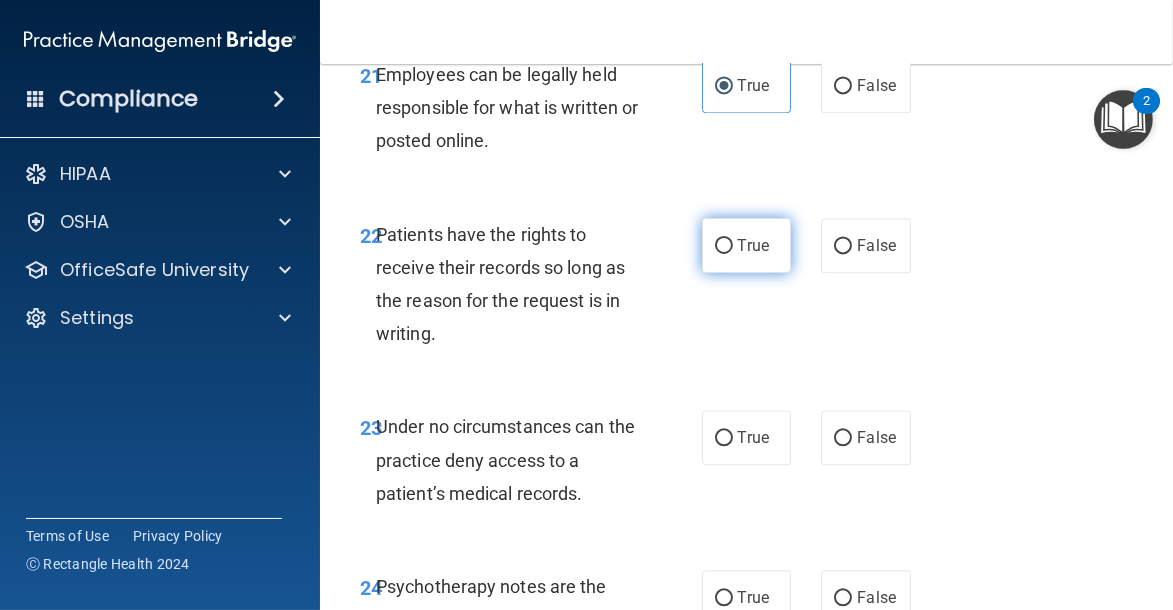click on "True" at bounding box center [753, 245] 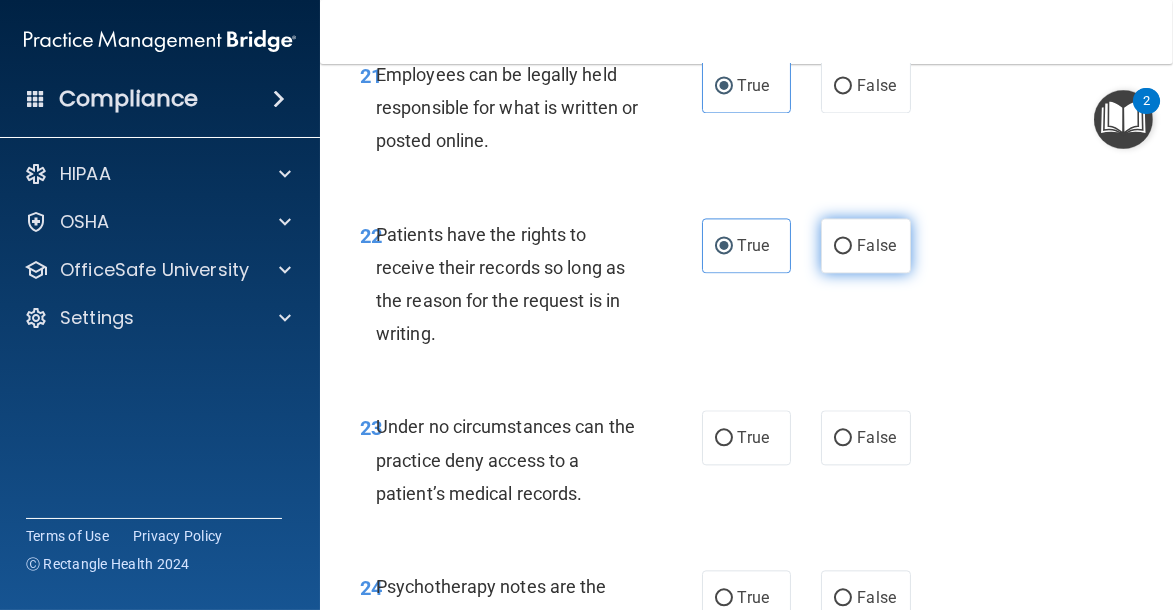 click on "False" at bounding box center (866, 245) 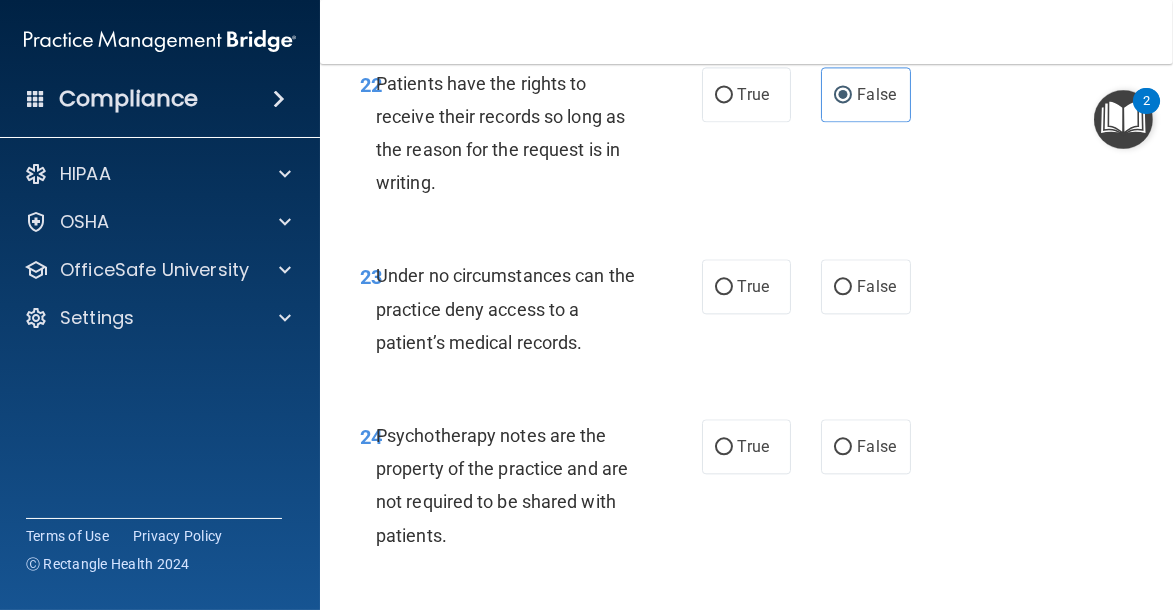 scroll, scrollTop: 5480, scrollLeft: 0, axis: vertical 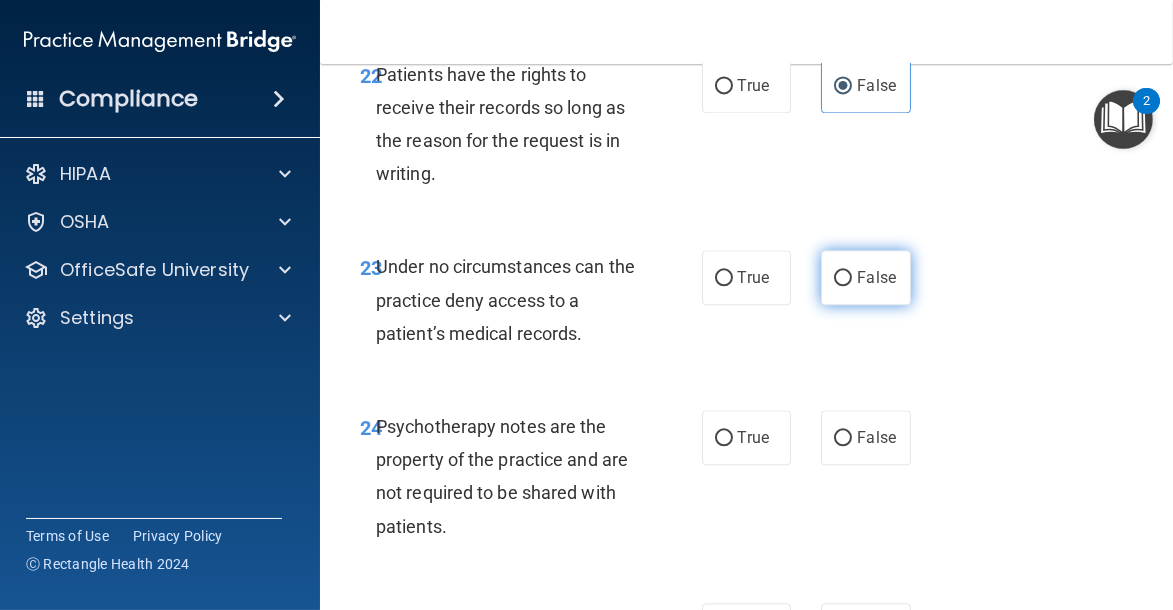 click on "False" at bounding box center (876, 277) 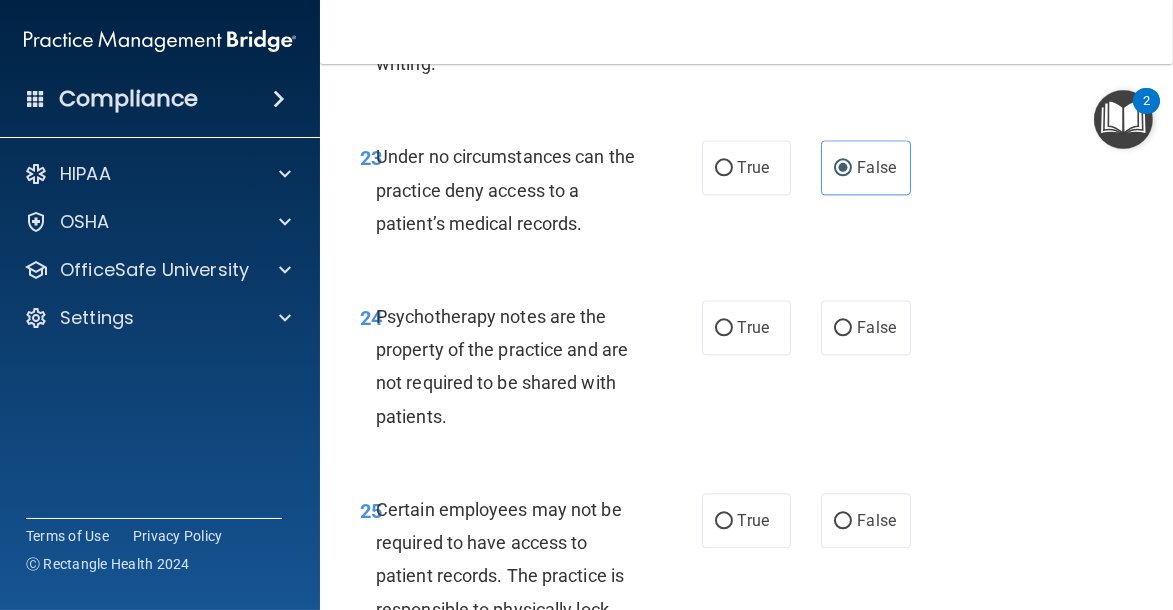 scroll, scrollTop: 5600, scrollLeft: 0, axis: vertical 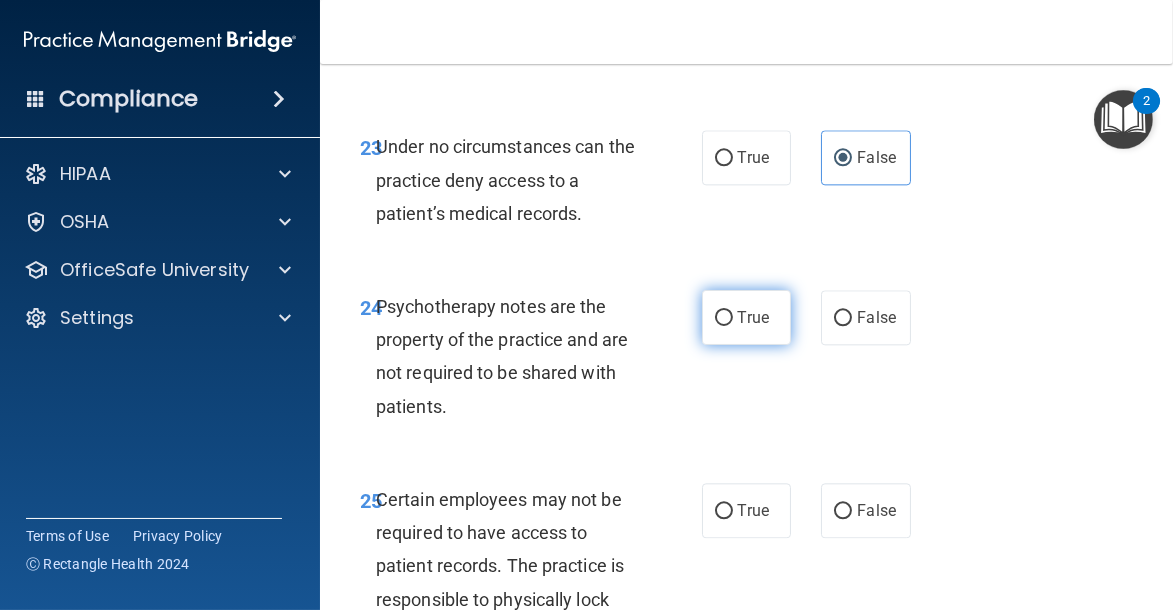 click on "True" at bounding box center [753, 317] 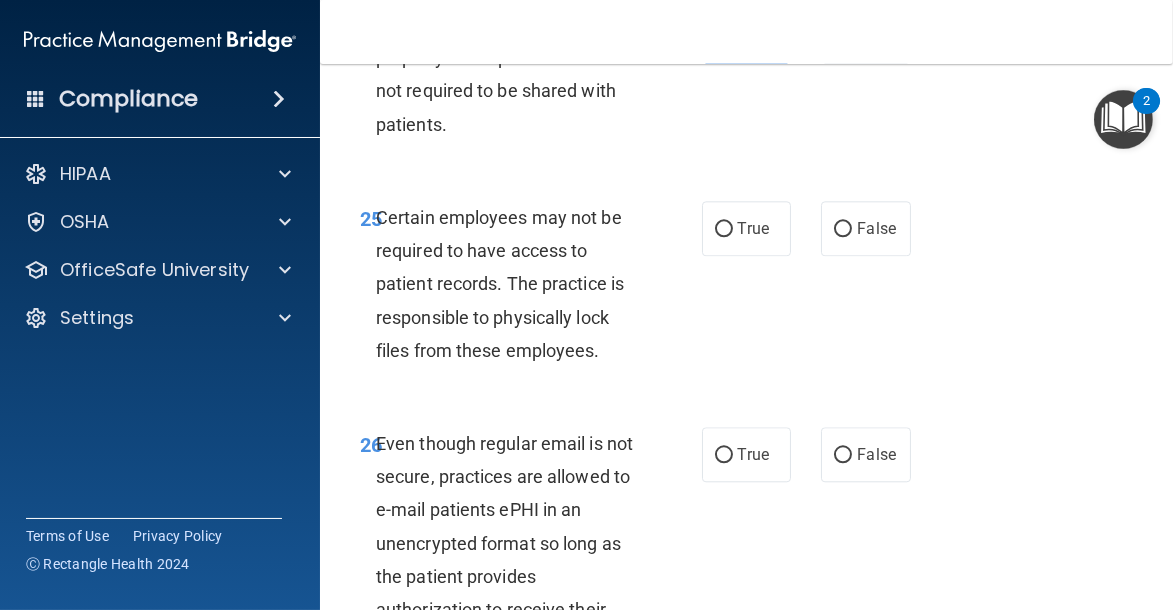 scroll, scrollTop: 5893, scrollLeft: 0, axis: vertical 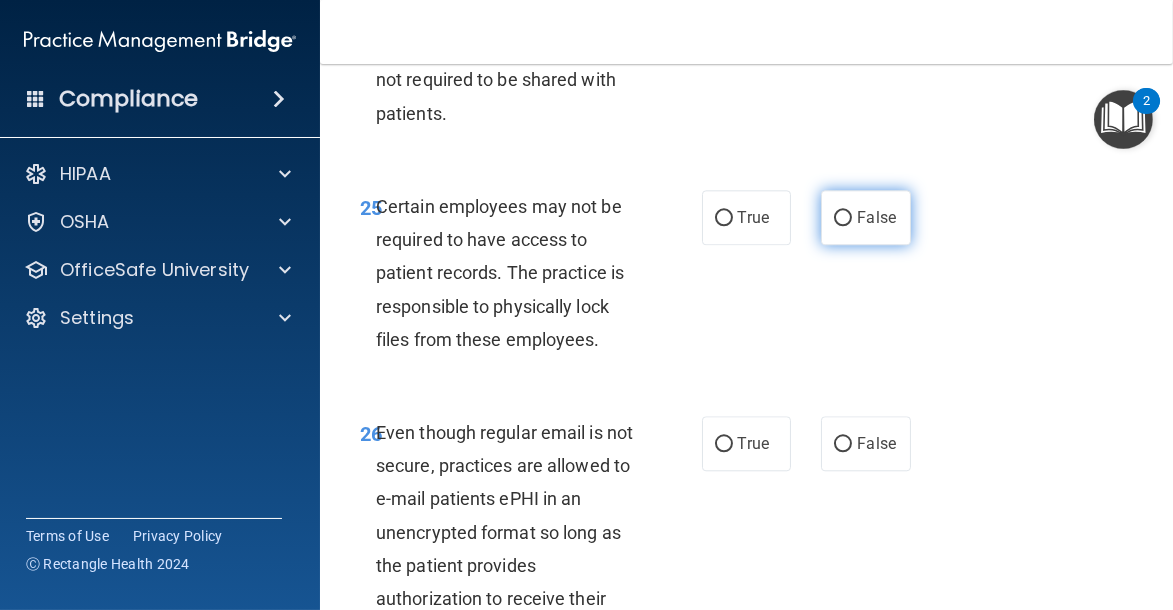 click on "False" at bounding box center (876, 217) 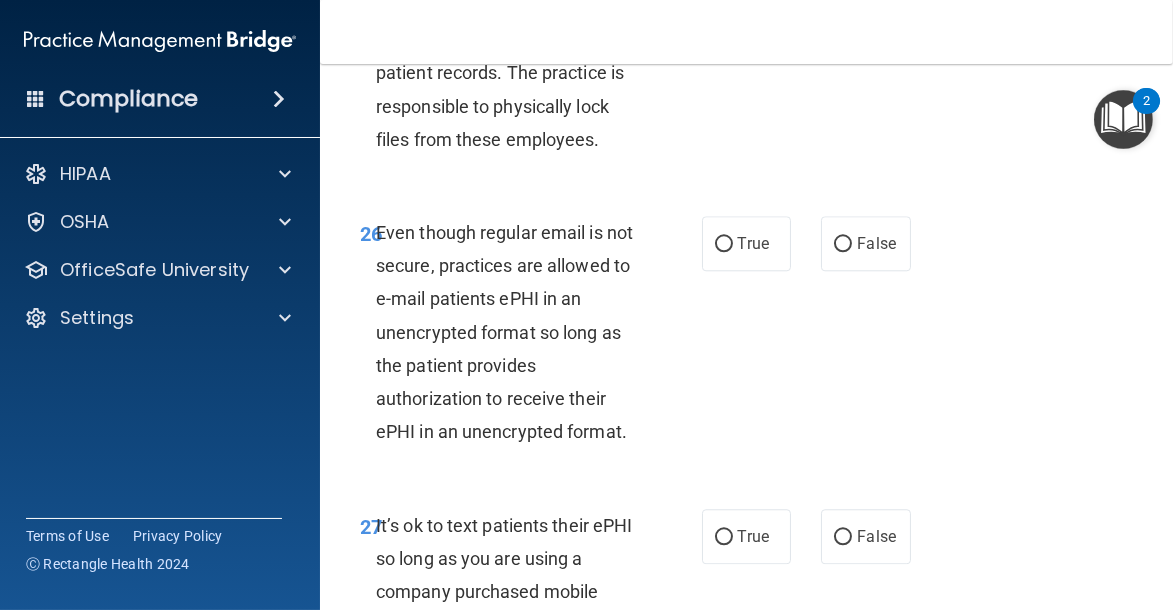 scroll, scrollTop: 6094, scrollLeft: 0, axis: vertical 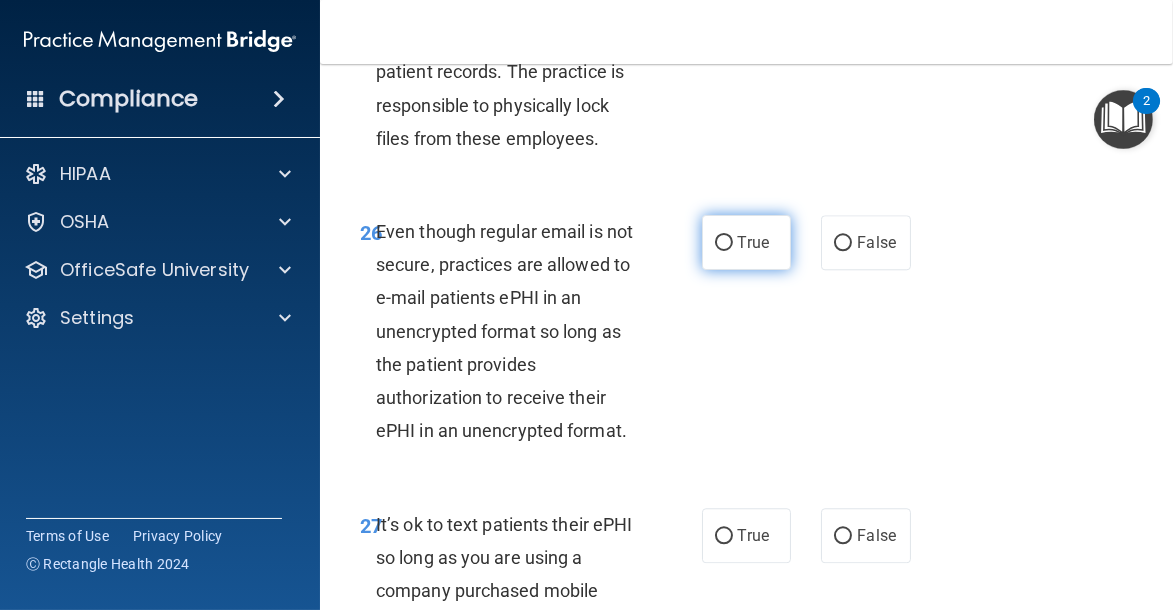 click on "True" at bounding box center (747, 242) 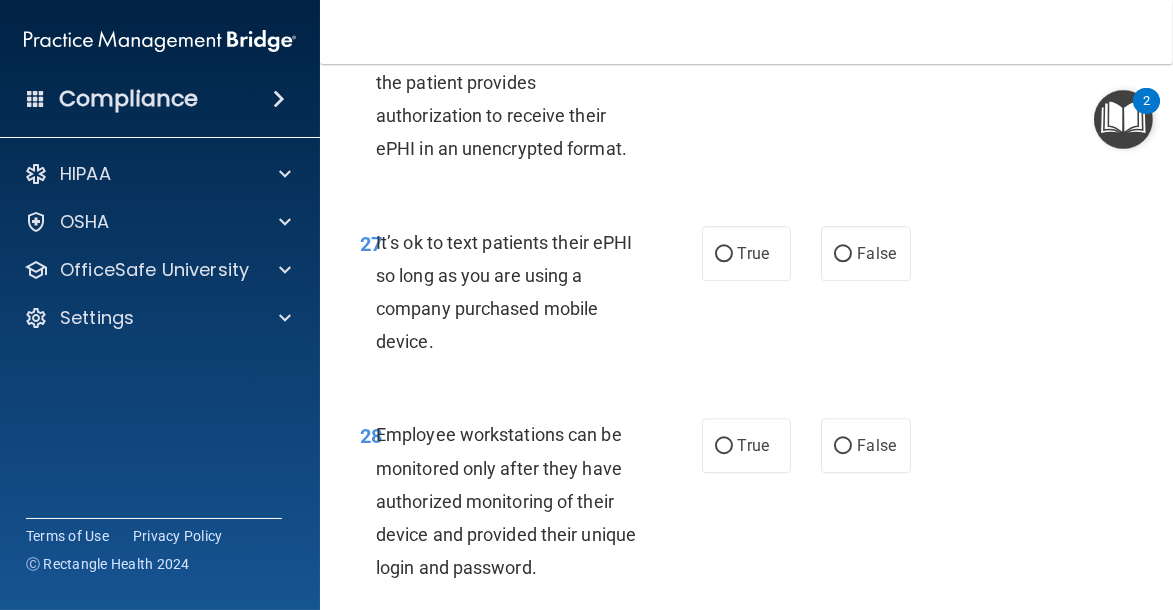 scroll, scrollTop: 6414, scrollLeft: 0, axis: vertical 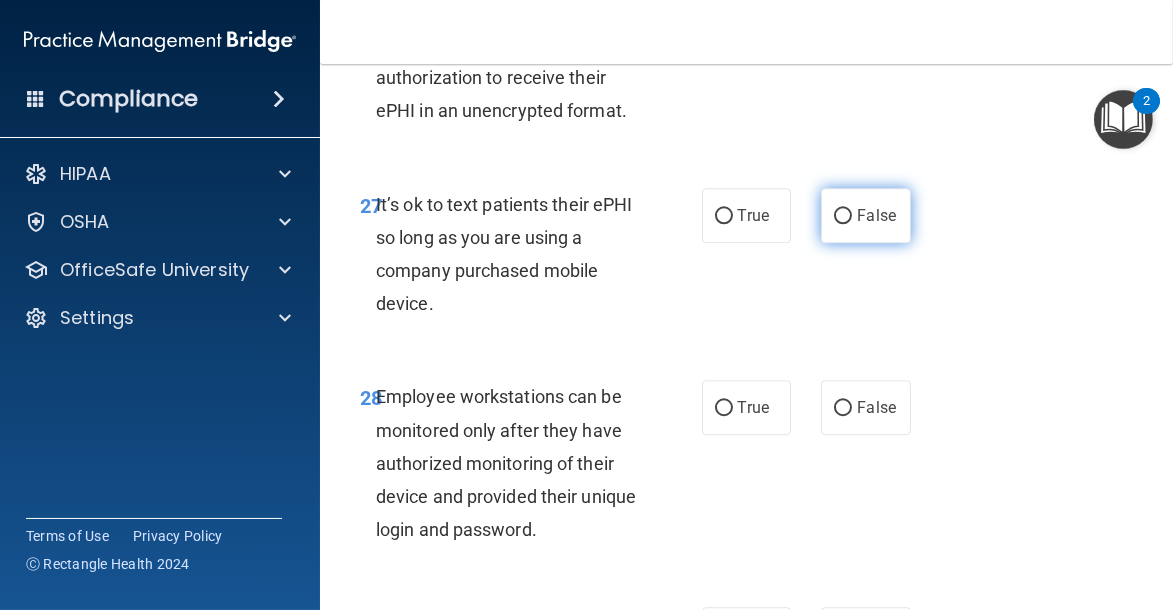 click on "False" at bounding box center (866, 215) 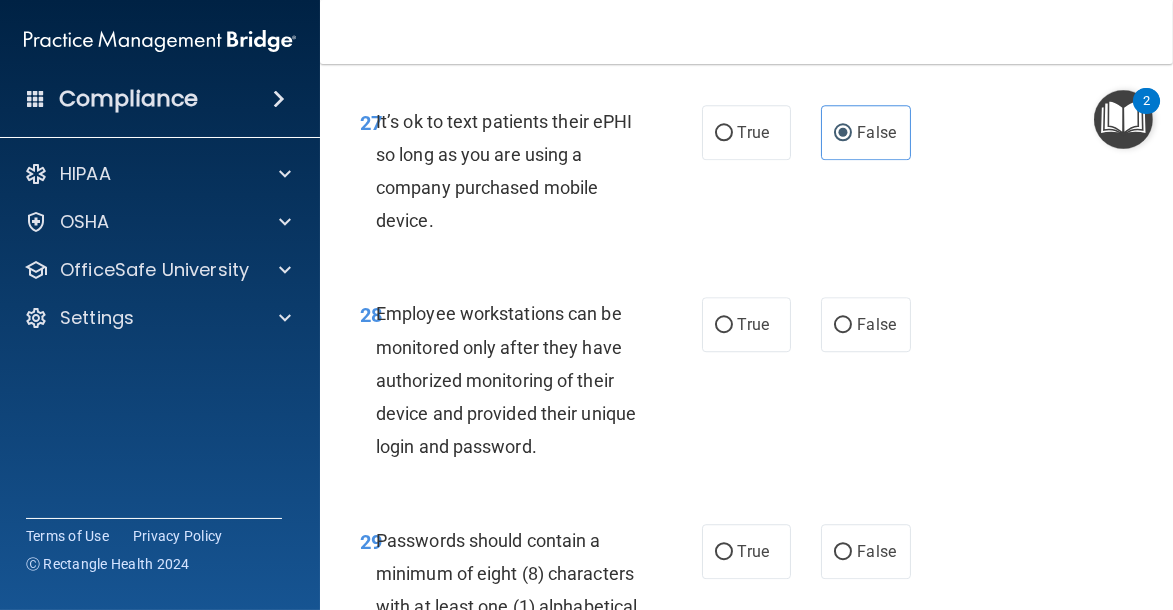 scroll, scrollTop: 6533, scrollLeft: 0, axis: vertical 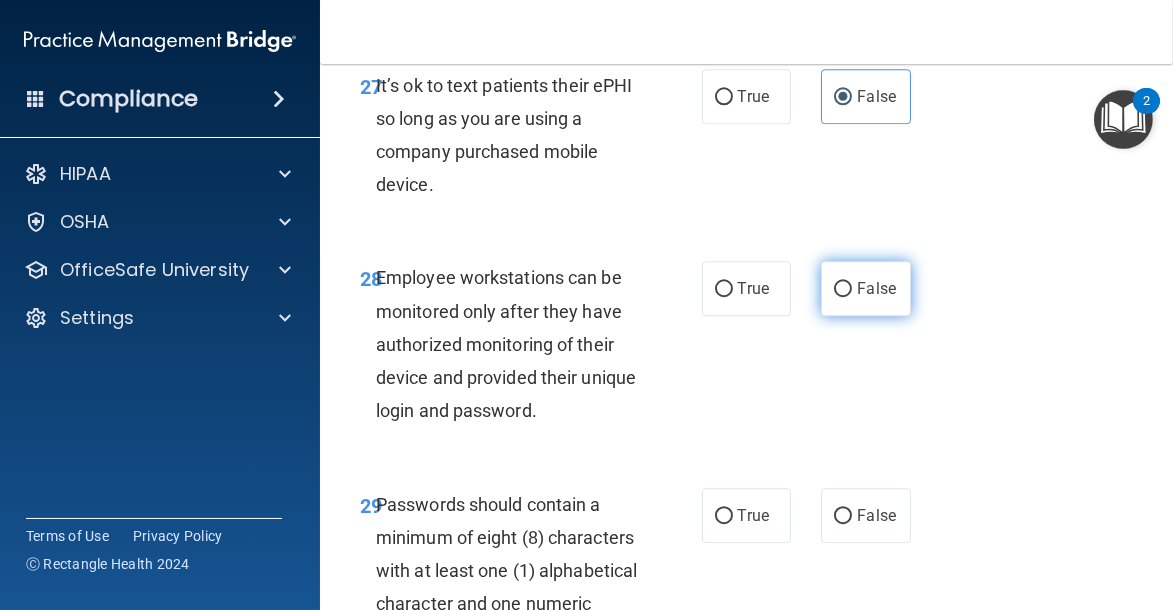 click on "False" at bounding box center (866, 288) 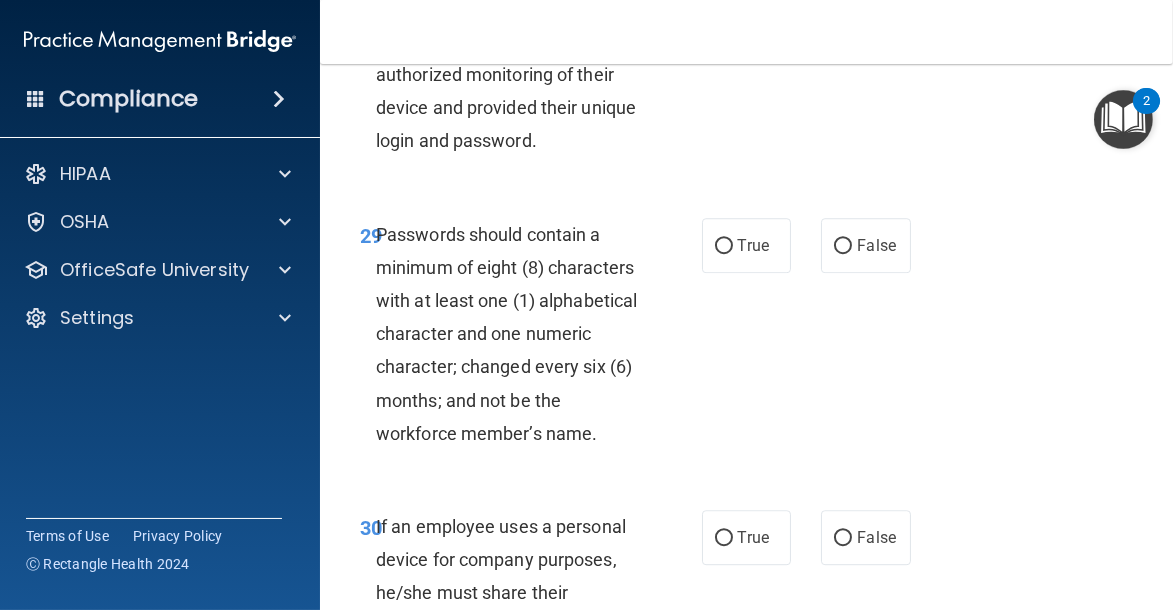 scroll, scrollTop: 6826, scrollLeft: 0, axis: vertical 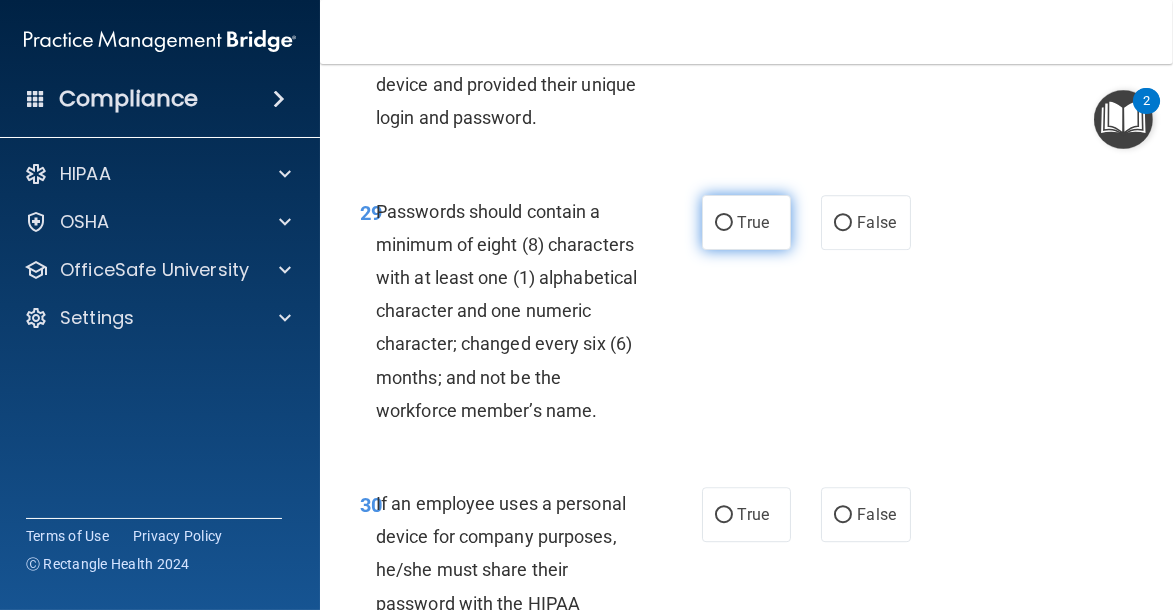 click on "True" at bounding box center [747, 222] 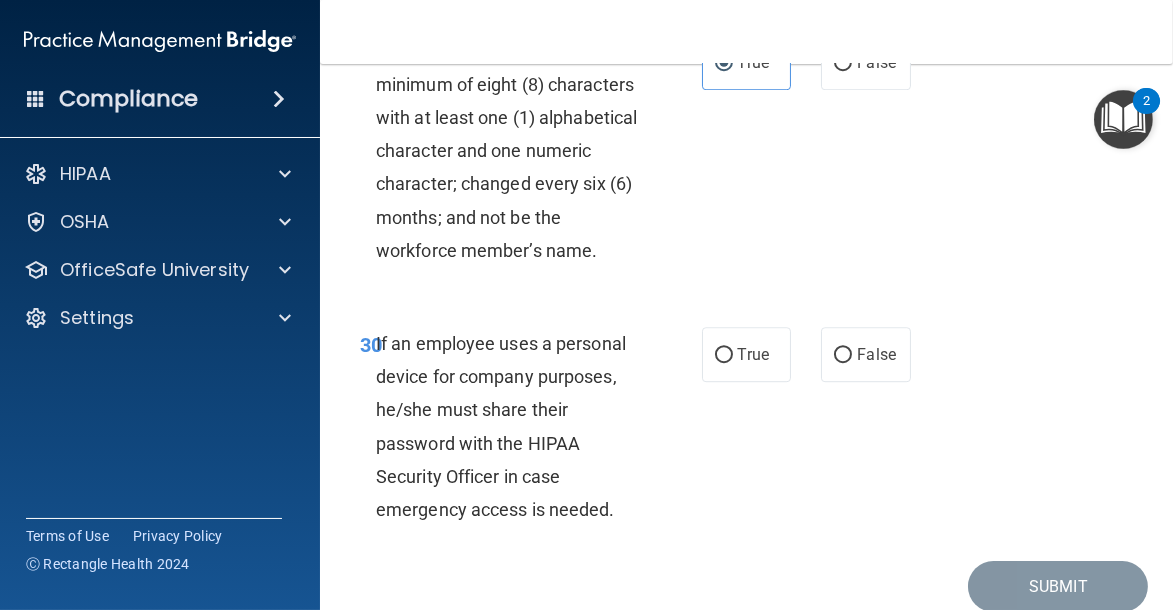 scroll, scrollTop: 6986, scrollLeft: 0, axis: vertical 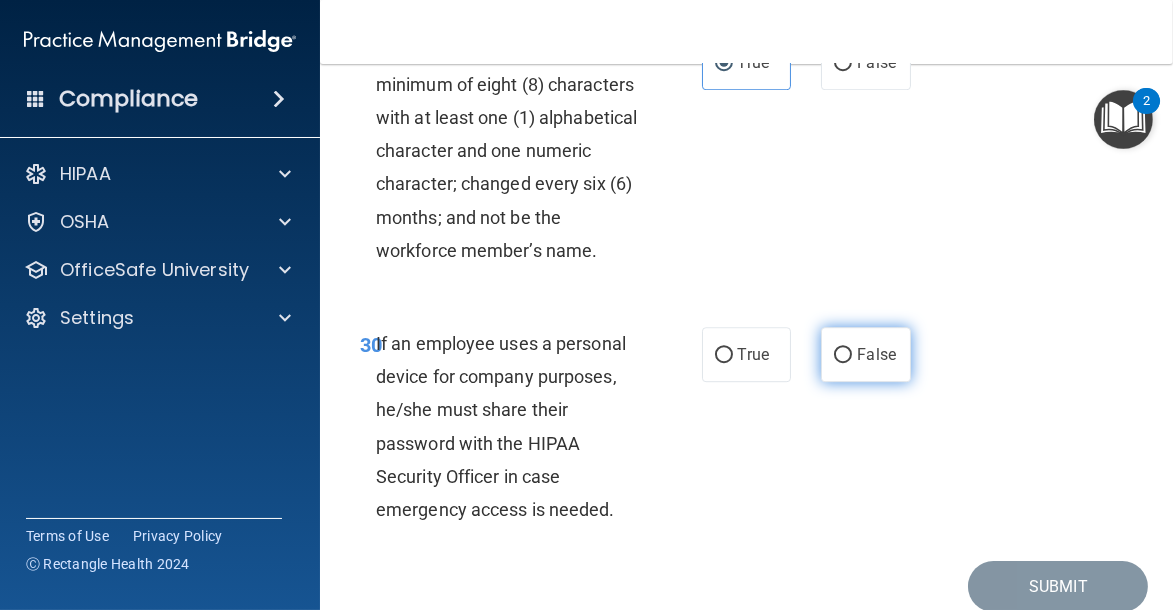 click on "False" at bounding box center [876, 354] 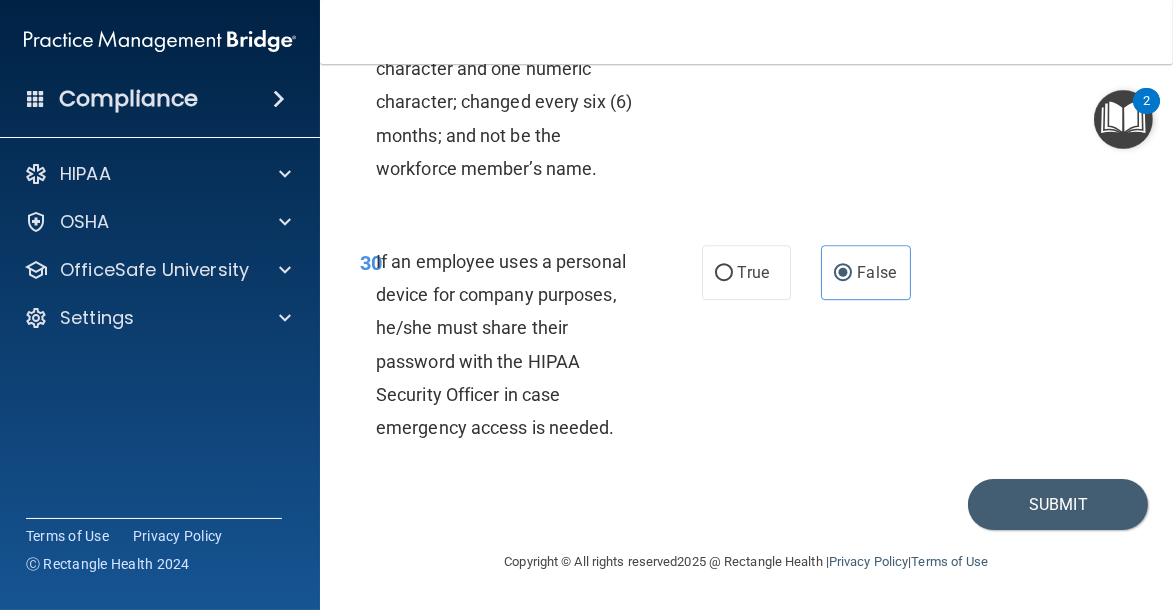 scroll, scrollTop: 7160, scrollLeft: 0, axis: vertical 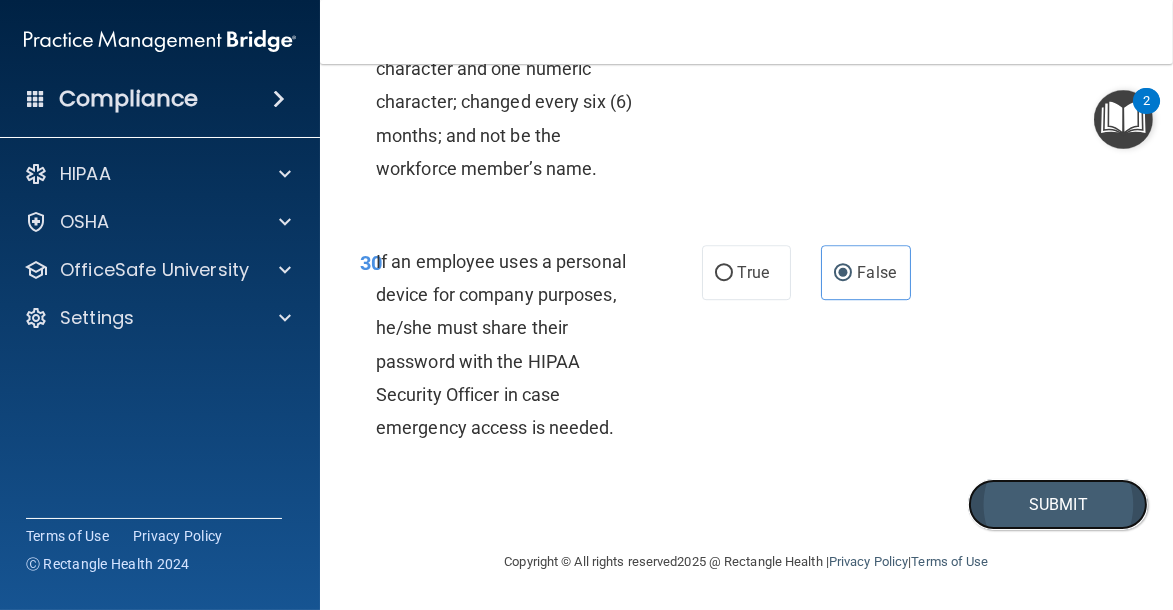 click on "Submit" at bounding box center [1058, 504] 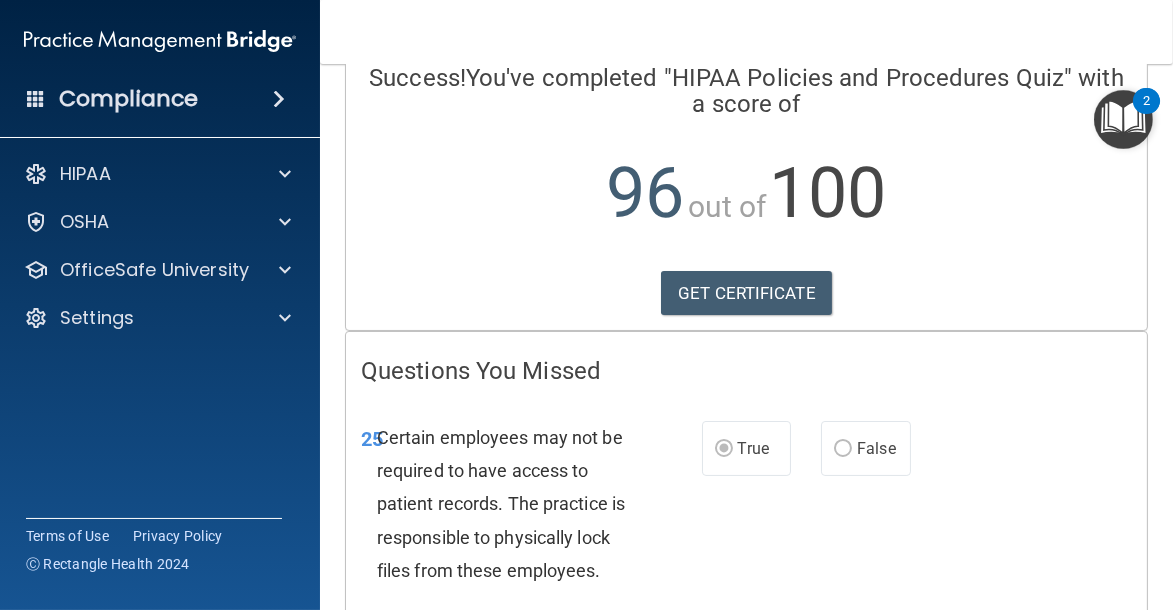 scroll, scrollTop: 373, scrollLeft: 0, axis: vertical 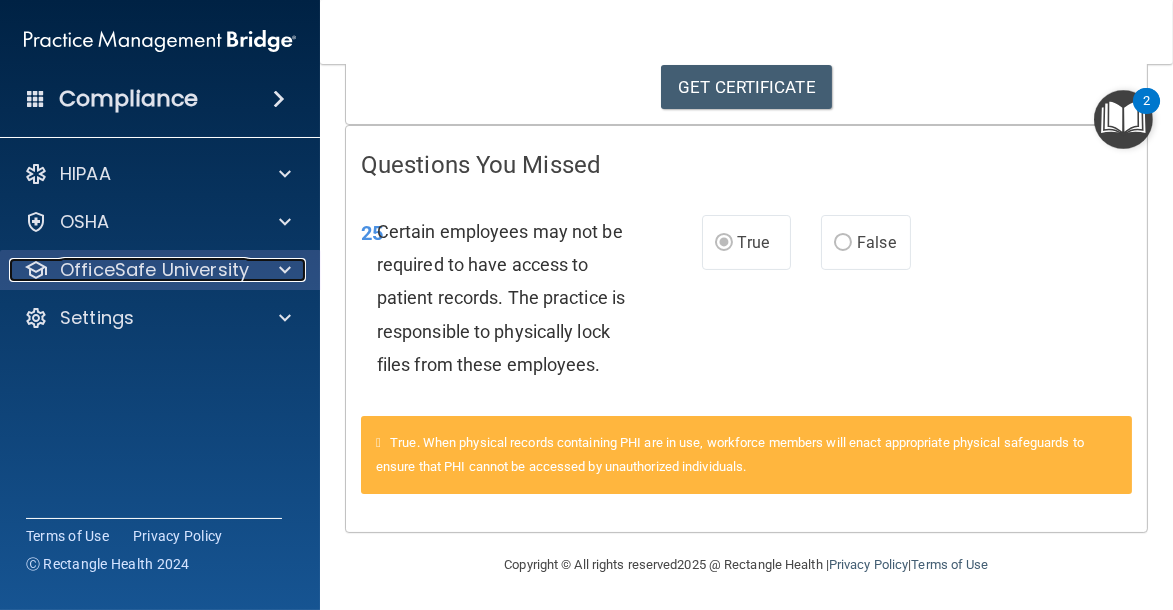 click on "OfficeSafe University" at bounding box center [154, 270] 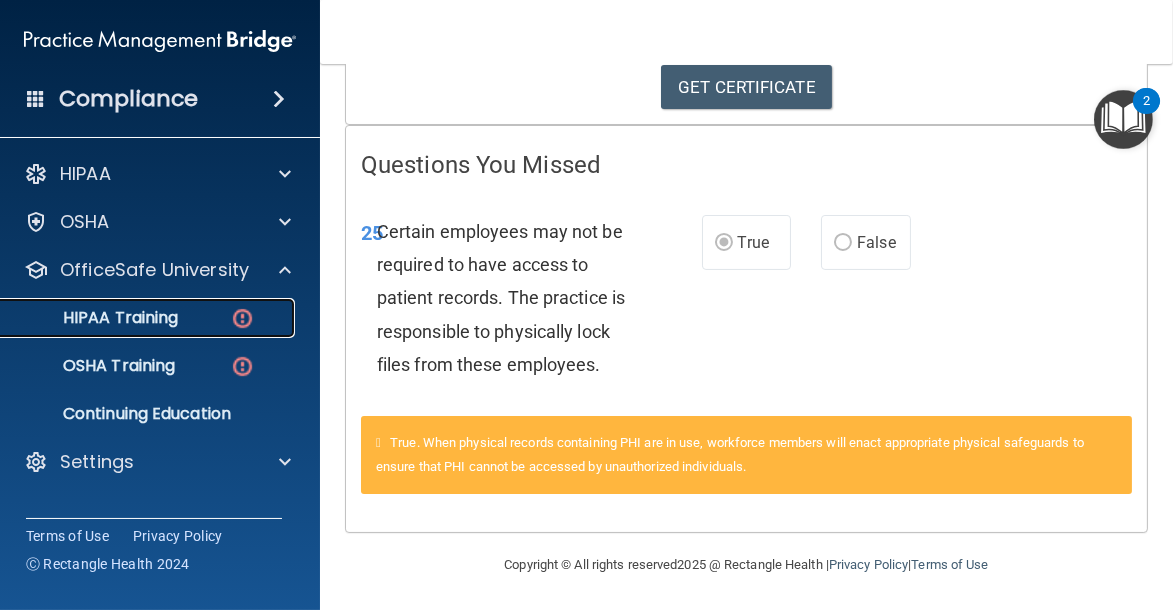 click on "HIPAA Training" at bounding box center [137, 318] 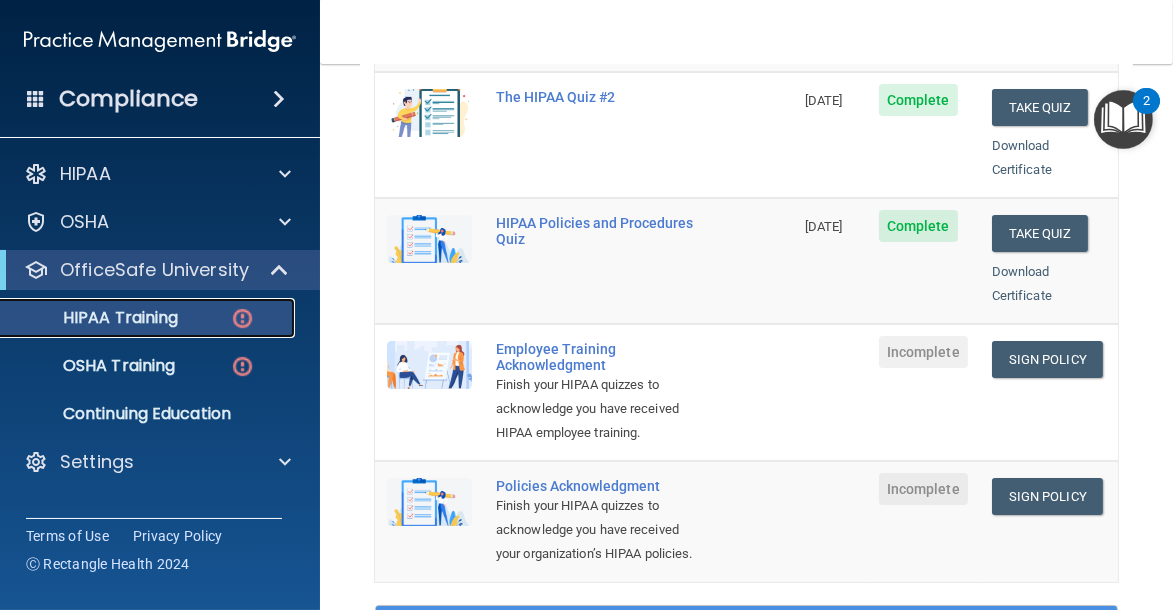 scroll, scrollTop: 439, scrollLeft: 0, axis: vertical 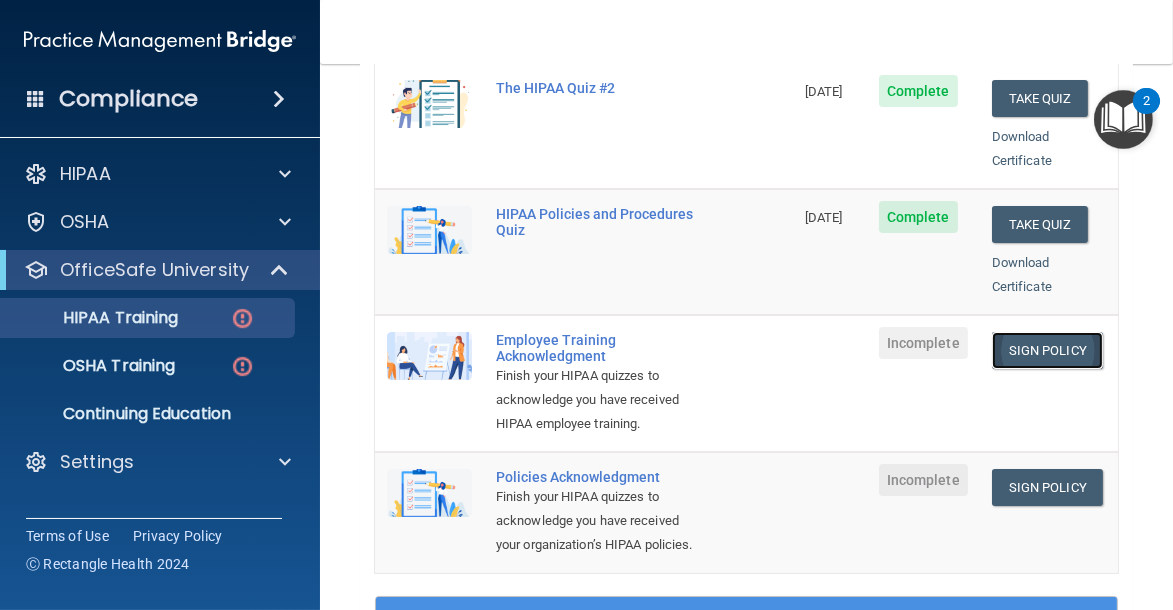 click on "Sign Policy" at bounding box center [1047, 350] 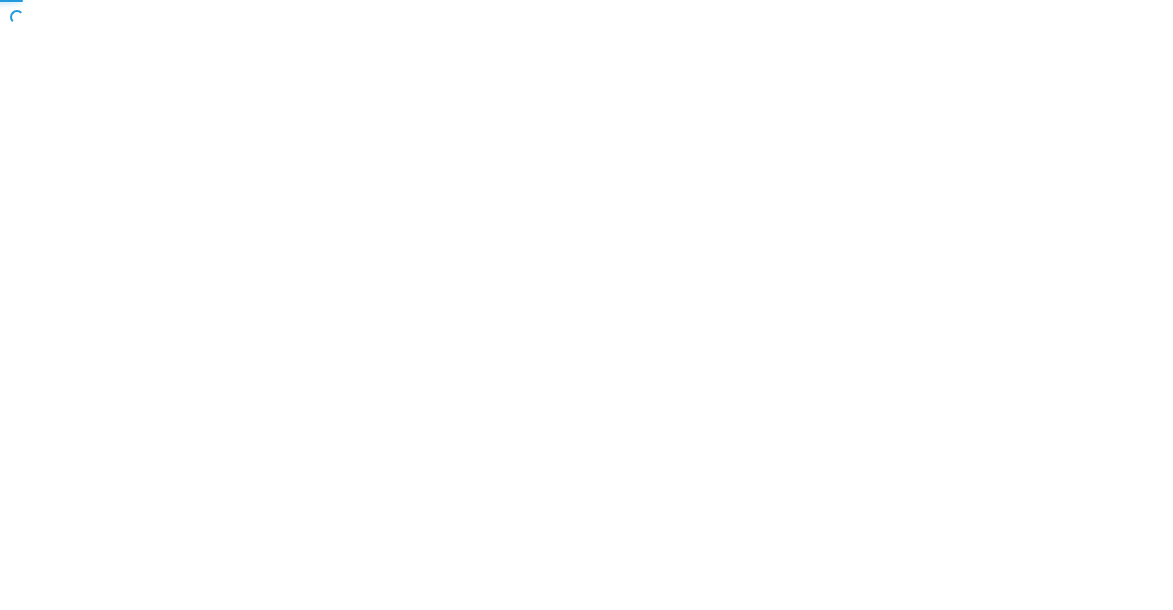 scroll, scrollTop: 0, scrollLeft: 0, axis: both 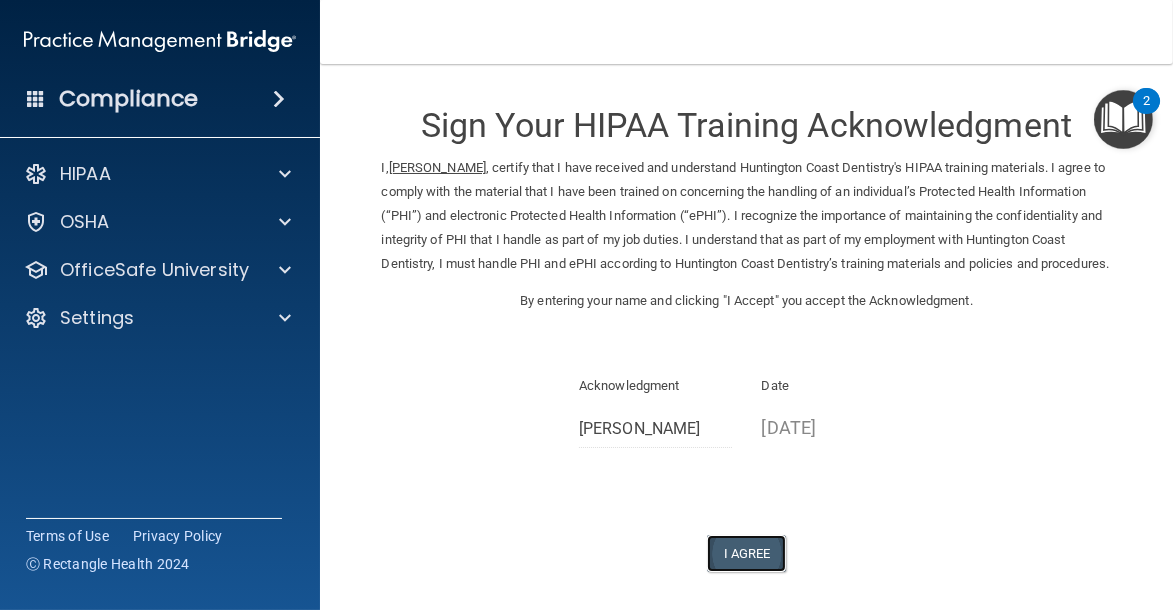 click on "I Agree" at bounding box center [747, 553] 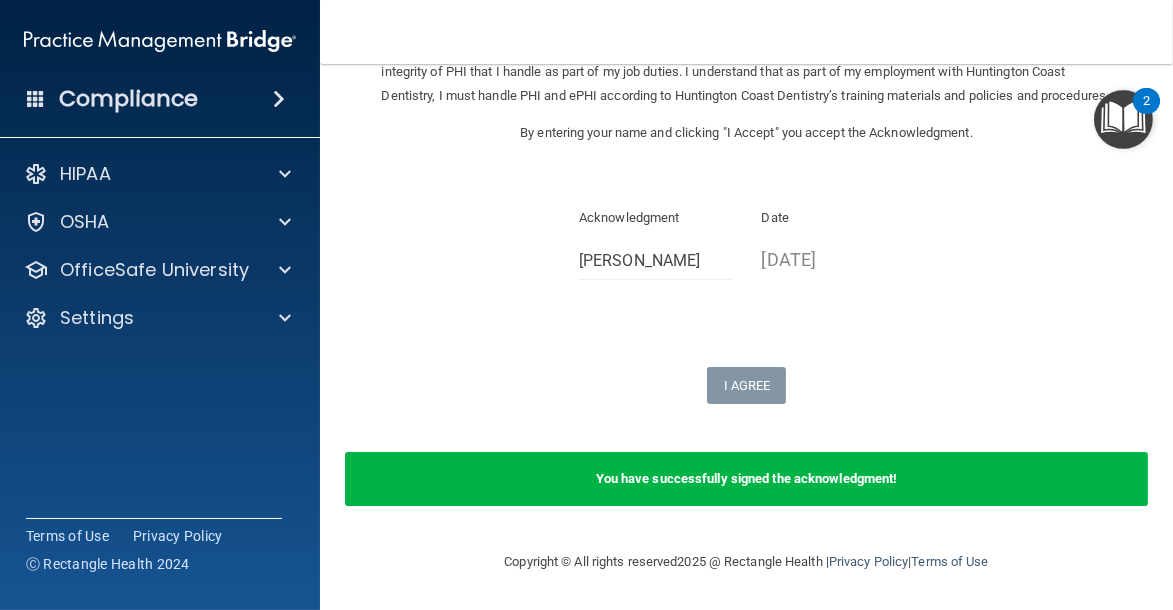 scroll, scrollTop: 191, scrollLeft: 0, axis: vertical 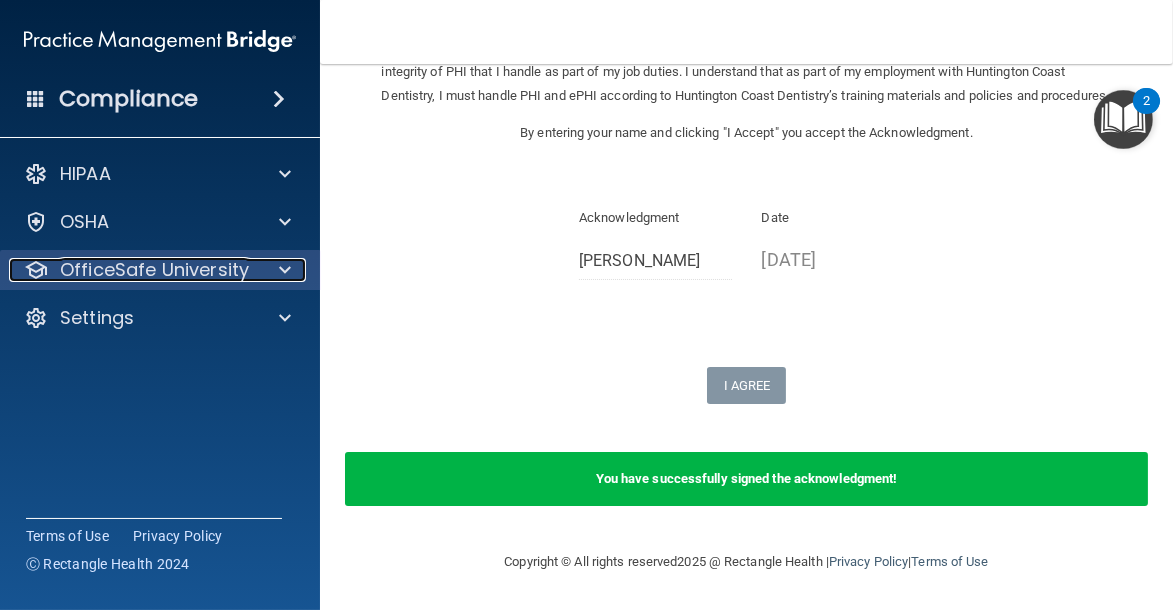 click on "OfficeSafe University" at bounding box center (154, 270) 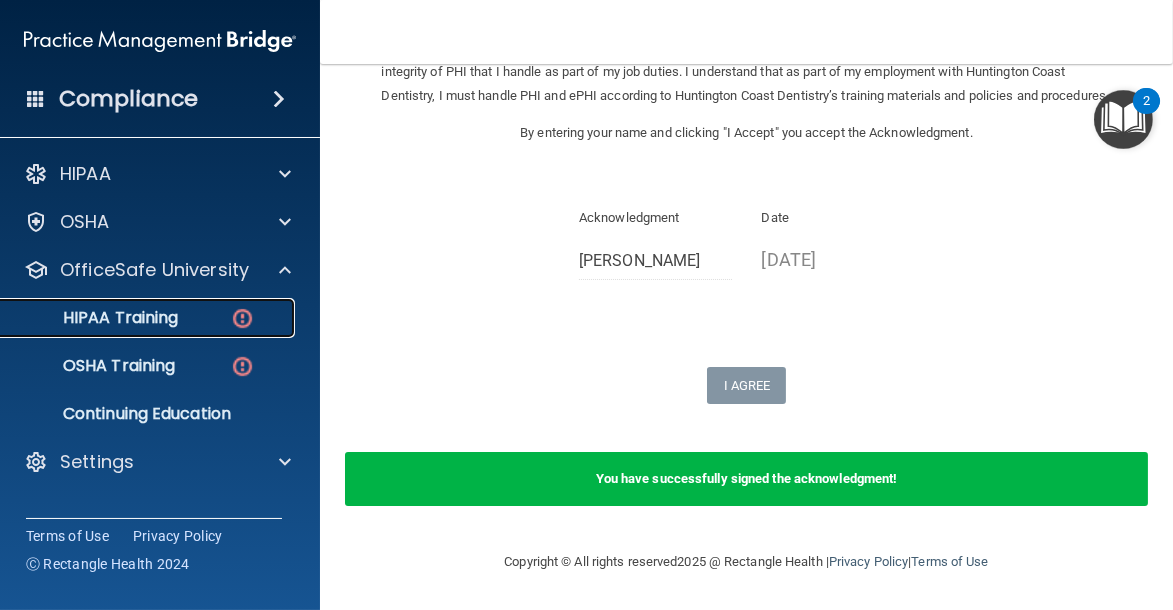 click on "HIPAA Training" at bounding box center (137, 318) 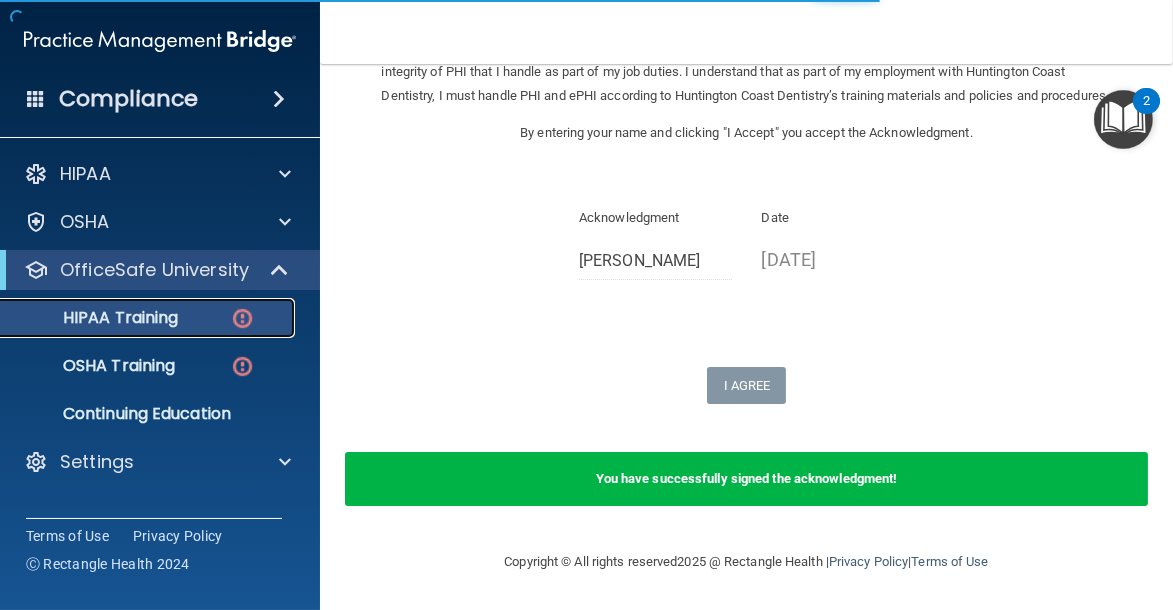 scroll, scrollTop: 1066, scrollLeft: 0, axis: vertical 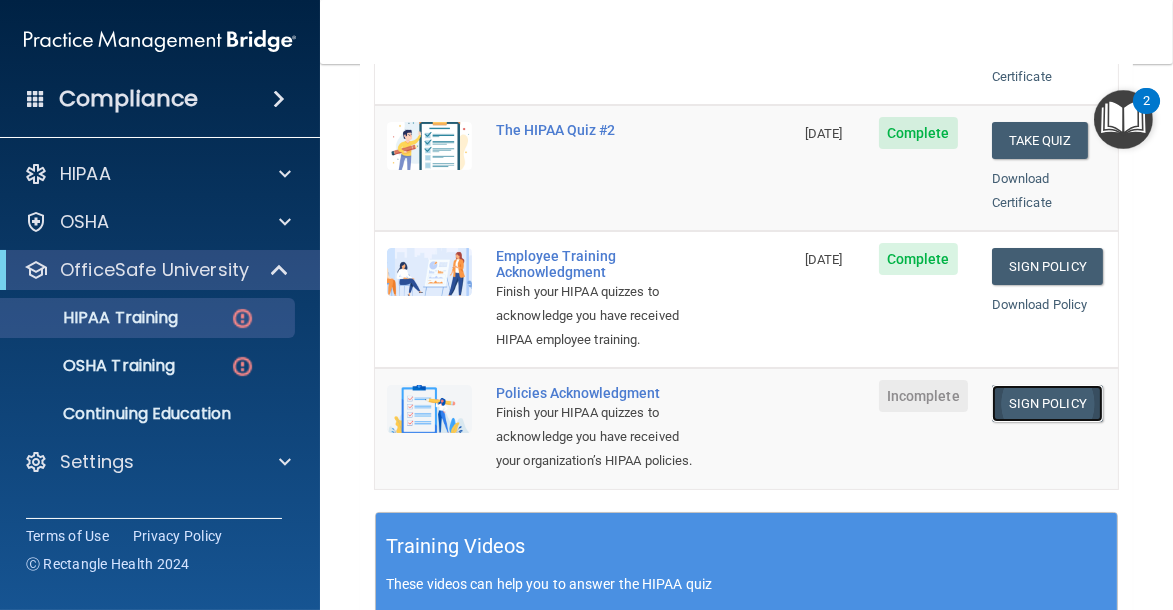 click on "Sign Policy" at bounding box center (1047, 403) 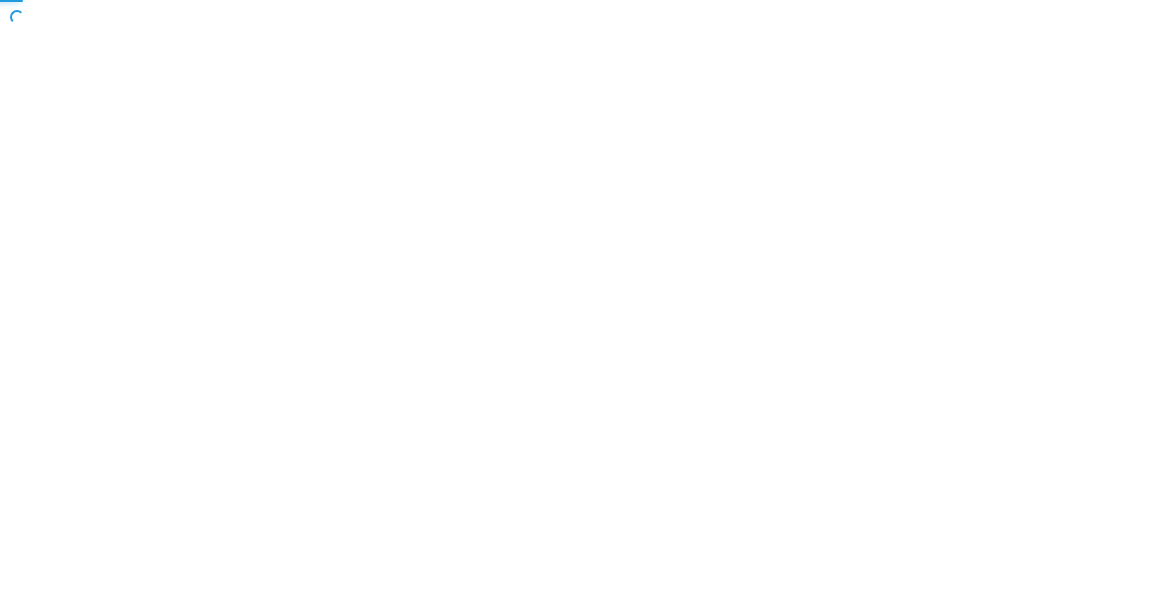 scroll, scrollTop: 0, scrollLeft: 0, axis: both 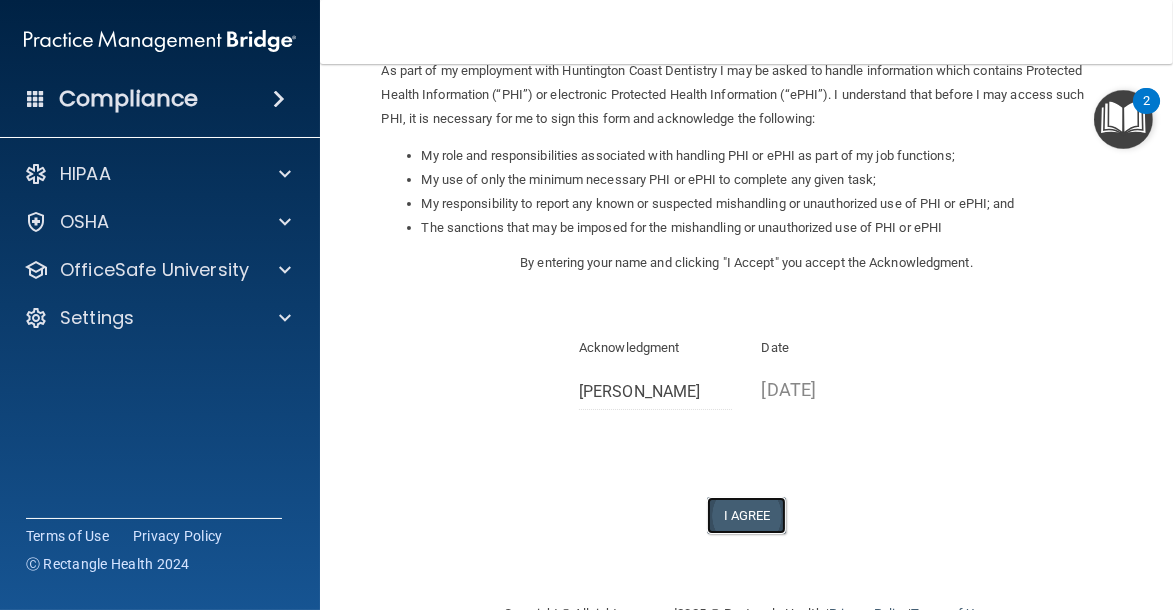 click on "I Agree" at bounding box center [747, 515] 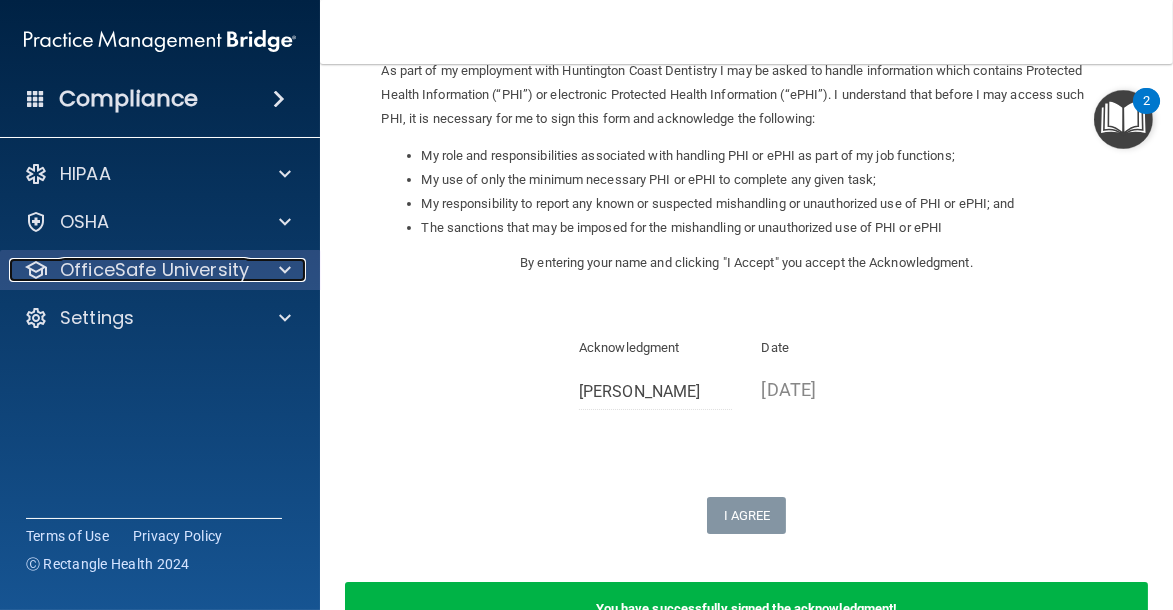 click on "OfficeSafe University" at bounding box center [154, 270] 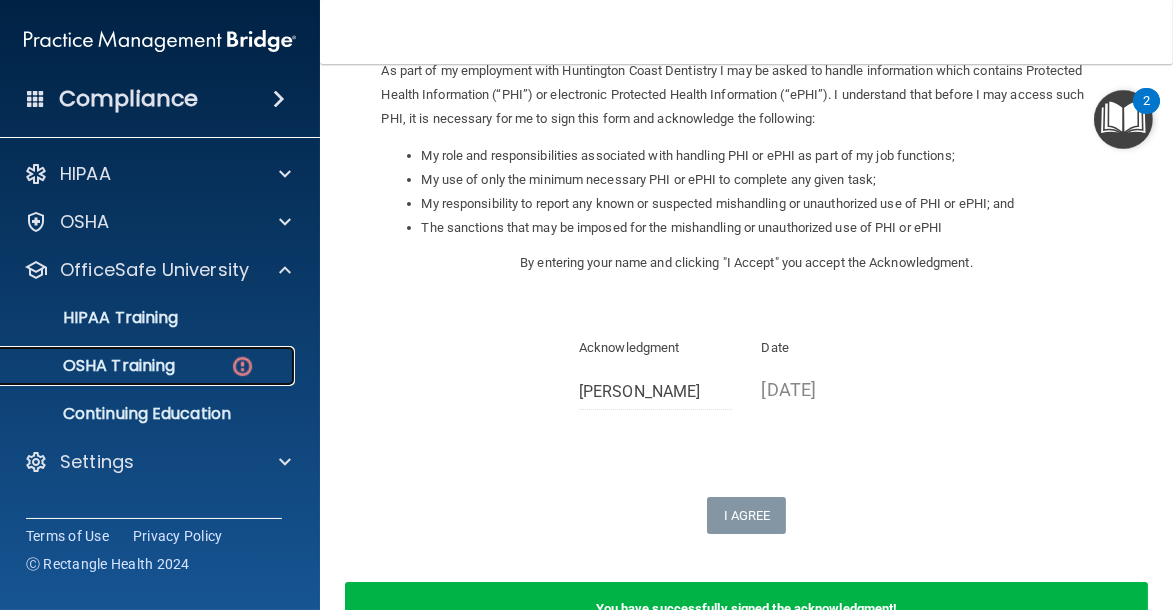 click on "OSHA Training" at bounding box center (137, 366) 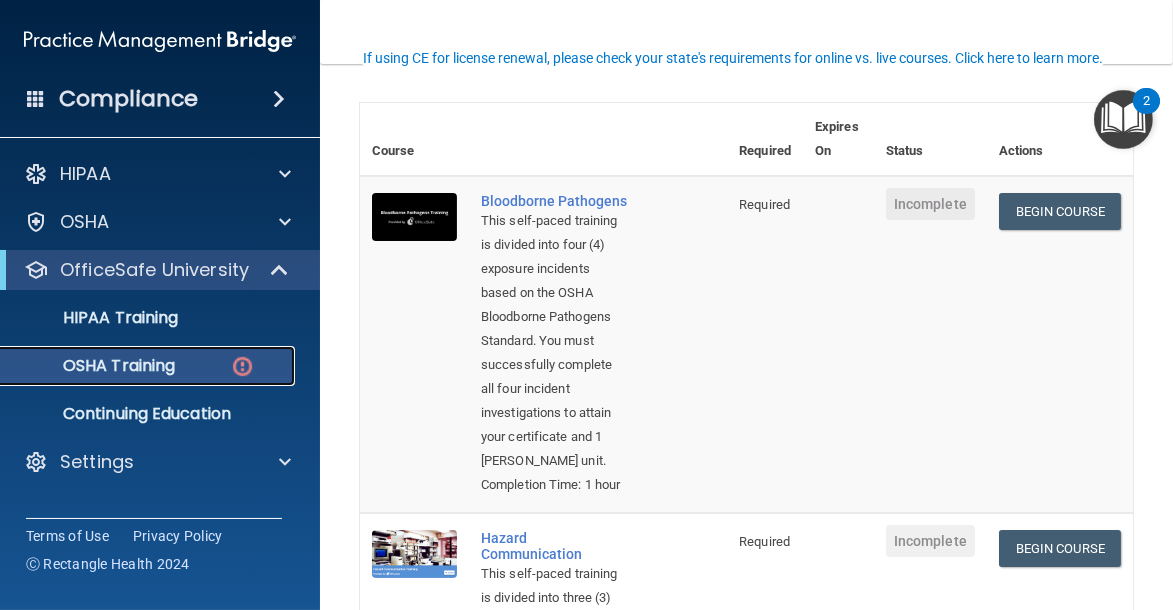 scroll, scrollTop: 121, scrollLeft: 0, axis: vertical 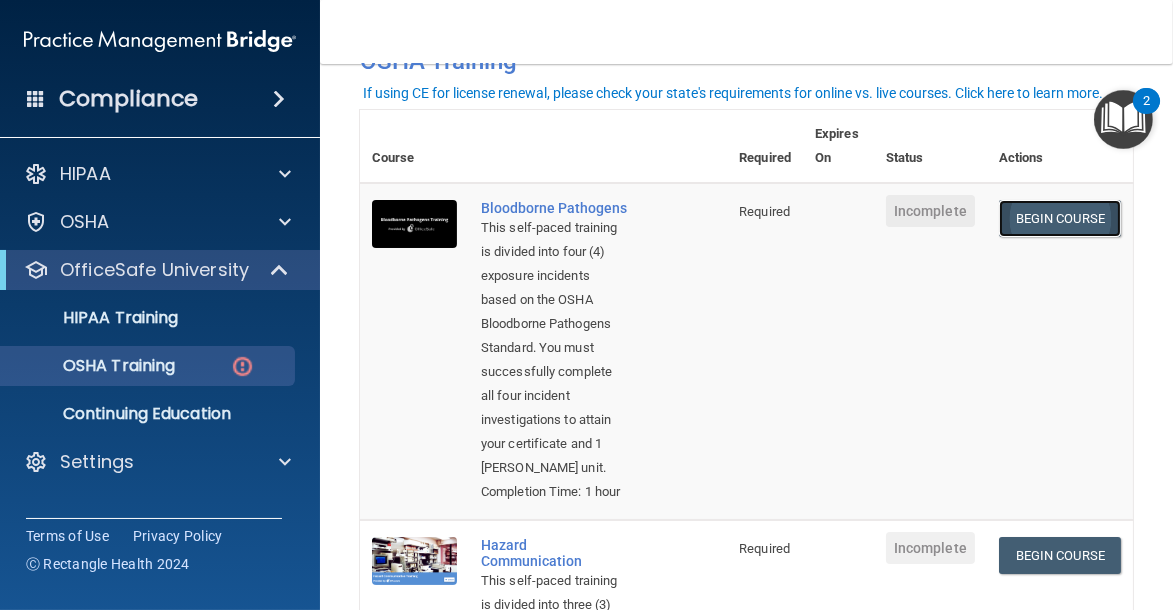click on "Begin Course" at bounding box center [1060, 218] 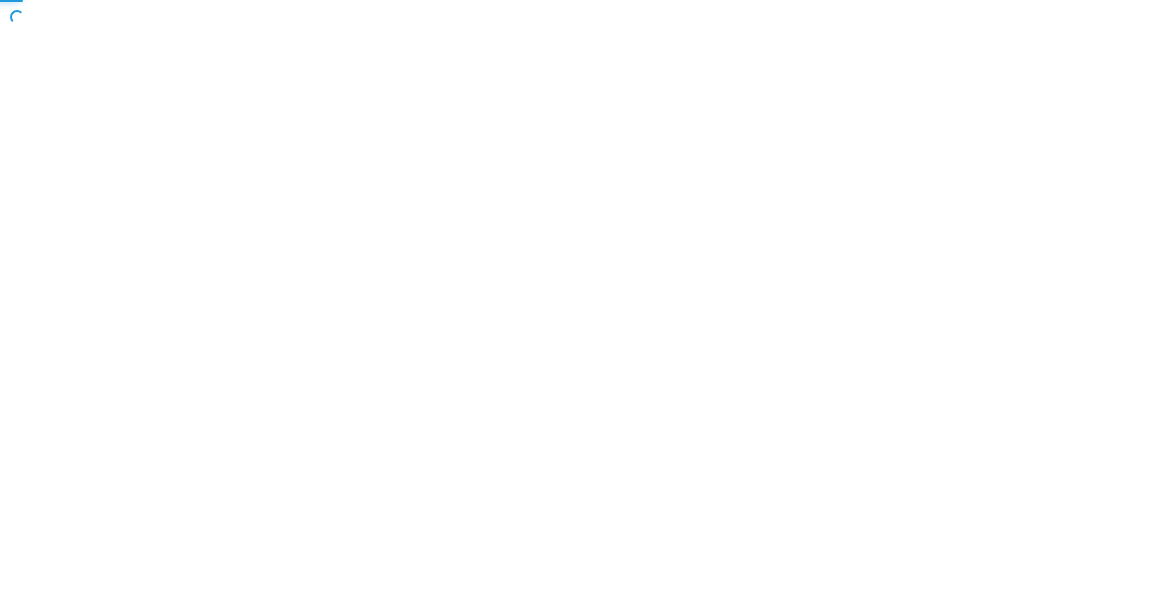 scroll, scrollTop: 0, scrollLeft: 0, axis: both 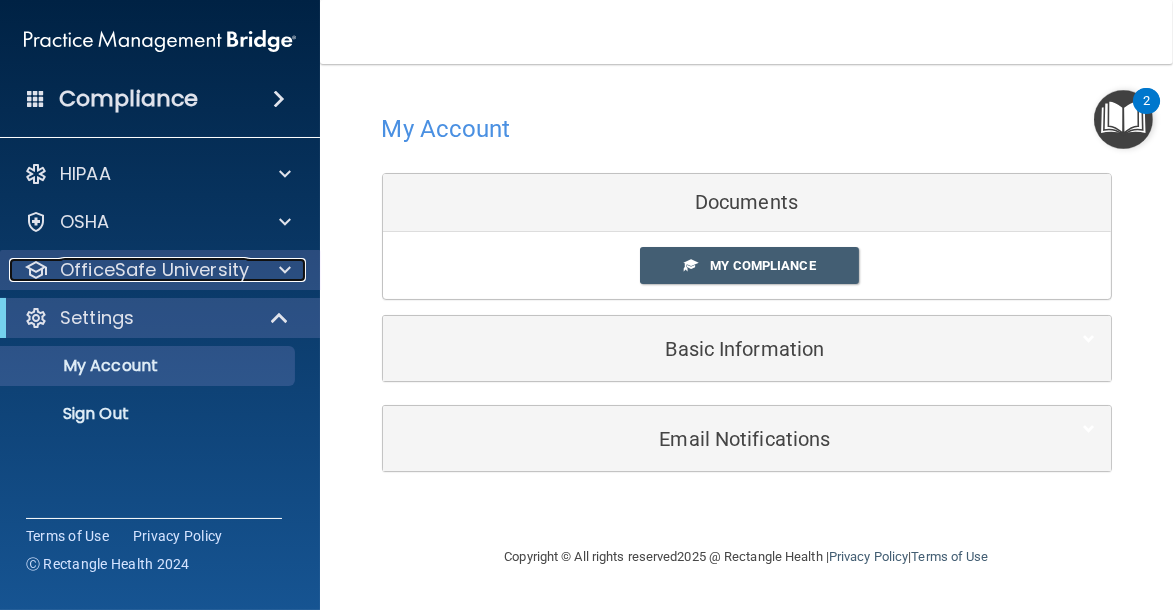 click on "OfficeSafe University" at bounding box center (154, 270) 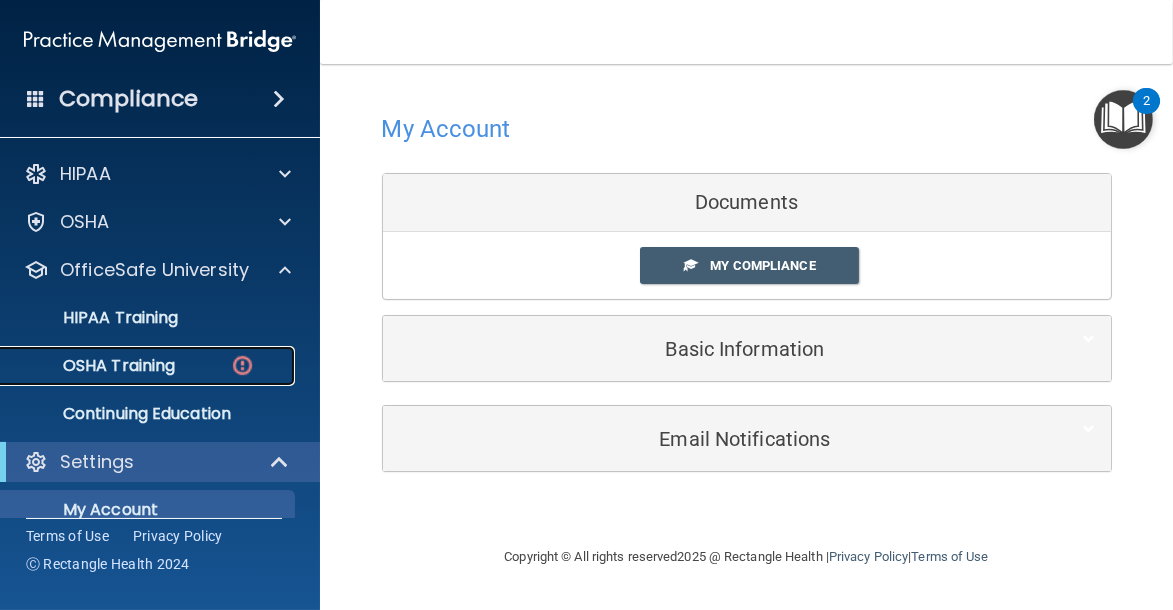 click on "OSHA Training" at bounding box center [149, 366] 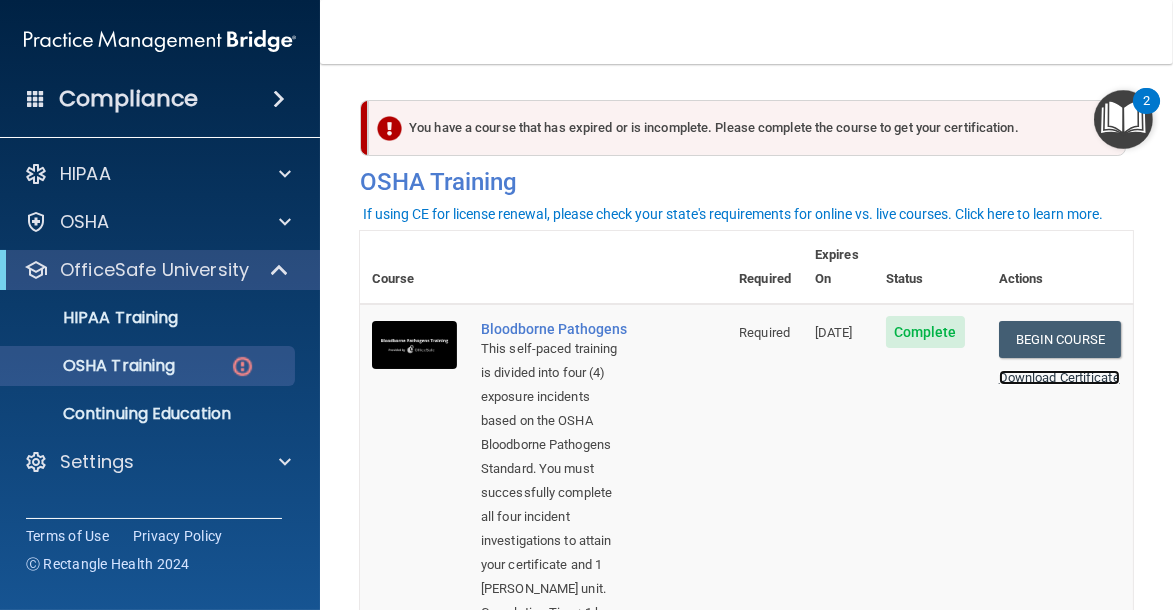 click on "Download Certificate" at bounding box center (1059, 377) 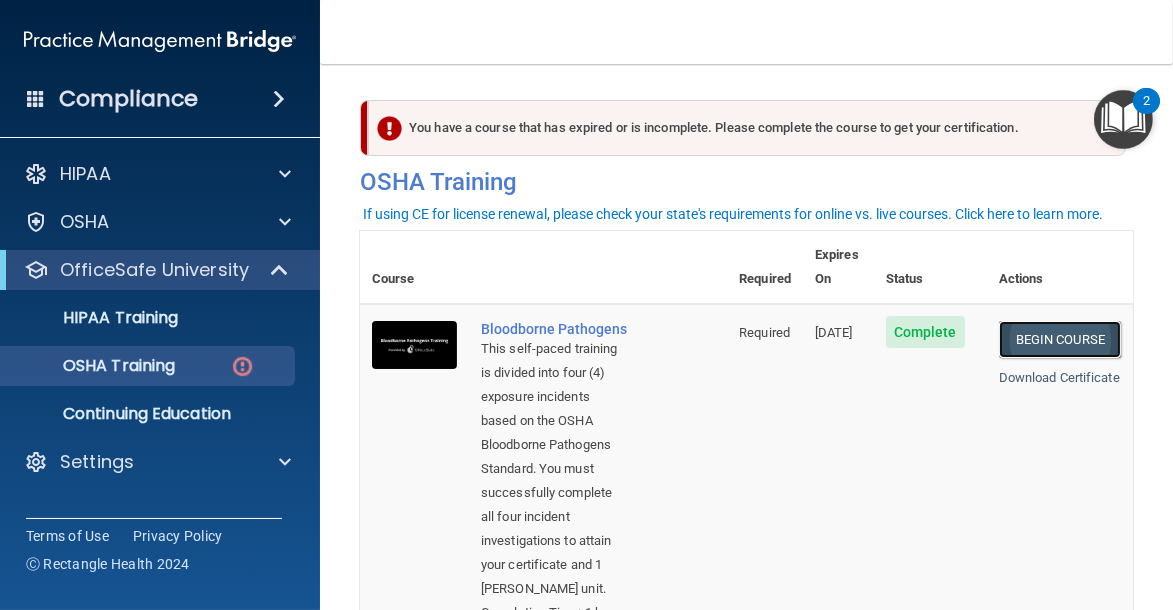 click on "Begin Course" at bounding box center [1060, 339] 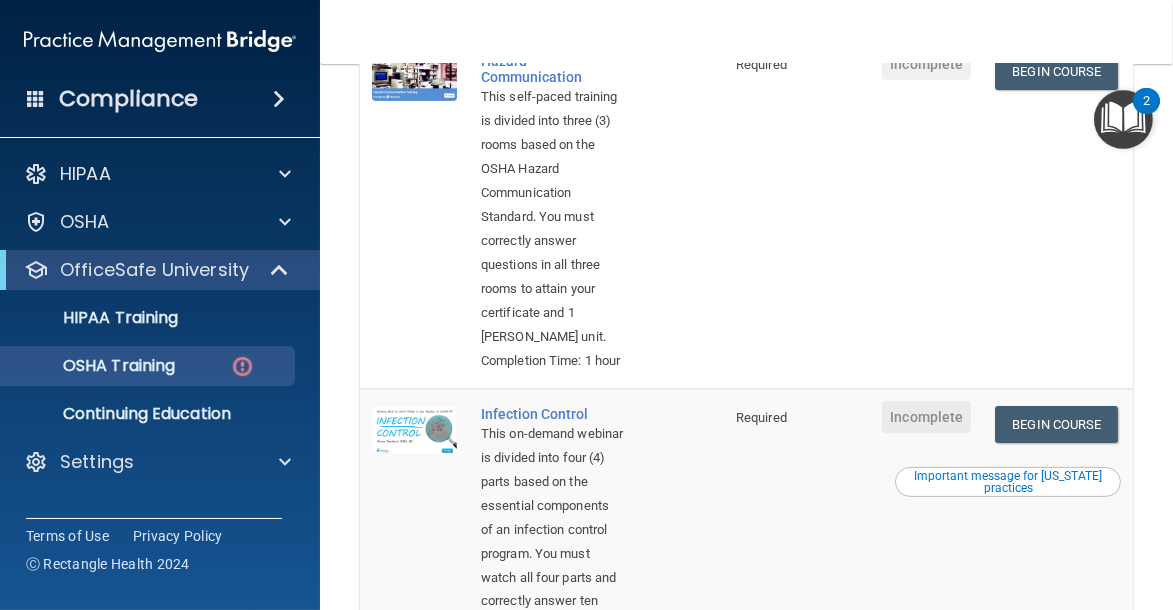 scroll, scrollTop: 563, scrollLeft: 0, axis: vertical 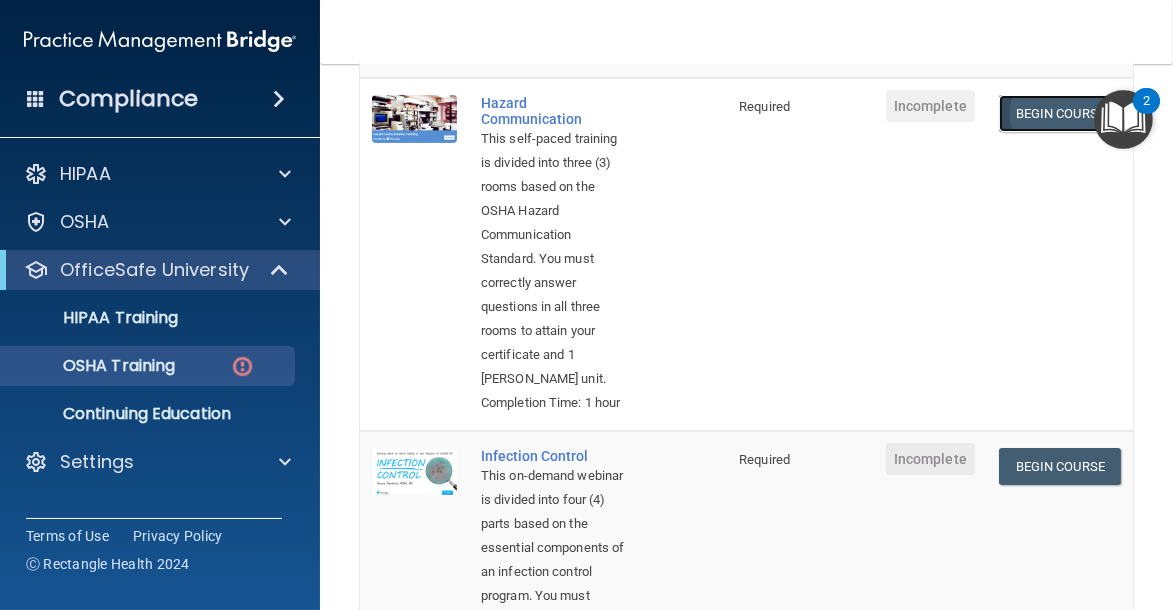 click on "Begin Course" at bounding box center (1060, 113) 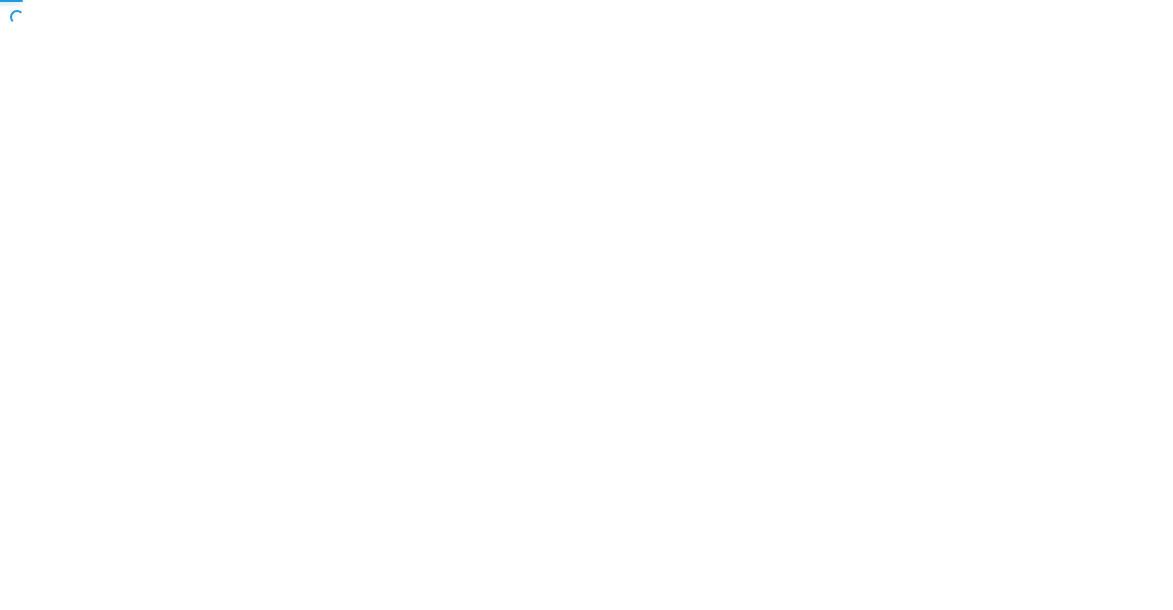 scroll, scrollTop: 0, scrollLeft: 0, axis: both 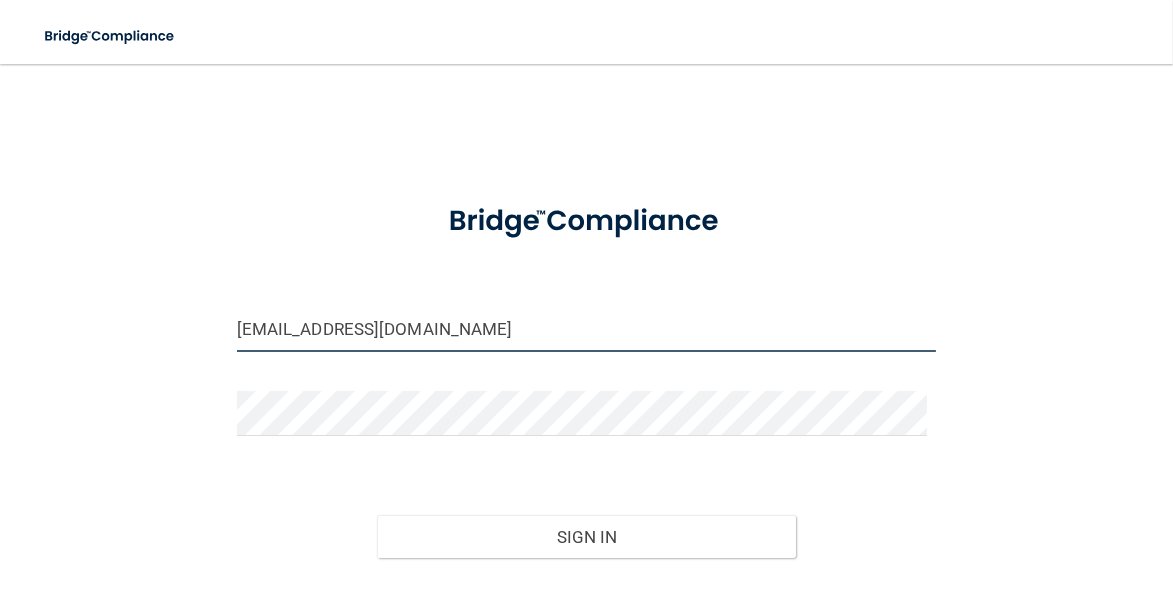 click on "lingtuazon02@gmail.com" at bounding box center [587, 329] 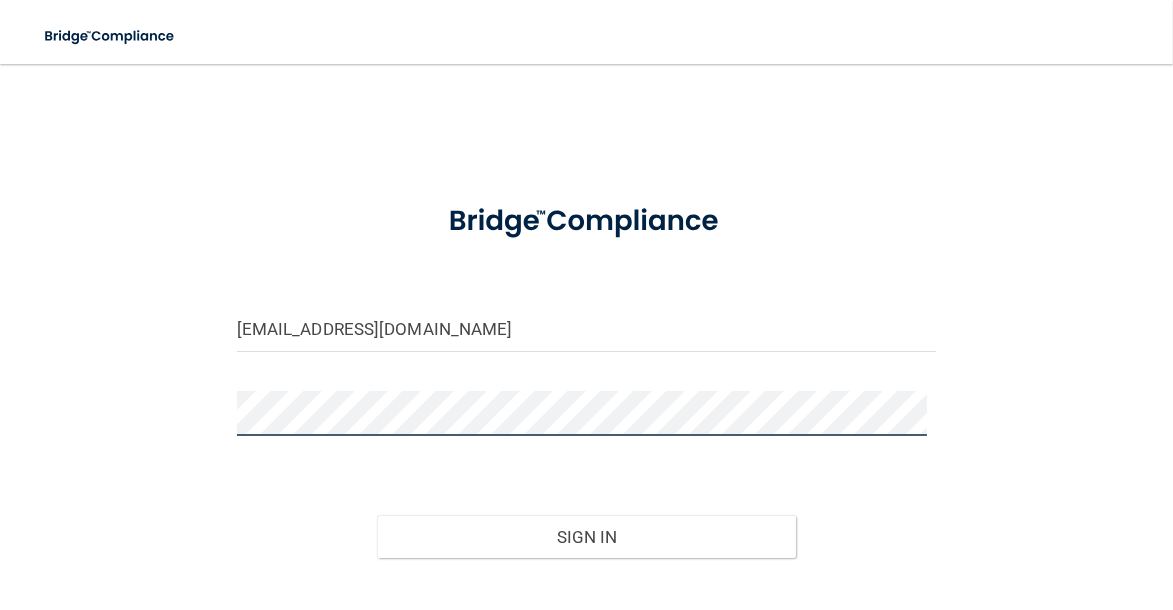 click on "Sign In" at bounding box center [587, 537] 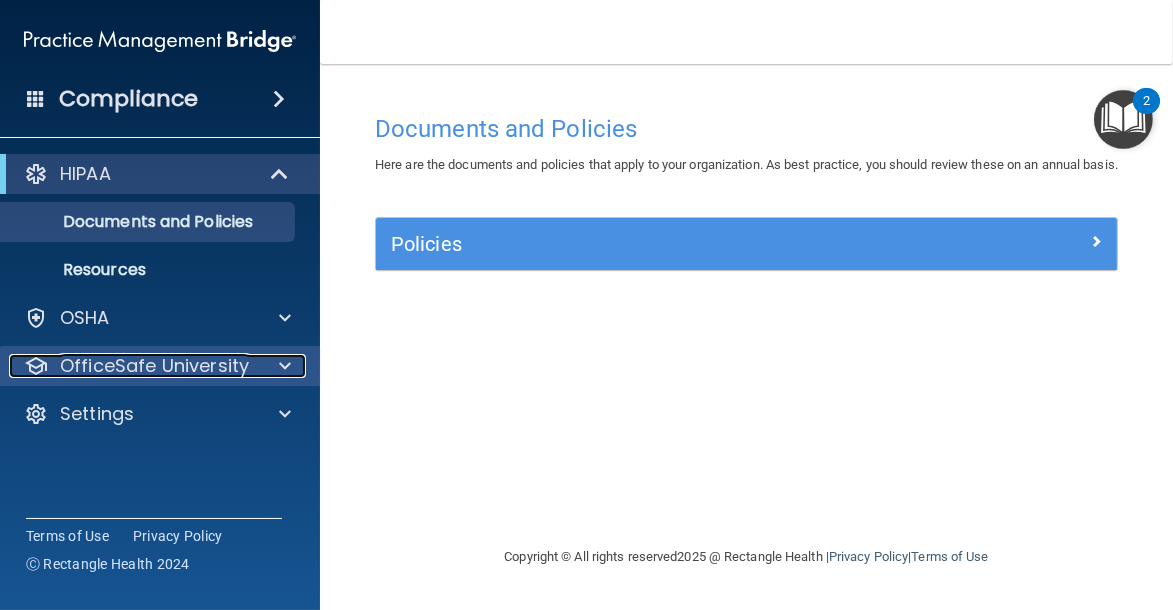 click on "OfficeSafe University" at bounding box center (154, 366) 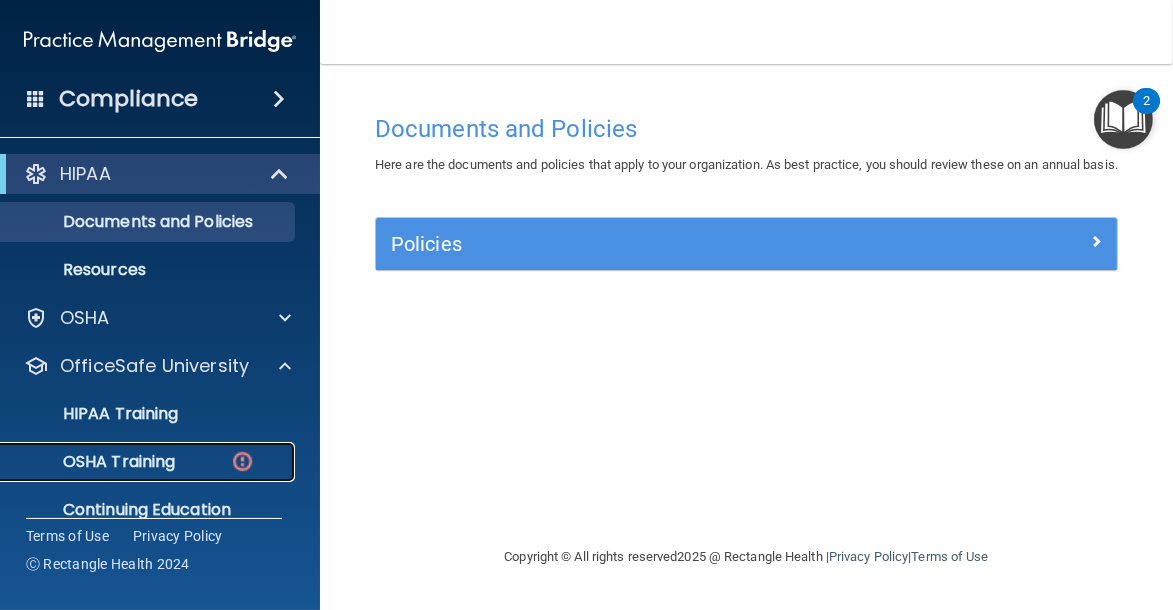 click on "OSHA Training" at bounding box center (94, 462) 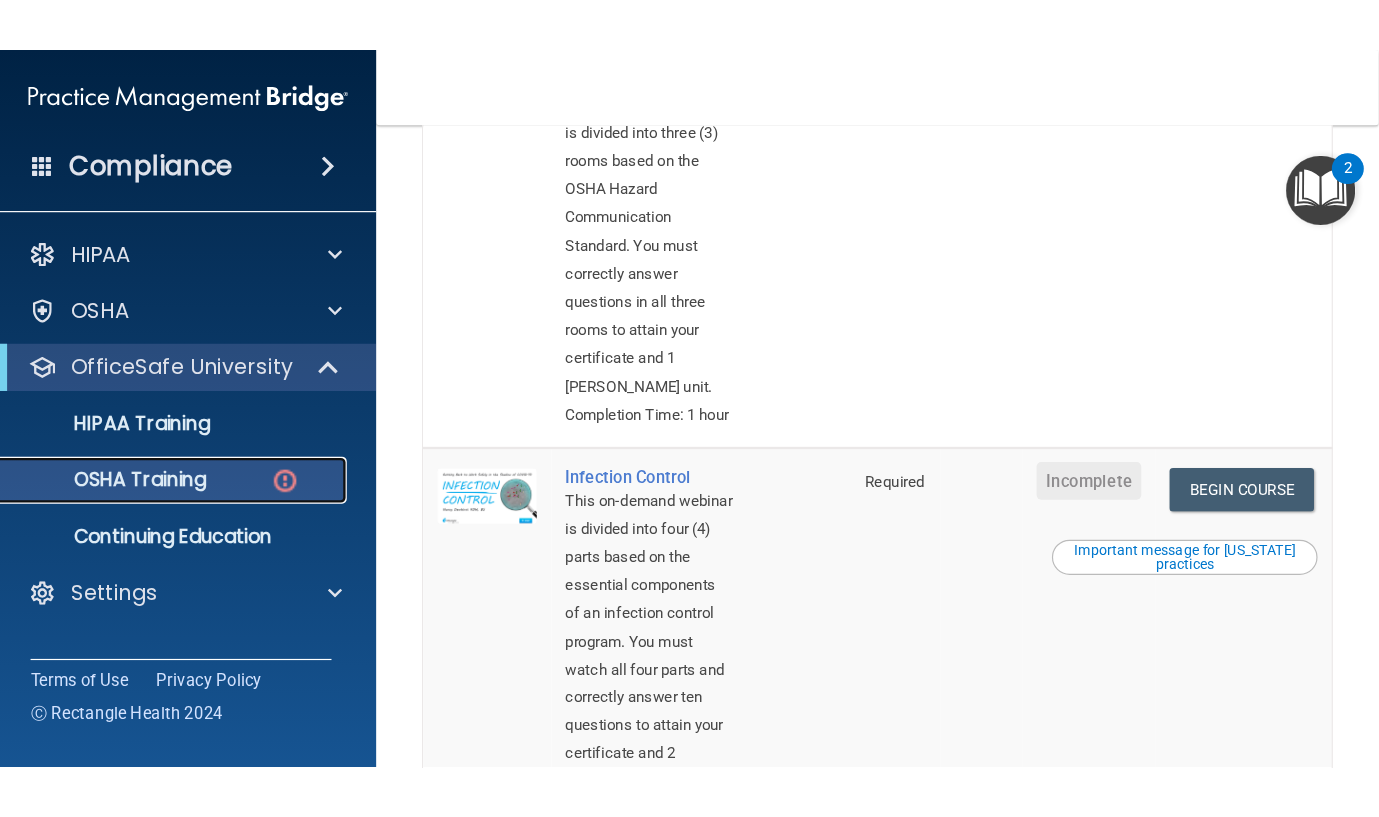 scroll, scrollTop: 618, scrollLeft: 0, axis: vertical 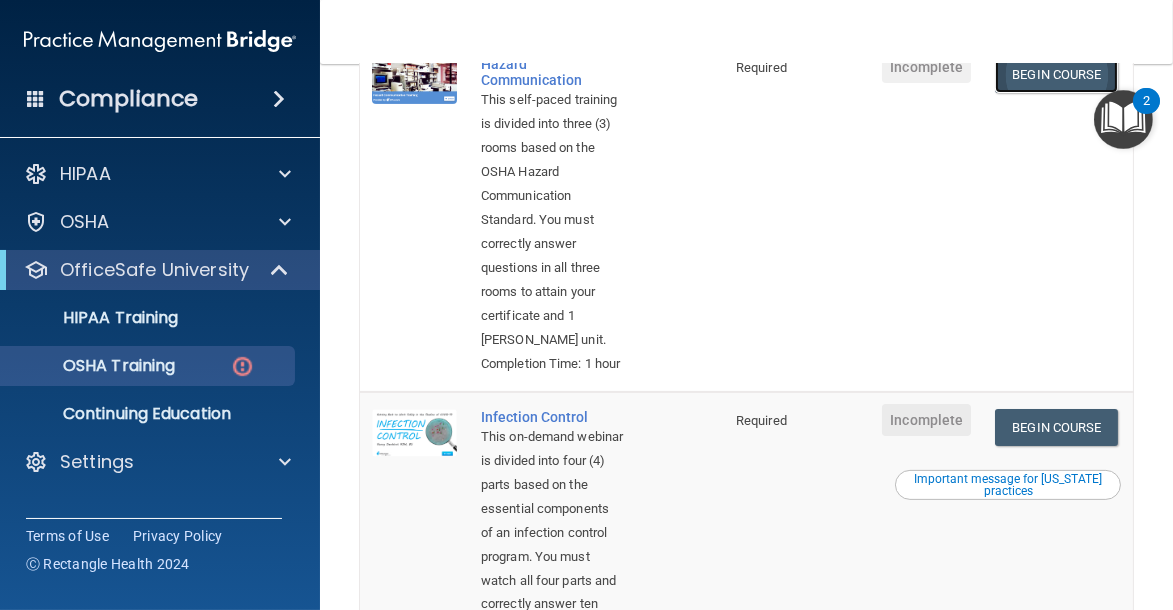 click on "Begin Course" at bounding box center [1056, 74] 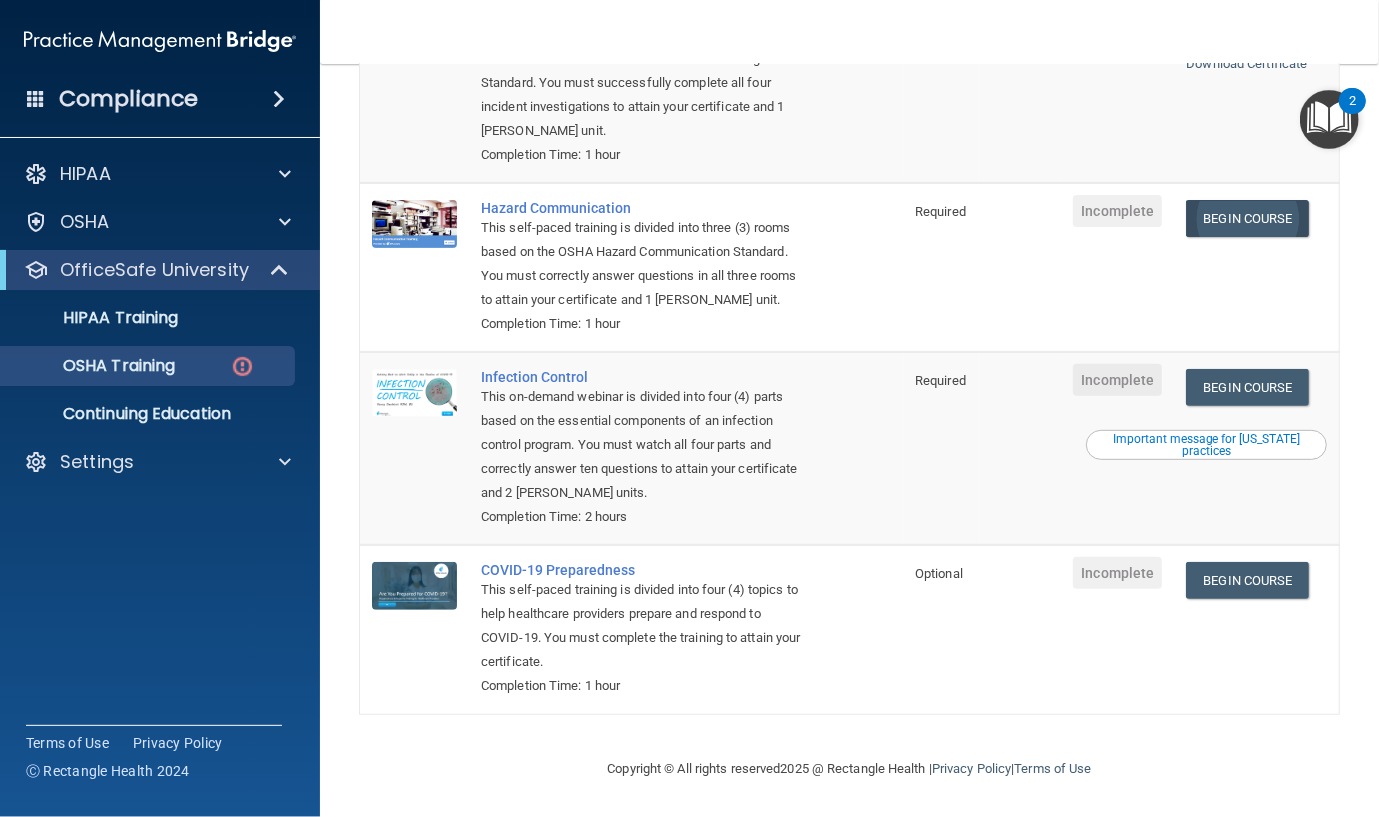 scroll, scrollTop: 314, scrollLeft: 0, axis: vertical 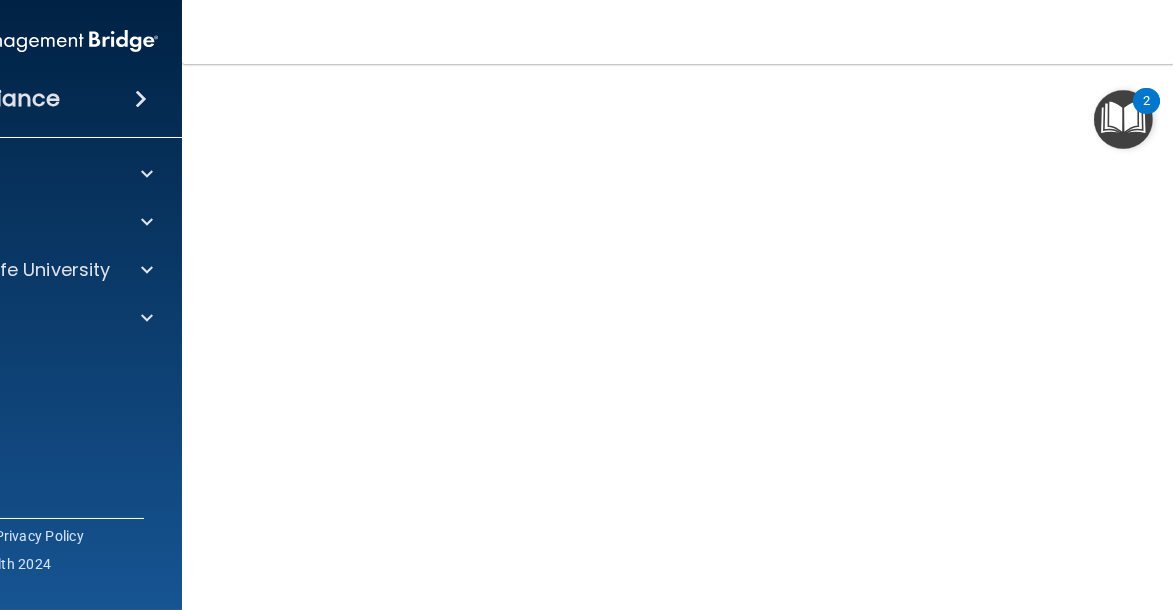 click on "Toggle navigation                                                                                                     [PERSON_NAME]   [EMAIL_ADDRESS][DOMAIN_NAME]                            Manage My Enterprise              Huntington Coast Dentistry     Manage My Location" at bounding box center [747, 32] 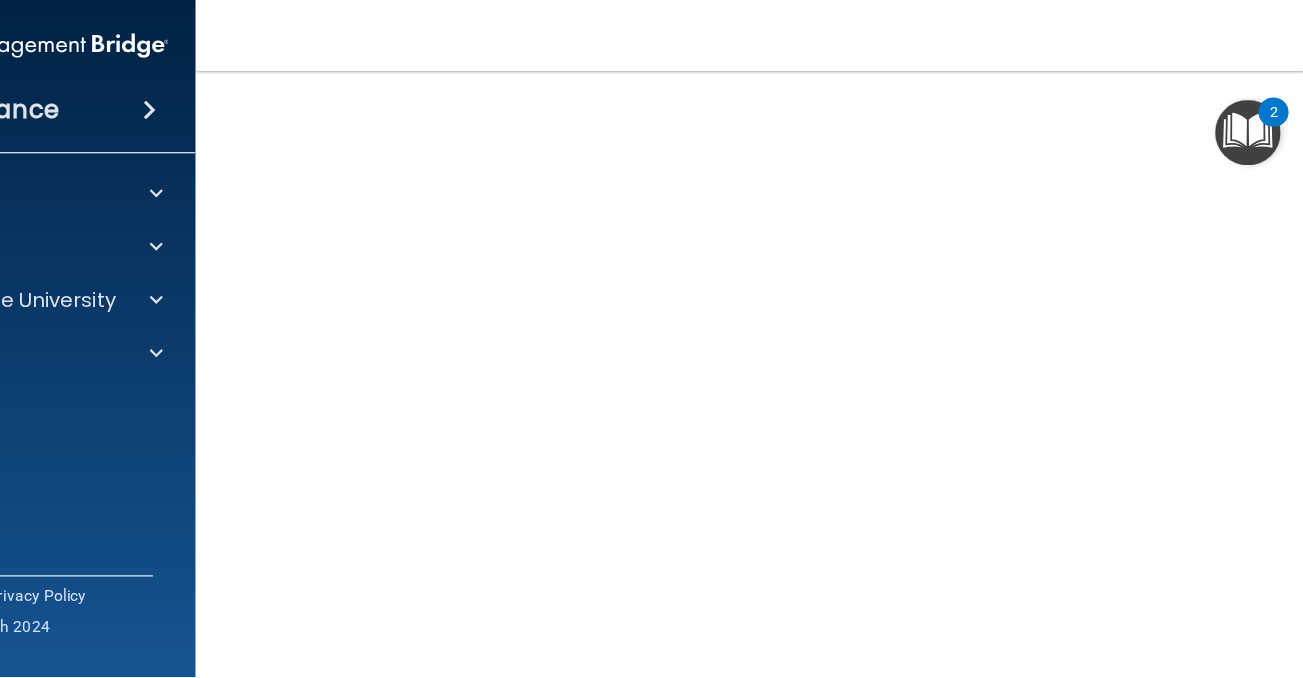 scroll, scrollTop: 0, scrollLeft: 6, axis: horizontal 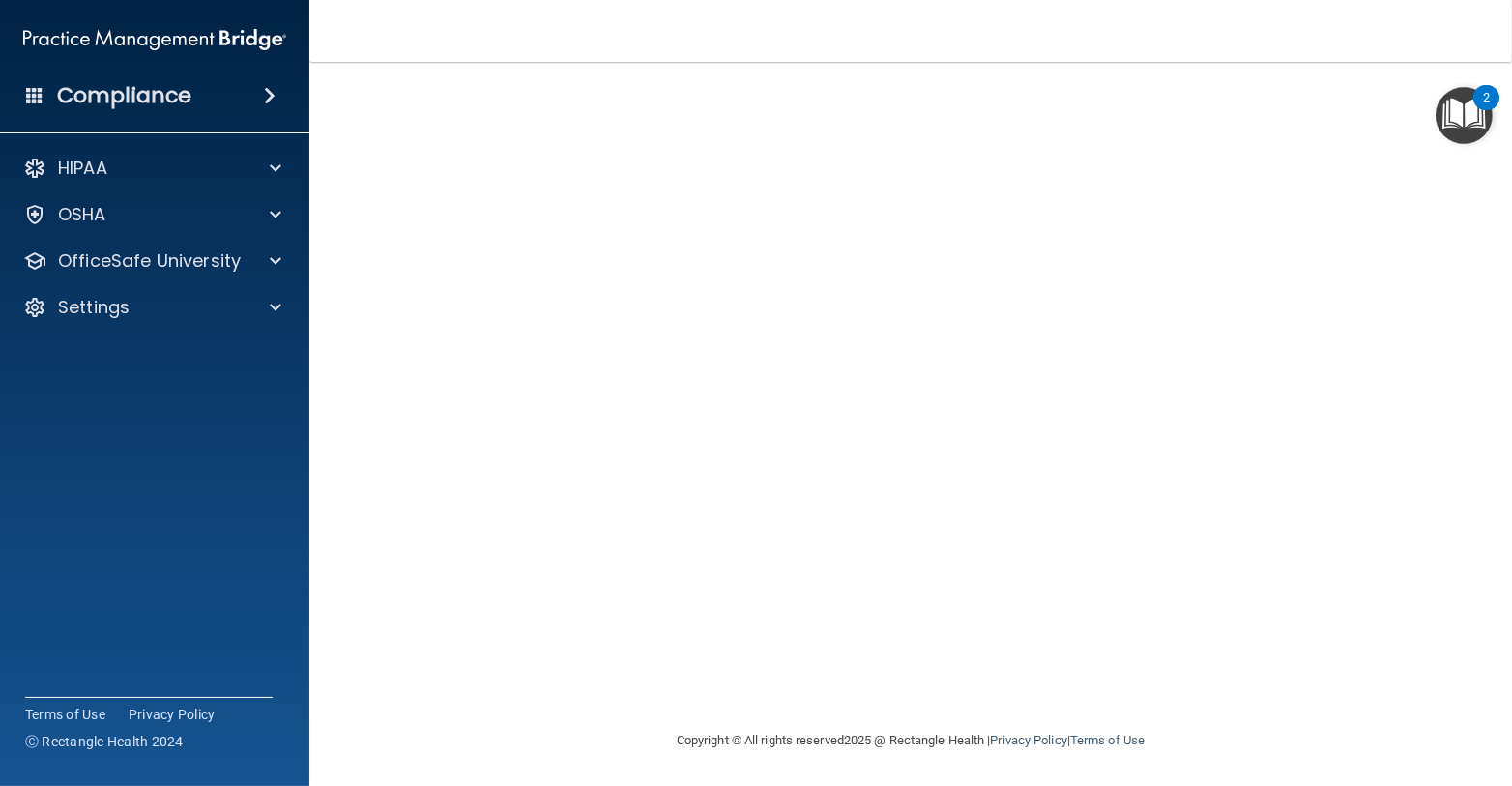 drag, startPoint x: 1111, startPoint y: 0, endPoint x: 826, endPoint y: 35, distance: 287.1411 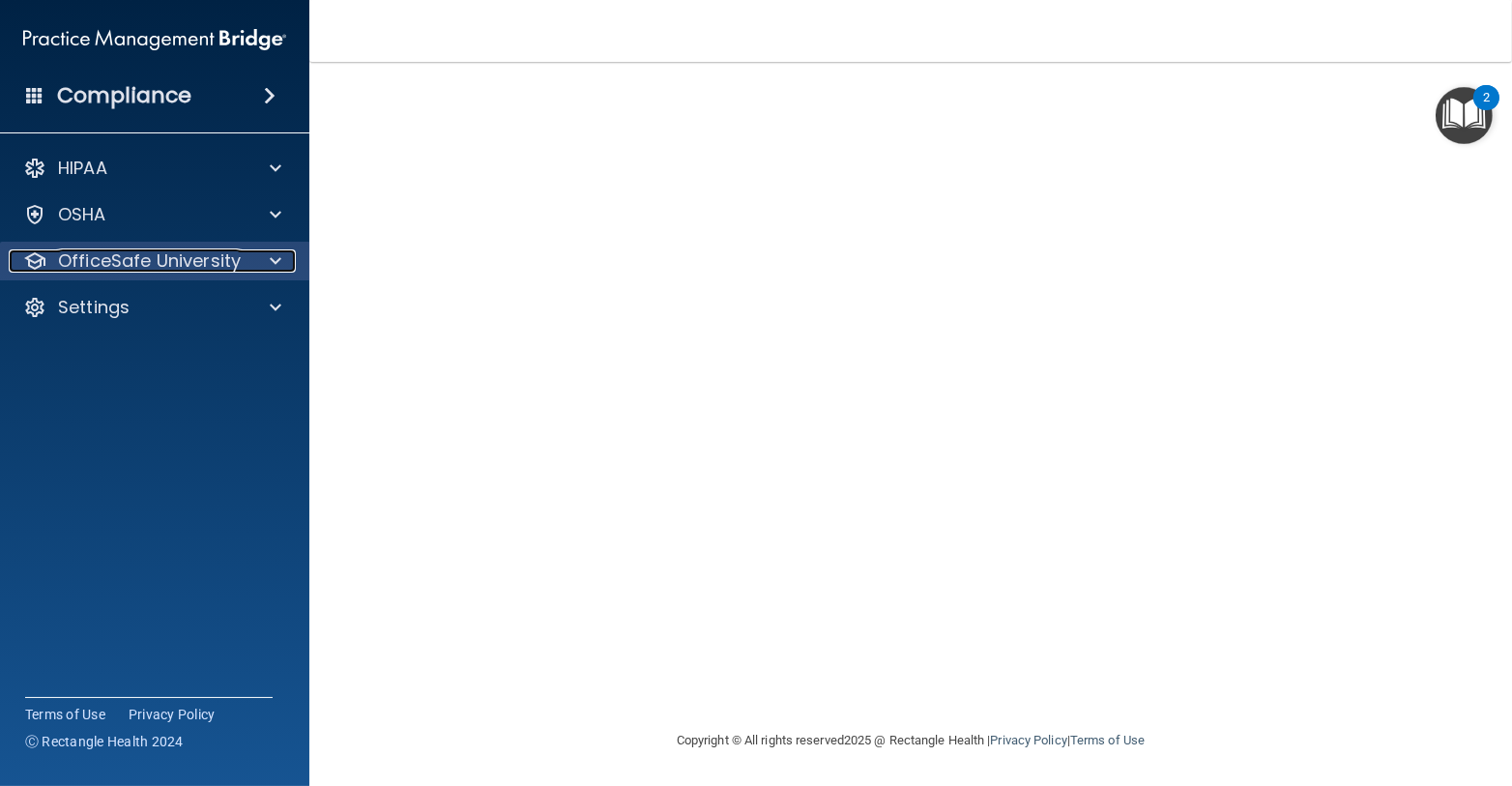 click on "OfficeSafe University" at bounding box center [149, 261] 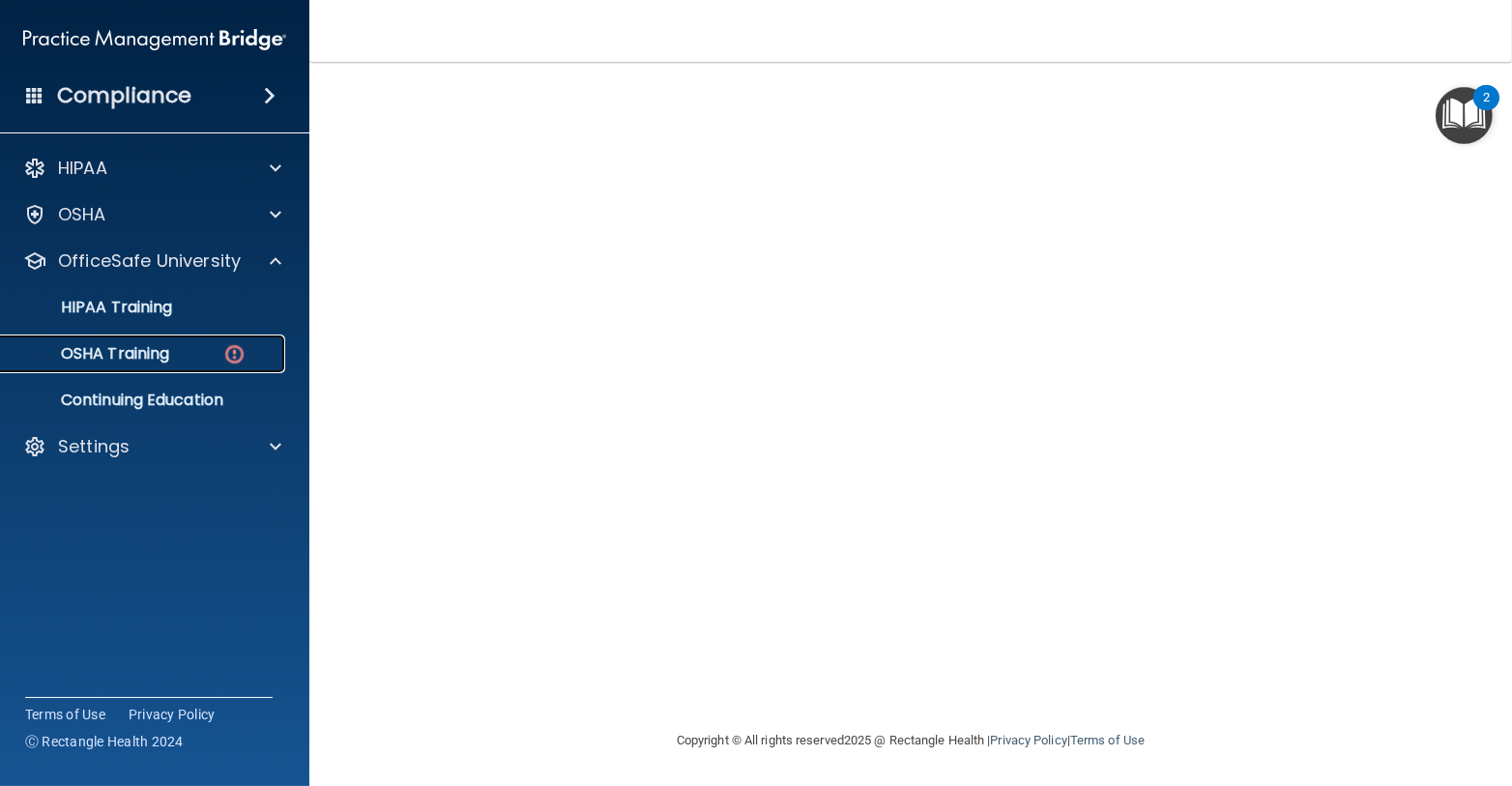 click on "OSHA Training" at bounding box center [144, 354] 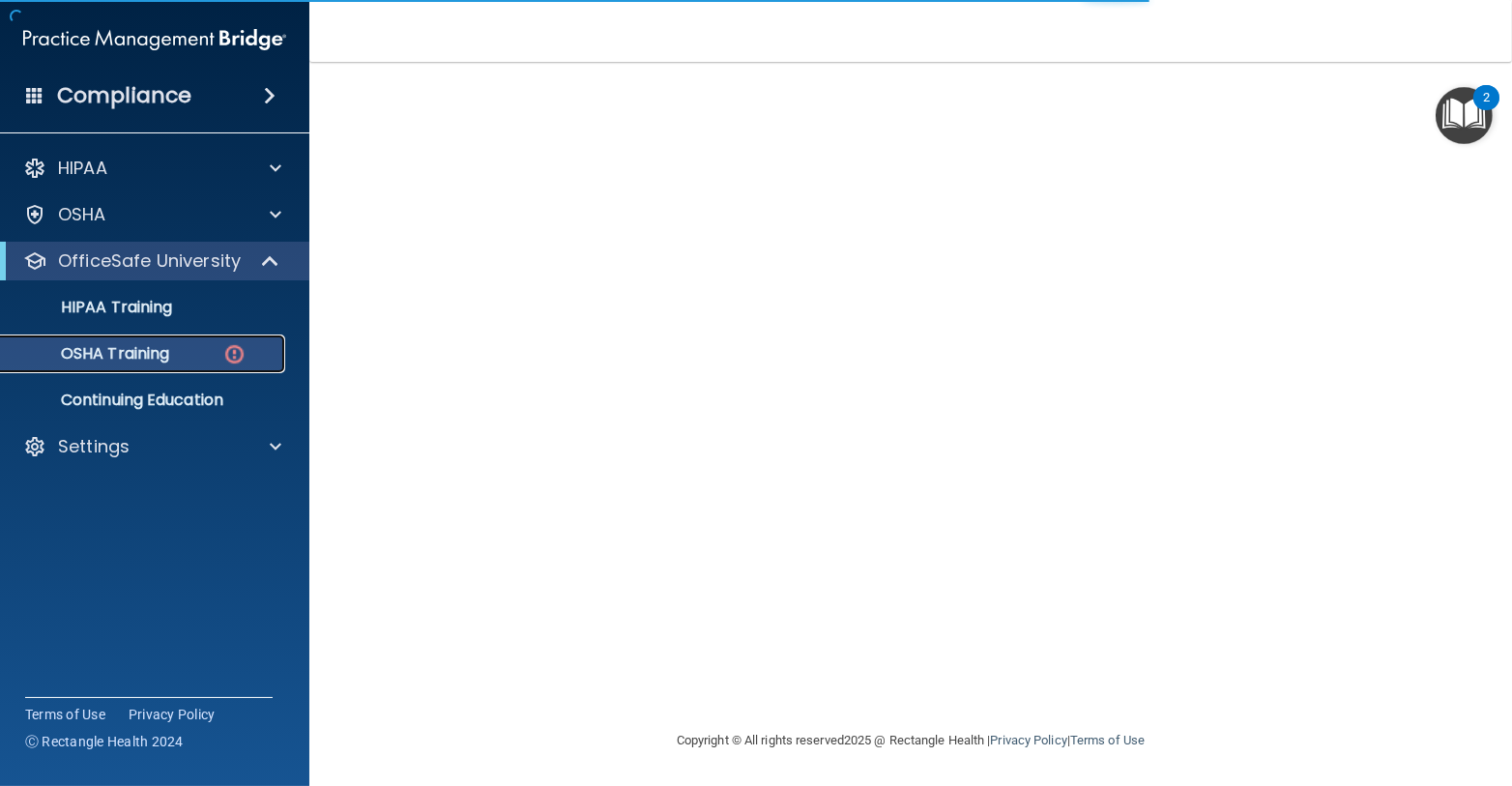 scroll, scrollTop: 190, scrollLeft: 0, axis: vertical 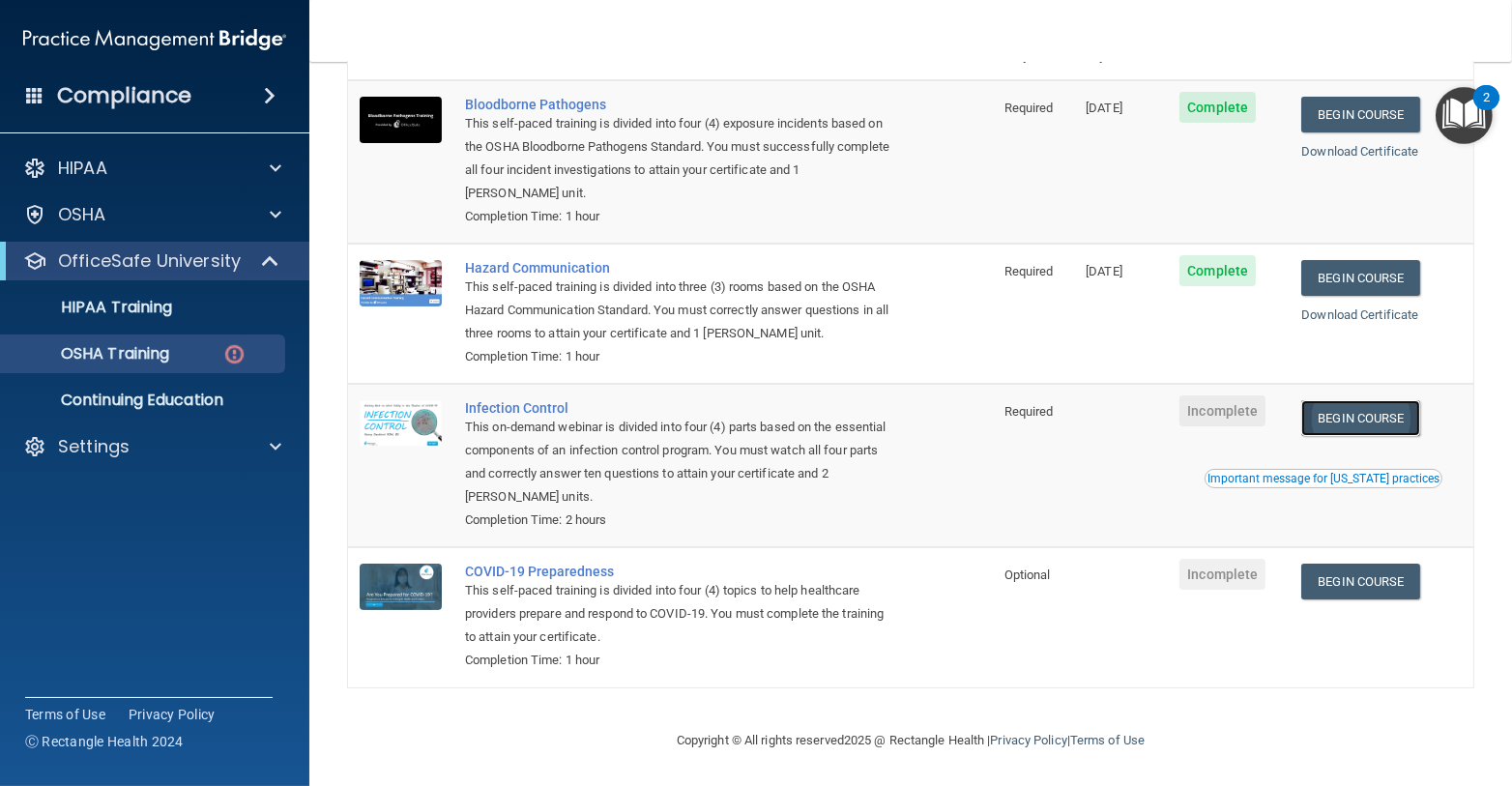 click on "Begin Course" at bounding box center (1360, 418) 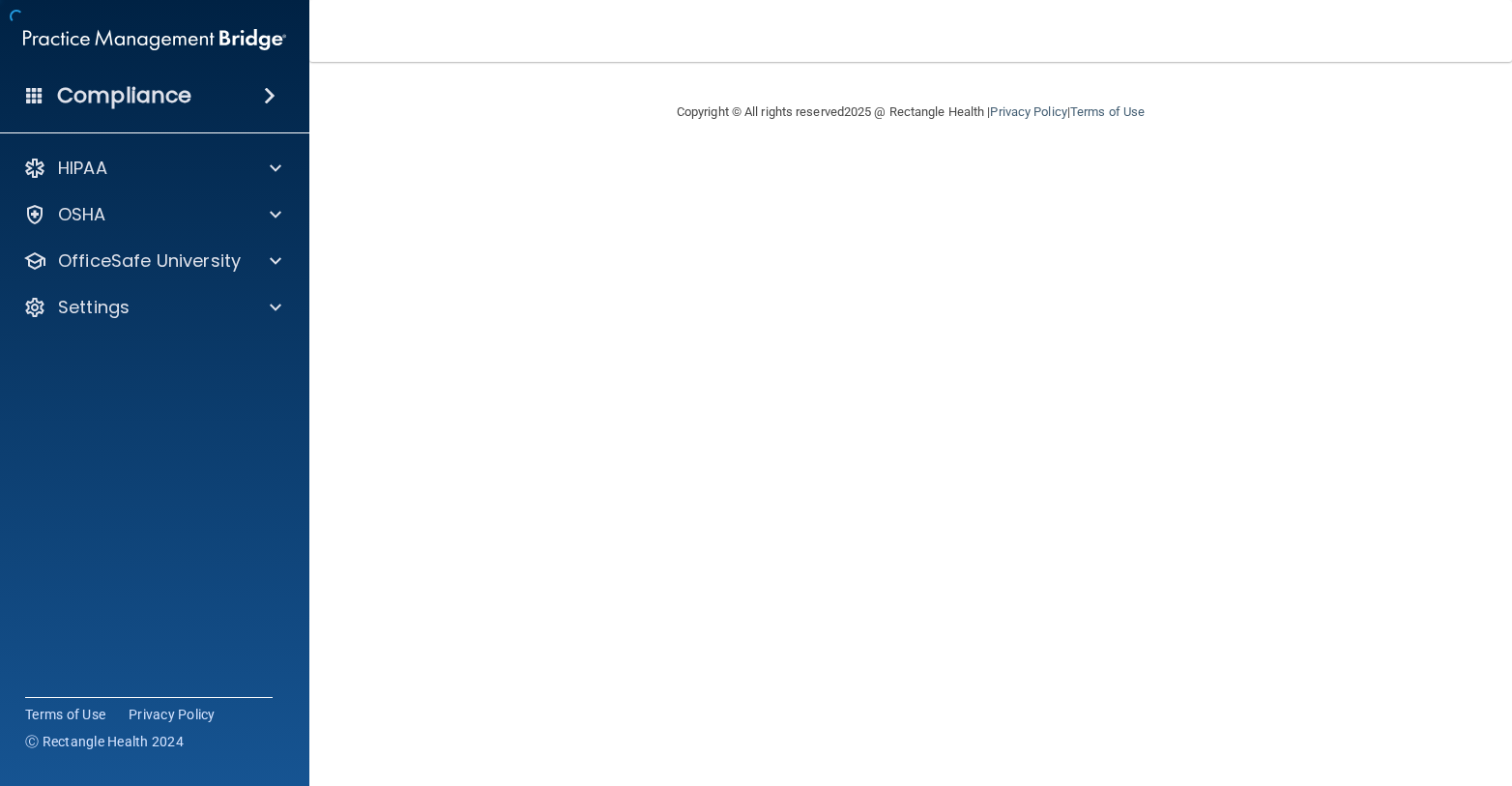 scroll, scrollTop: 0, scrollLeft: 0, axis: both 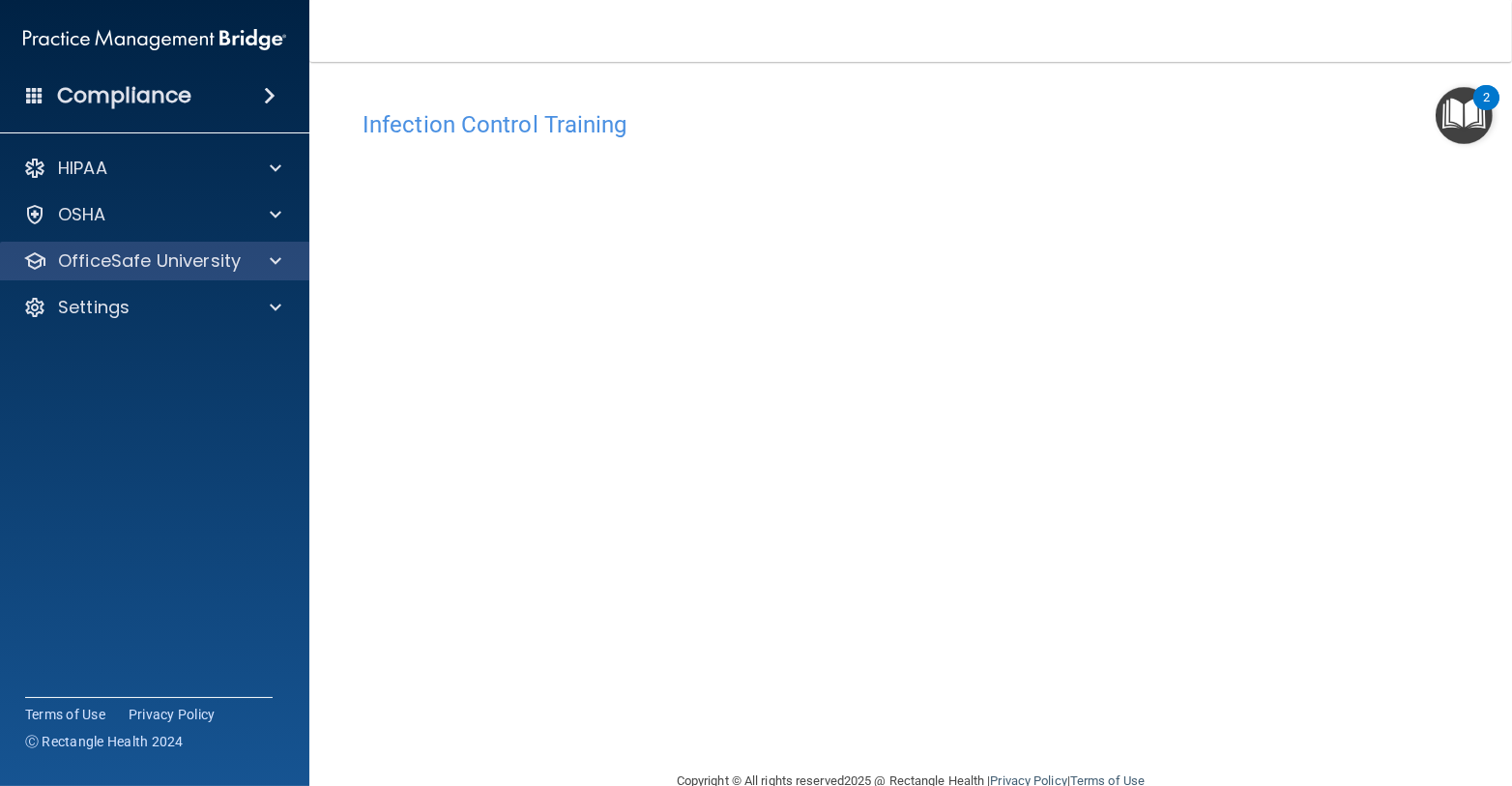 click on "OfficeSafe University" at bounding box center [155, 261] 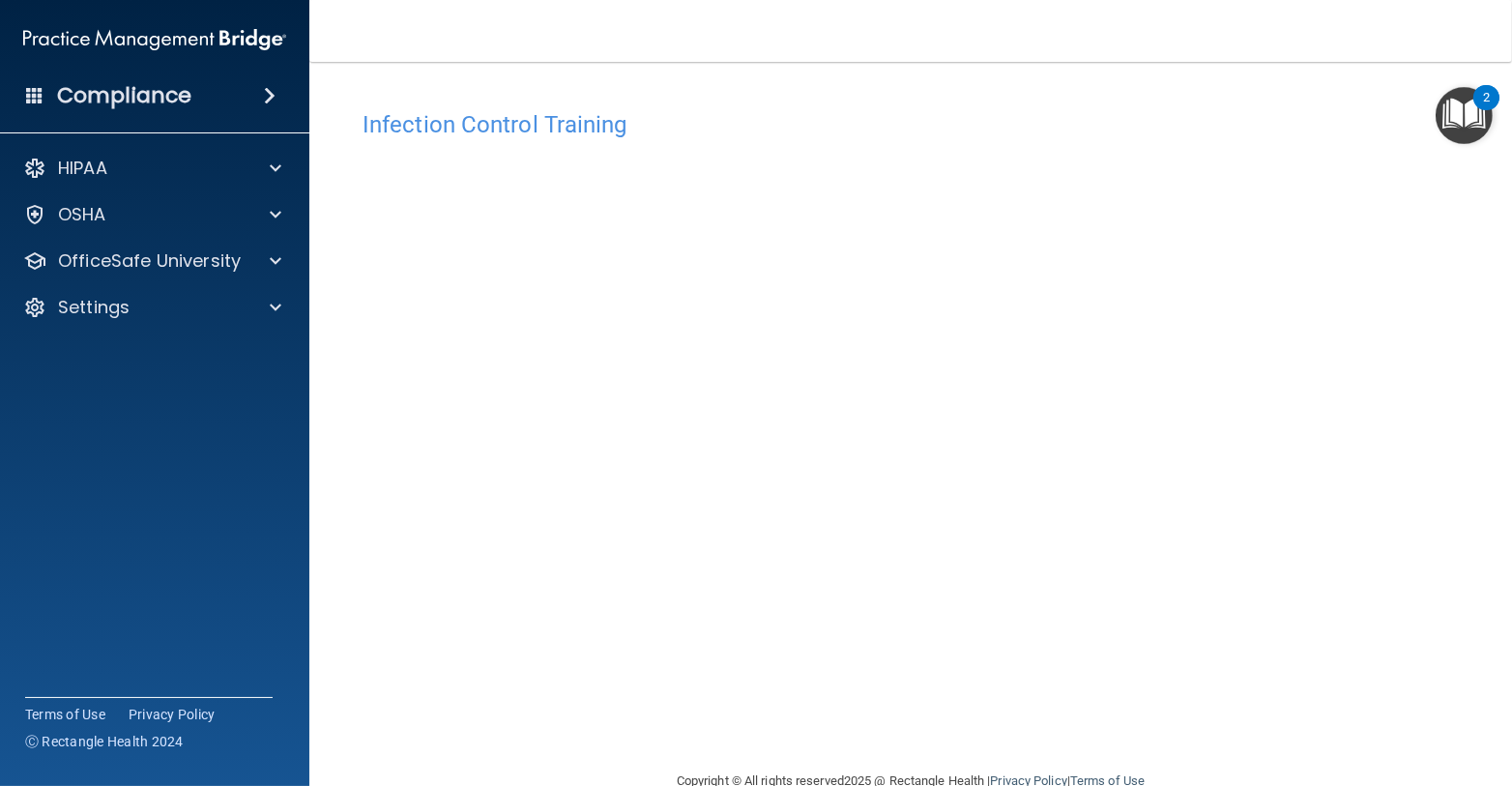 click on "OfficeSafe University" at bounding box center (155, 261) 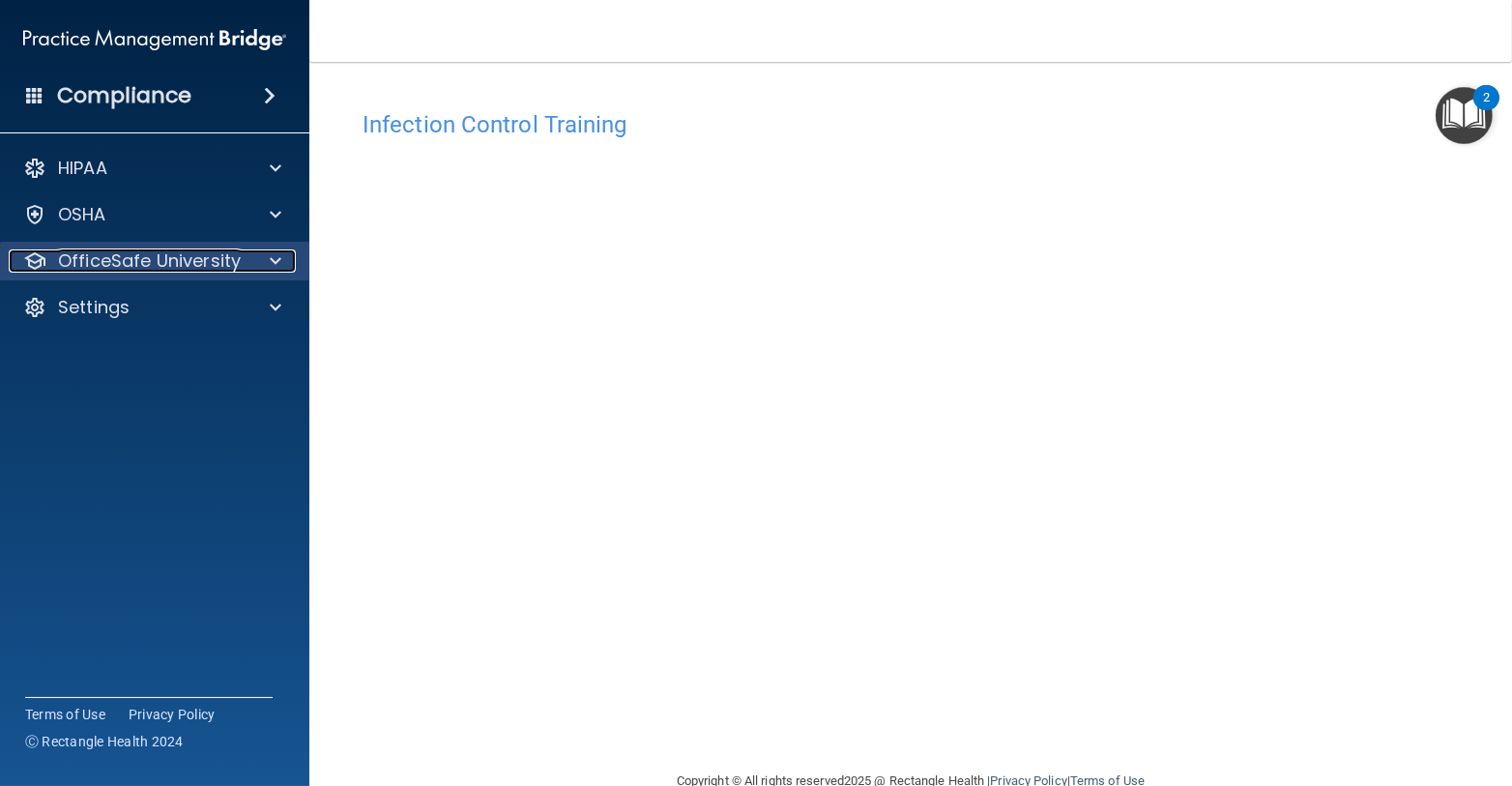 click at bounding box center (273, 261) 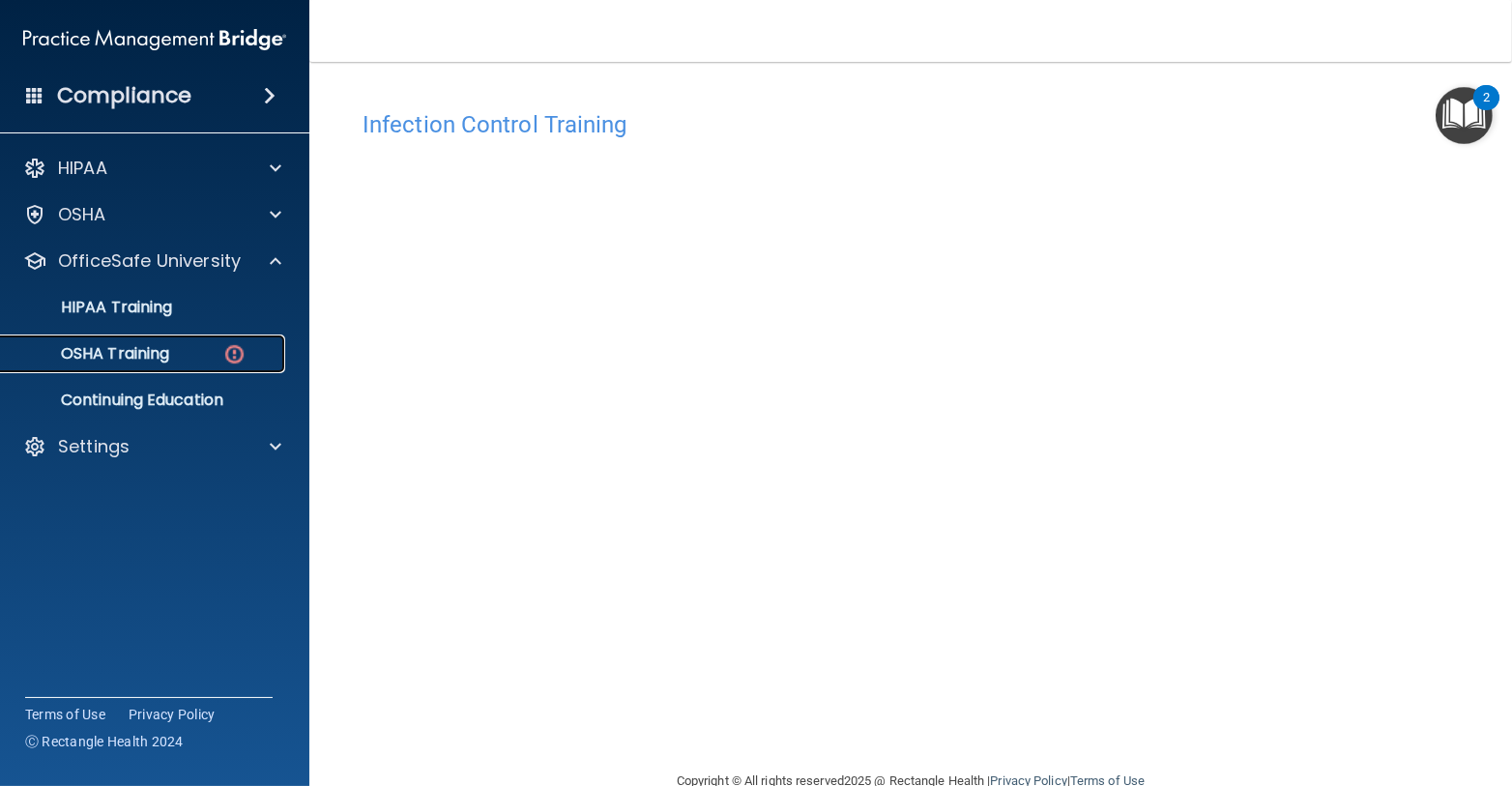 click on "OSHA Training" at bounding box center (144, 354) 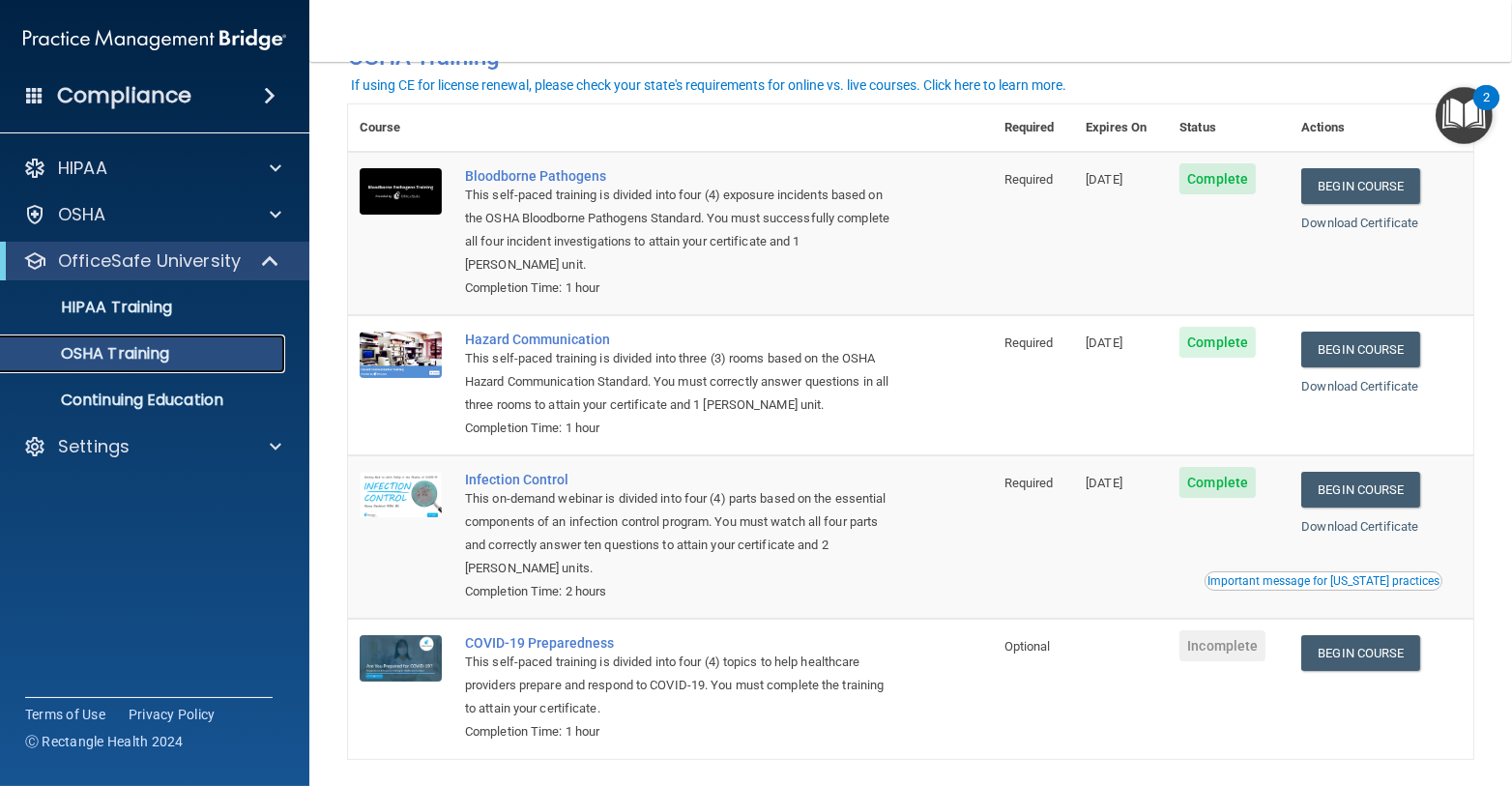 scroll, scrollTop: 136, scrollLeft: 0, axis: vertical 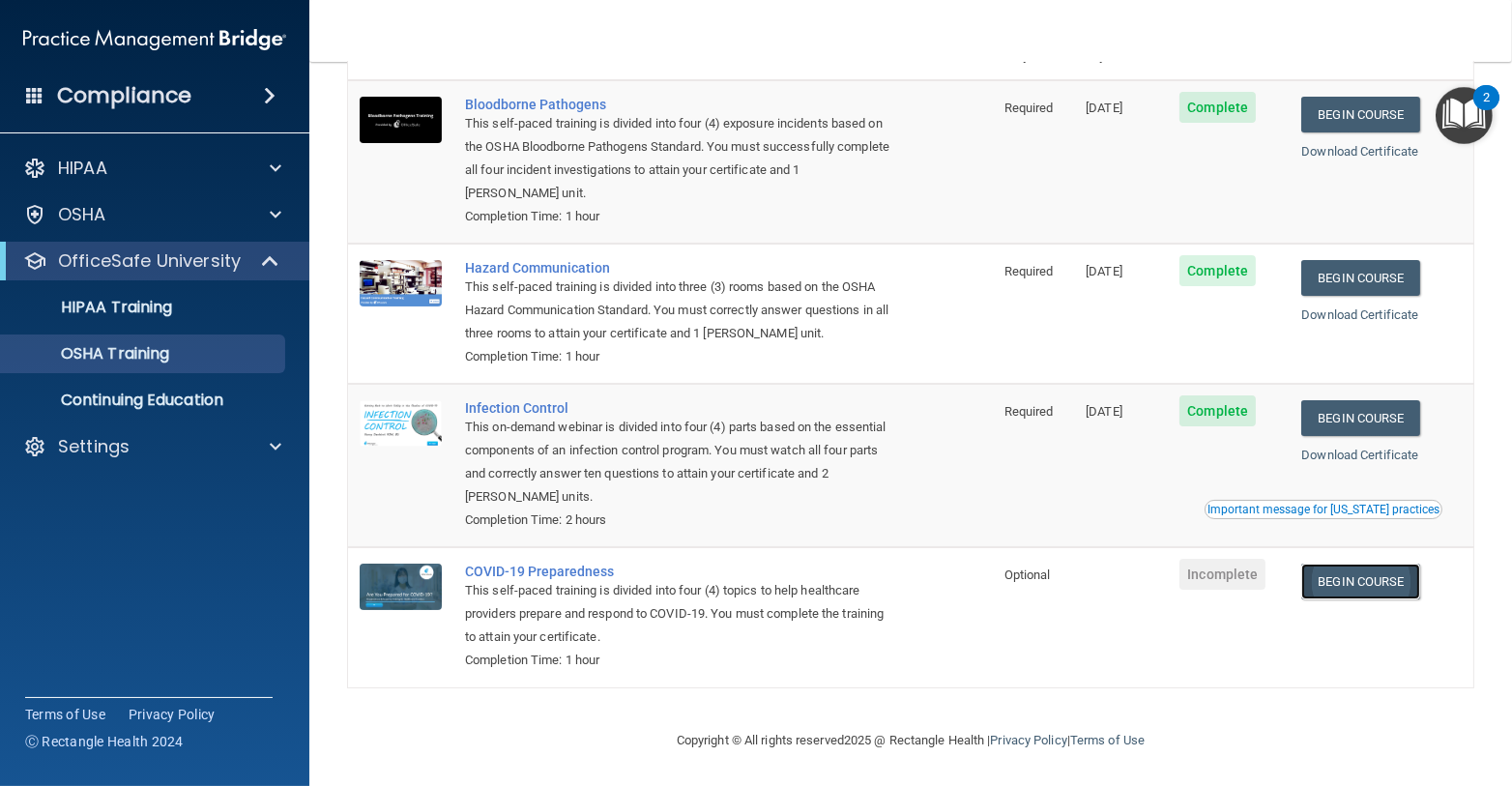 click on "Begin Course" at bounding box center (1360, 581) 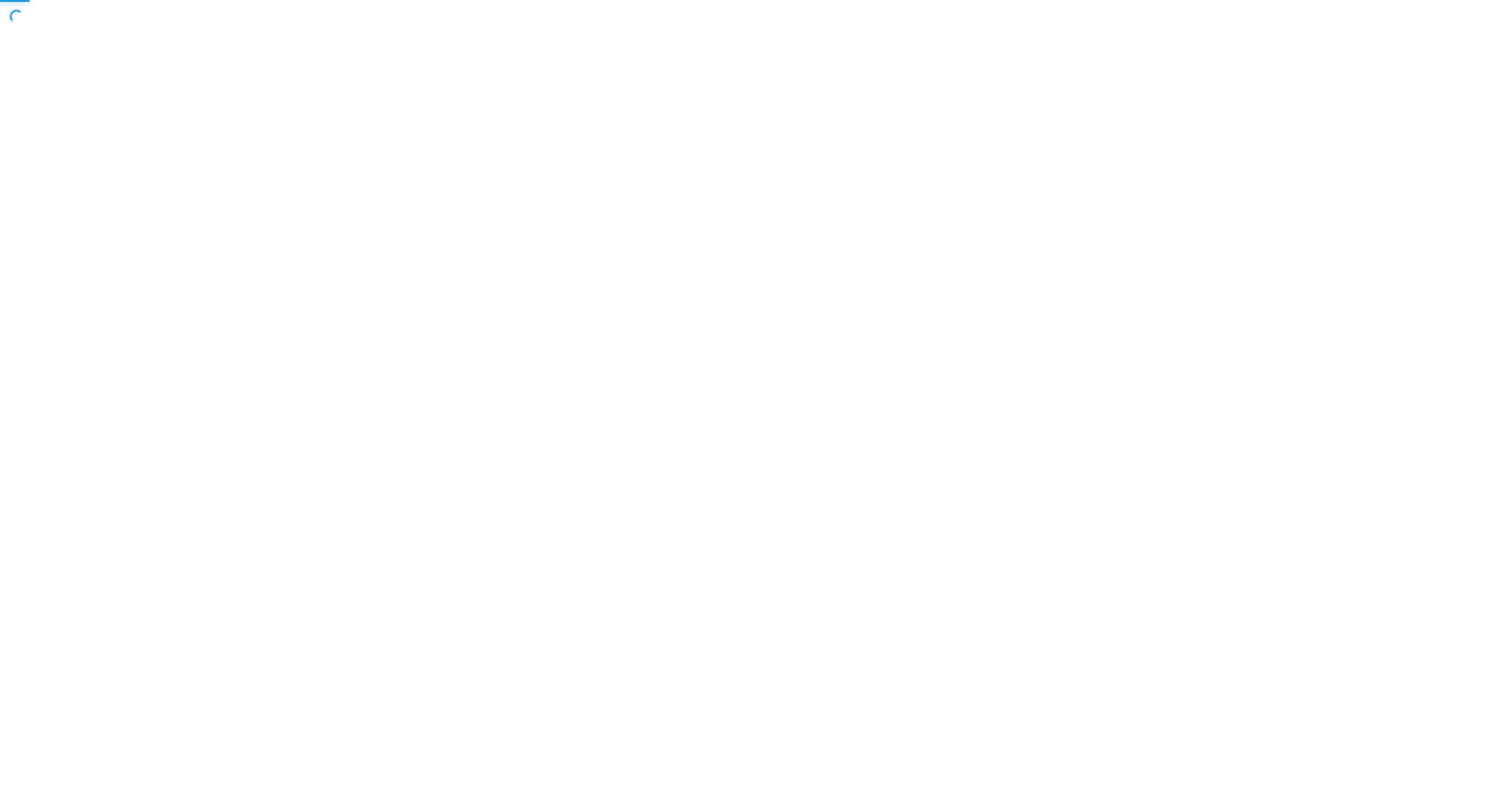 scroll, scrollTop: 0, scrollLeft: 0, axis: both 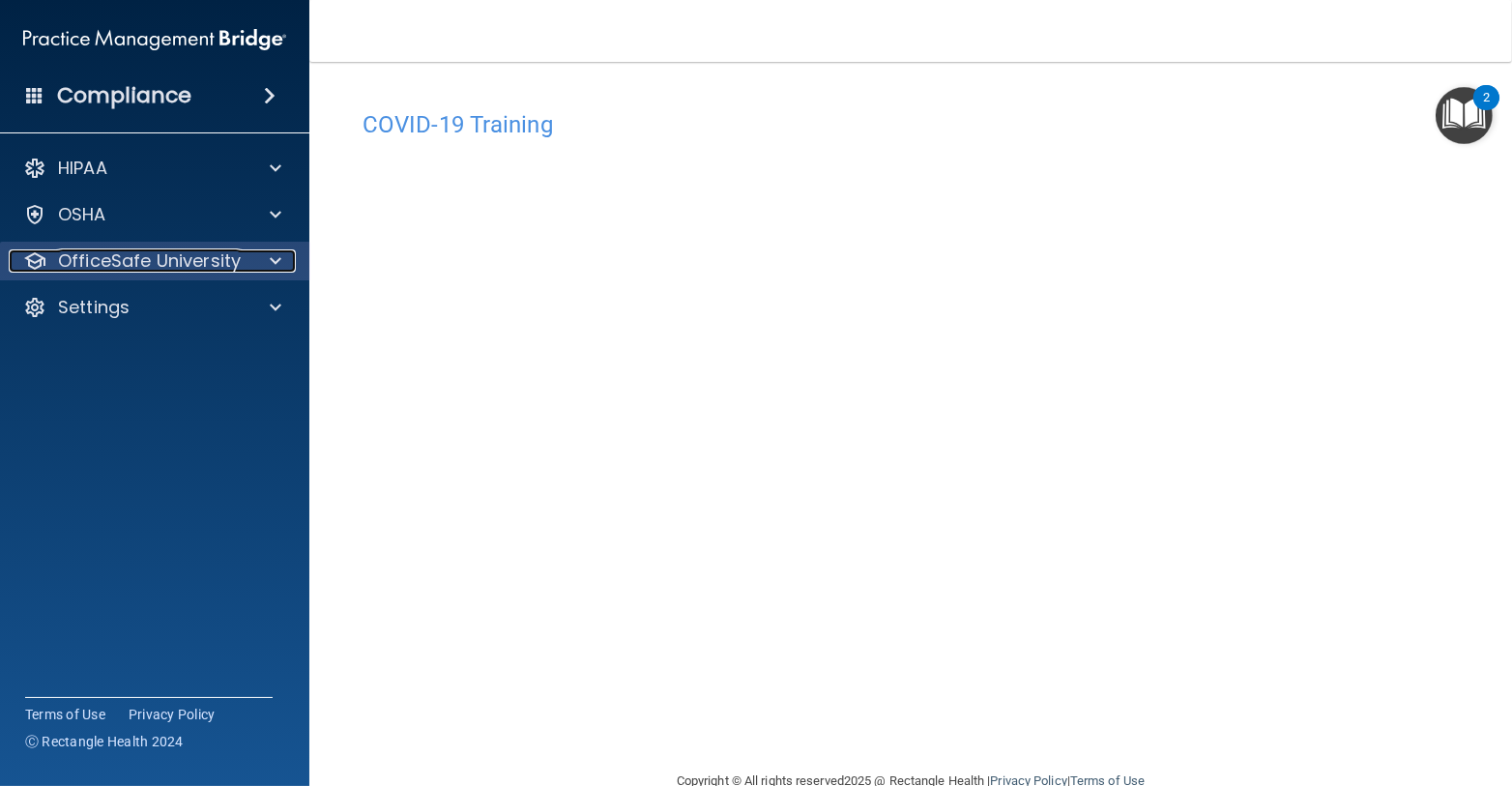 click on "OfficeSafe University" at bounding box center (149, 261) 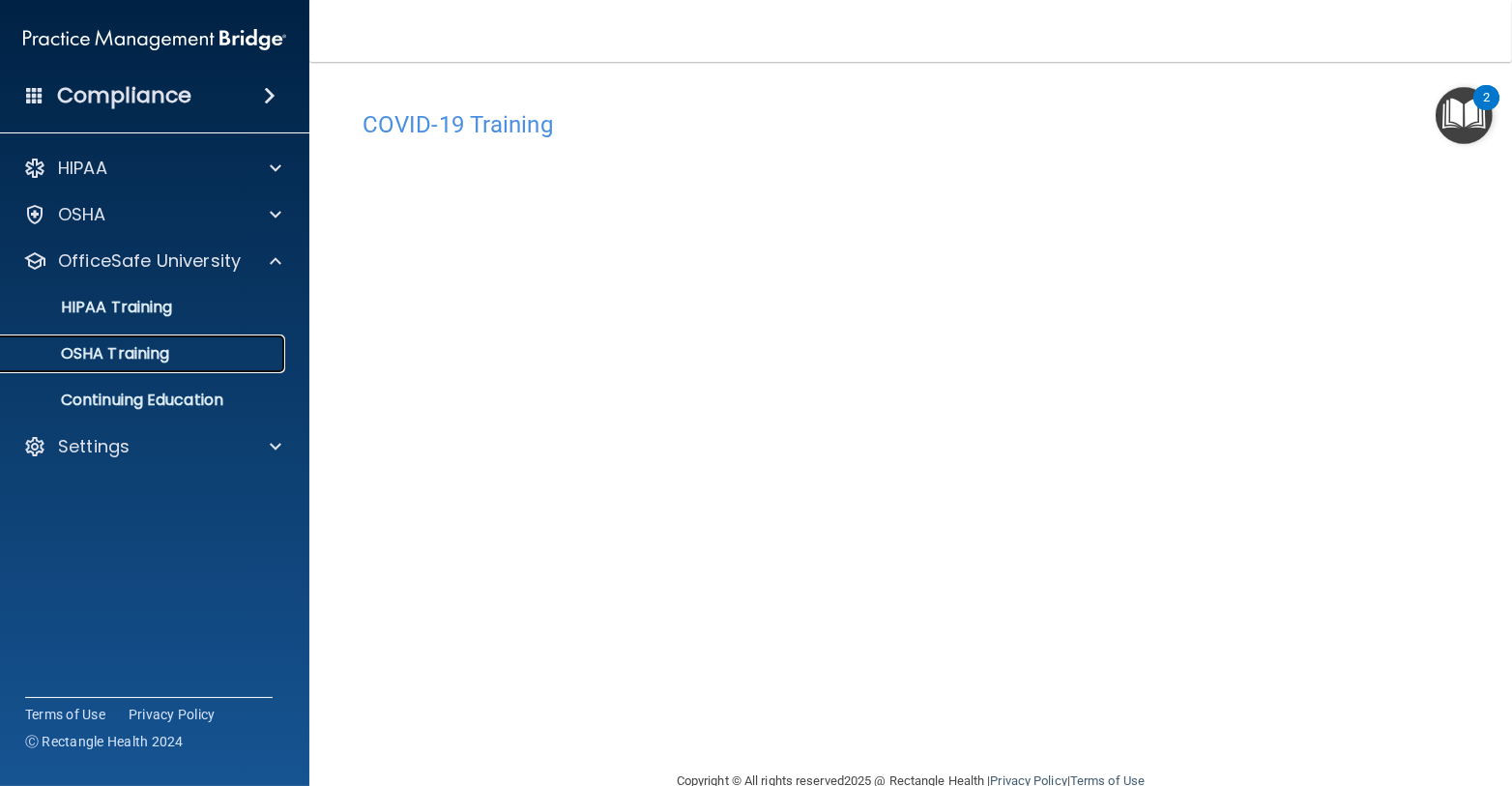 click on "OSHA Training" at bounding box center (144, 354) 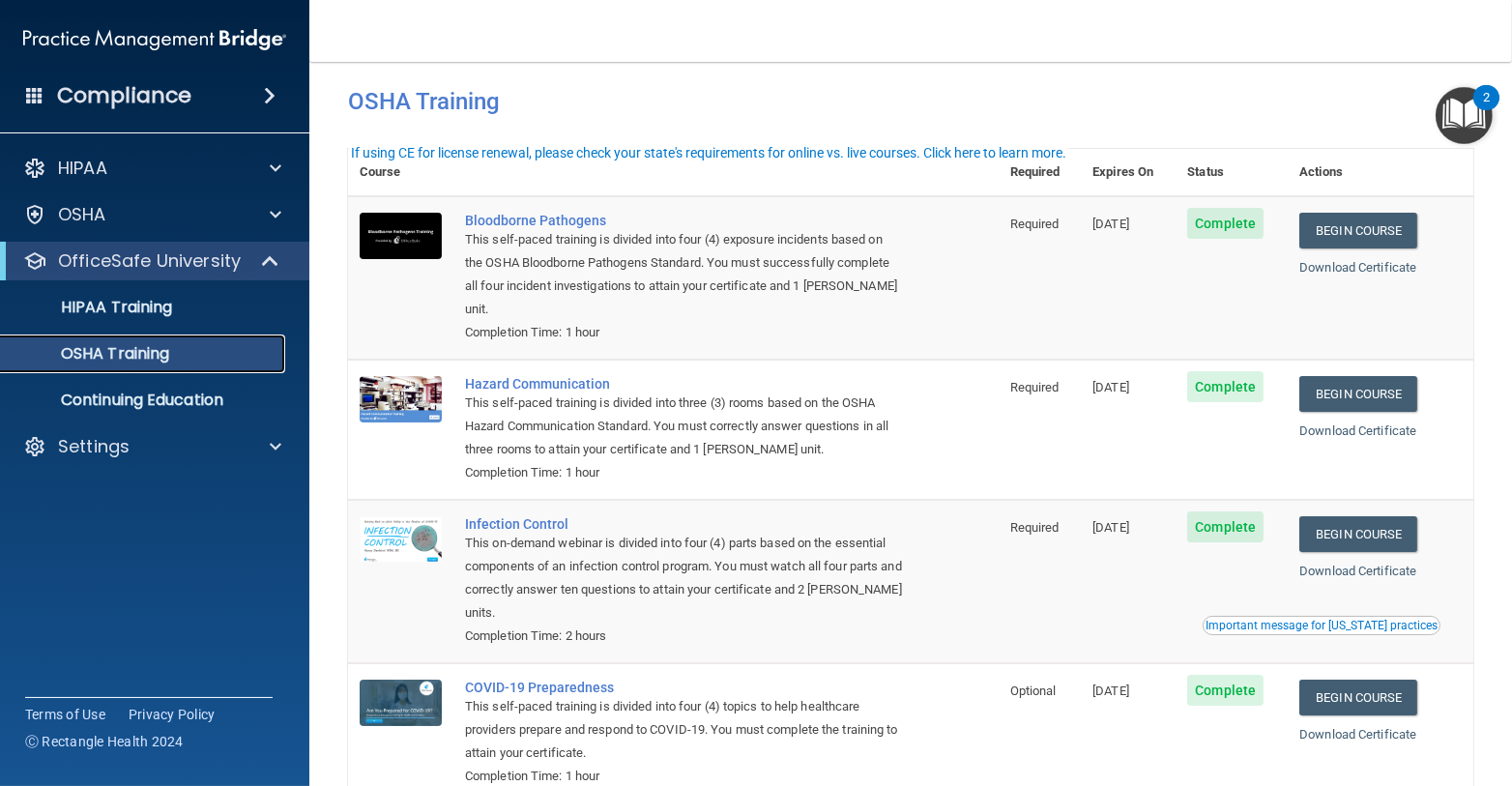 scroll, scrollTop: 0, scrollLeft: 0, axis: both 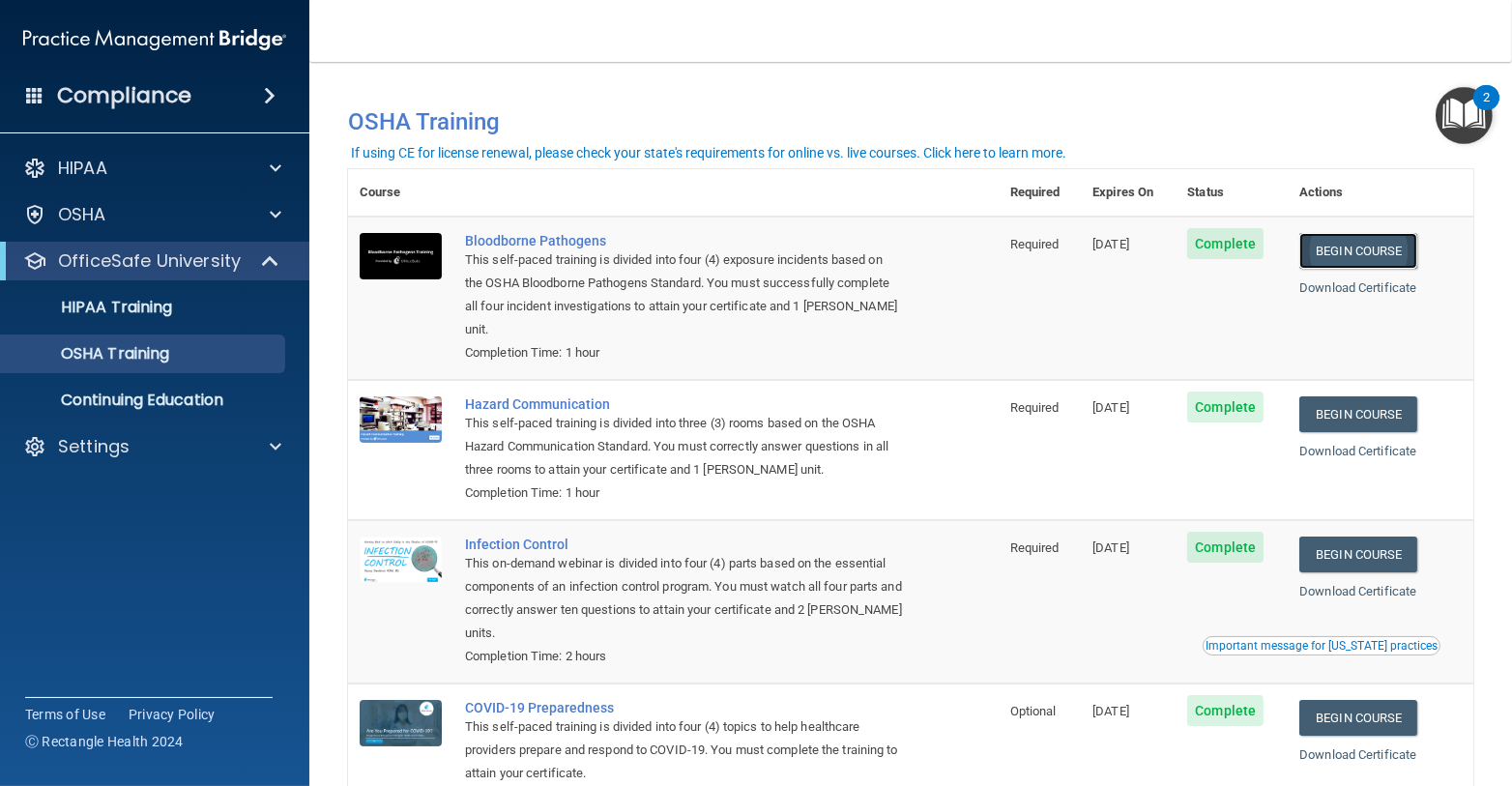 click on "Begin Course" at bounding box center (1358, 250) 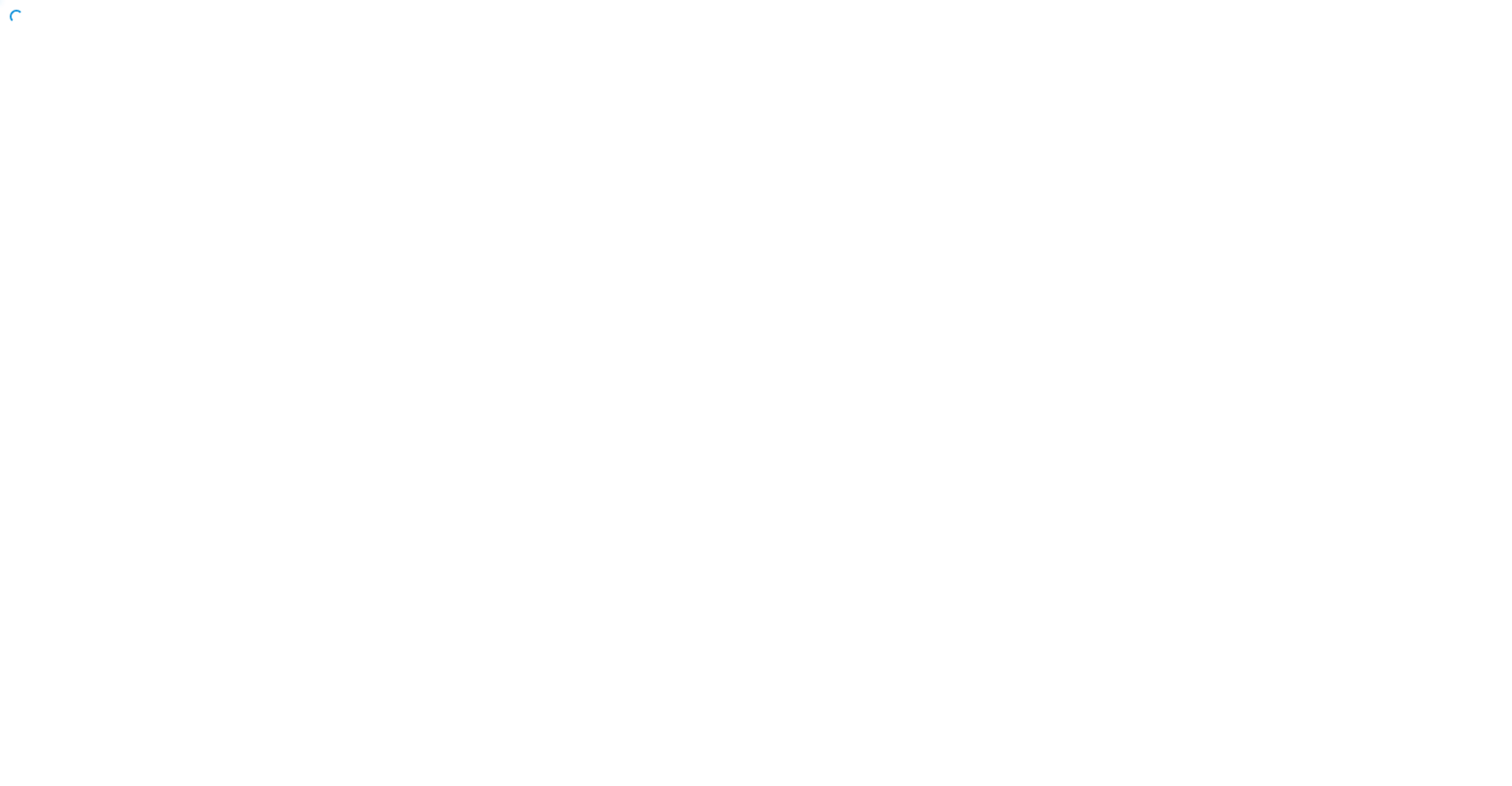 scroll, scrollTop: 0, scrollLeft: 0, axis: both 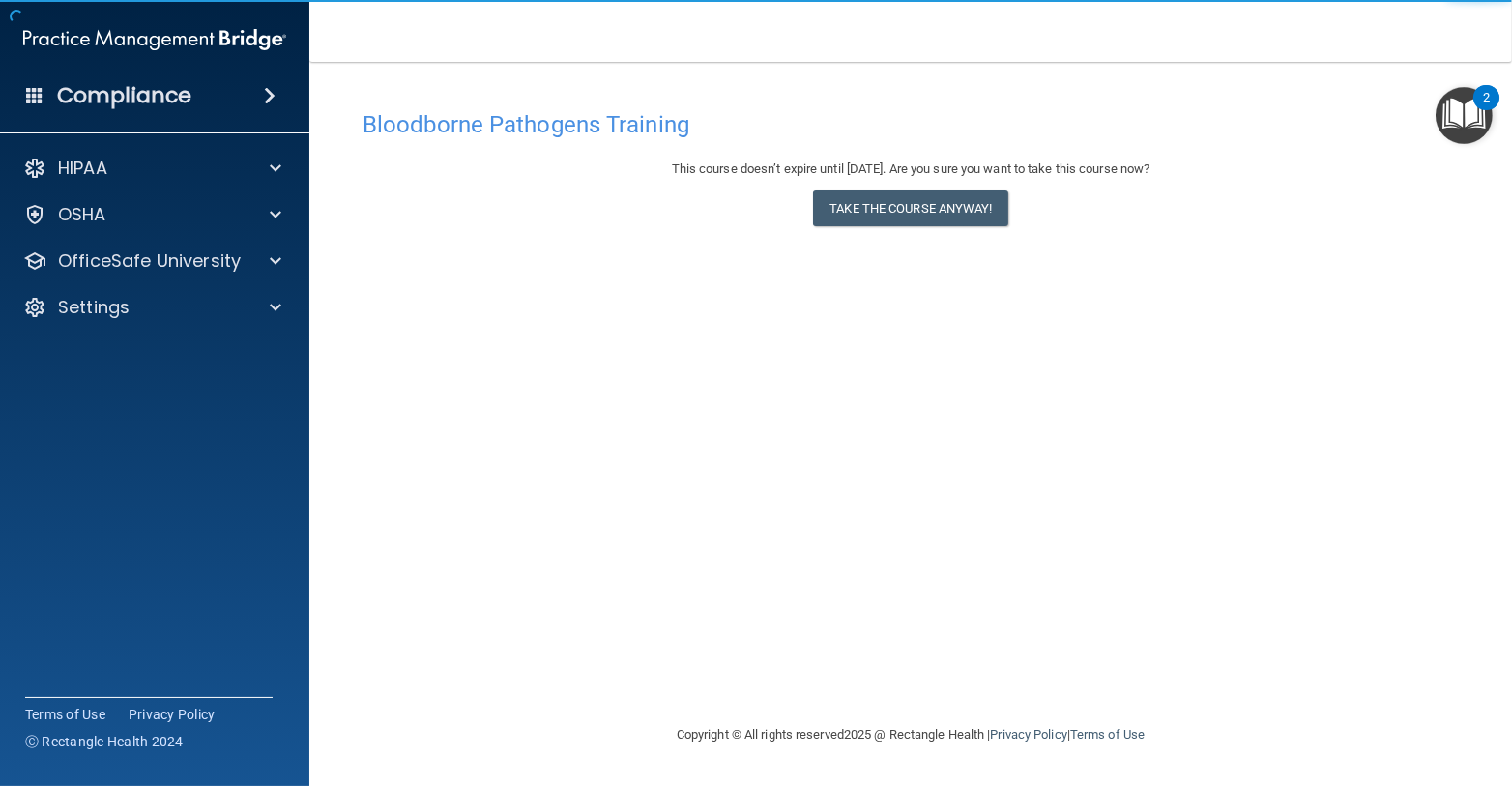 click on "Bloodborne Pathogens Training         This course doesn’t expire until [DATE]. Are you sure you want to take this course now?   Take the course anyway!" at bounding box center [911, 412] 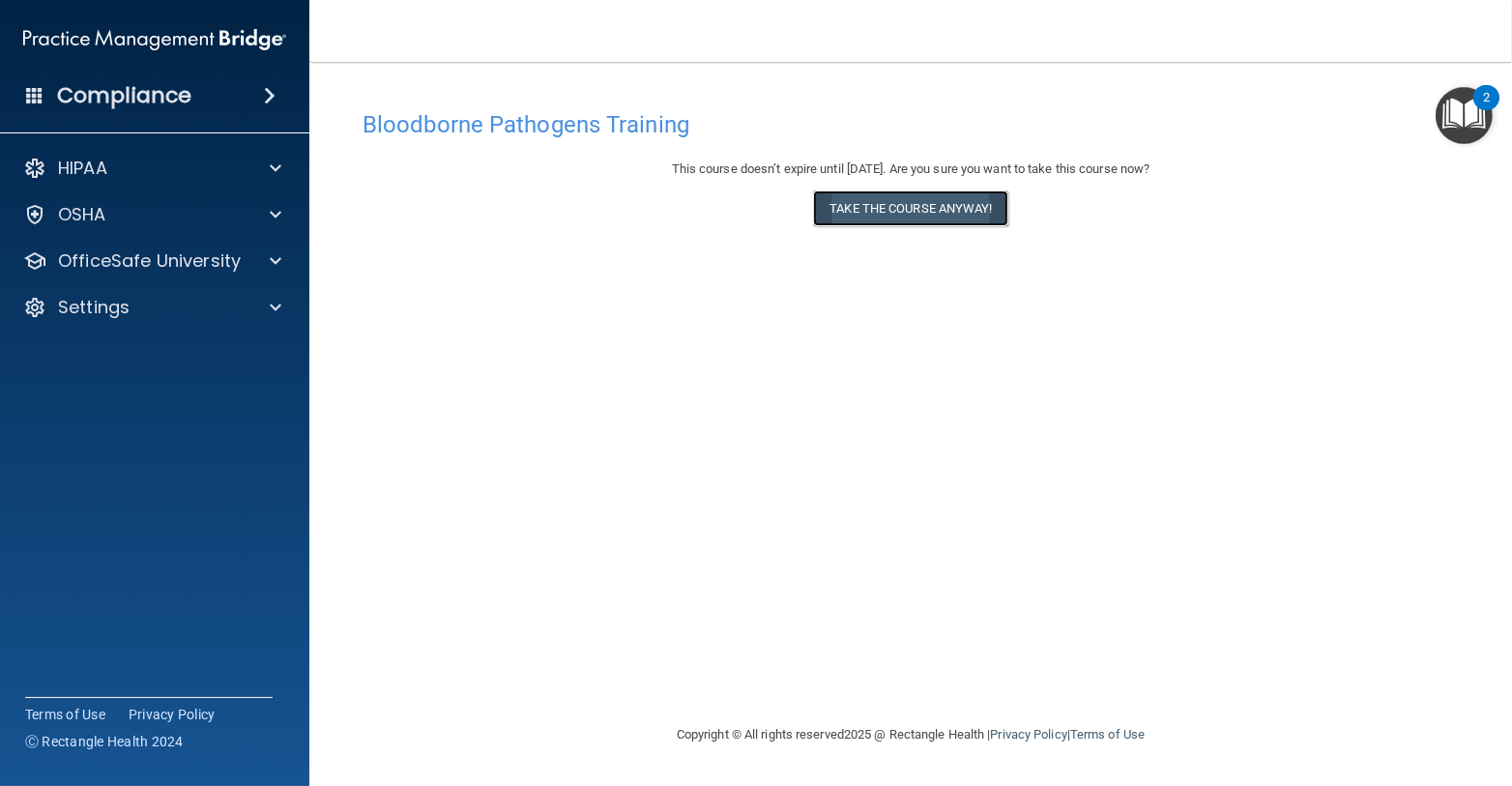 click on "Take the course anyway!" at bounding box center (910, 208) 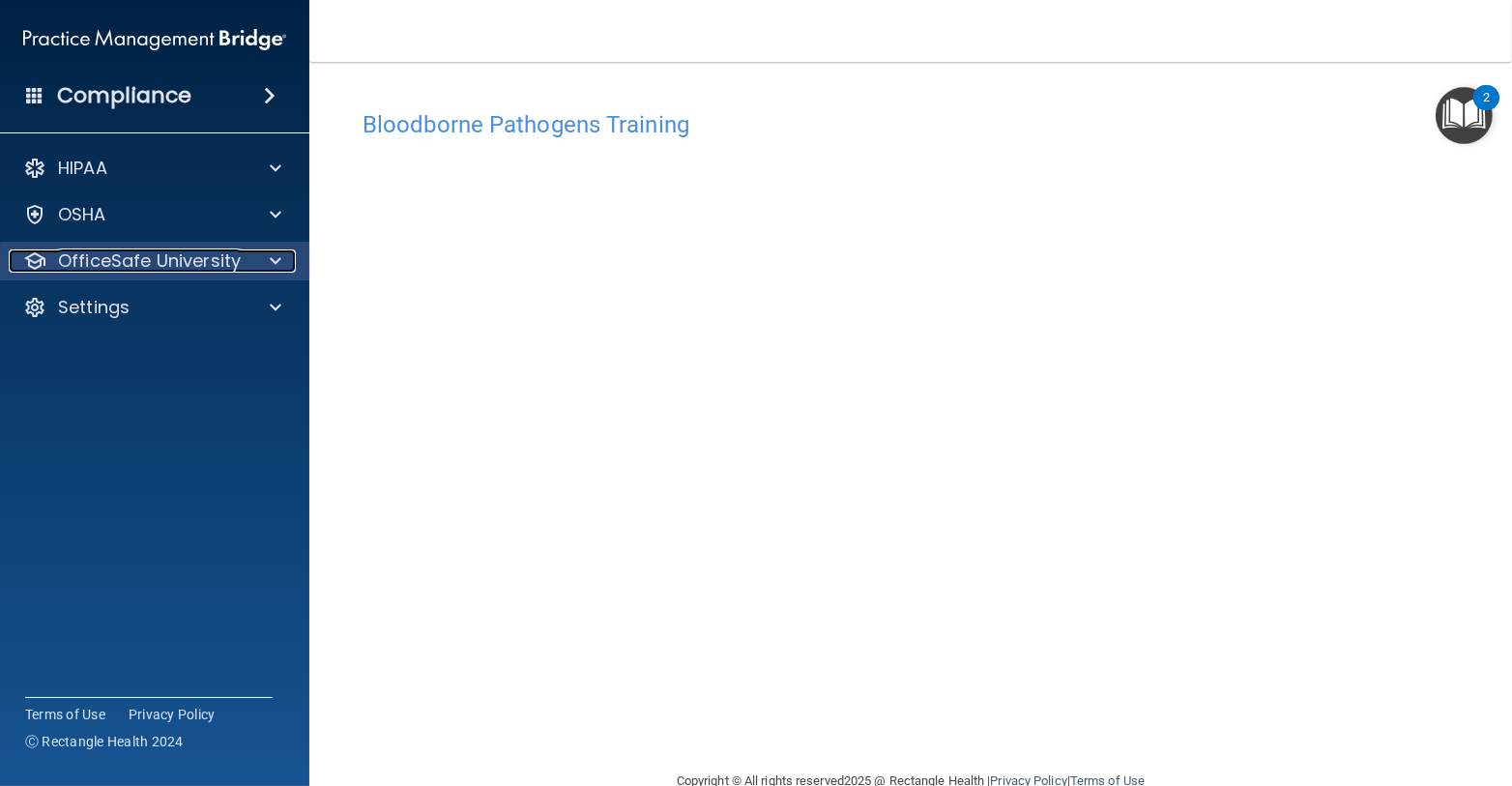 click on "OfficeSafe University" at bounding box center [149, 261] 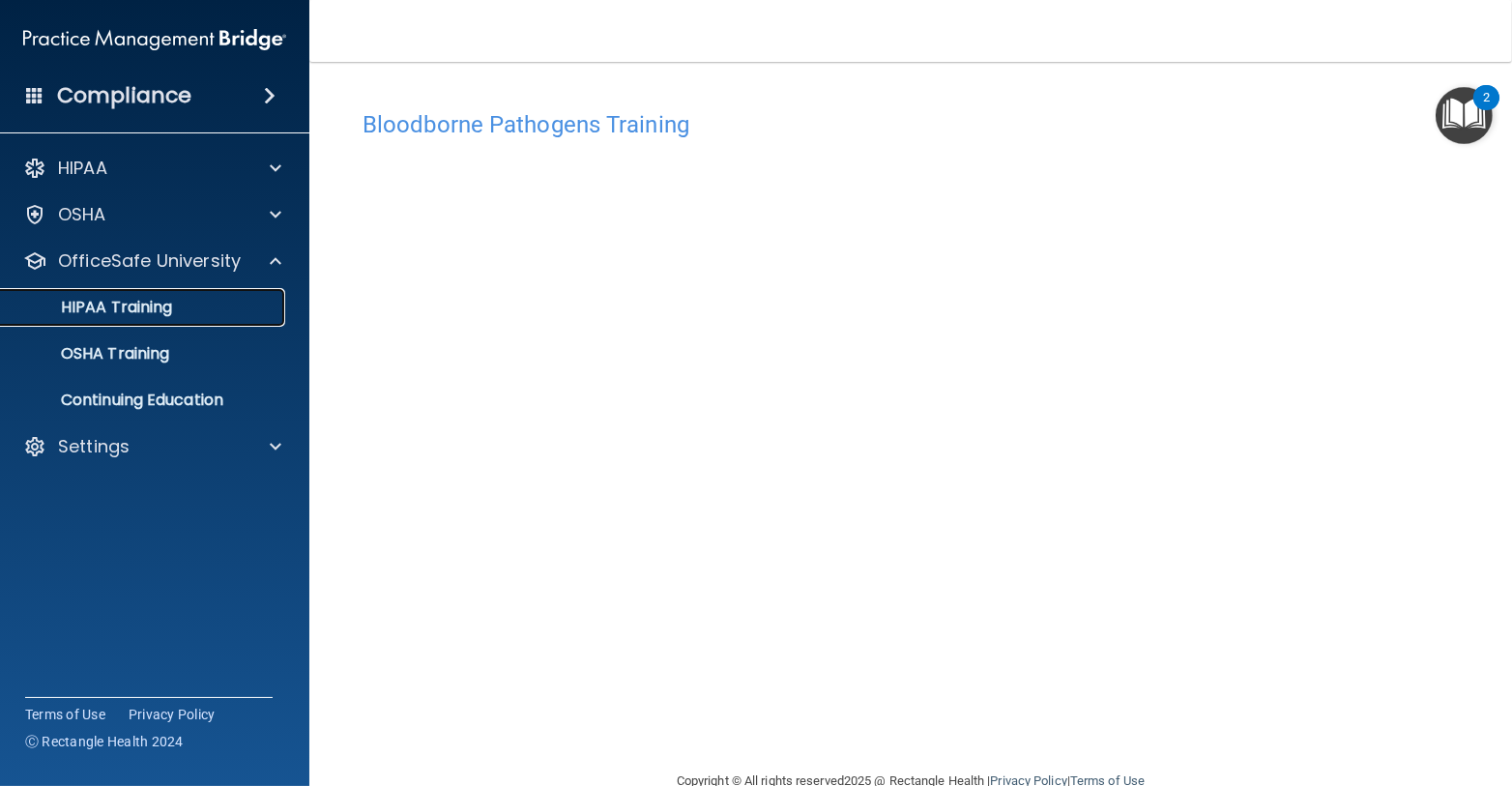 click on "HIPAA Training" at bounding box center [144, 307] 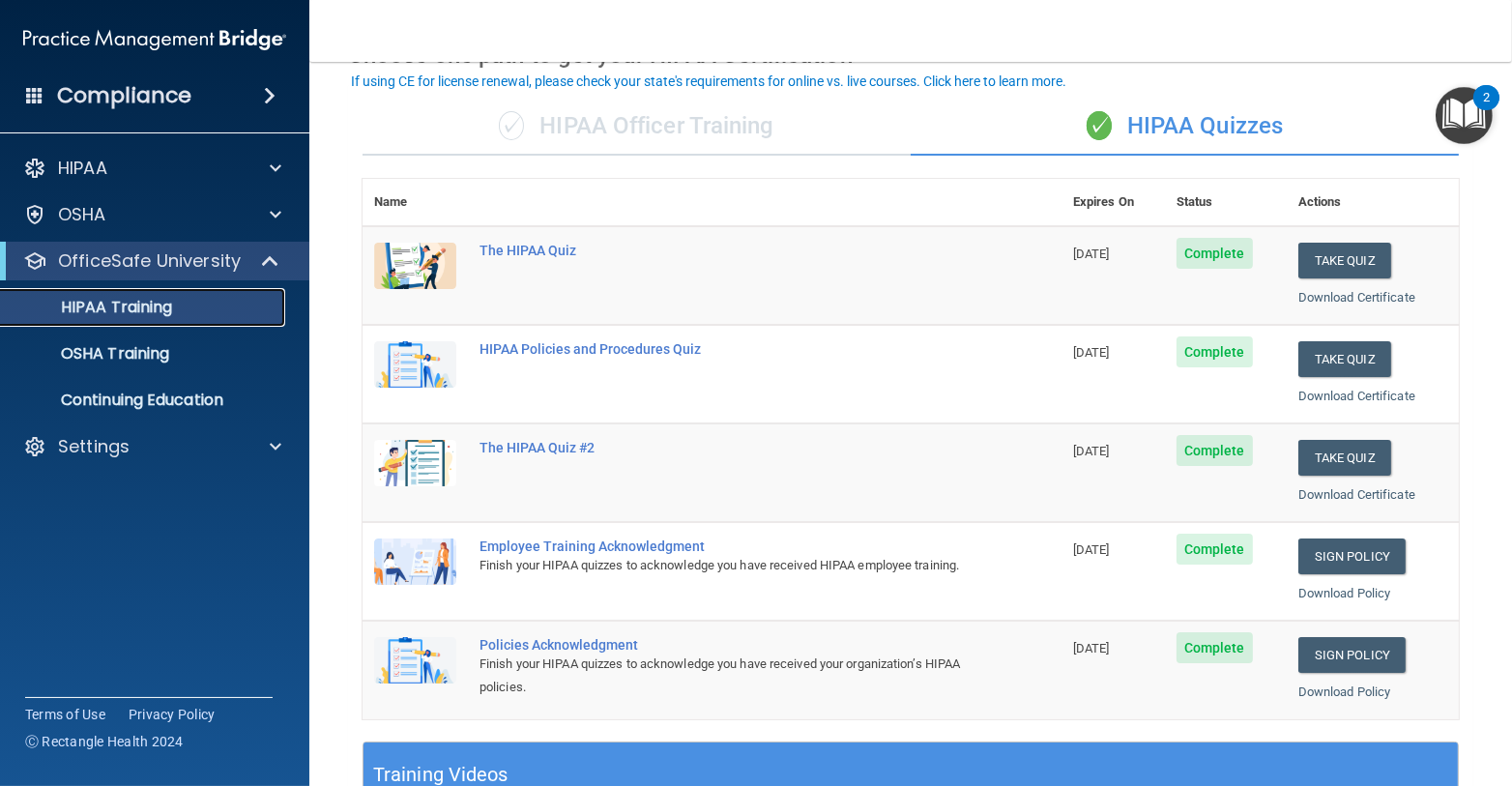 scroll, scrollTop: 113, scrollLeft: 0, axis: vertical 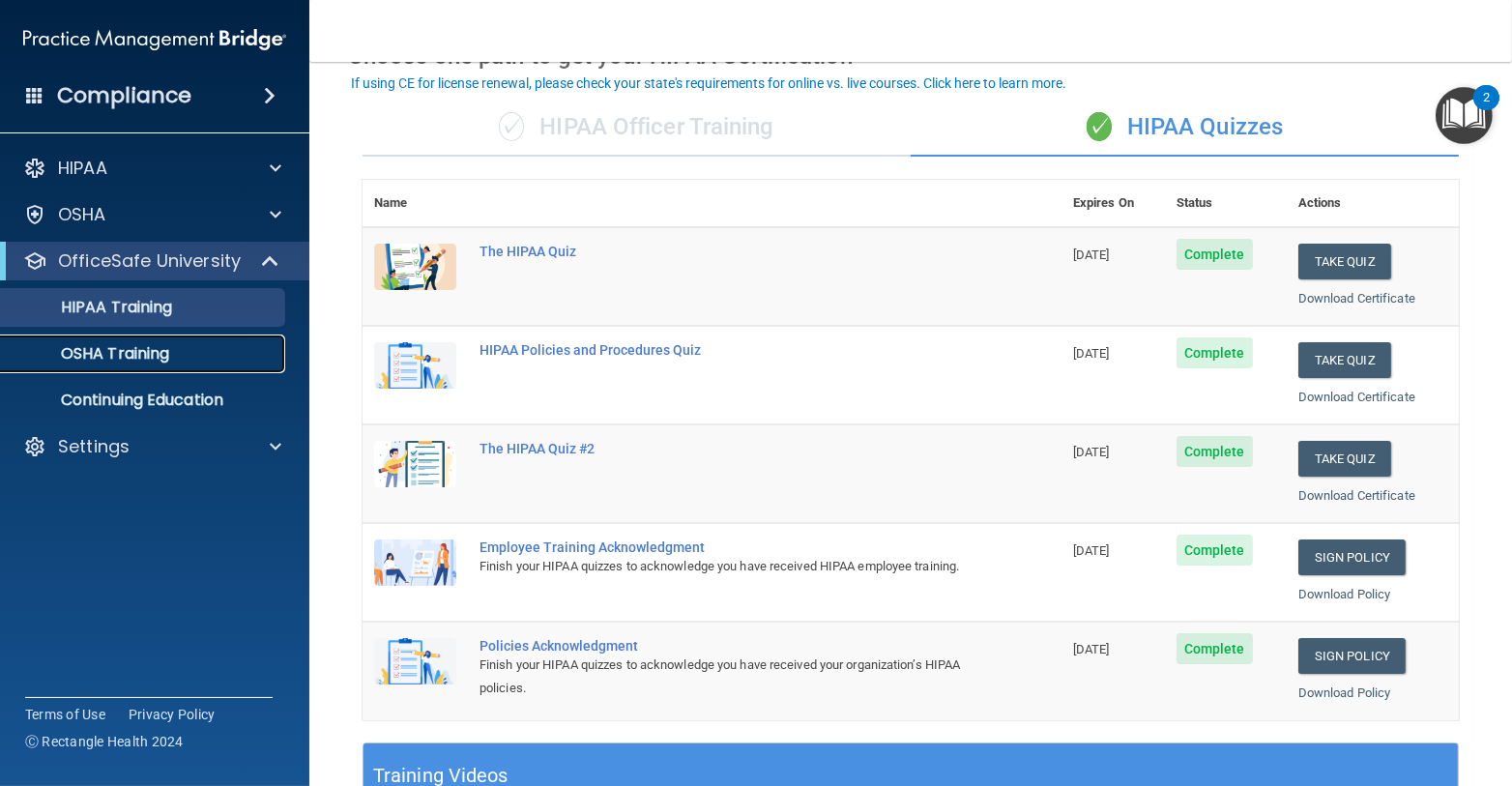 click on "OSHA Training" at bounding box center [144, 354] 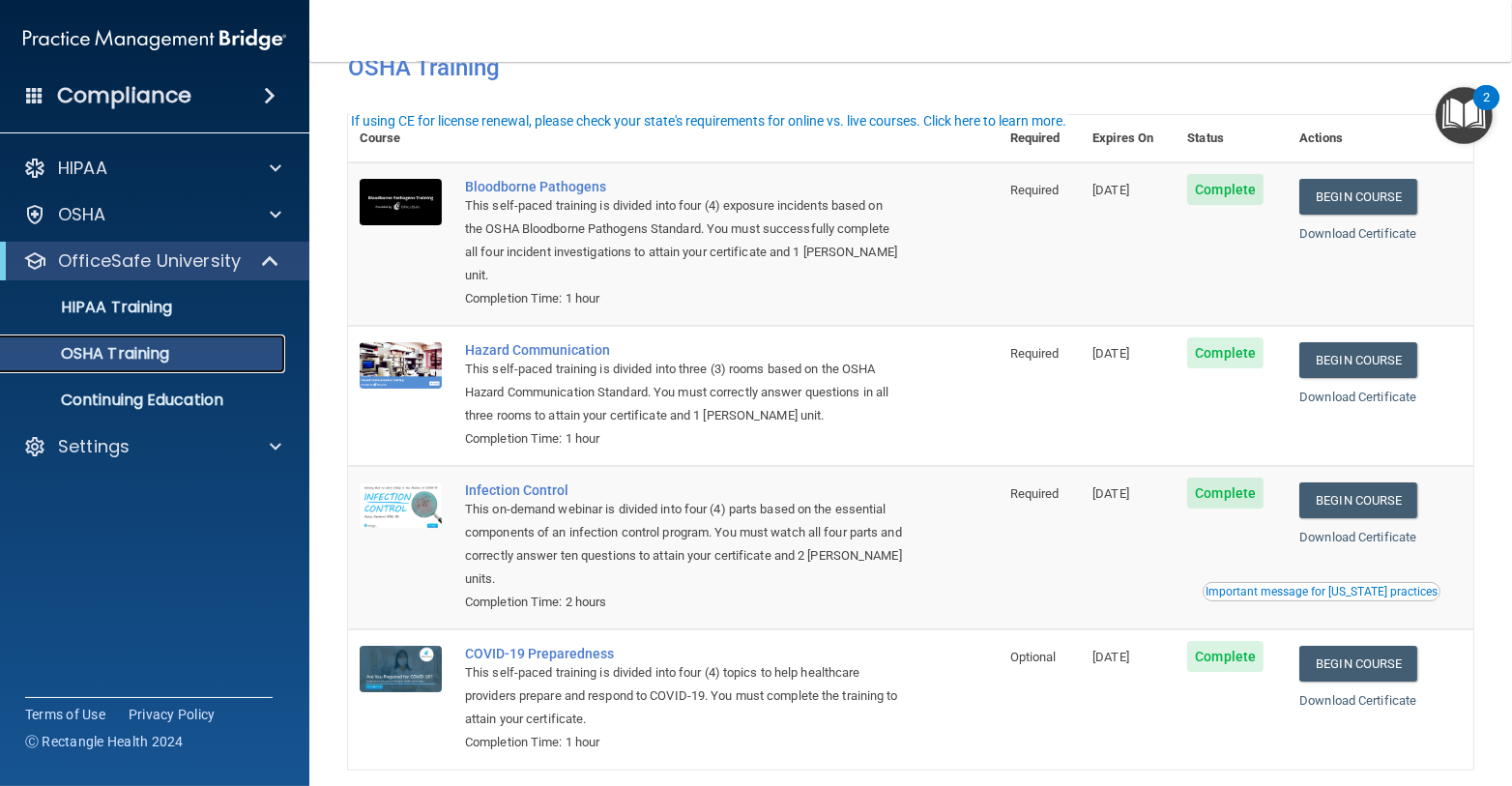 scroll, scrollTop: 24, scrollLeft: 0, axis: vertical 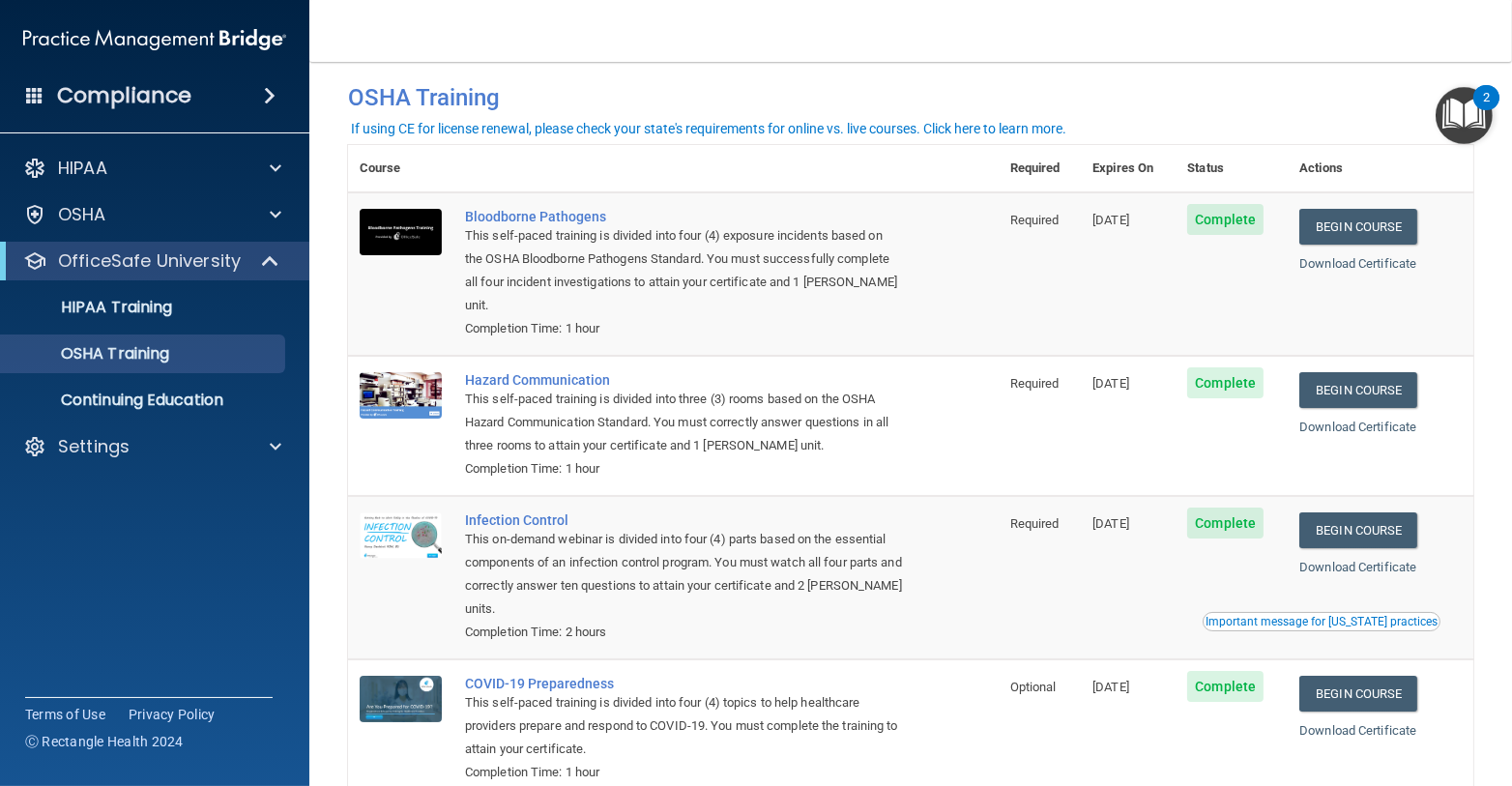 click on "Important message for [US_STATE] practices" at bounding box center (1322, 622) 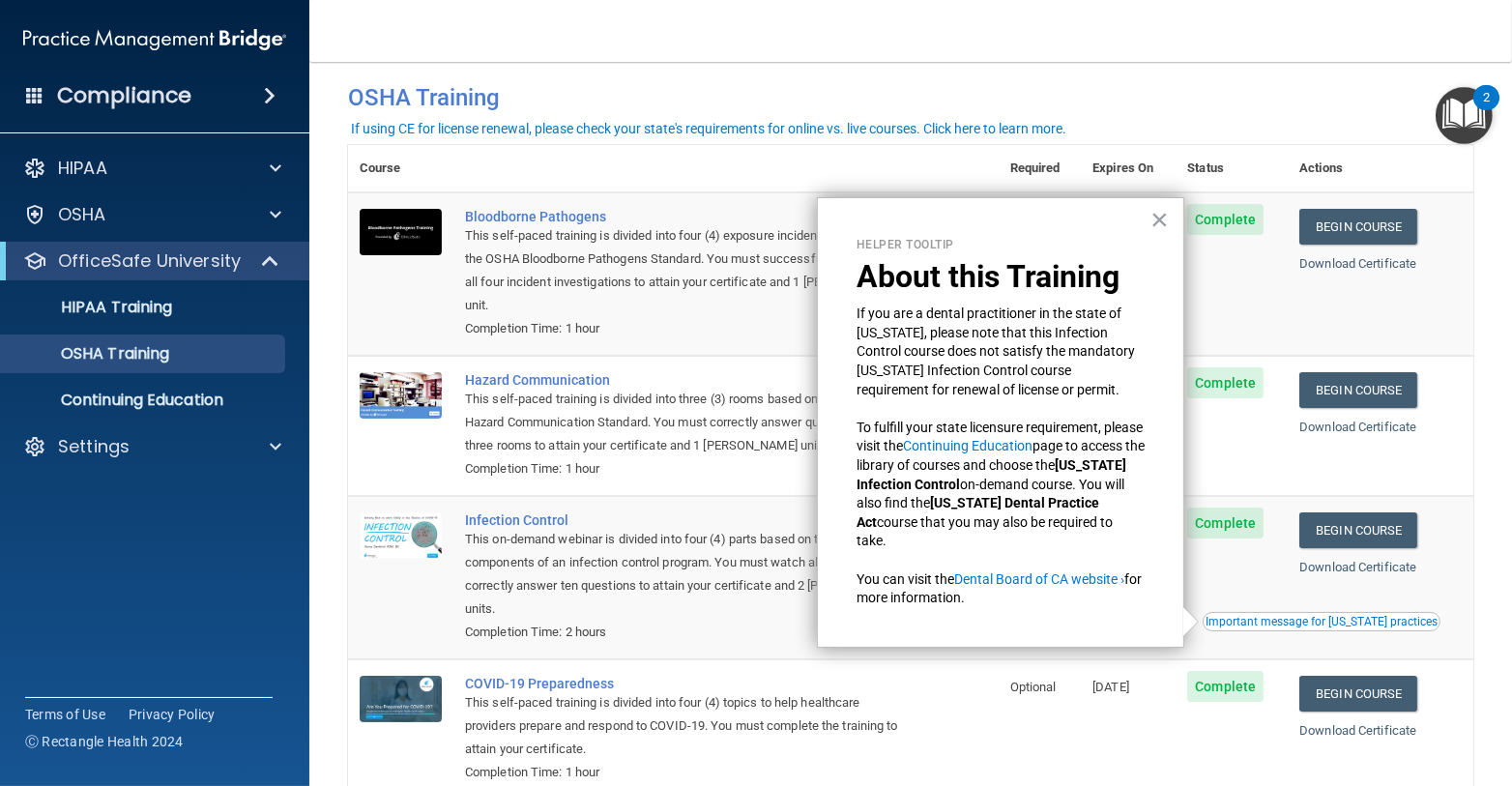 click on "Helper Tooltip About this Training If you are a dental practitioner in the state of [US_STATE], please note that this Infection Control course does not satisfy the mandatory [US_STATE] Infection Control course requirement for renewal of license or permit.  To fulfill your state licensure requirement, please visit the  Continuing Education  page to access the library of courses and choose the  [US_STATE] Infection Control  on-demand course. You will also find the  [US_STATE] Dental Practice Act  course that you may also be required to take.  You can visit the  Dental Board of CA website ›  for more information. ×" at bounding box center [1001, 422] 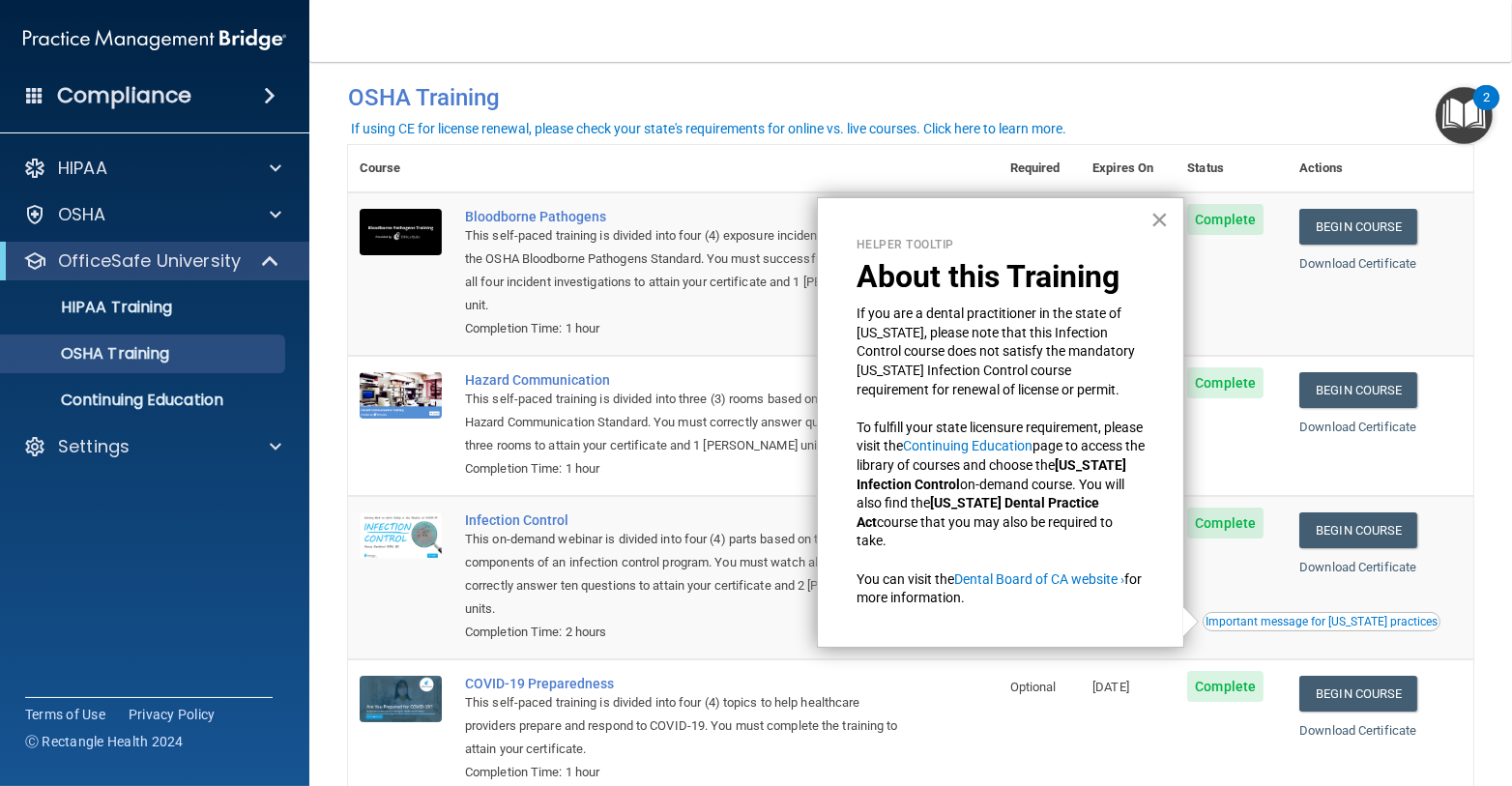 click on "×" at bounding box center [1159, 219] 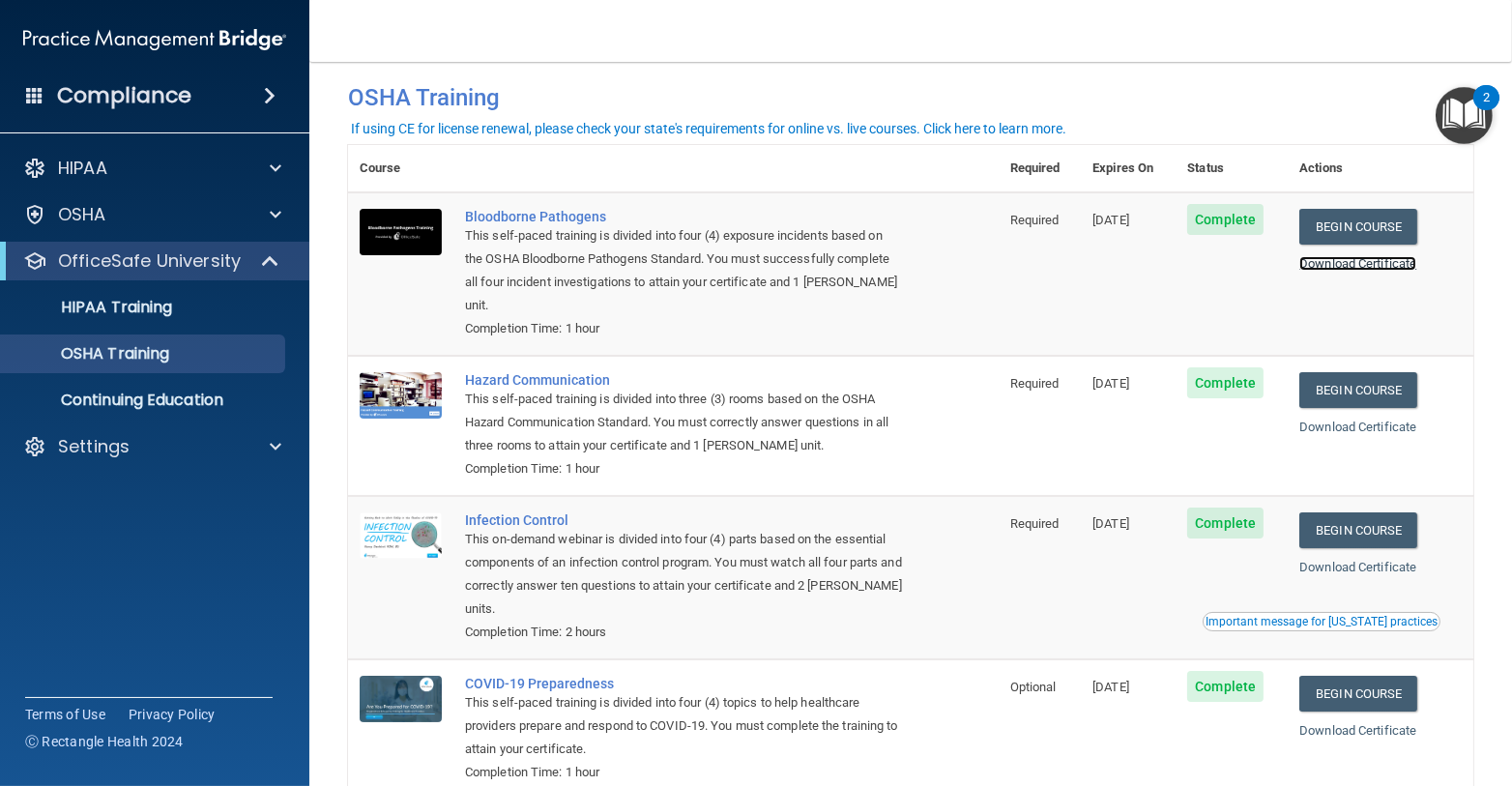 click on "Download Certificate" at bounding box center [1357, 263] 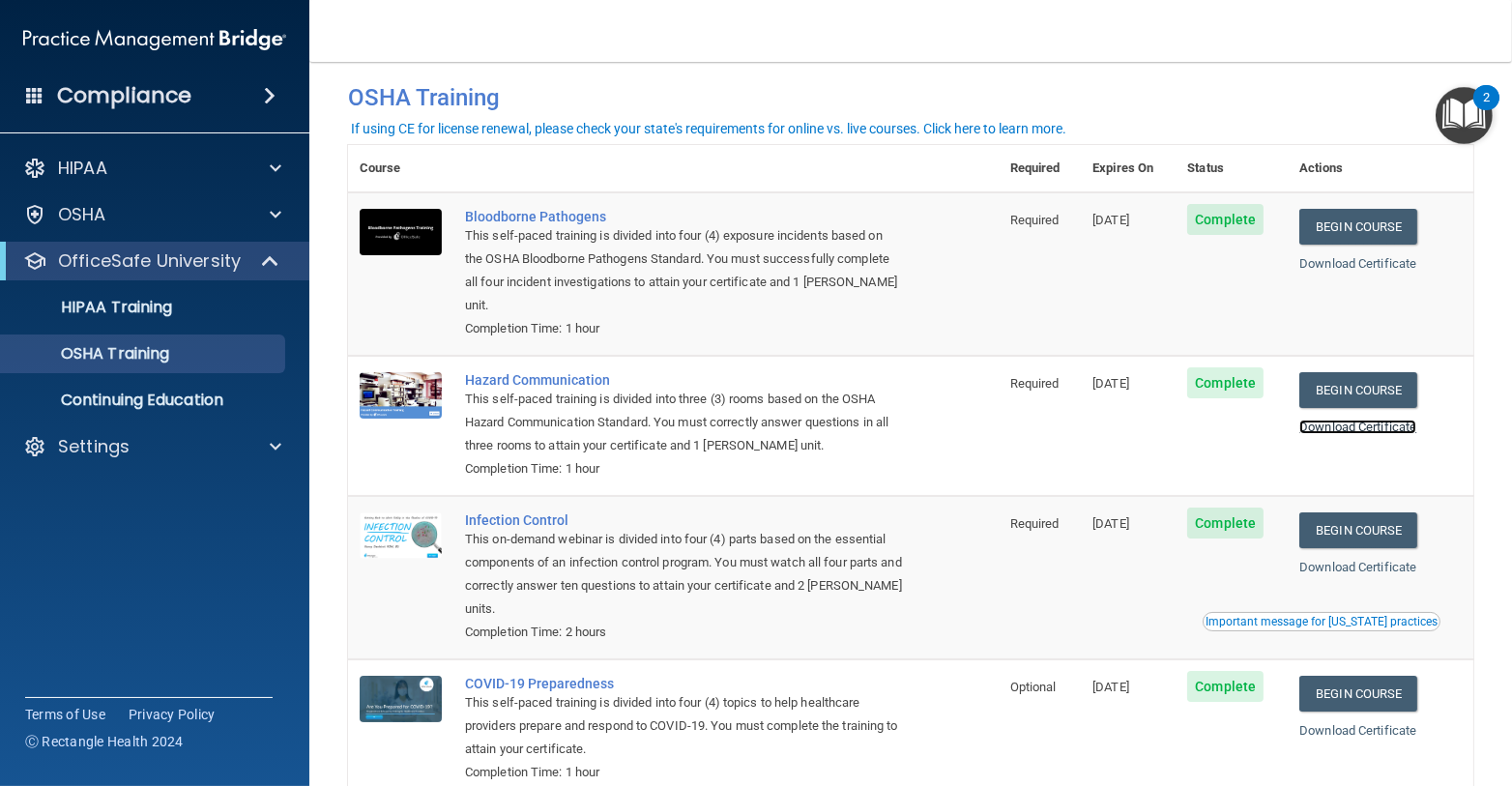 click on "Download Certificate" at bounding box center (1357, 426) 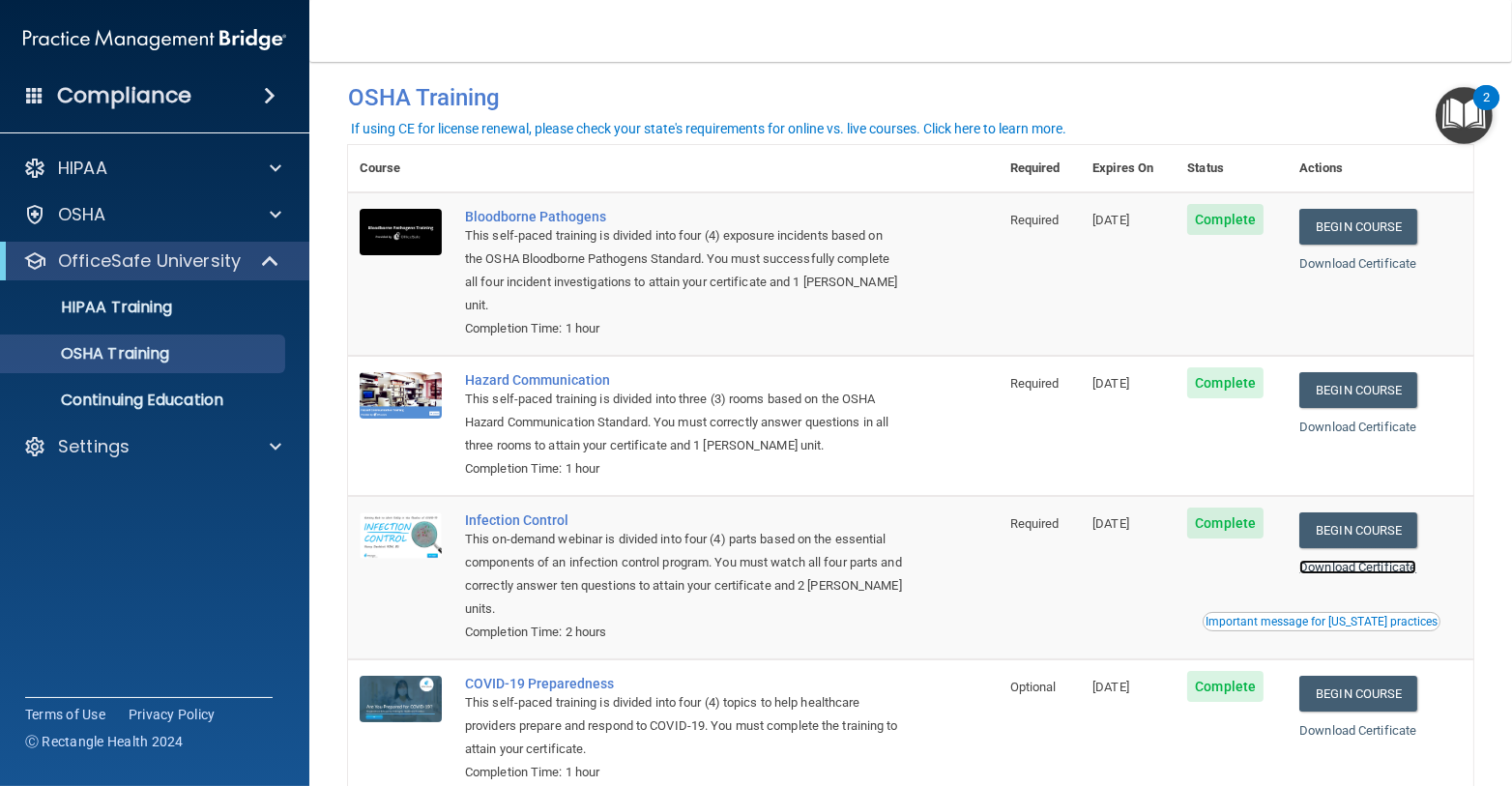 click on "Download Certificate" at bounding box center [1357, 567] 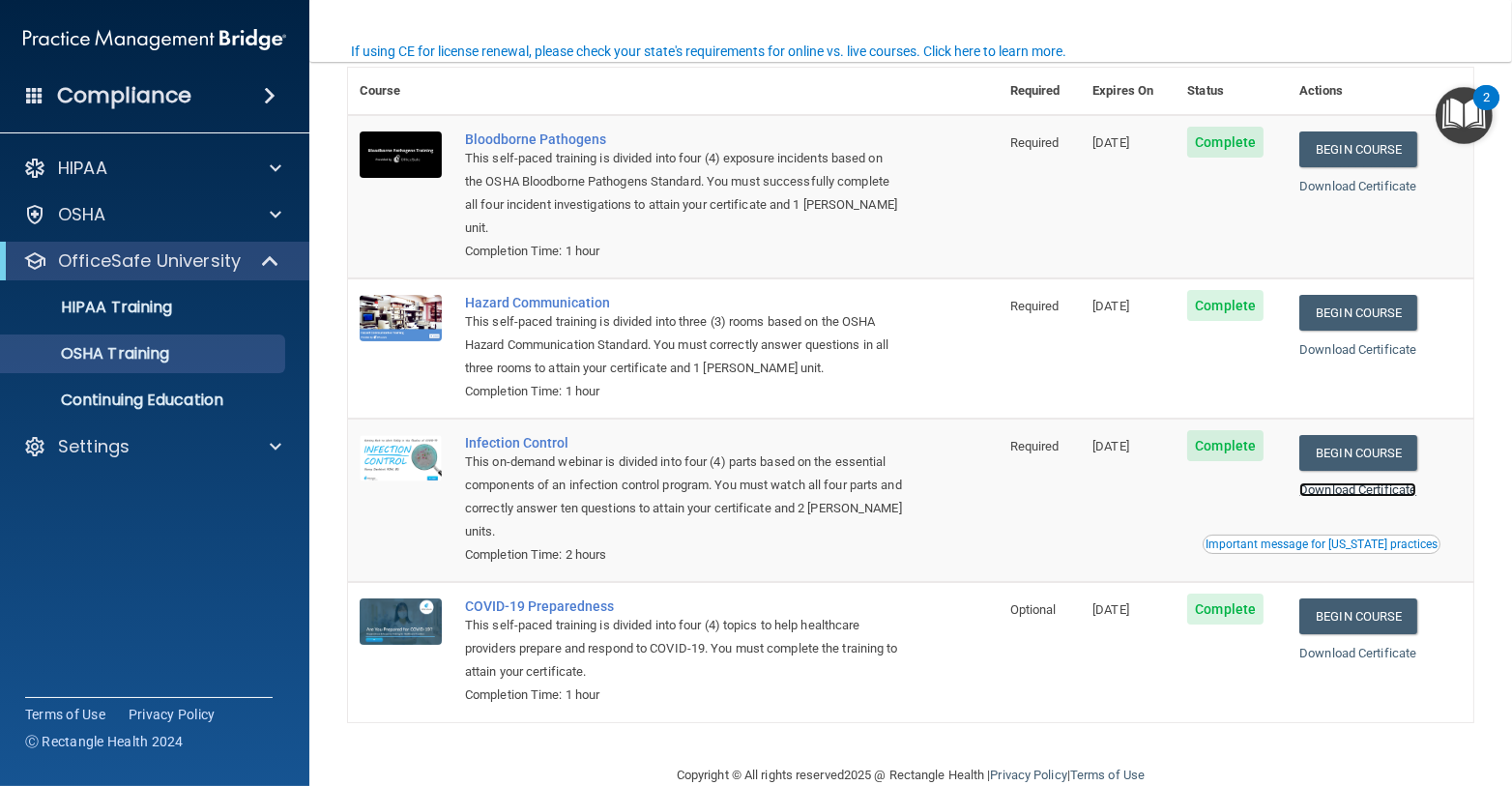 scroll, scrollTop: 109, scrollLeft: 0, axis: vertical 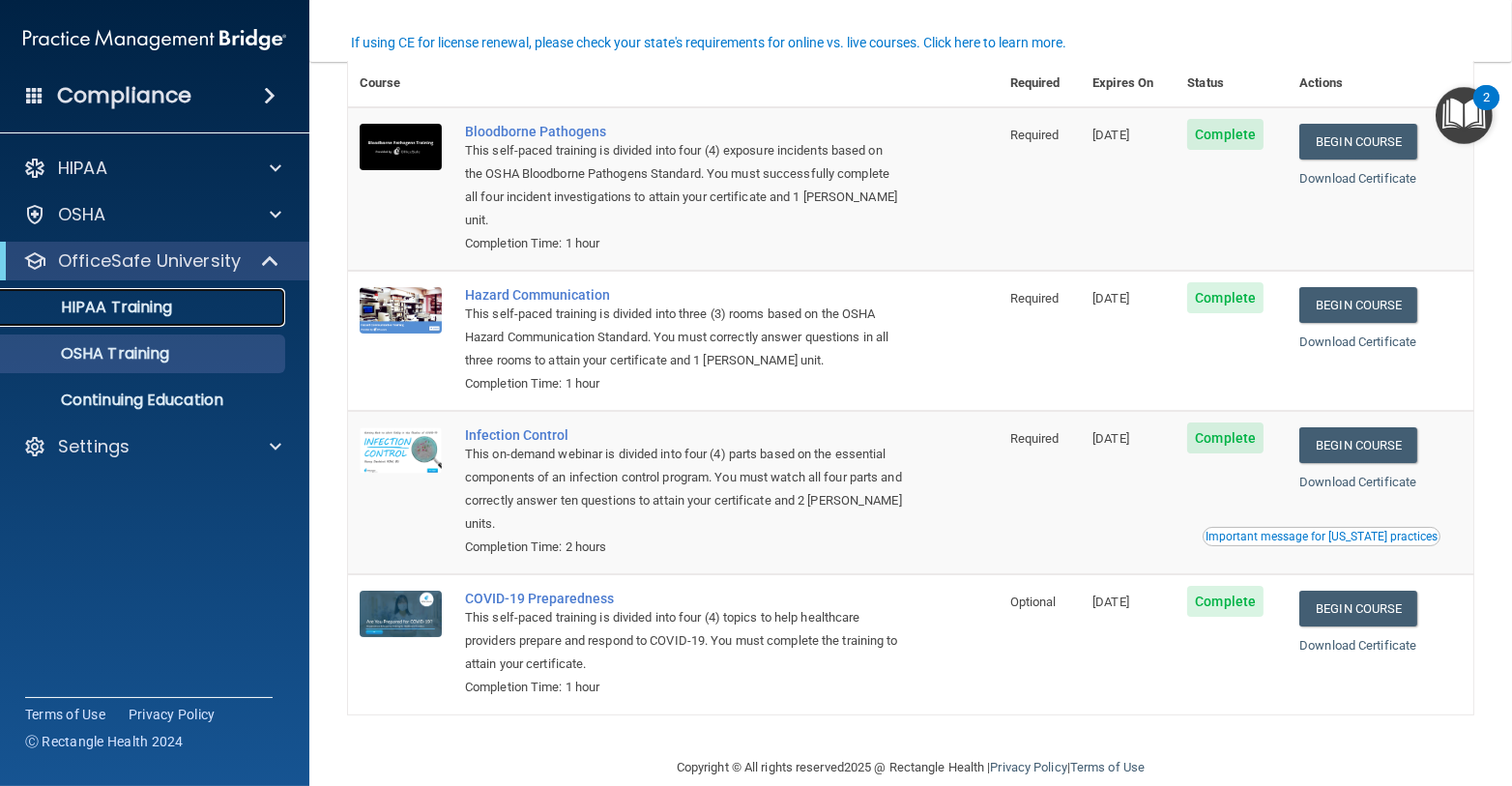 click on "HIPAA Training" at bounding box center [132, 307] 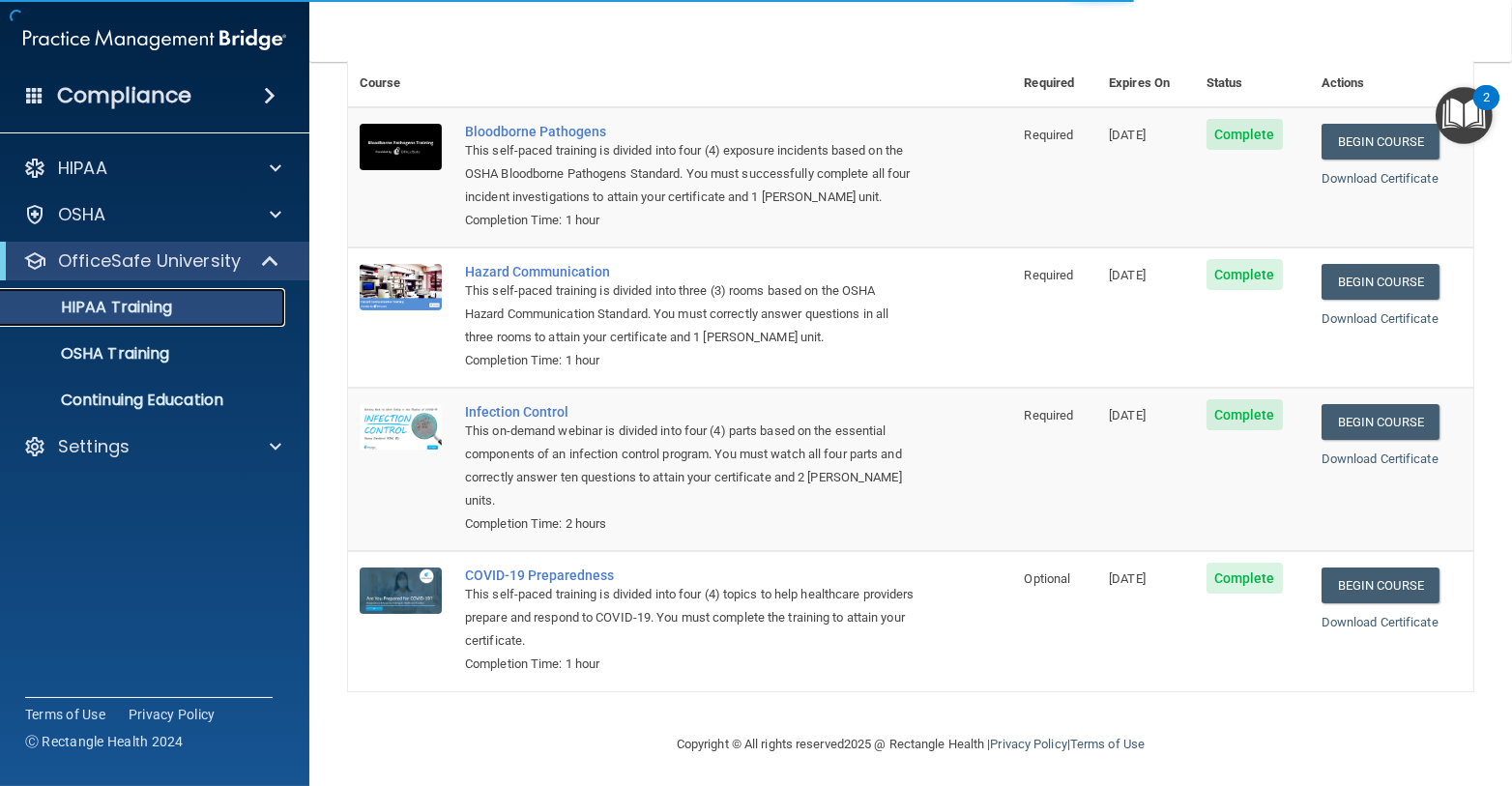 scroll, scrollTop: 660, scrollLeft: 0, axis: vertical 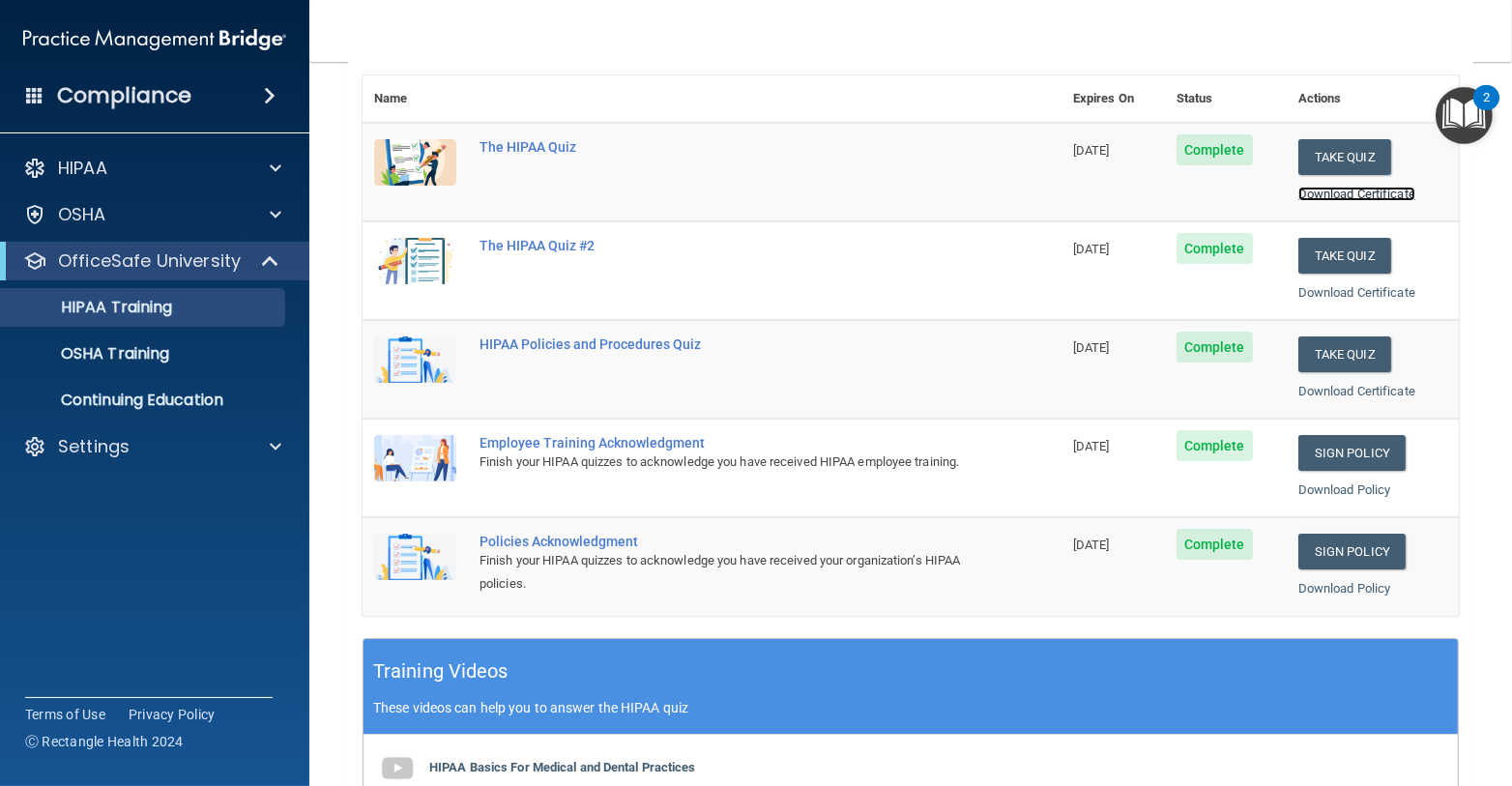click on "Download Certificate" at bounding box center [1356, 193] 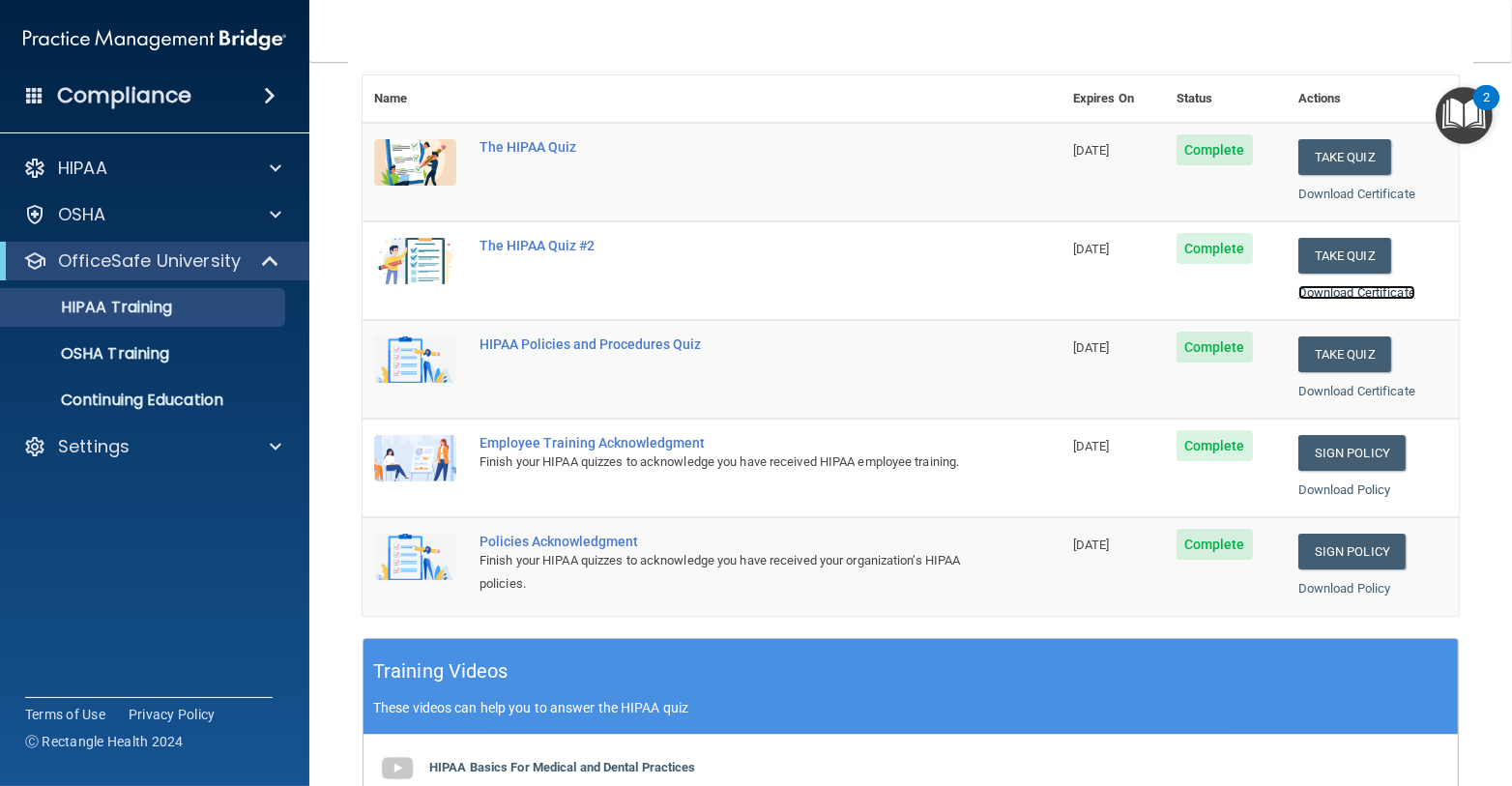 click on "Download Certificate" at bounding box center [1356, 292] 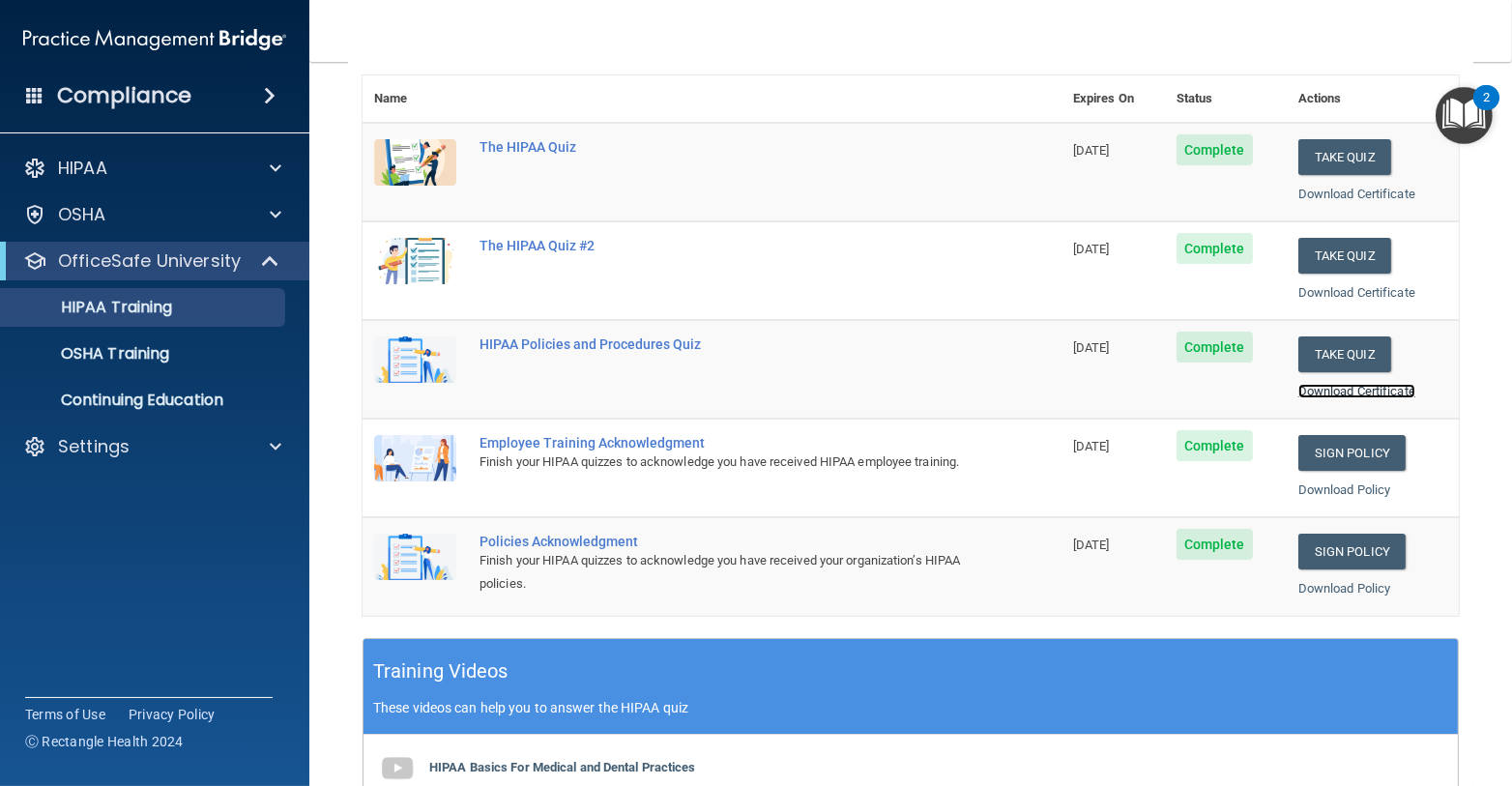 click on "Download Certificate" at bounding box center (1356, 391) 